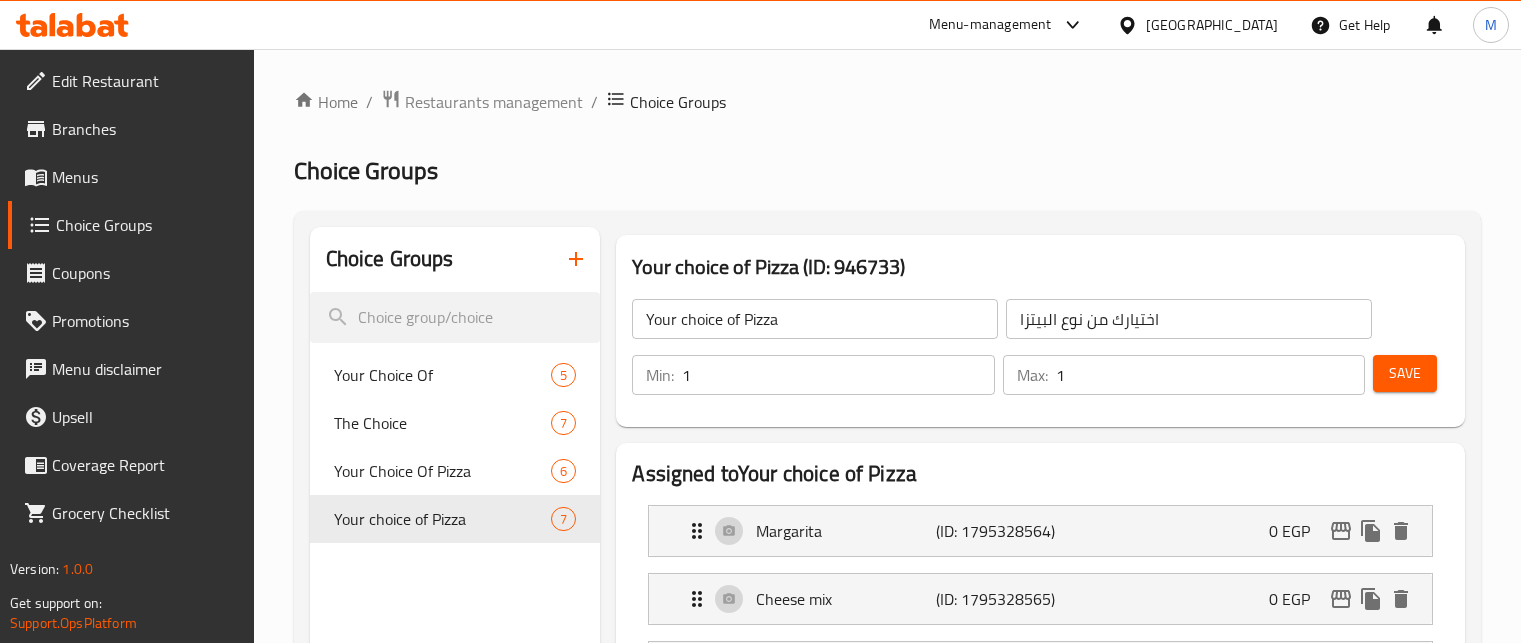 scroll, scrollTop: 0, scrollLeft: 0, axis: both 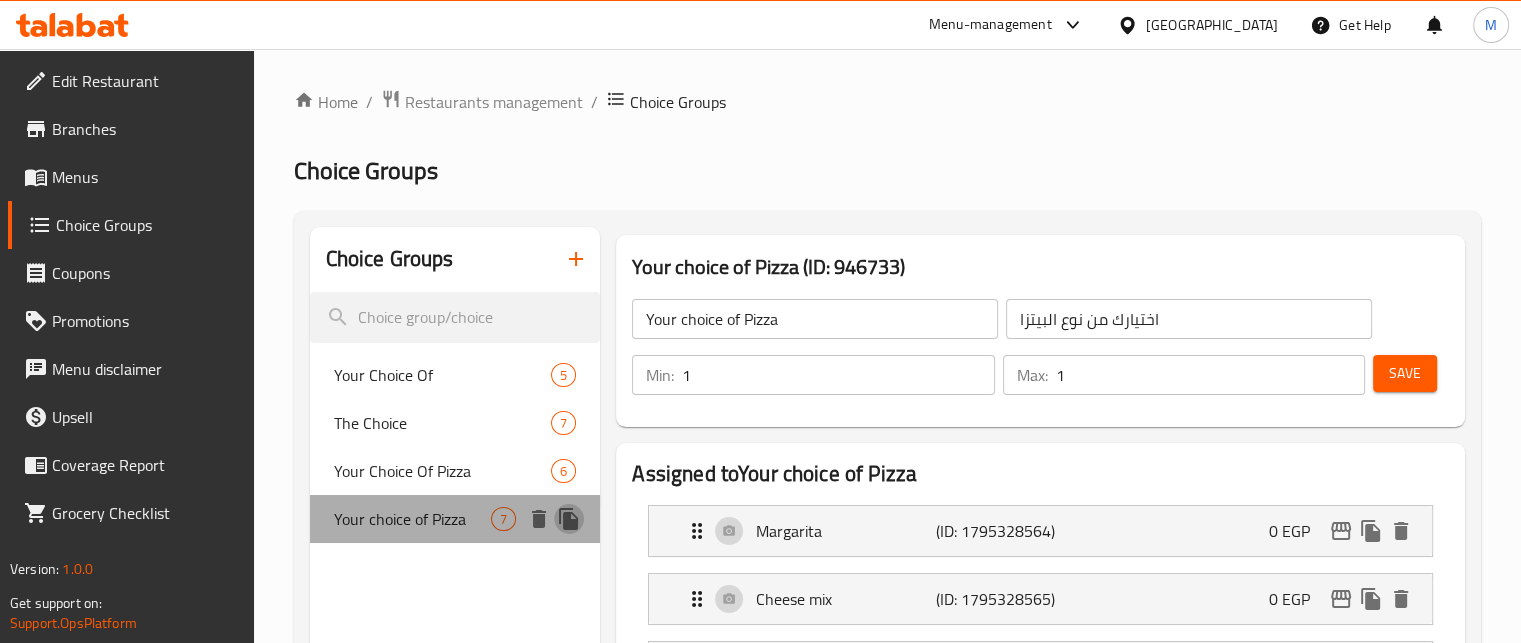 click 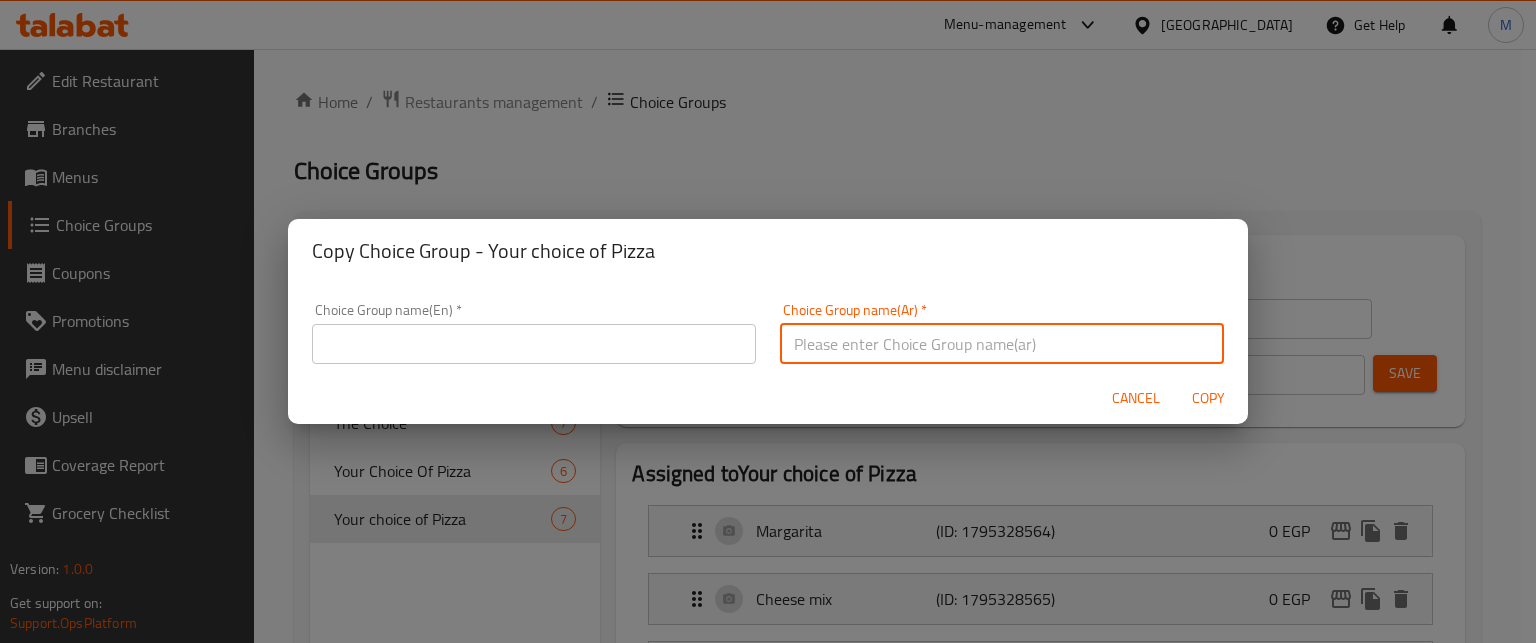 click at bounding box center [1002, 344] 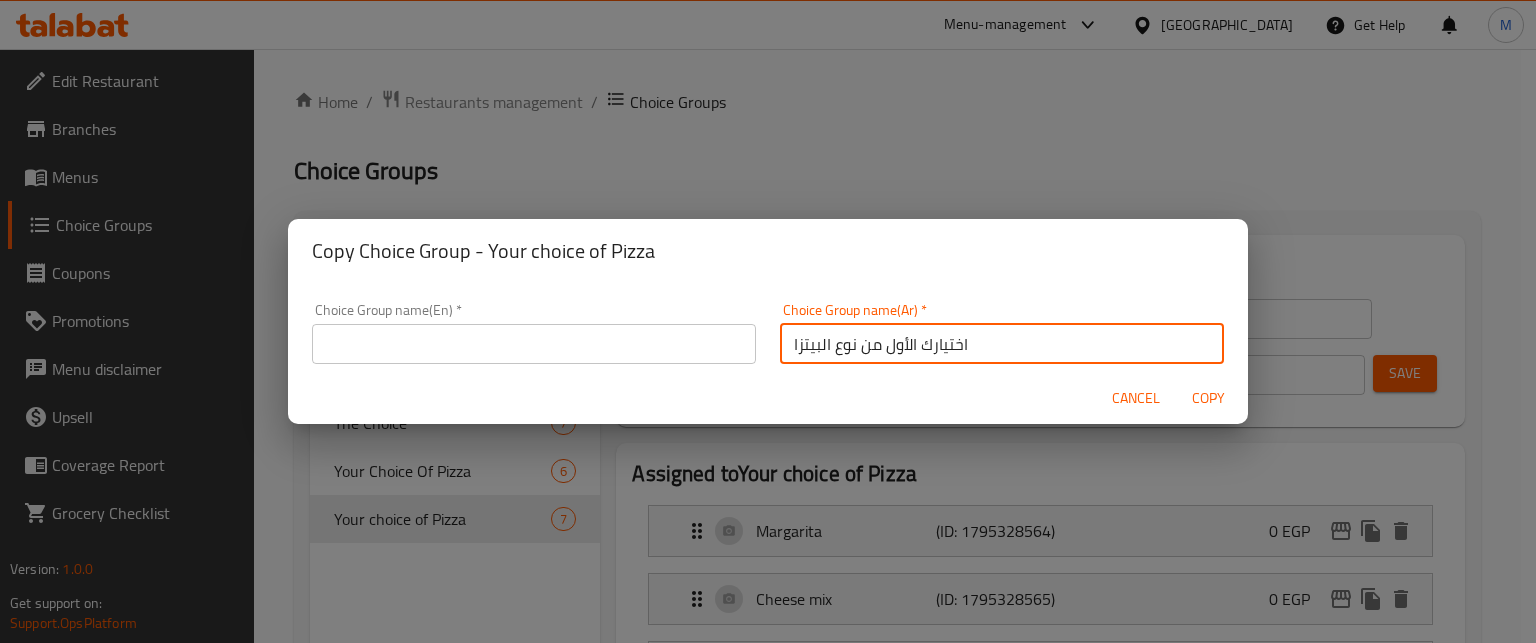 type on "اختيارك الأول من نوع البيتزا" 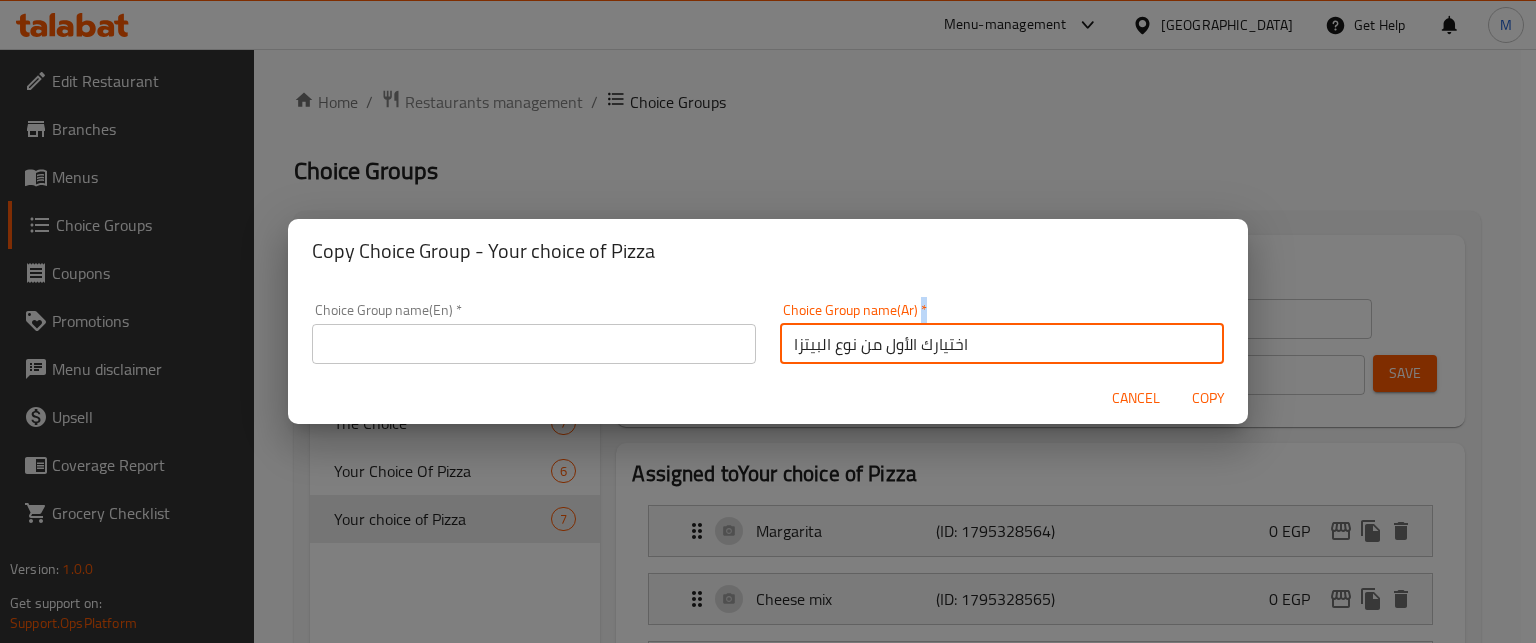 click on "Choice Group name(Ar)   * اختيارك الأول من نوع البيتزا Choice Group name(Ar)  *" at bounding box center (1002, 333) 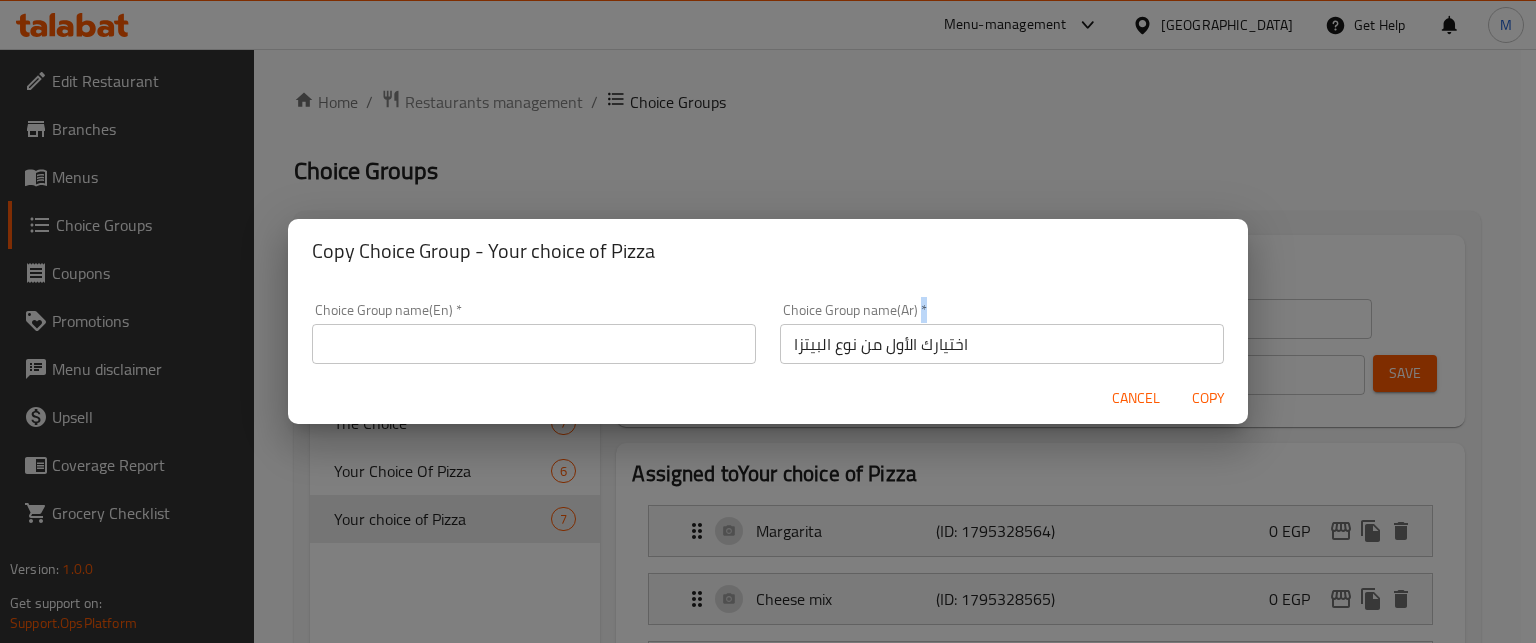 click on "اختيارك الأول من نوع البيتزا" at bounding box center (1002, 344) 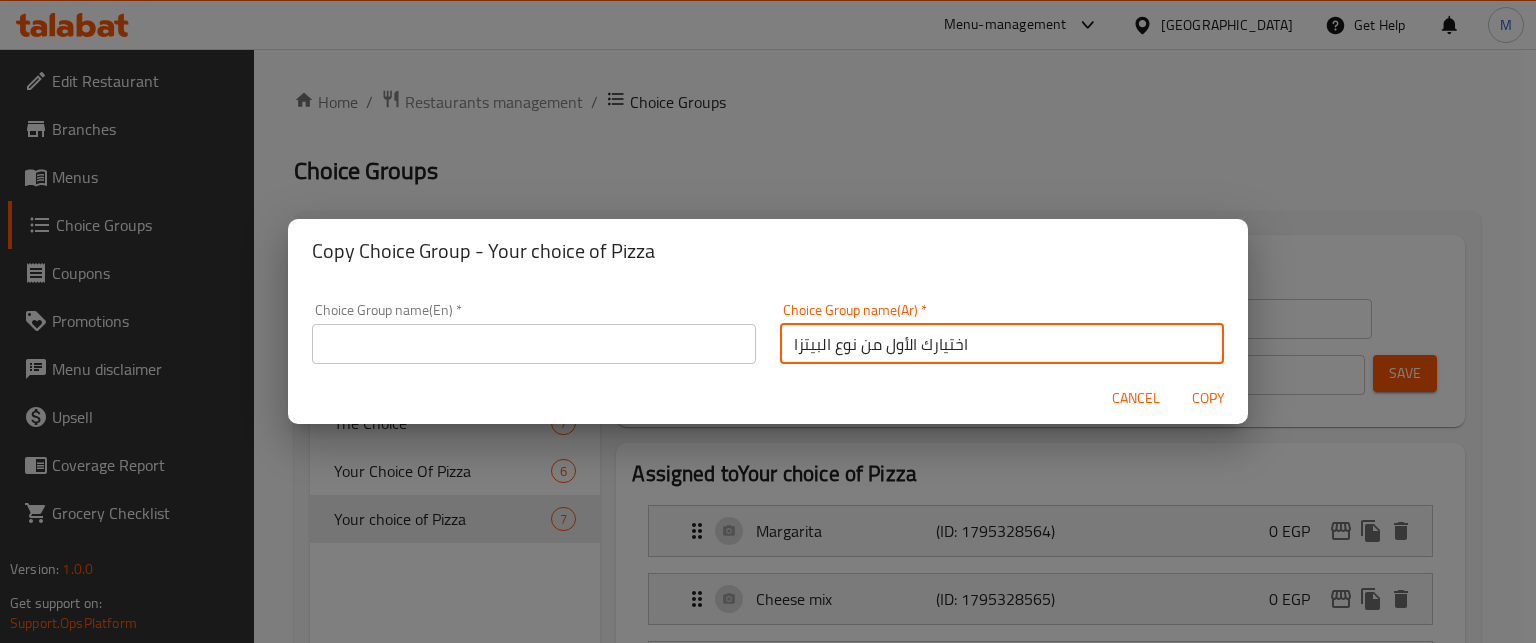 click on "اختيارك الأول من نوع البيتزا" at bounding box center [1002, 344] 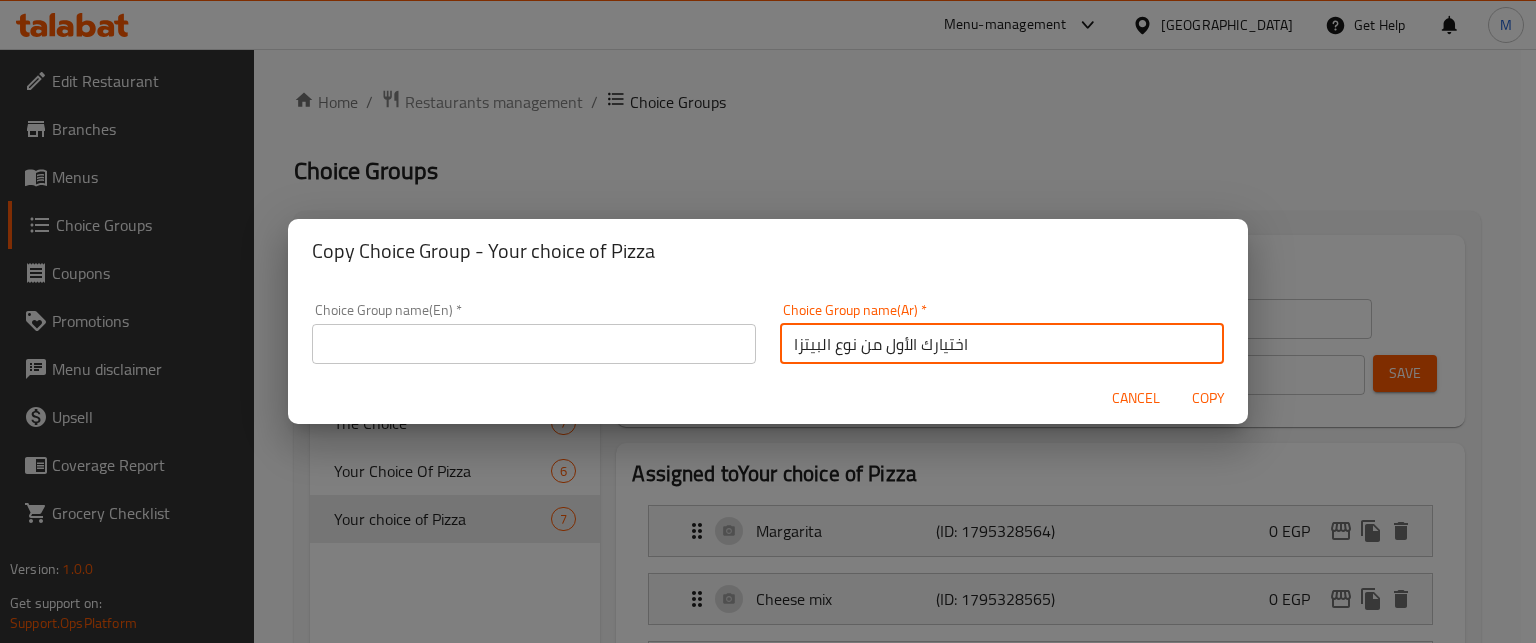 click on "اختيارك الأول من نوع البيتزا" at bounding box center [1002, 344] 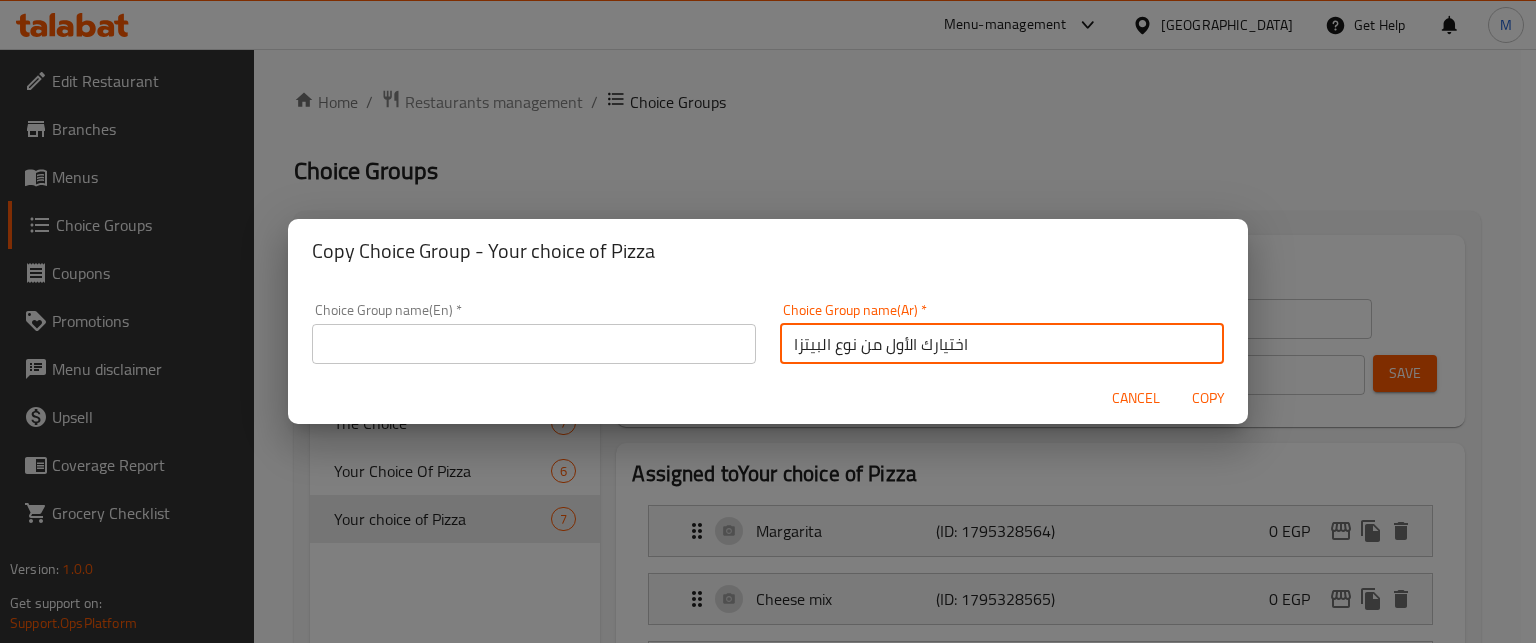 click at bounding box center [534, 344] 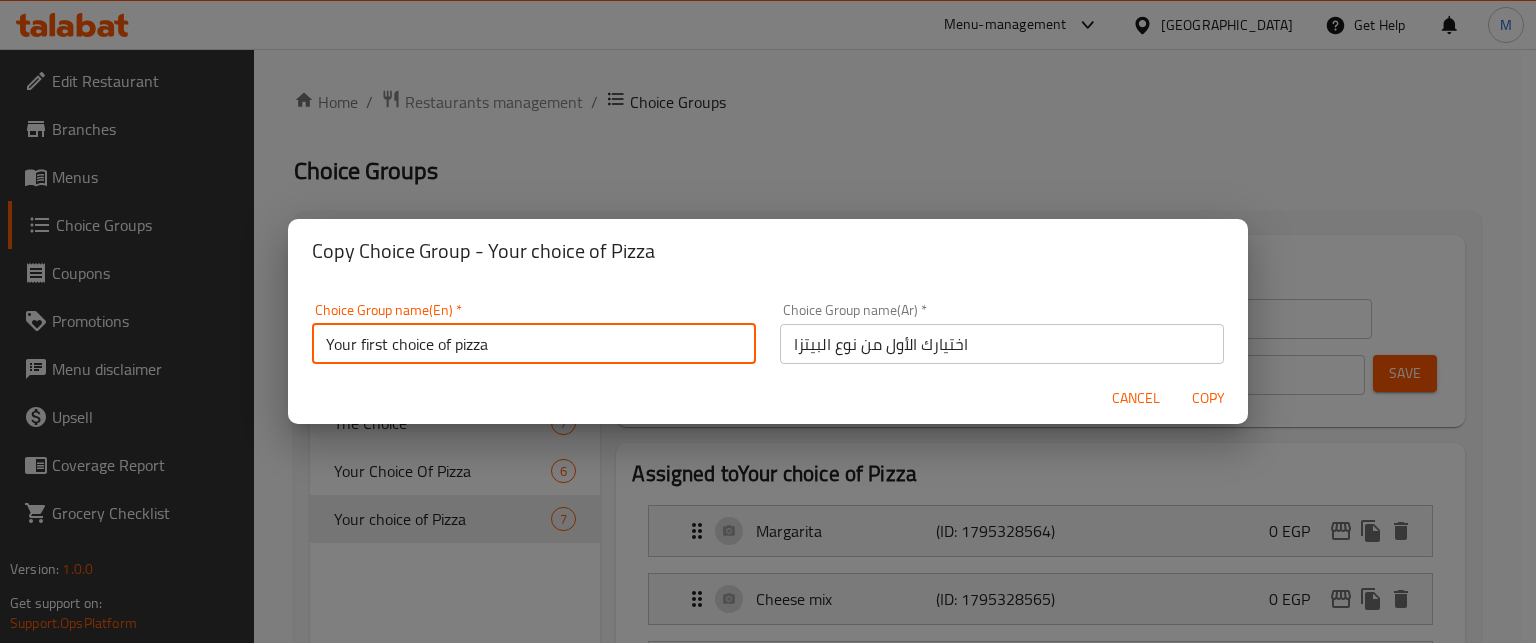 type on "Your first choice of pizza" 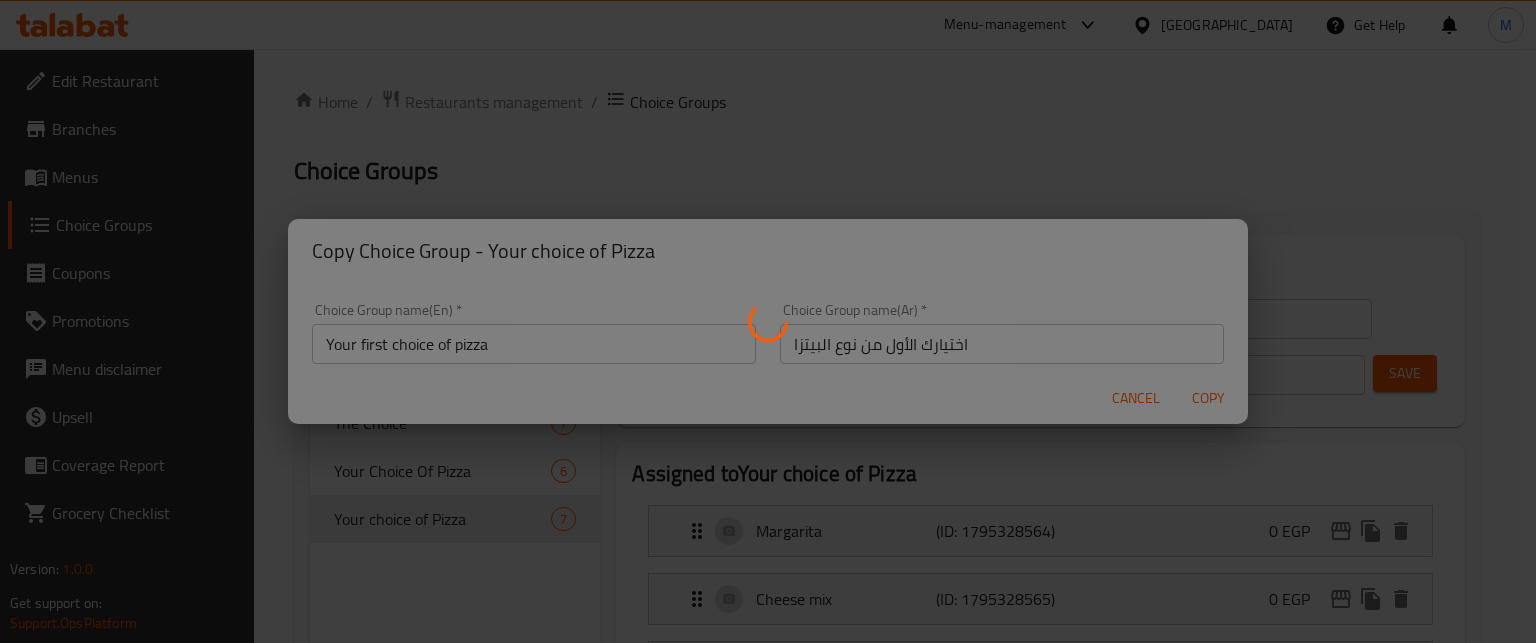 type on "Your first choice of pizza" 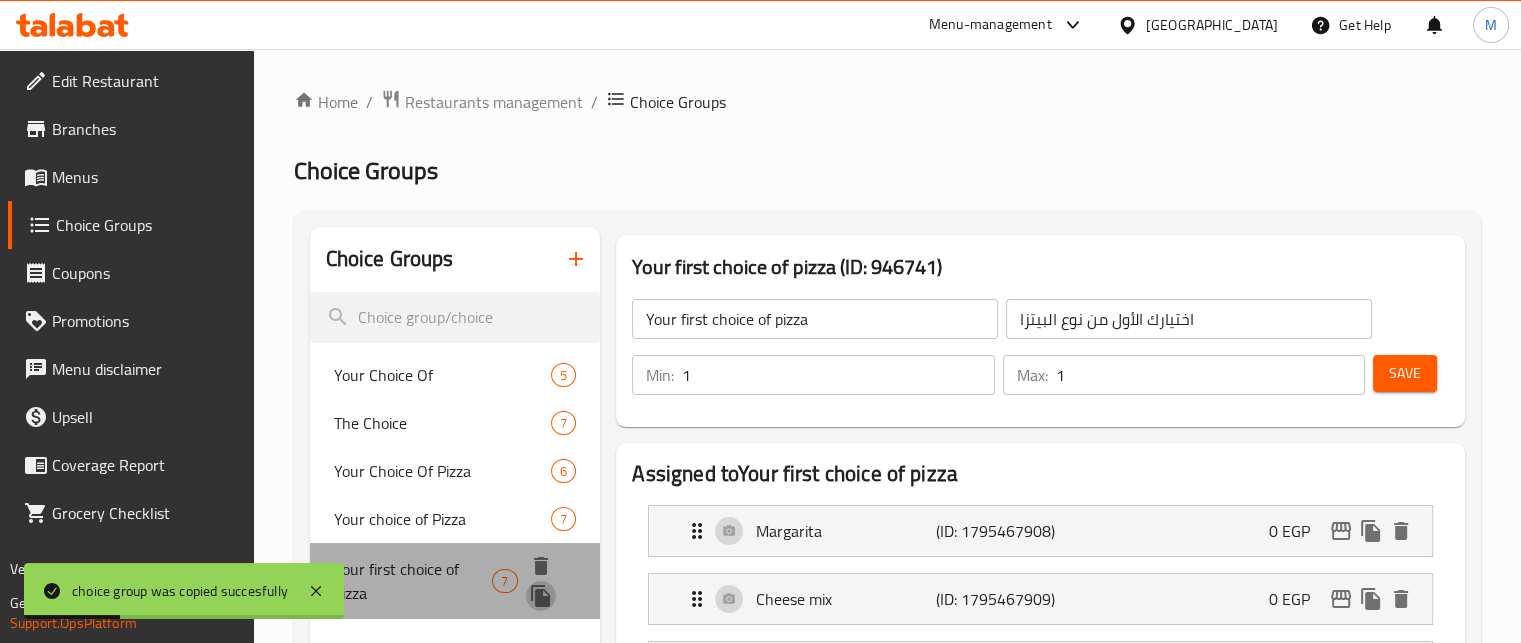 click 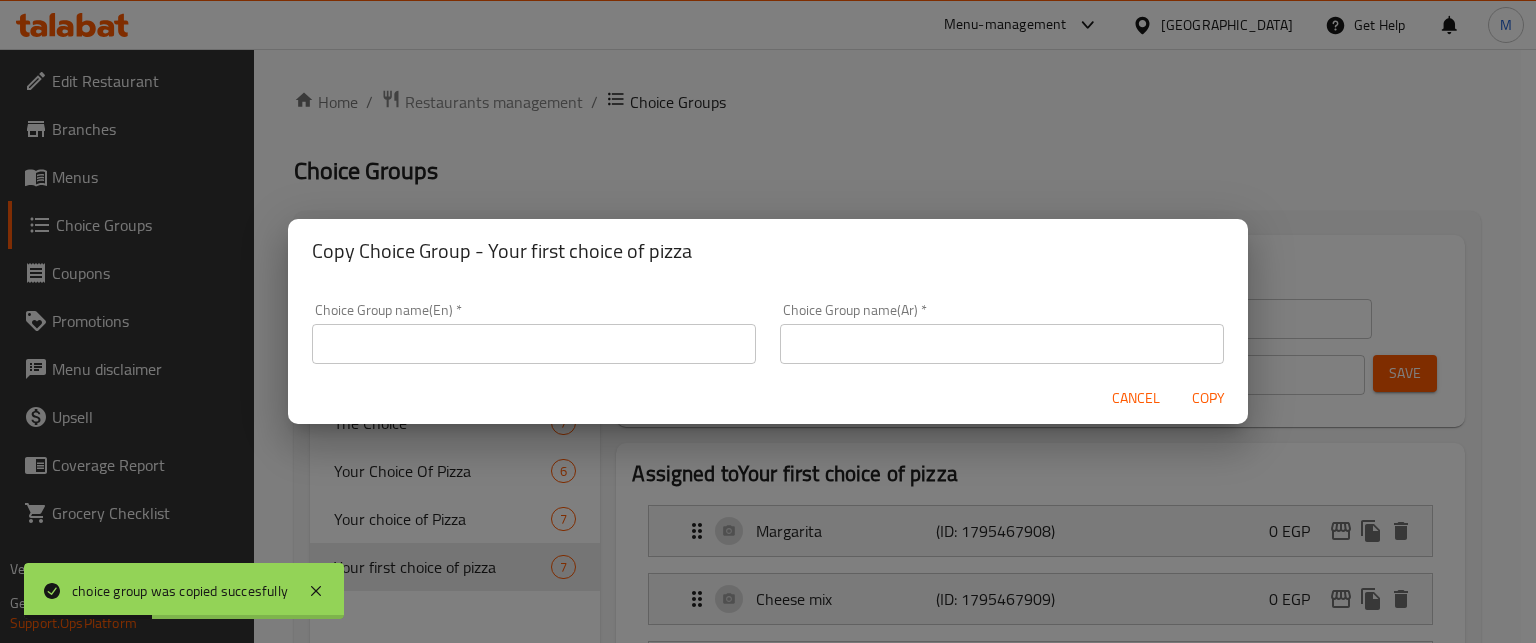 click at bounding box center (1002, 344) 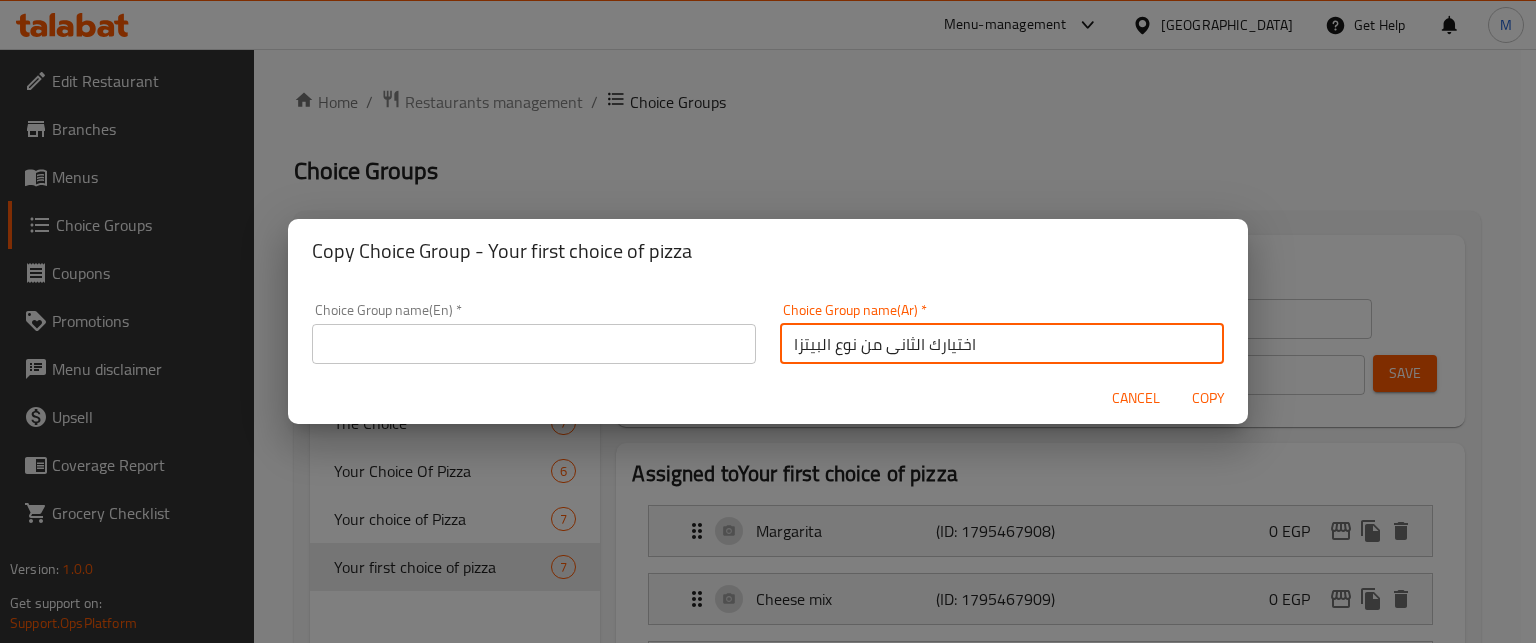 click on "اختيارك الثانى من نوع البيتزا" at bounding box center (1002, 344) 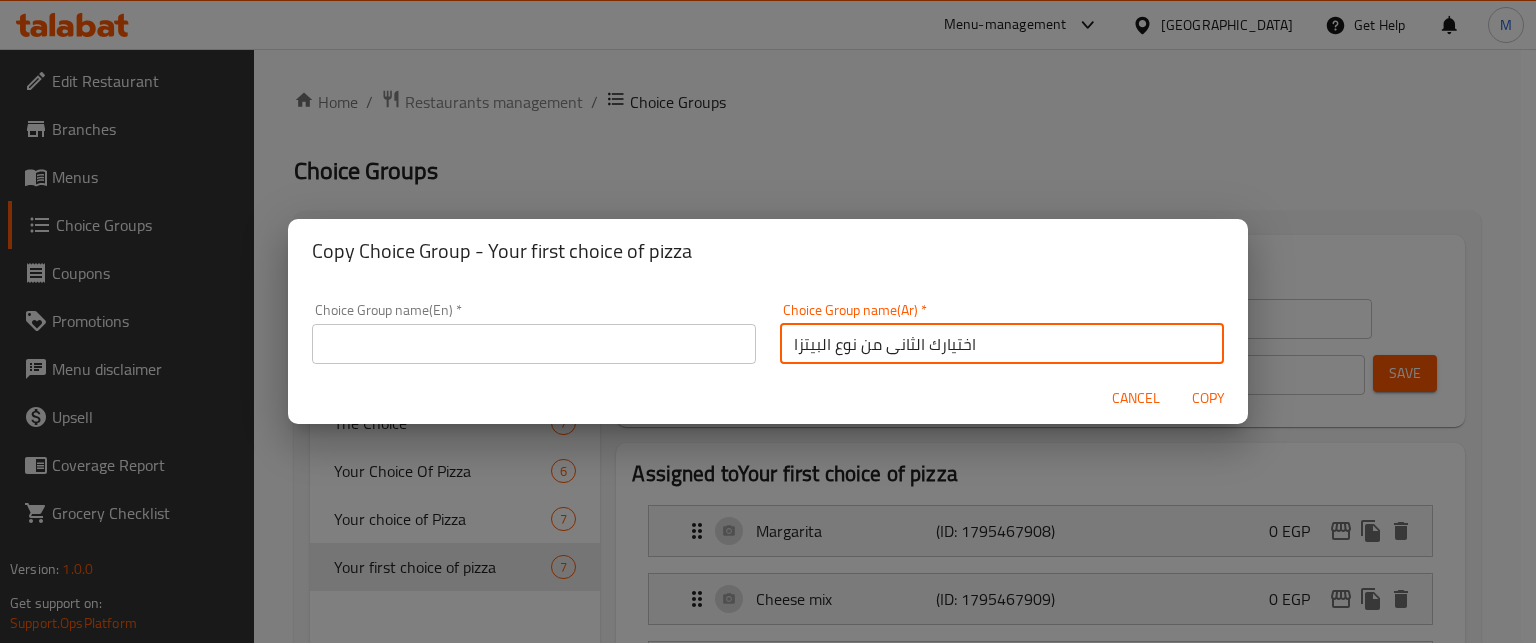click at bounding box center [534, 344] 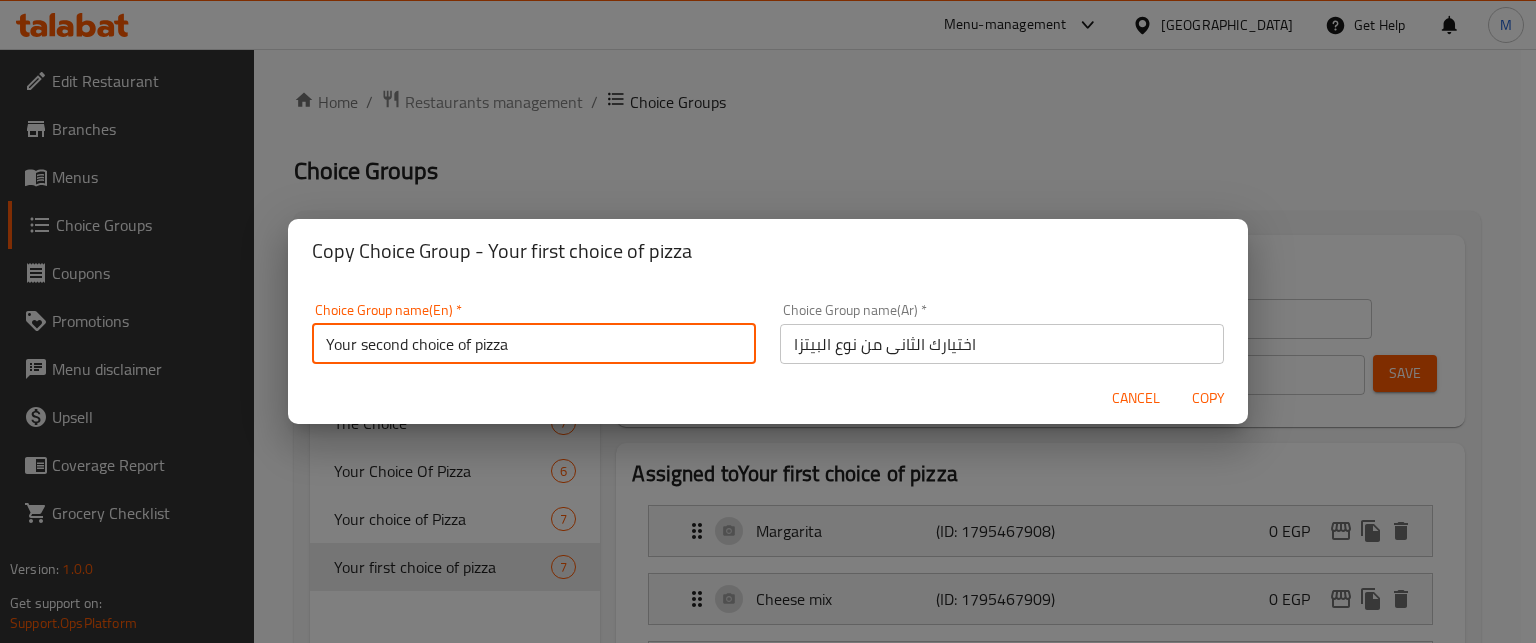 type on "Your second choice of pizza" 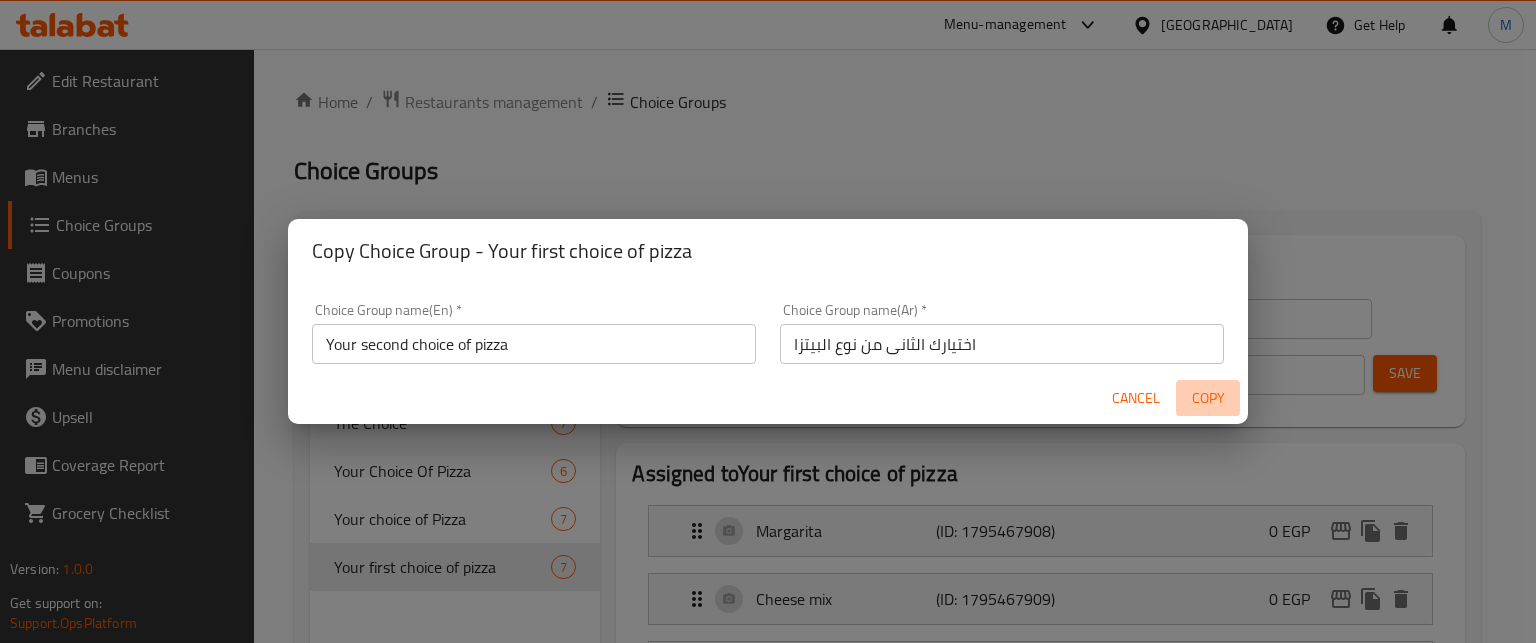 click on "Copy" at bounding box center (1208, 398) 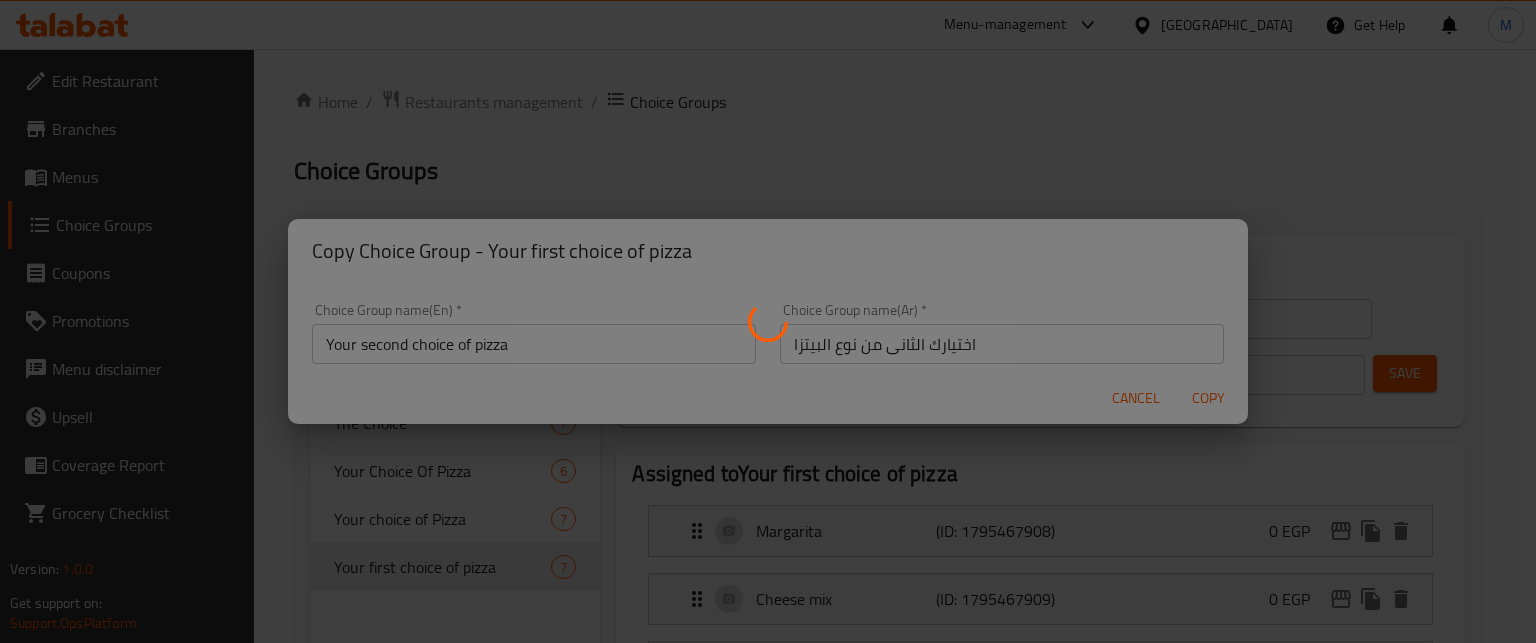 type on "Your second choice of pizza" 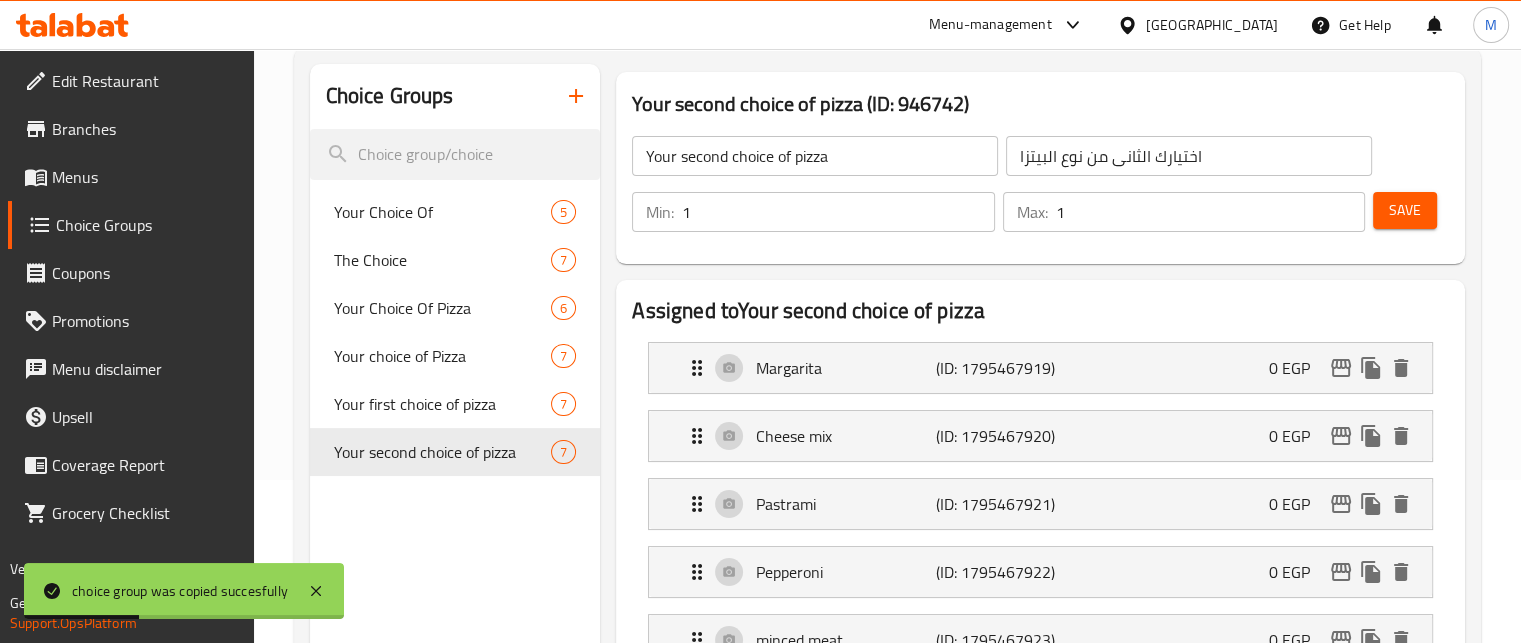 scroll, scrollTop: 202, scrollLeft: 0, axis: vertical 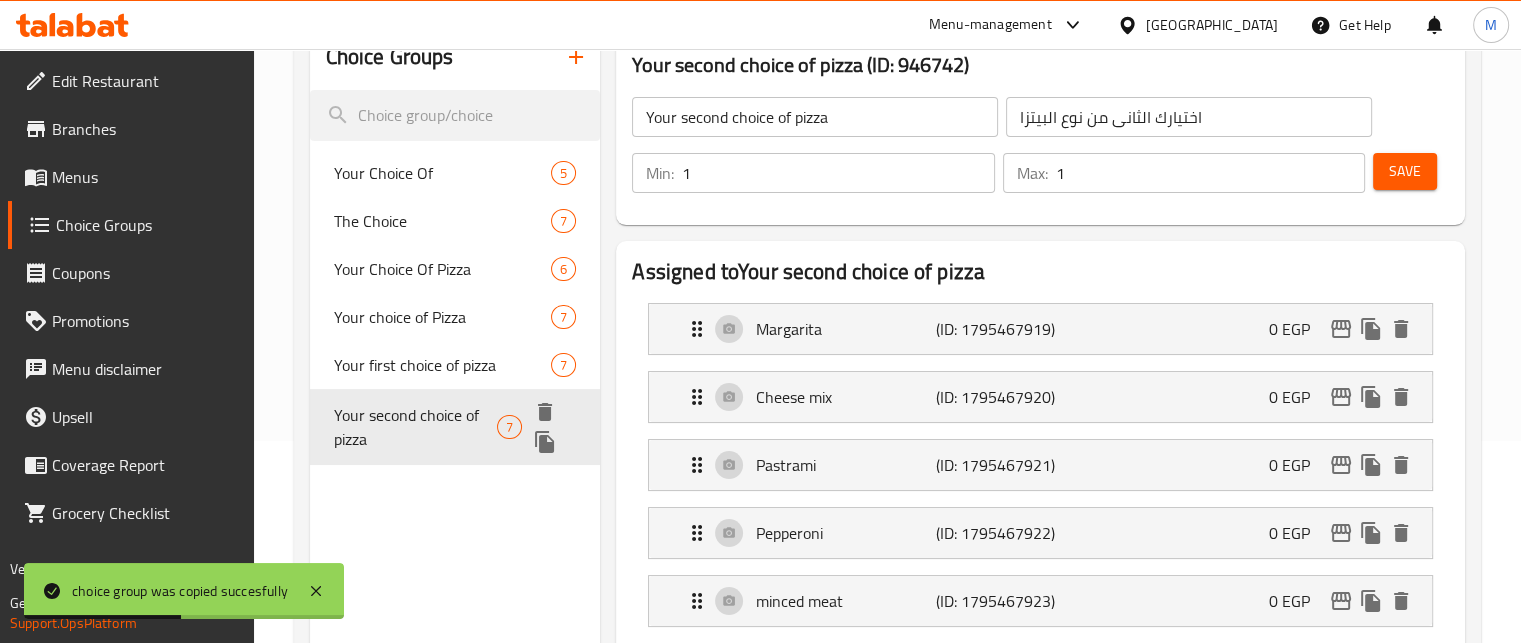 click 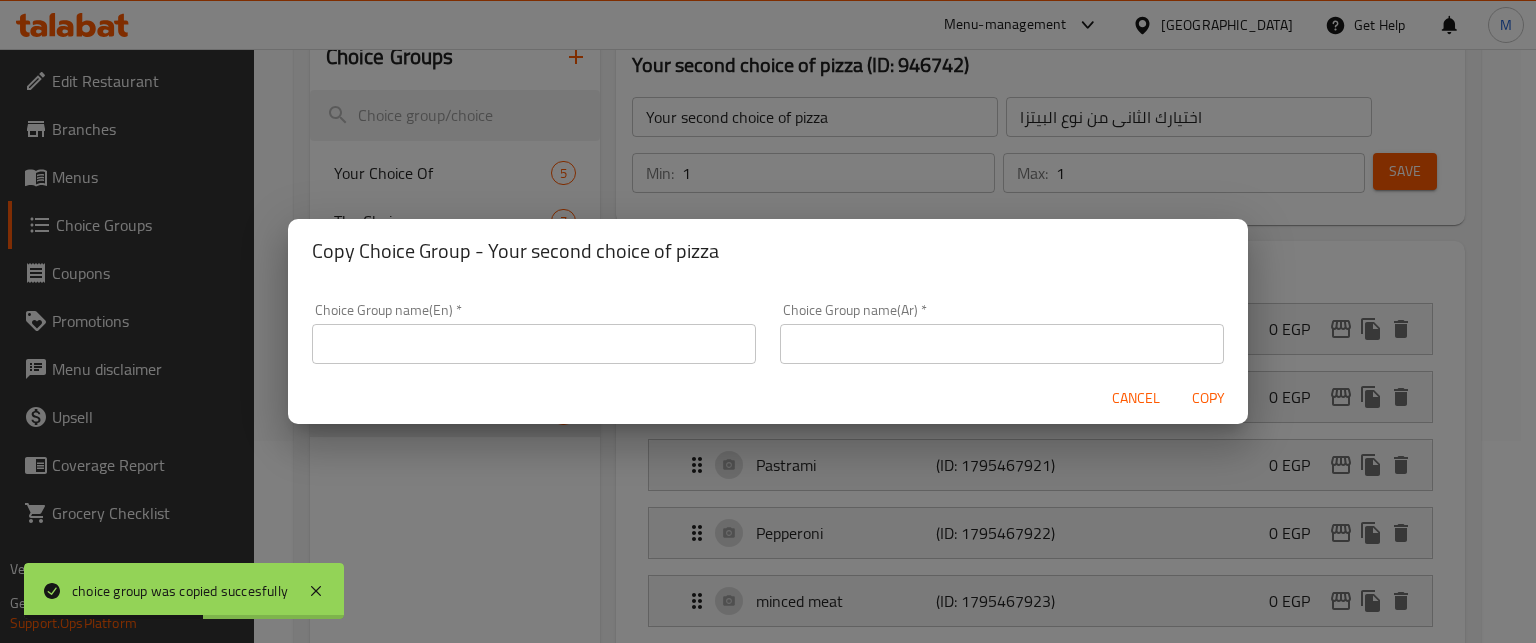 click at bounding box center [1002, 344] 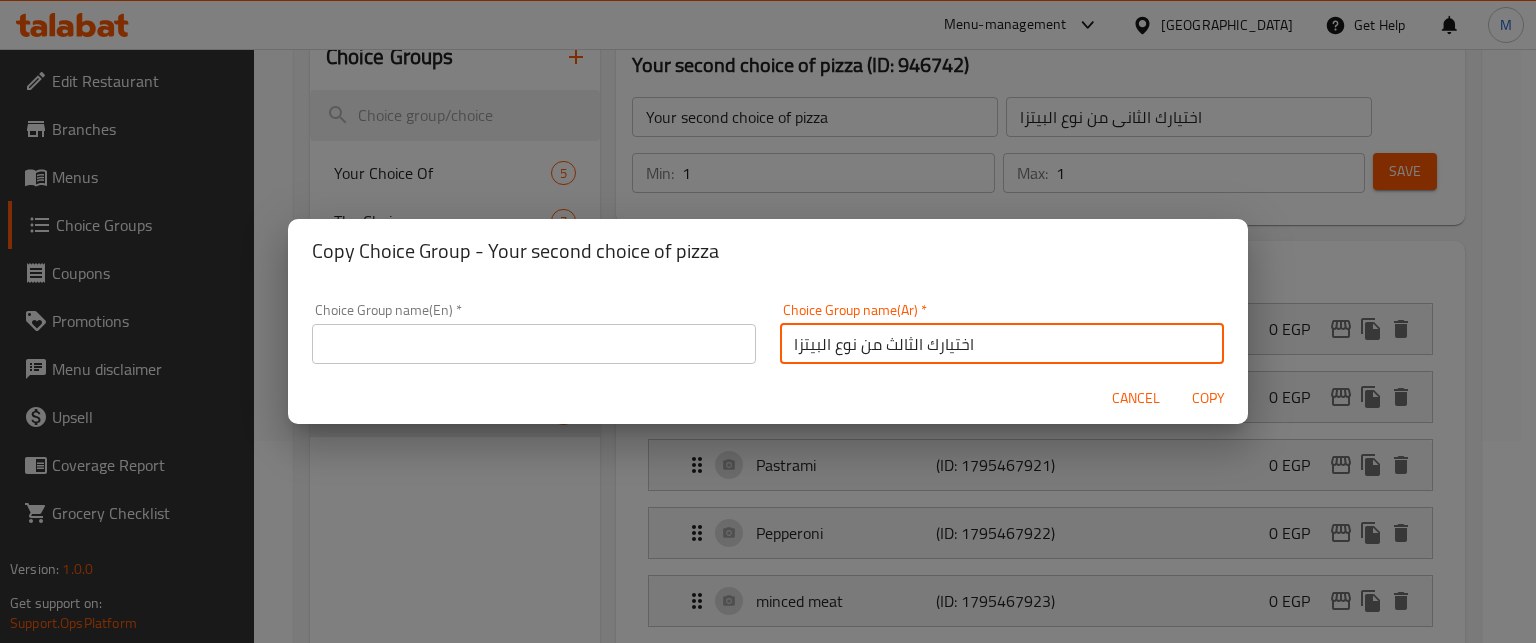 click on "اختيارك الثالث من نوع البيتزا" at bounding box center (1002, 344) 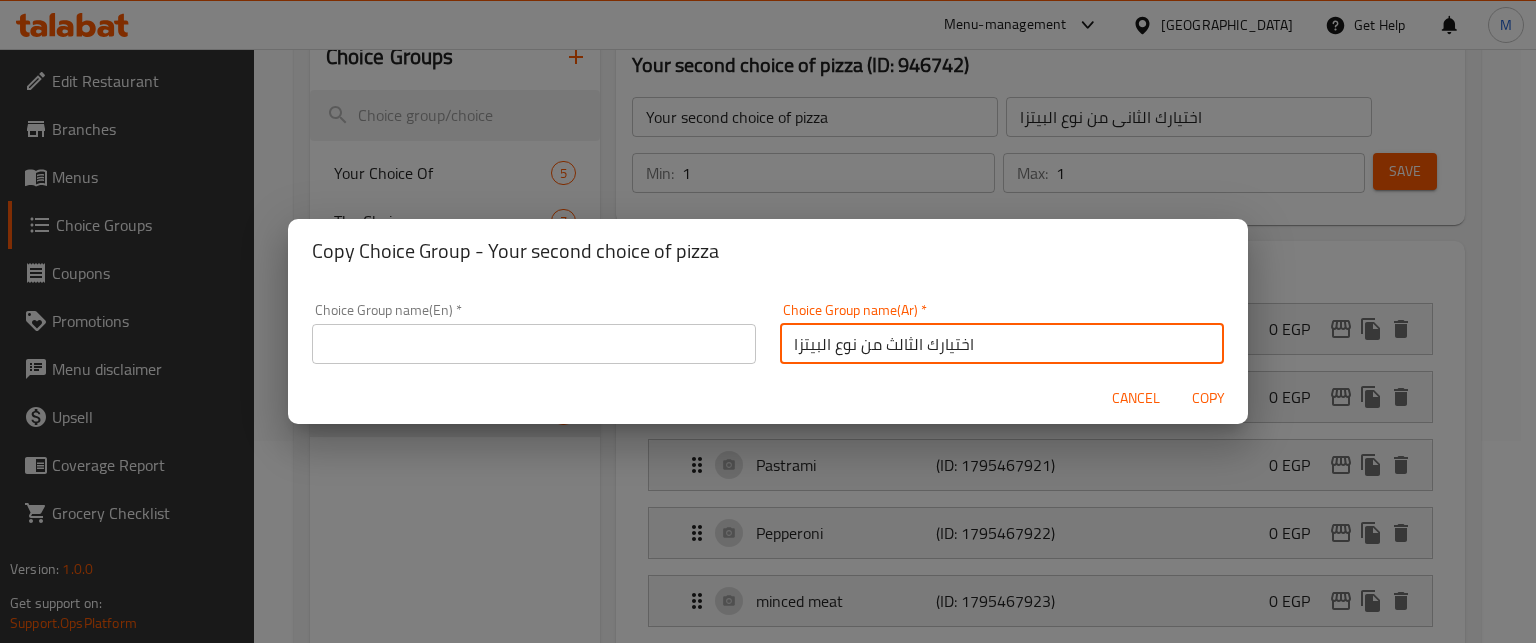 type on "اختيارك الثالث من نوع البيتزا" 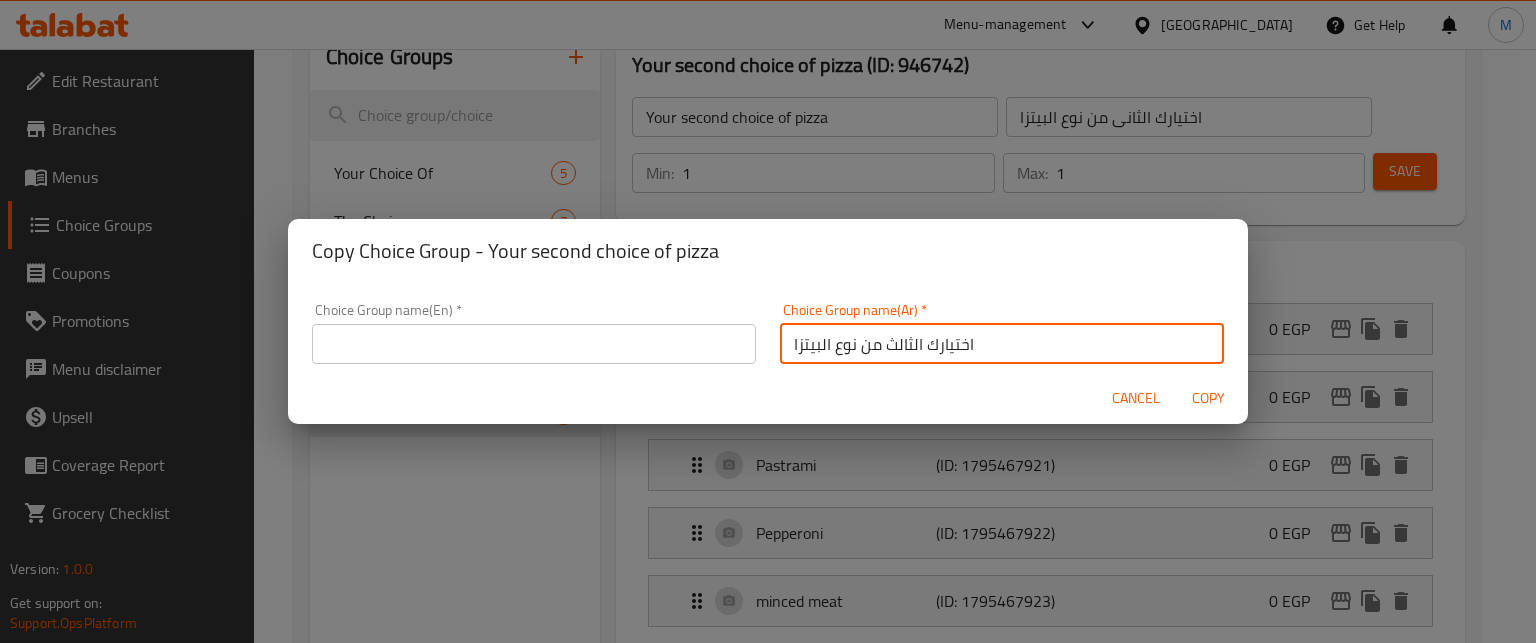 click at bounding box center (534, 344) 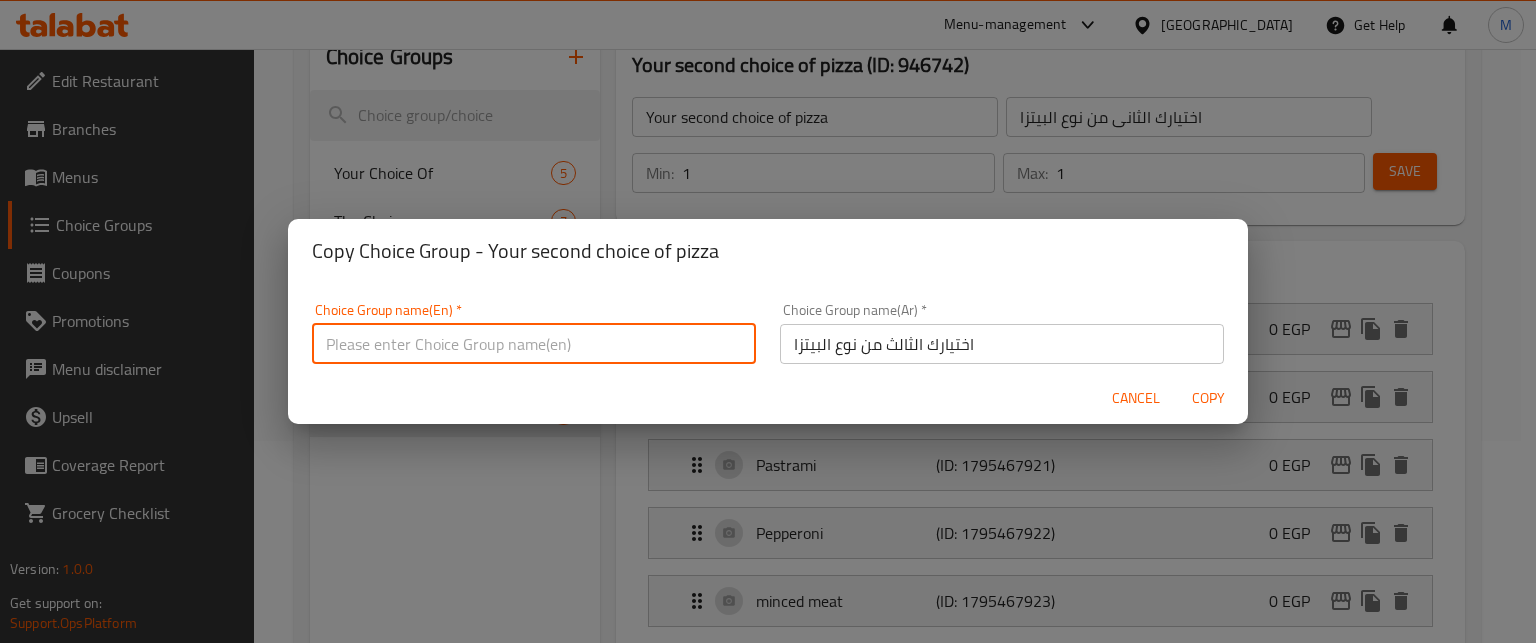 paste on "Your third choice of pizza" 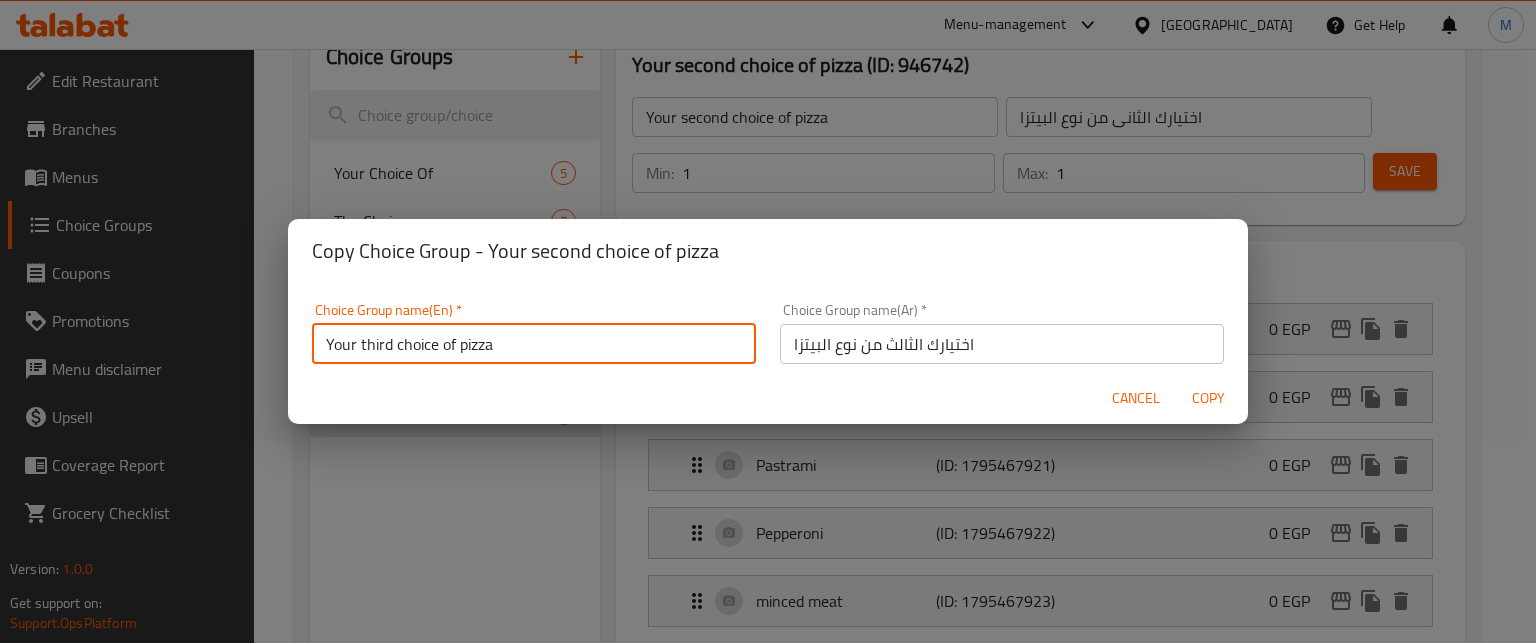 type on "Your third choice of pizza" 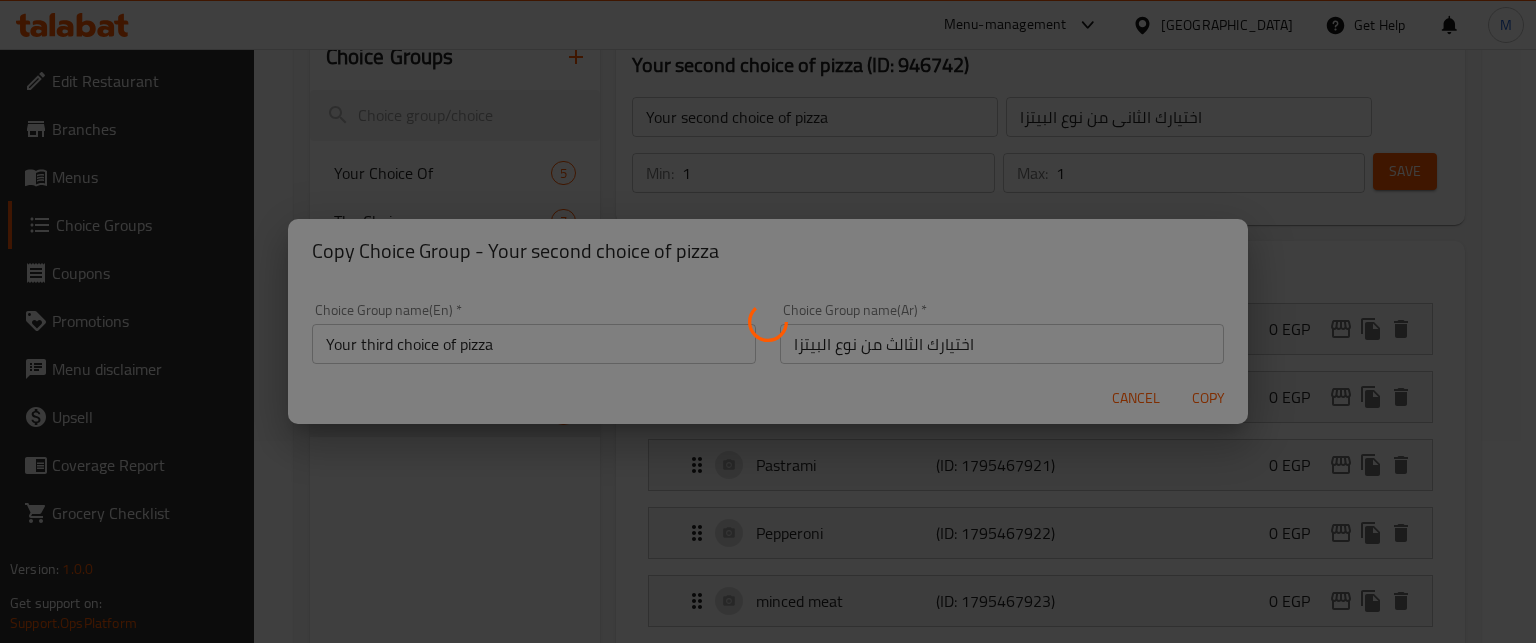 type on "Your third choice of pizza" 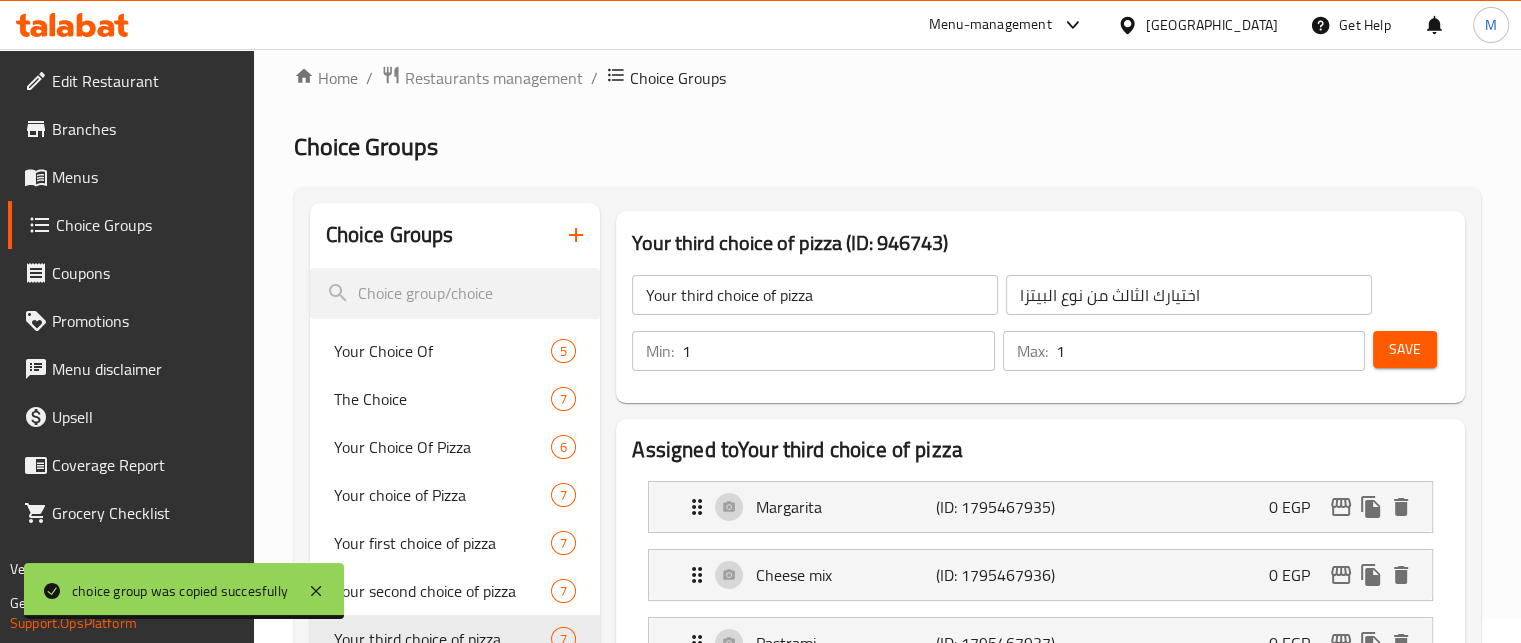 scroll, scrollTop: 0, scrollLeft: 0, axis: both 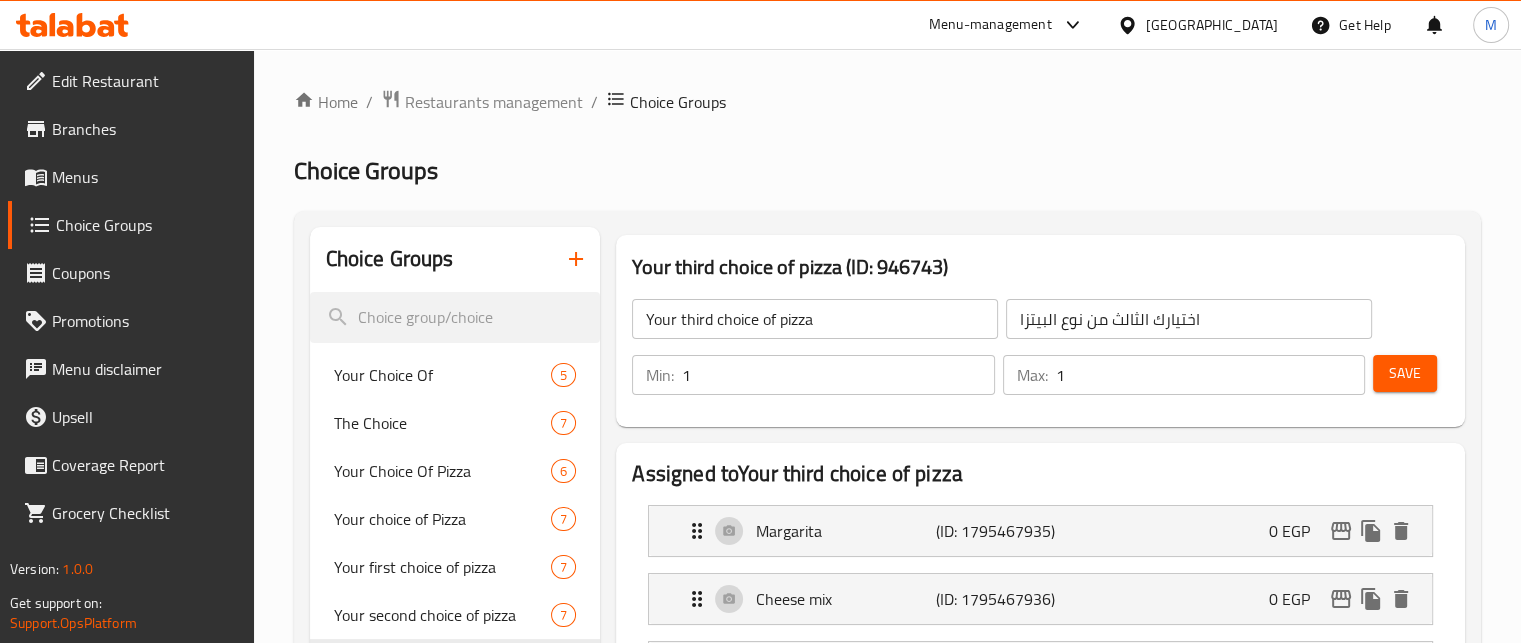 click on "Menu-management" at bounding box center [990, 25] 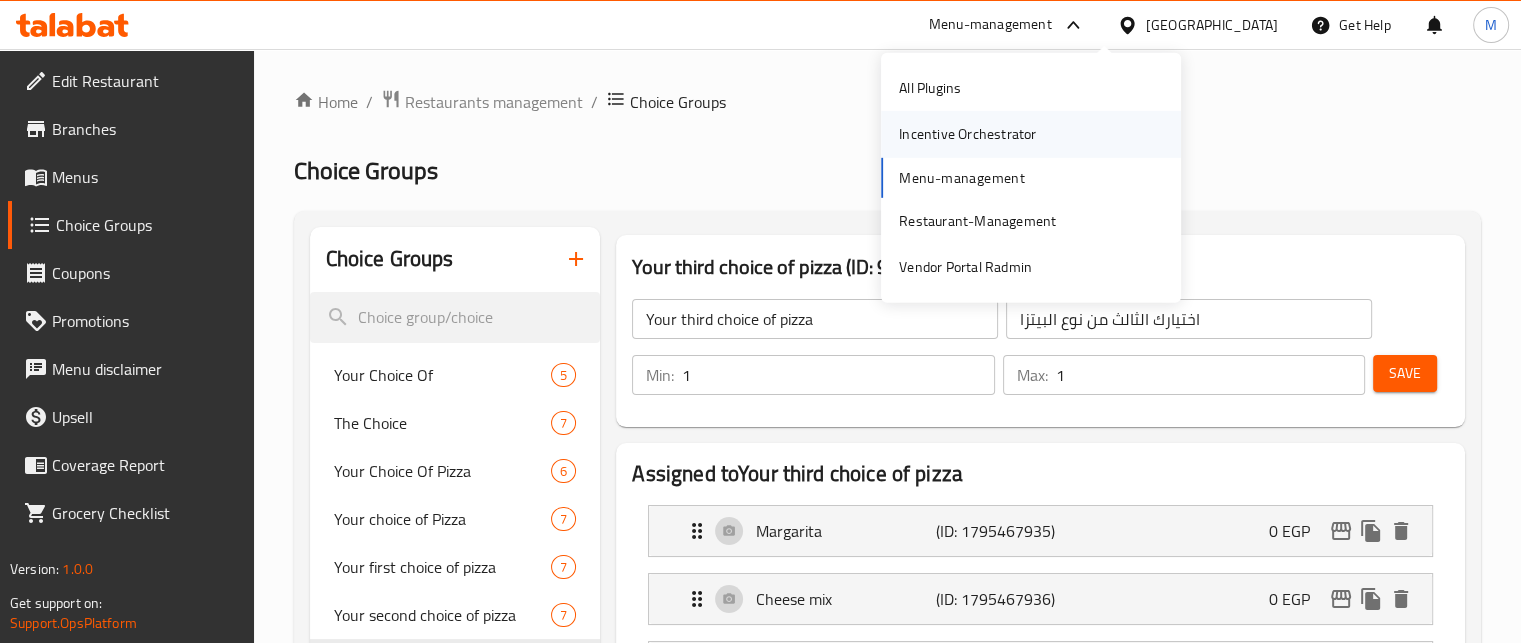 click on "Incentive Orchestrator" at bounding box center [967, 134] 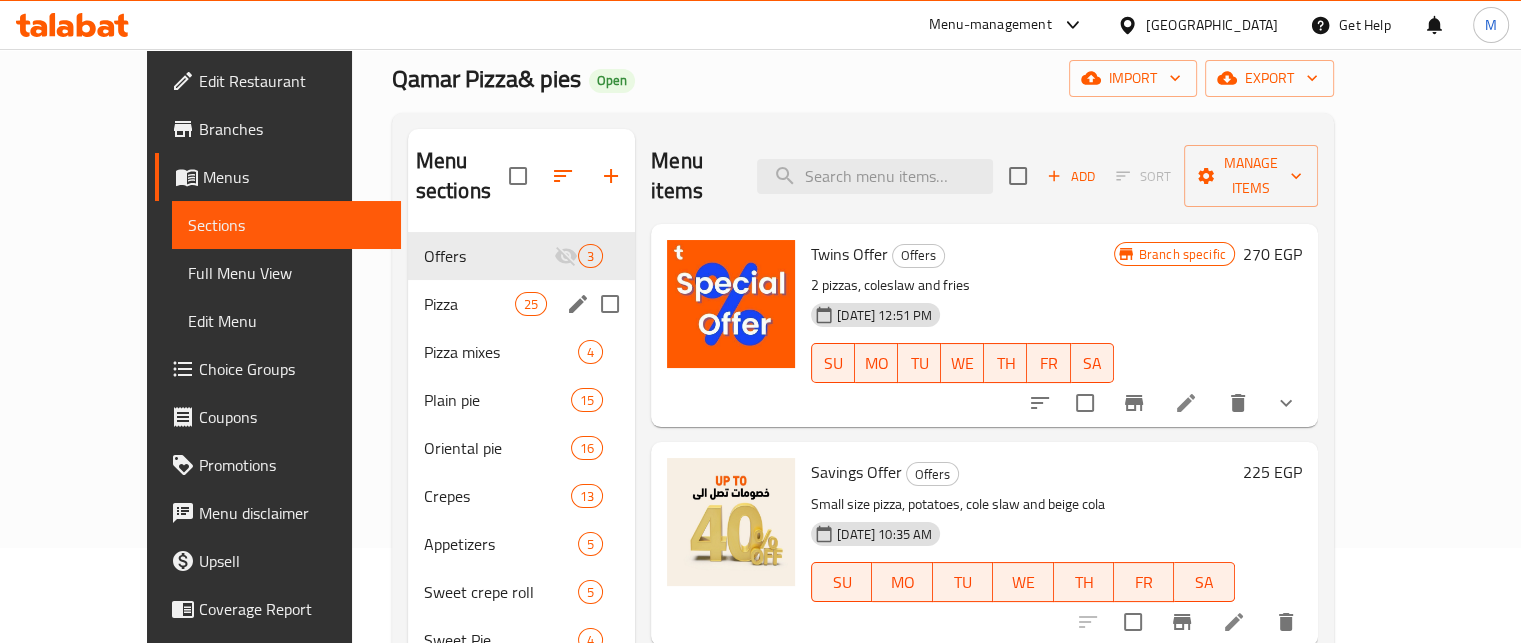 scroll, scrollTop: 0, scrollLeft: 0, axis: both 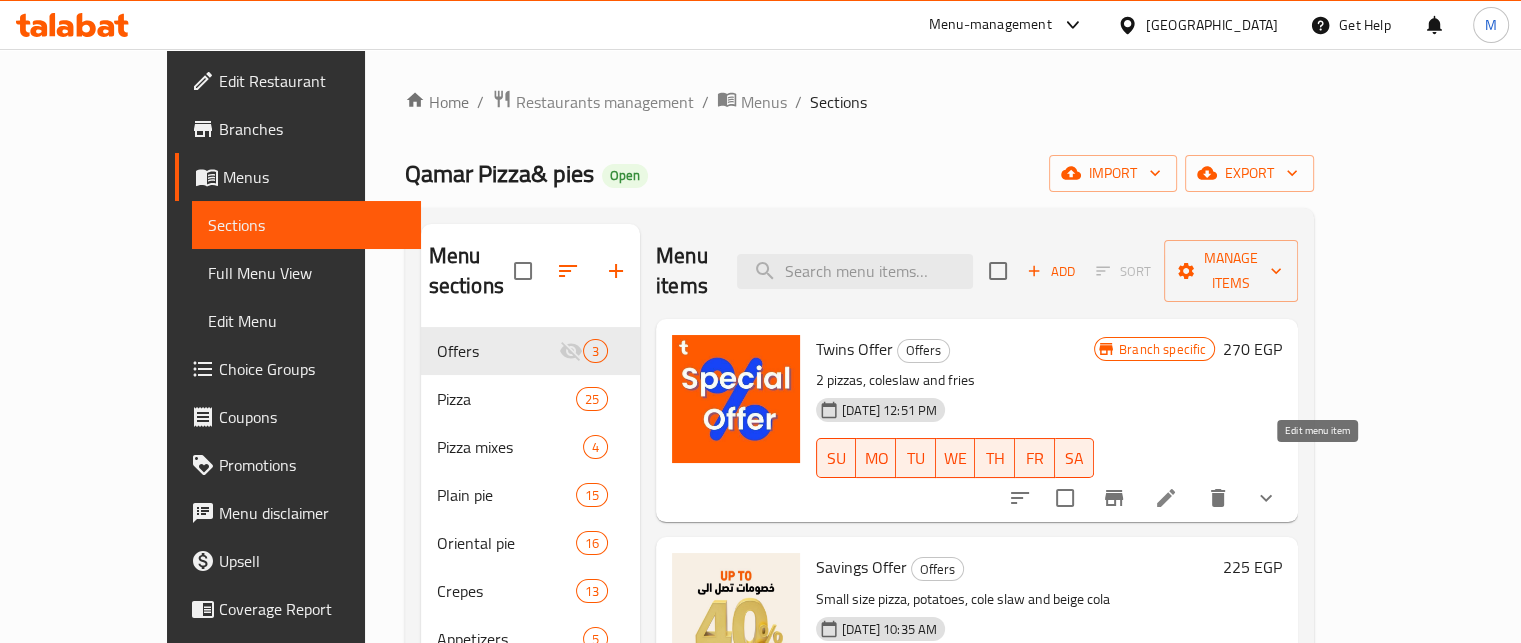 click 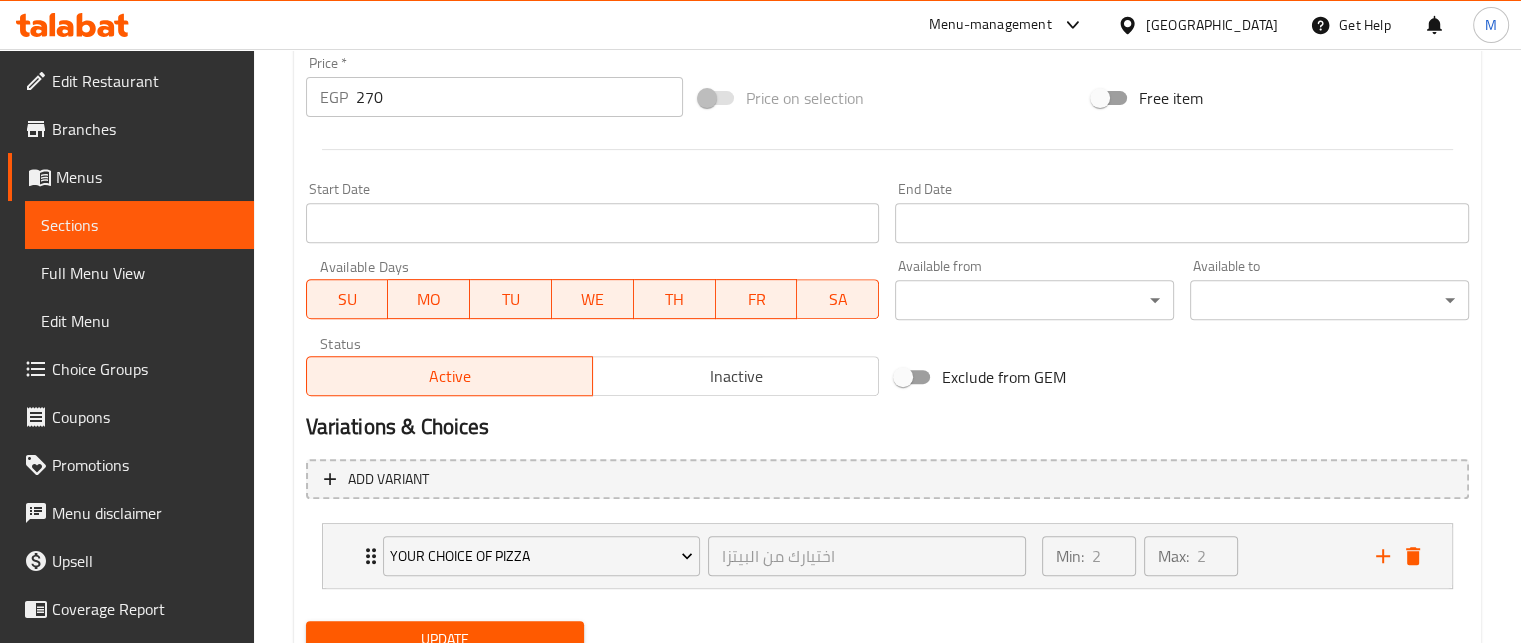 scroll, scrollTop: 831, scrollLeft: 0, axis: vertical 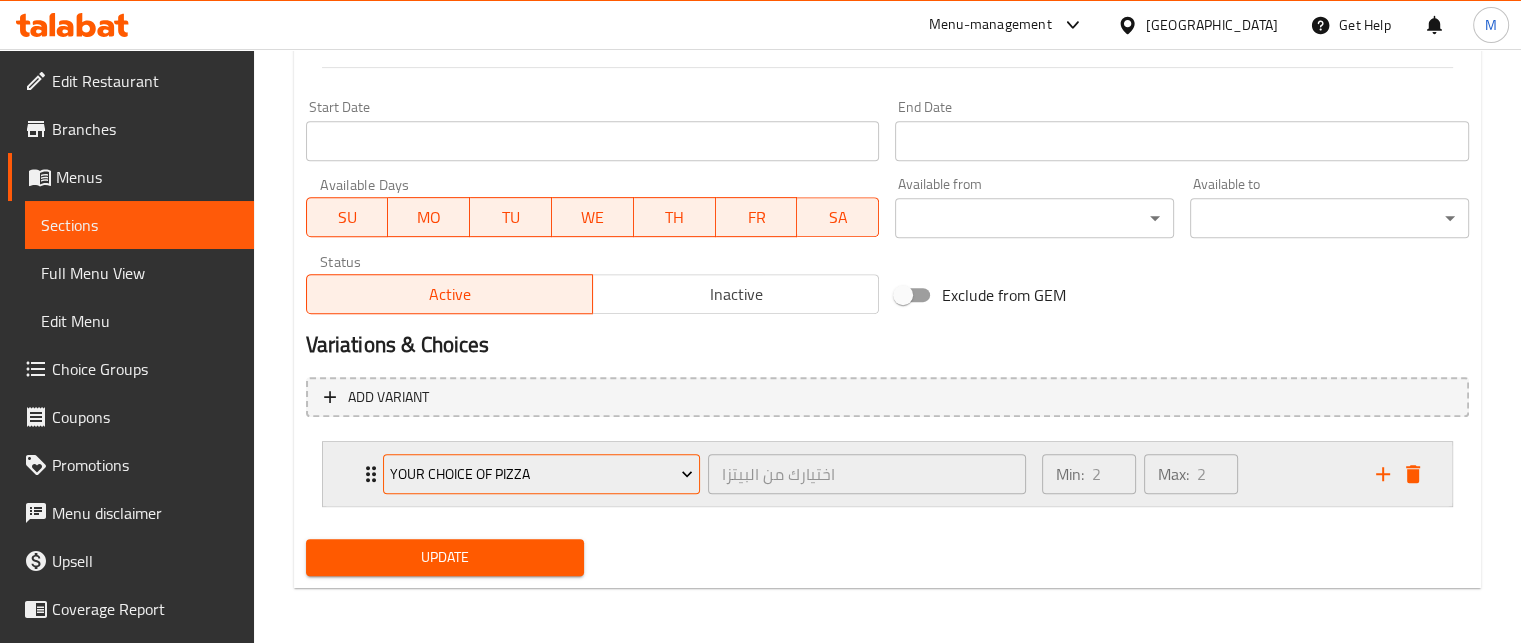 click on "Your Choice Of Pizza" at bounding box center [541, 474] 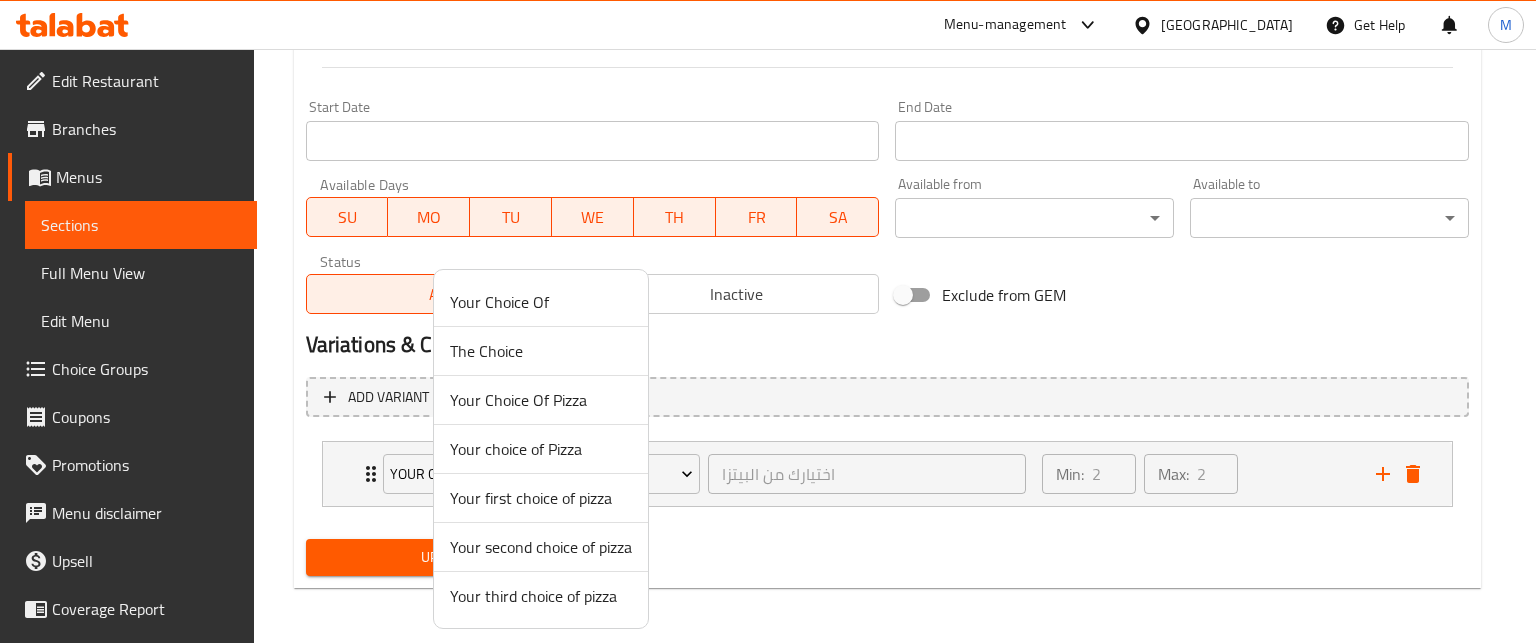 click on "Your choice of Pizza" at bounding box center [541, 449] 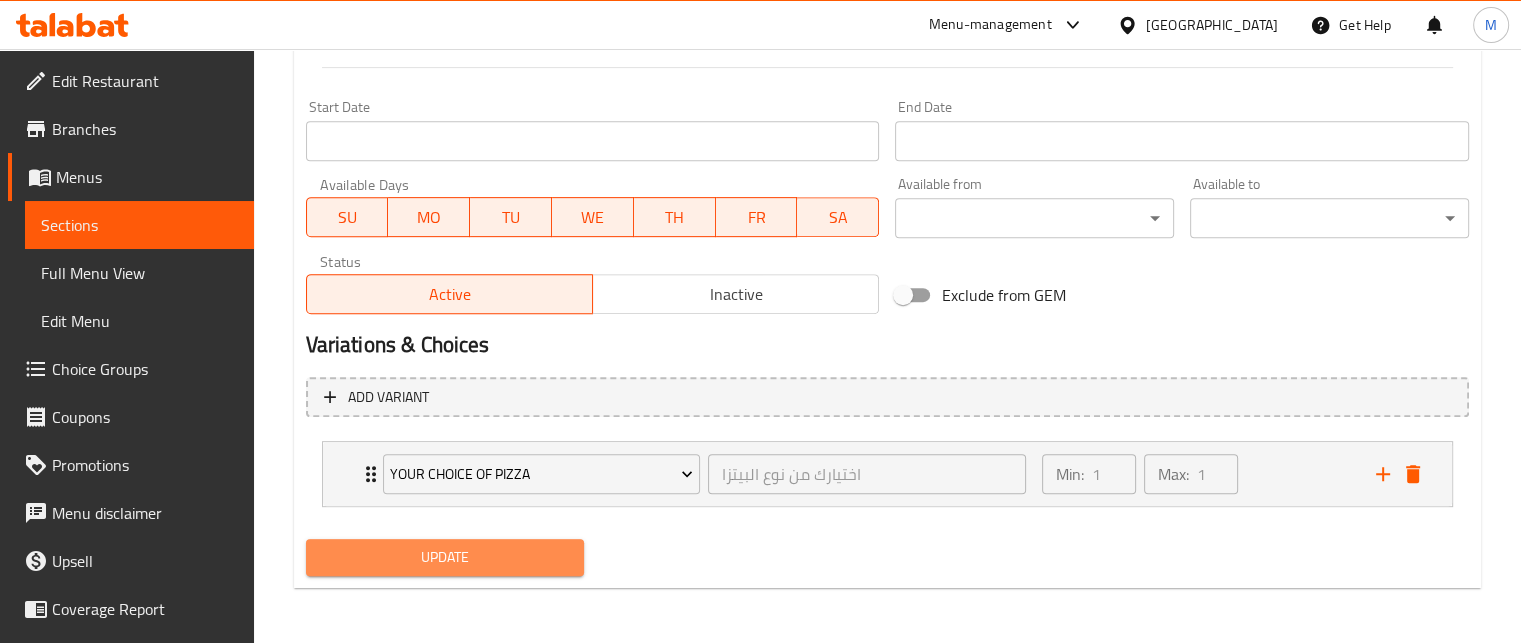 click on "Update" at bounding box center (445, 557) 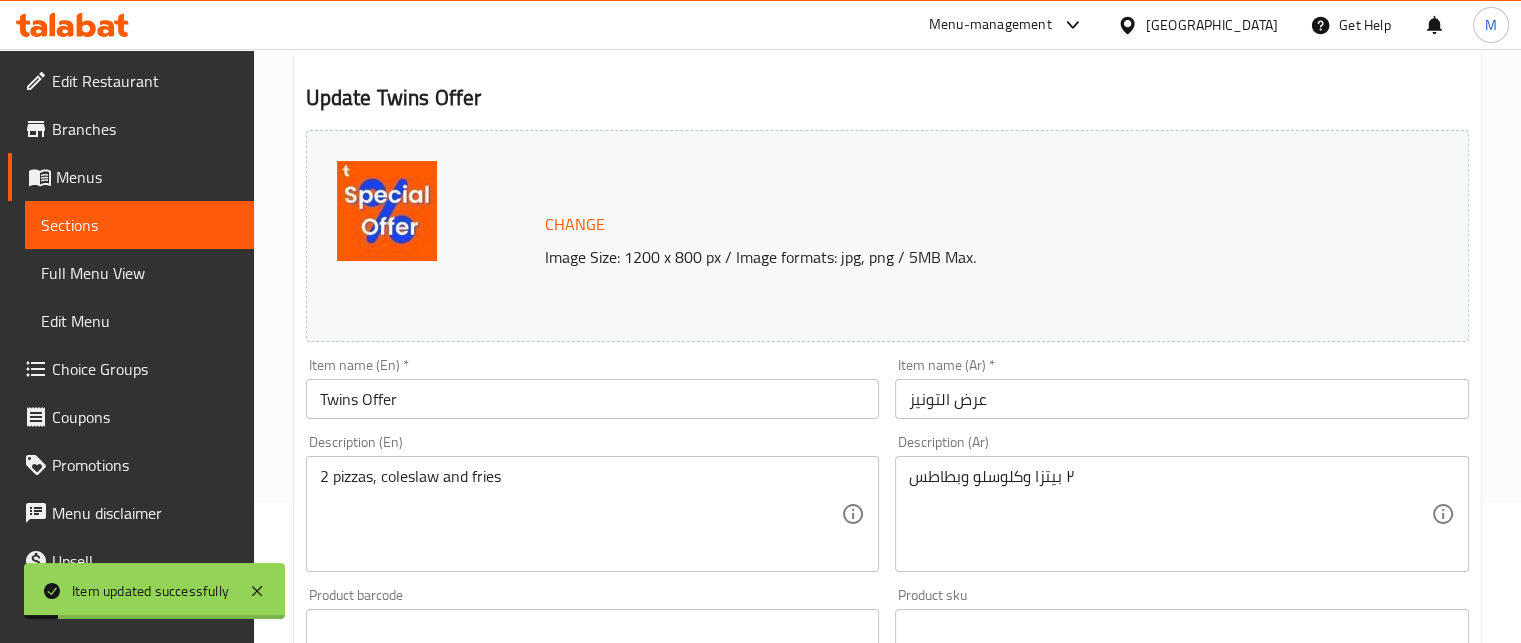 scroll, scrollTop: 0, scrollLeft: 0, axis: both 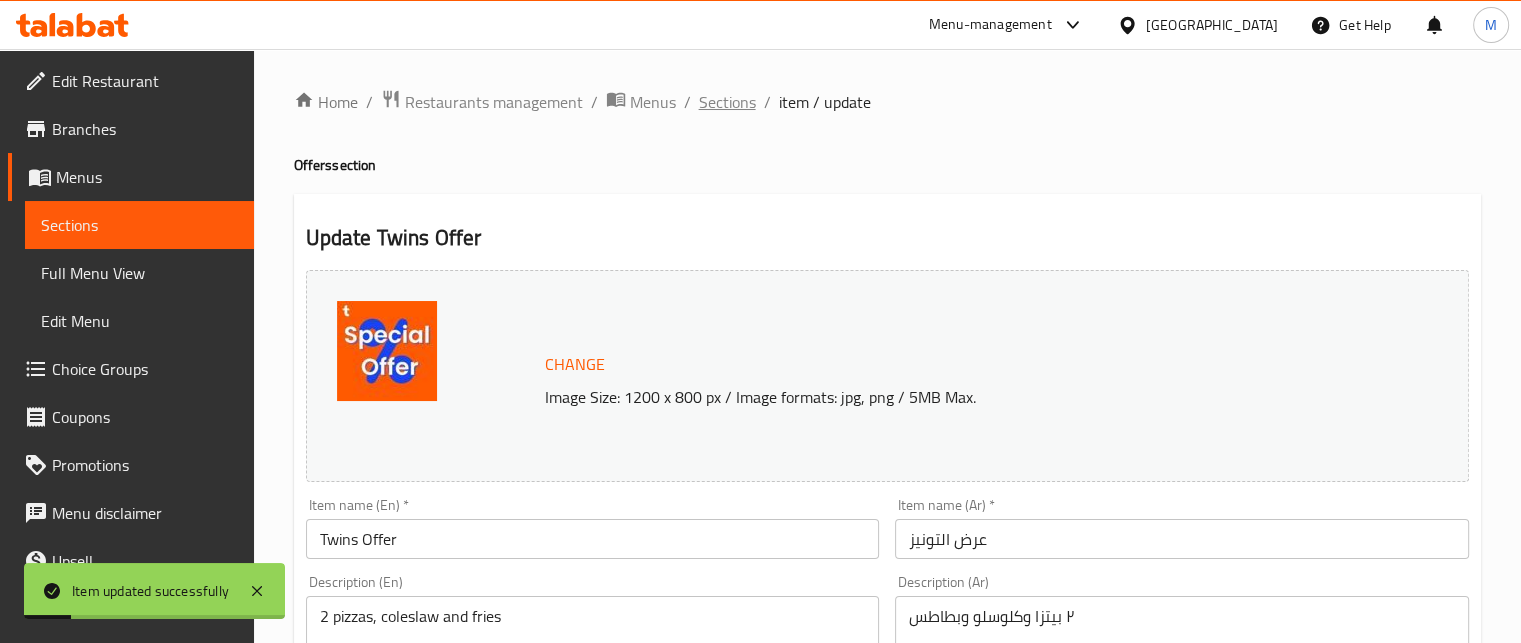 click on "Sections" at bounding box center [727, 102] 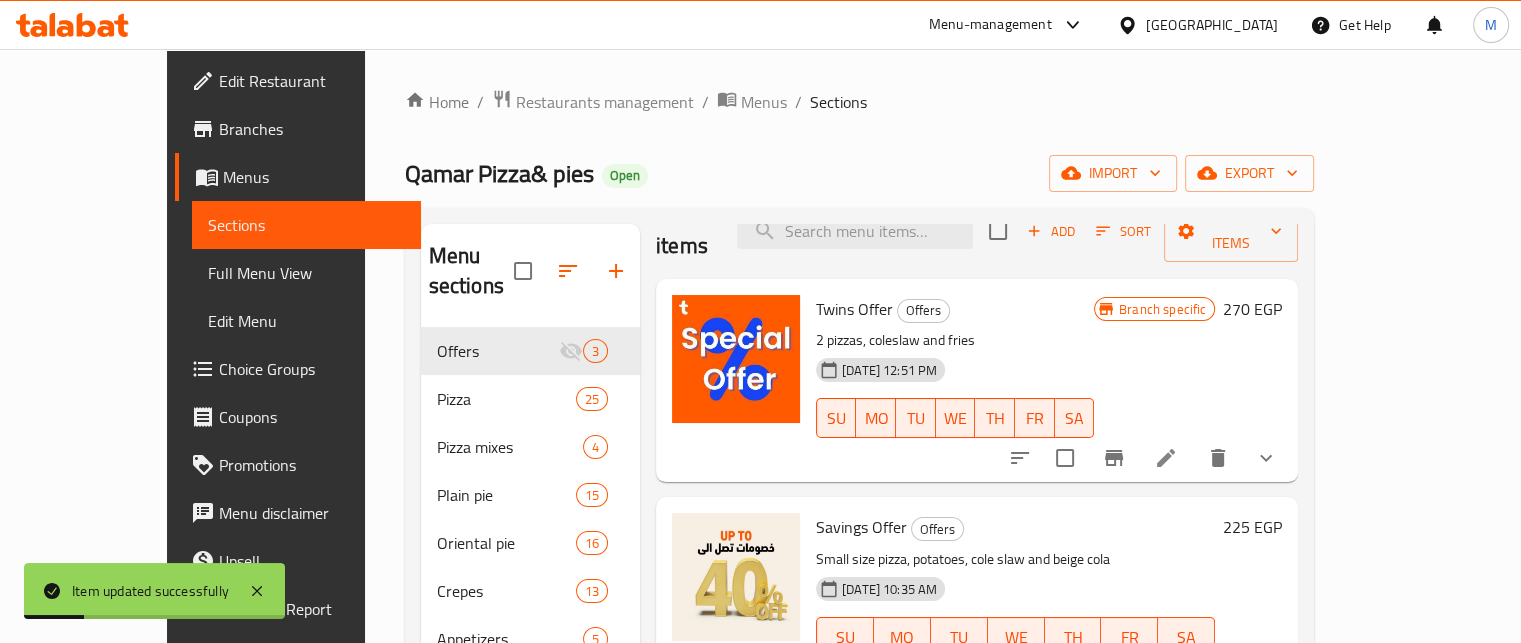 scroll, scrollTop: 62, scrollLeft: 0, axis: vertical 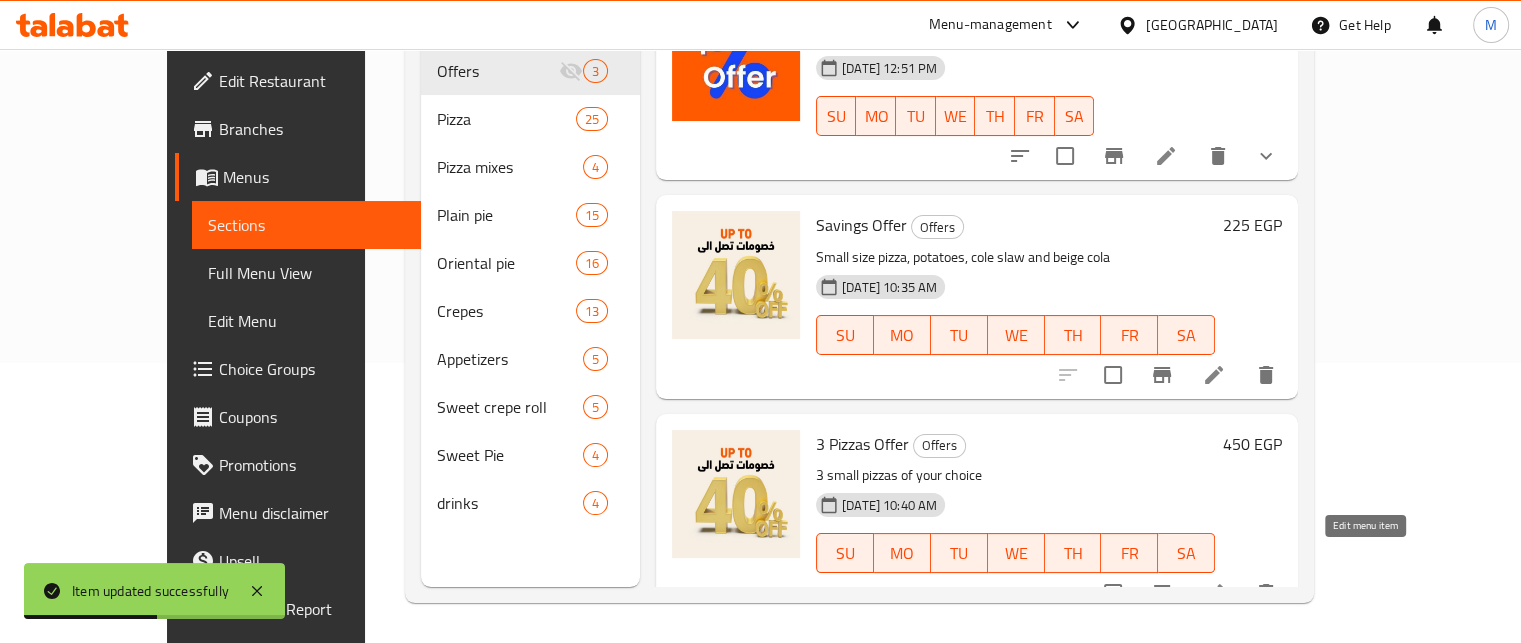 click 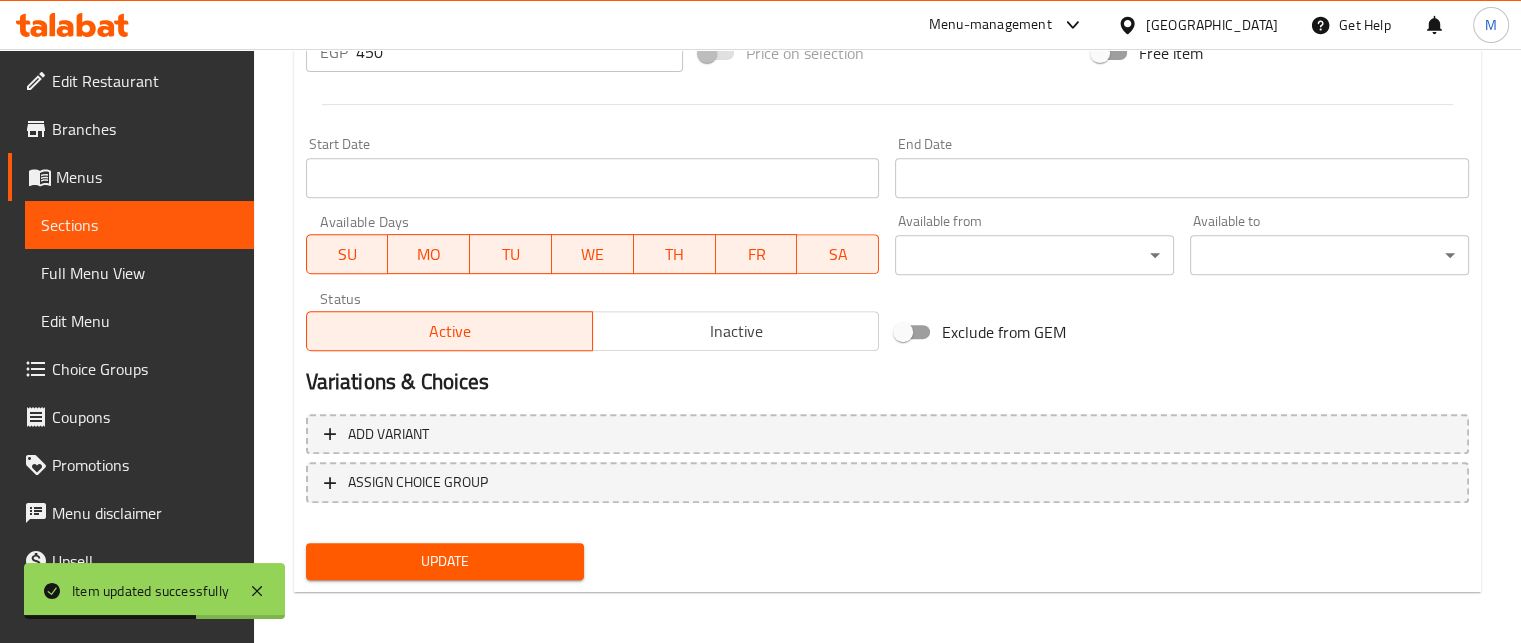 scroll, scrollTop: 797, scrollLeft: 0, axis: vertical 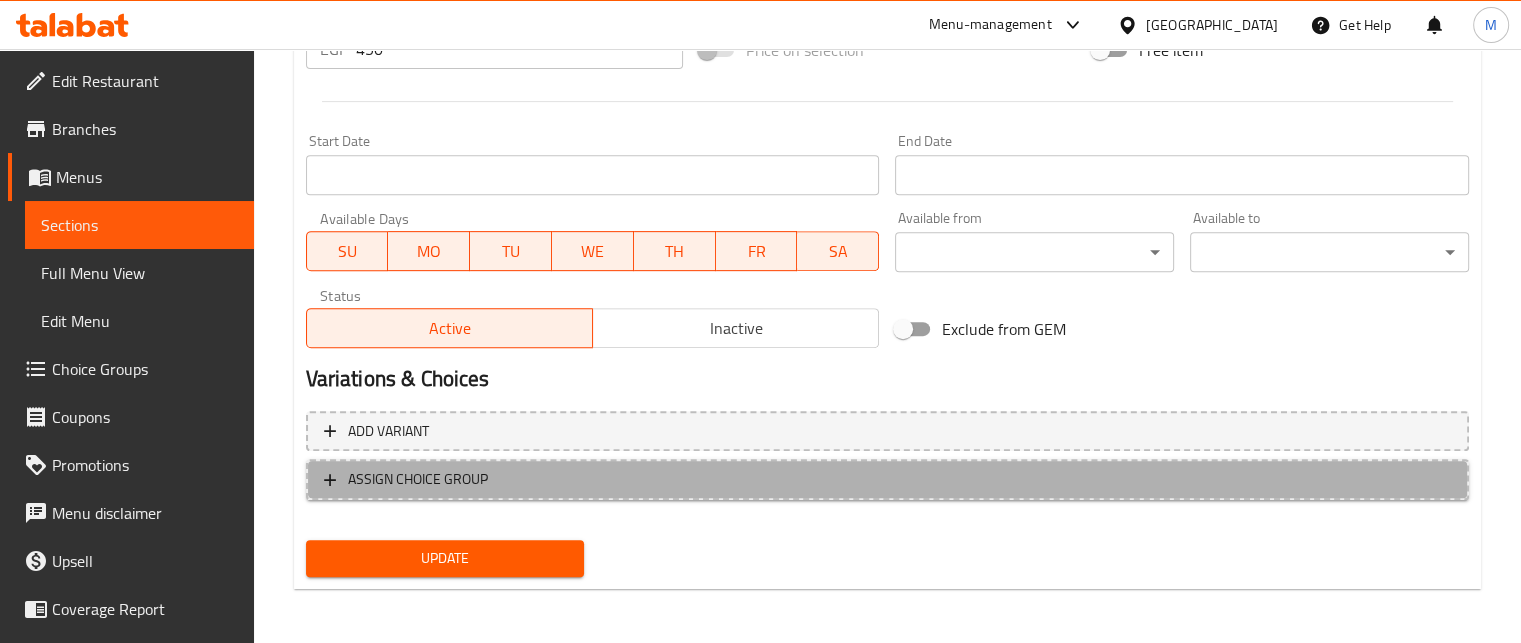 click on "ASSIGN CHOICE GROUP" at bounding box center (418, 479) 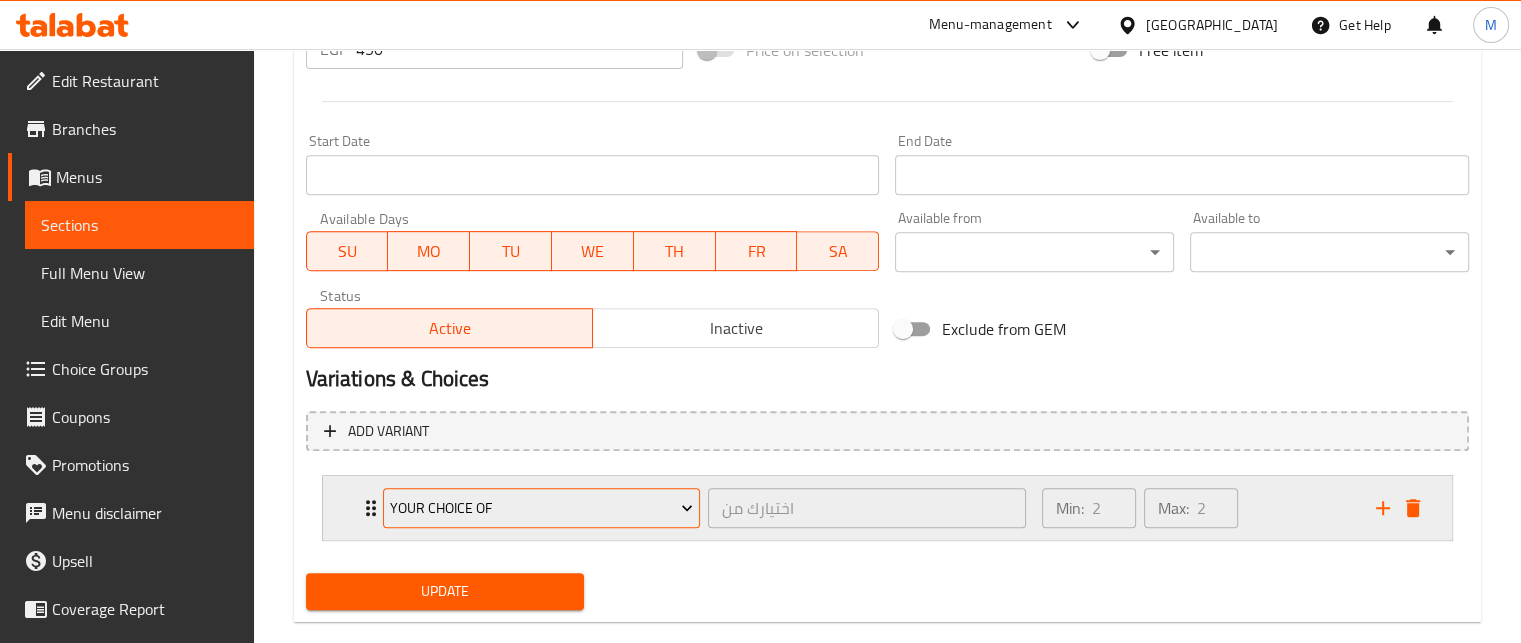 click on "Your Choice Of" at bounding box center [541, 508] 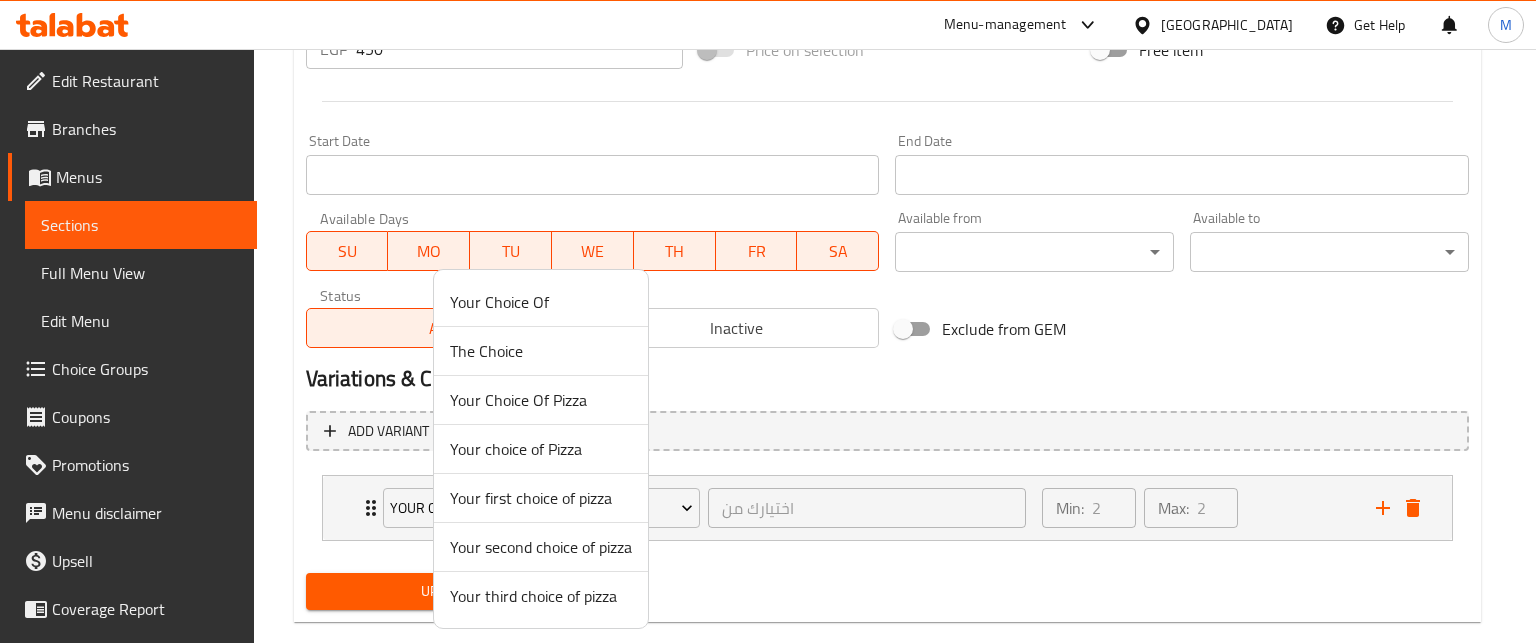 click on "Your first choice of pizza" at bounding box center (541, 498) 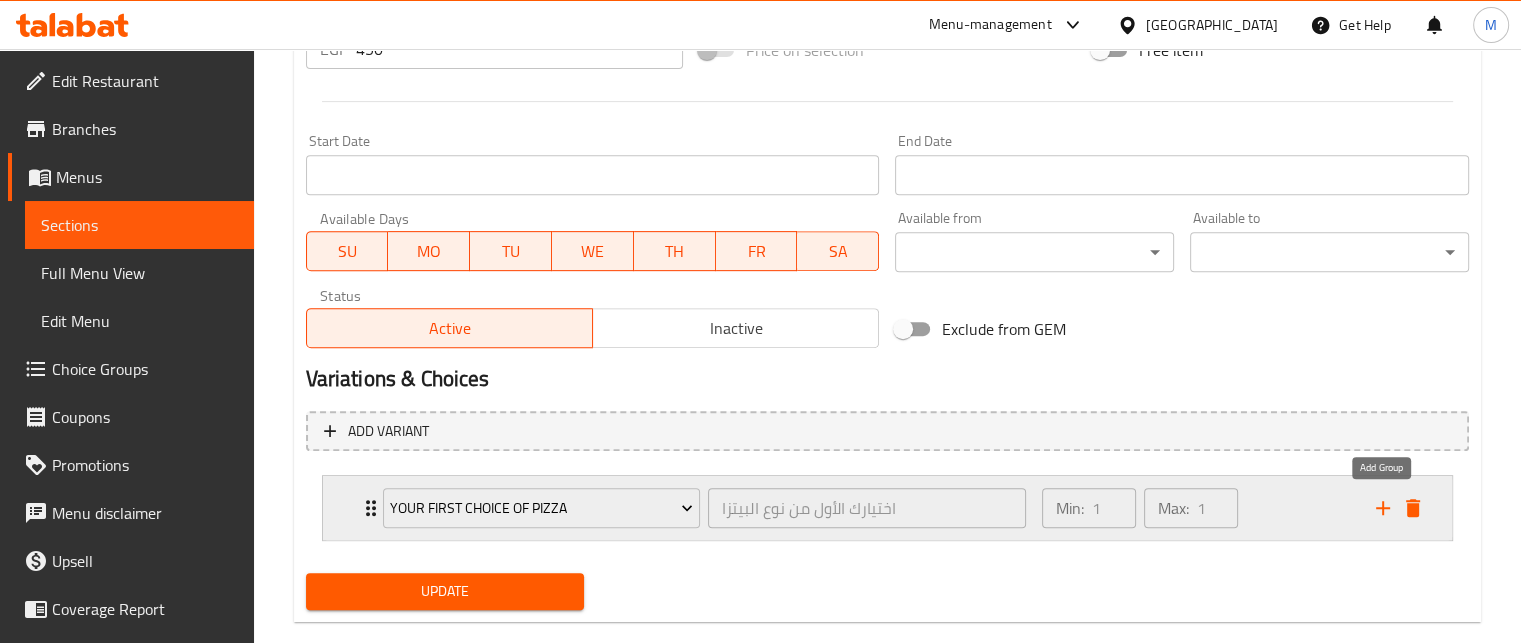 click 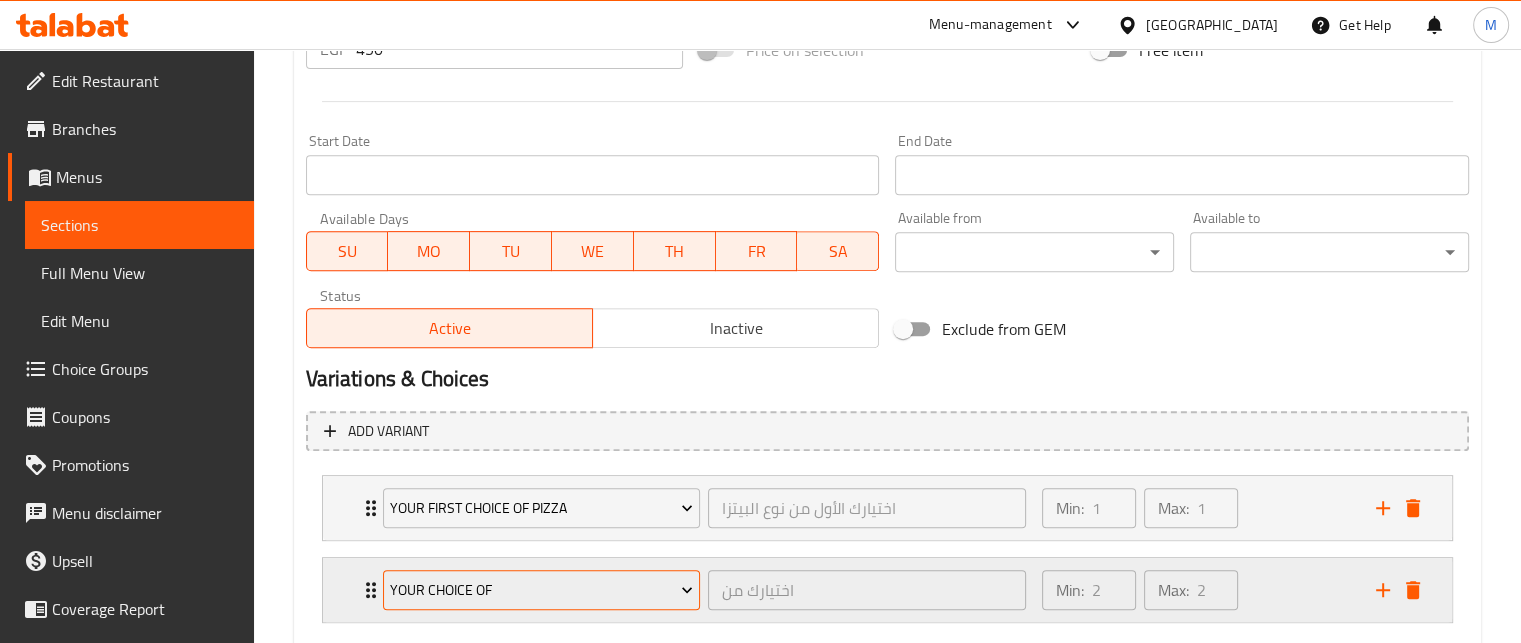 click on "Your Choice Of" at bounding box center (541, 590) 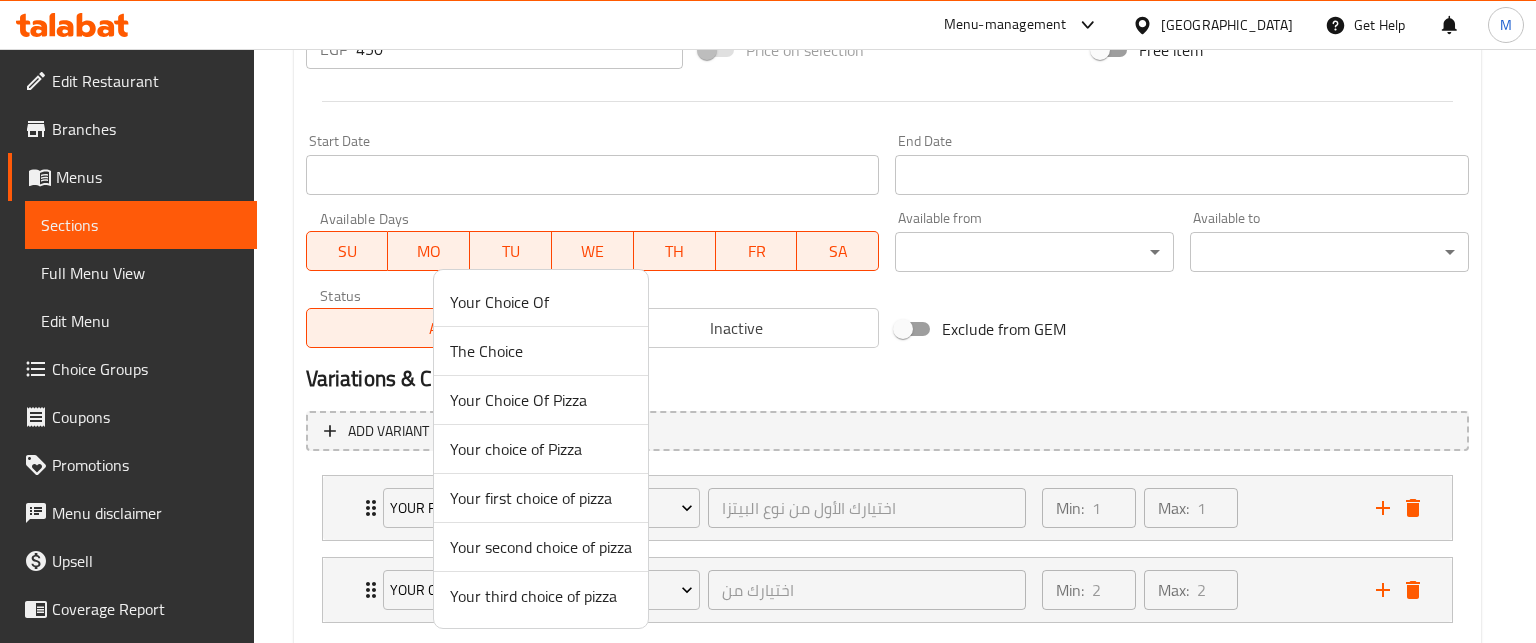 click on "Your second choice of pizza" at bounding box center [541, 547] 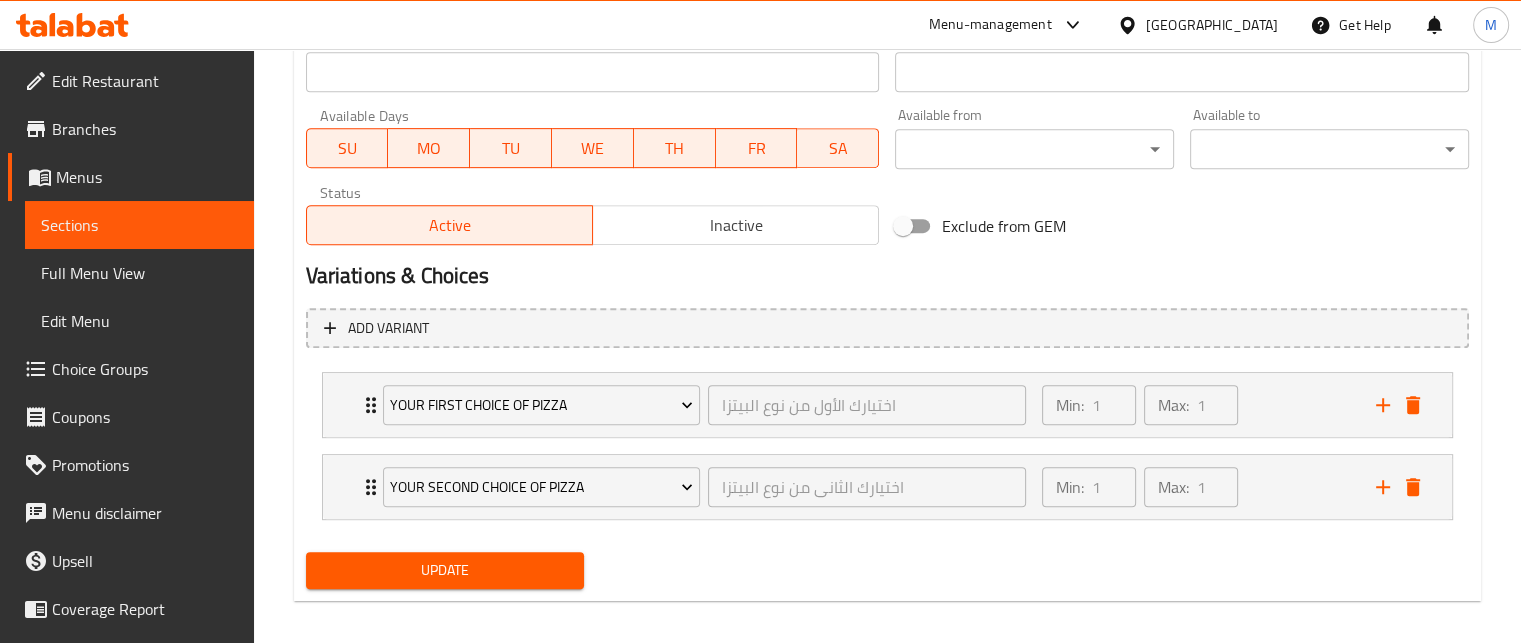 scroll, scrollTop: 912, scrollLeft: 0, axis: vertical 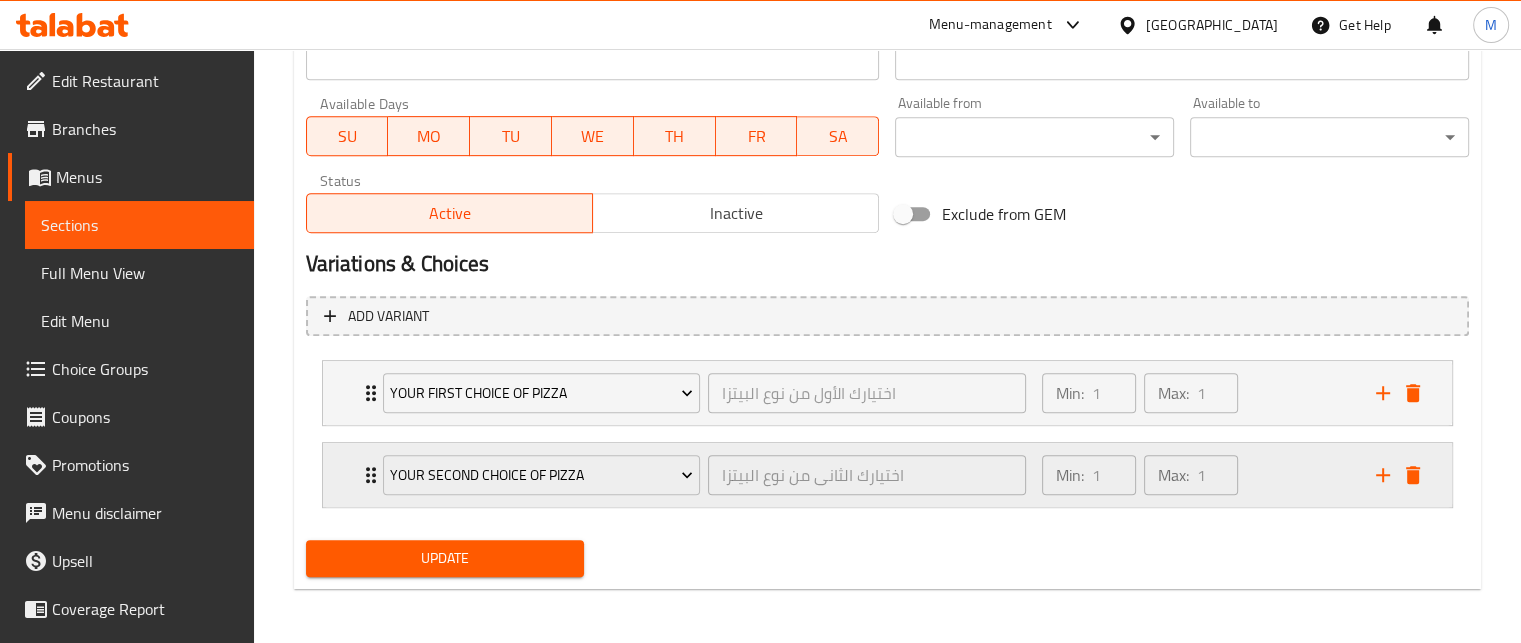 click 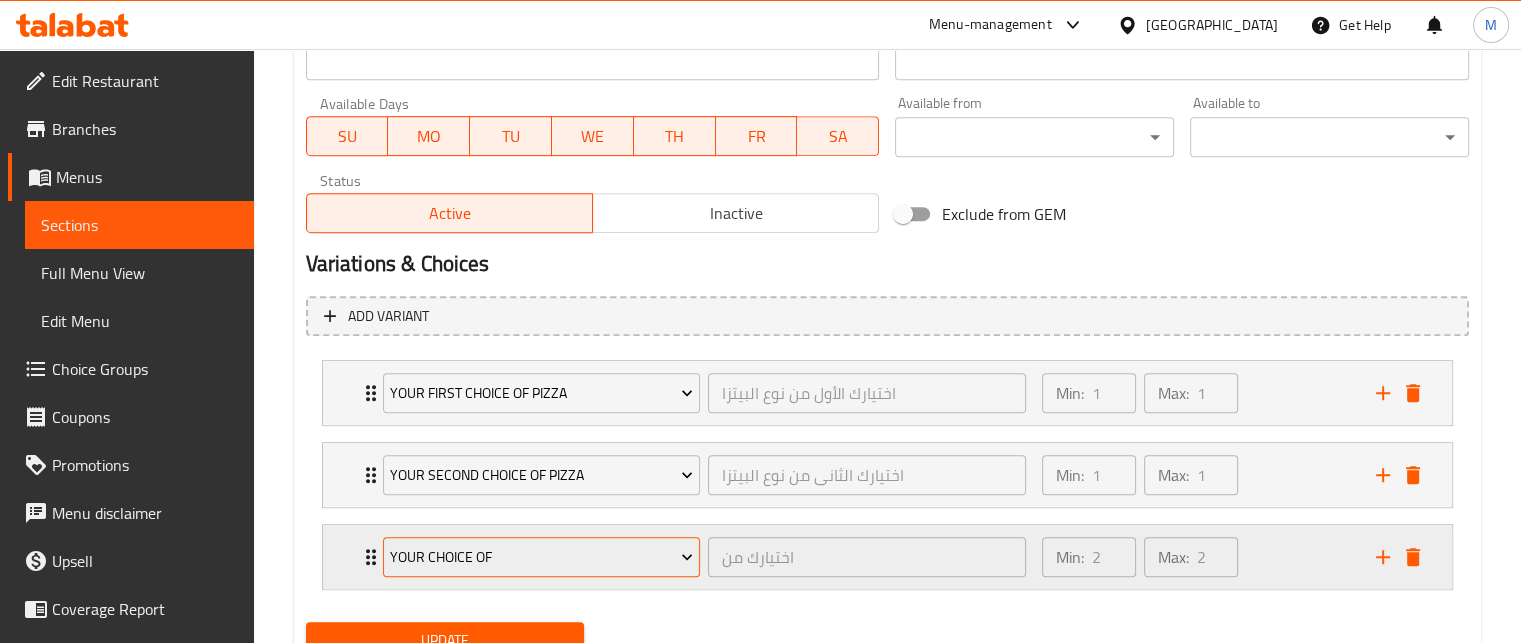 click on "Your Choice Of" at bounding box center (541, 557) 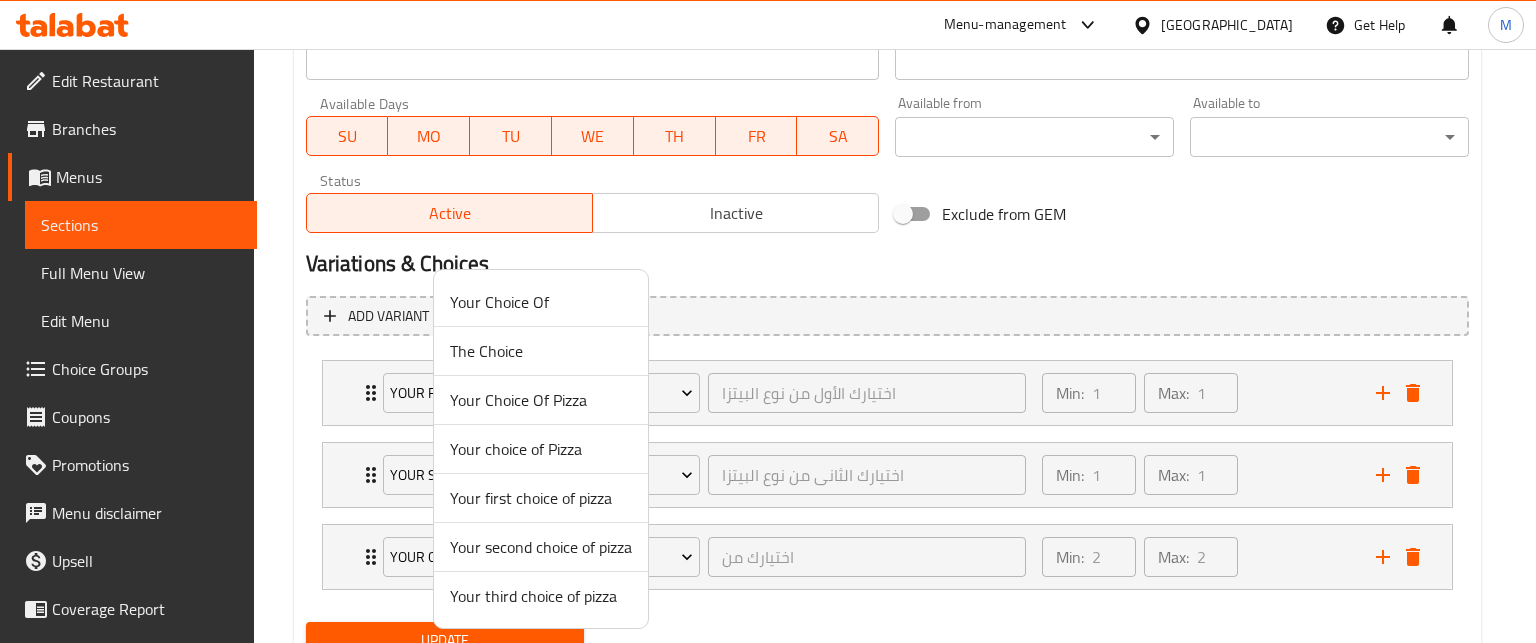 click on "Your third choice of pizza" at bounding box center [541, 596] 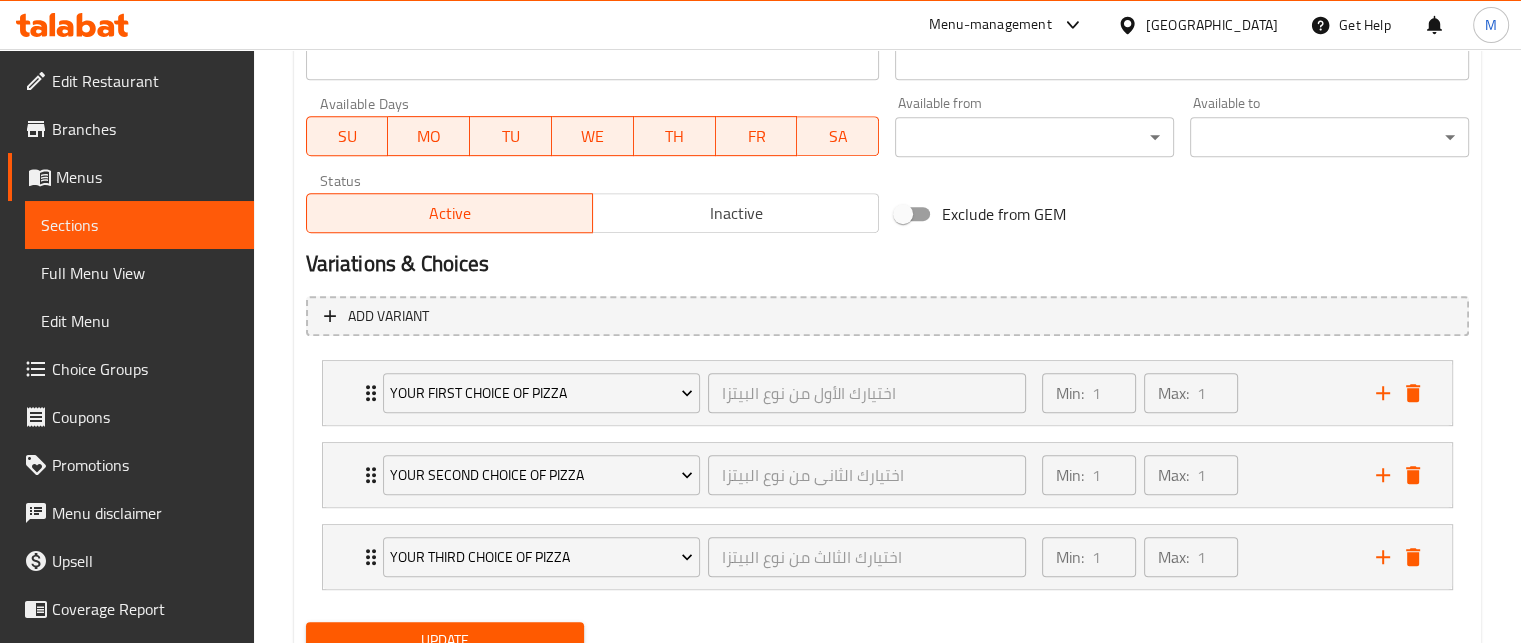 click on "Update" at bounding box center [445, 640] 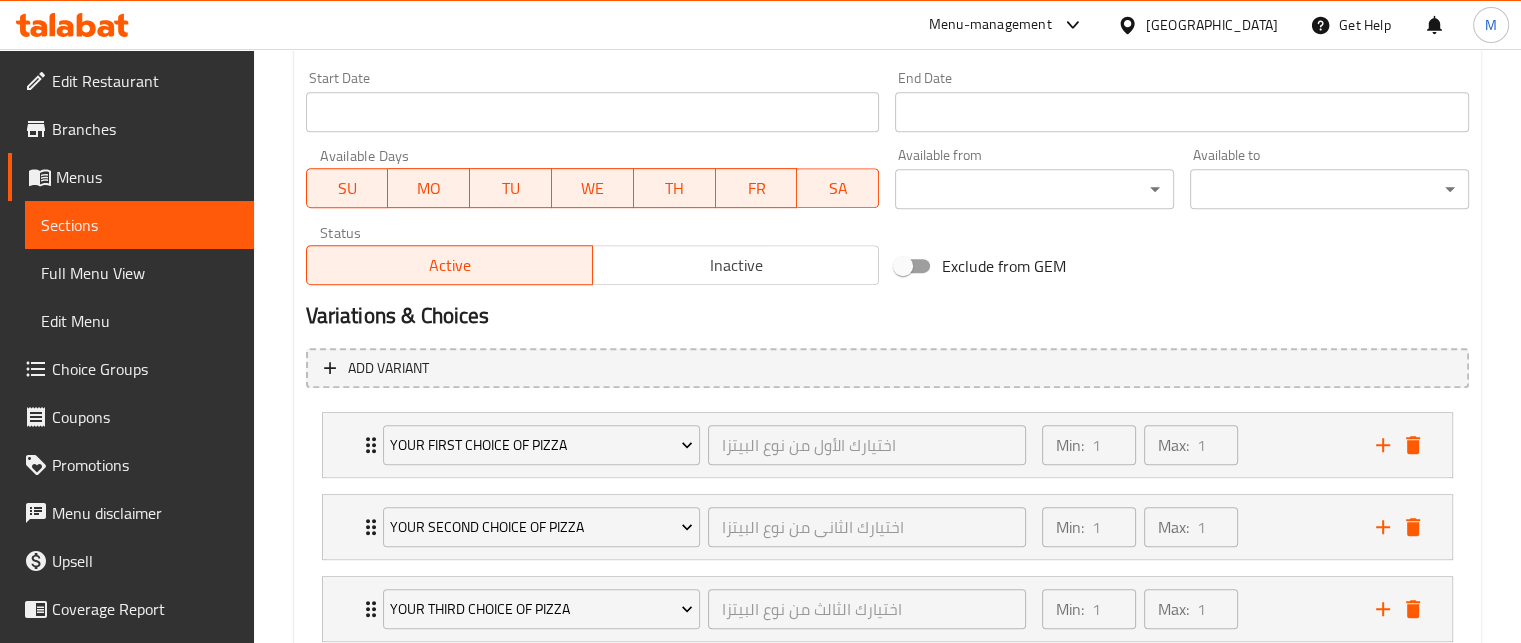 scroll, scrollTop: 0, scrollLeft: 0, axis: both 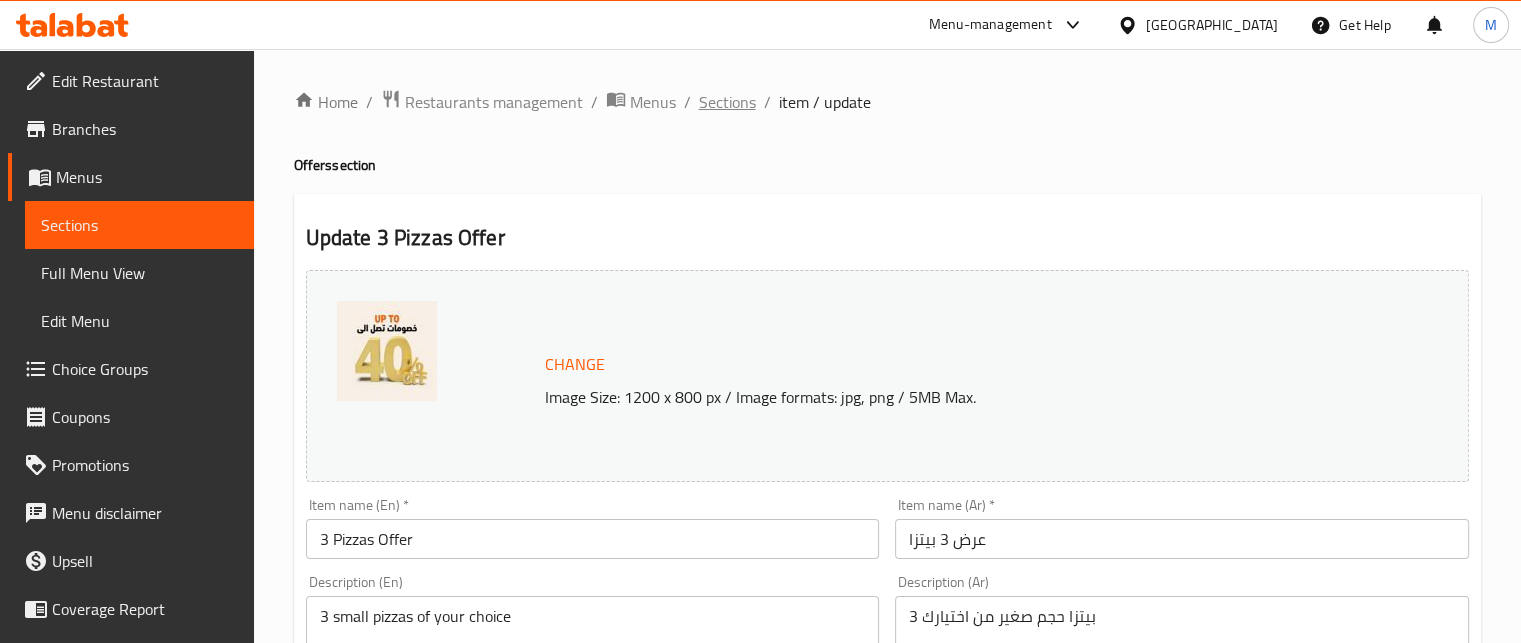 click on "Sections" at bounding box center [727, 102] 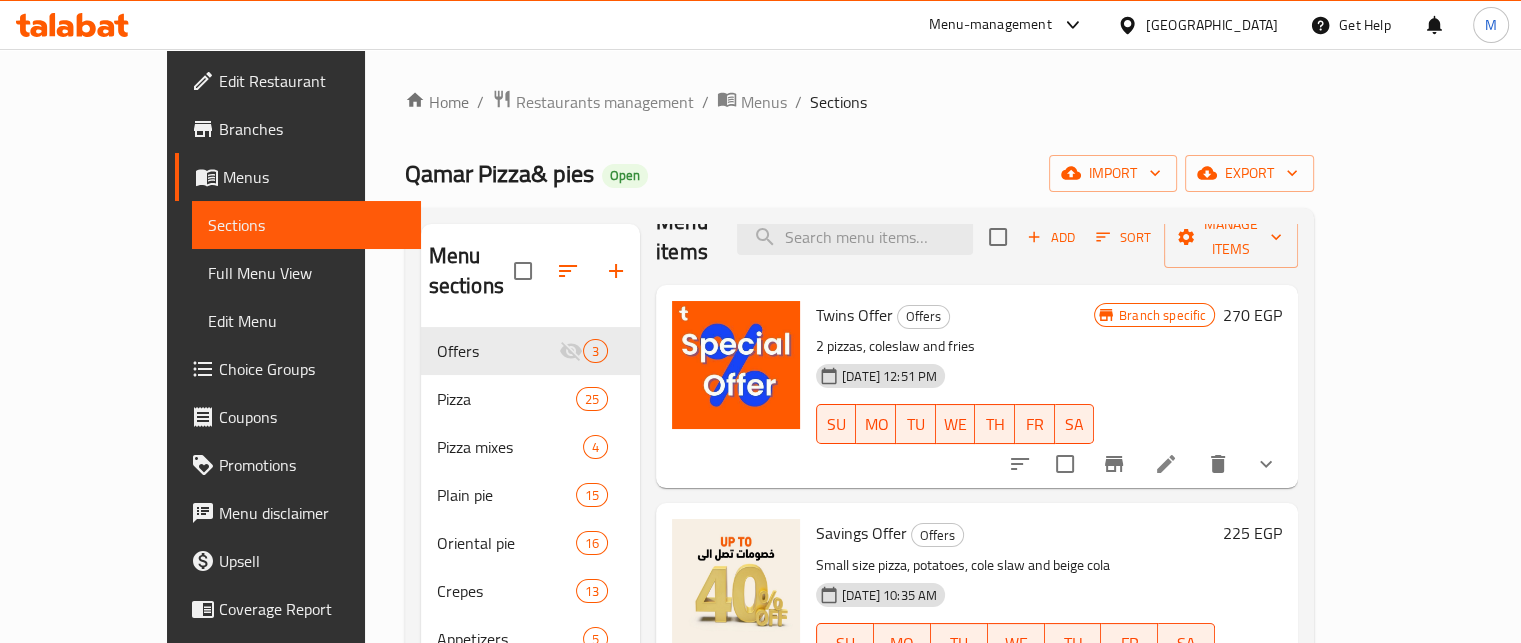 scroll, scrollTop: 62, scrollLeft: 0, axis: vertical 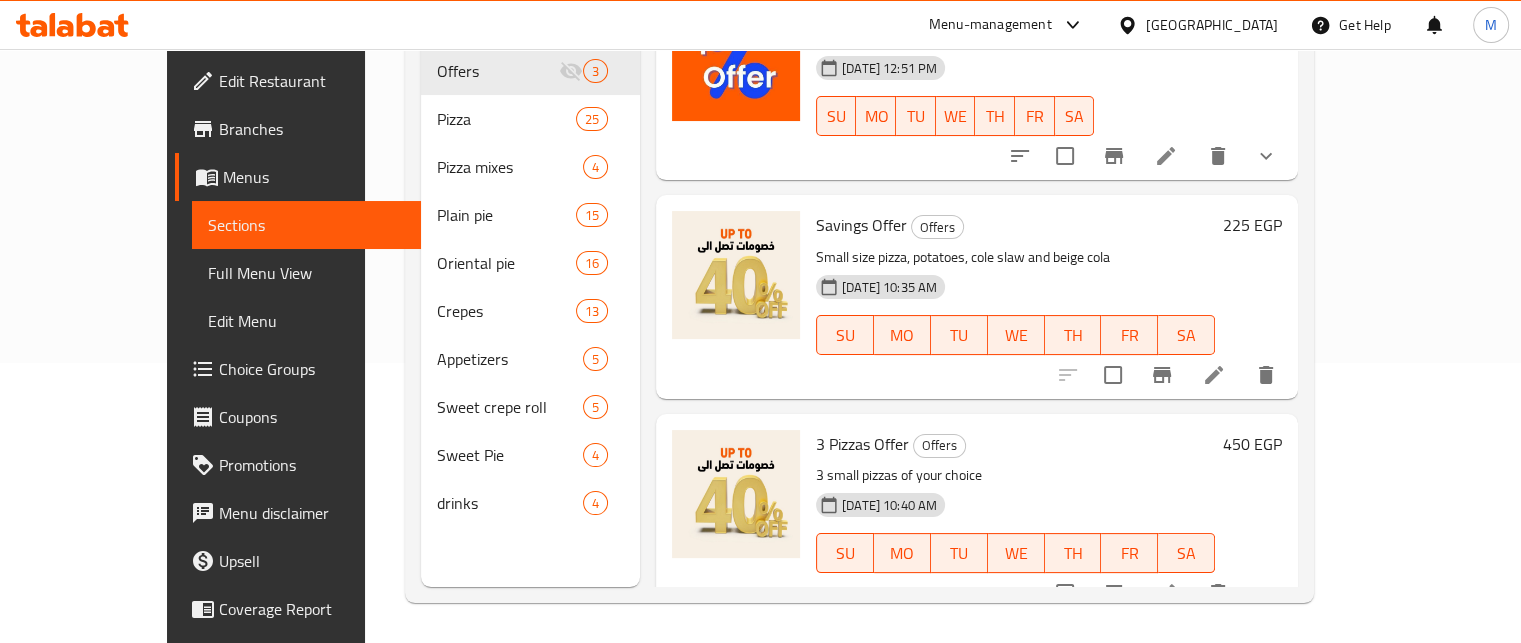 click on "Savings Offer   Offers Small size pizza, potatoes, cole slaw and beige cola 13-07-2025 10:35 AM SU MO TU WE TH FR SA" at bounding box center [1015, 296] 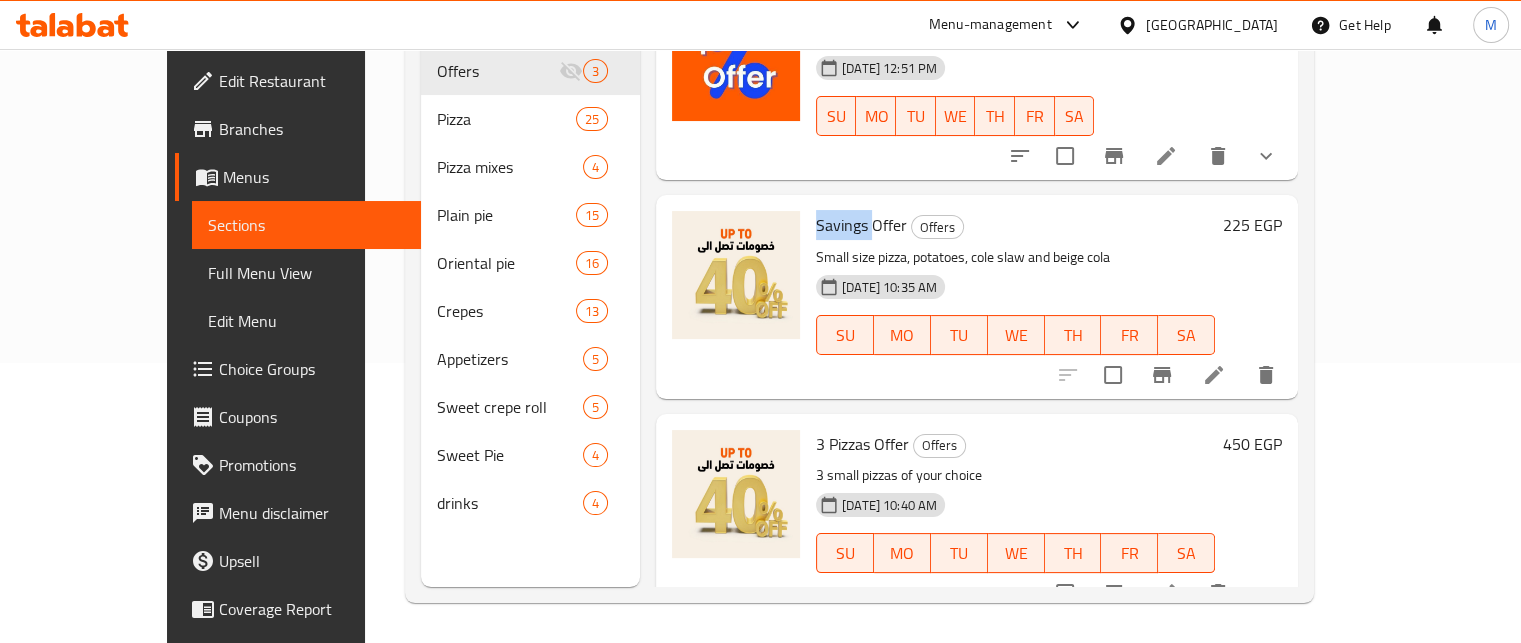 click on "Savings Offer   Offers Small size pizza, potatoes, cole slaw and beige cola 13-07-2025 10:35 AM SU MO TU WE TH FR SA" at bounding box center (1015, 296) 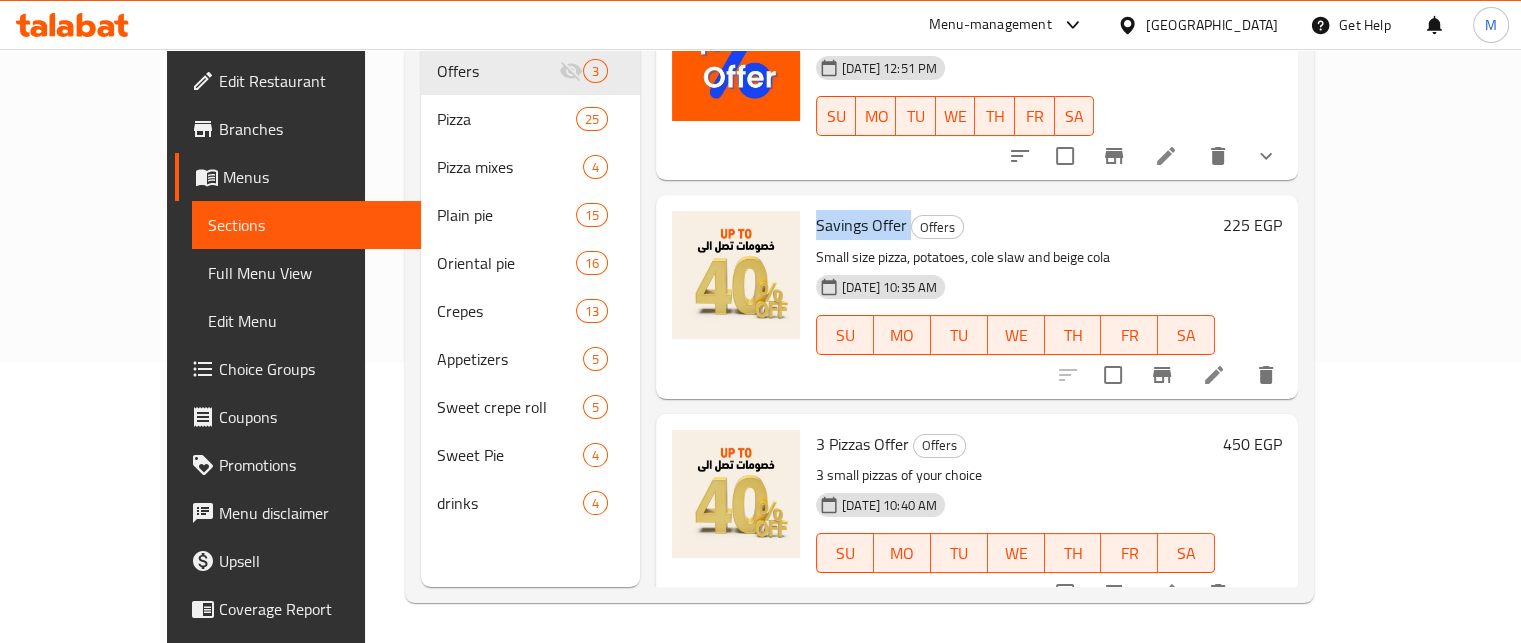 click on "Savings Offer" at bounding box center (861, 225) 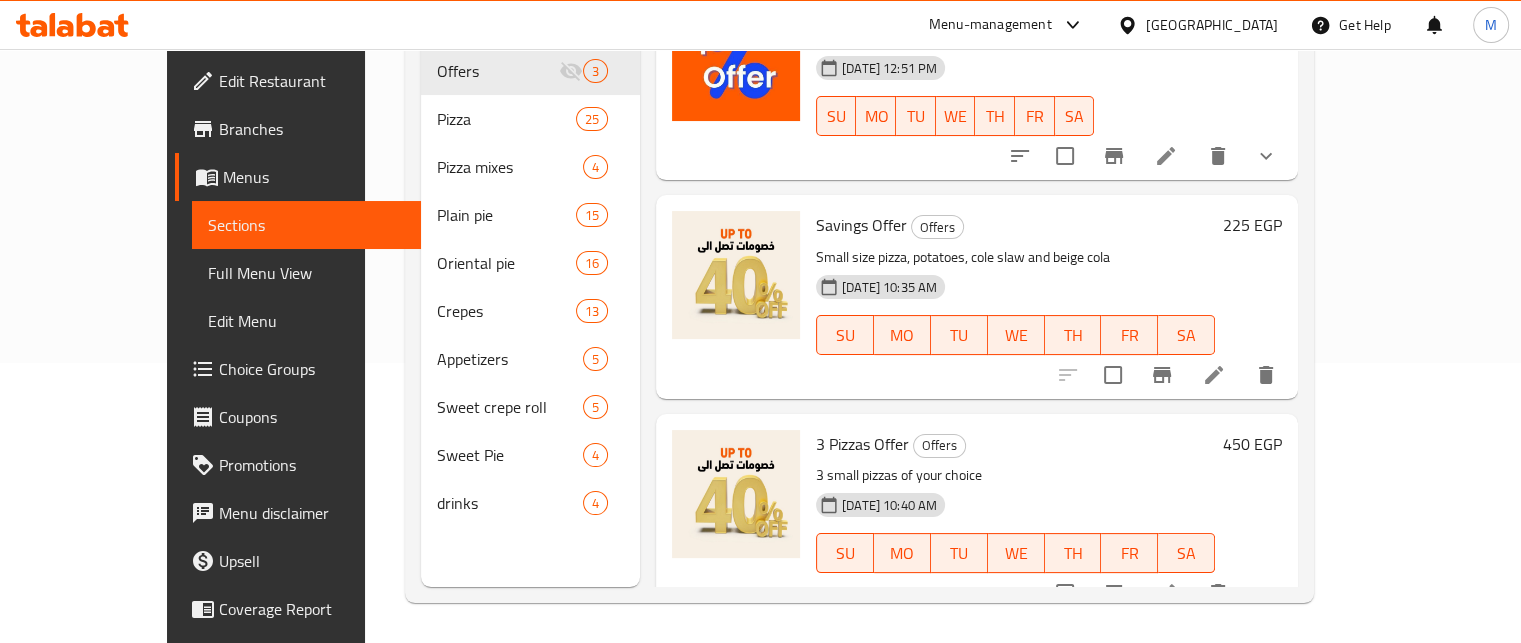 click on "3 Pizzas Offer" at bounding box center (862, 444) 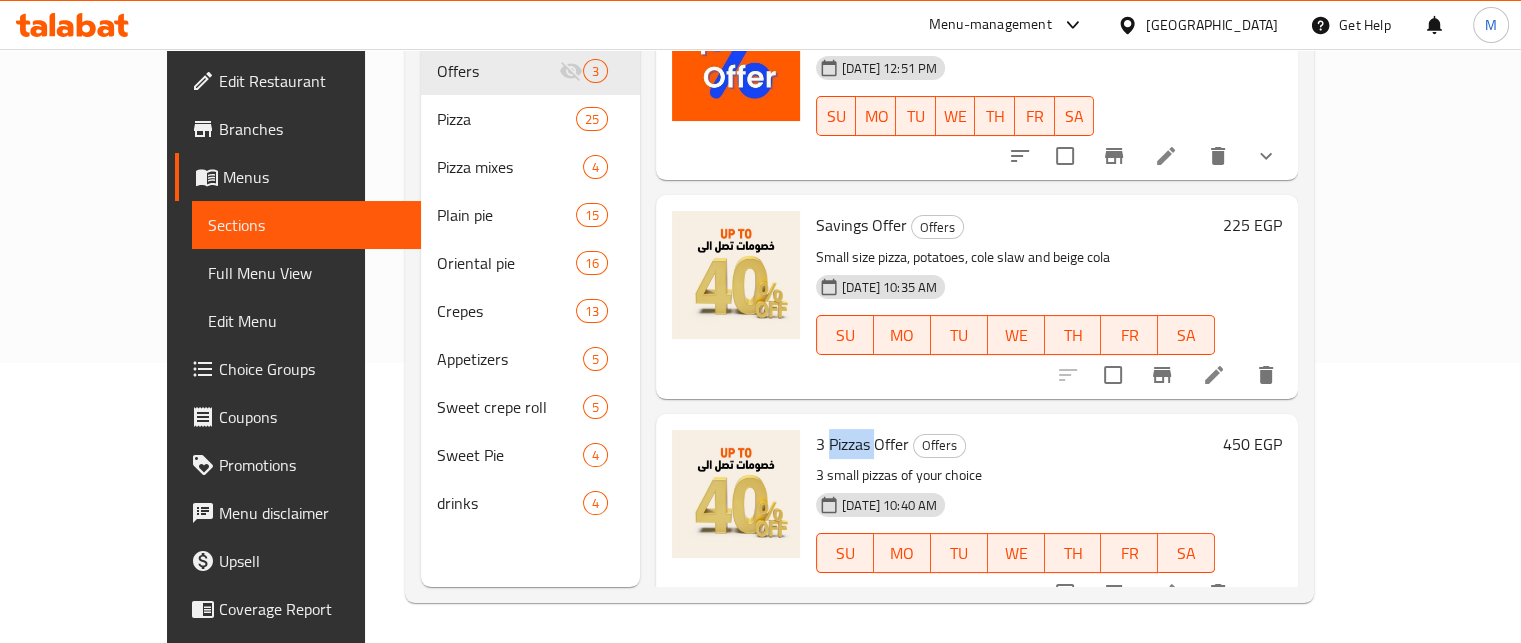 click on "3 Pizzas Offer" at bounding box center (862, 444) 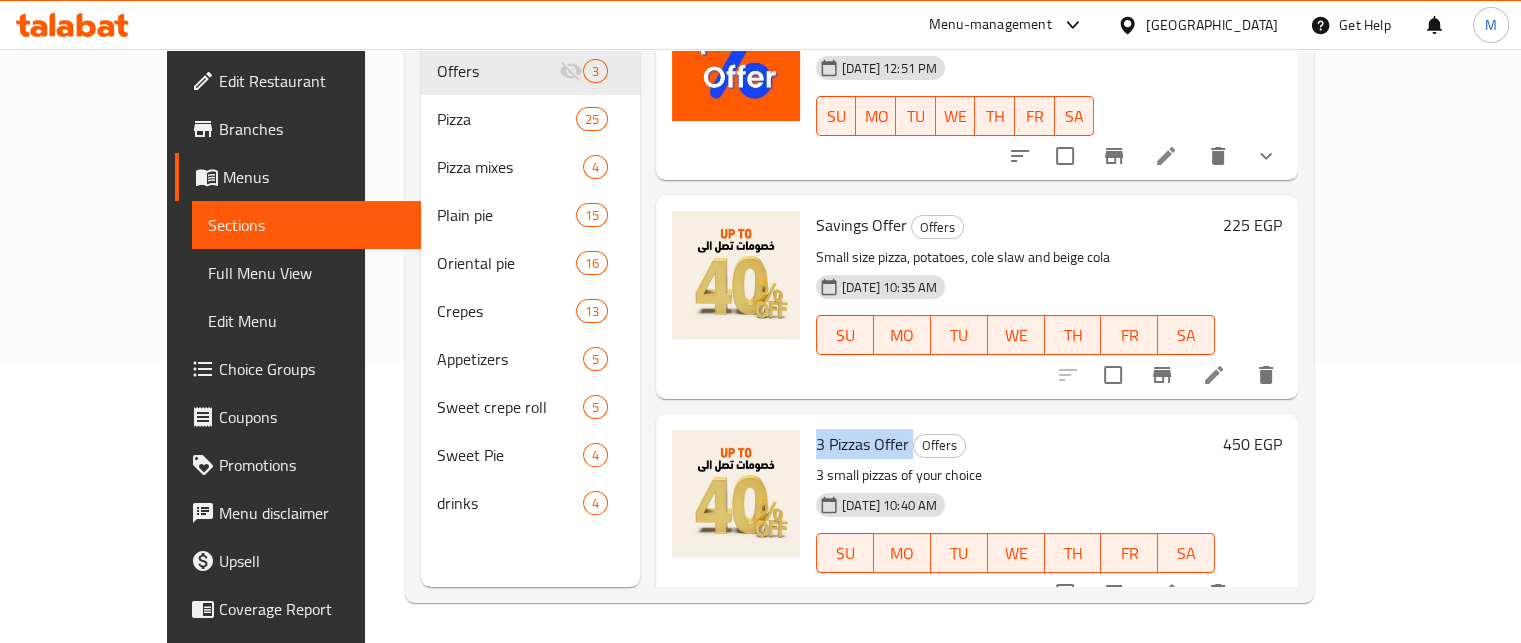 click on "3 Pizzas Offer" at bounding box center (862, 444) 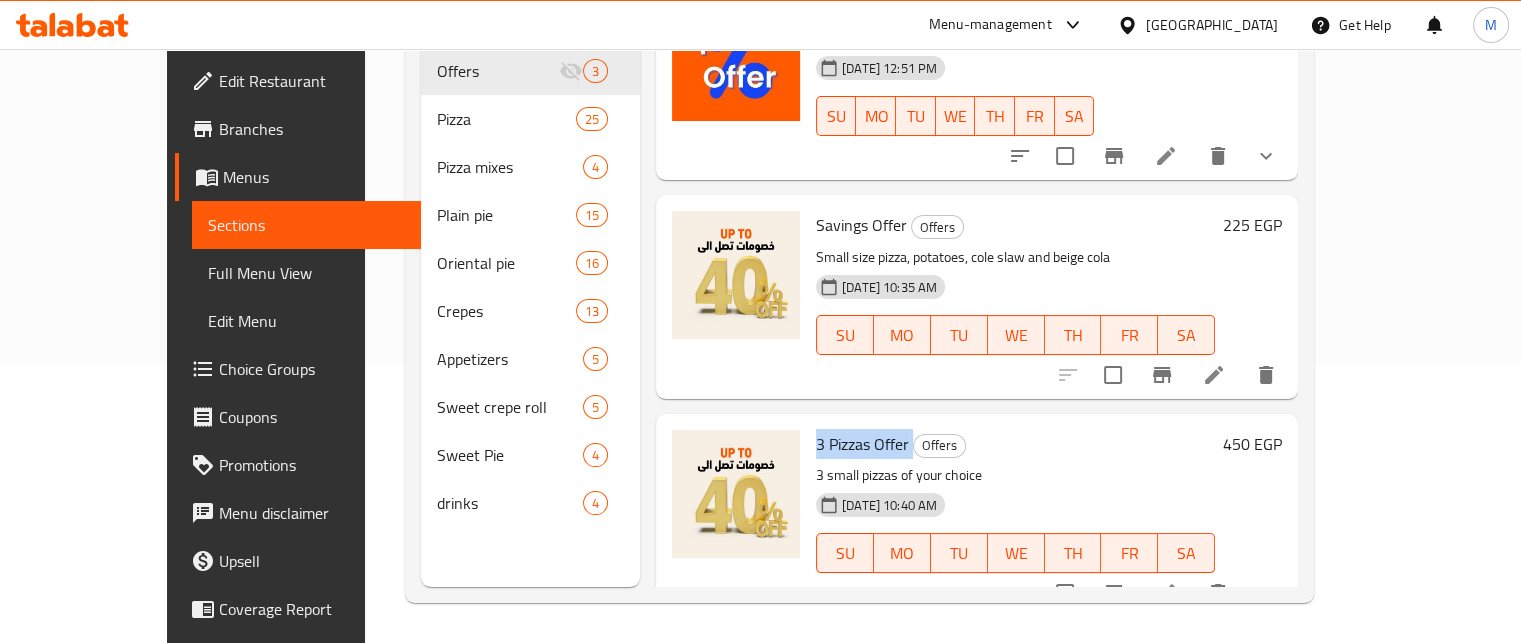 copy on "3 Pizzas Offer" 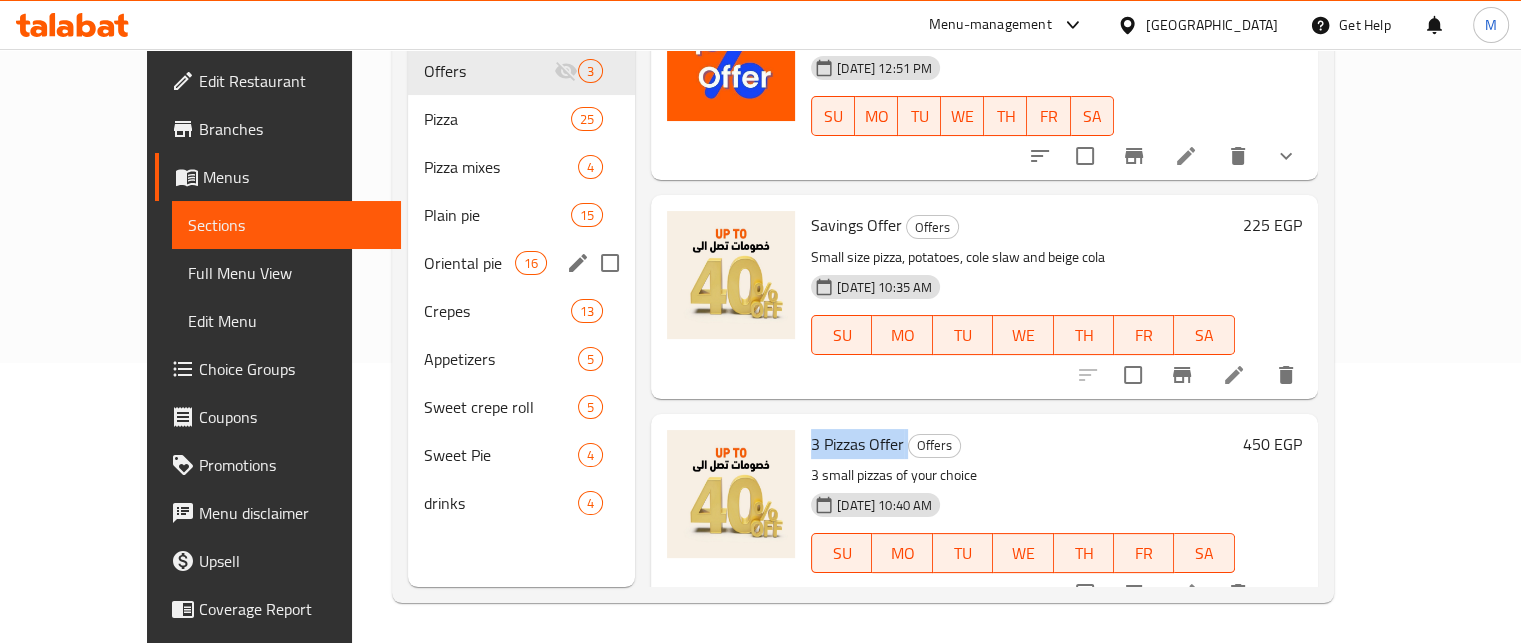 scroll, scrollTop: 0, scrollLeft: 0, axis: both 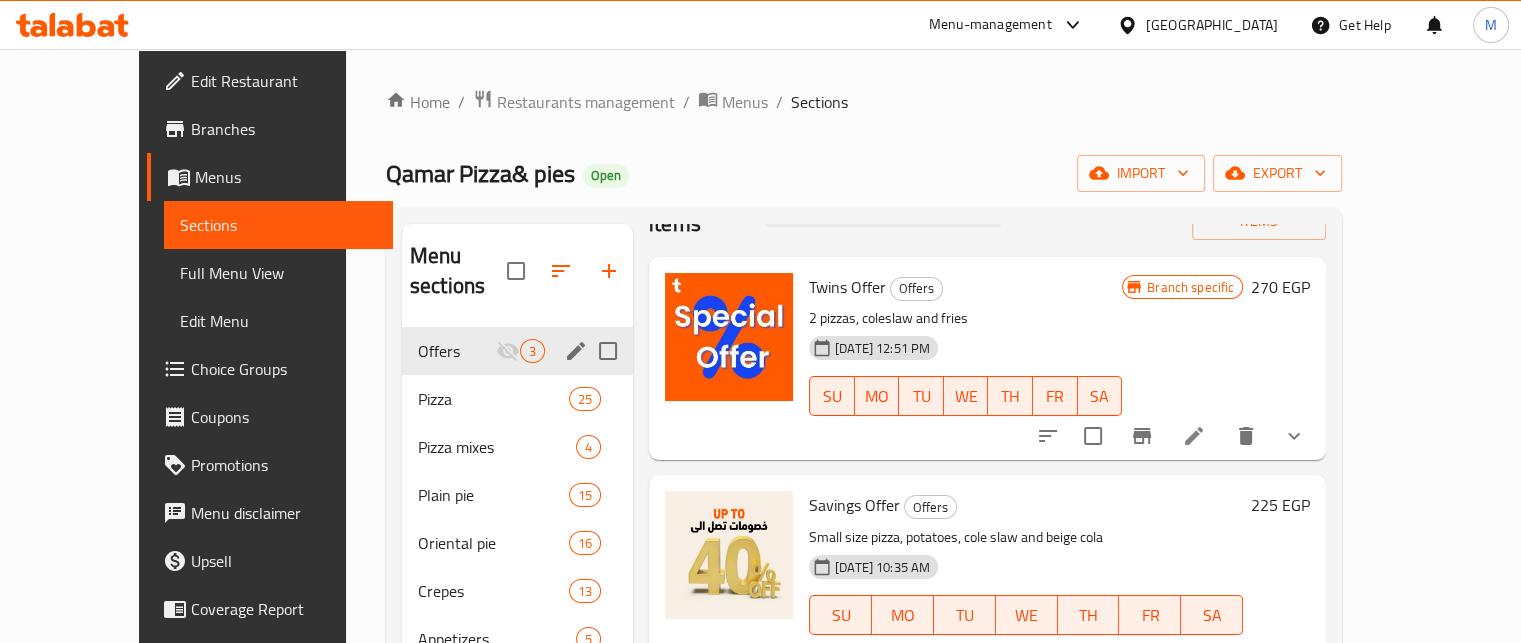 click 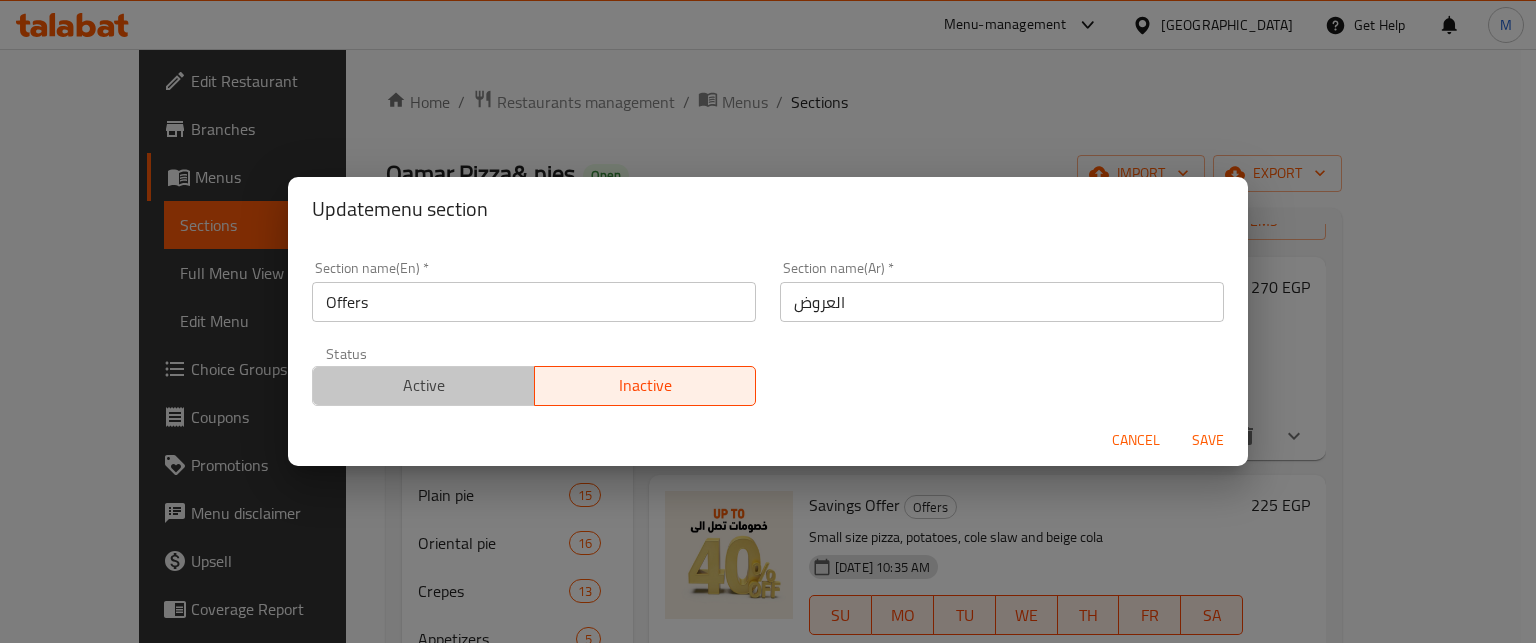 drag, startPoint x: 449, startPoint y: 389, endPoint x: 800, endPoint y: 399, distance: 351.14243 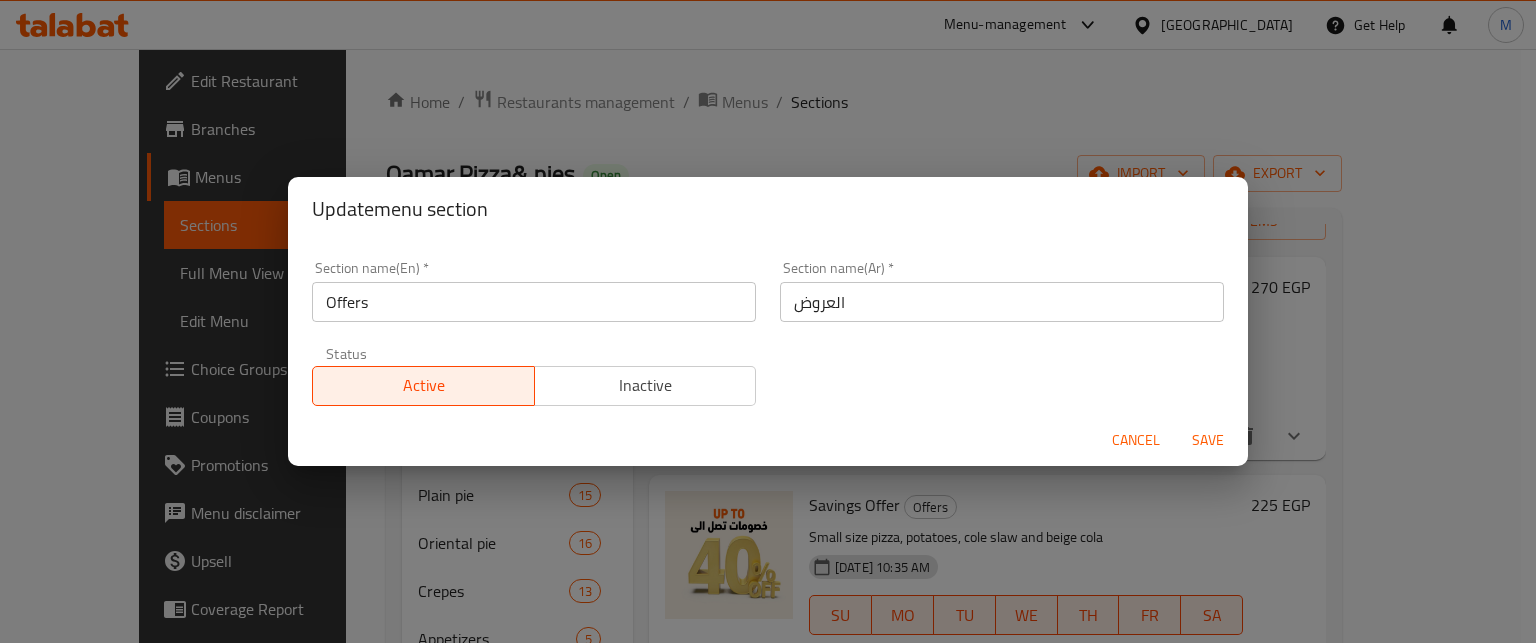 click on "Save" at bounding box center [1208, 440] 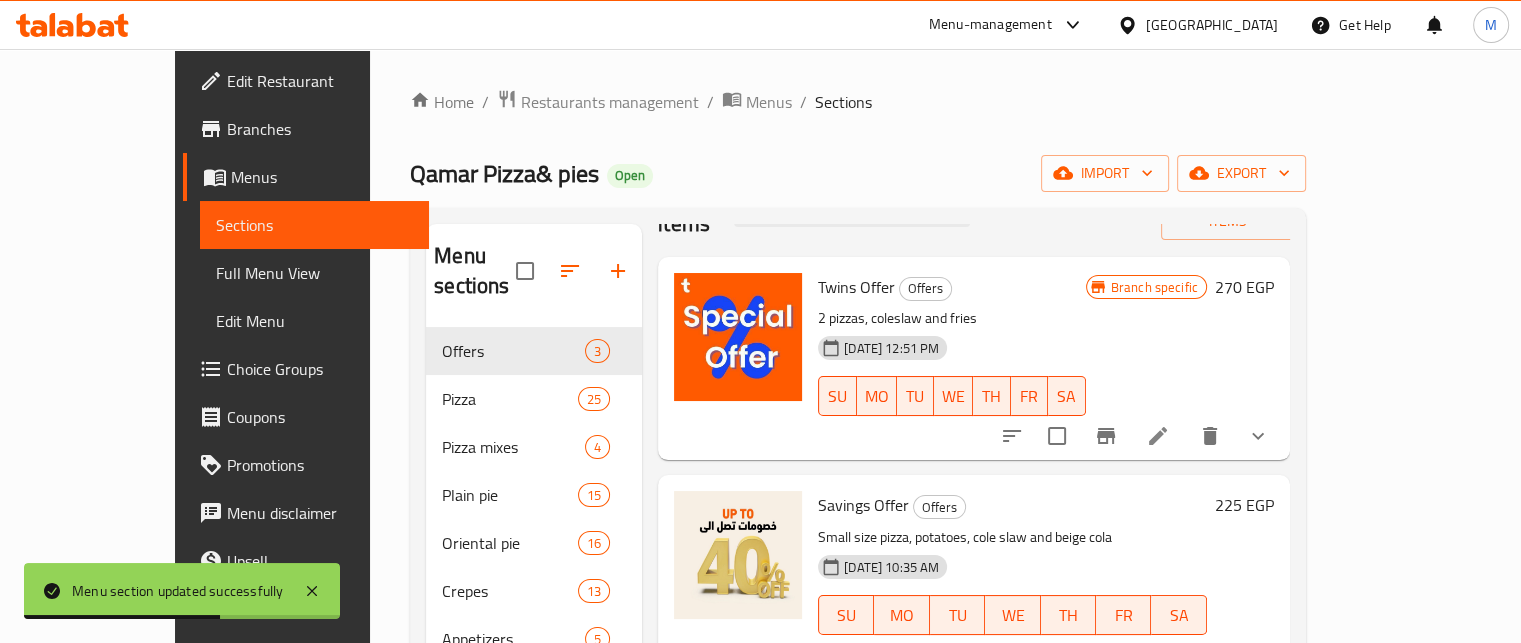 click on "Menu-management" at bounding box center (990, 25) 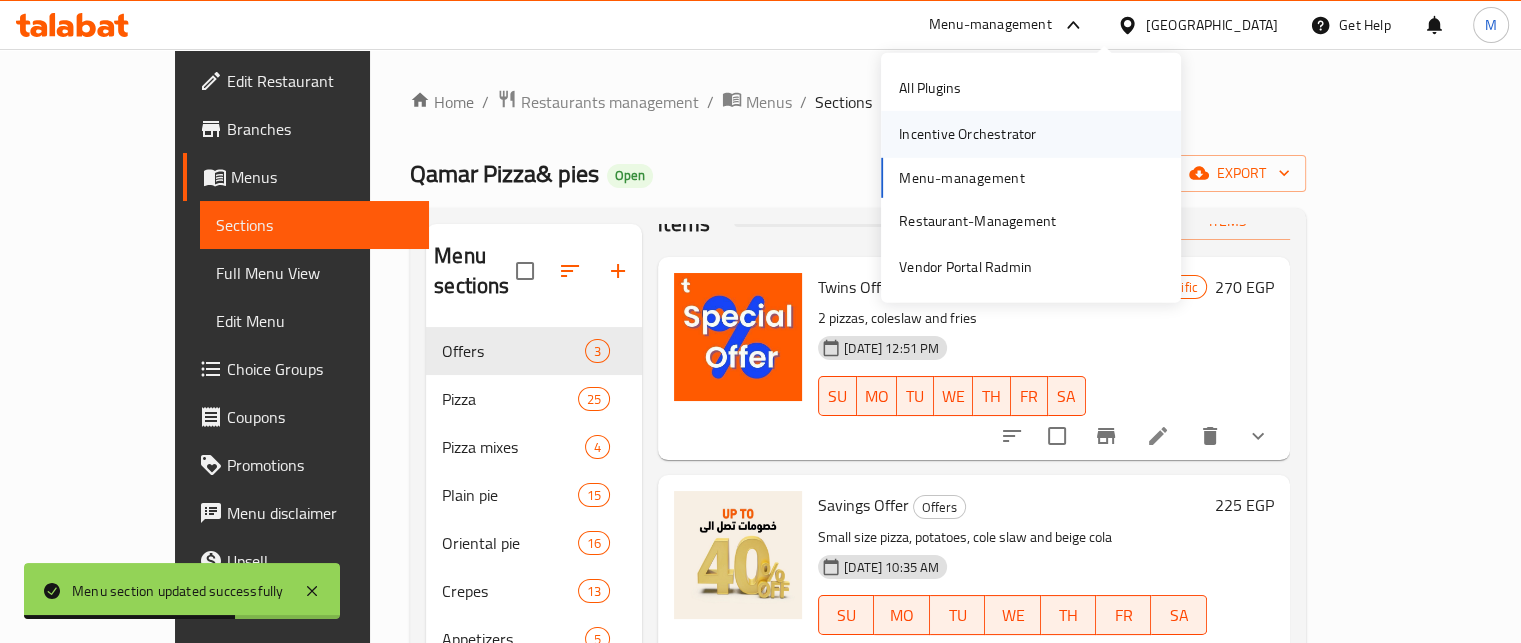 click on "Incentive Orchestrator" at bounding box center (967, 134) 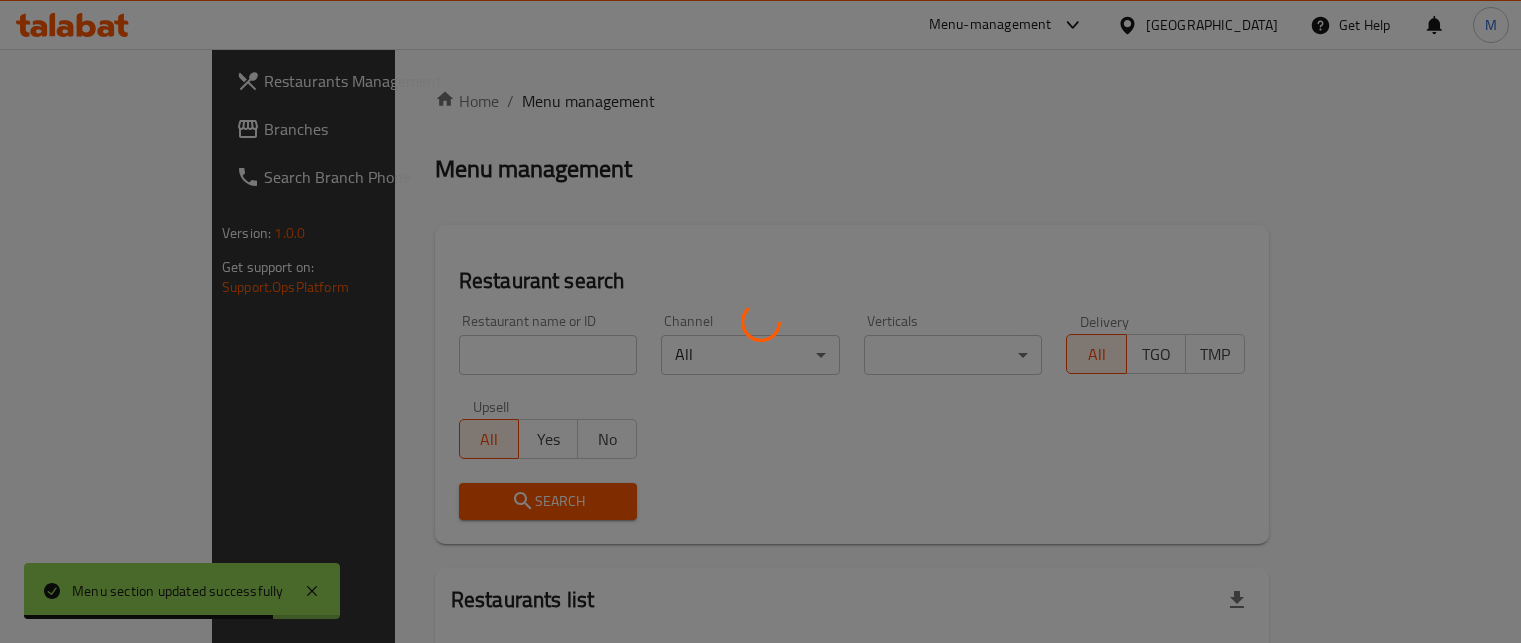 scroll, scrollTop: 0, scrollLeft: 0, axis: both 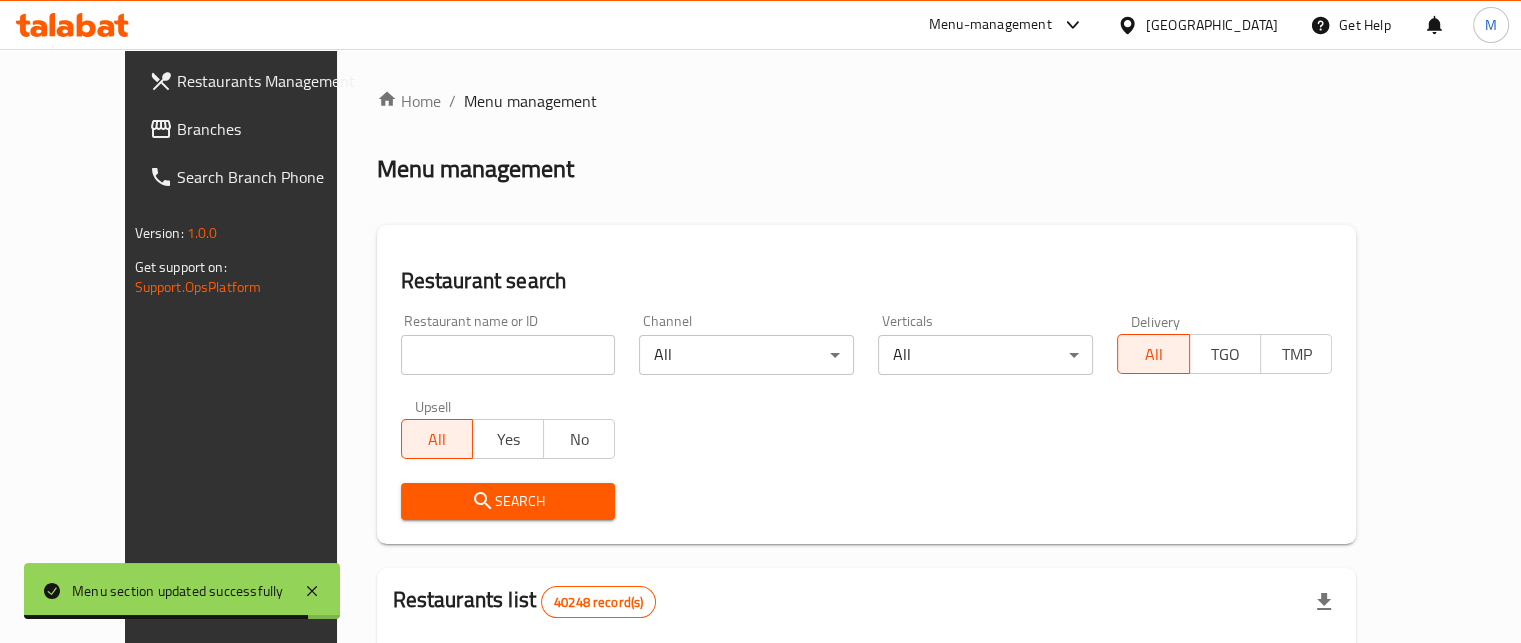 click at bounding box center [508, 355] 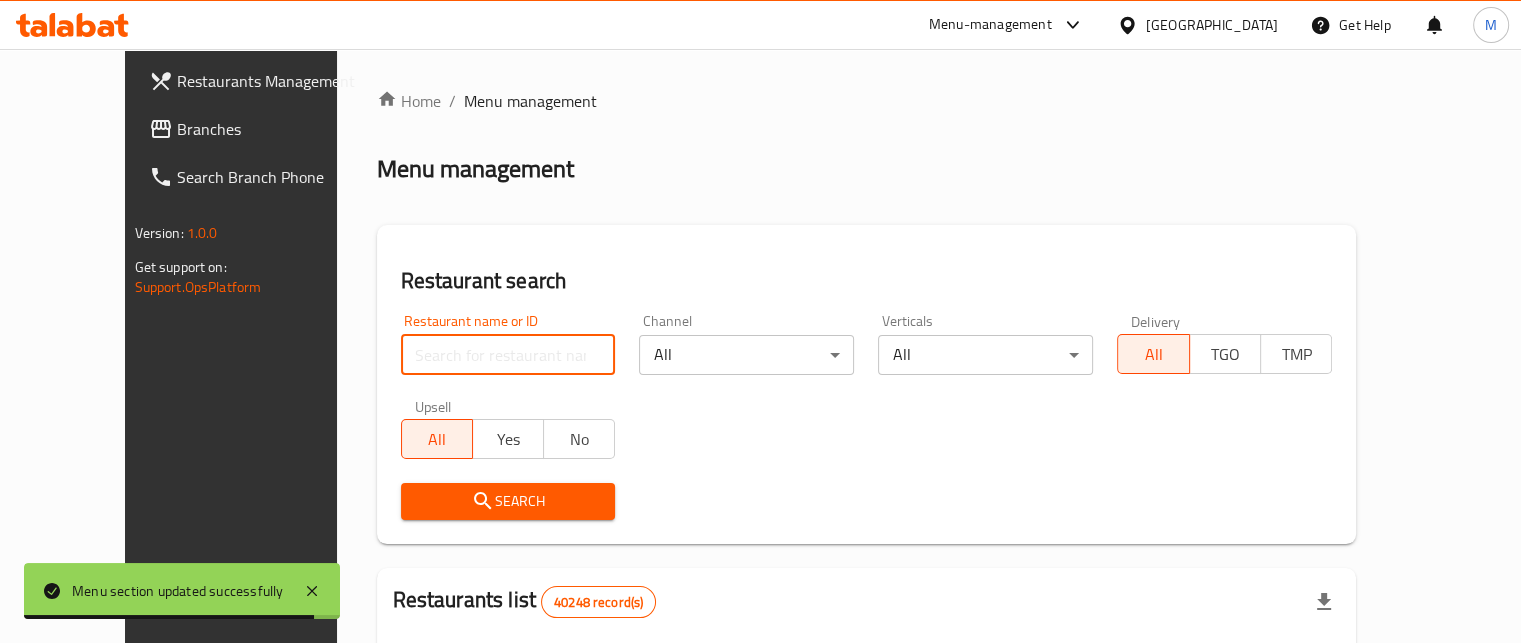paste on "694115" 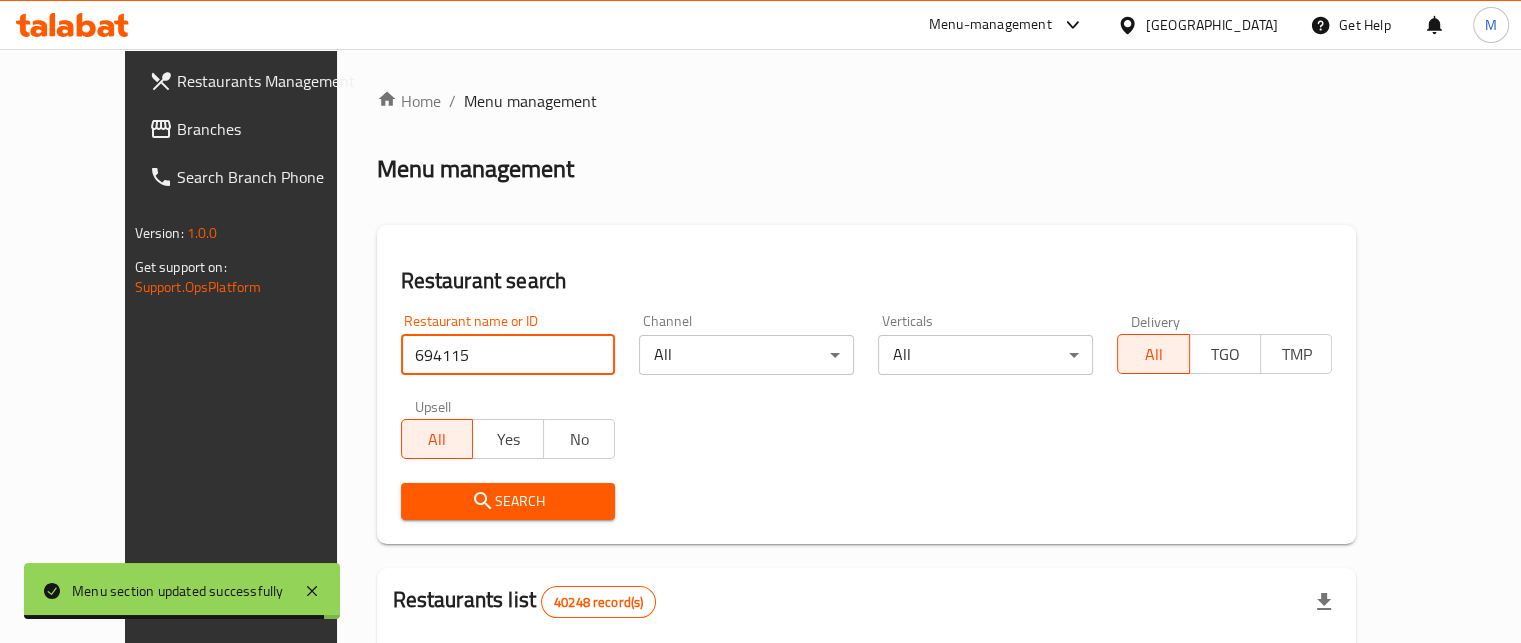 type on "694115" 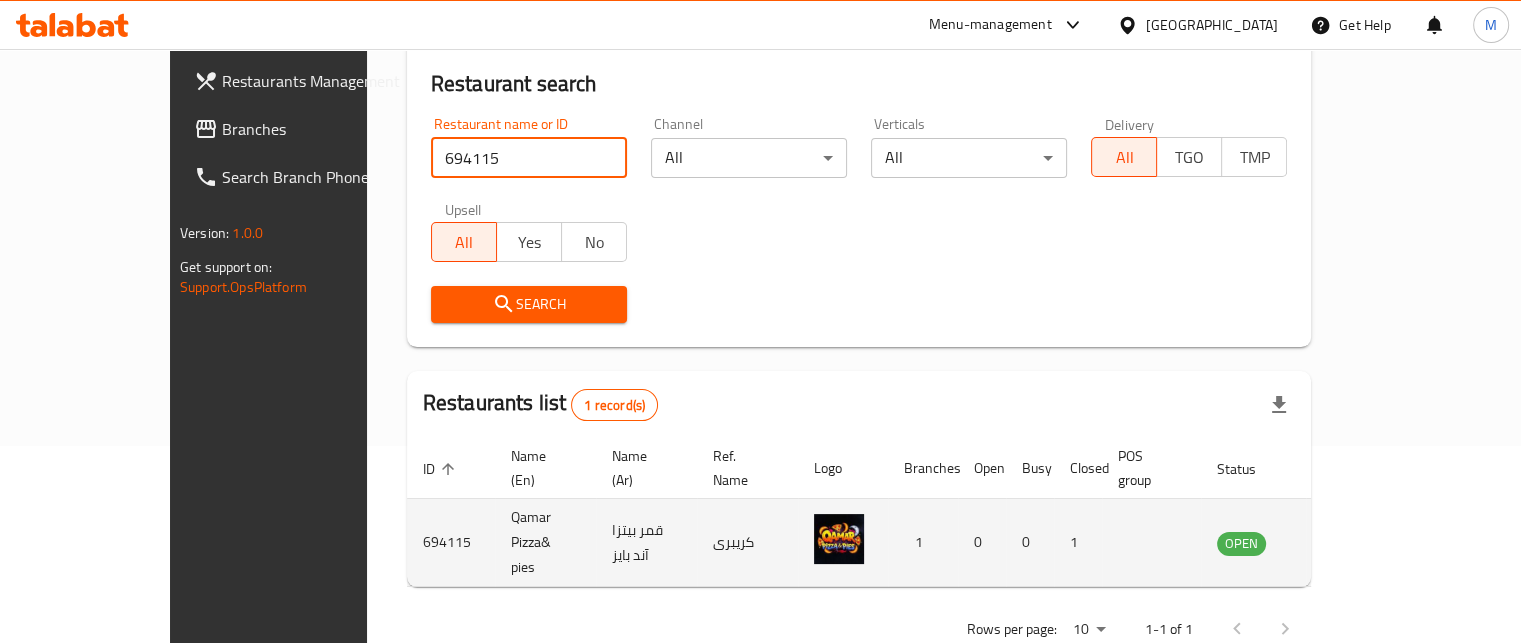 scroll, scrollTop: 208, scrollLeft: 0, axis: vertical 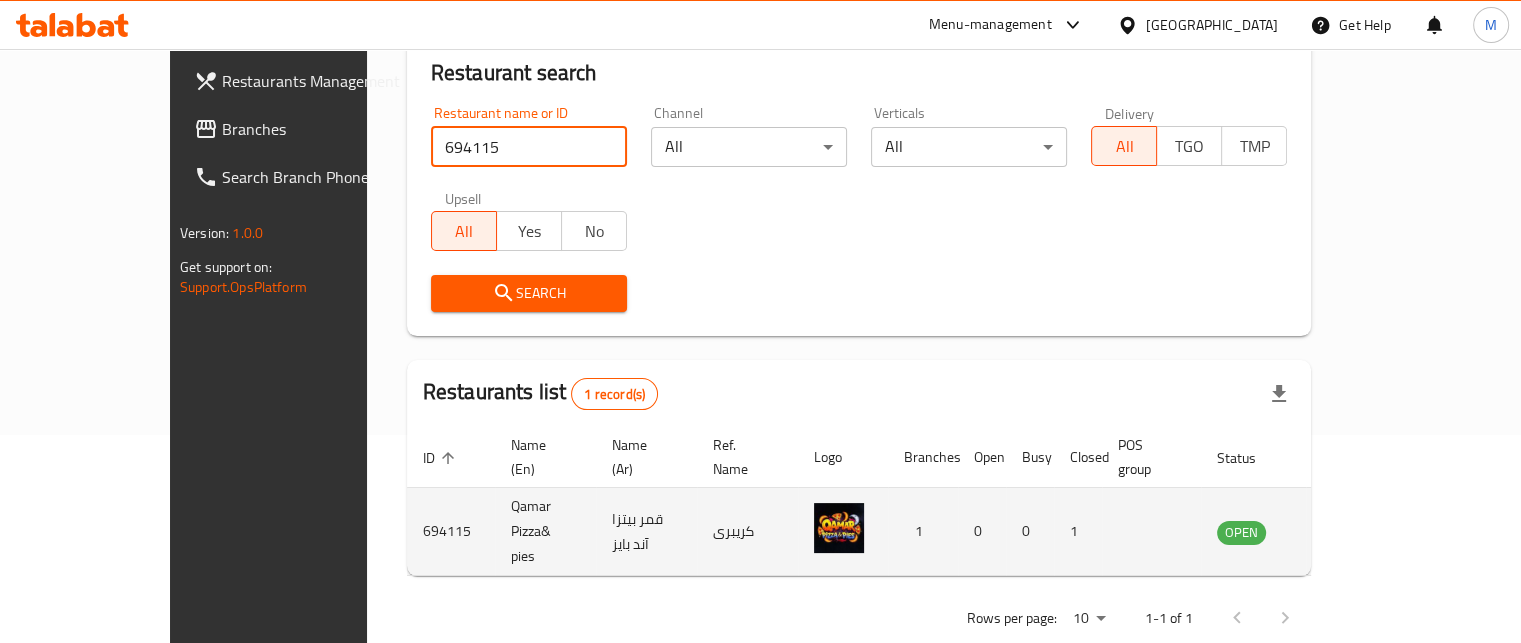 click 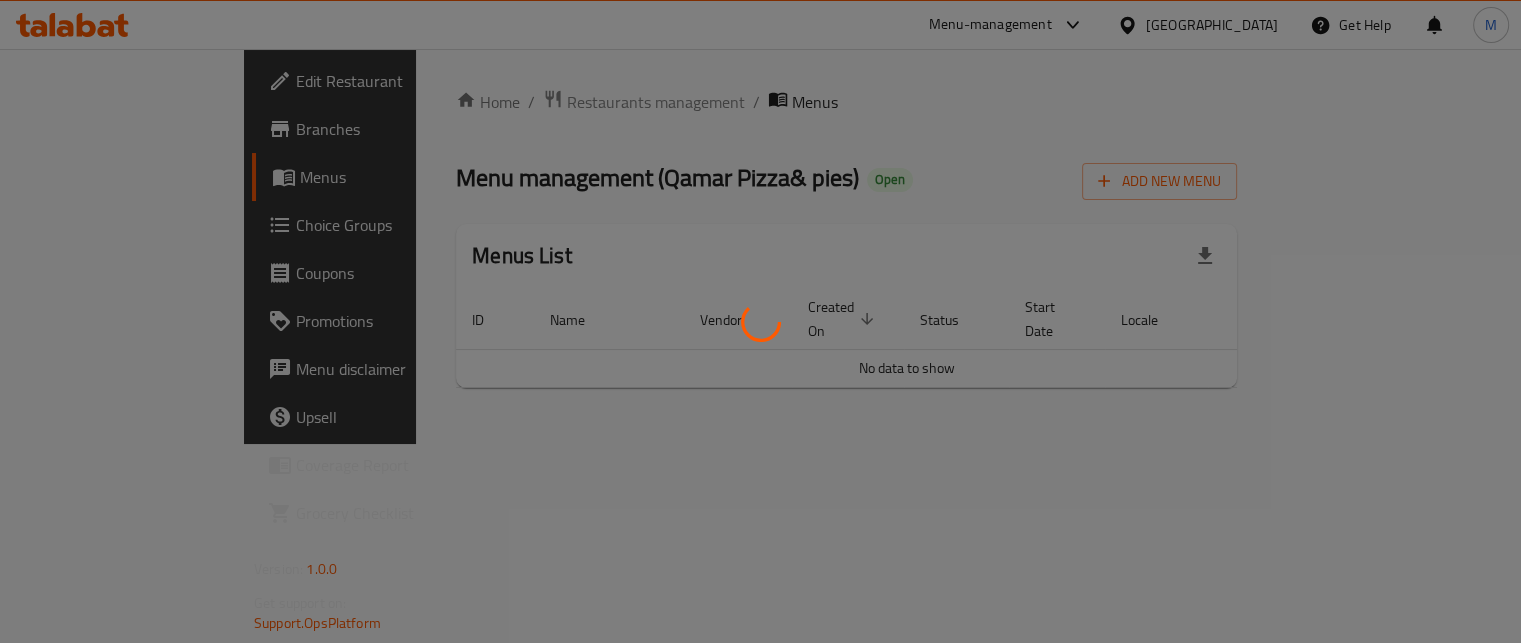 scroll, scrollTop: 0, scrollLeft: 0, axis: both 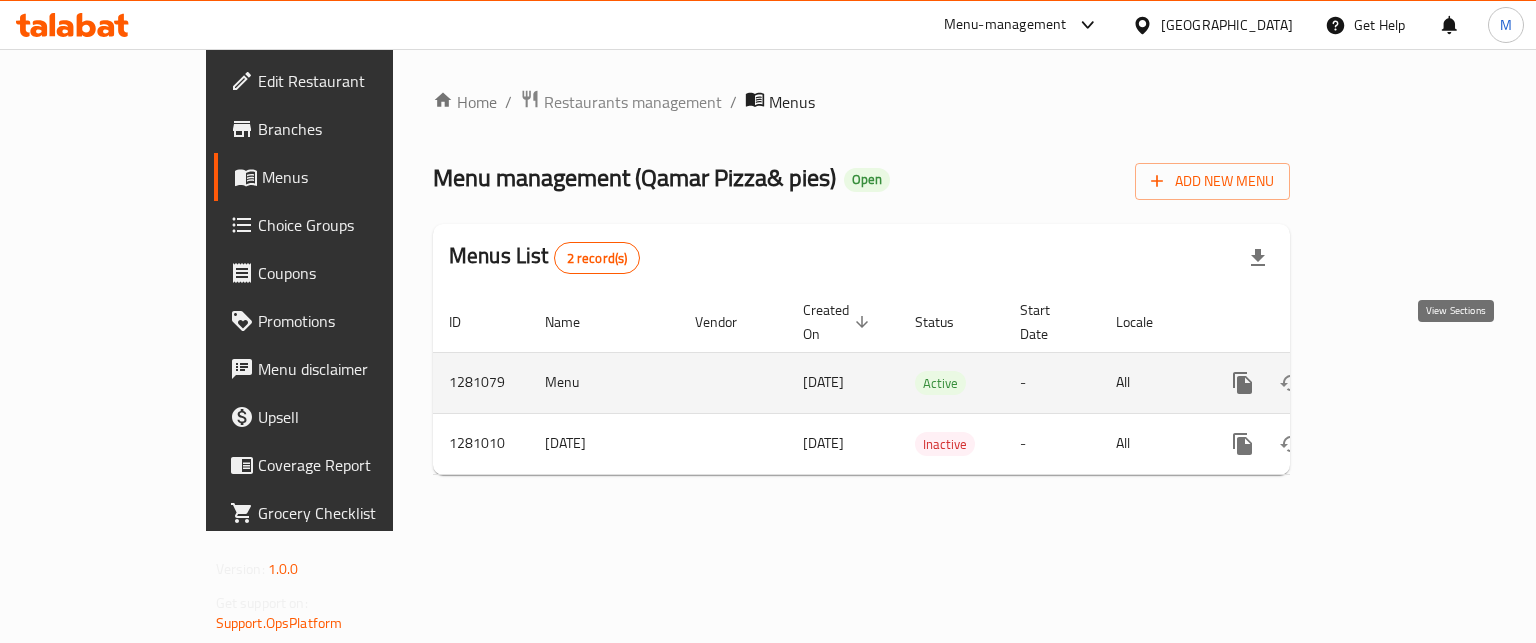 click at bounding box center (1387, 383) 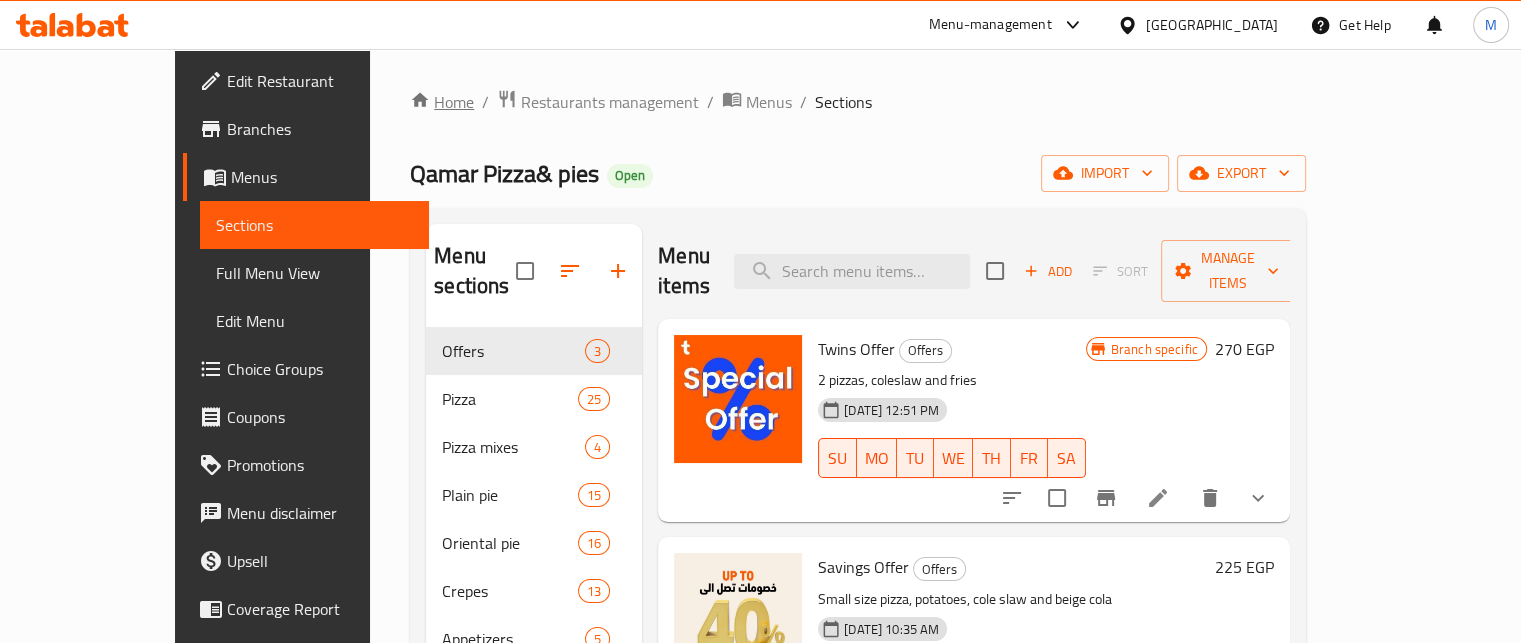 click on "Home" at bounding box center (442, 102) 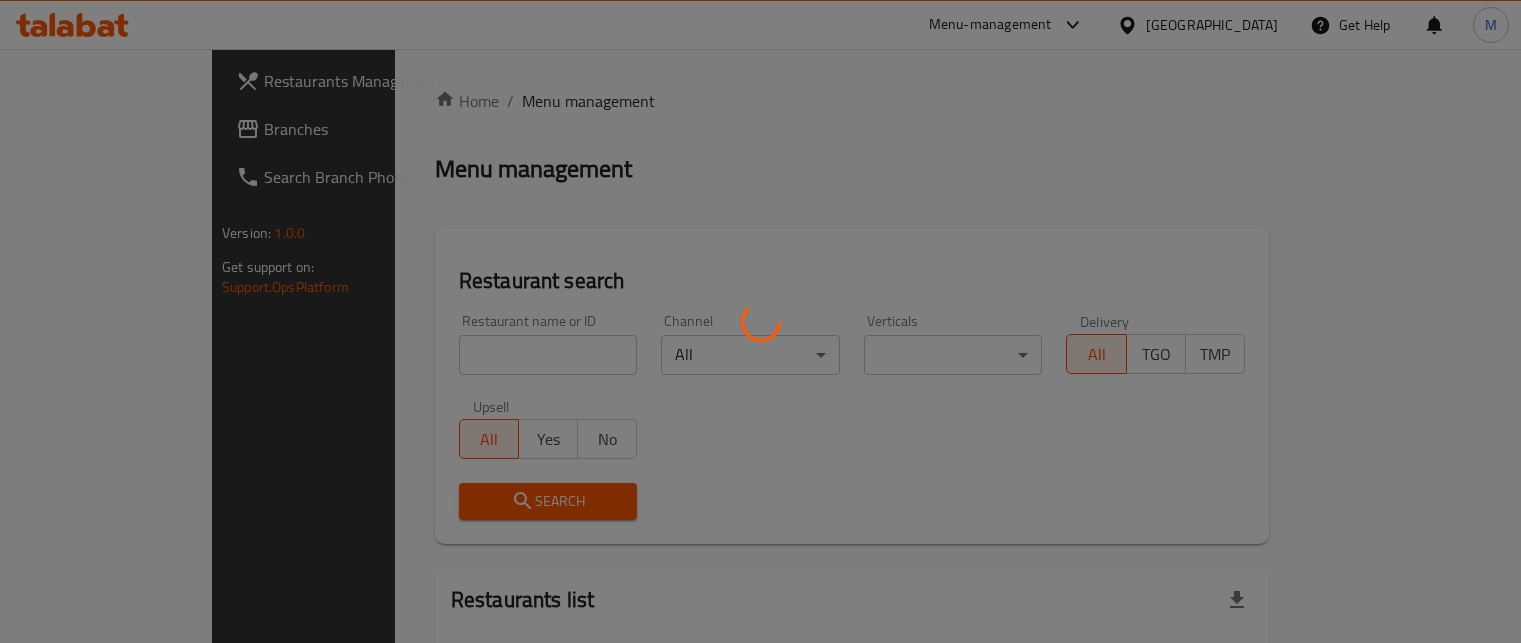 scroll, scrollTop: 0, scrollLeft: 0, axis: both 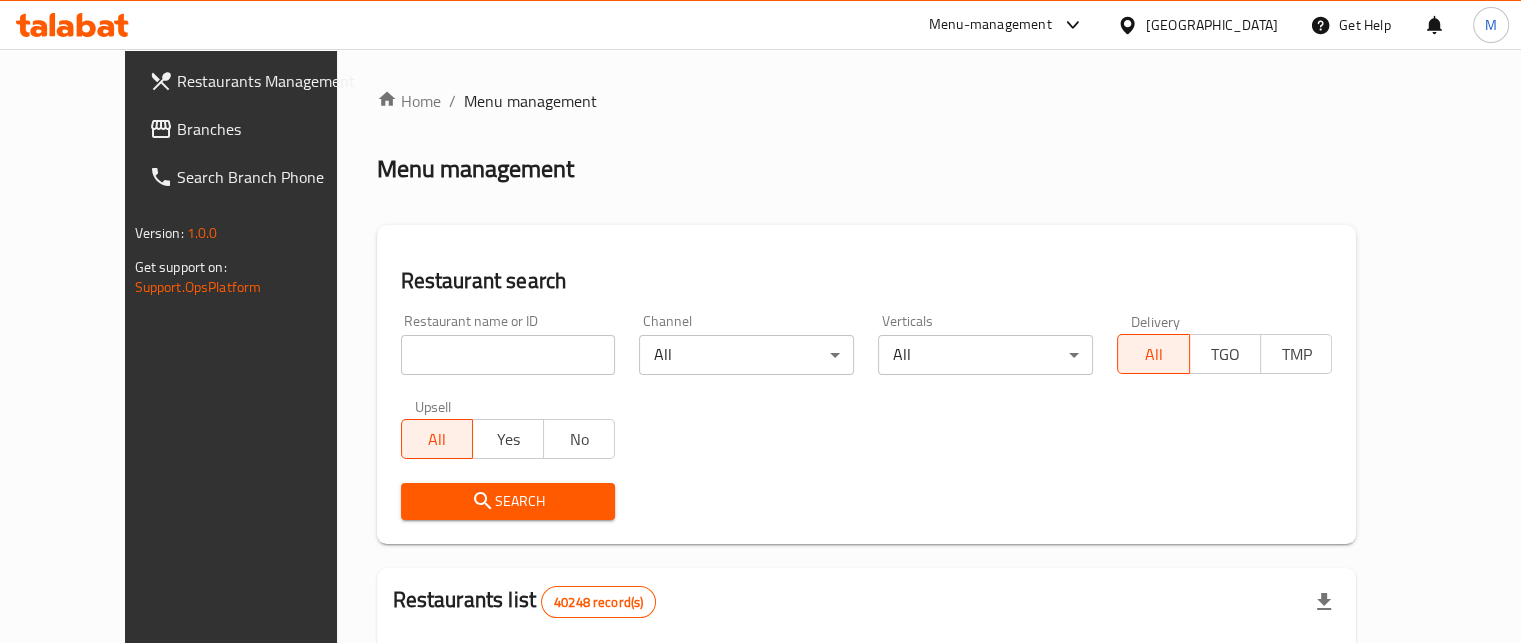 click at bounding box center (508, 355) 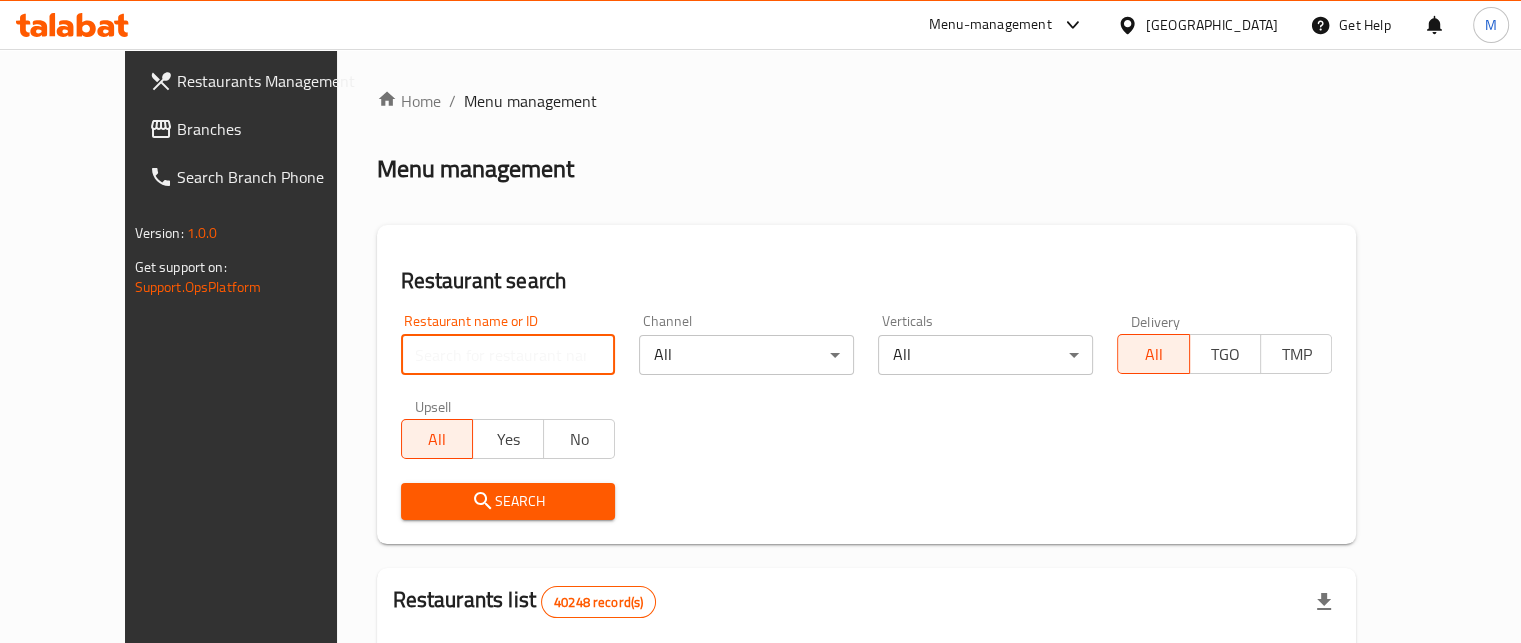 paste on "607392" 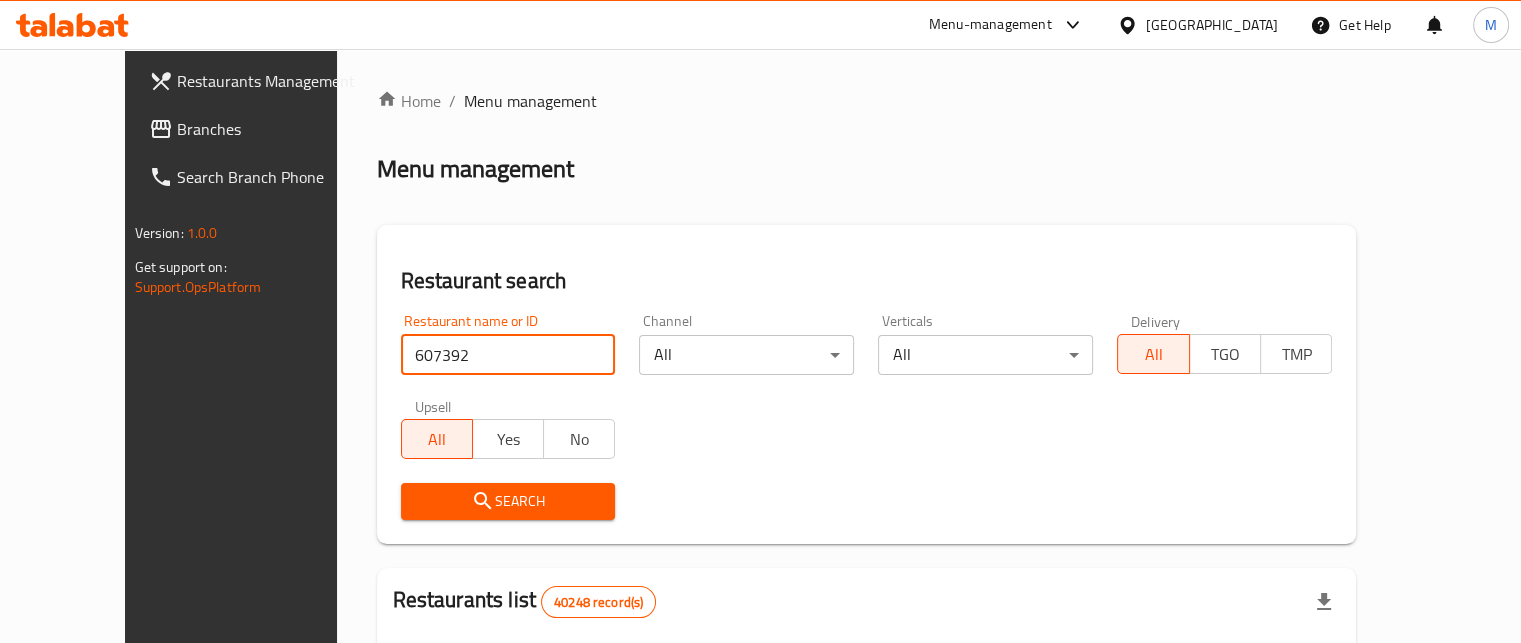 type on "607392" 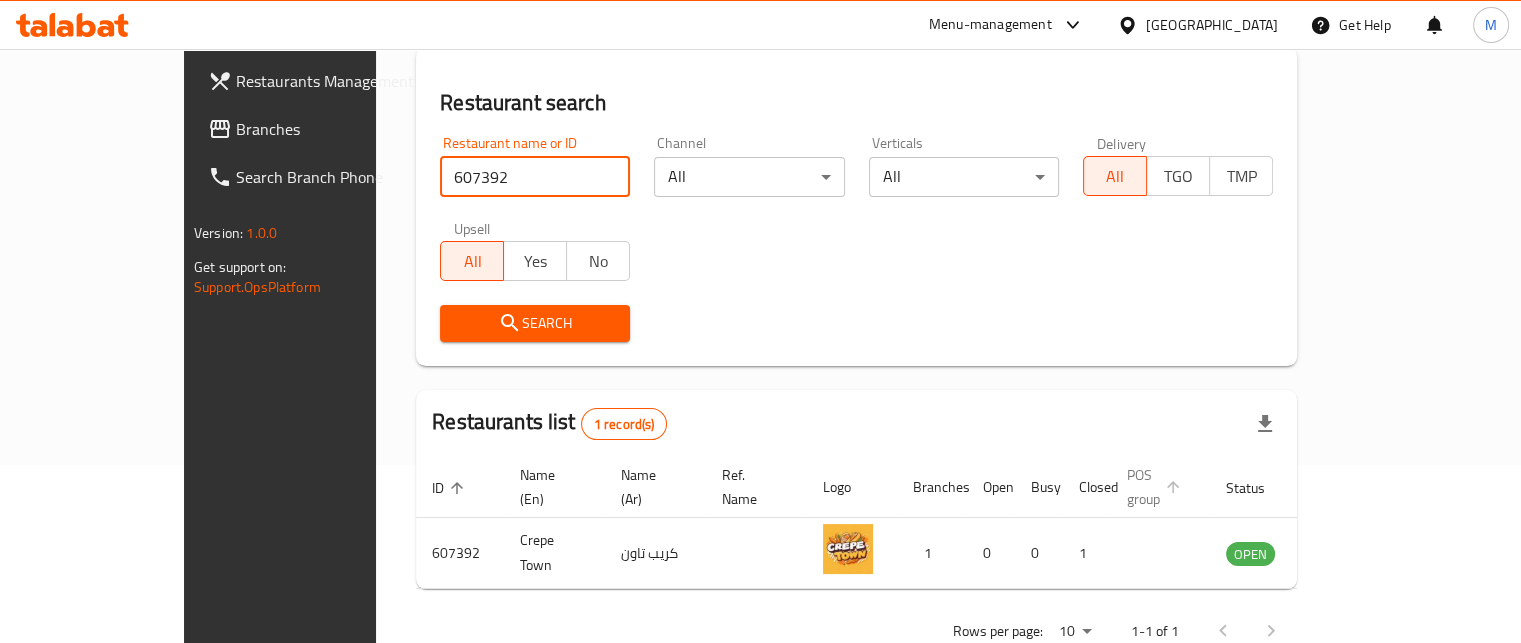 scroll, scrollTop: 208, scrollLeft: 0, axis: vertical 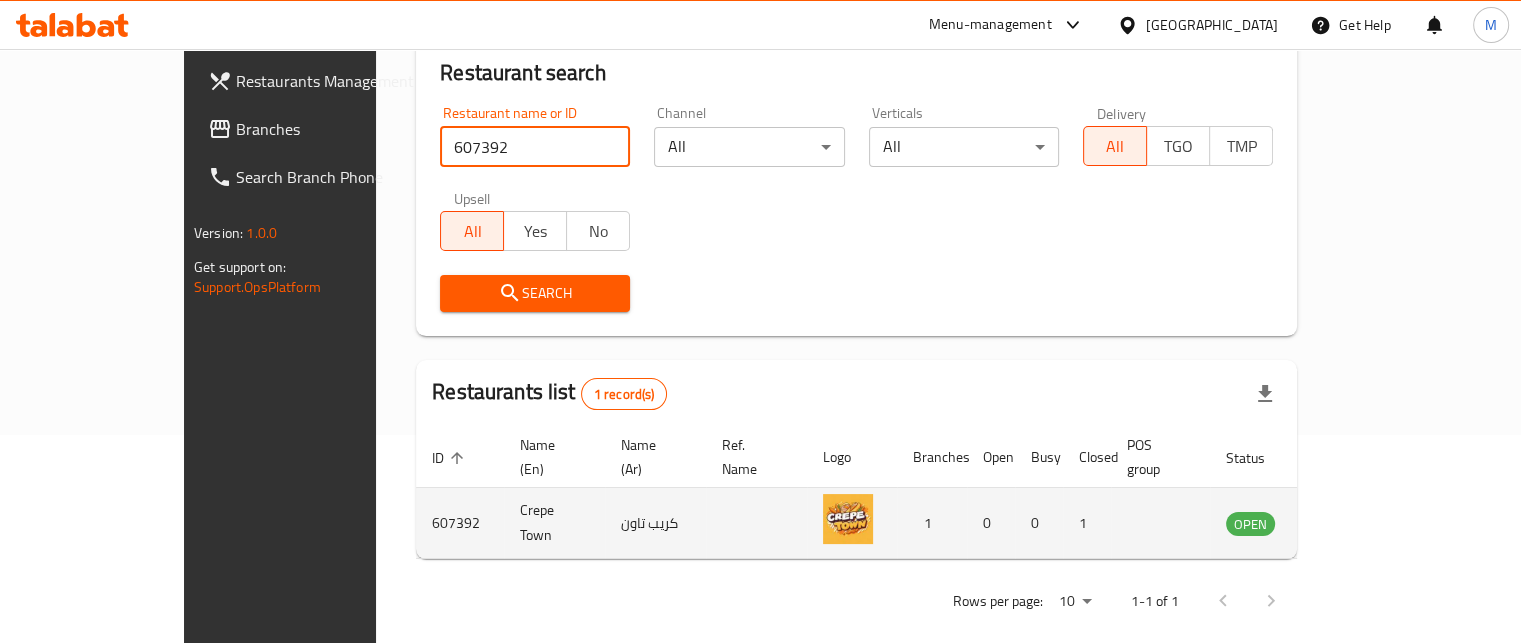 click 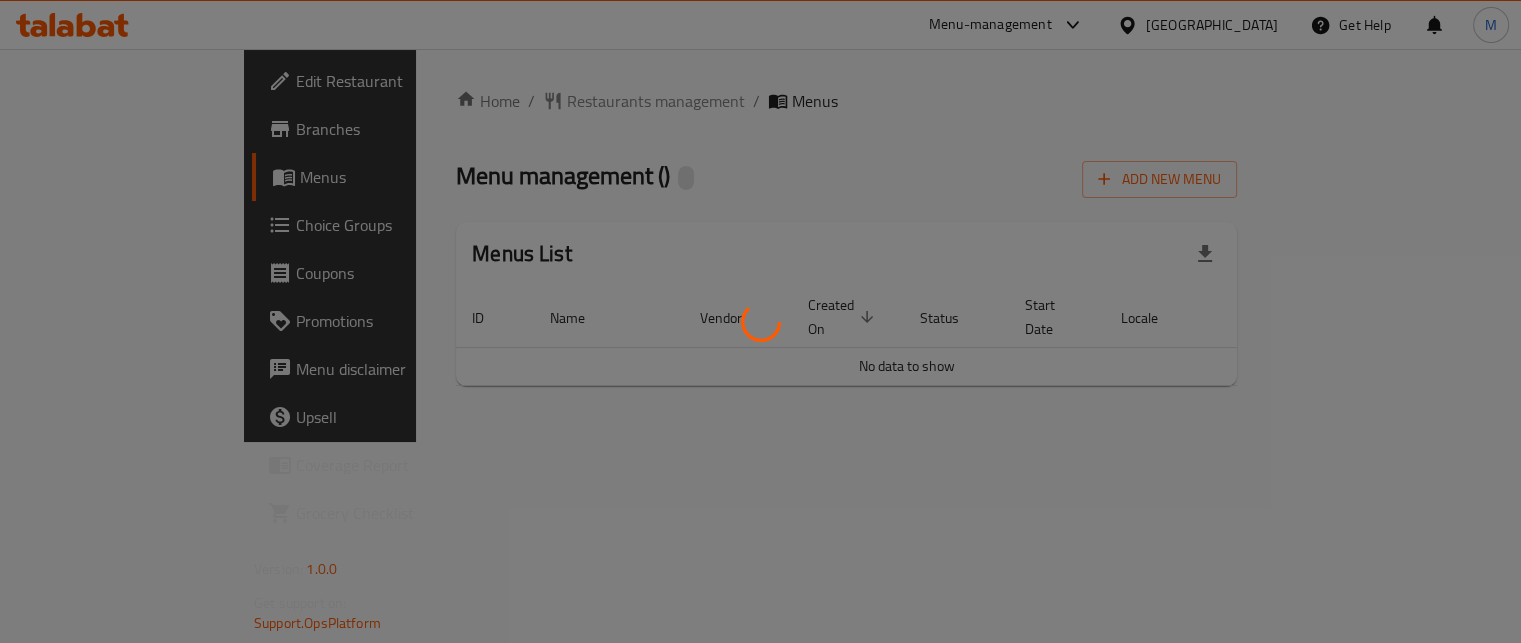scroll, scrollTop: 0, scrollLeft: 0, axis: both 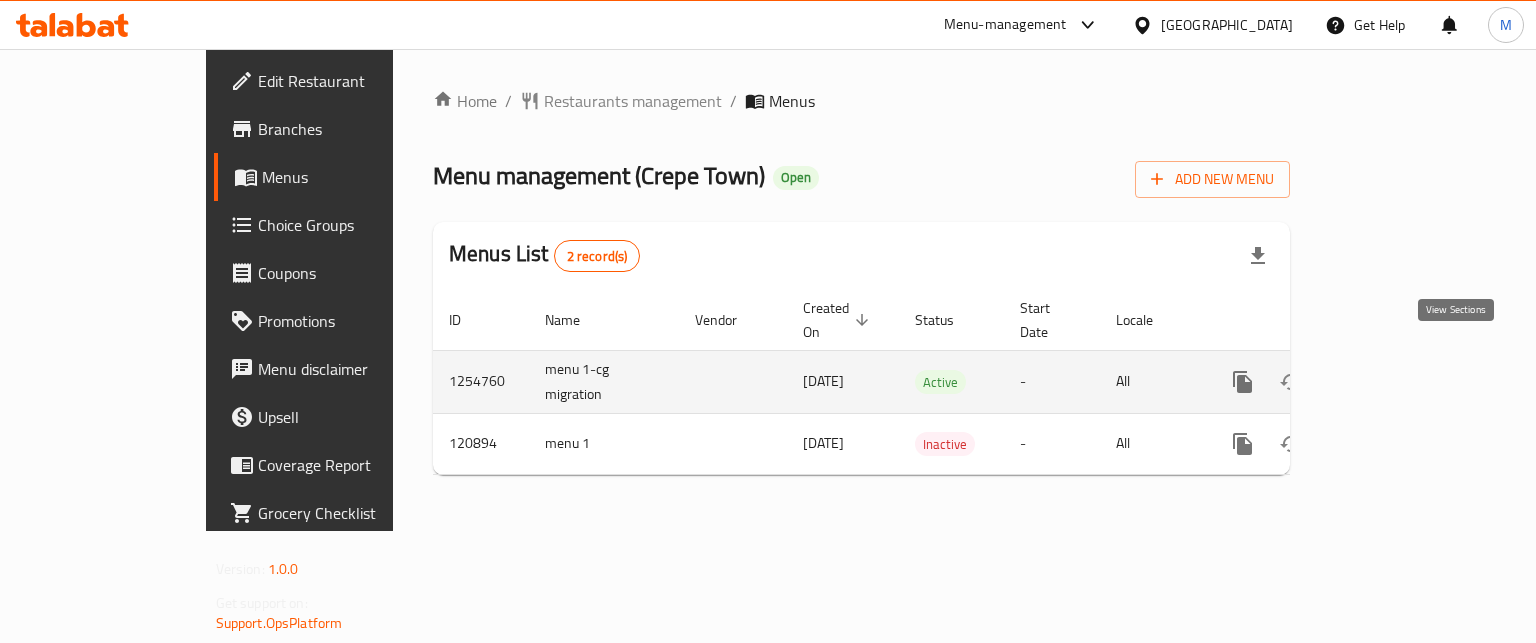 click 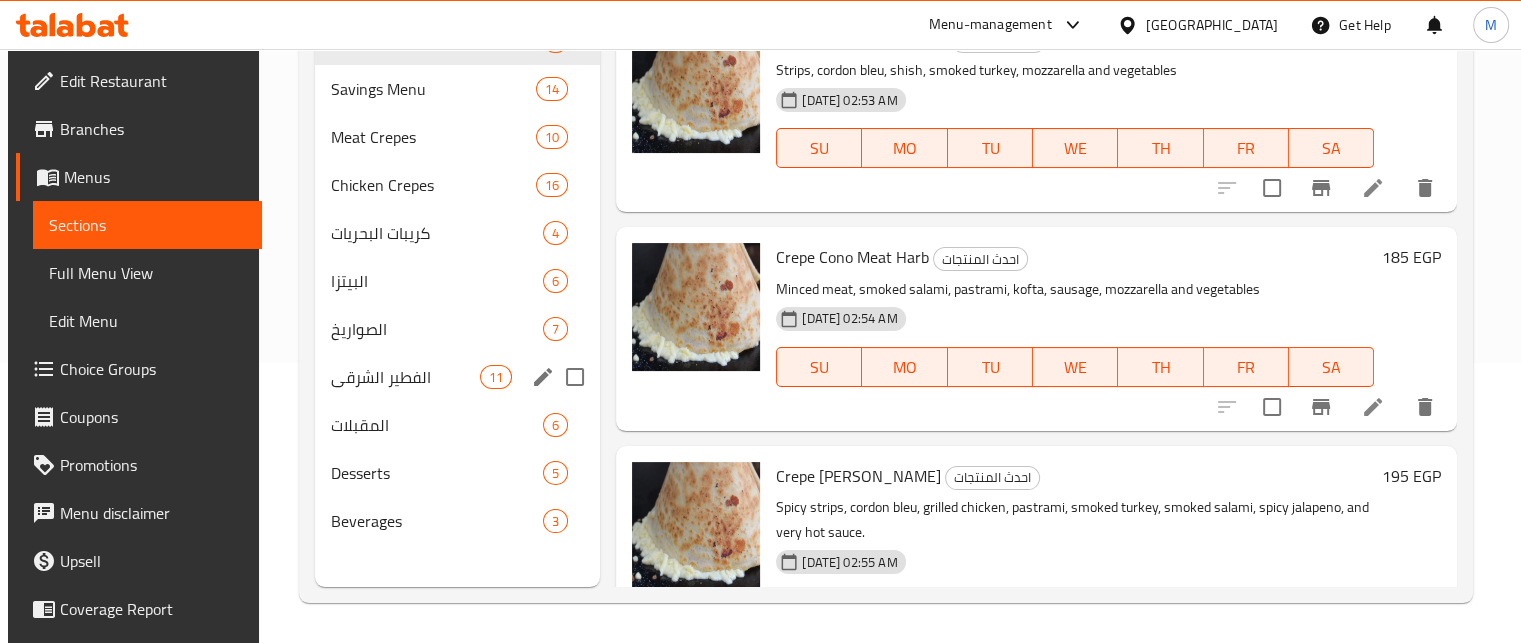 scroll, scrollTop: 0, scrollLeft: 0, axis: both 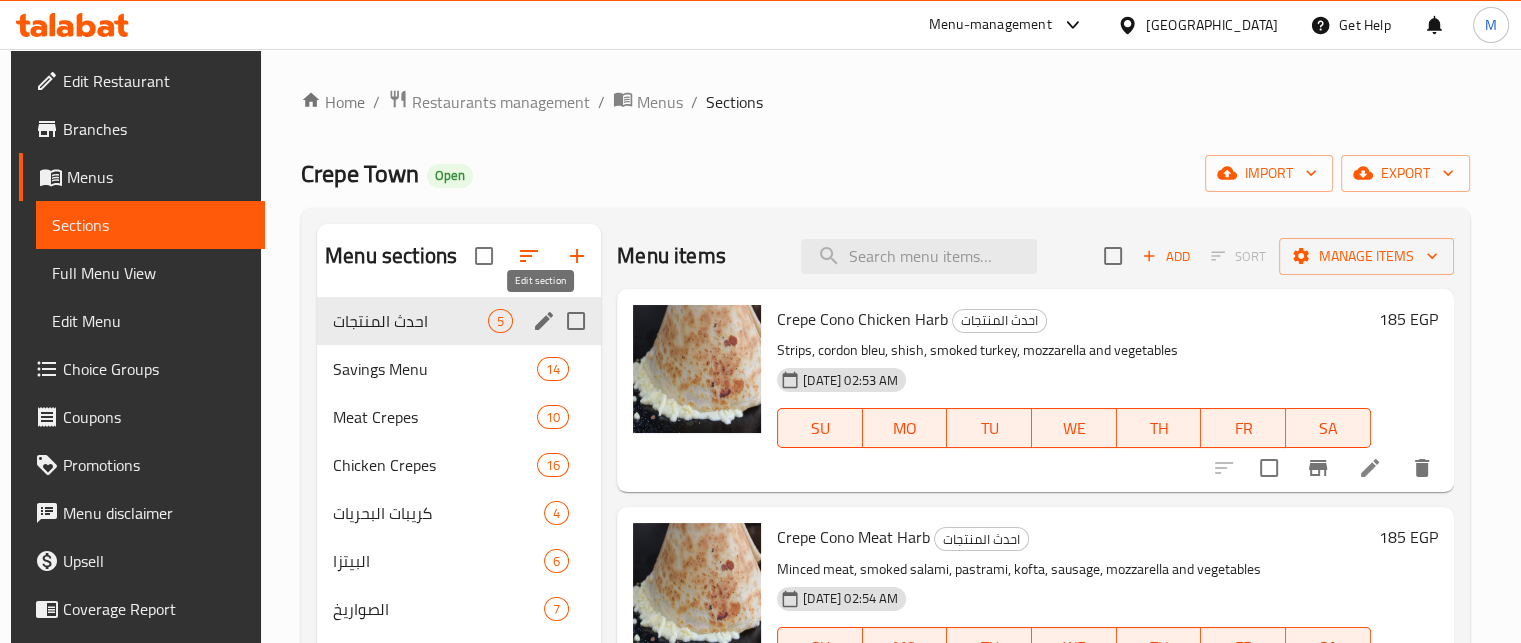click 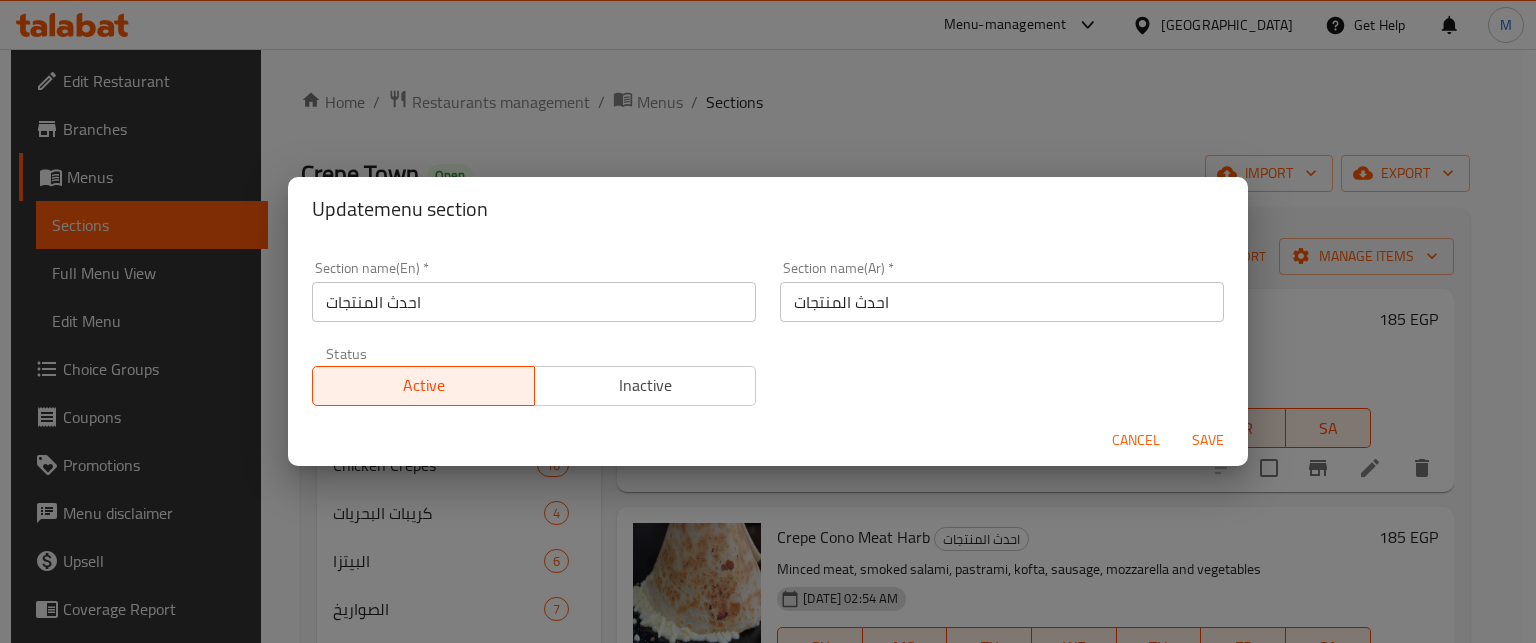 click on "احدث المنتجات" at bounding box center (1002, 302) 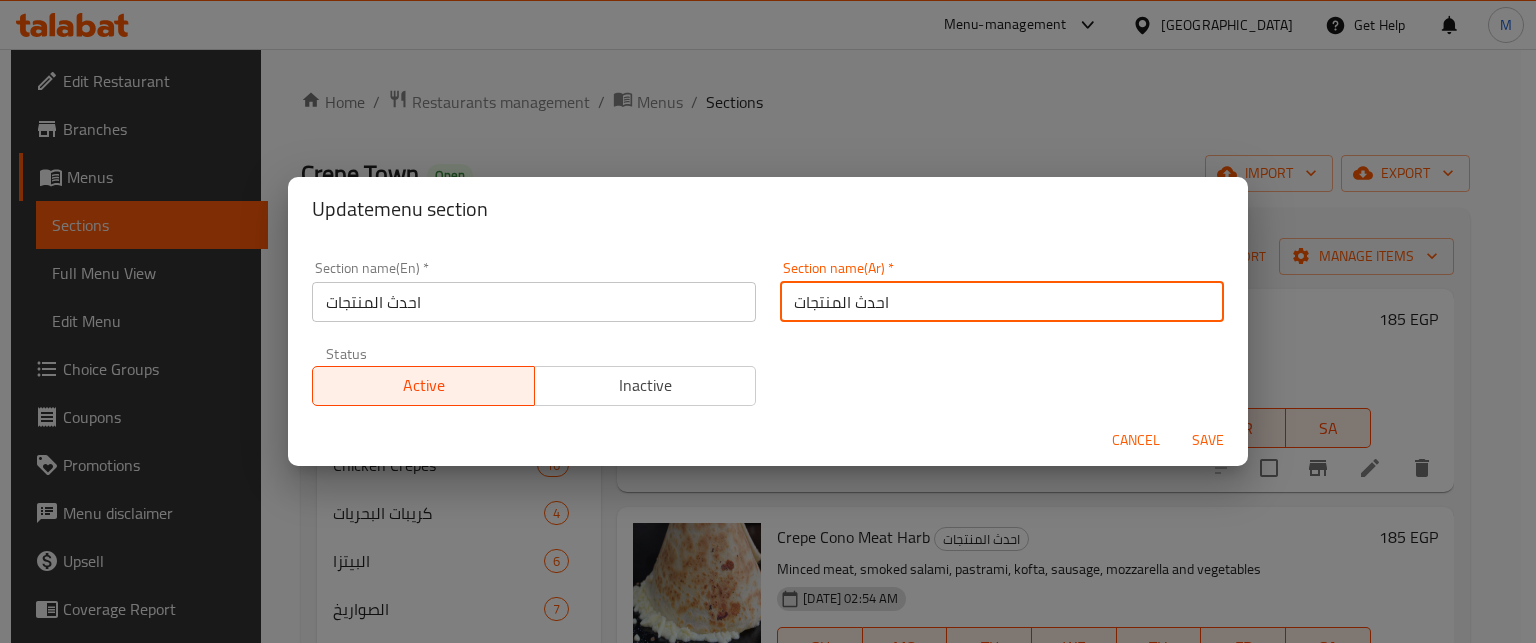 click on "احدث المنتجات" at bounding box center (1002, 302) 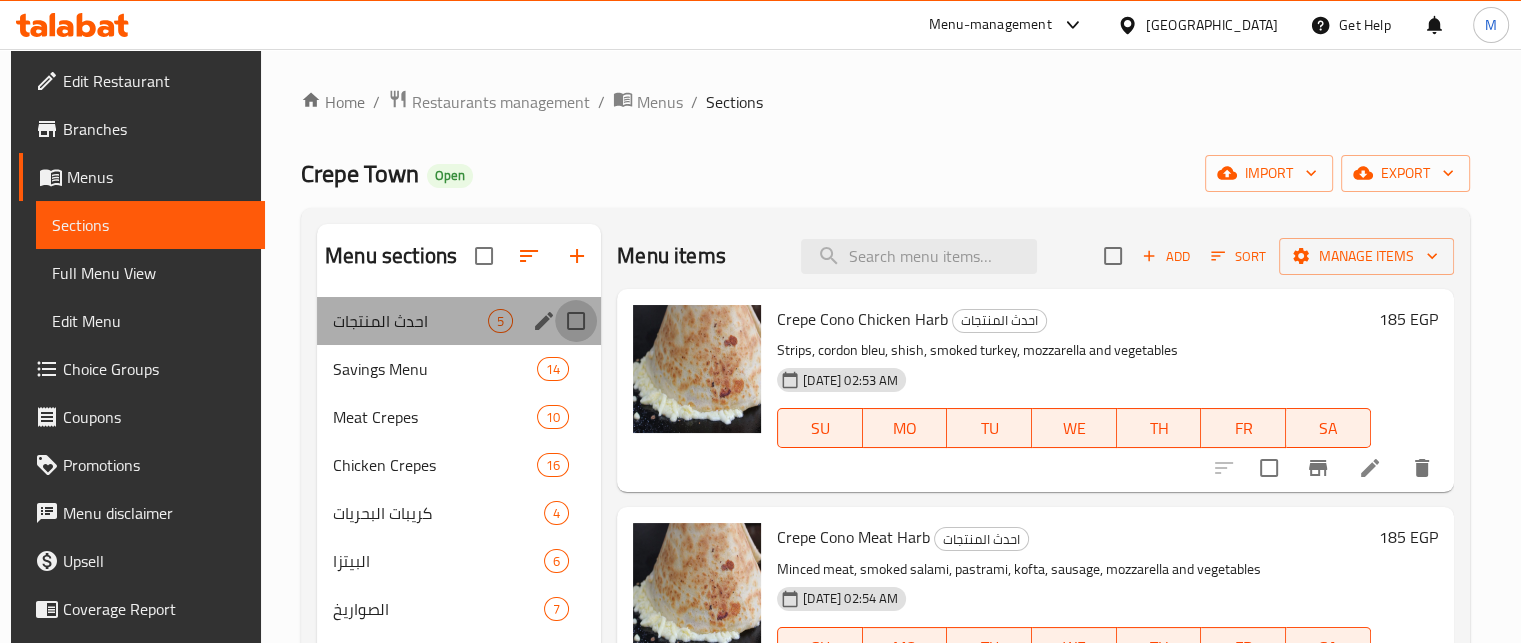 click at bounding box center (576, 321) 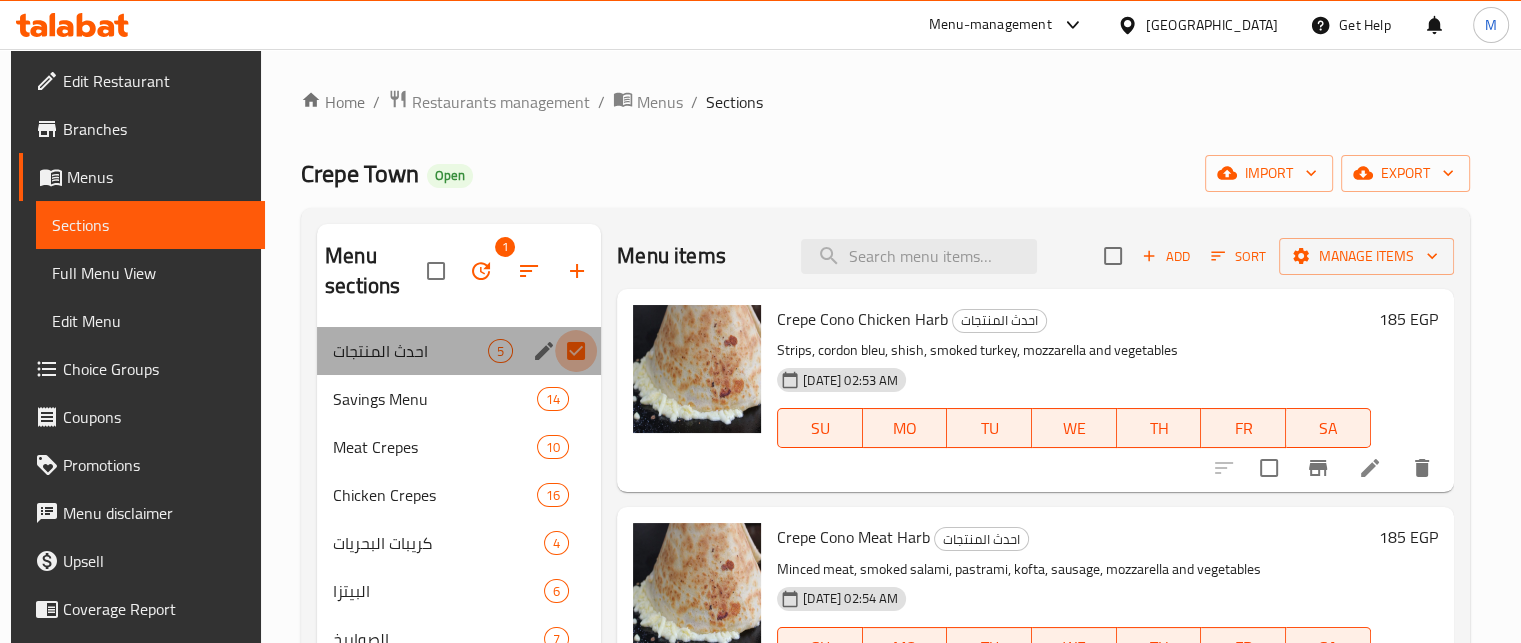 click at bounding box center (576, 351) 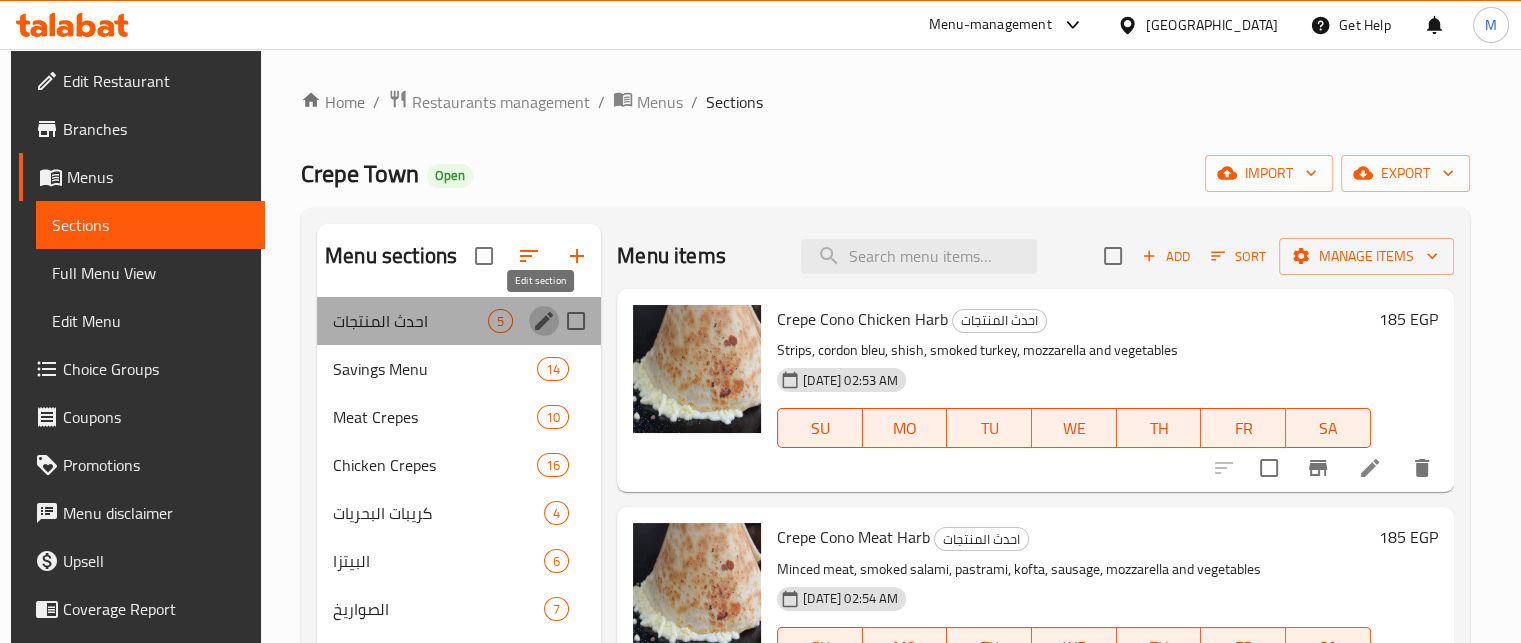 click 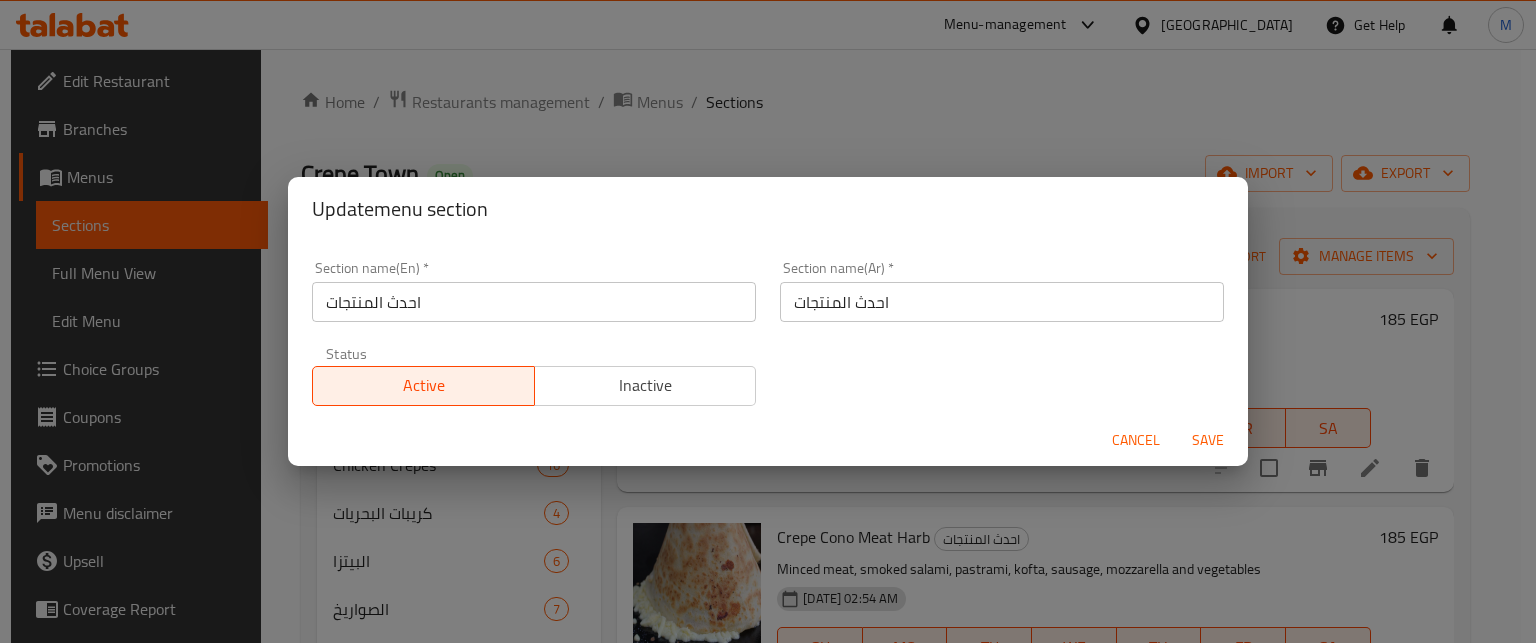 click on "احدث المنتجات" at bounding box center [534, 302] 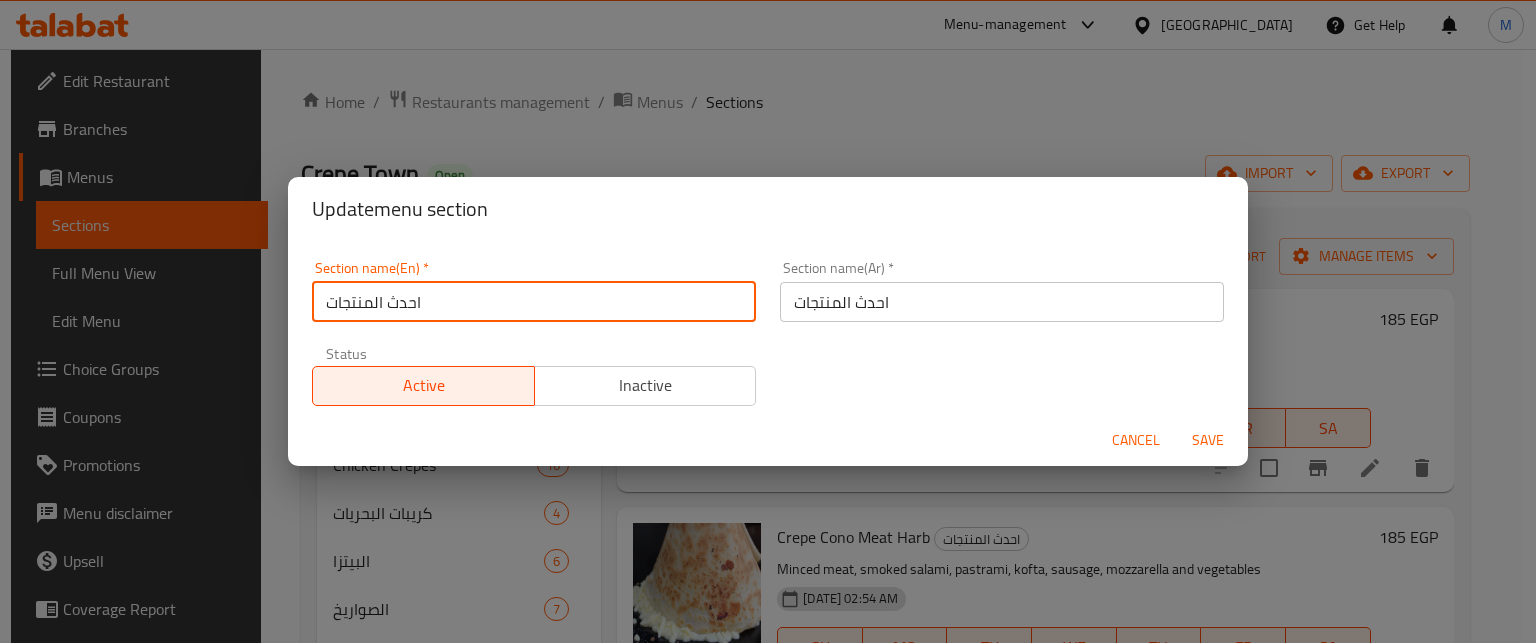 click on "احدث المنتجات" at bounding box center (534, 302) 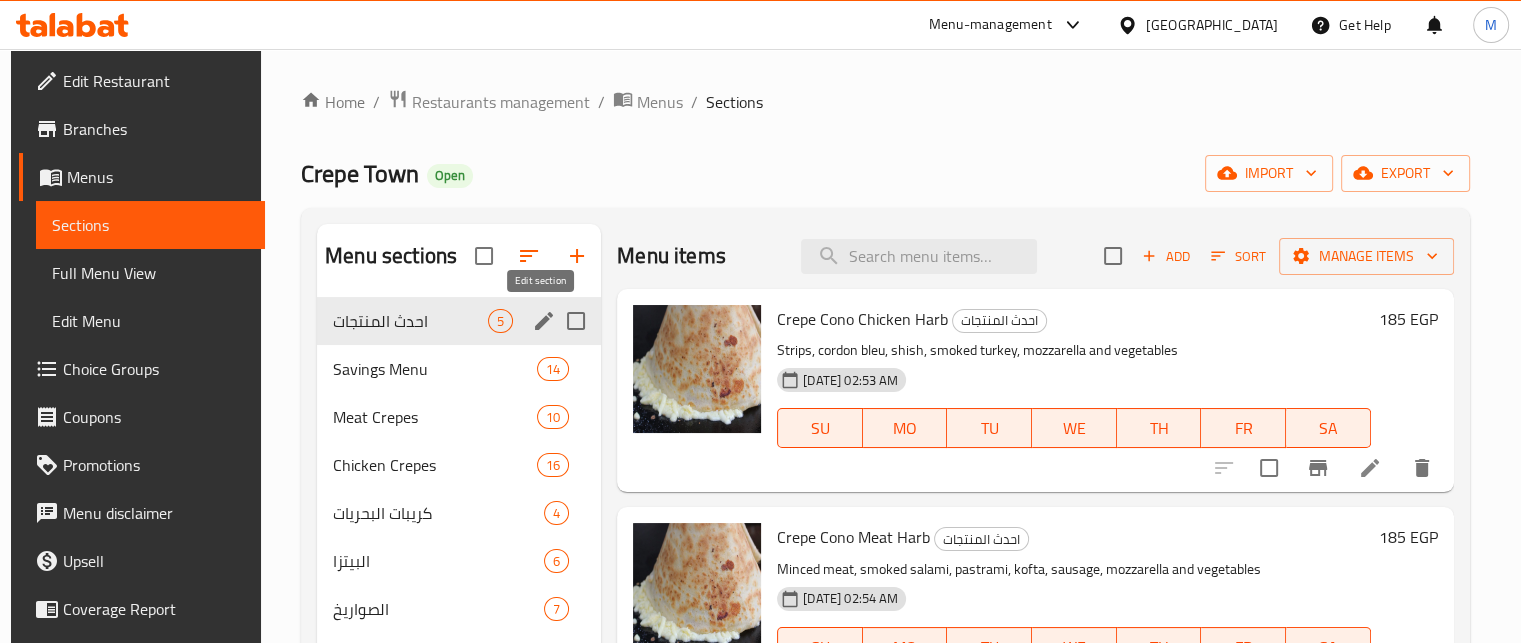 click 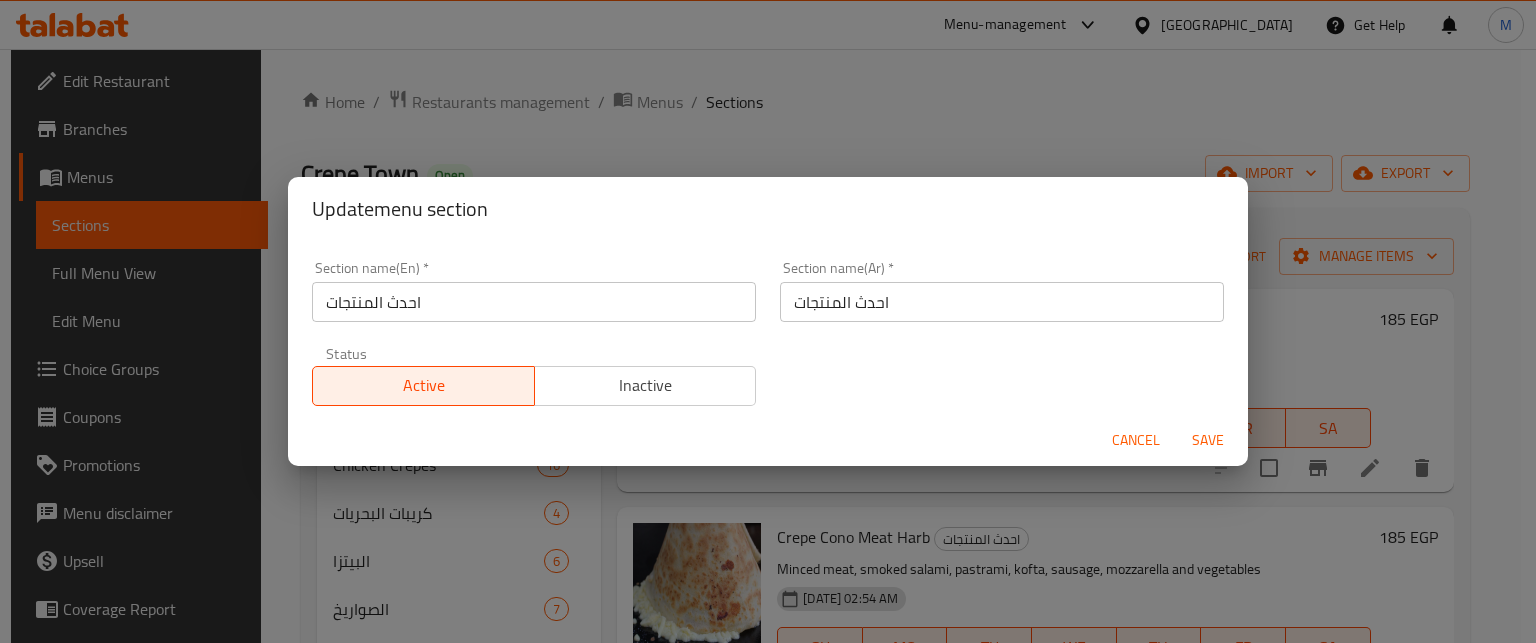 click on "احدث المنتجات" at bounding box center (534, 302) 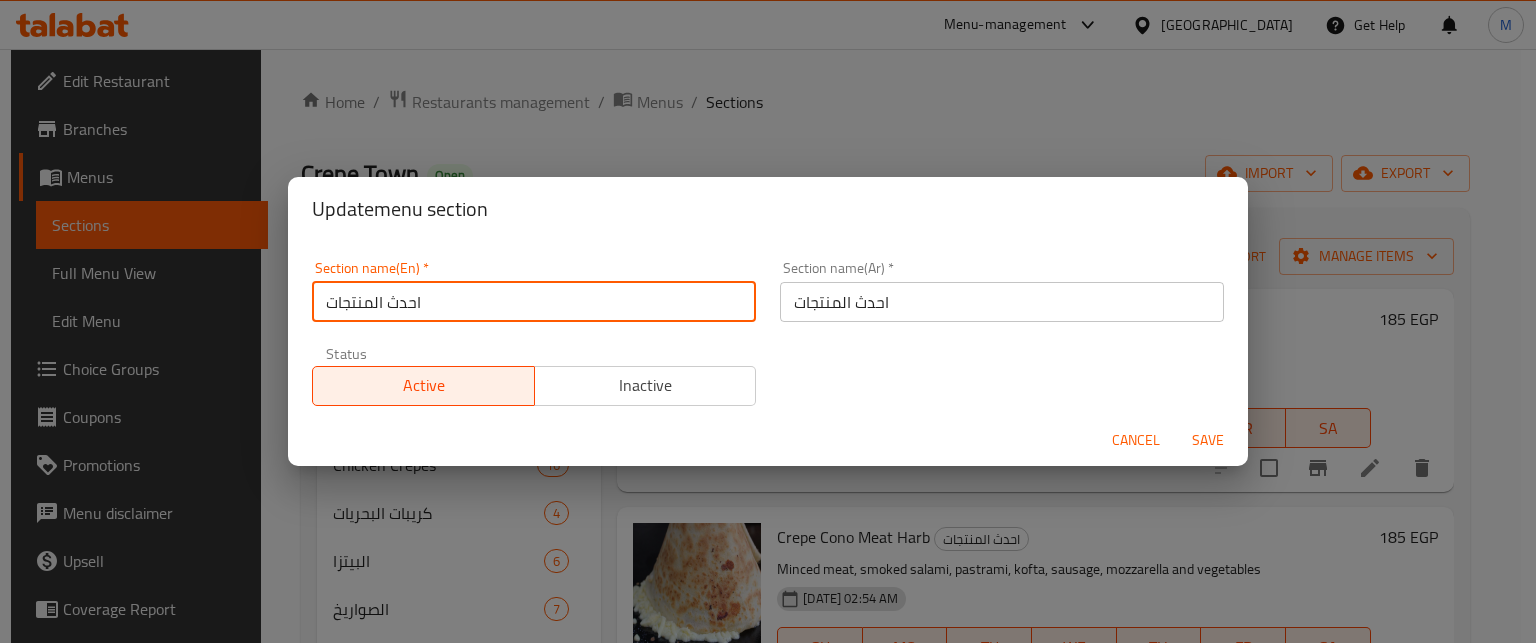 click on "احدث المنتجات" at bounding box center [534, 302] 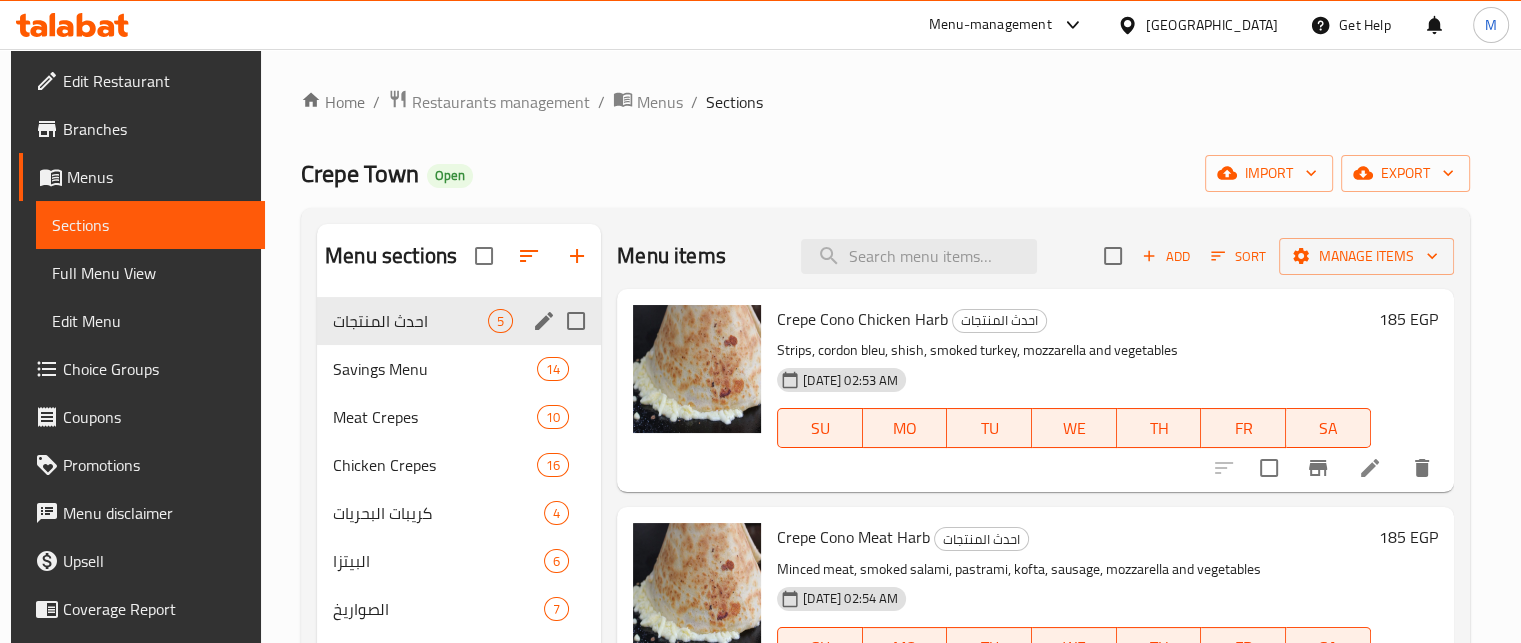click 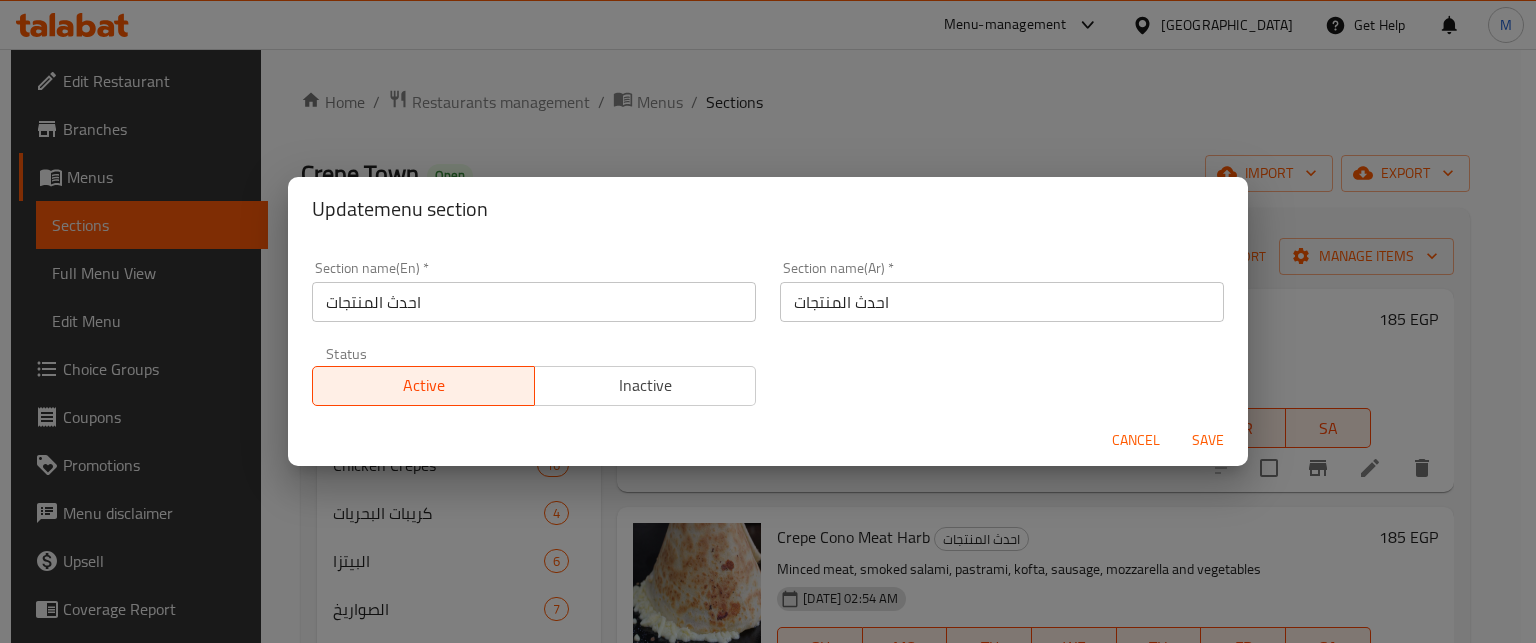 click on "احدث المنتجات" at bounding box center [534, 302] 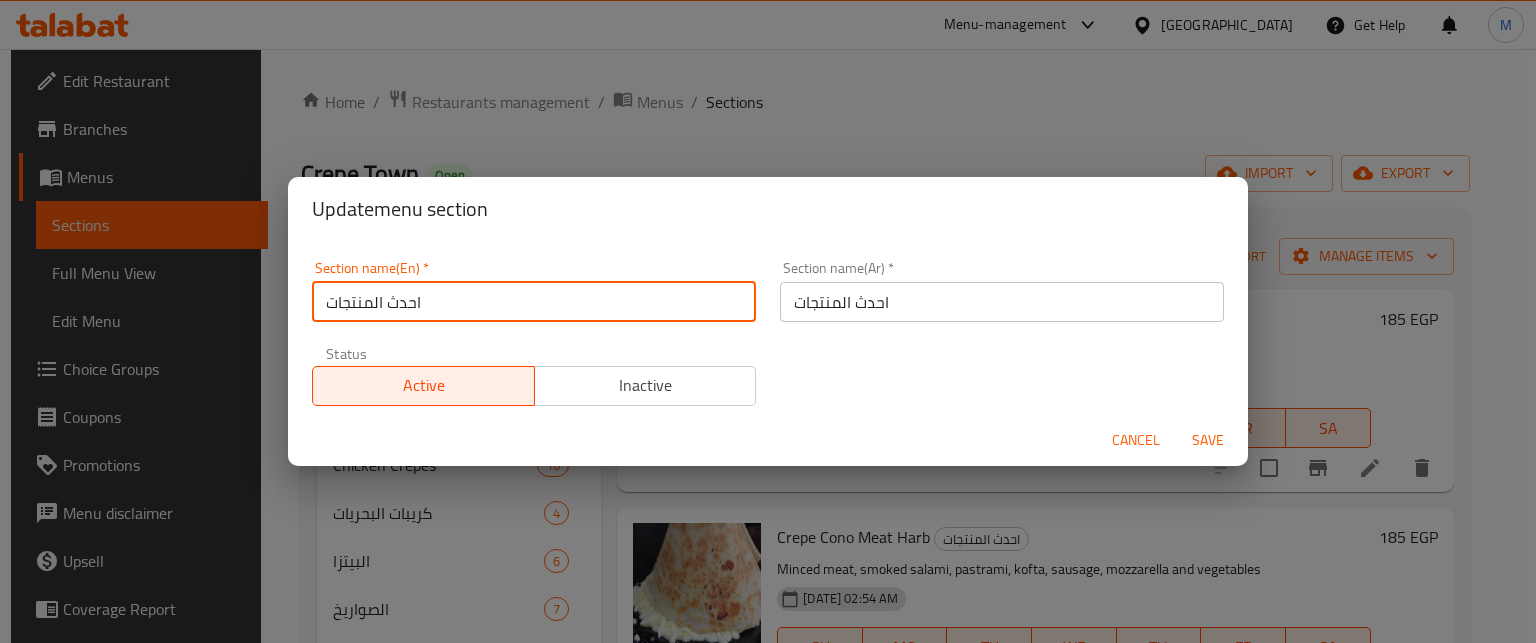 click on "احدث المنتجات" at bounding box center [534, 302] 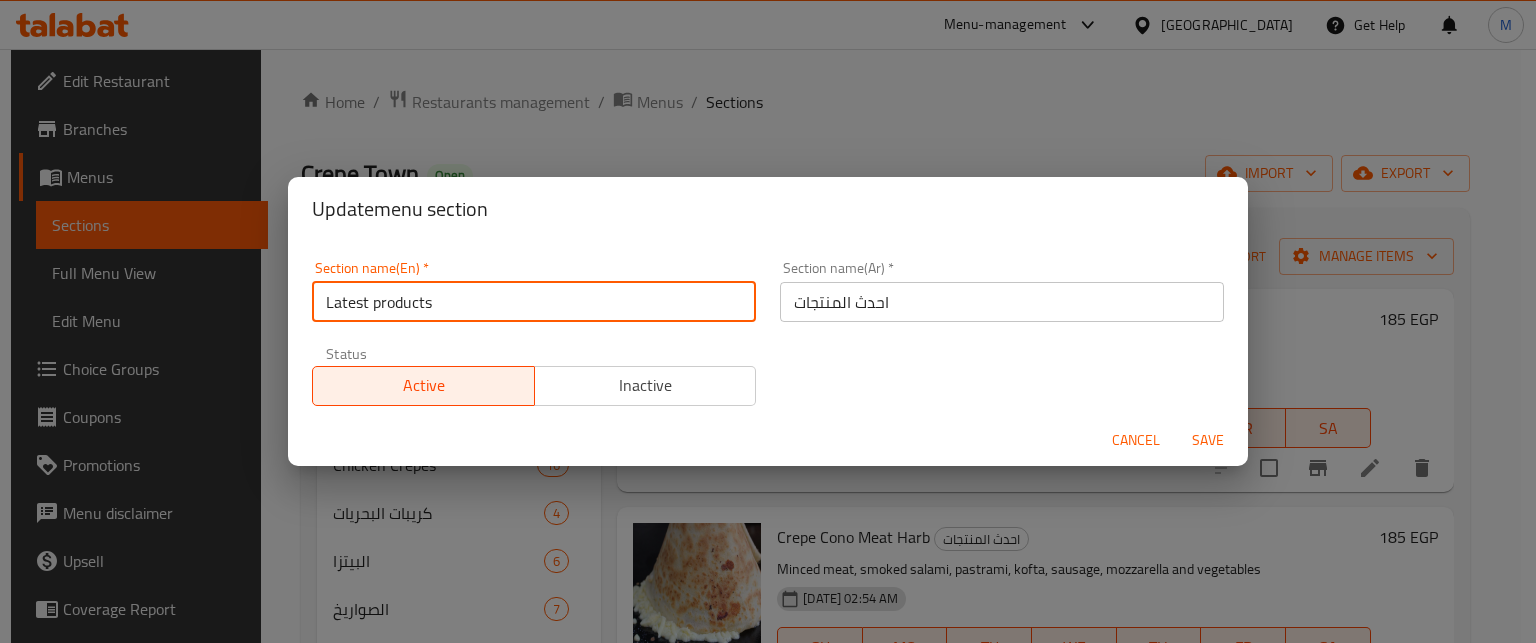 type on "Latest products" 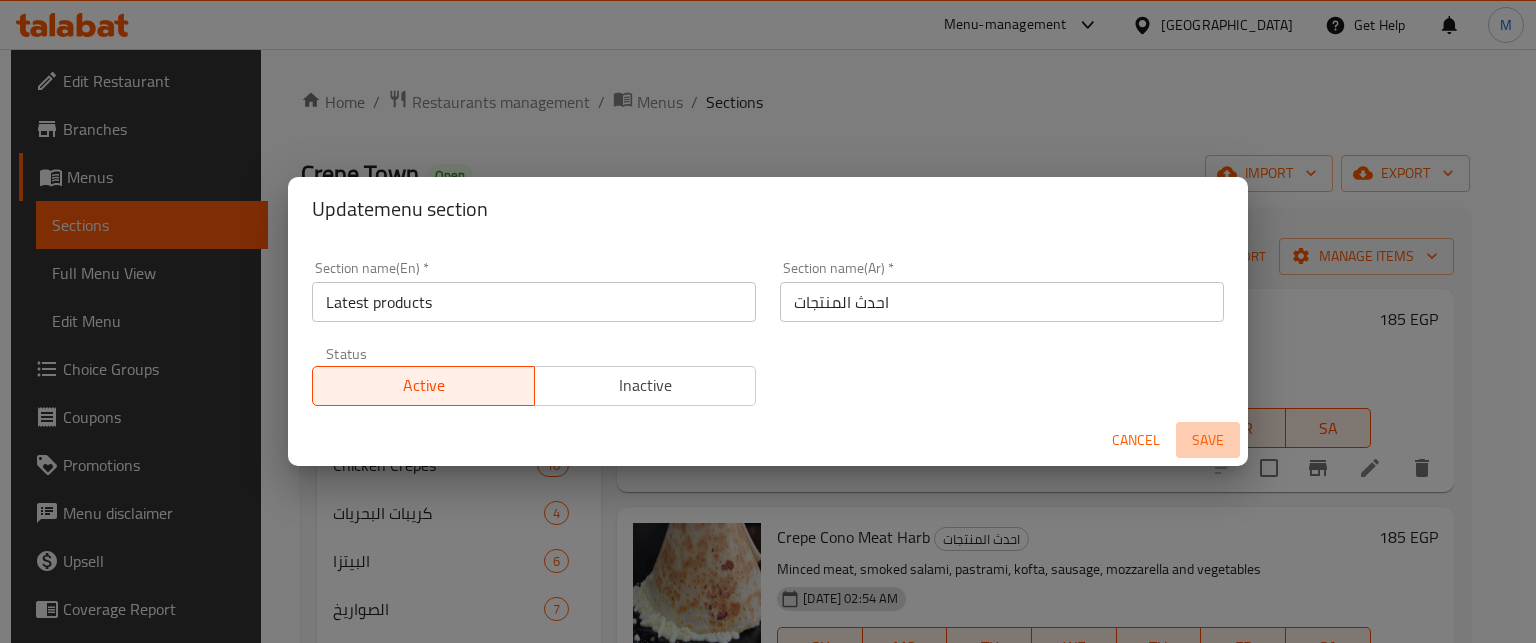 click on "Save" at bounding box center [1208, 440] 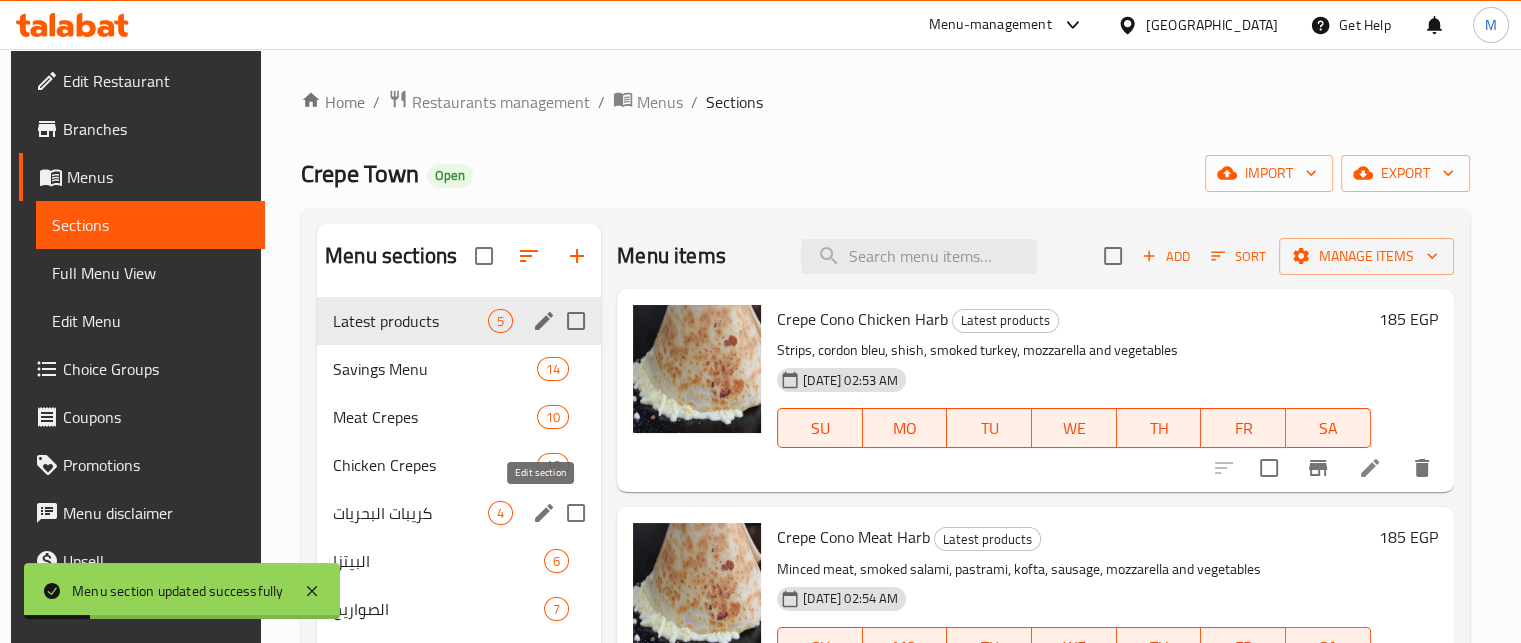 click 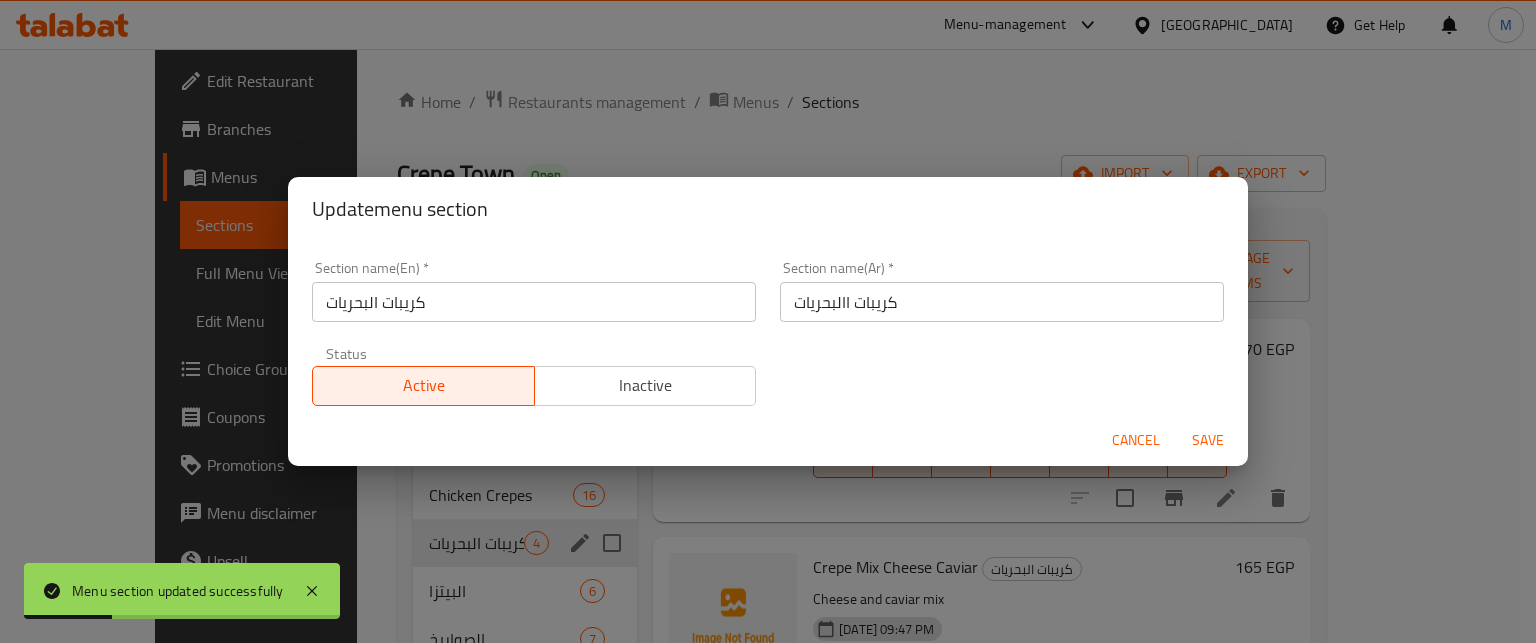 click on "كريبات البحريات" at bounding box center [534, 302] 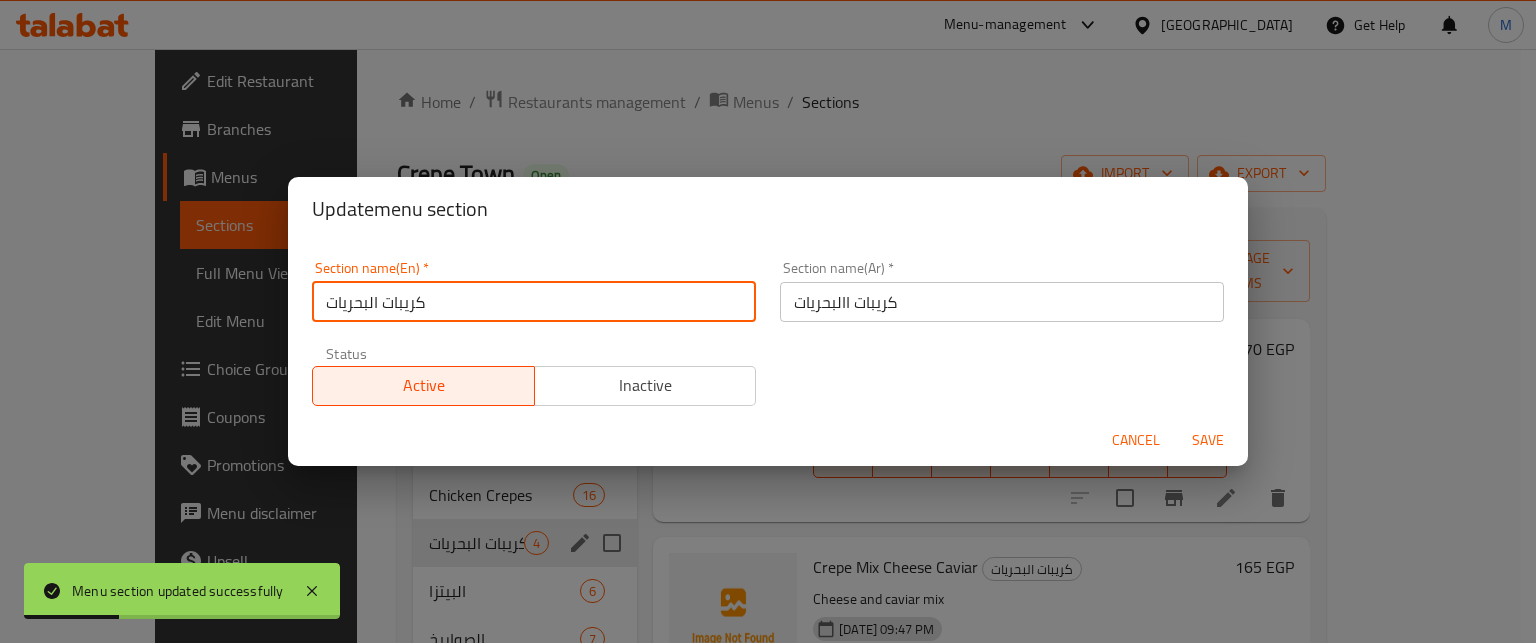click on "كريبات البحريات" at bounding box center [534, 302] 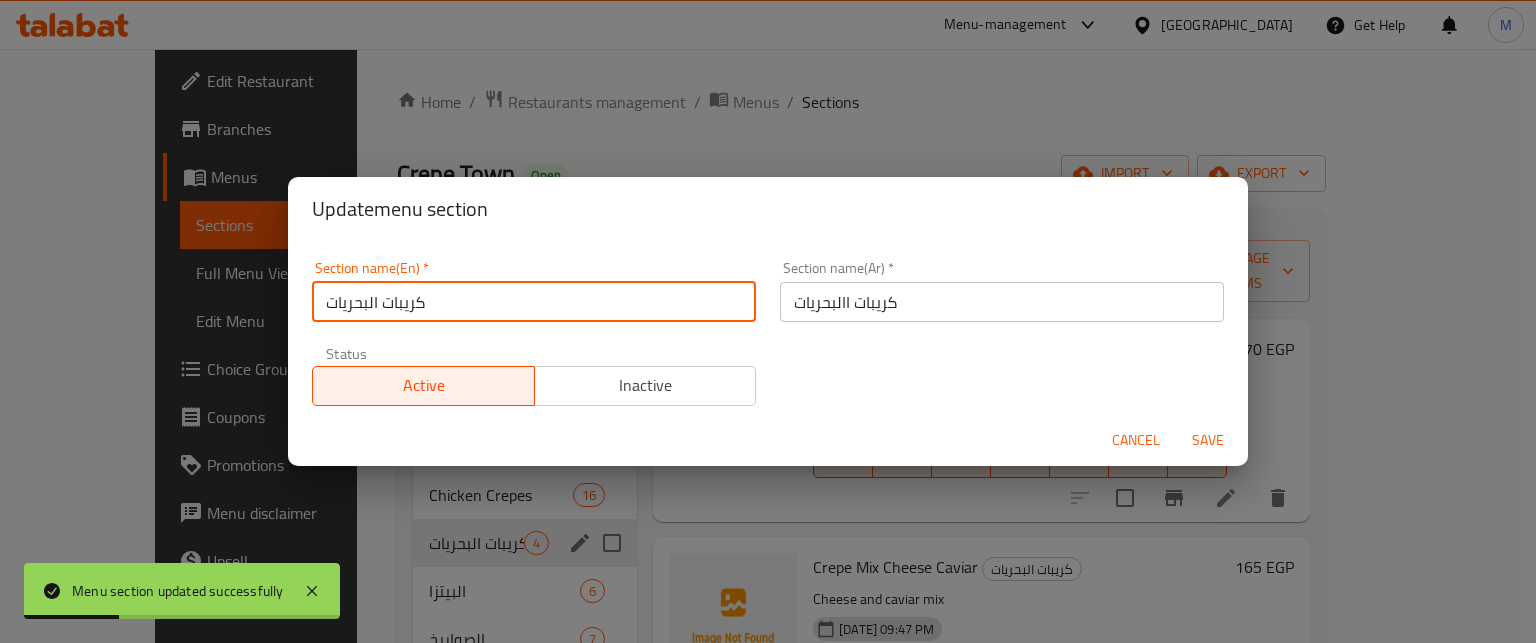 click on "كريبات البحريات" at bounding box center [534, 302] 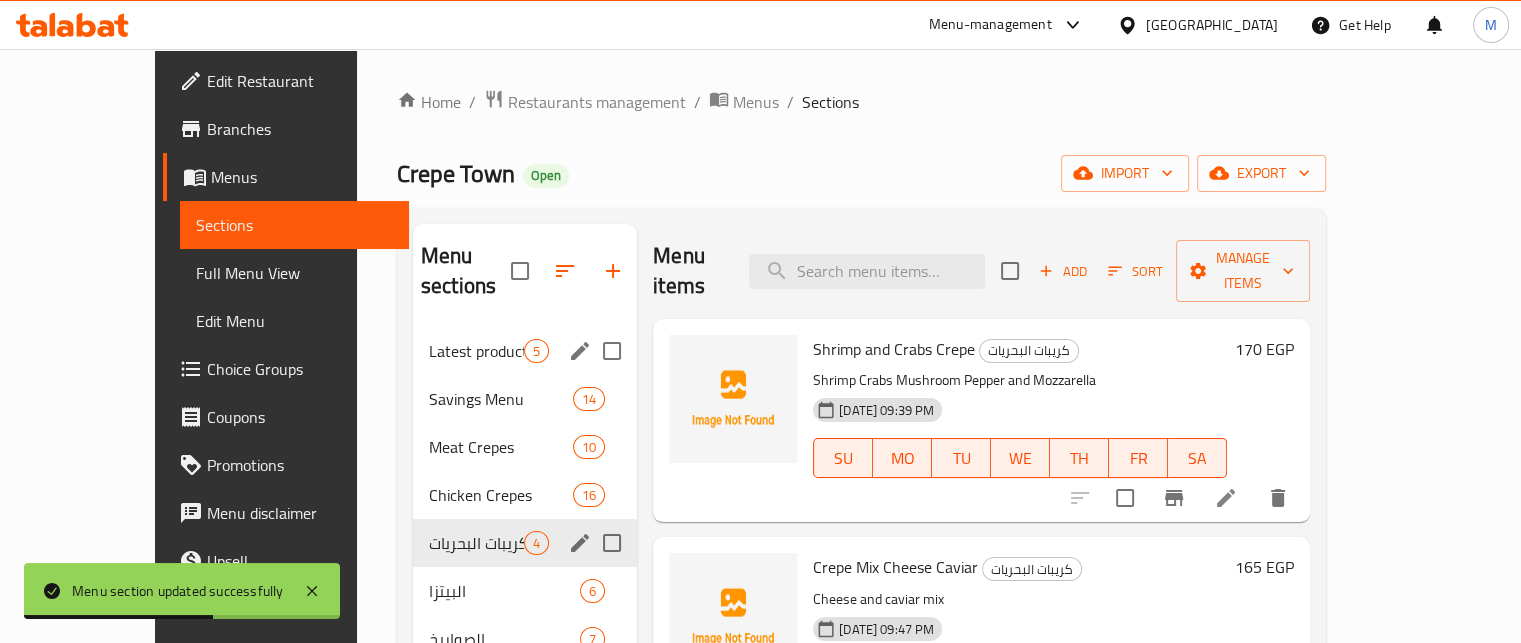 click 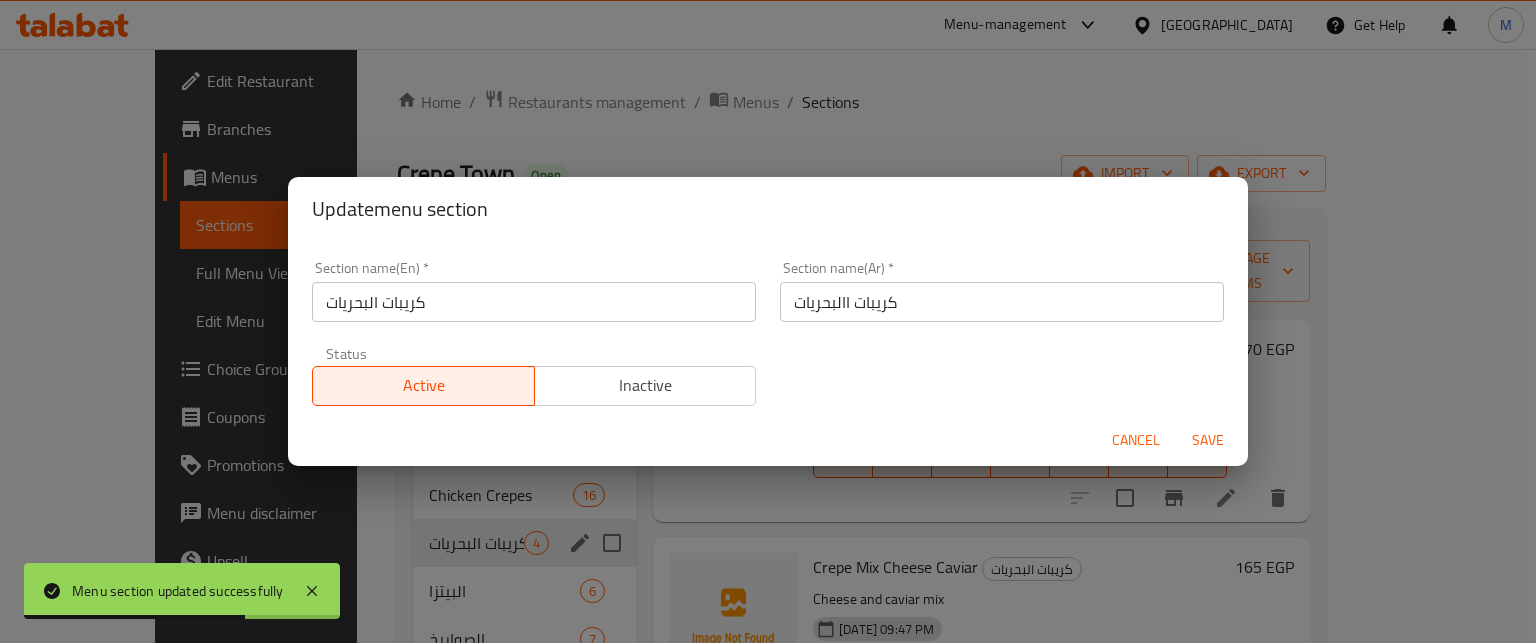 click on "كريبات البحريات" at bounding box center (534, 302) 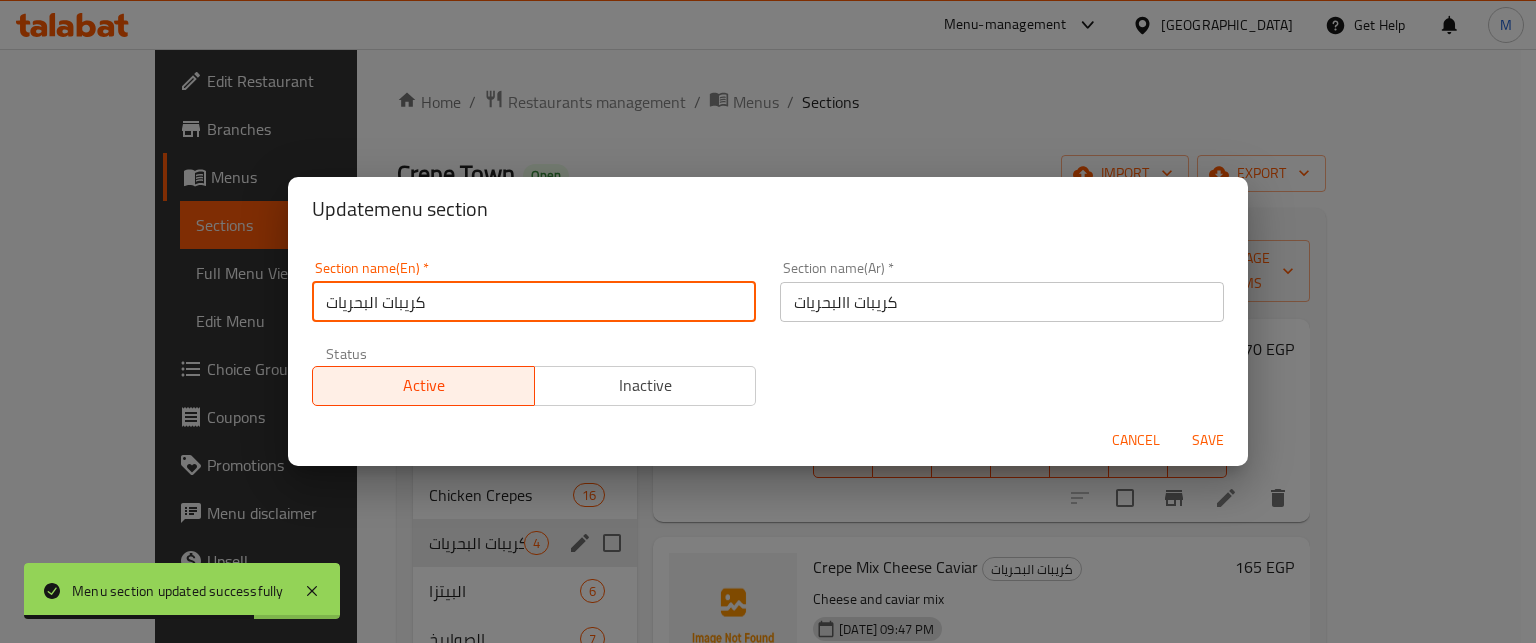 click on "كريبات البحريات" at bounding box center (534, 302) 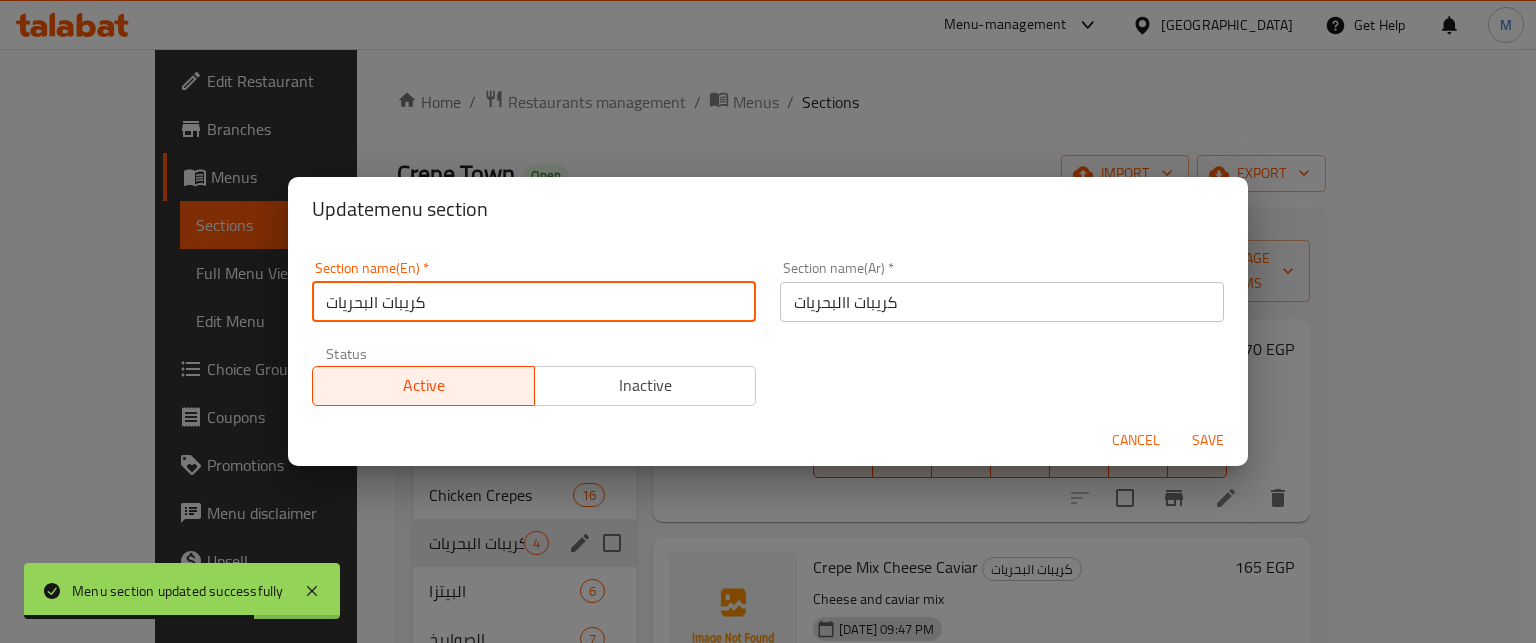 click on "كريبات البحريات" at bounding box center (534, 302) 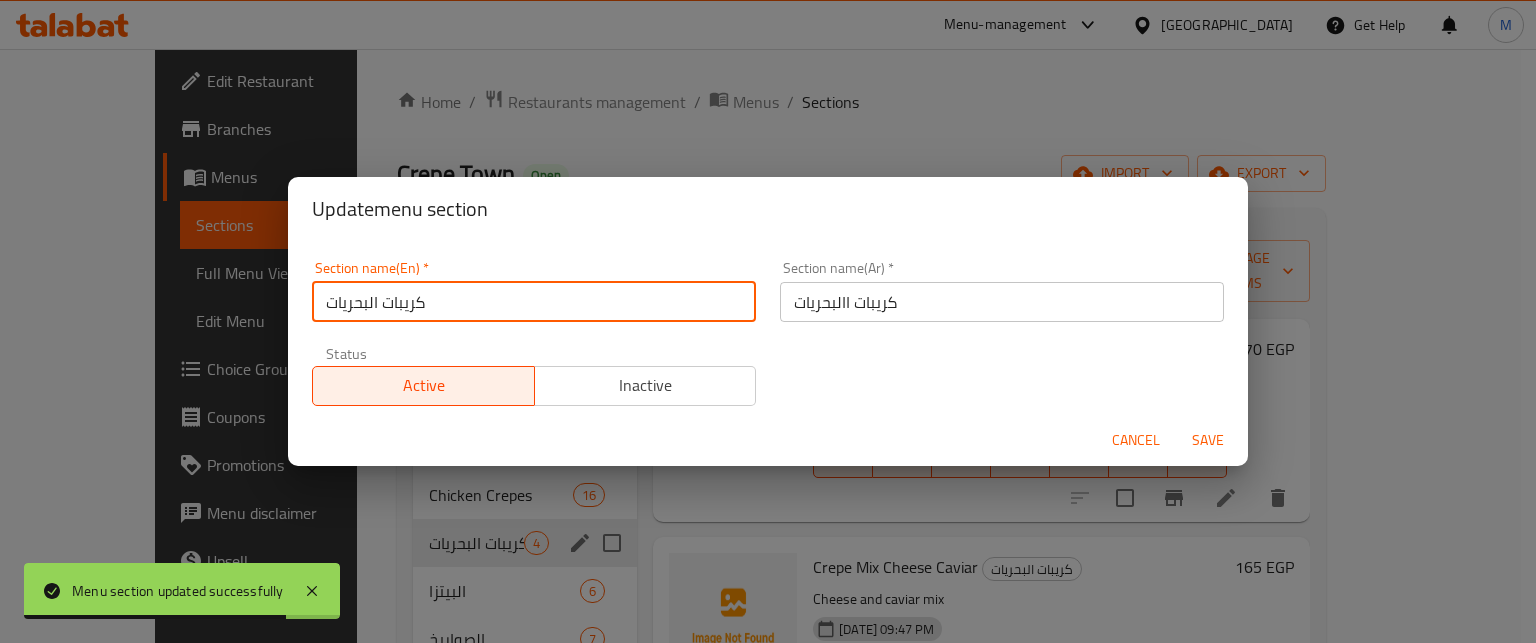 paste on "Marine crepes" 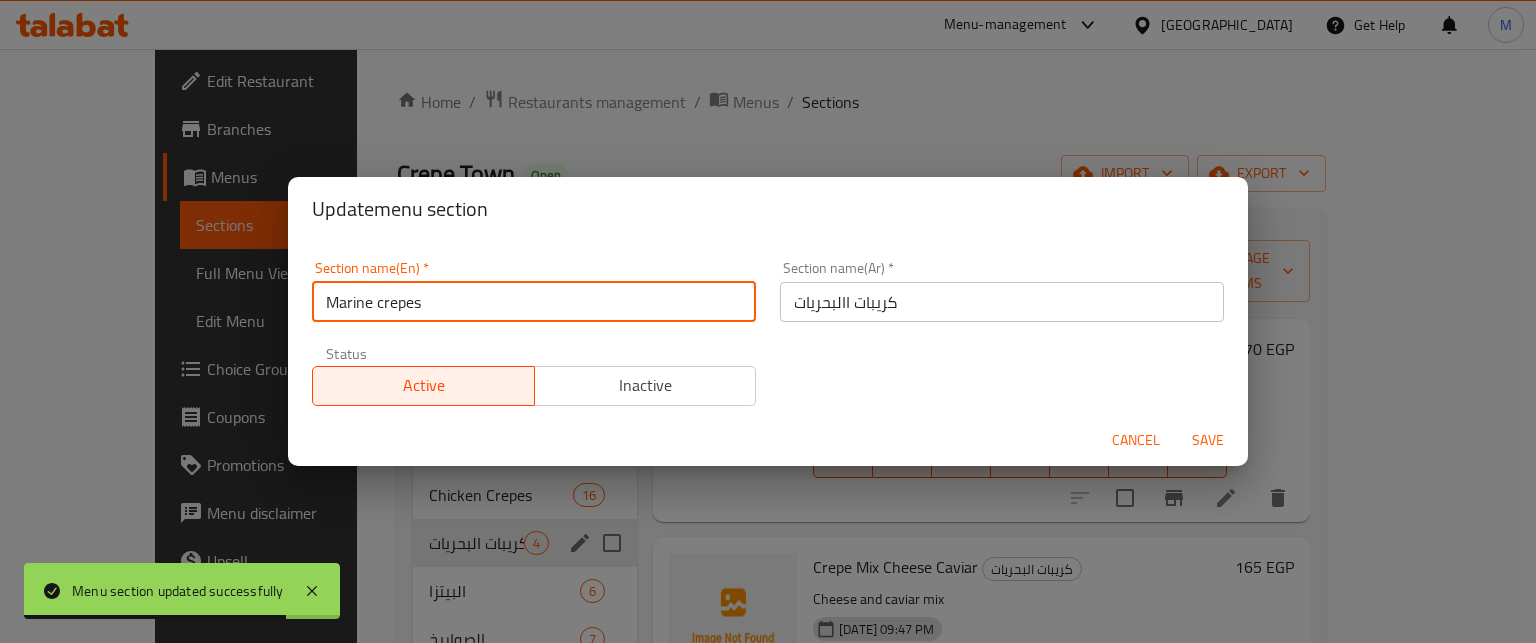 type on "Marine crepes" 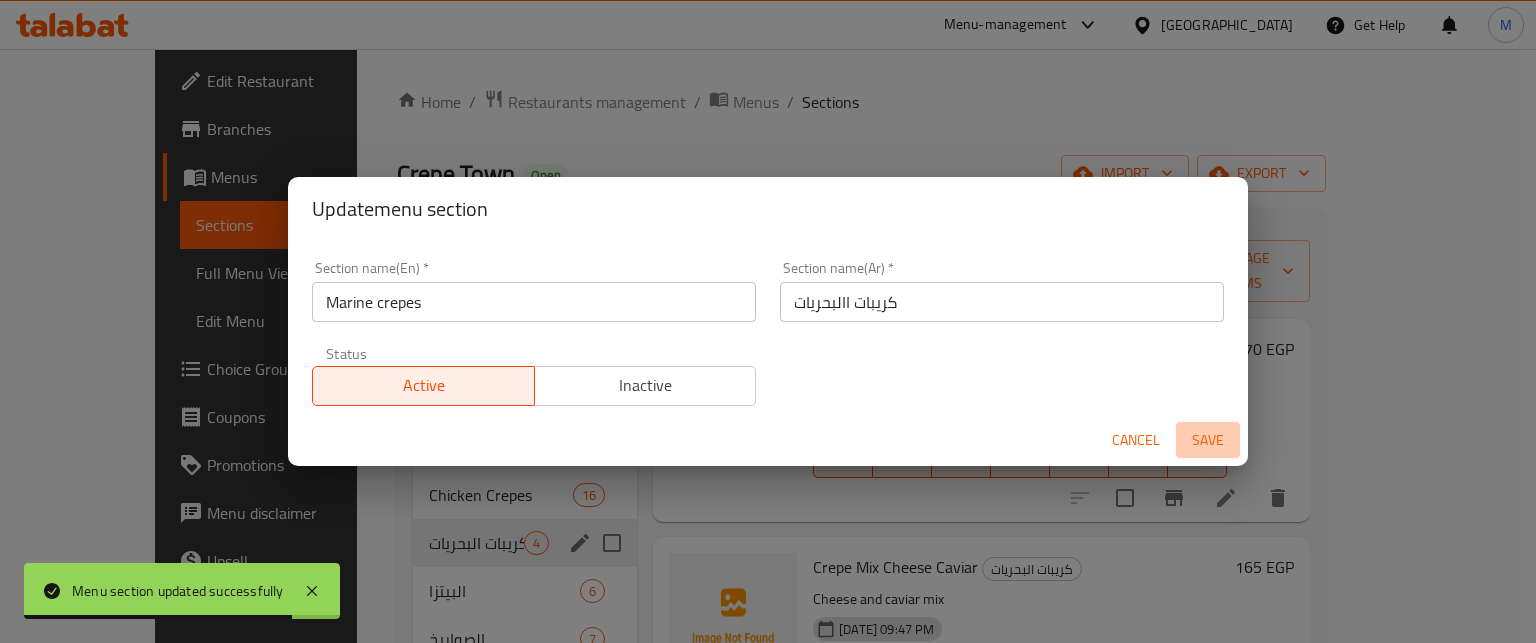 click on "Save" at bounding box center [1208, 440] 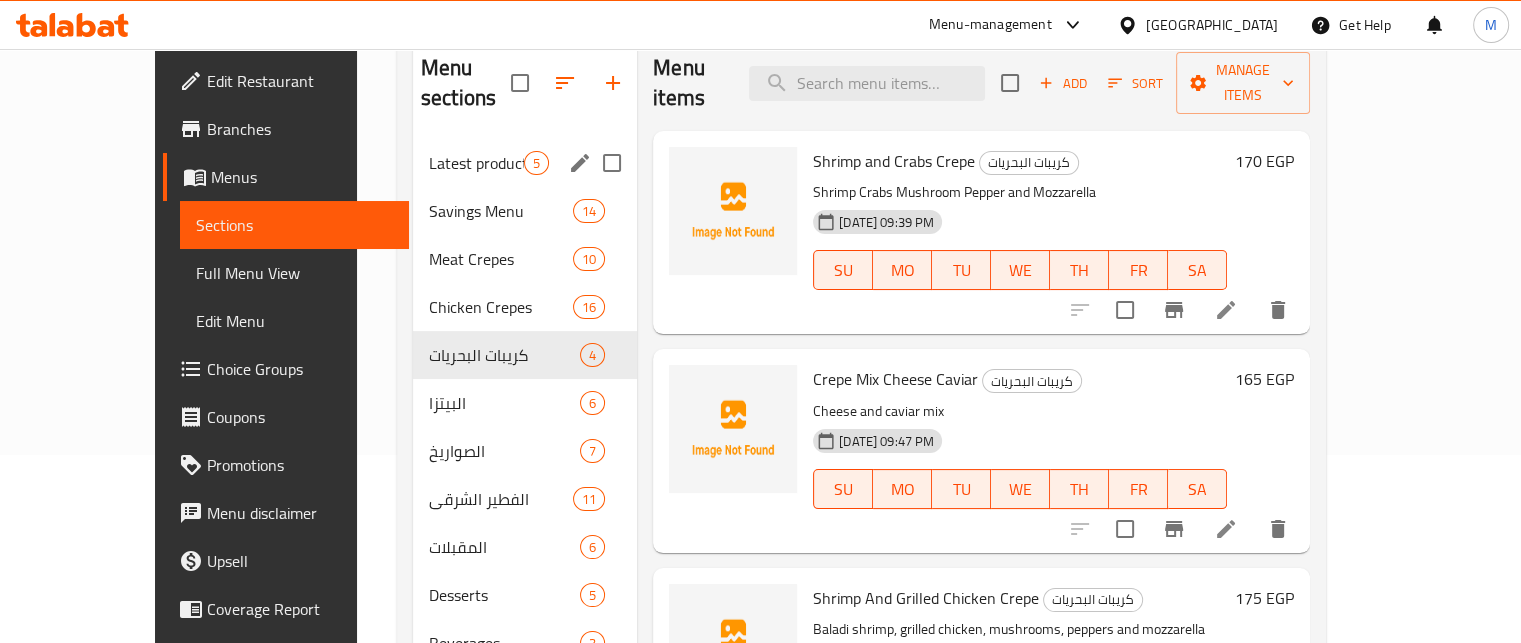 scroll, scrollTop: 216, scrollLeft: 0, axis: vertical 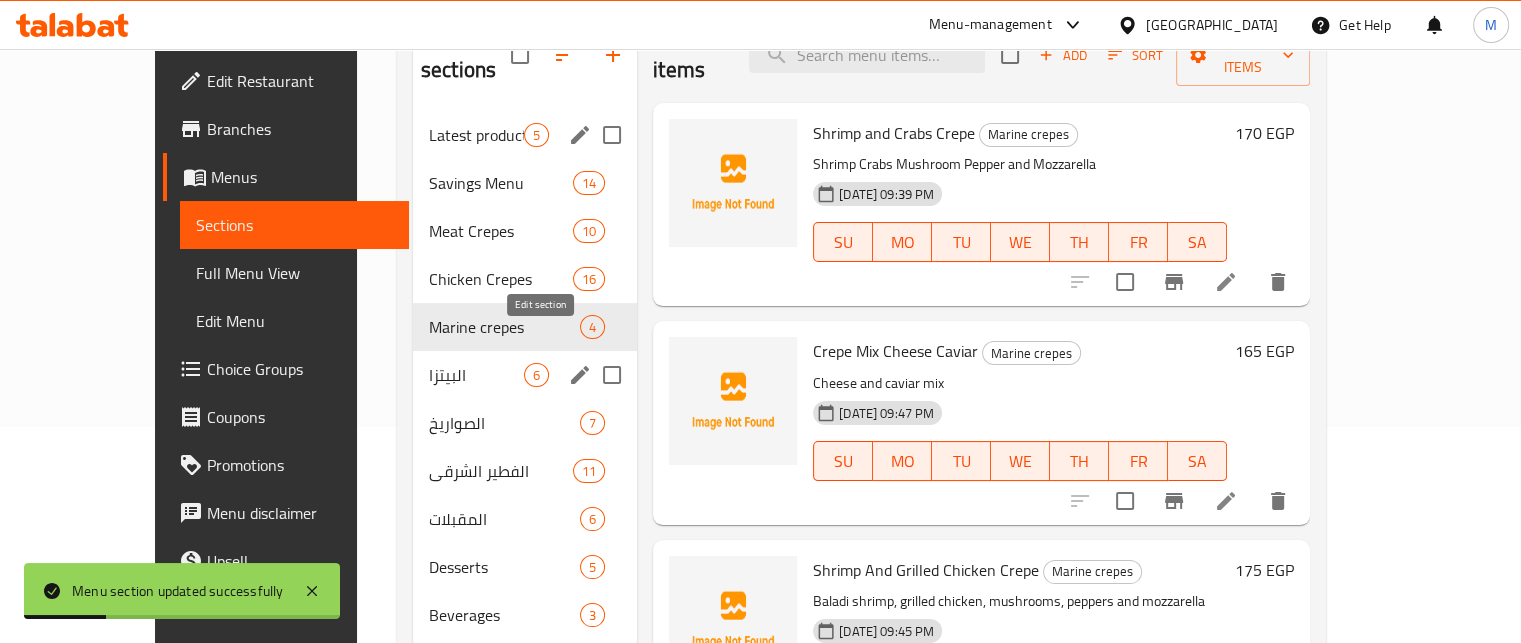 click 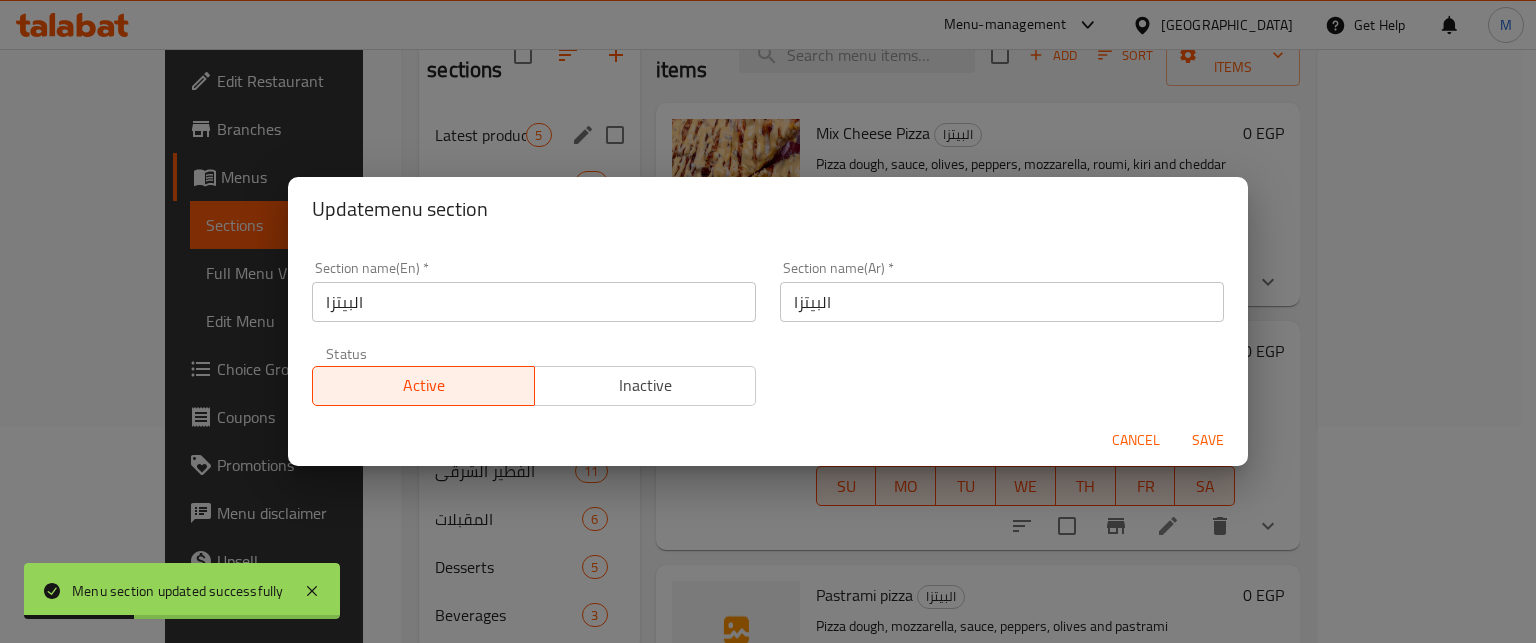 click on "البيتزا" at bounding box center [534, 302] 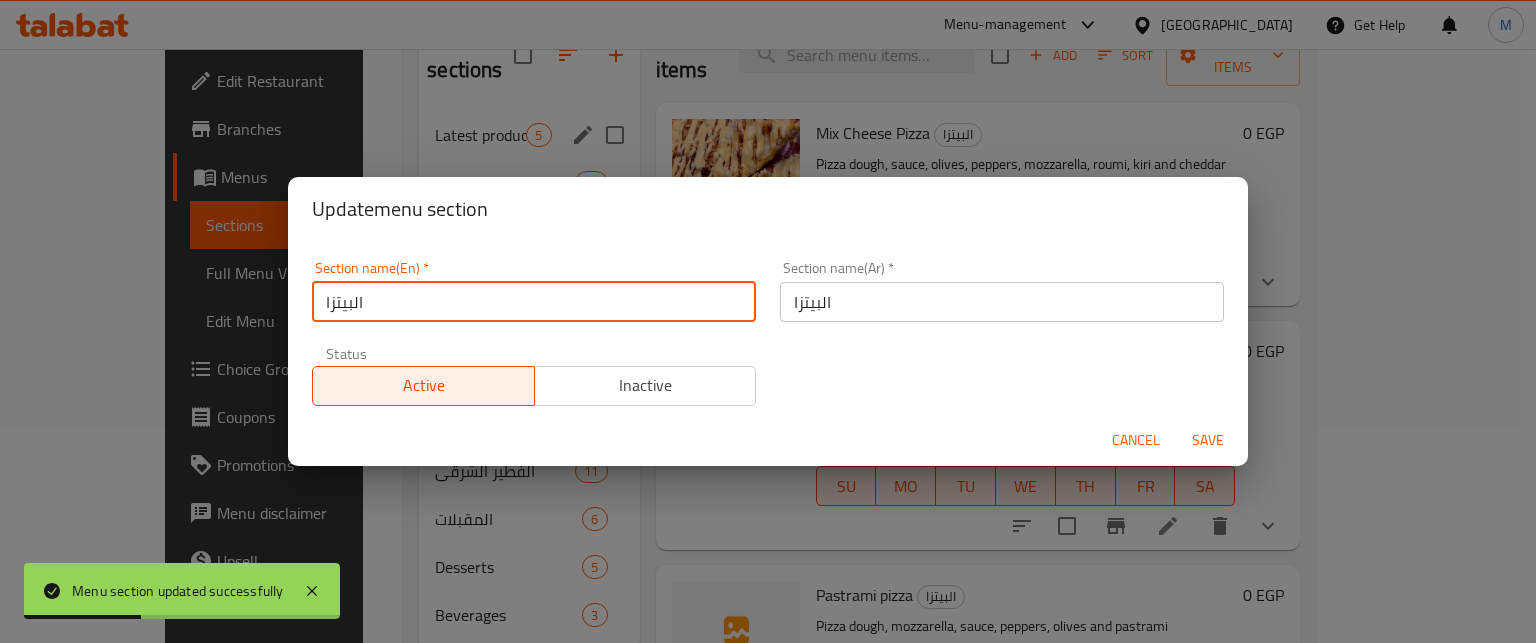 click on "البيتزا" at bounding box center (534, 302) 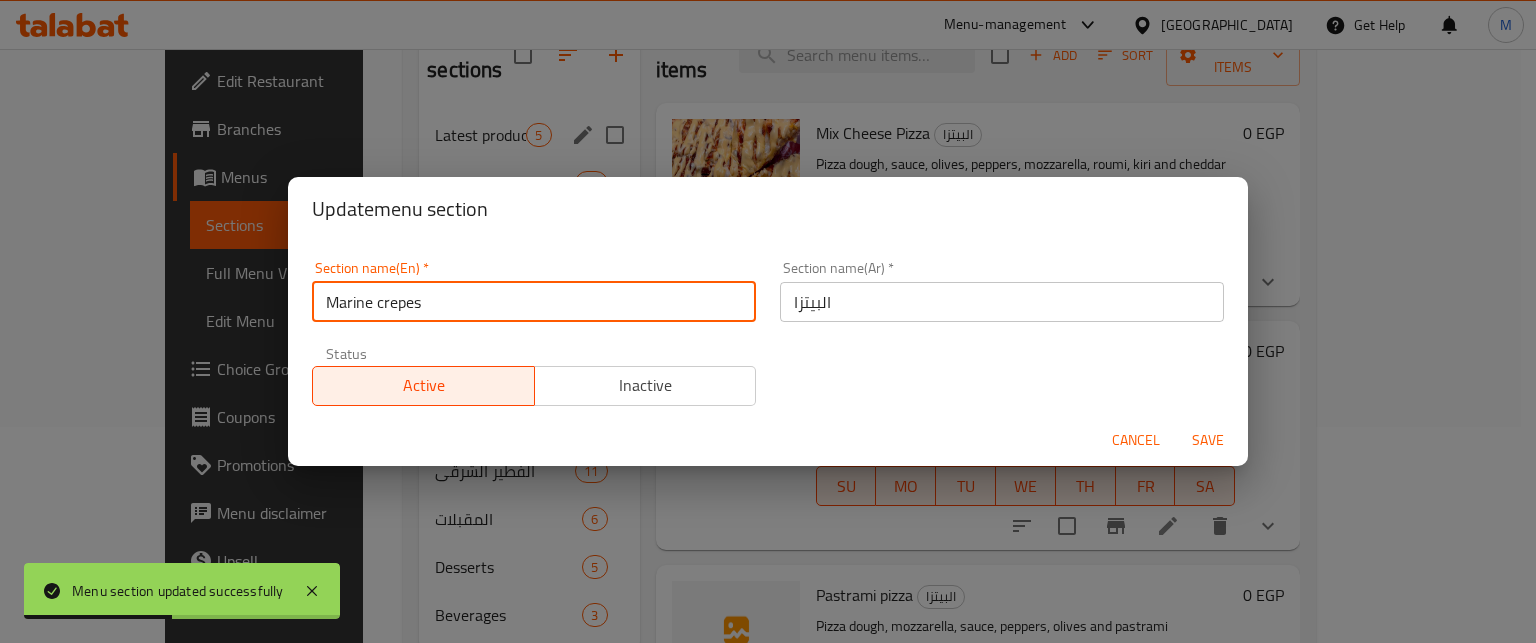 type on "البيتزا" 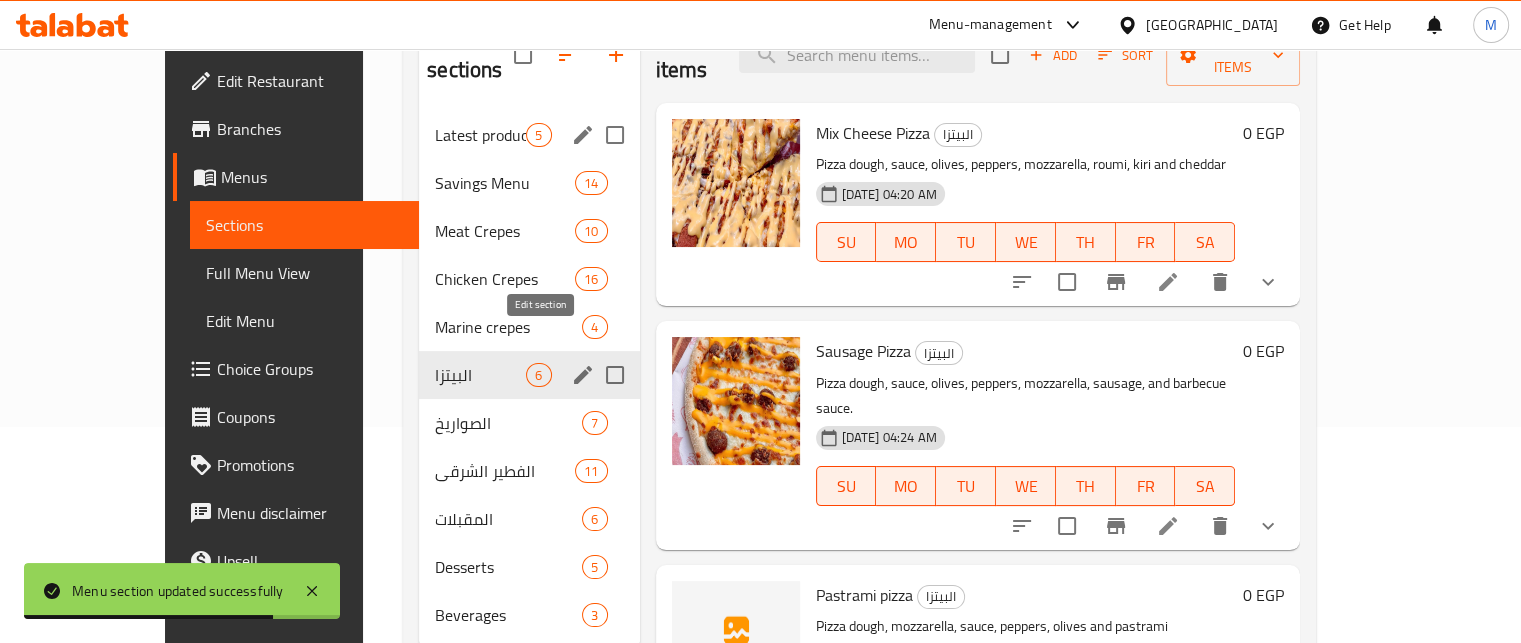 click 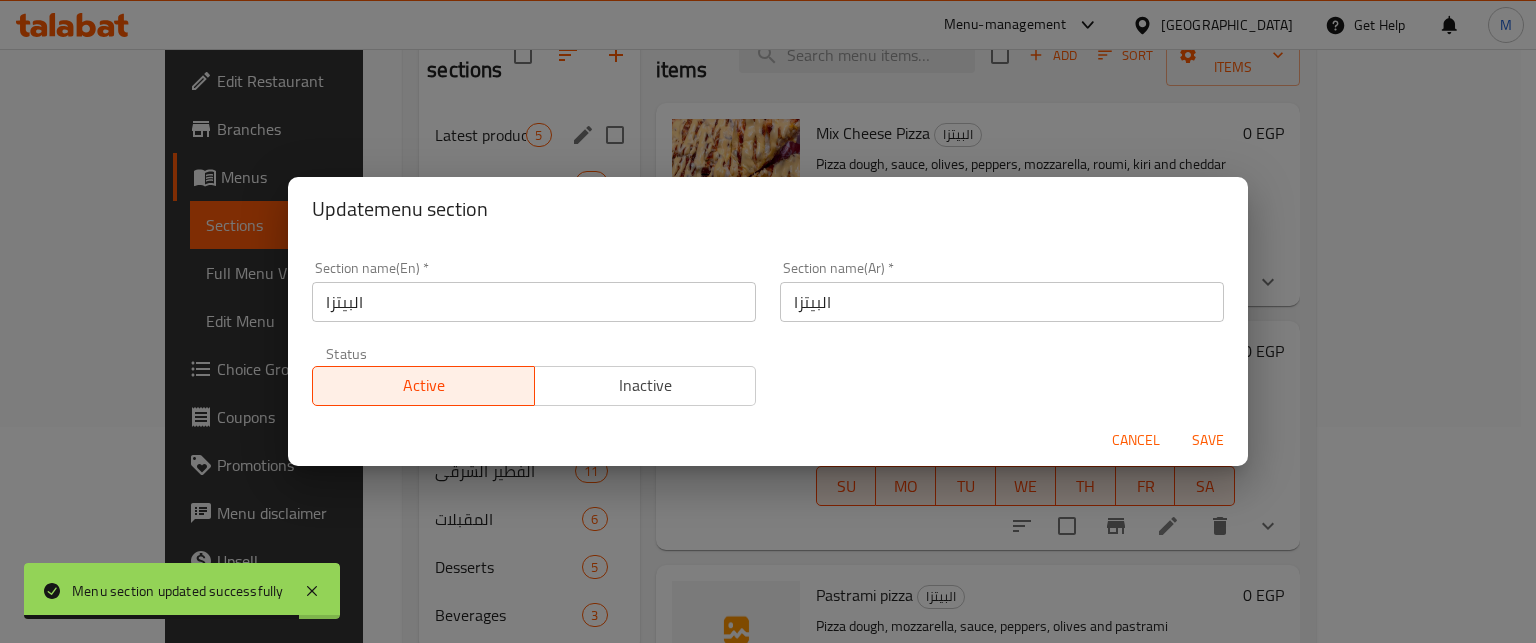 click on "البيتزا" at bounding box center [534, 302] 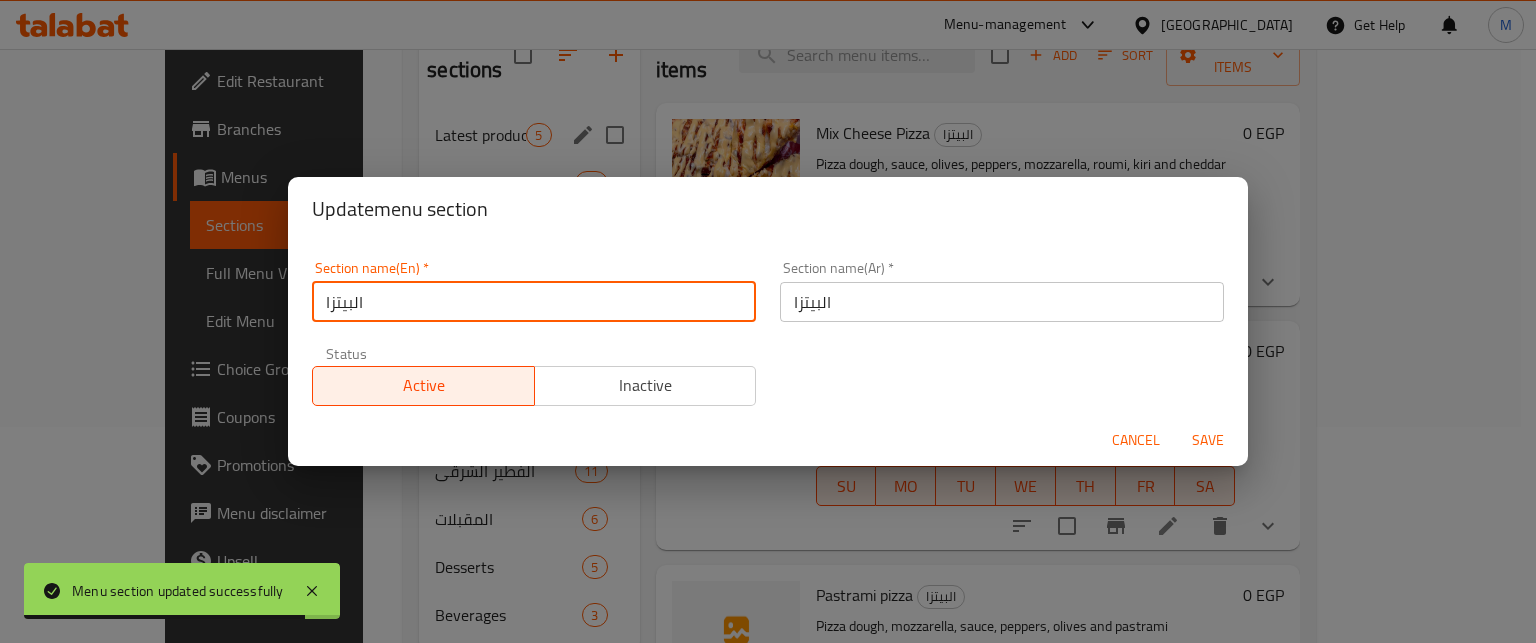 click on "البيتزا" at bounding box center (534, 302) 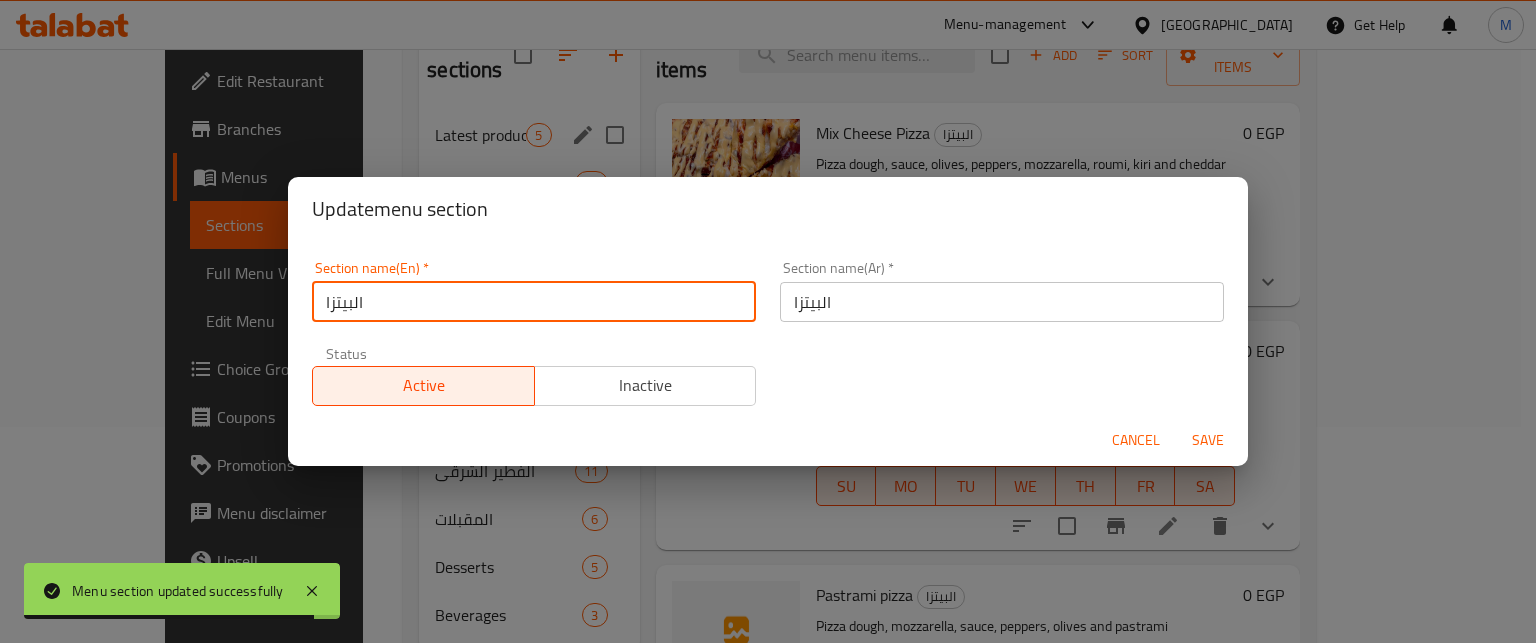 paste on "pizza" 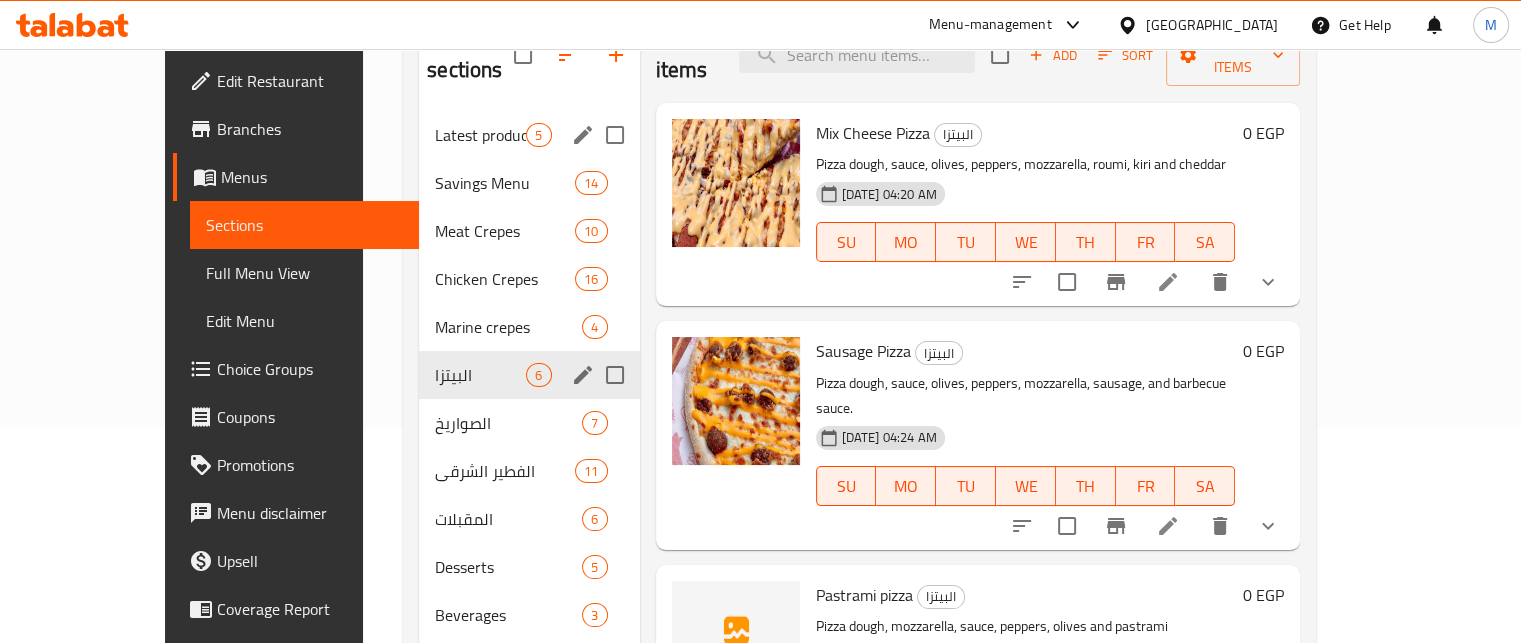 click 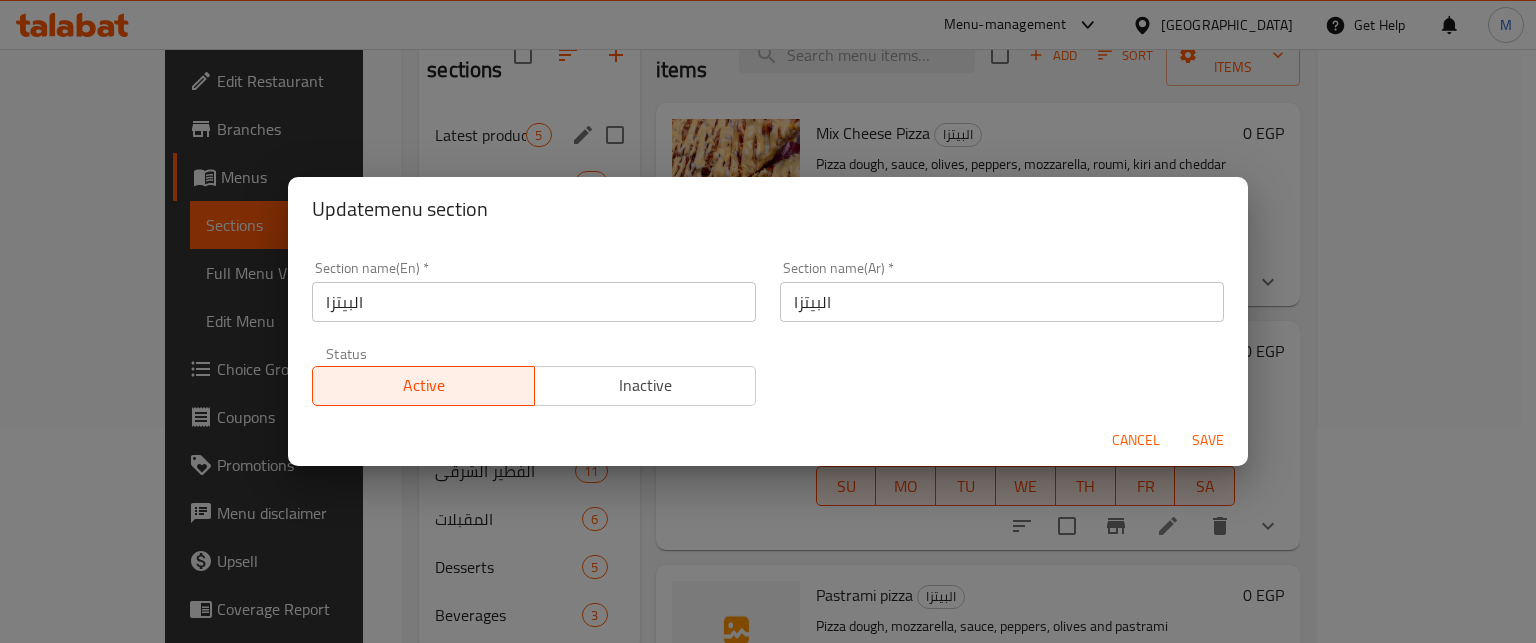 click on "البيتزا" at bounding box center (534, 302) 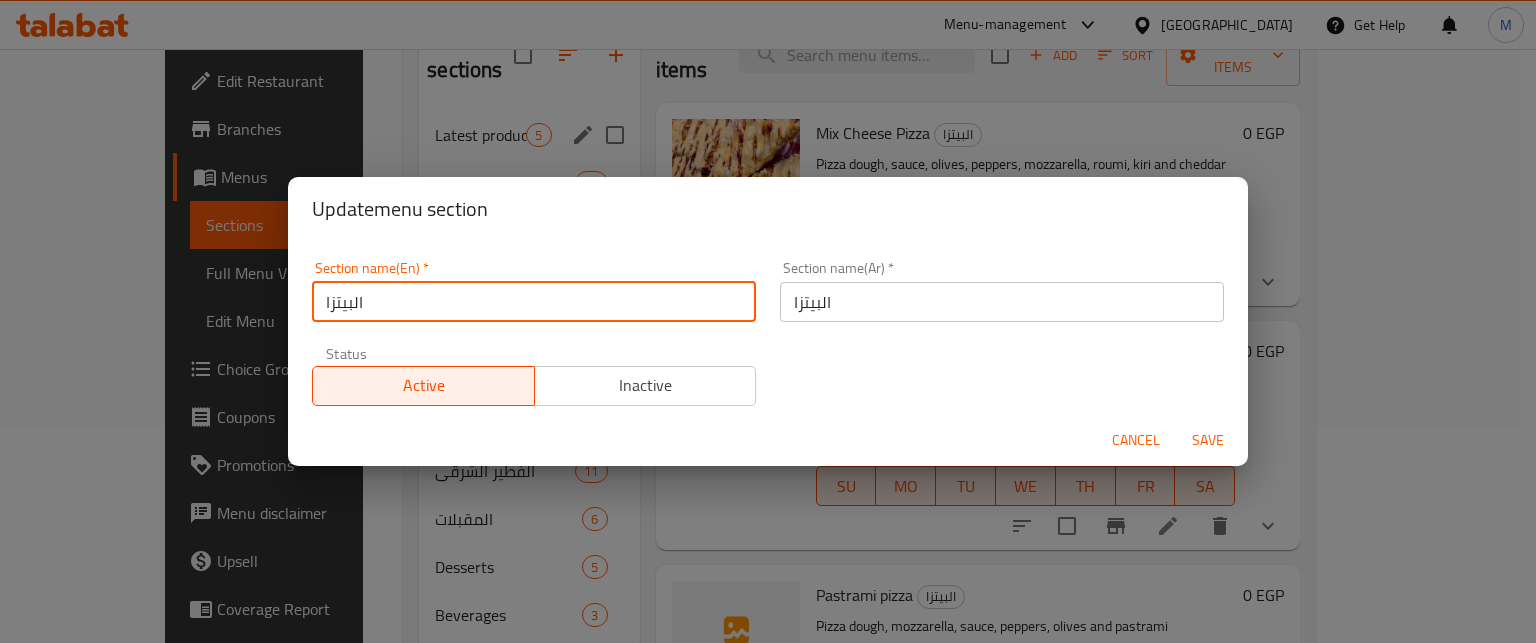 click on "البيتزا" at bounding box center (534, 302) 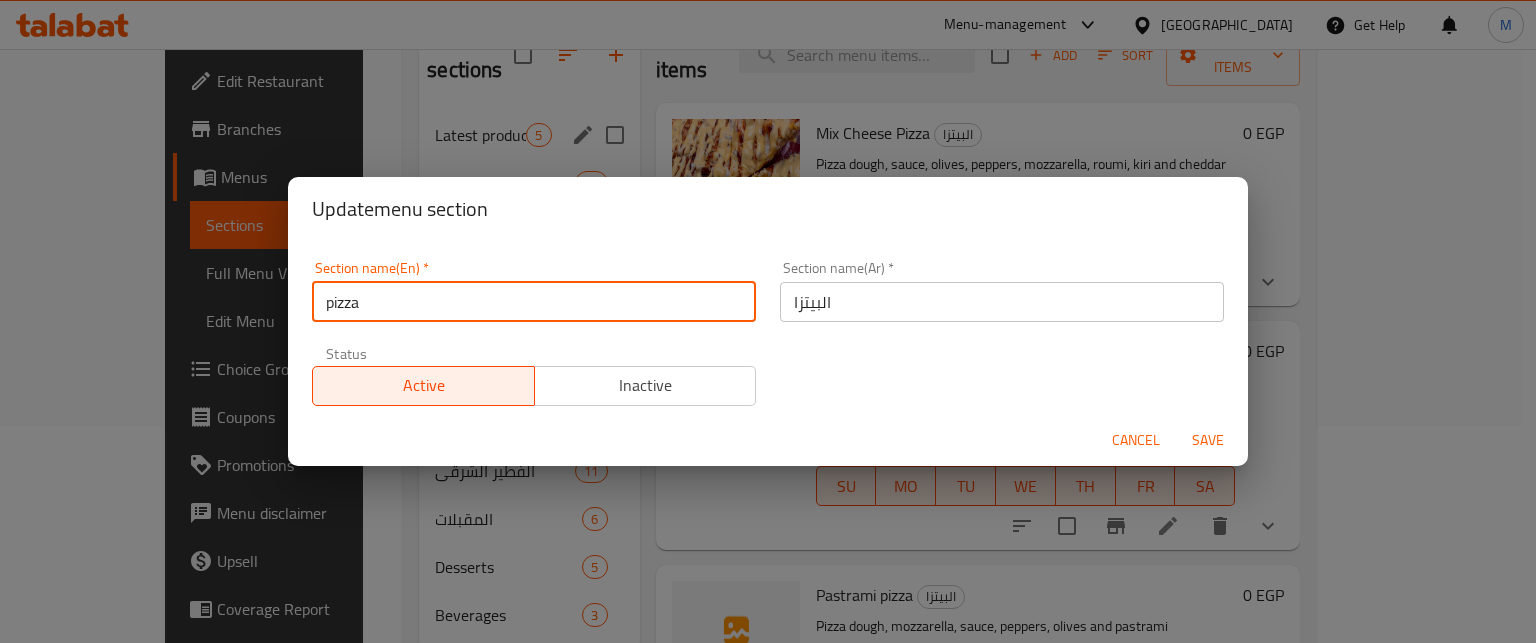 type on "pizza" 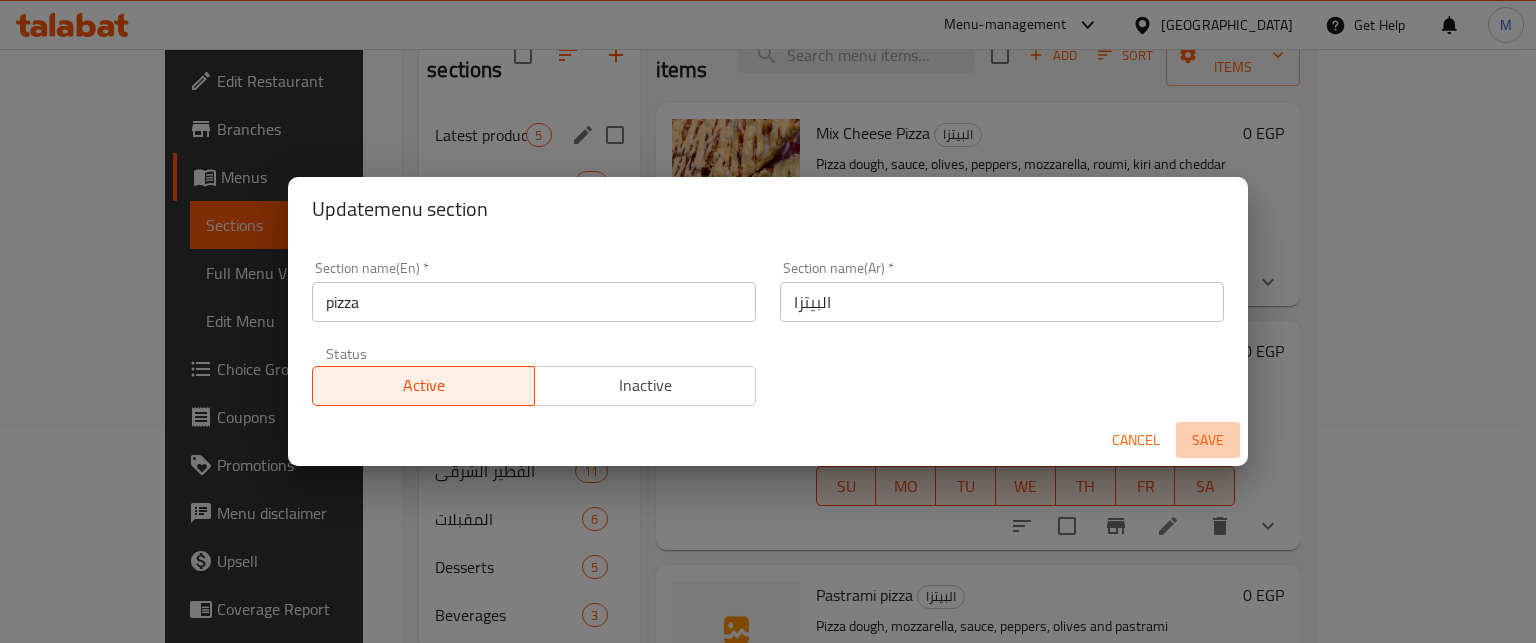 click on "Save" at bounding box center [1208, 440] 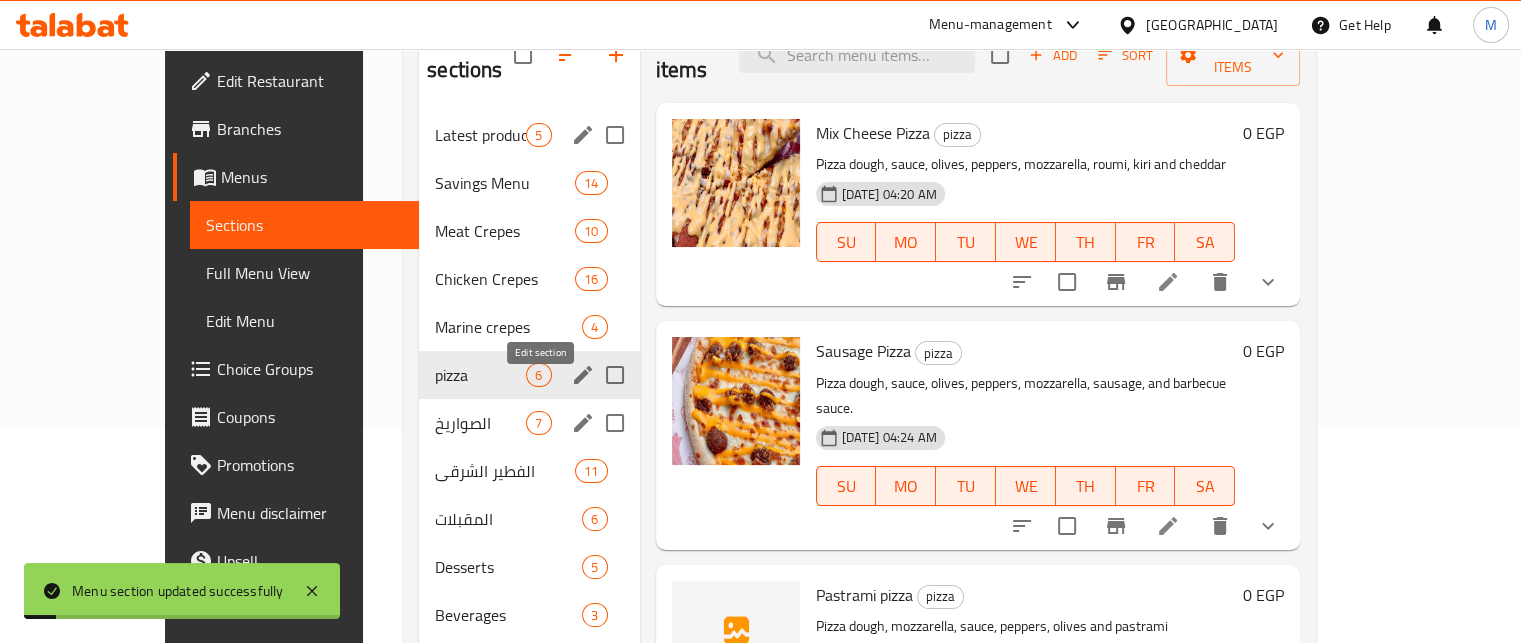 click 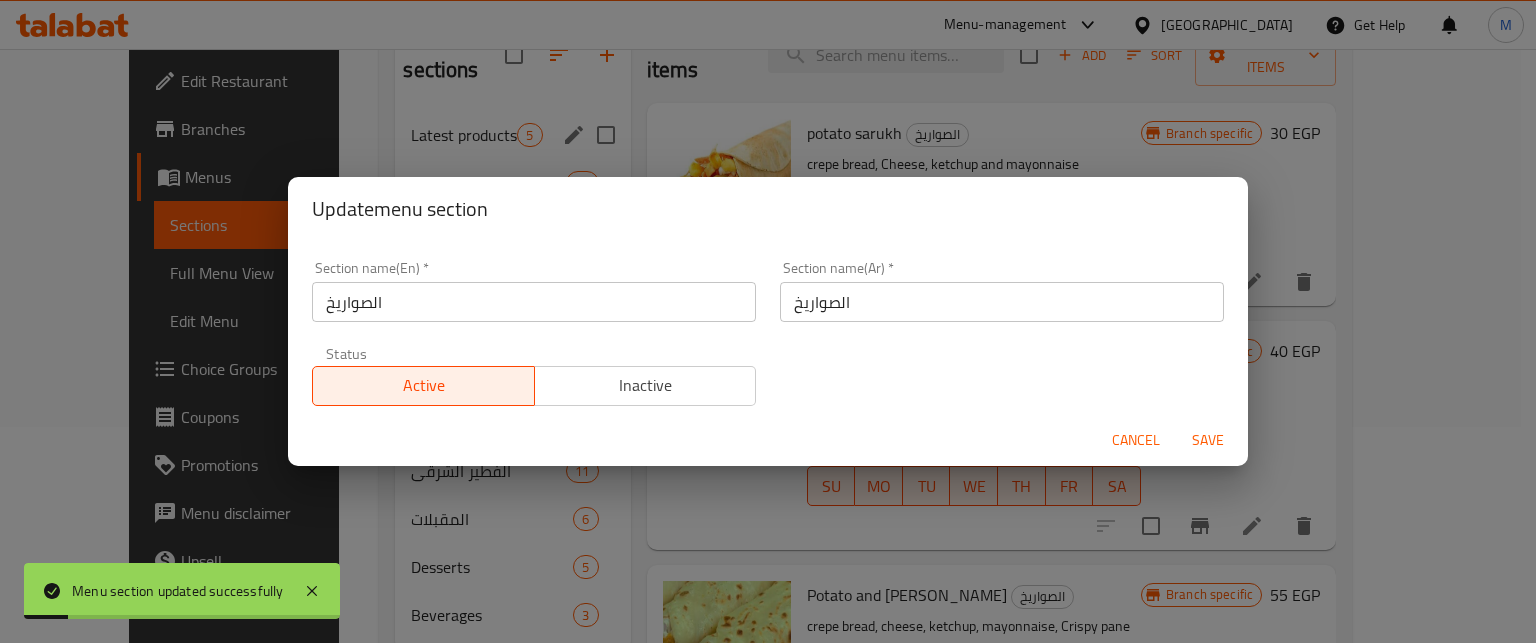 click on "الصواريخ" at bounding box center (534, 302) 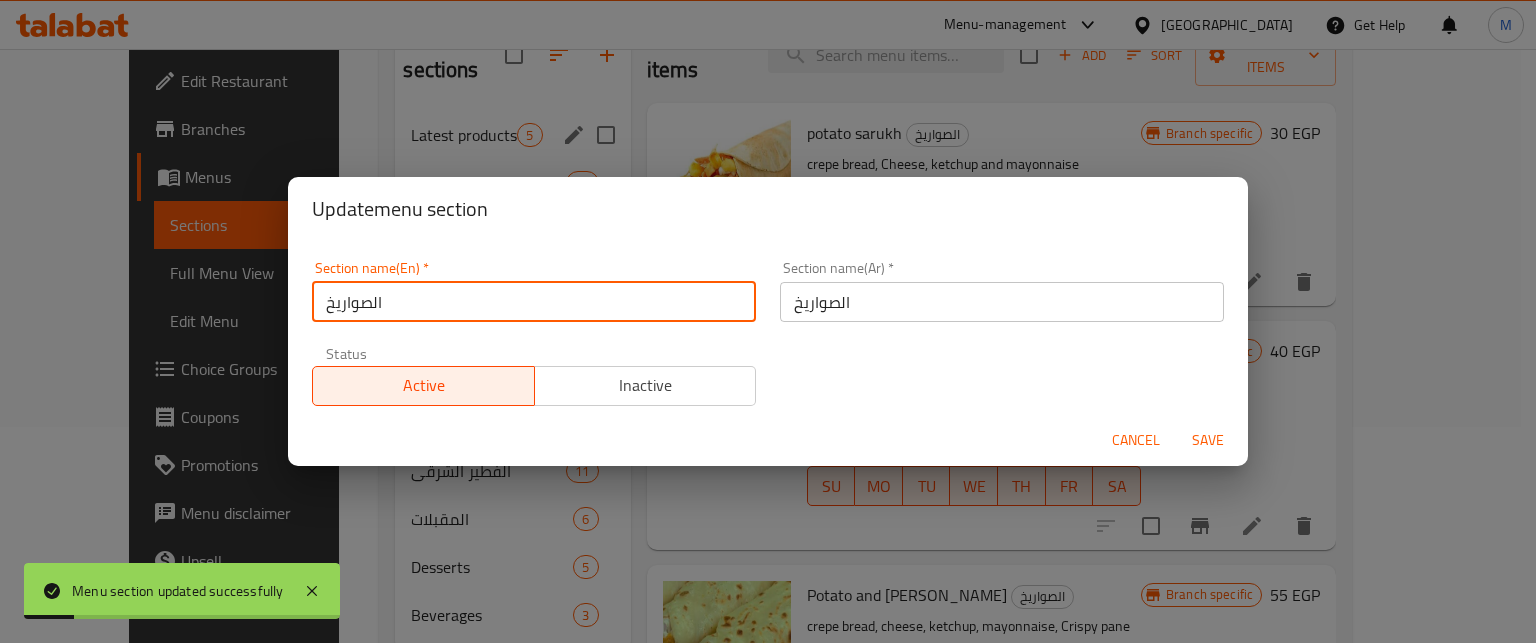 click on "الصواريخ" at bounding box center (534, 302) 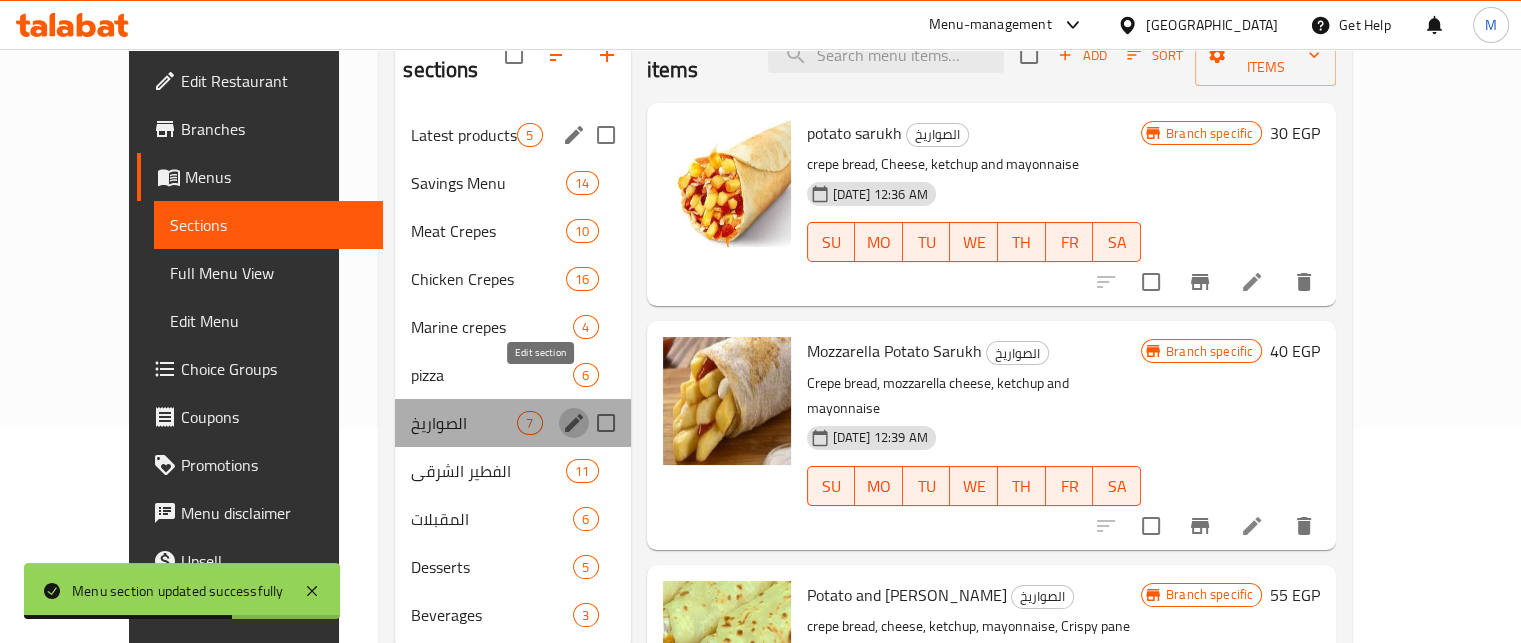 click 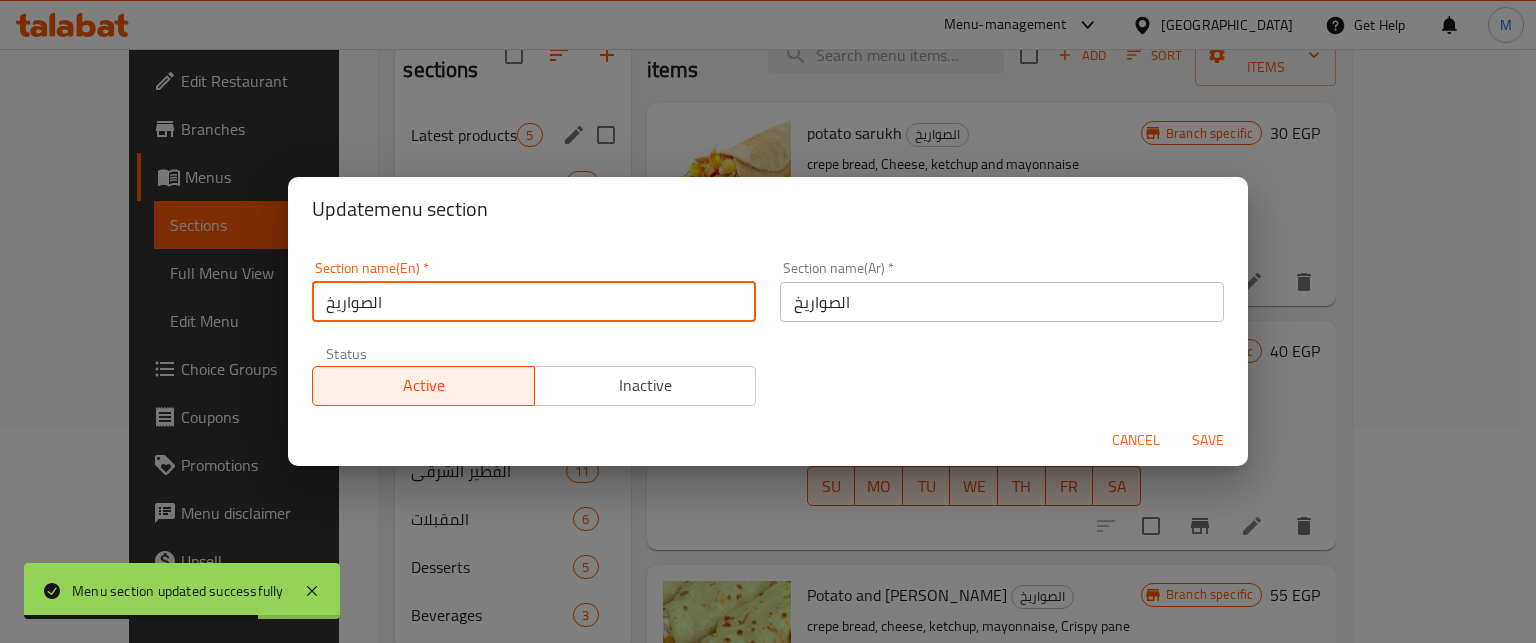 click on "الصواريخ" at bounding box center (534, 302) 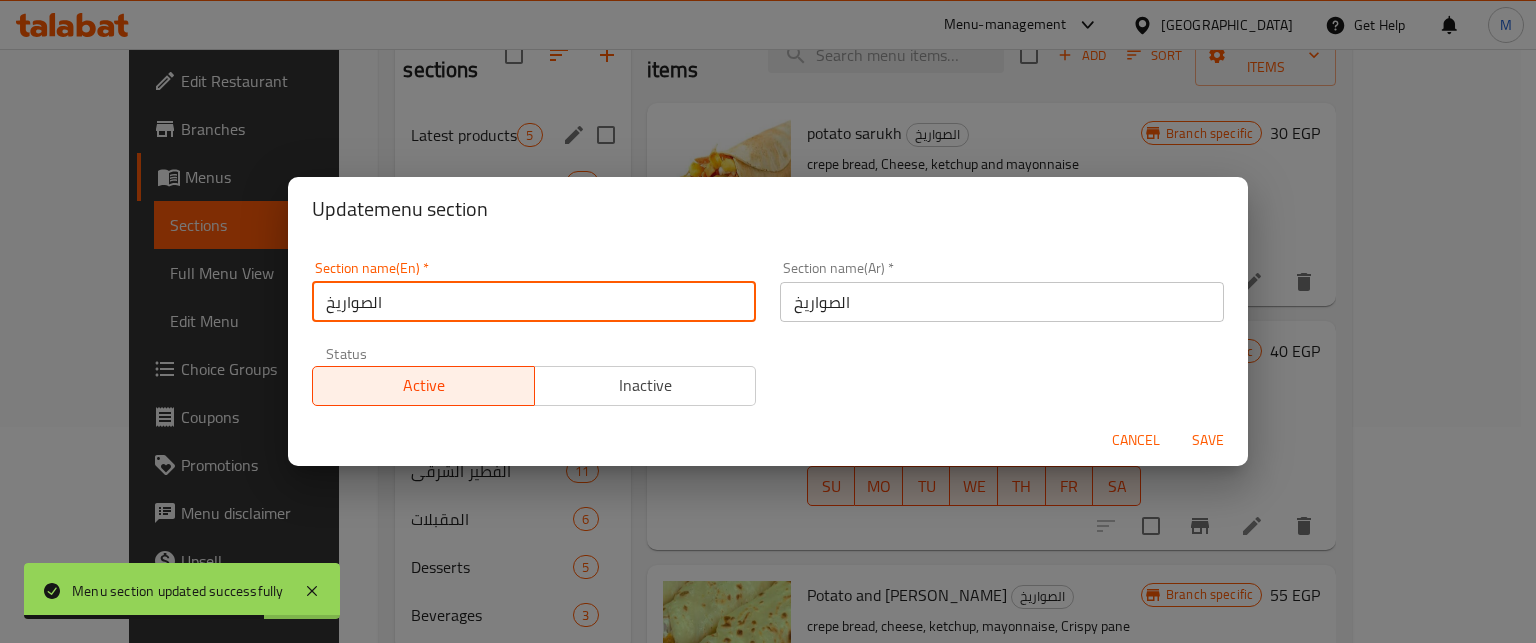 click on "الصواريخ" at bounding box center (534, 302) 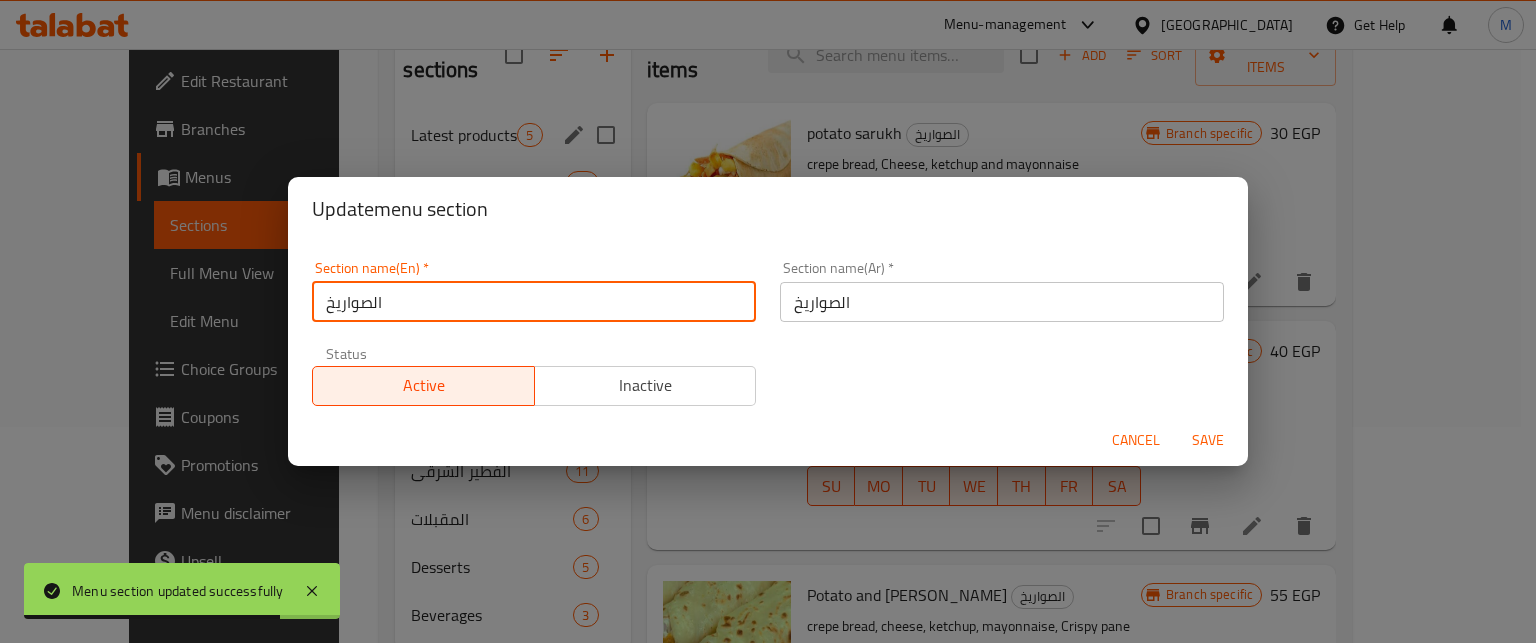 click on "الصواريخ" at bounding box center [534, 302] 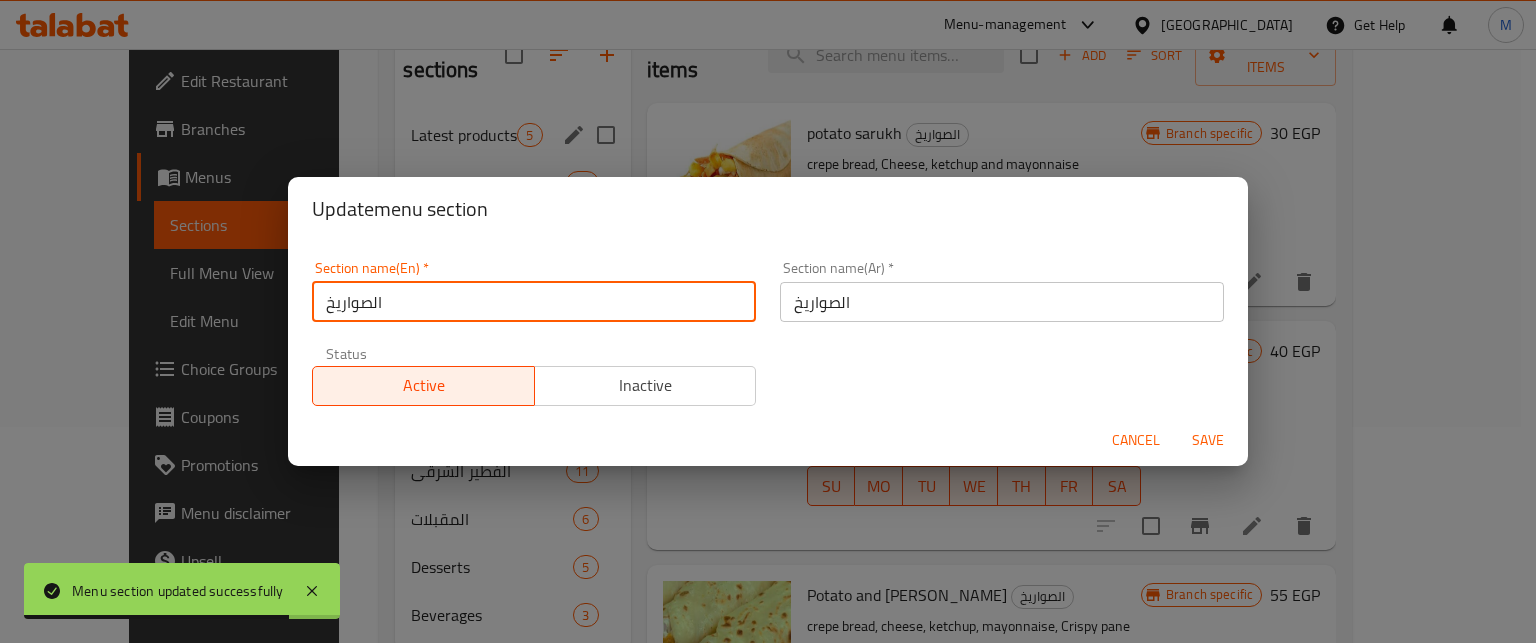 click on "الصواريخ" at bounding box center (534, 302) 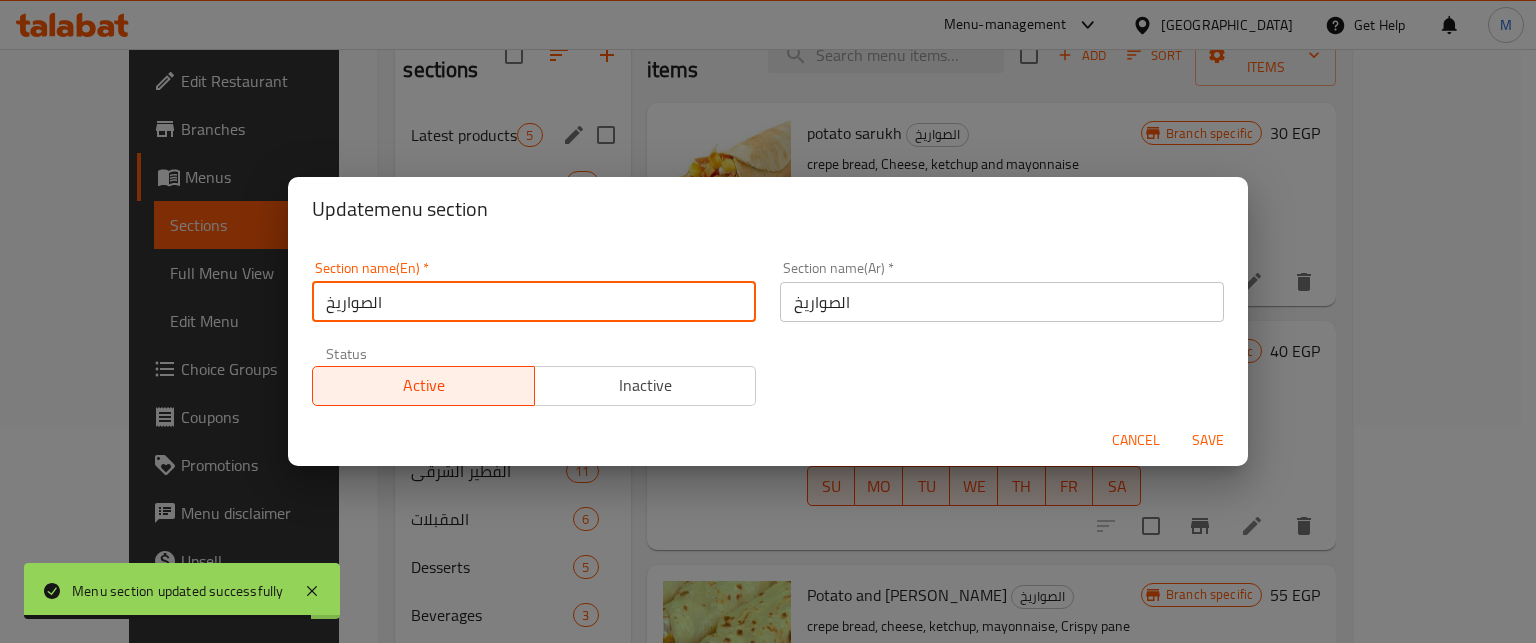 paste on "alsawarikh" 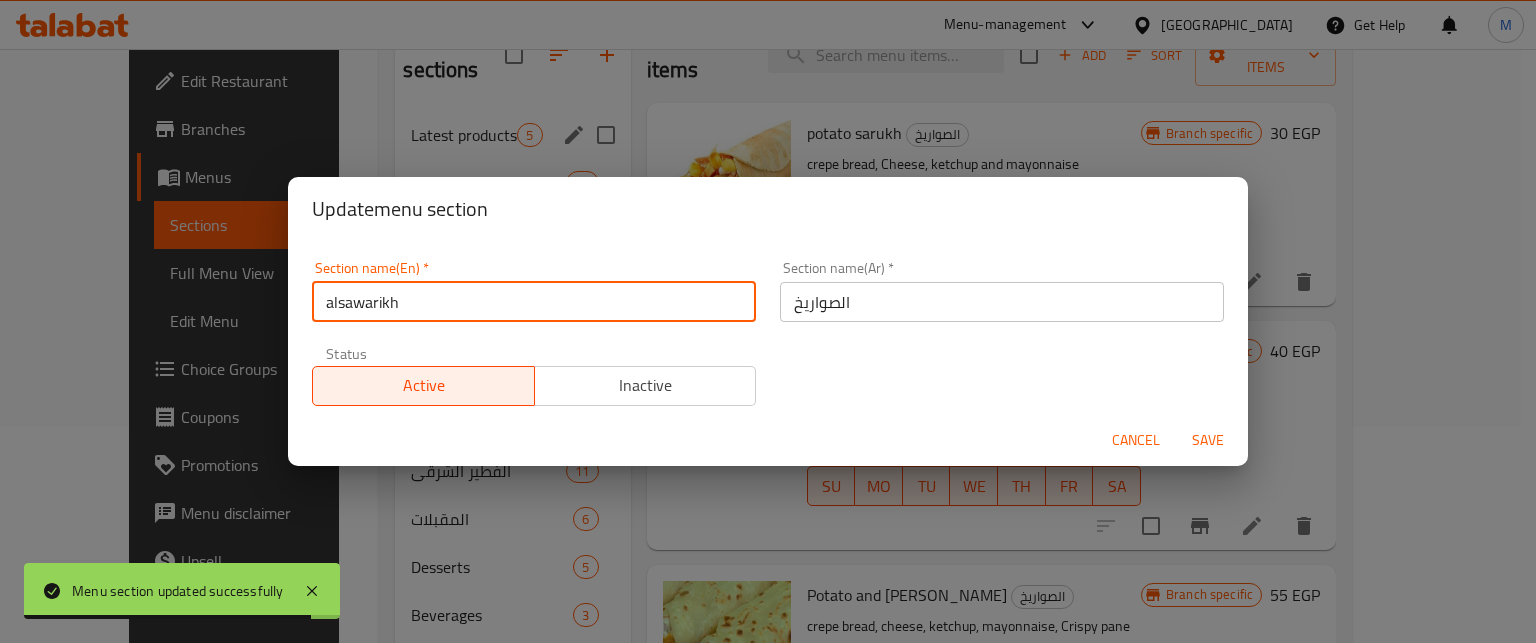 type on "alsawarikh" 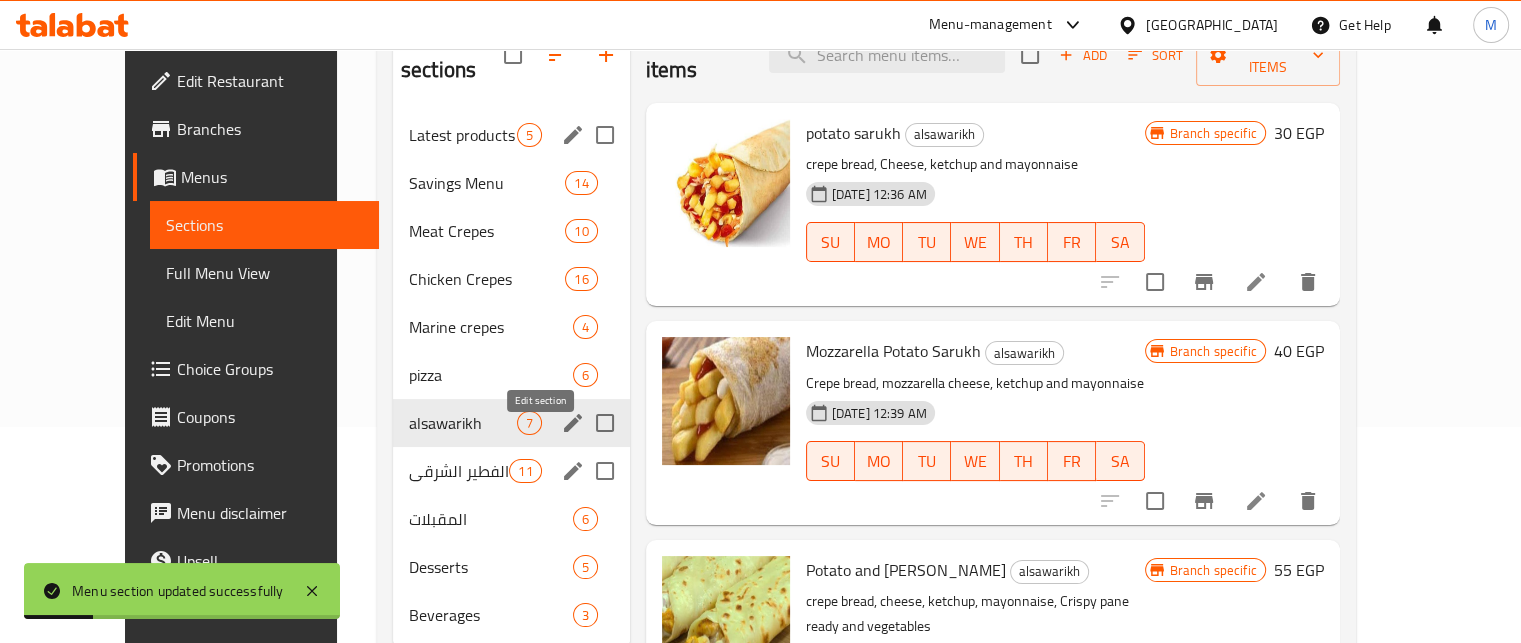 click 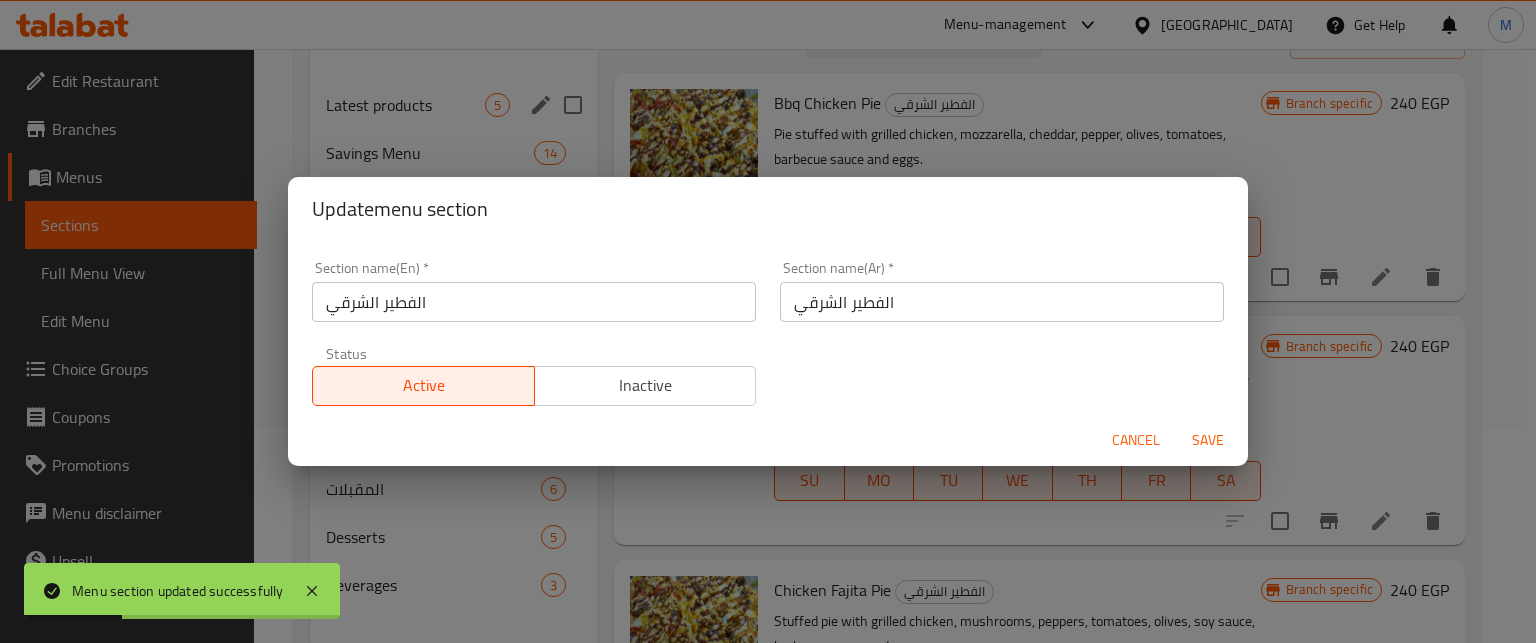 click on "Section name(En)   * الفطير الشرقي Section name(En)  *" at bounding box center (534, 291) 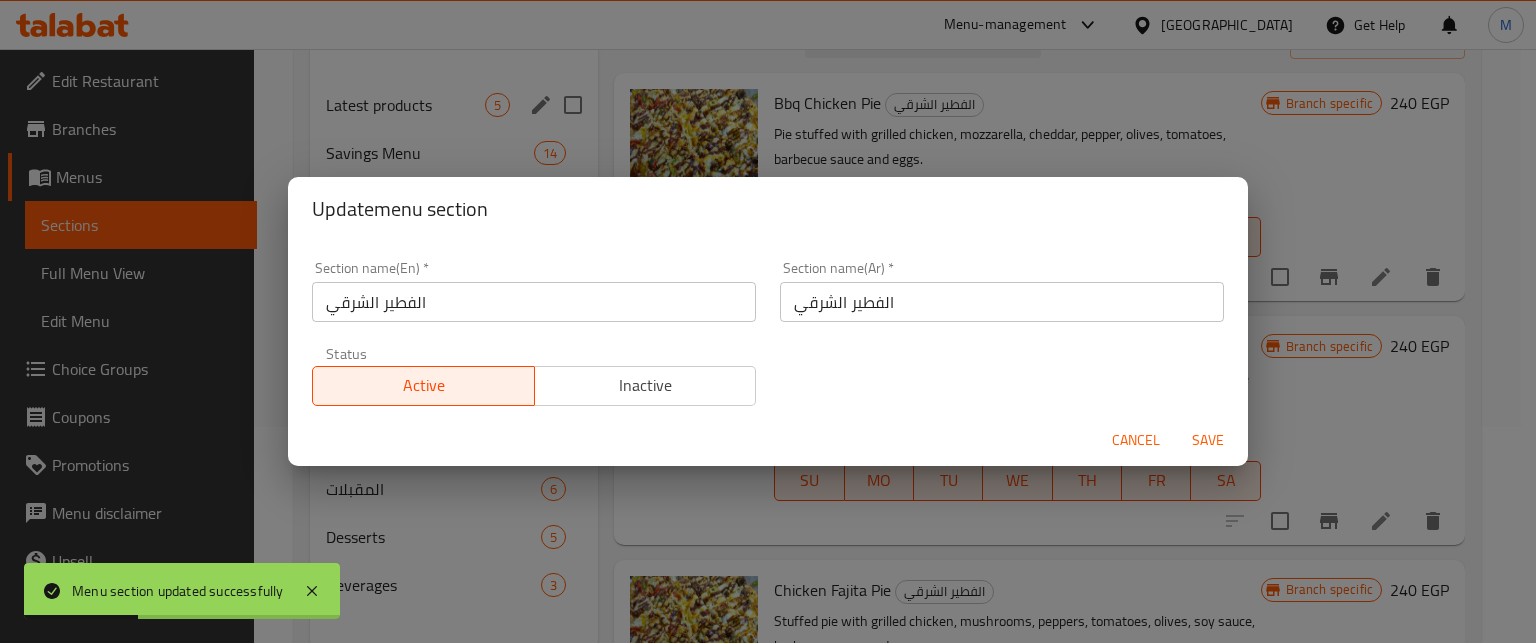 click on "الفطير الشرقي" at bounding box center (534, 302) 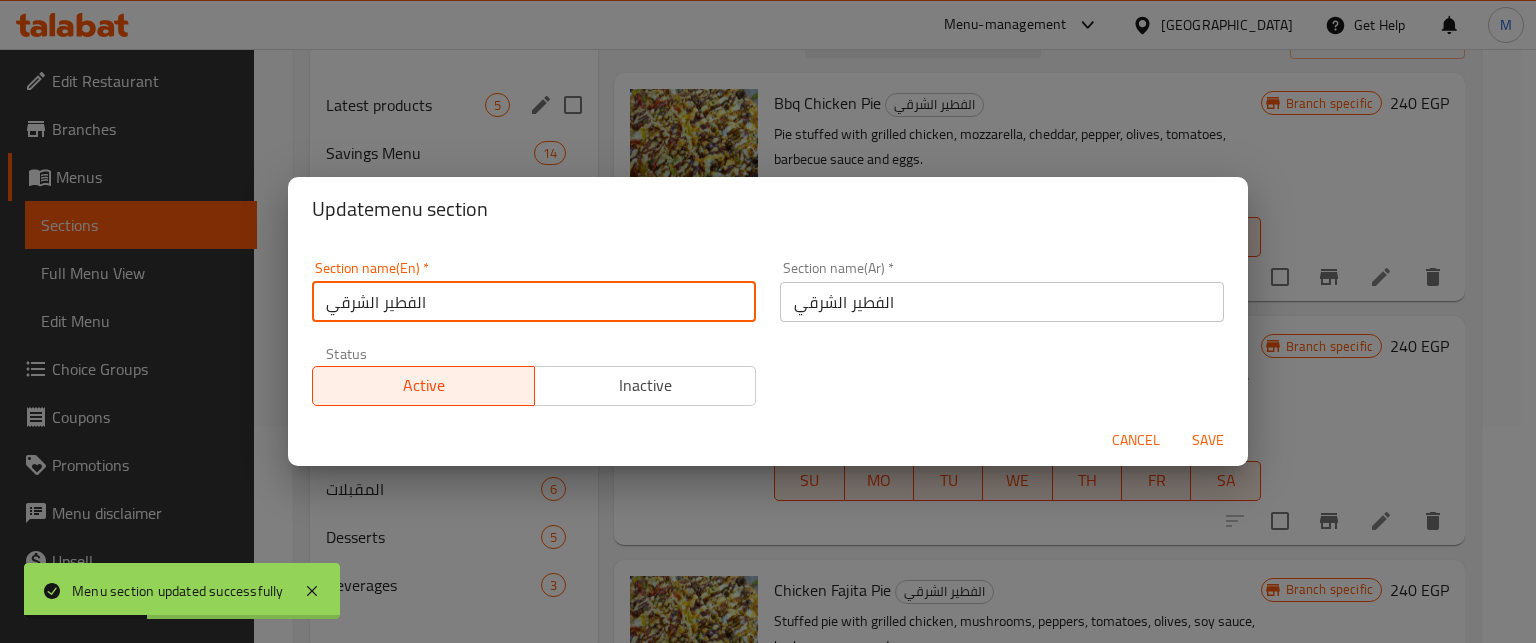 click on "الفطير الشرقي" at bounding box center [534, 302] 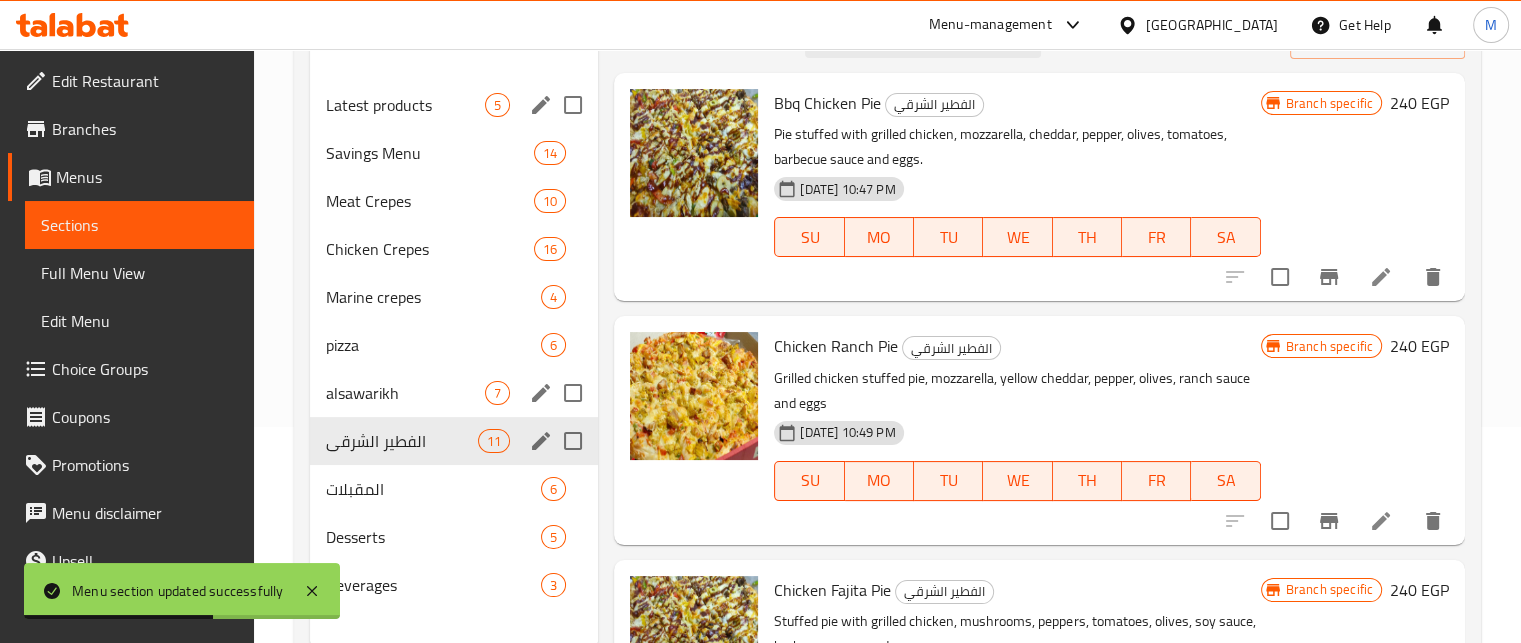 click 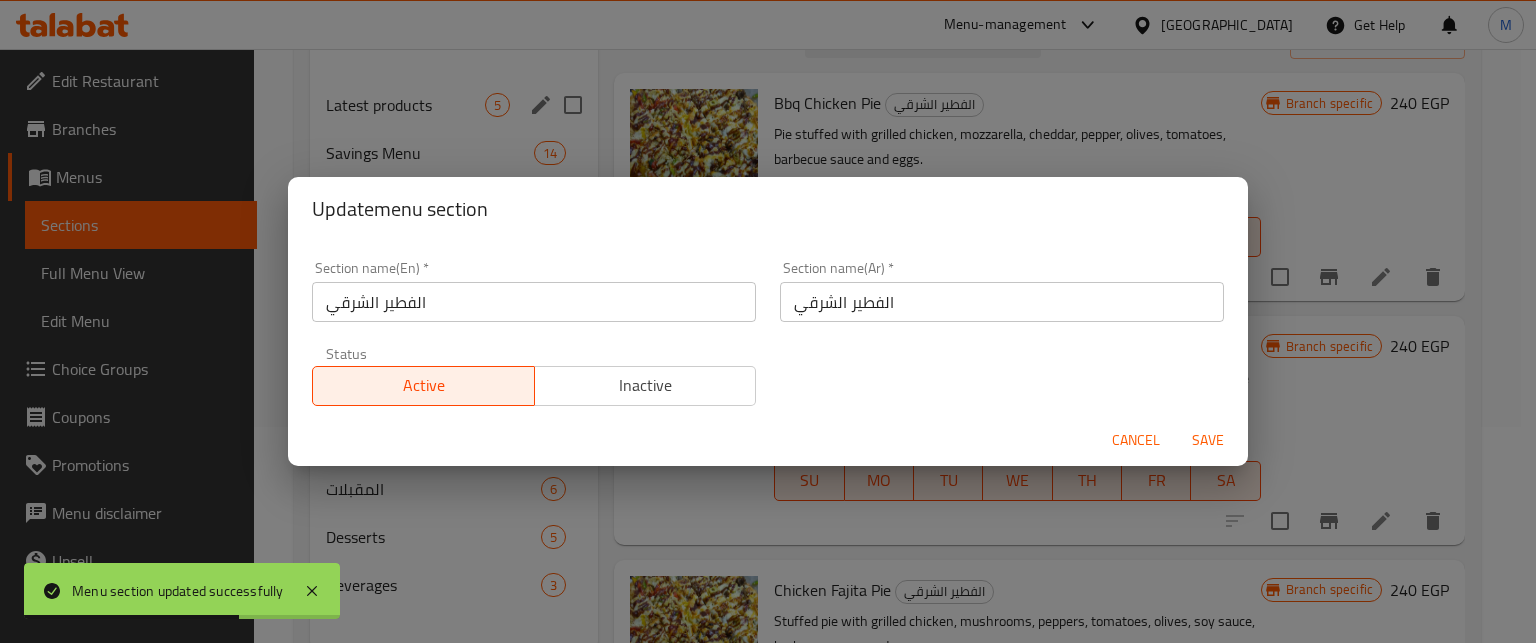click on "الفطير الشرقي" at bounding box center (534, 302) 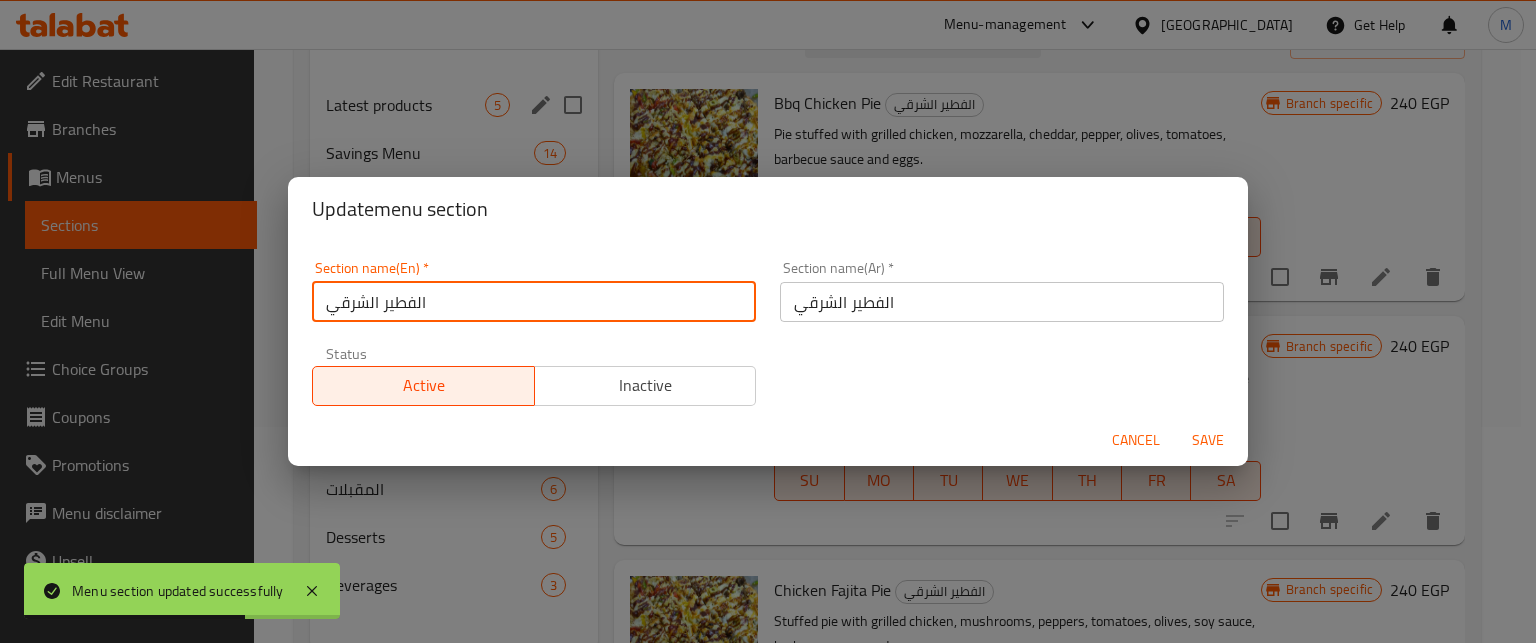 click on "الفطير الشرقي" at bounding box center [534, 302] 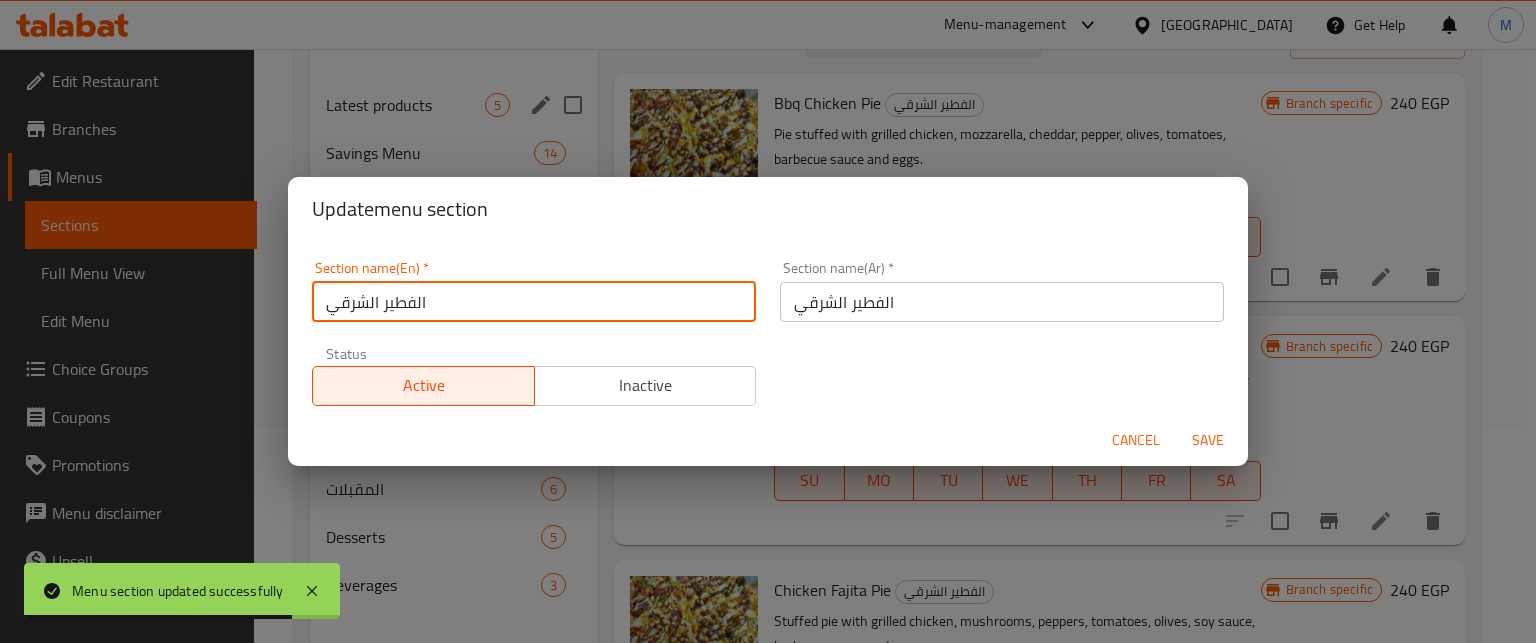 paste on "Eastern pie" 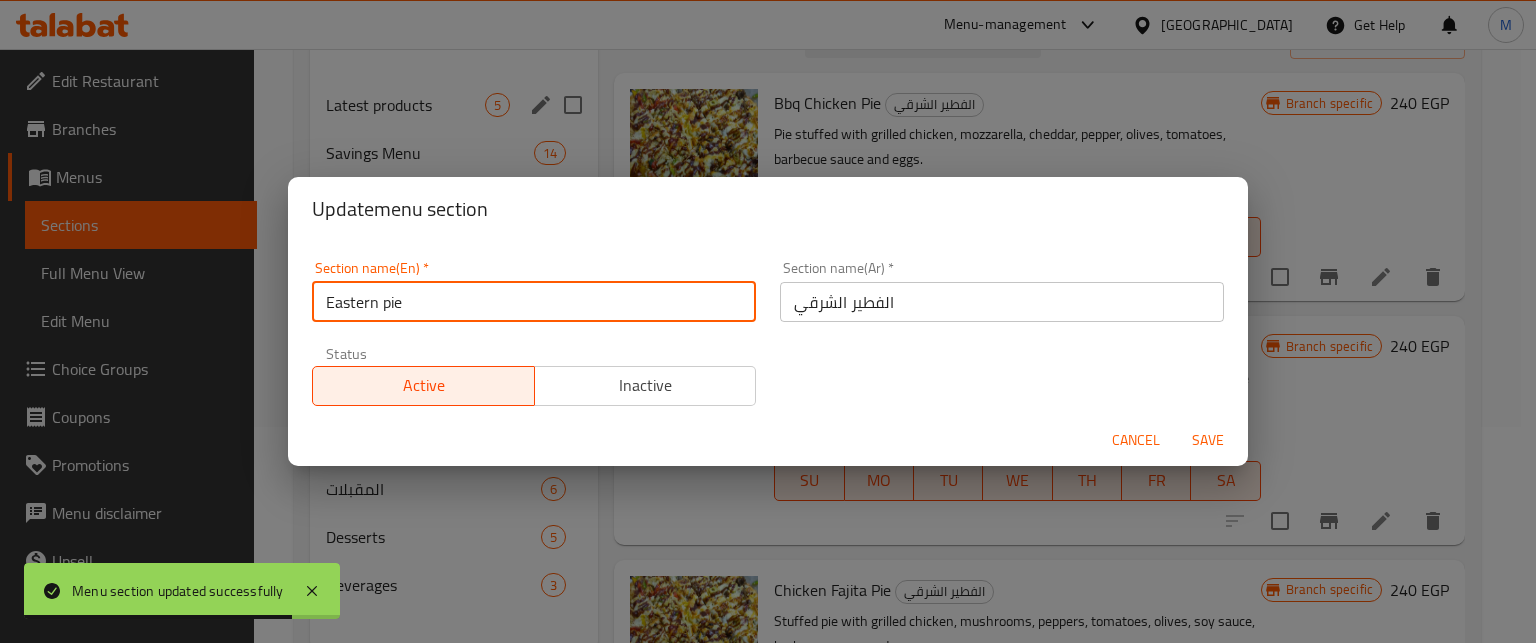 type on "Eastern pie" 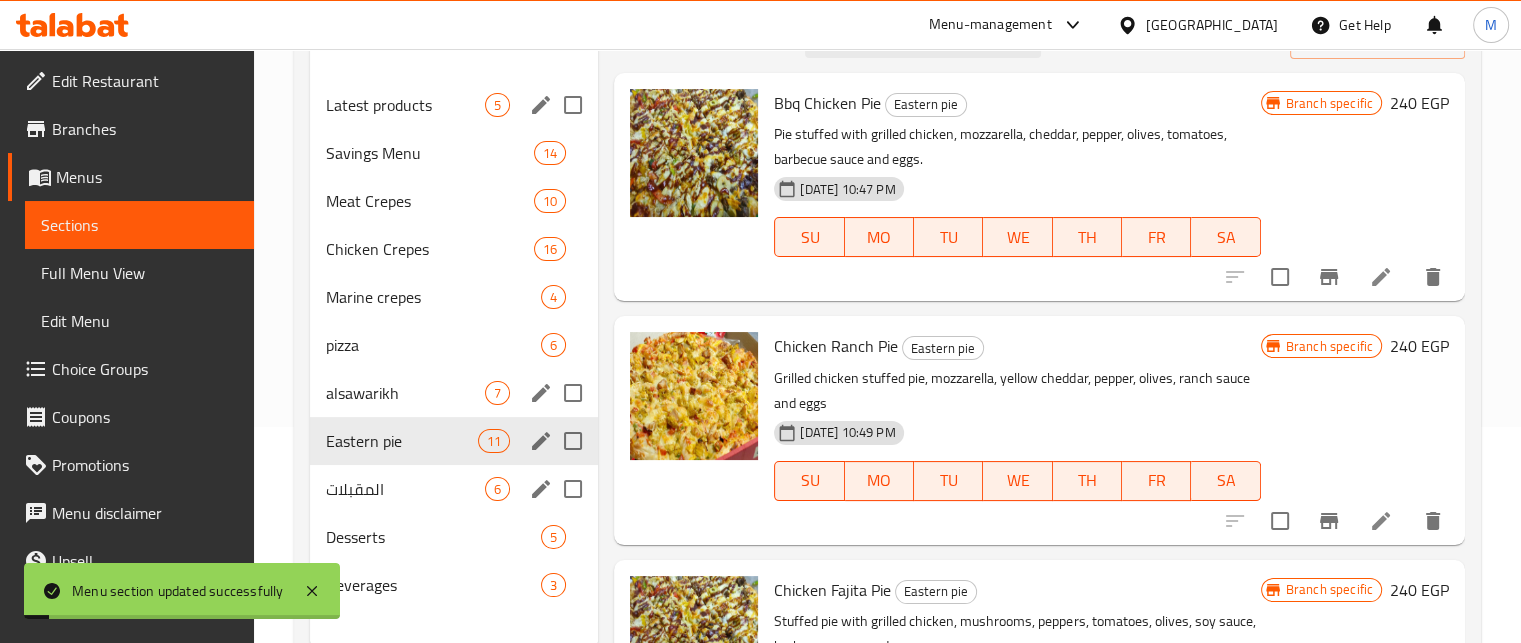 click 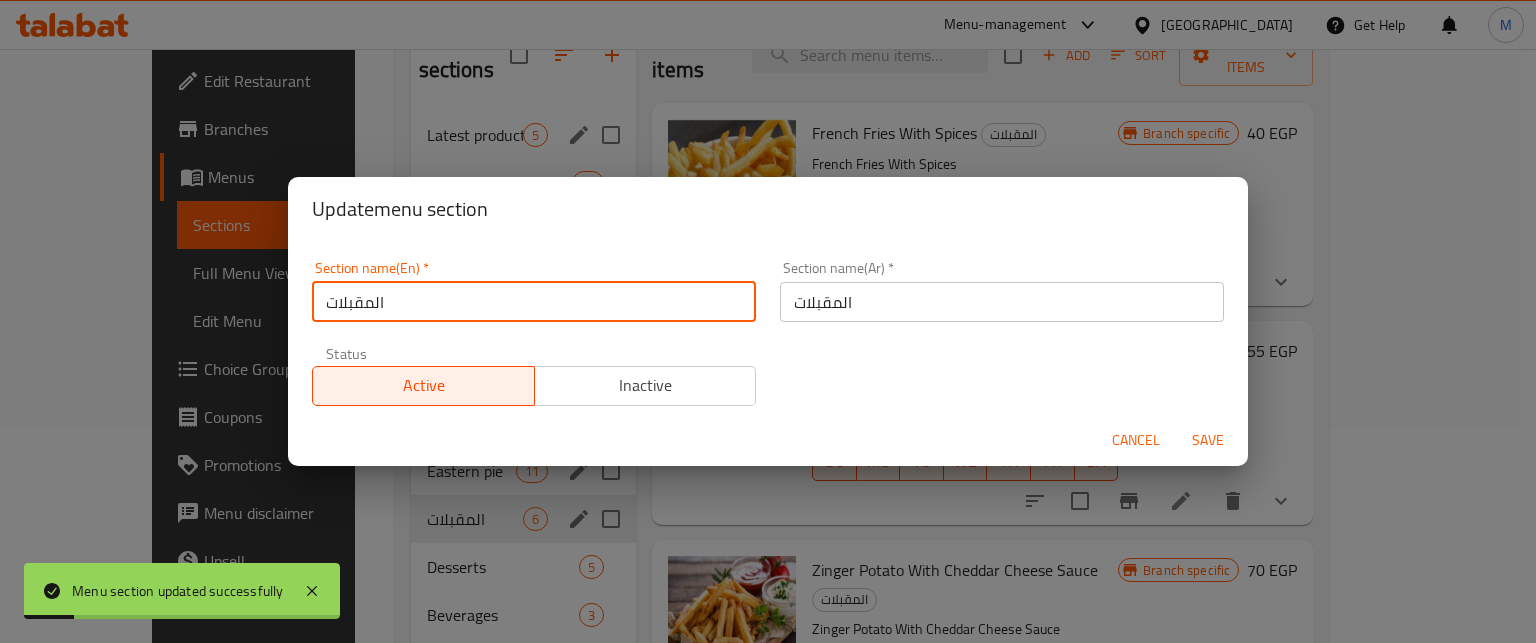 click on "المقبلات" at bounding box center (534, 302) 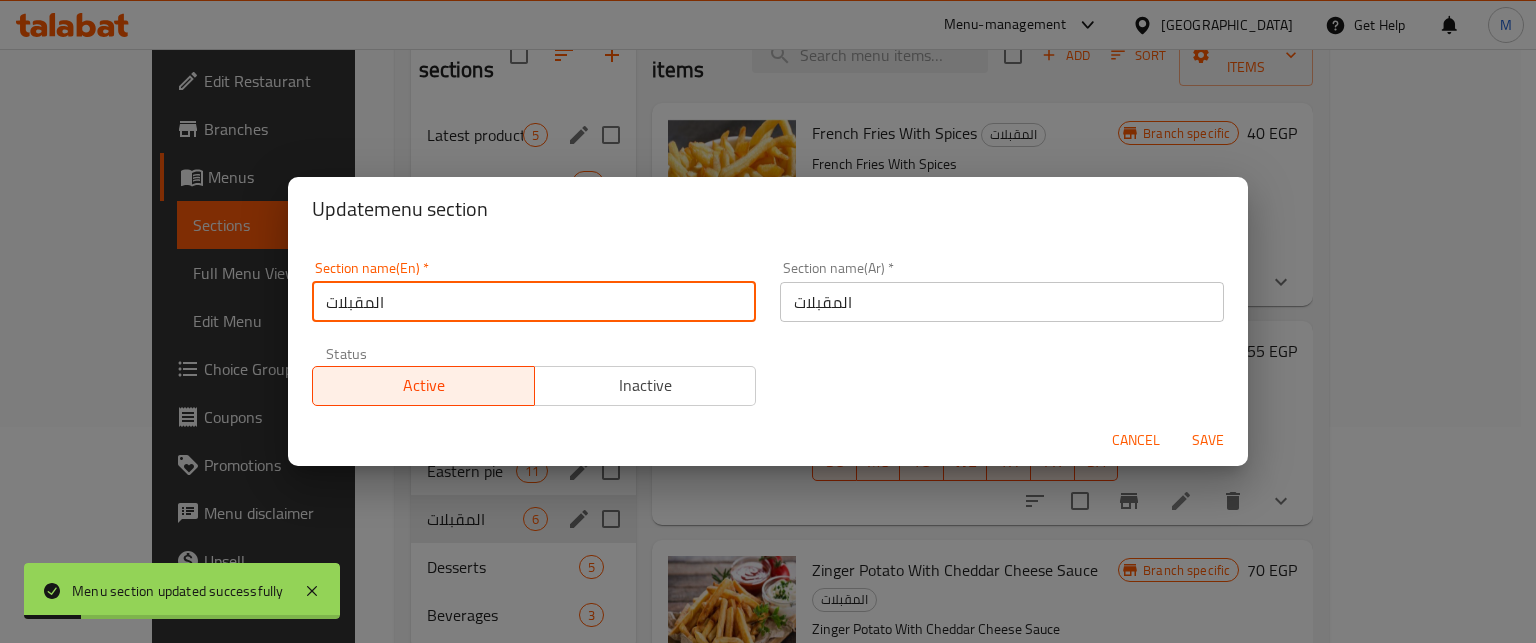 click on "المقبلات" at bounding box center (534, 302) 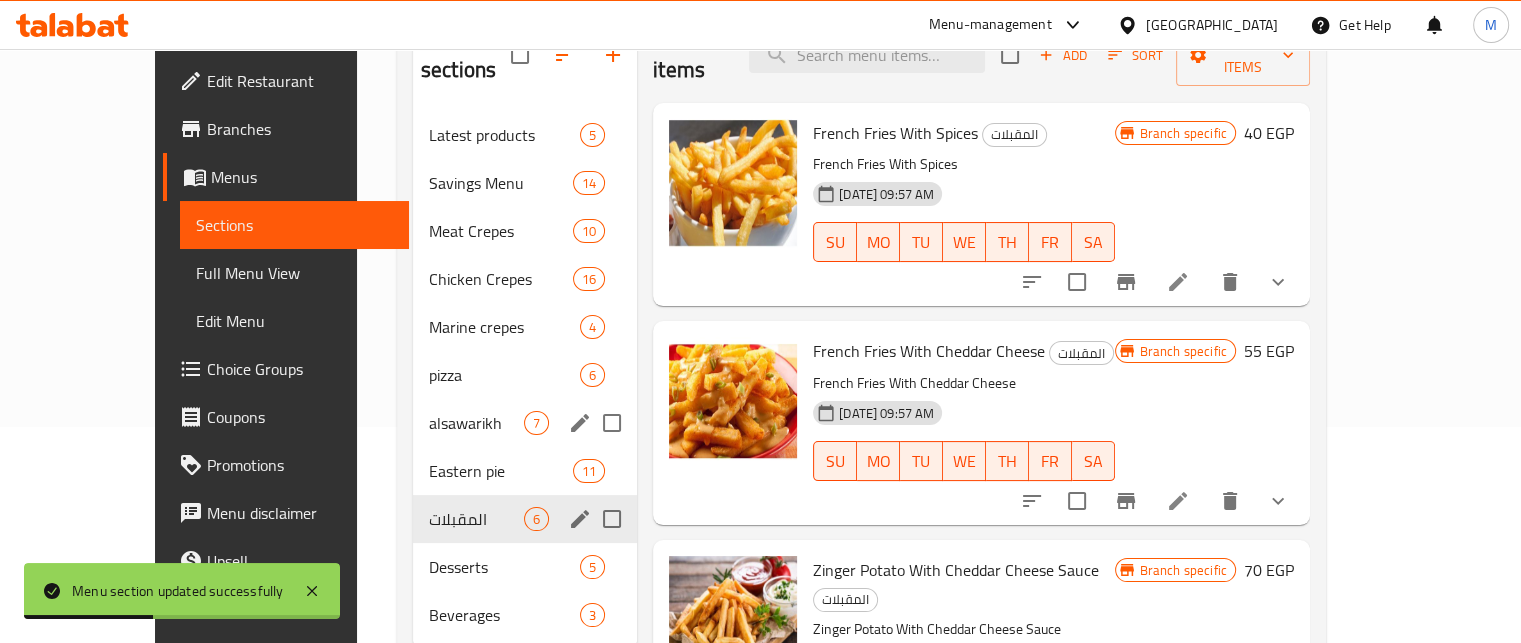 click 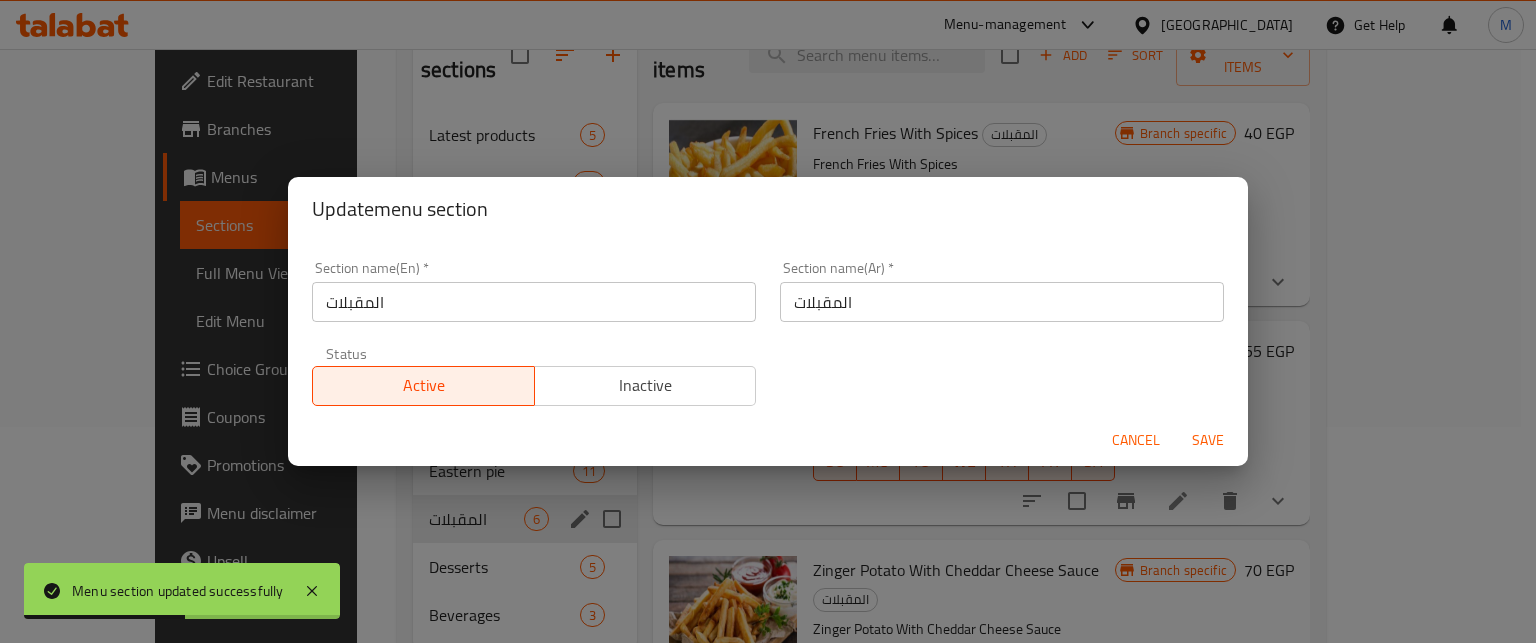 click on "المقبلات" at bounding box center (534, 302) 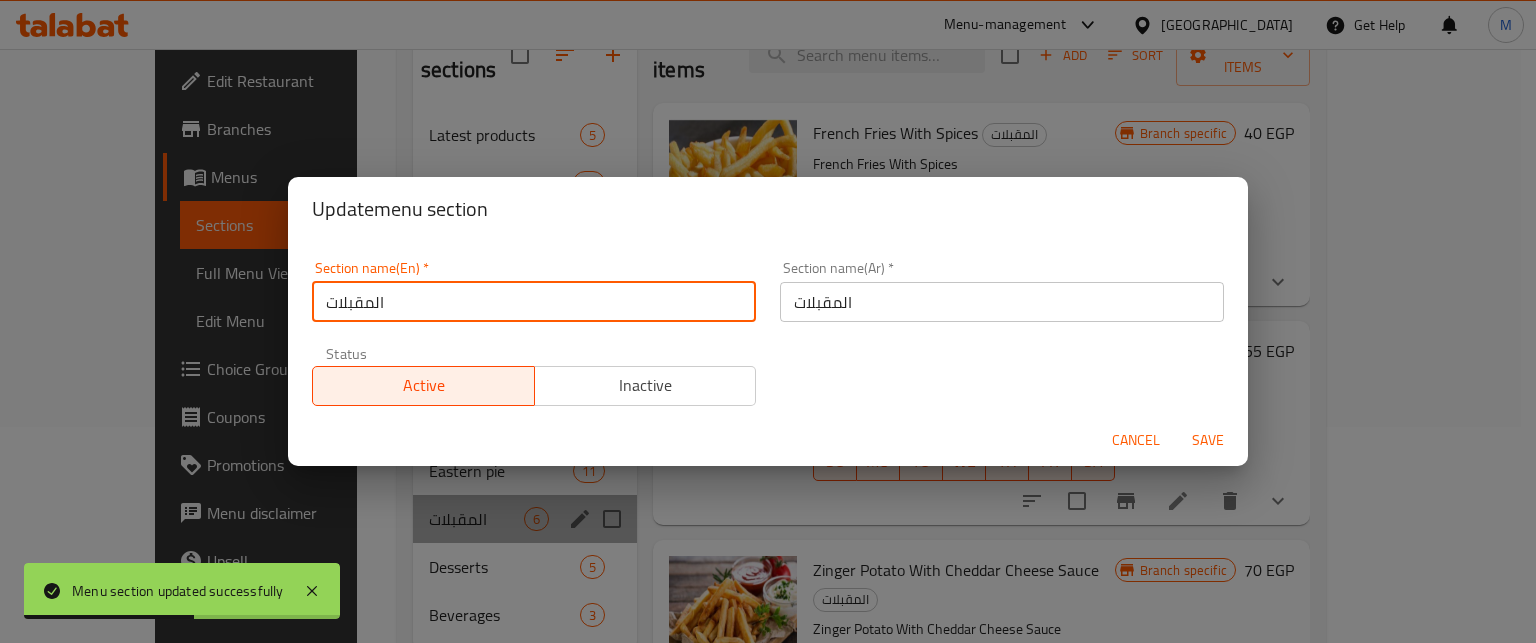 click on "المقبلات" at bounding box center [534, 302] 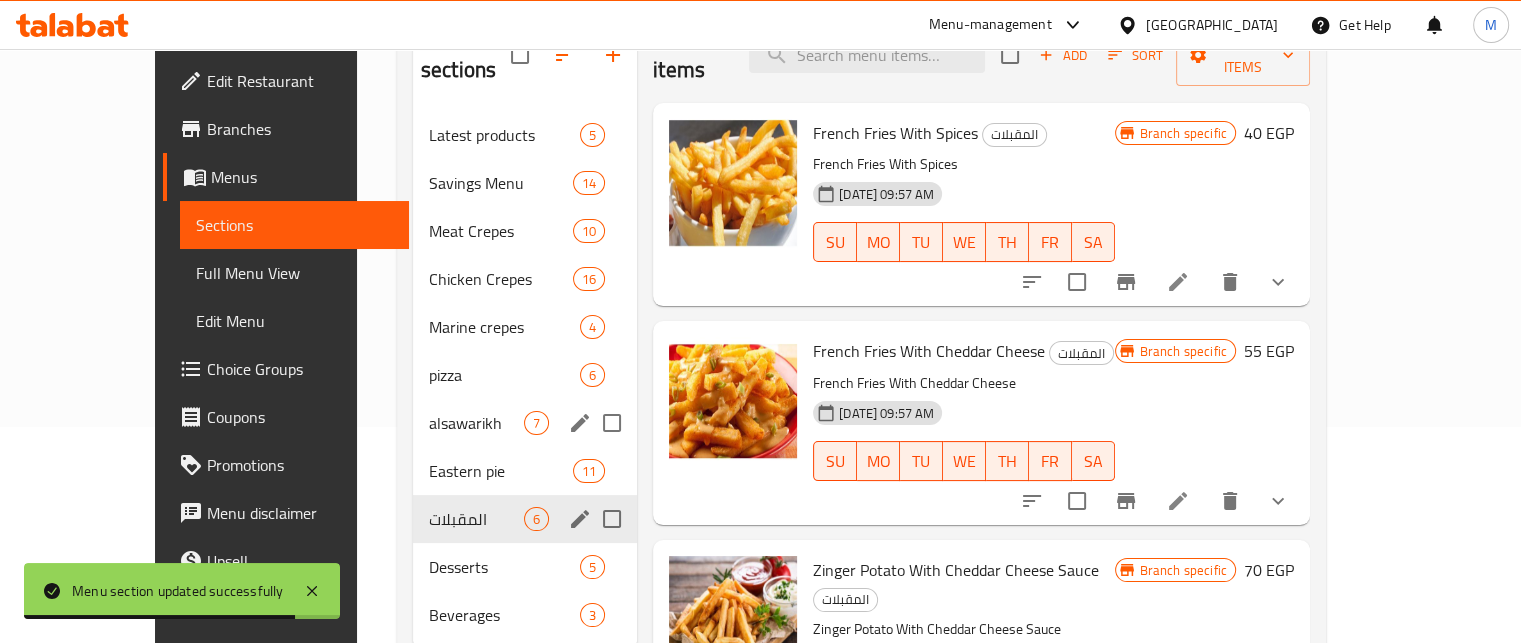 click 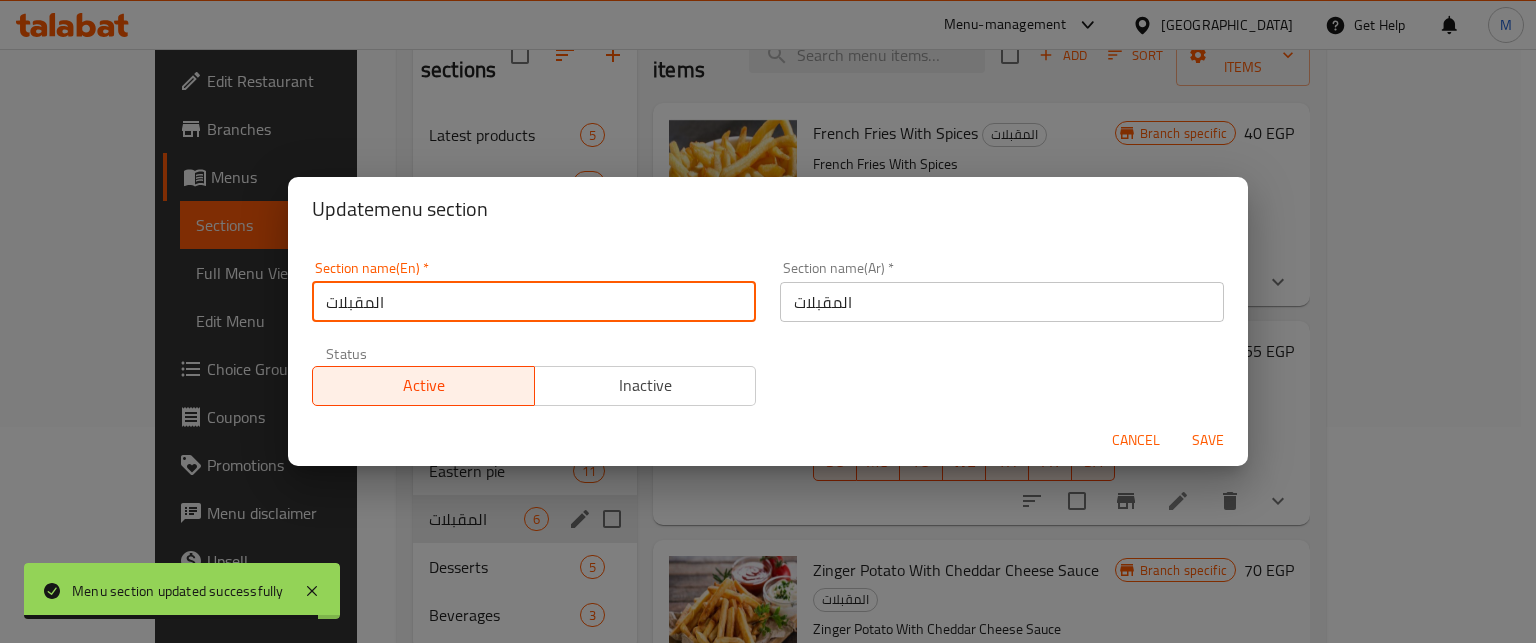 click on "المقبلات" at bounding box center (534, 302) 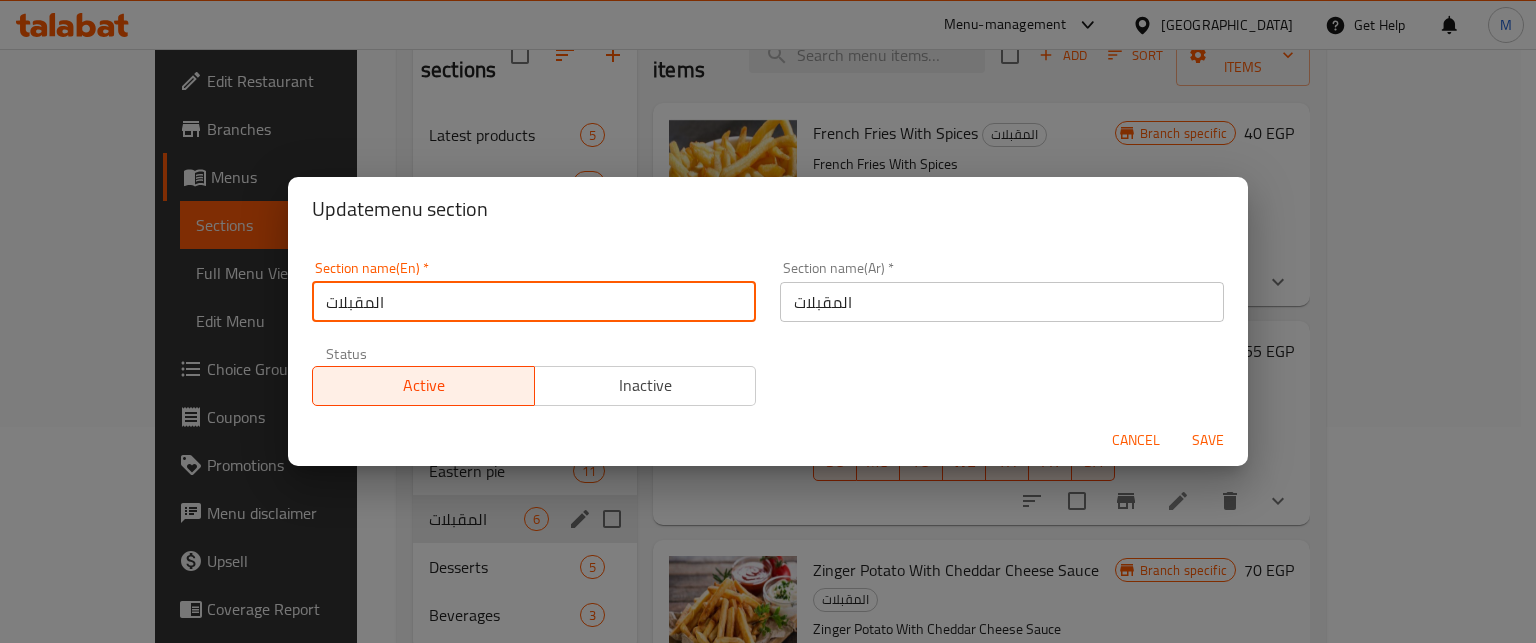 paste on "Appetizers" 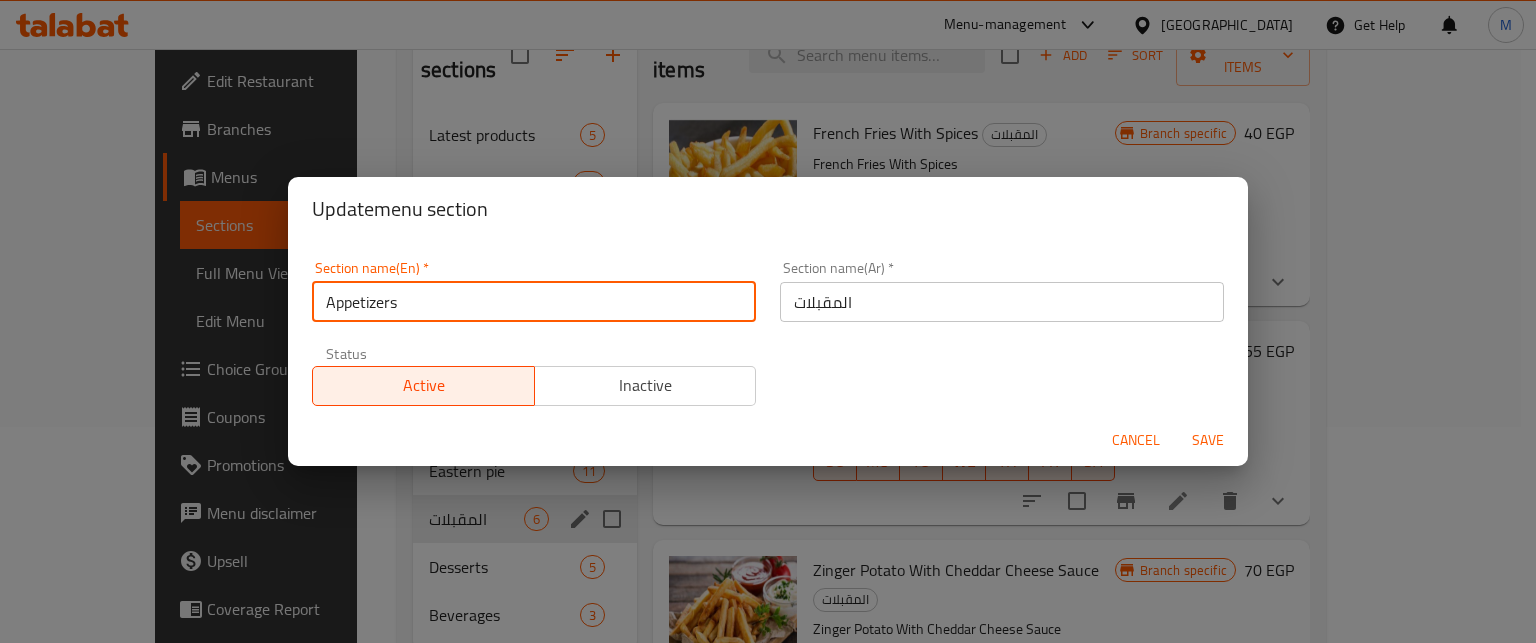 type on "Appetizers" 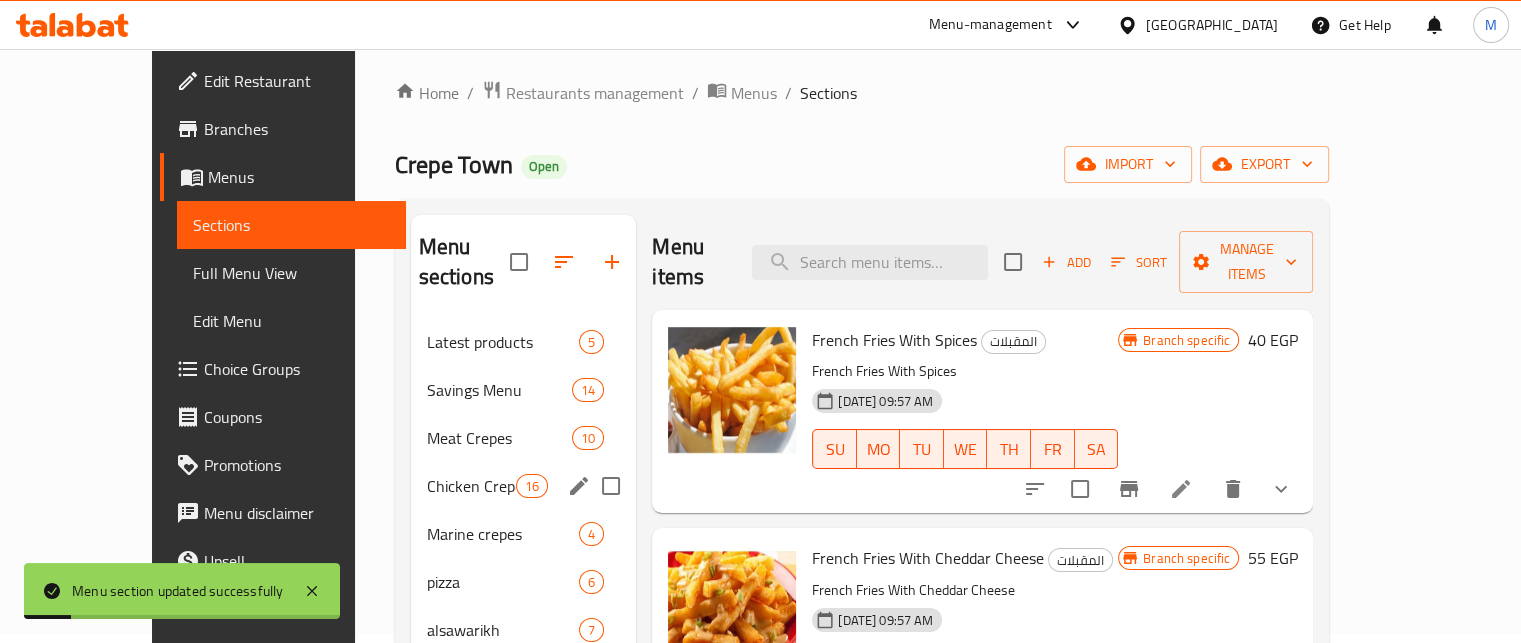 scroll, scrollTop: 0, scrollLeft: 0, axis: both 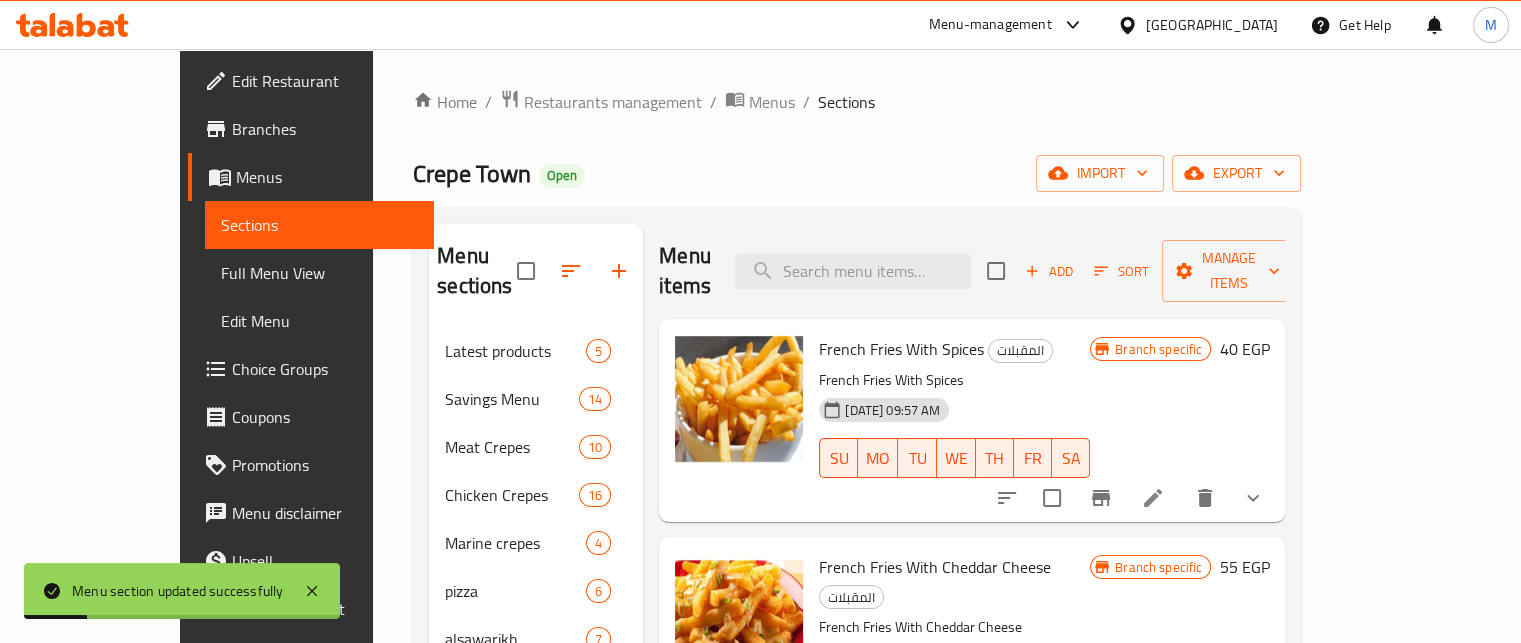 click 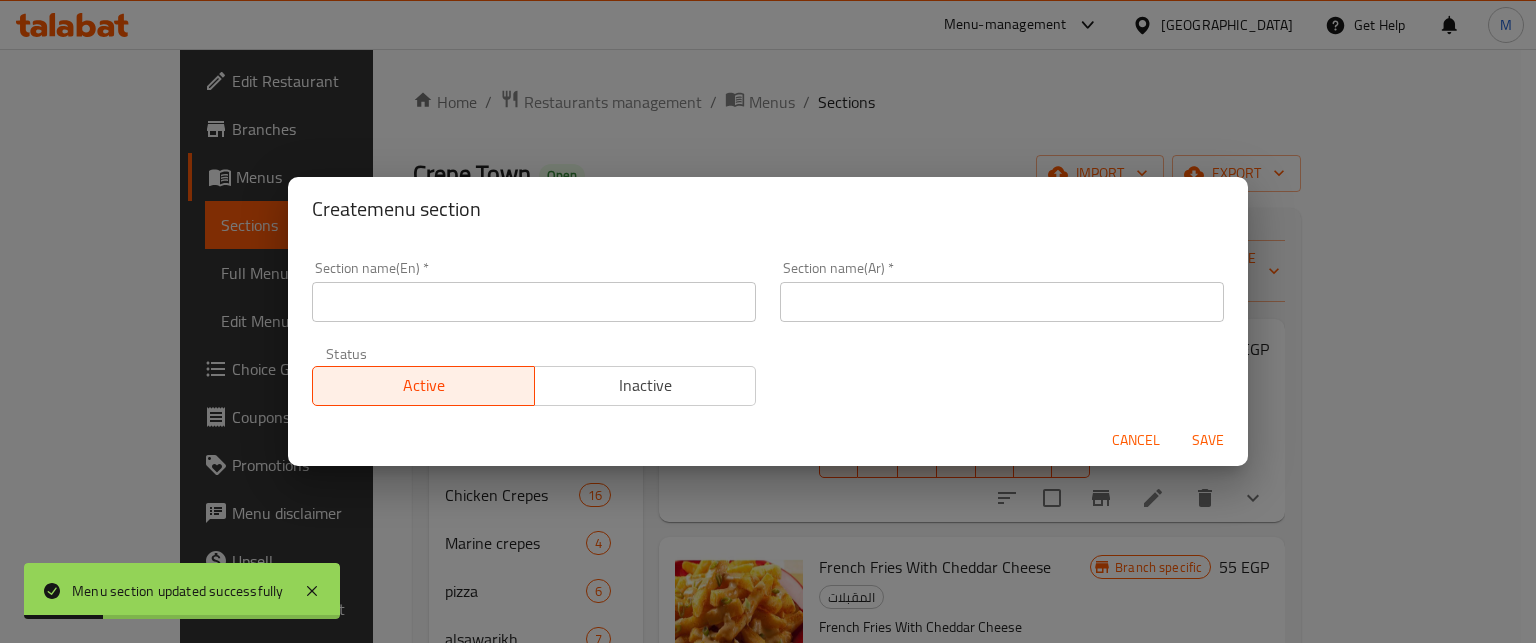 click at bounding box center [534, 302] 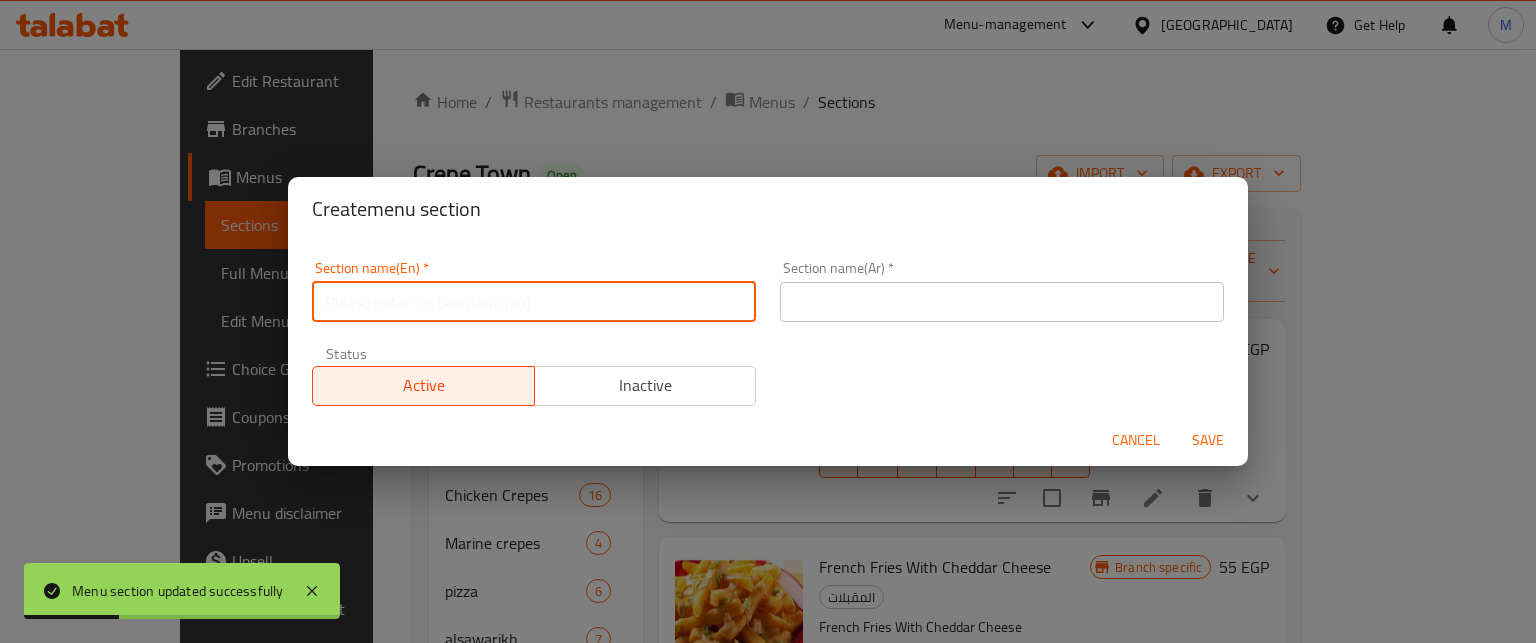 type on "Up To 40% Of" 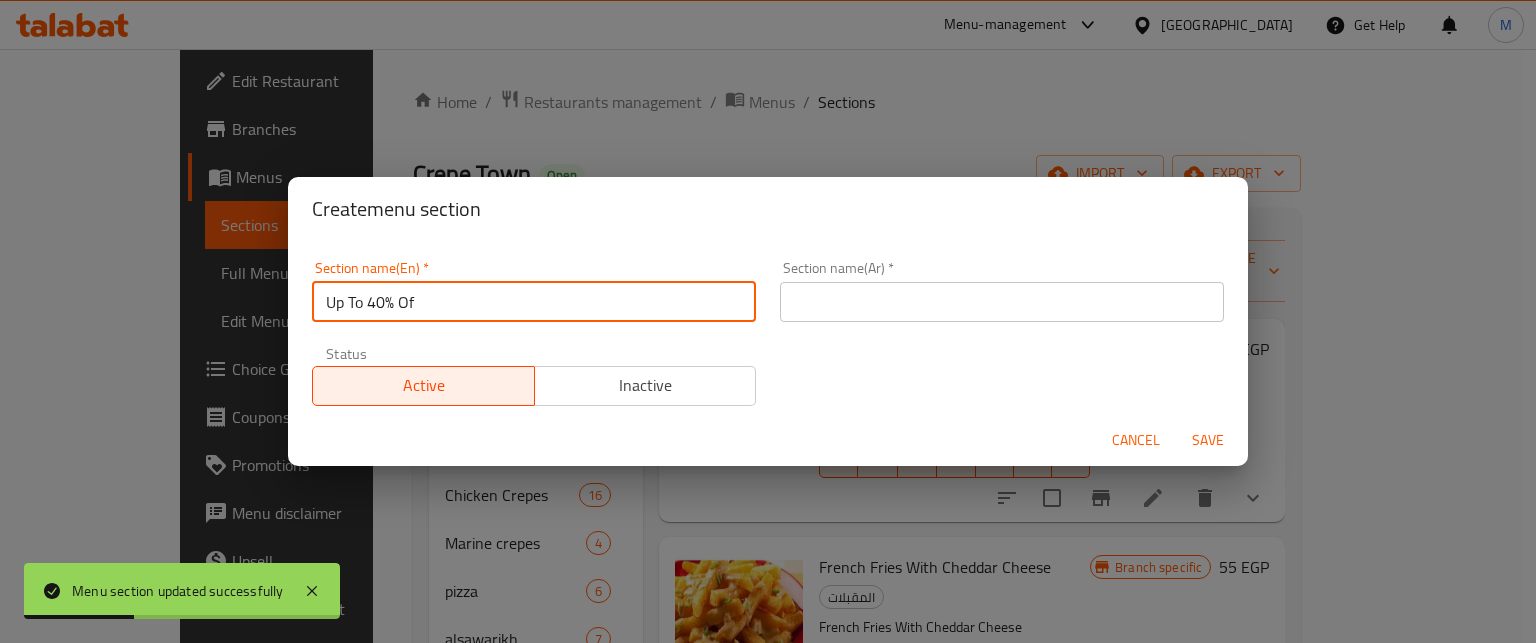 click at bounding box center [1002, 302] 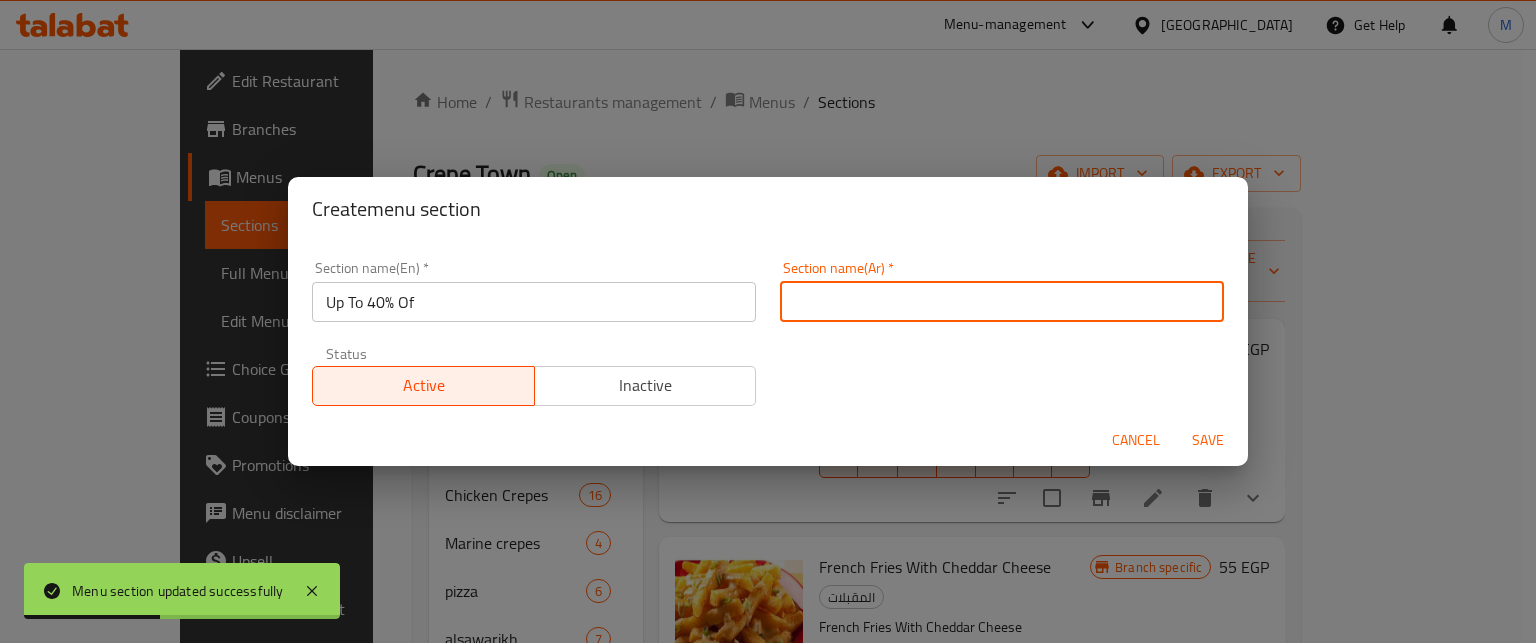type on "خصومات تصل إلى 40%" 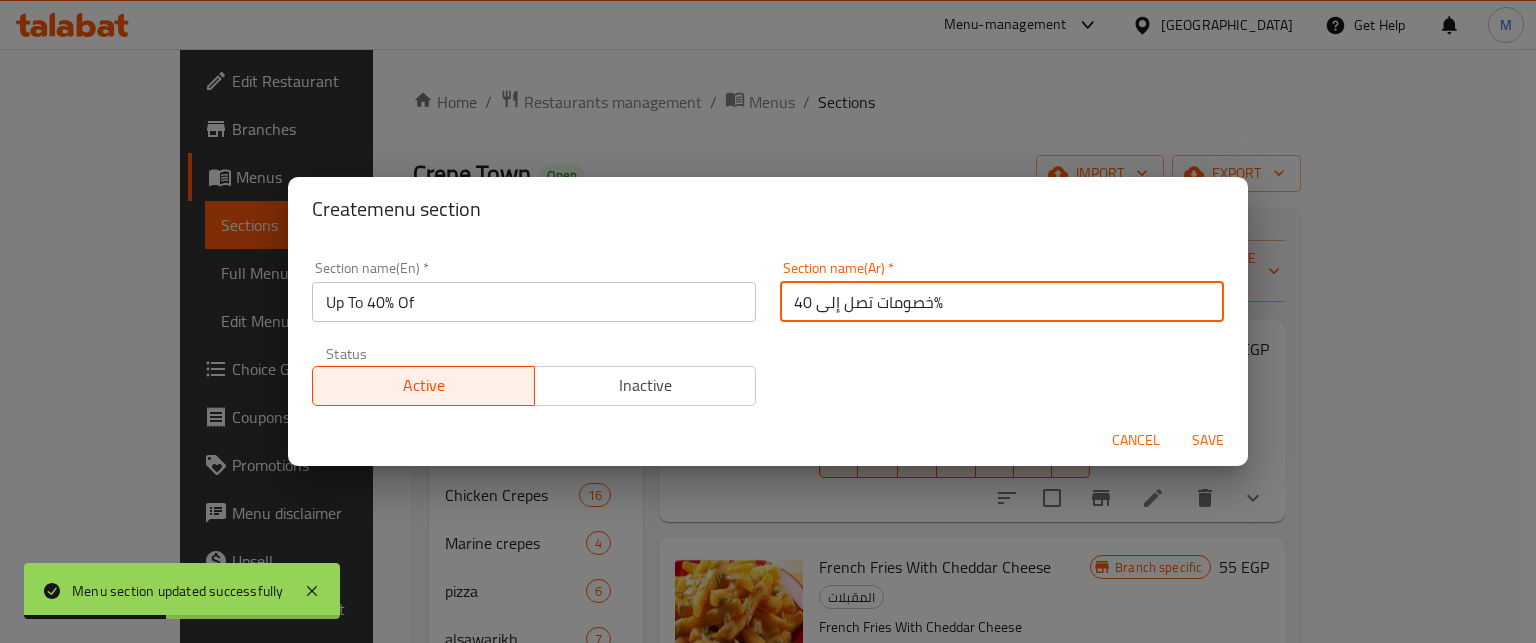 click on "Inactive" at bounding box center [645, 386] 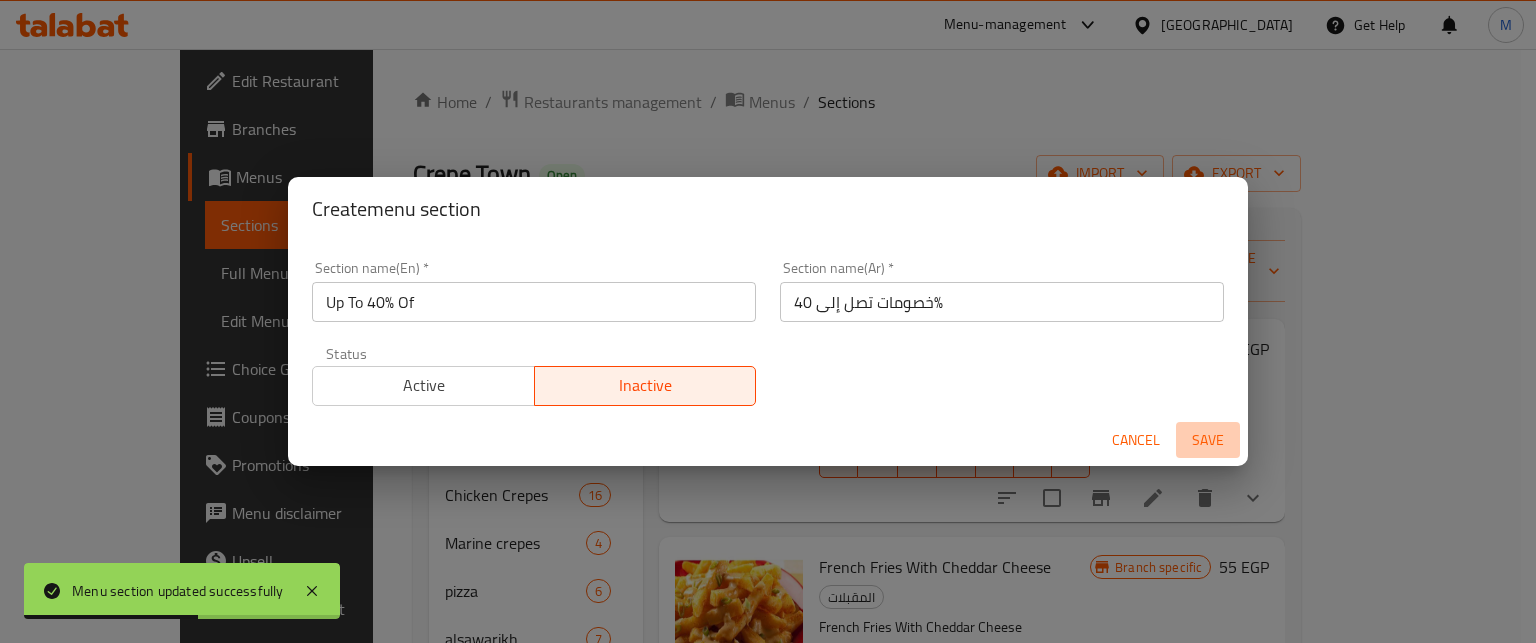 click on "Save" at bounding box center (1208, 440) 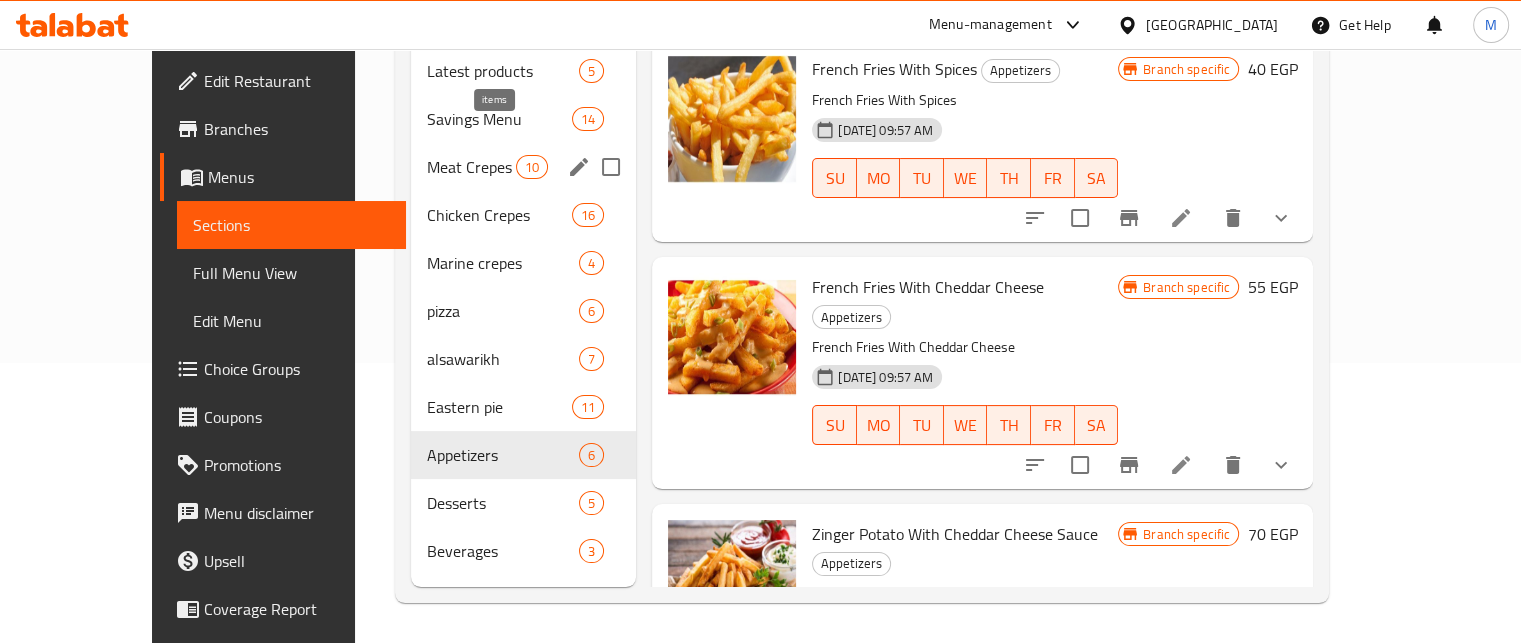 scroll, scrollTop: 0, scrollLeft: 0, axis: both 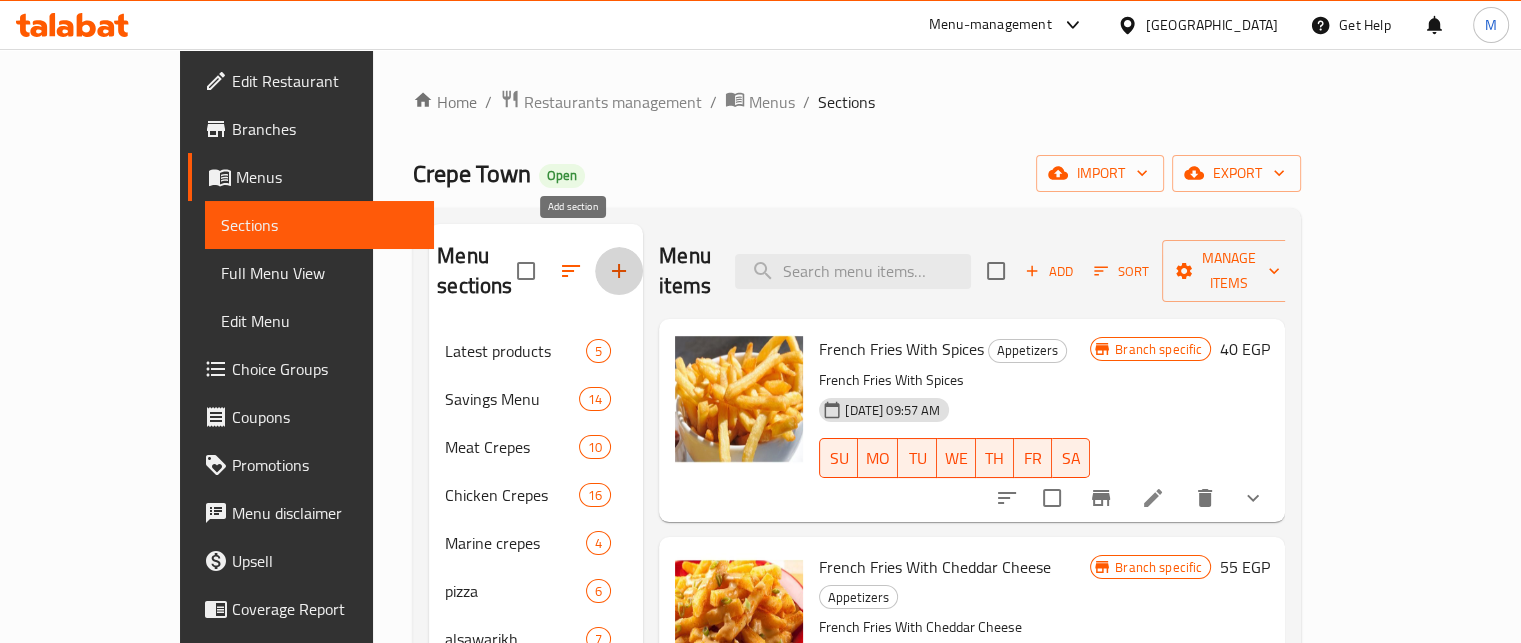 click 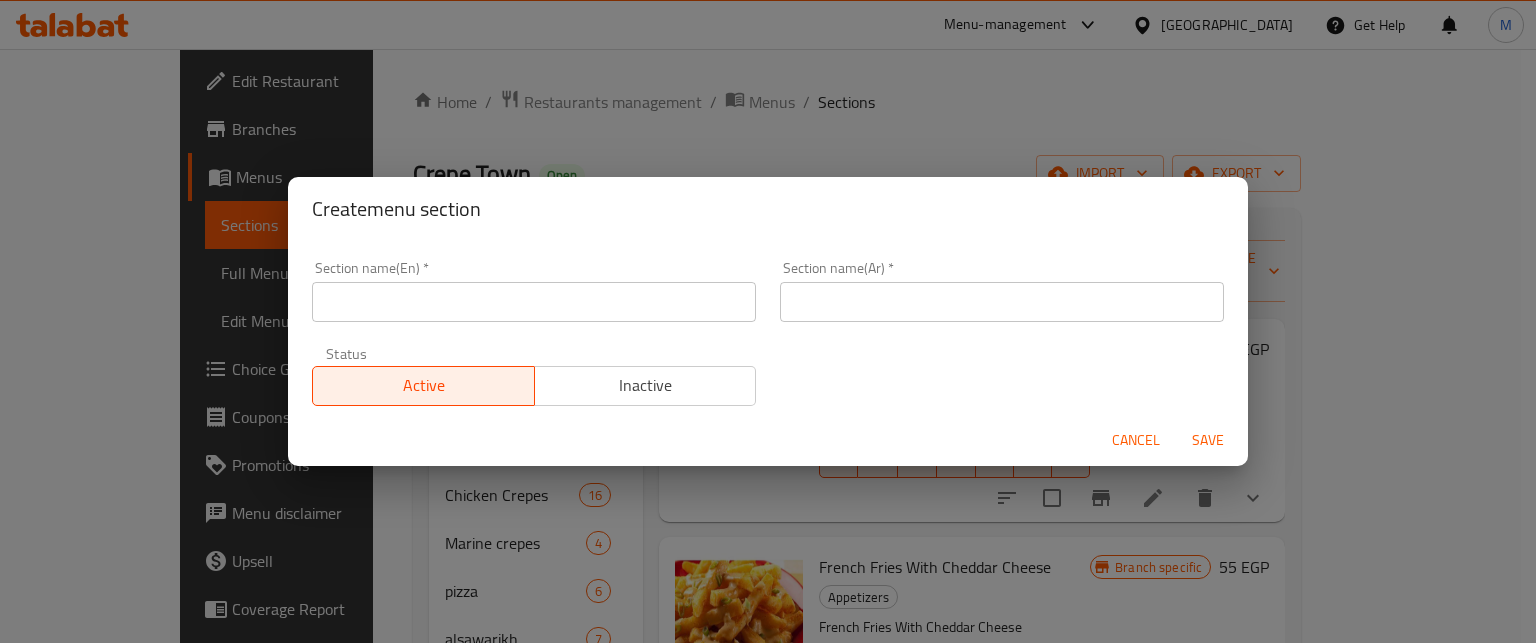 drag, startPoint x: 520, startPoint y: 302, endPoint x: 507, endPoint y: 319, distance: 21.400934 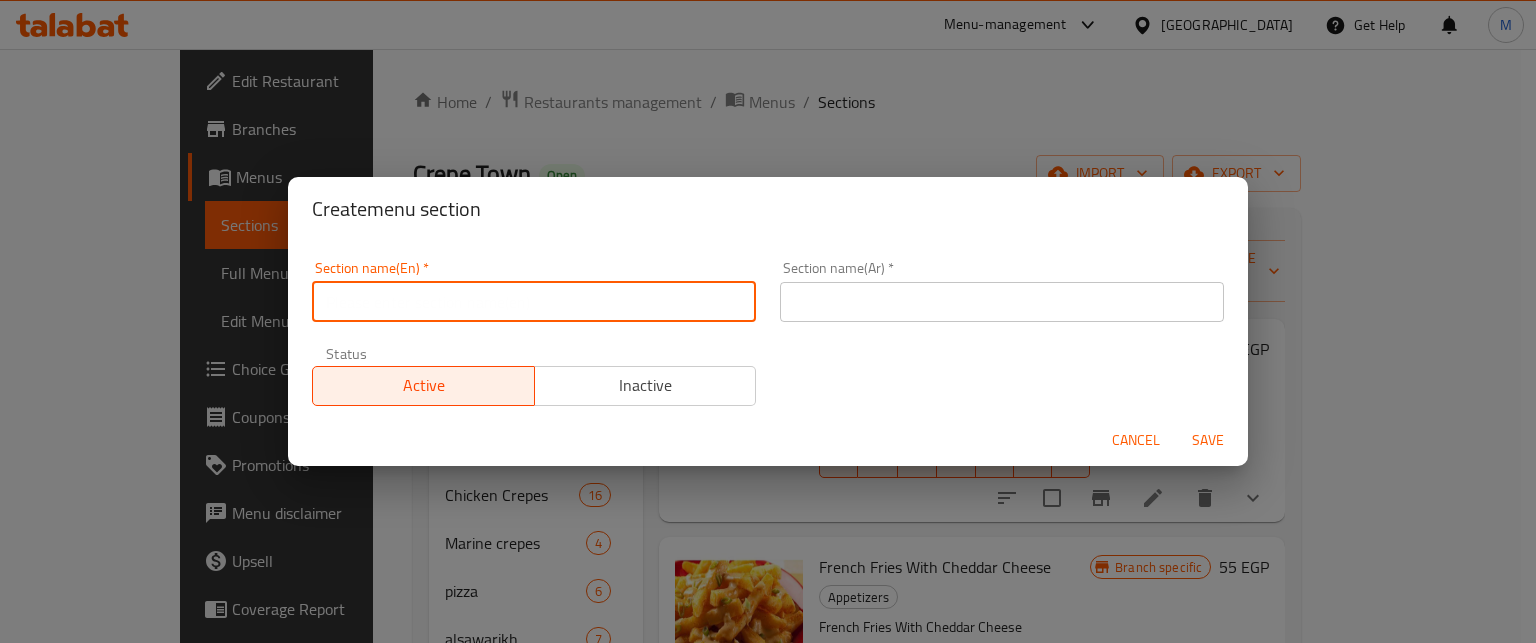 type on "Up To 40% Of" 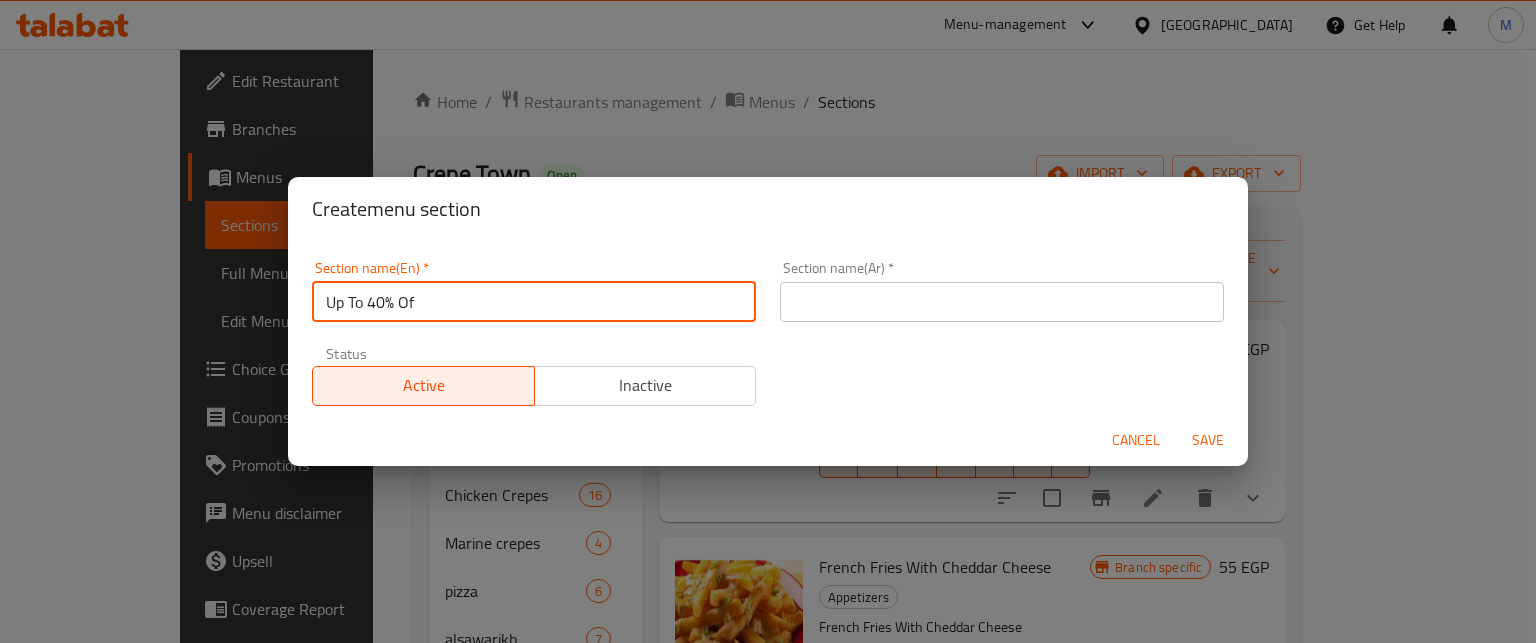 click on "Inactive" at bounding box center [646, 385] 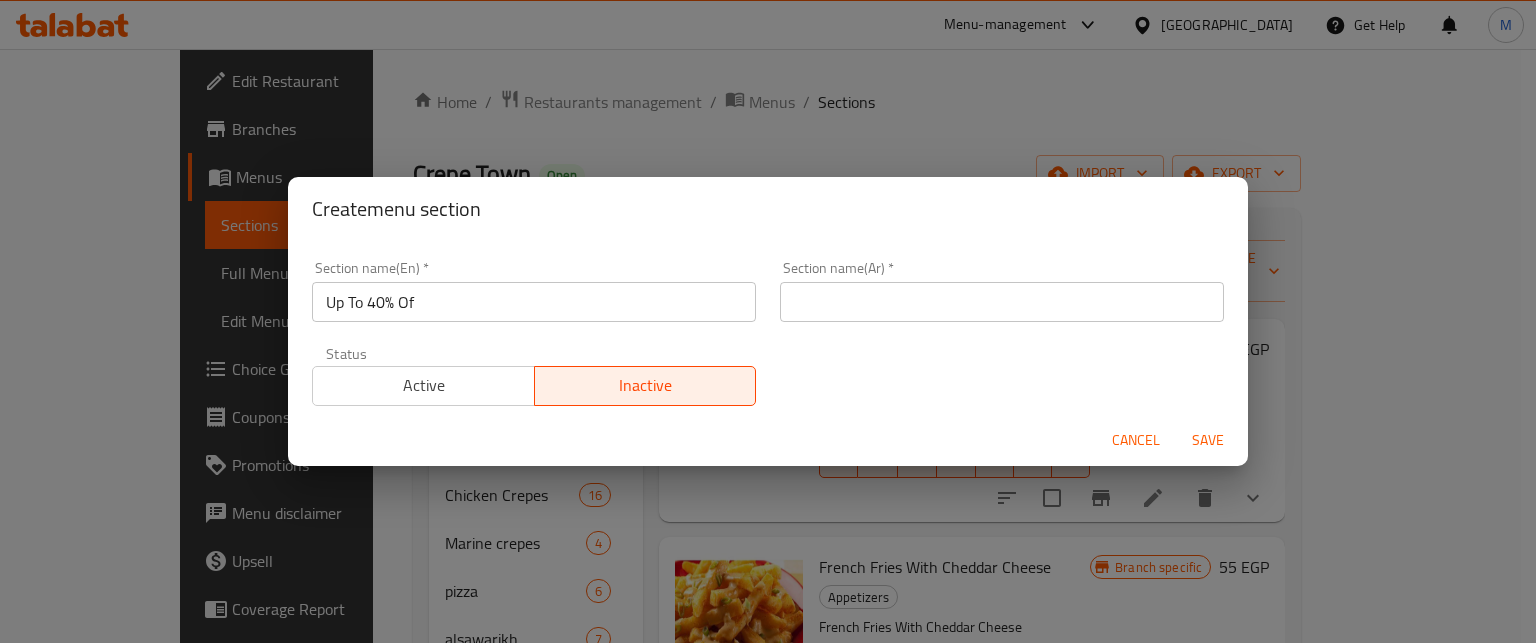 click at bounding box center (1002, 302) 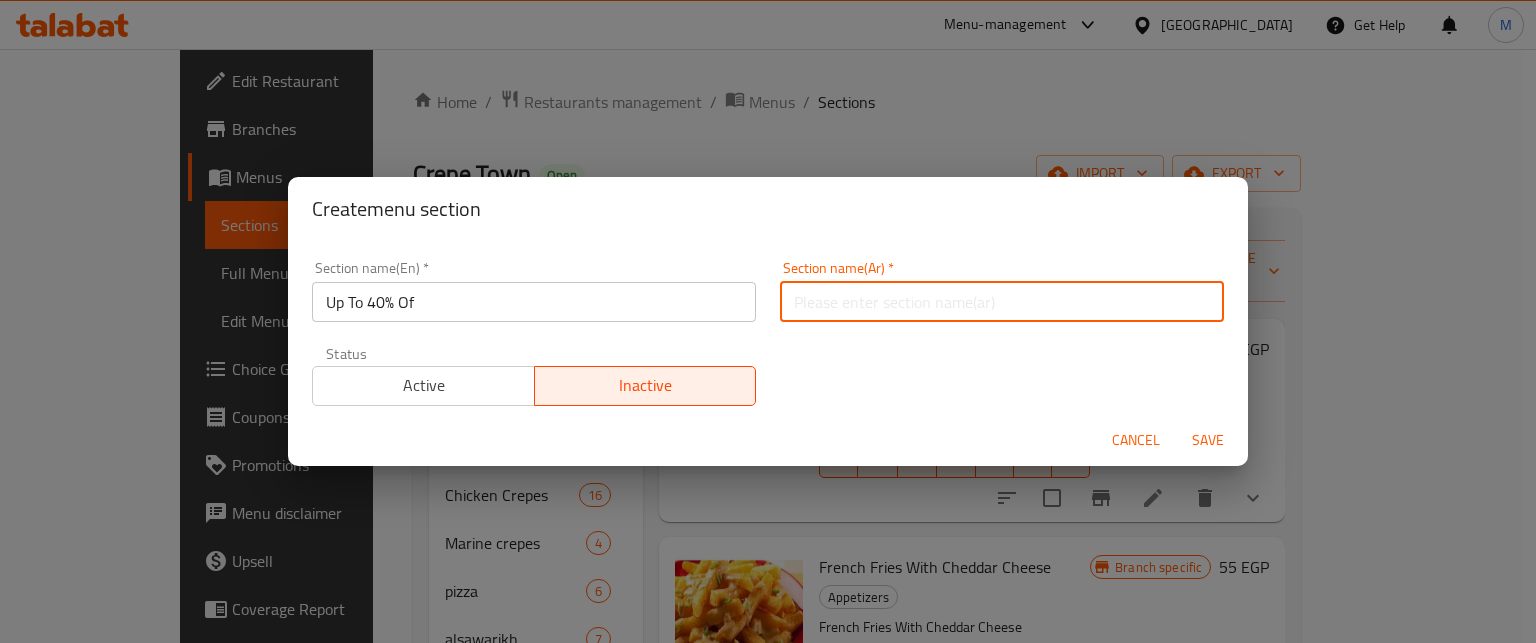 type on "خصومات تصل إلى 40%" 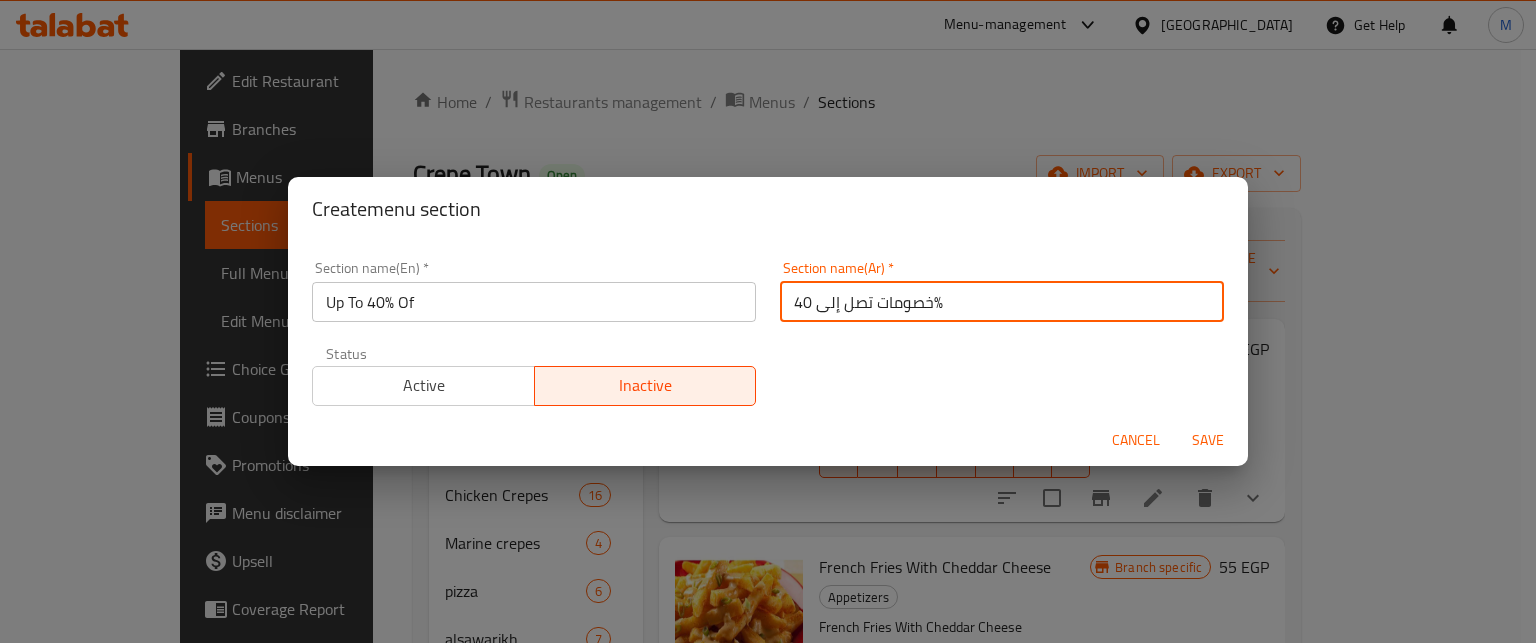 click on "Save" at bounding box center (1208, 440) 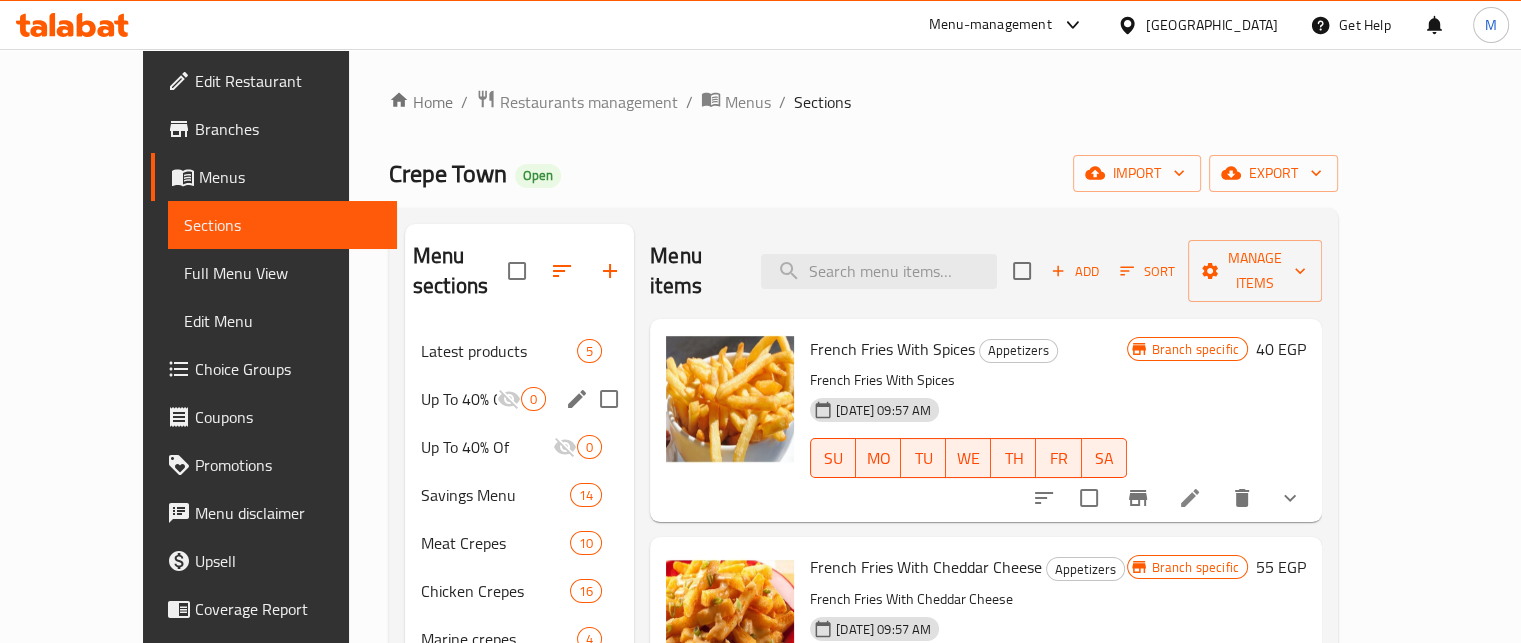 click at bounding box center (609, 399) 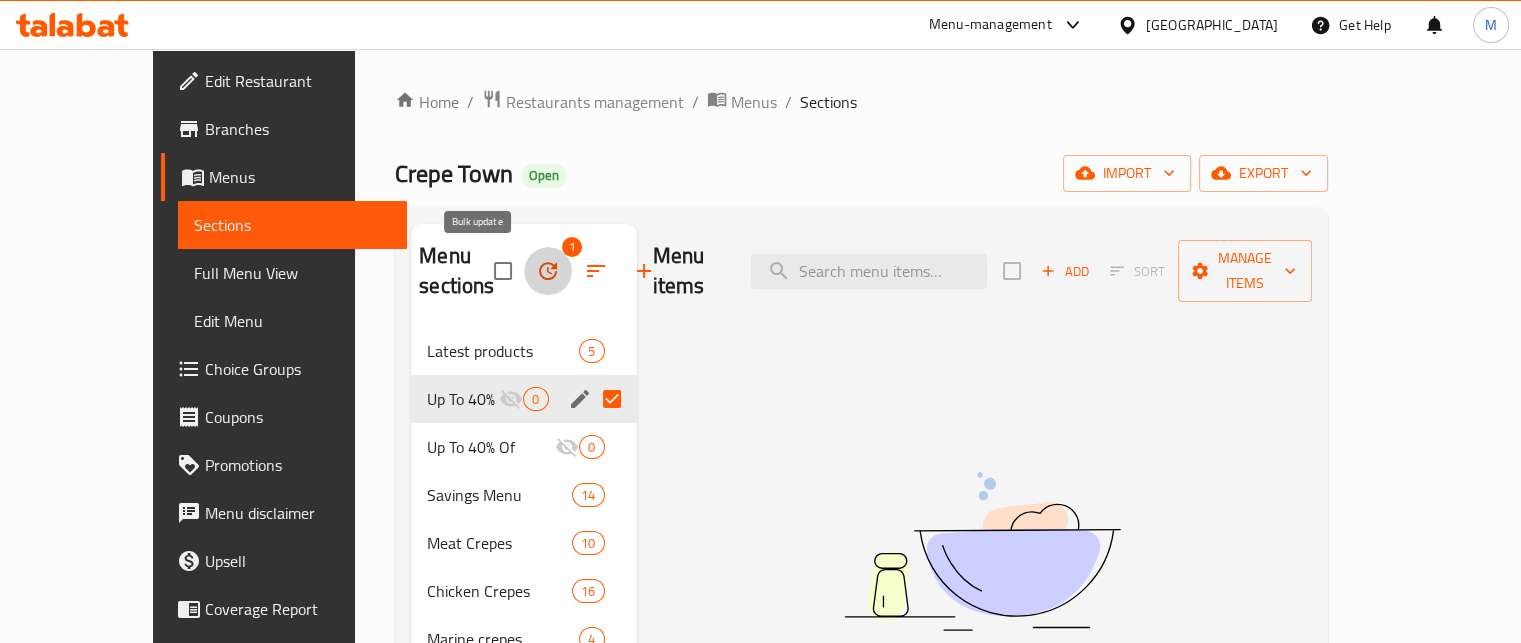 click 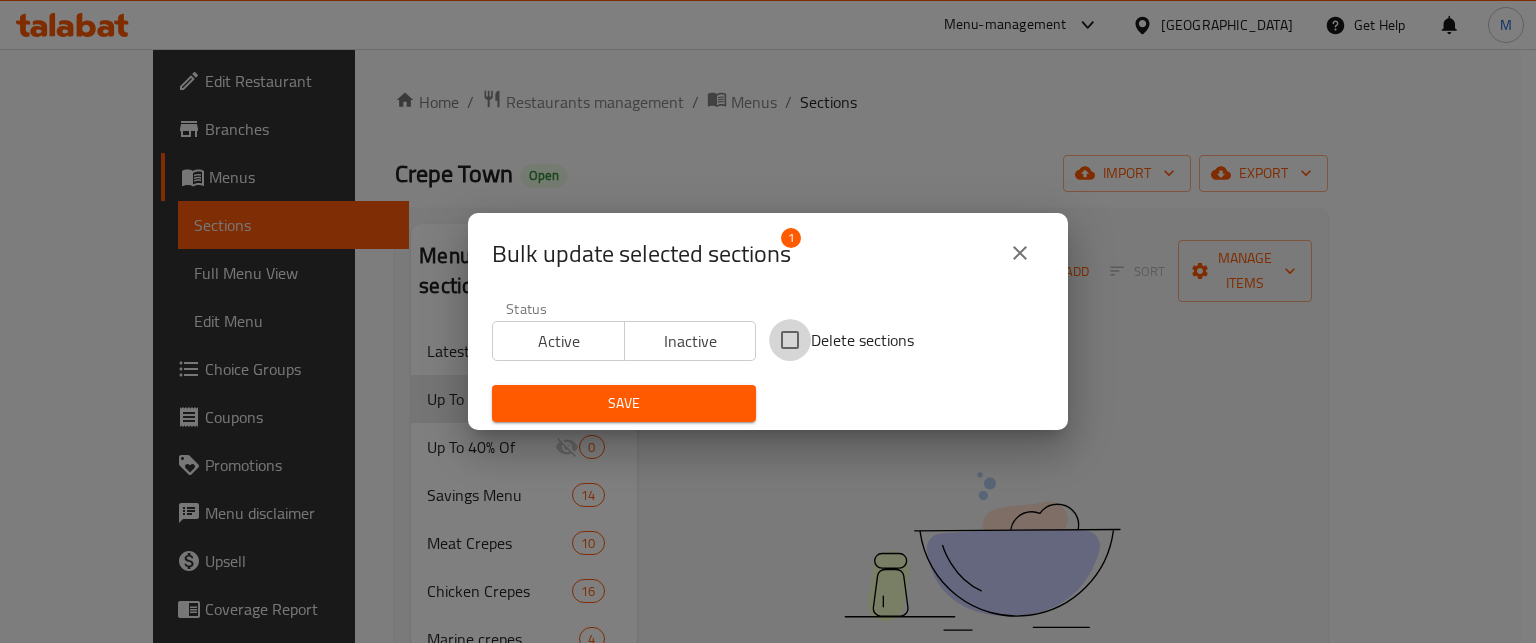 click on "Delete sections" at bounding box center [790, 340] 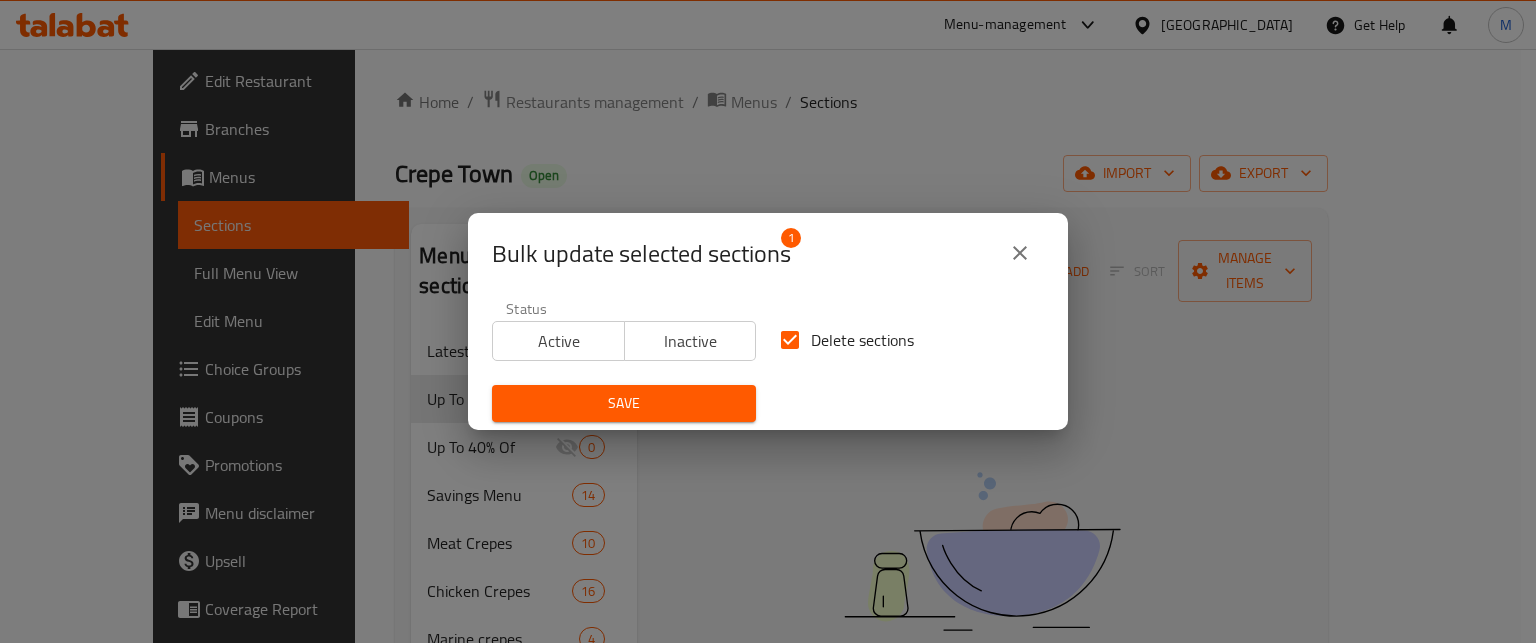 click on "Save" at bounding box center [624, 403] 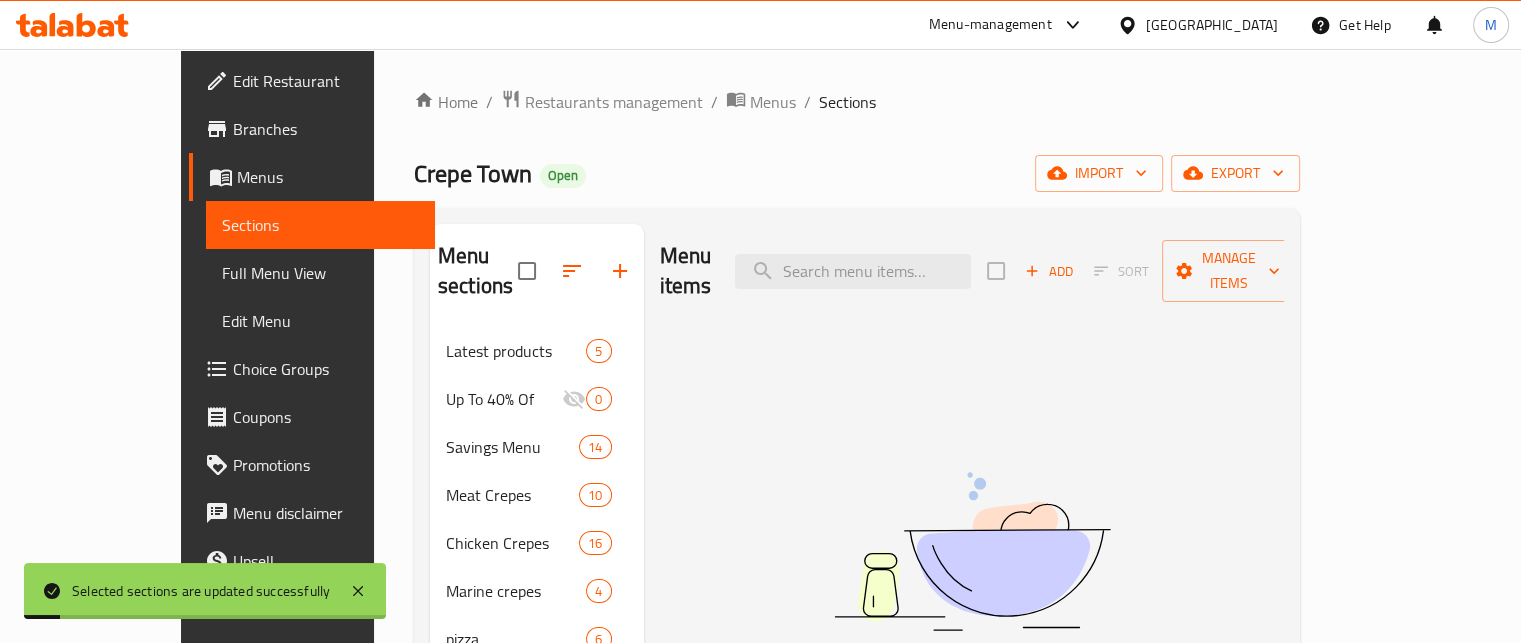 click at bounding box center (572, 271) 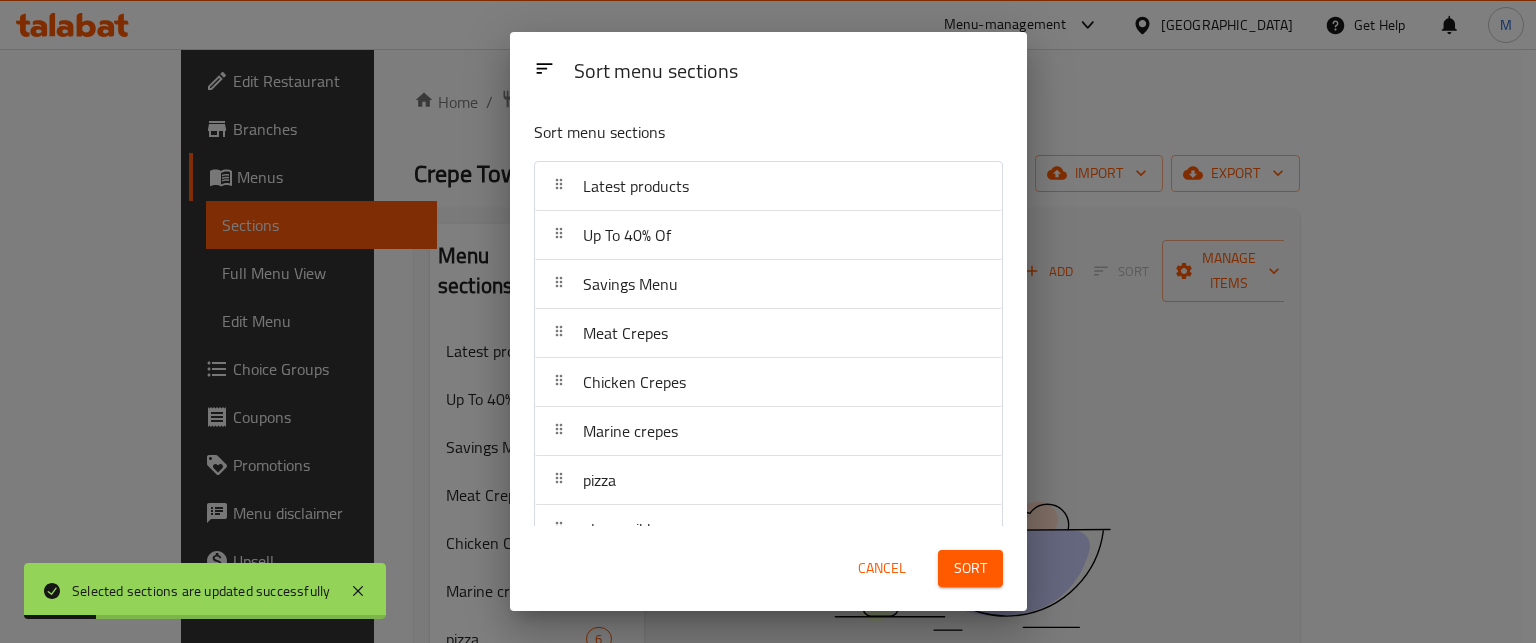drag, startPoint x: 673, startPoint y: 239, endPoint x: 681, endPoint y: 203, distance: 36.878178 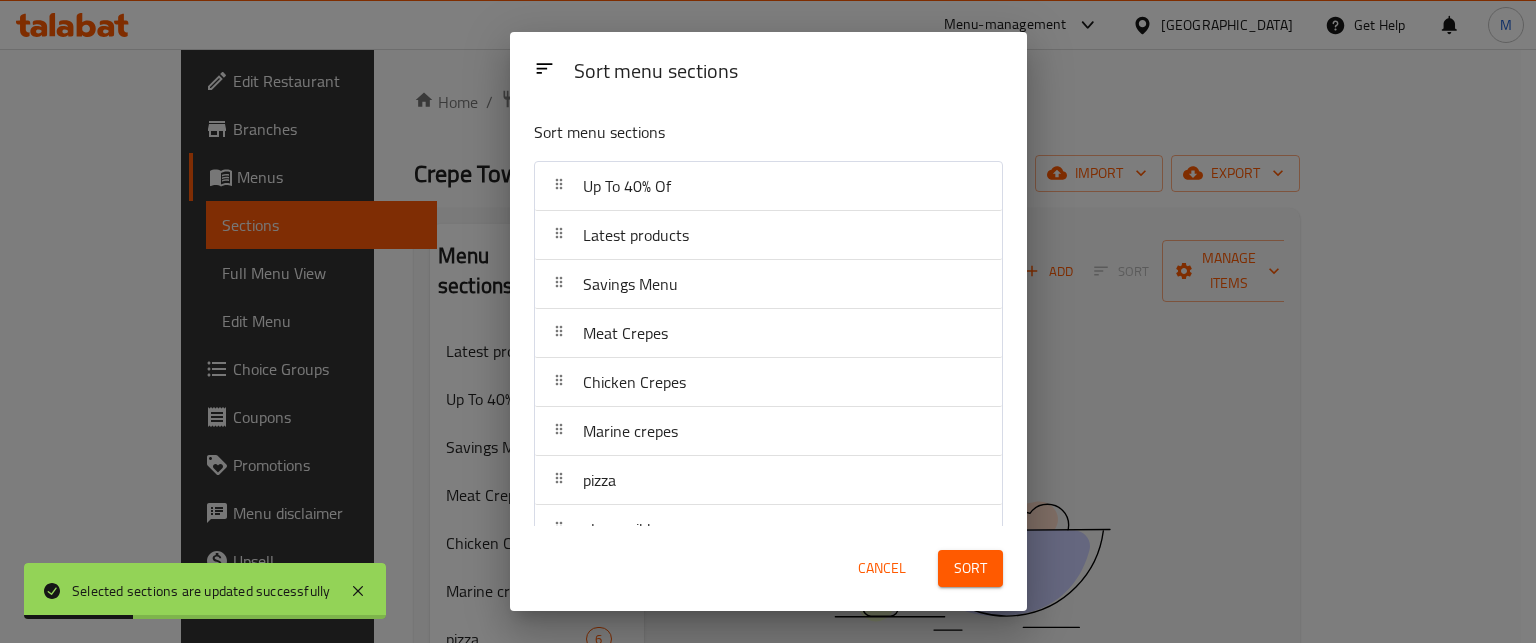 click on "Sort" at bounding box center (970, 568) 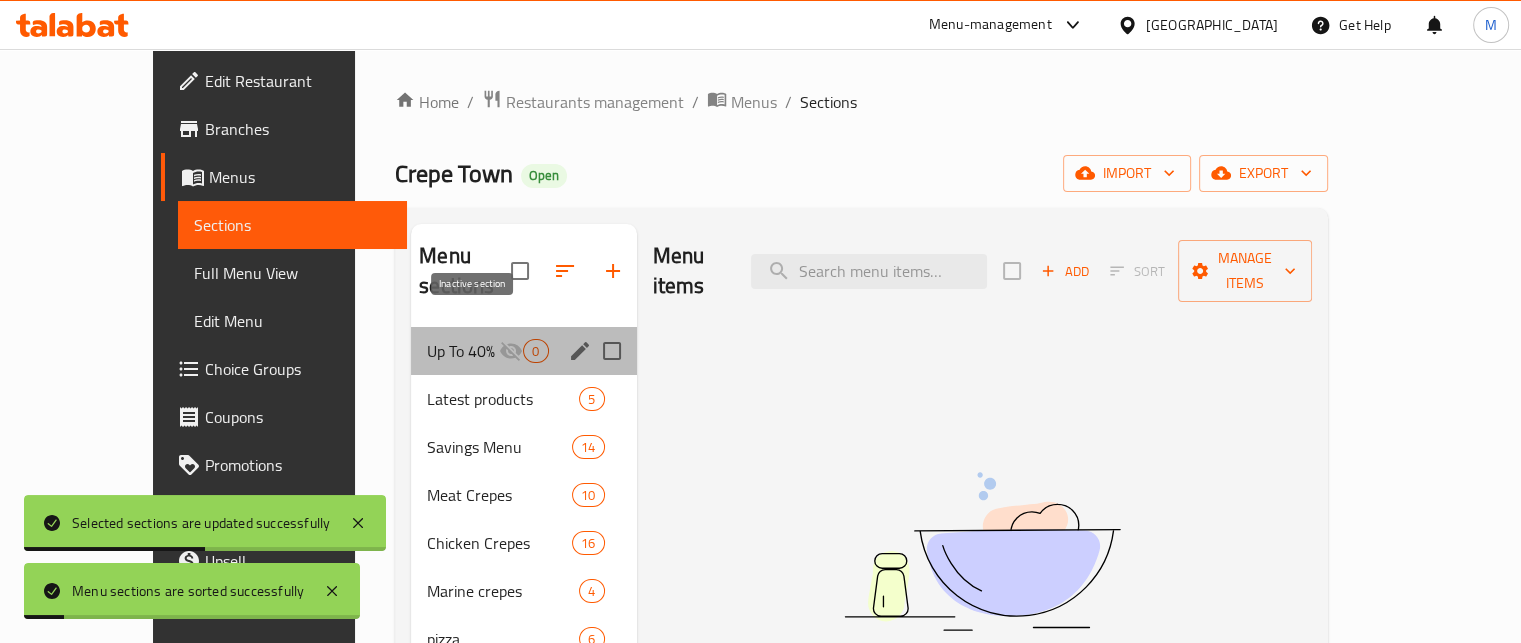 click 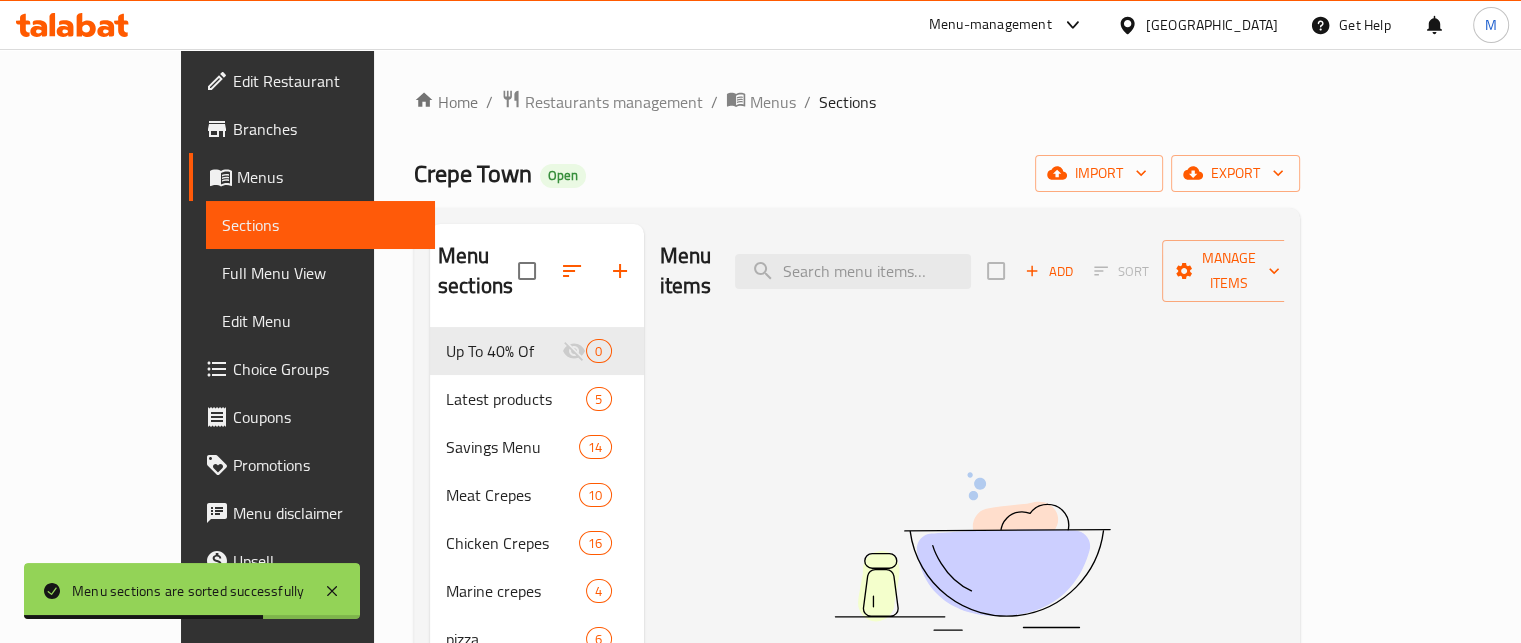 click on "Add" at bounding box center (1049, 271) 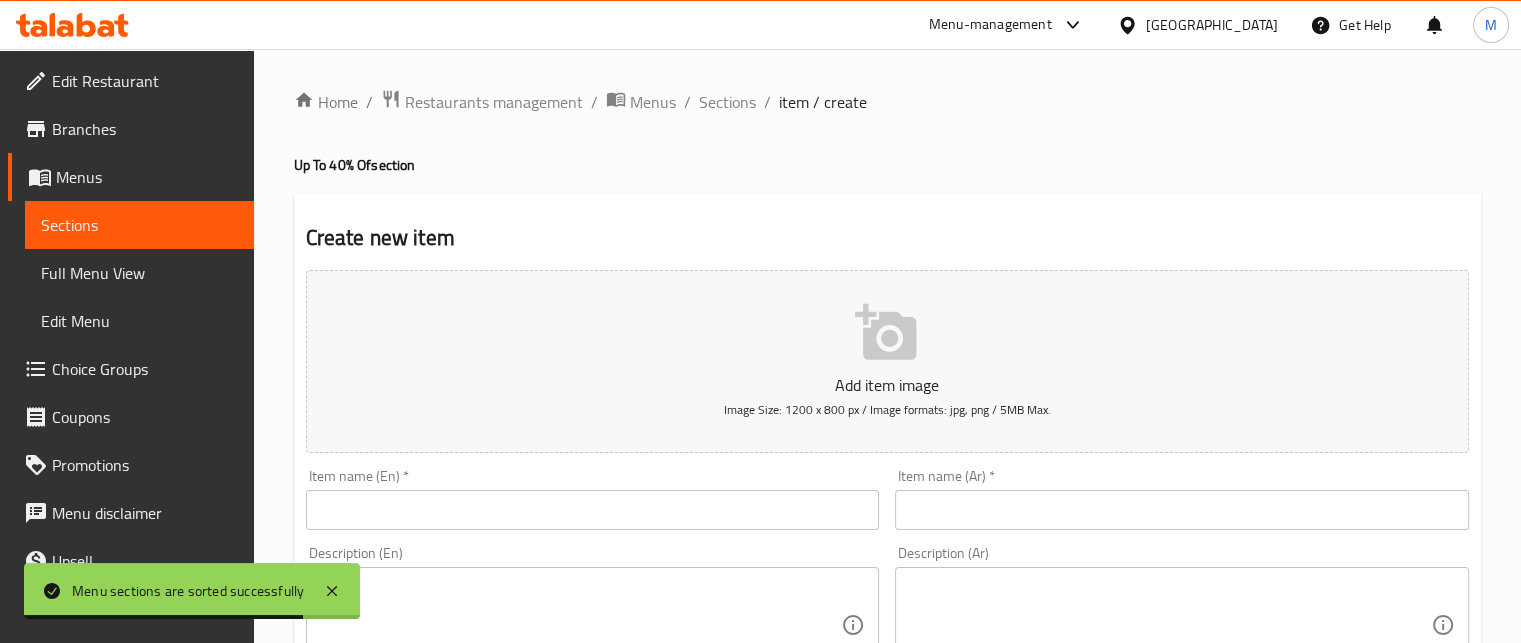 paste on "عرض الصاروخيه" 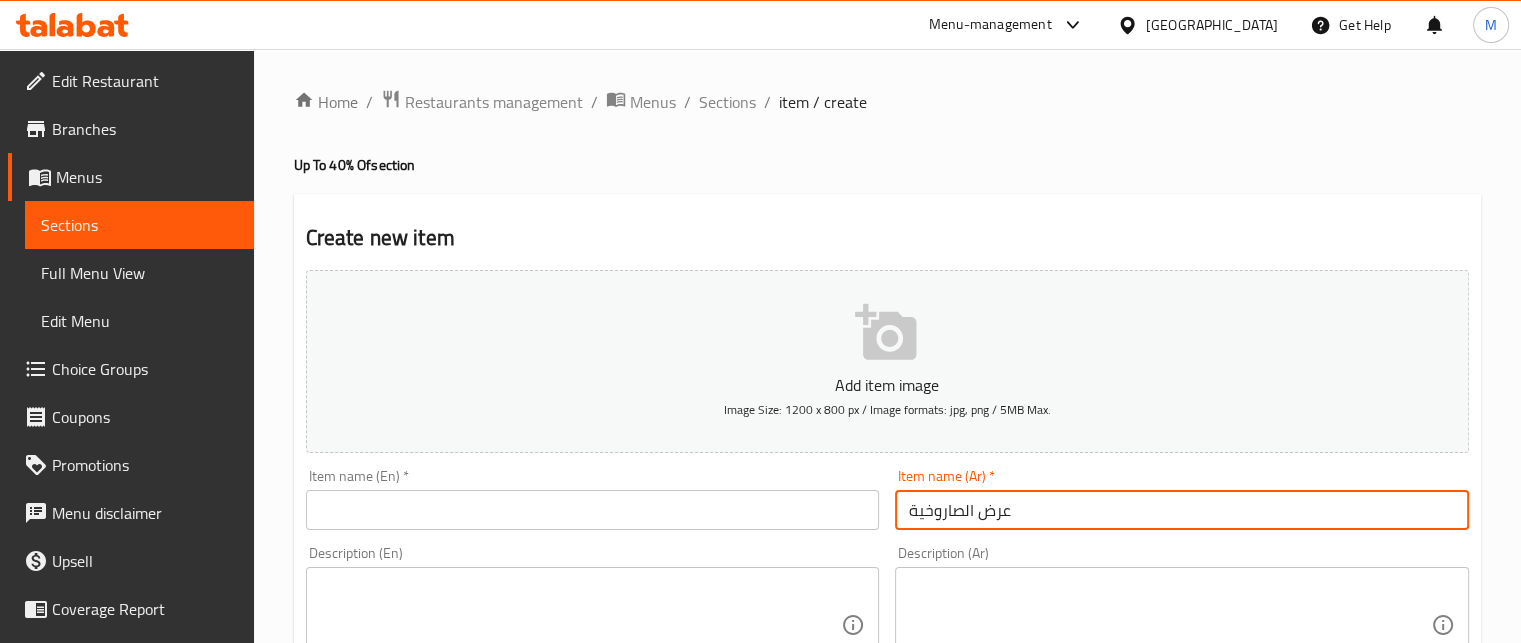 type on "عرض الصاروخية" 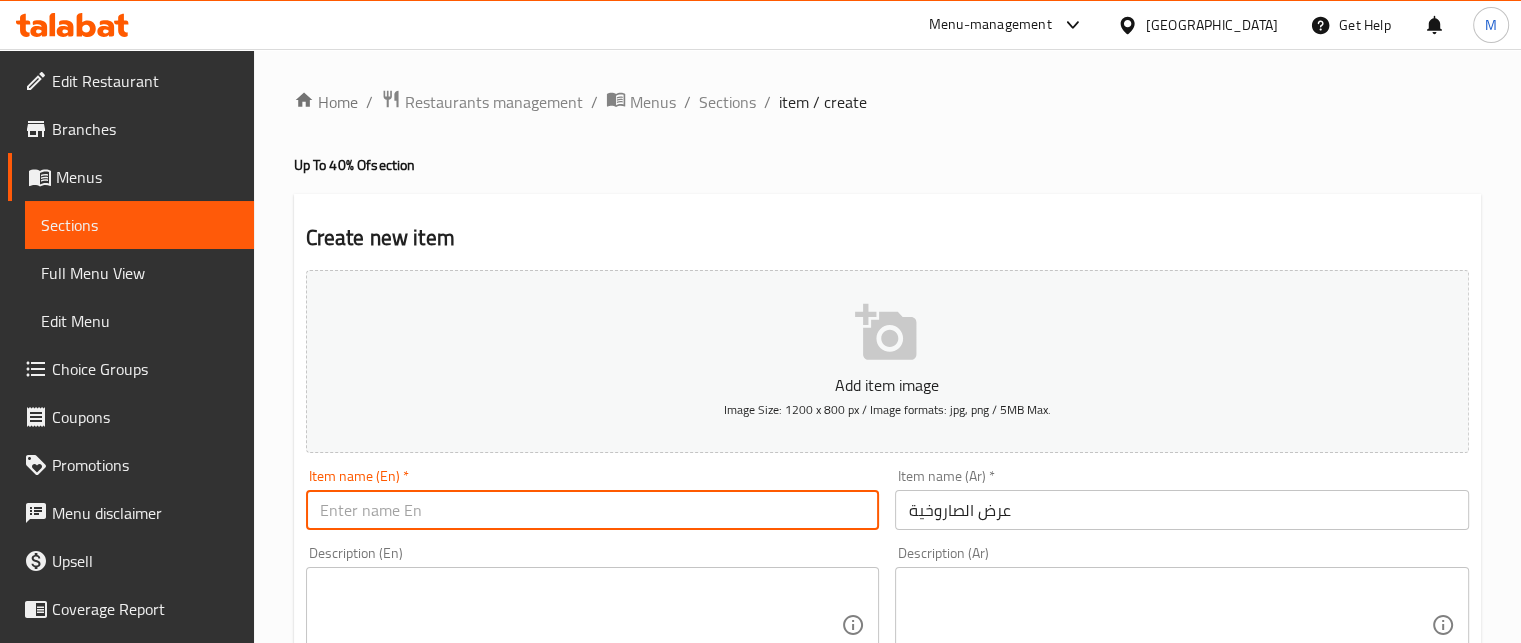 click at bounding box center [593, 510] 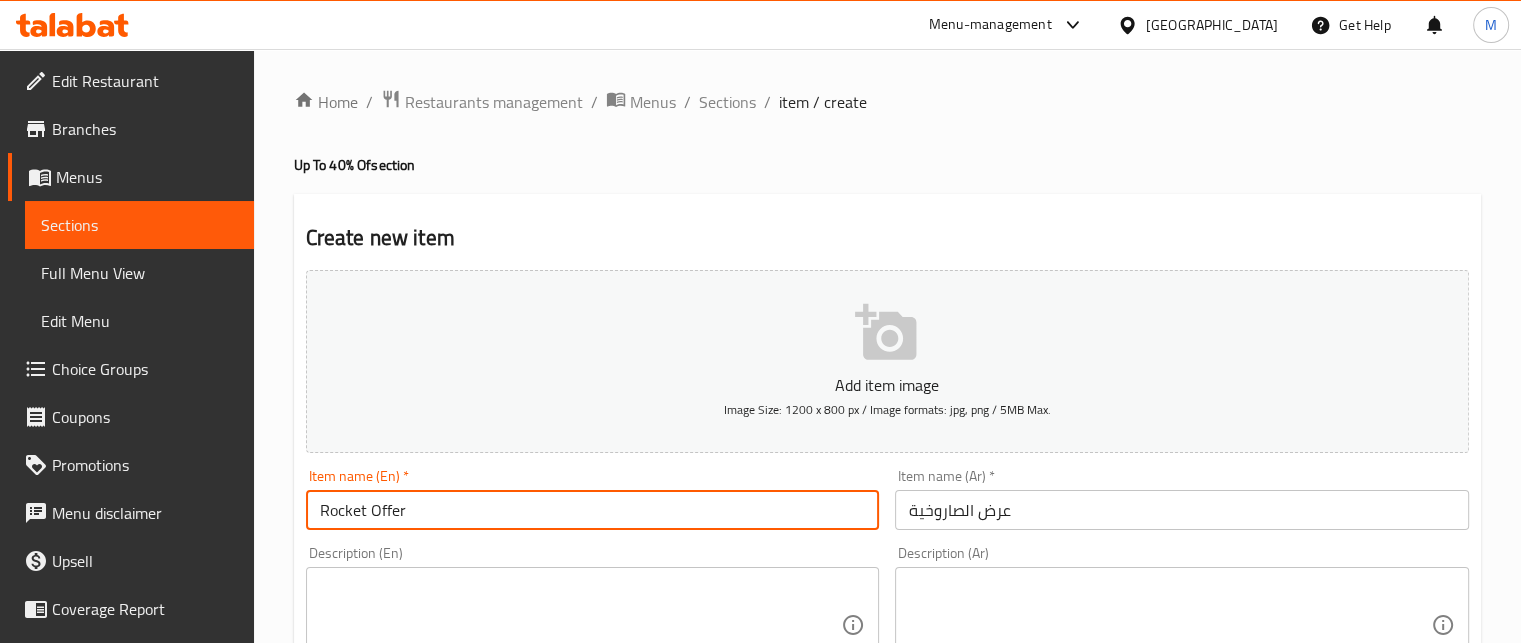 type on "Rocket Offer" 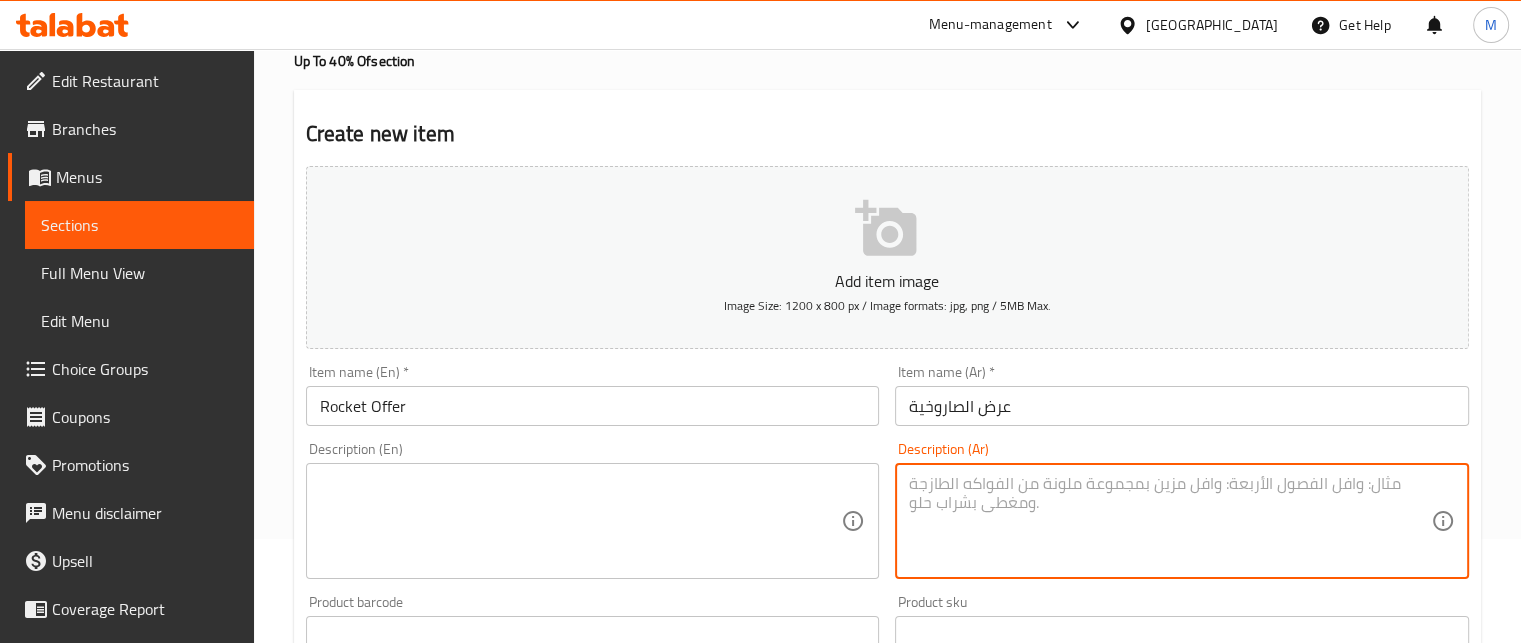 scroll, scrollTop: 110, scrollLeft: 0, axis: vertical 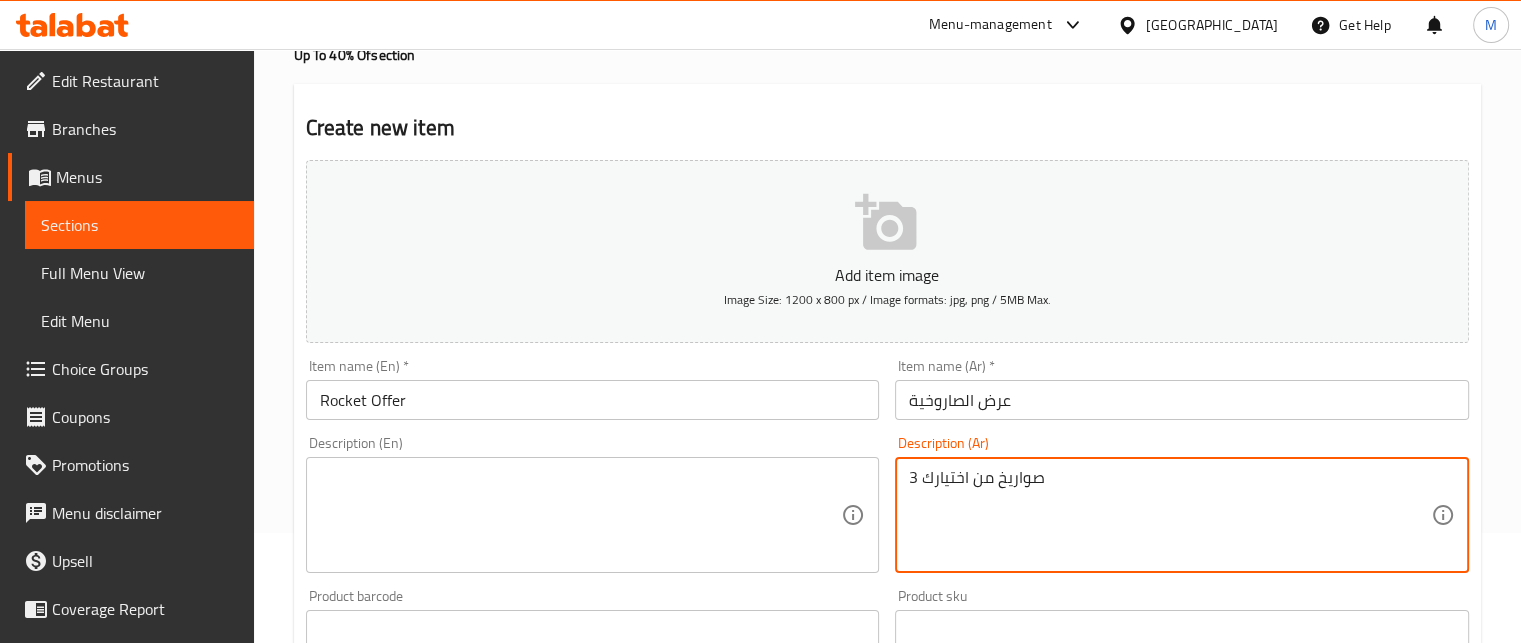 click on "3 صواريخ من اختيارك" at bounding box center (1170, 515) 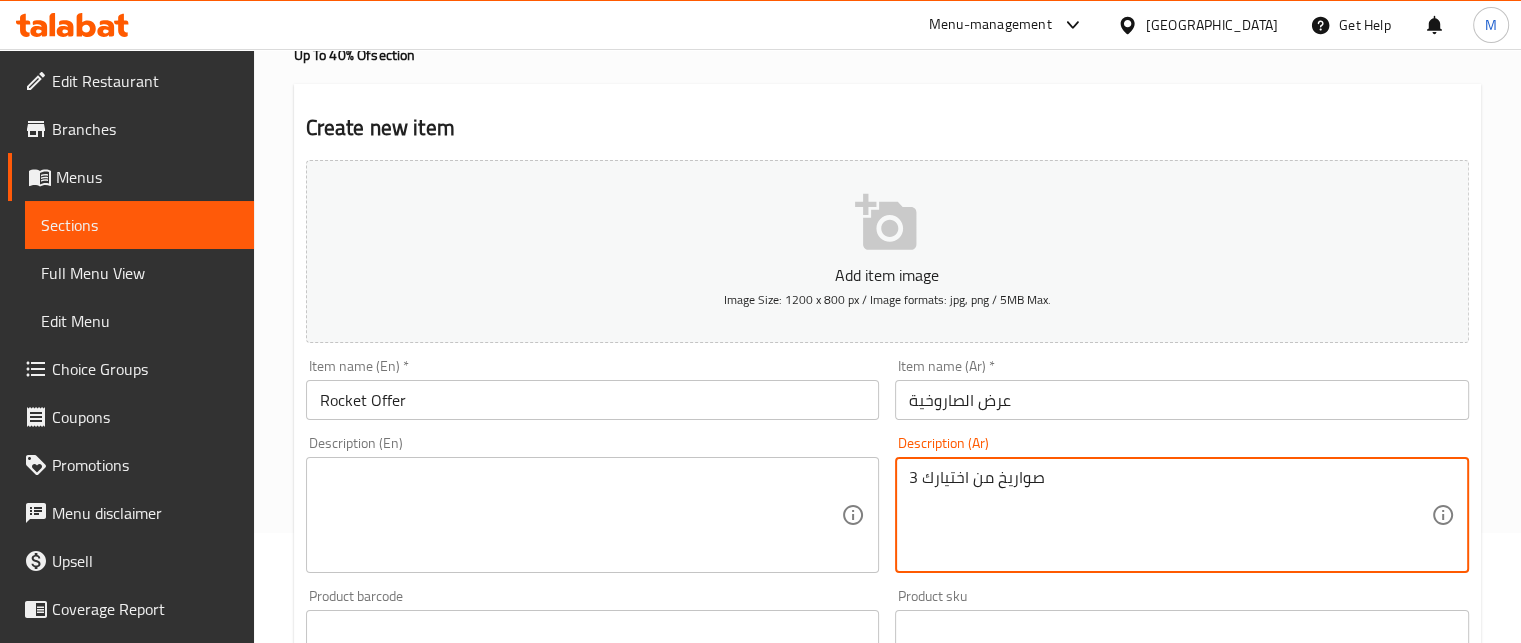 click at bounding box center (581, 515) 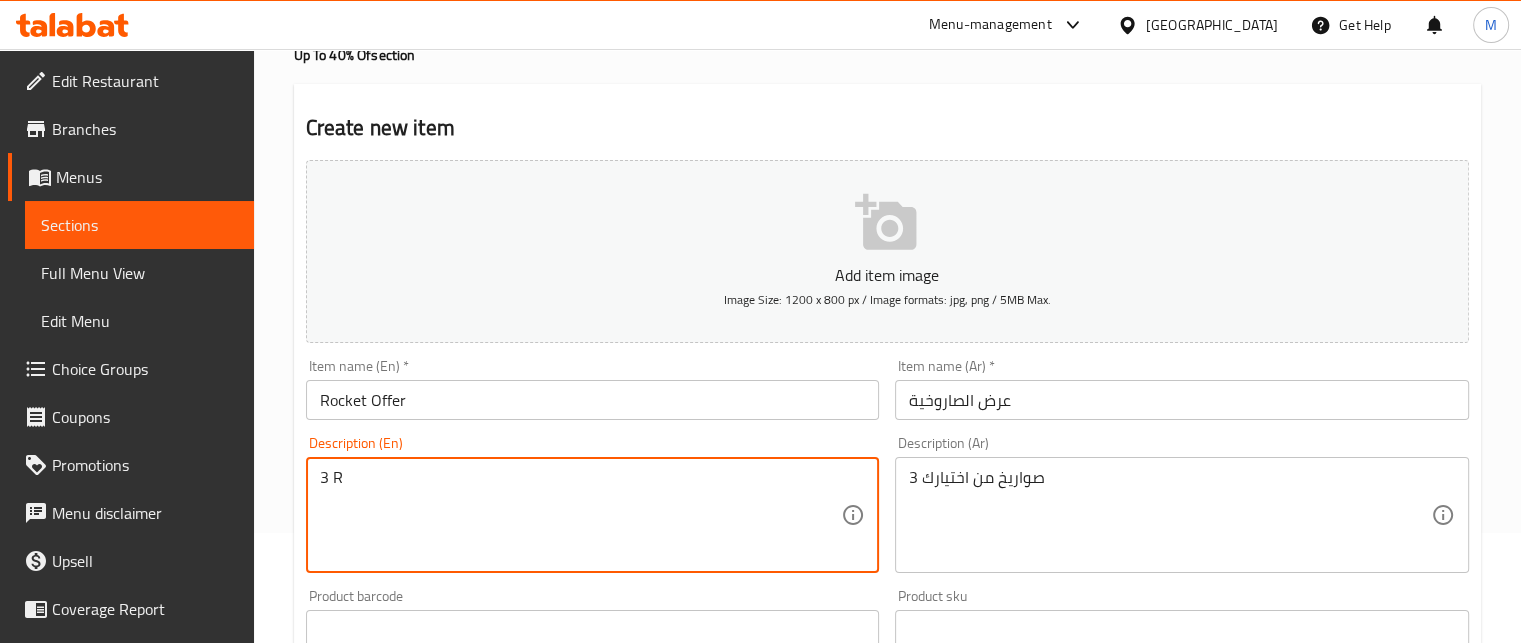 click on "Rocket Offer" at bounding box center [593, 400] 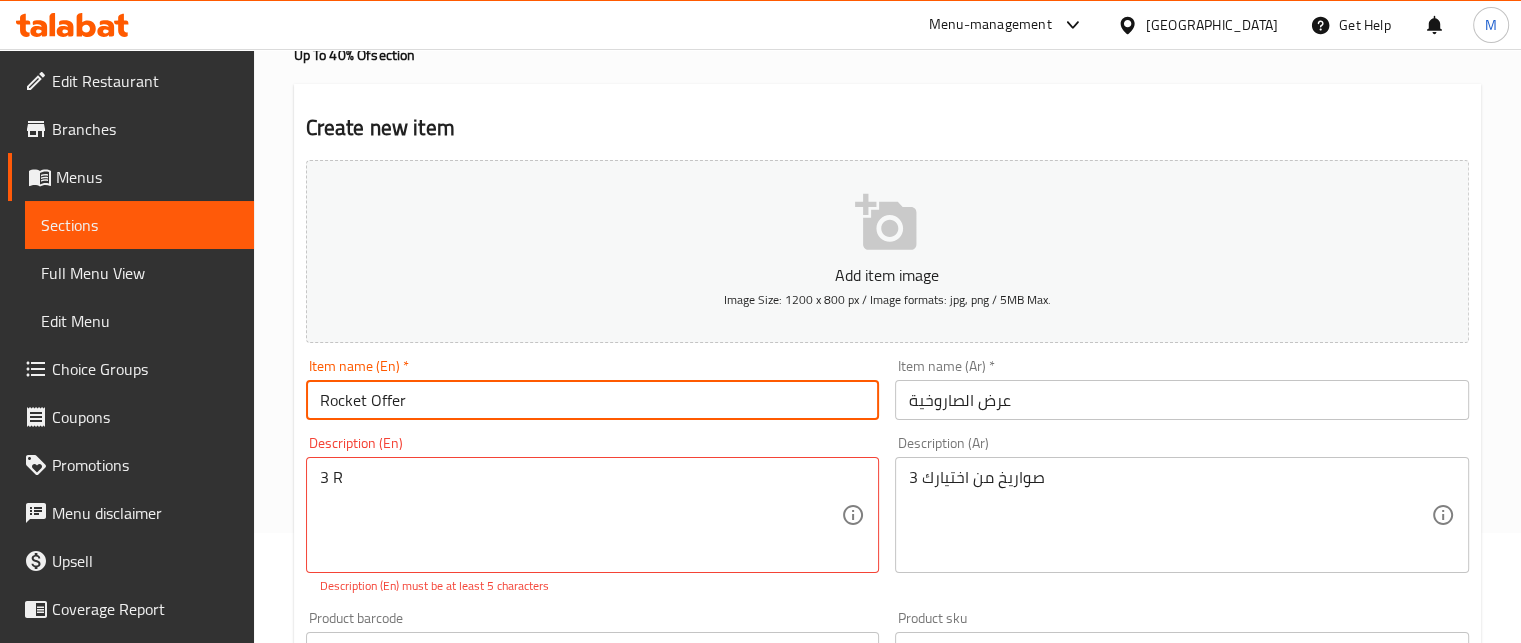 click on "Rocket Offer" at bounding box center [593, 400] 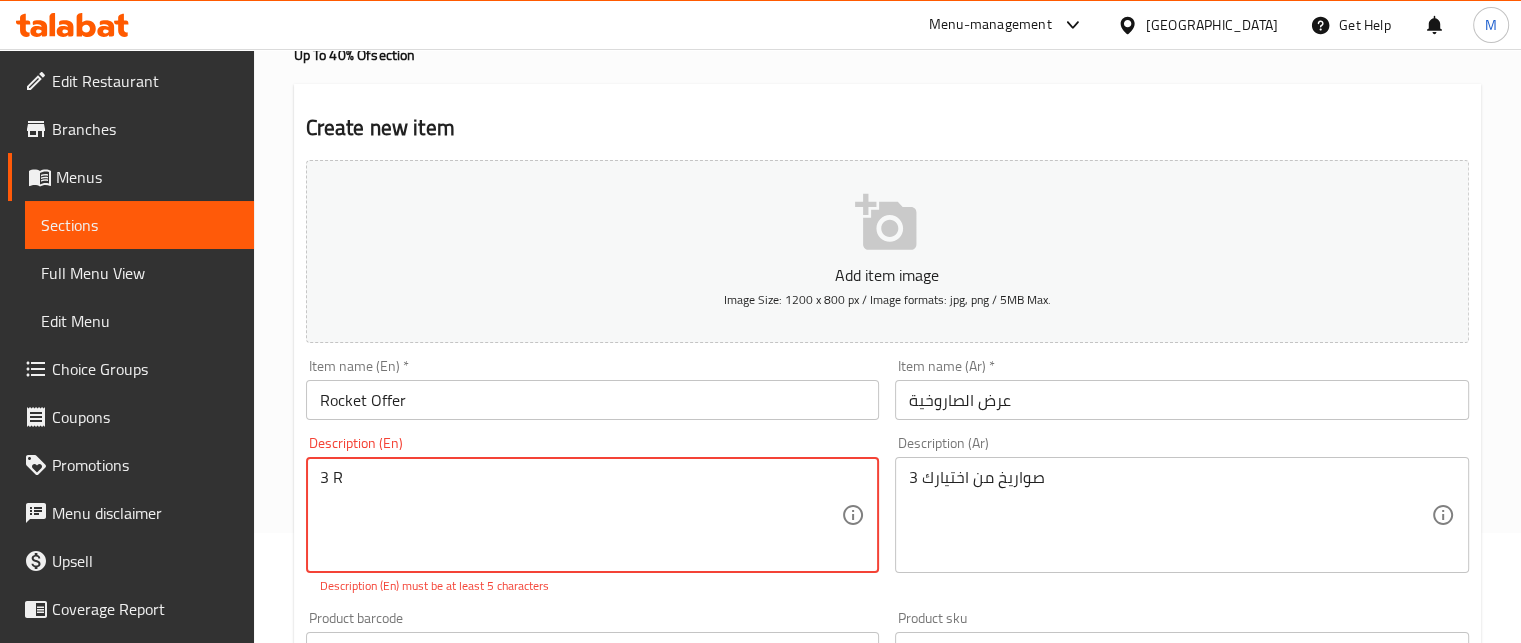 drag, startPoint x: 345, startPoint y: 481, endPoint x: 334, endPoint y: 484, distance: 11.401754 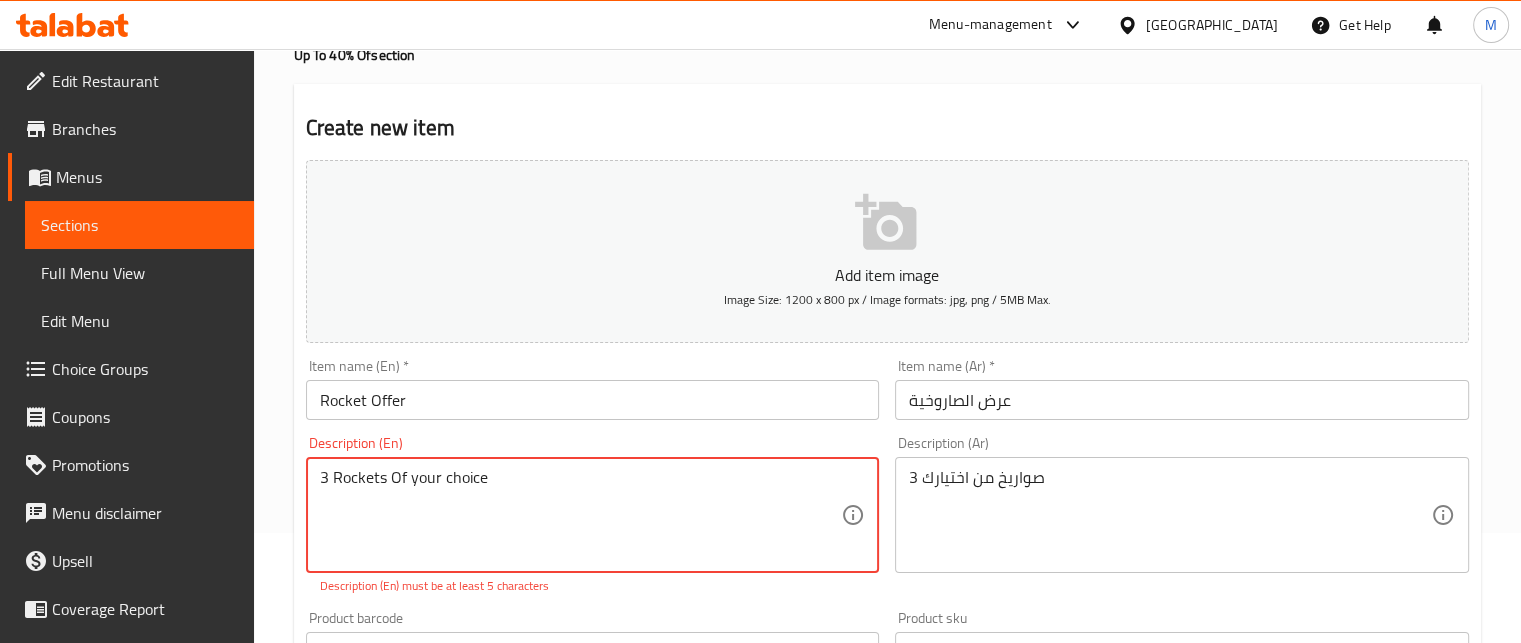 type on "3 Rockets Of your choice" 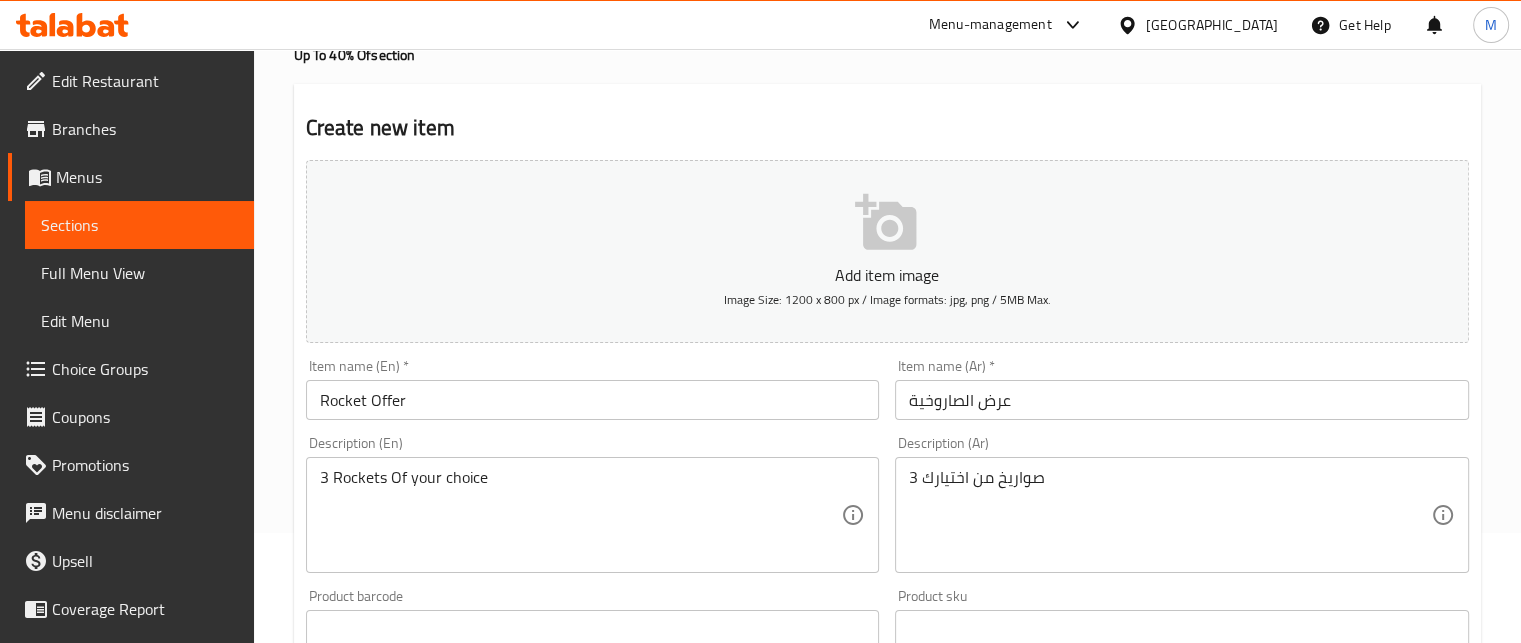 click on "Description (En) 3 Rockets Of your choice Description (En)" at bounding box center [593, 504] 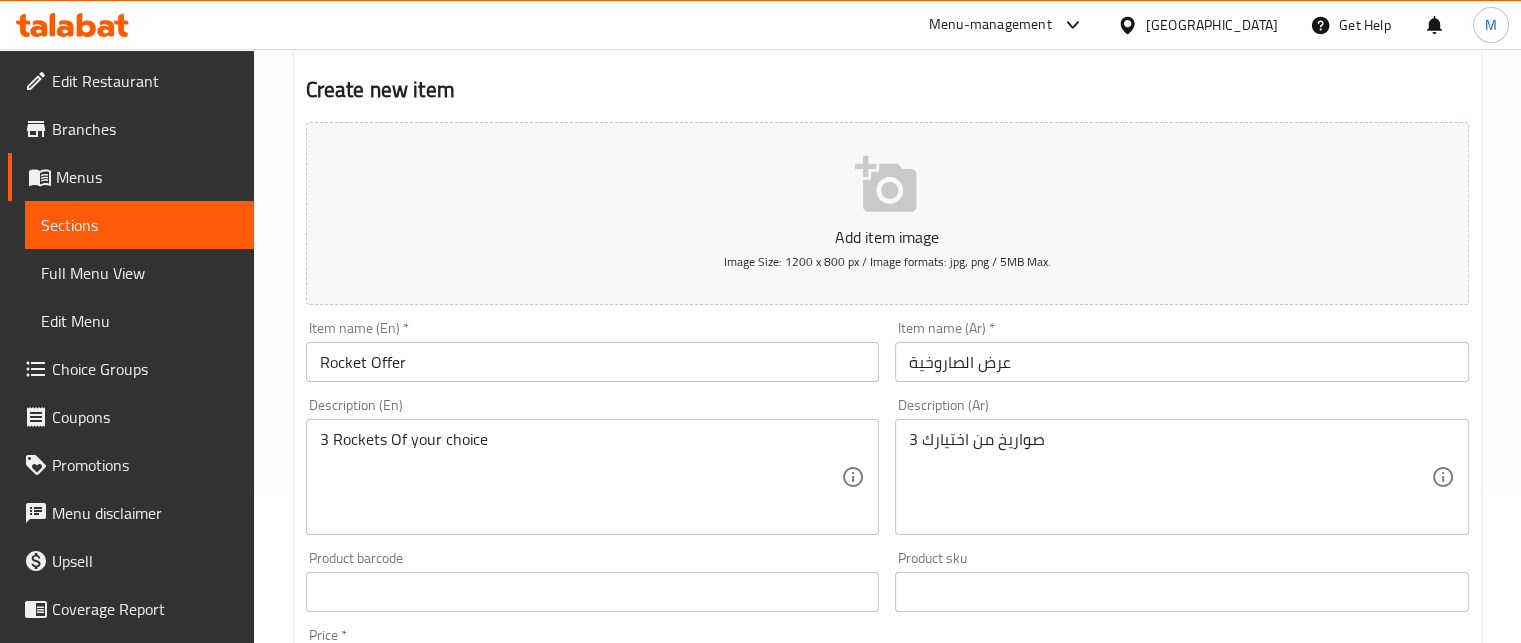 scroll, scrollTop: 673, scrollLeft: 0, axis: vertical 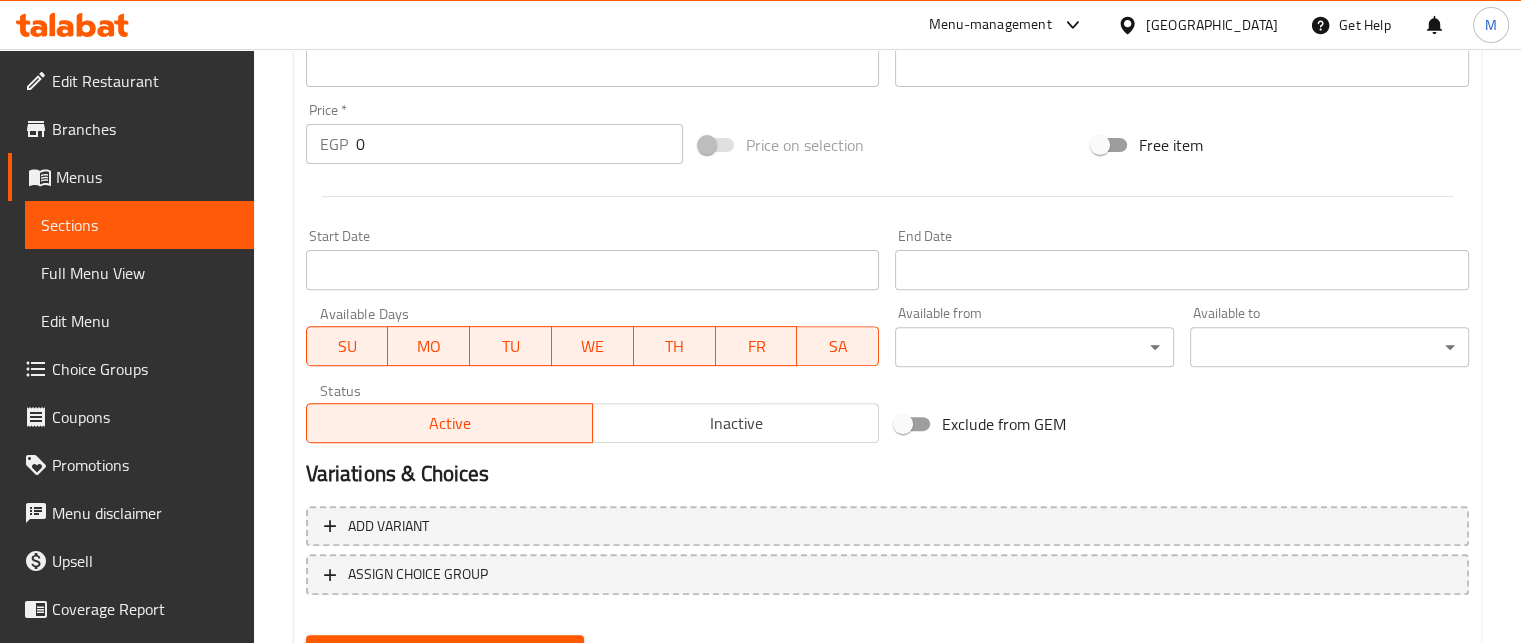 drag, startPoint x: 375, startPoint y: 139, endPoint x: 325, endPoint y: 139, distance: 50 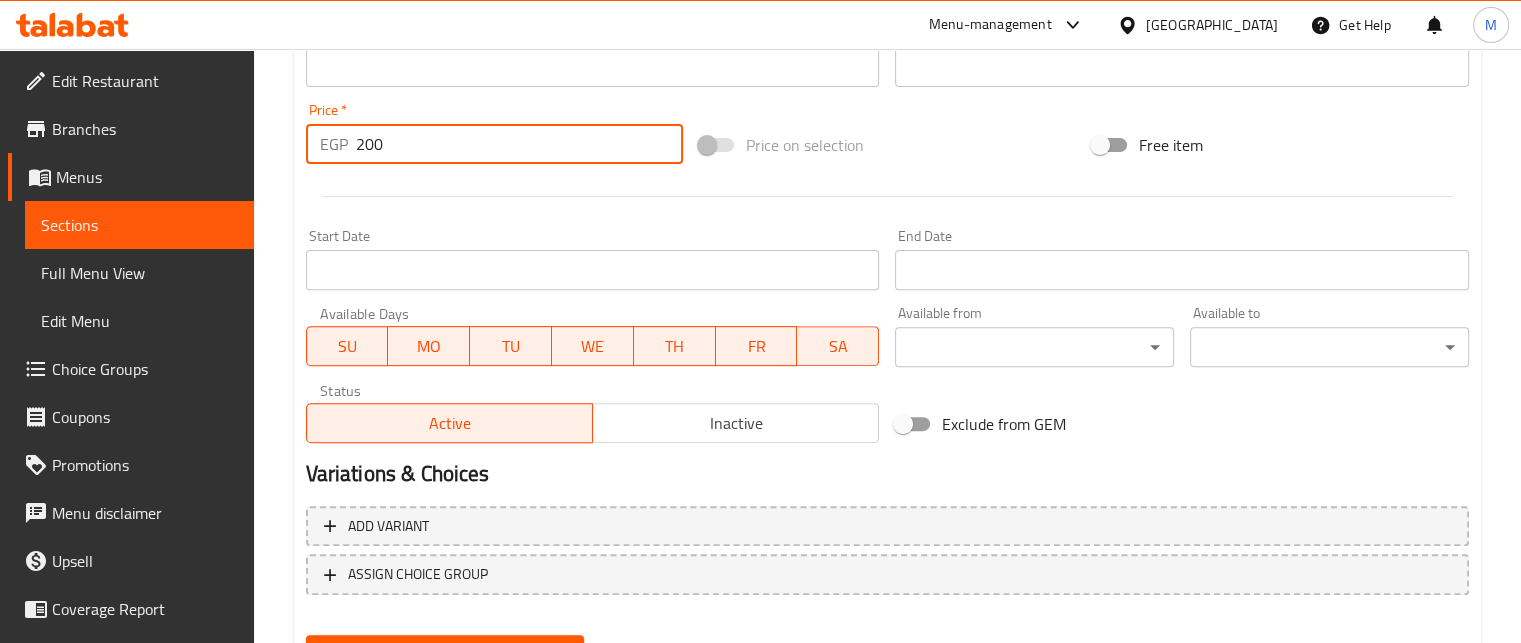 type on "200" 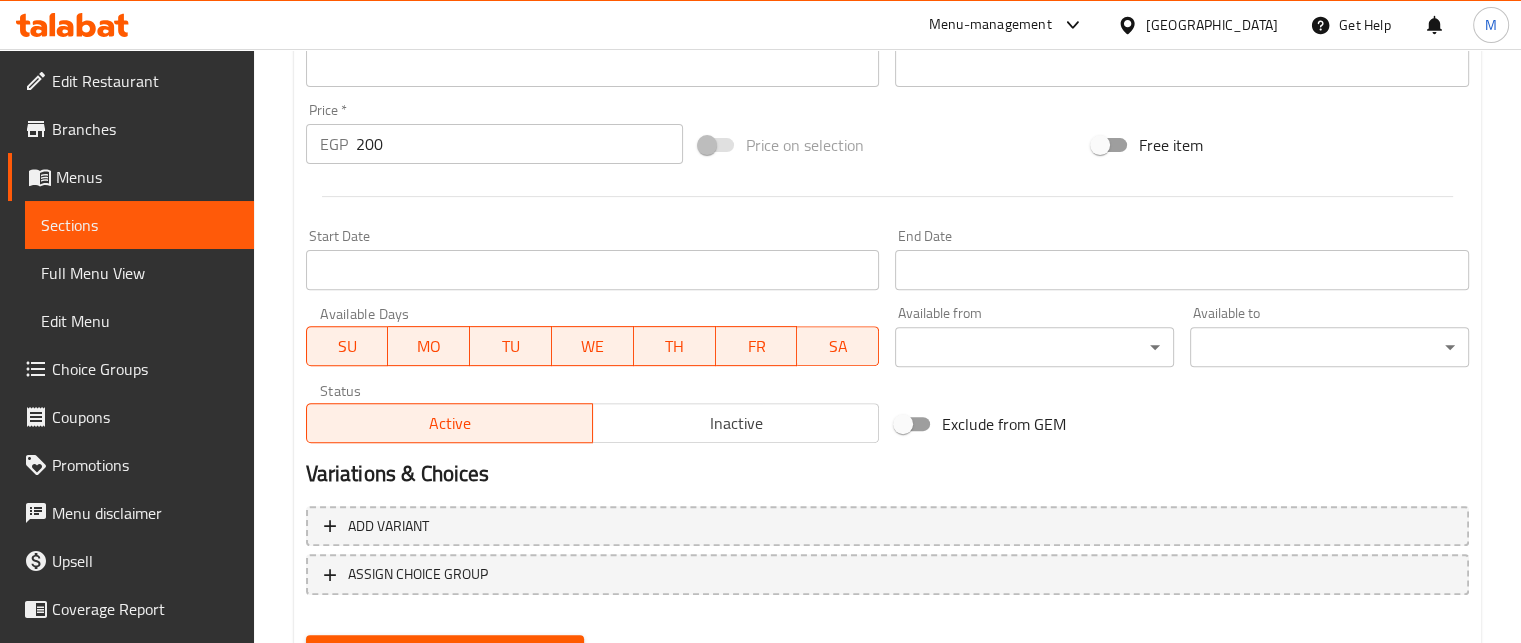 click on "Price on selection" at bounding box center [887, 145] 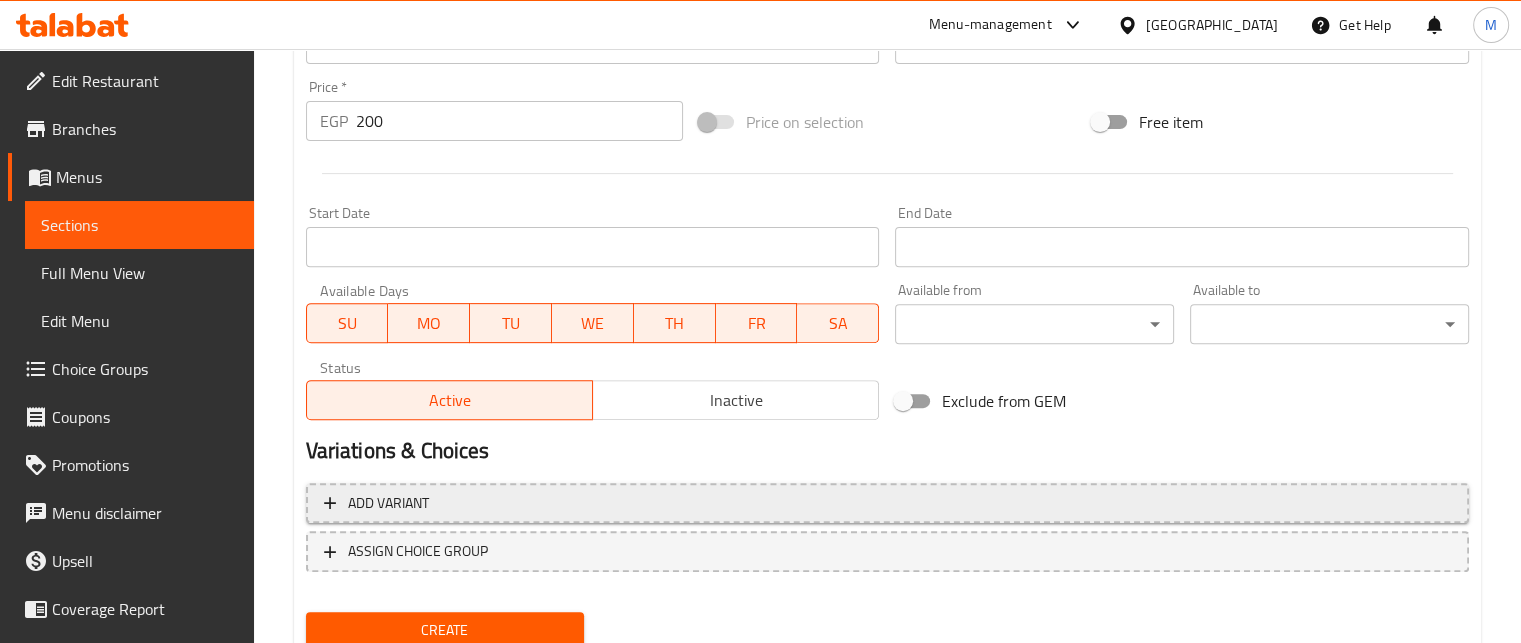 scroll, scrollTop: 769, scrollLeft: 0, axis: vertical 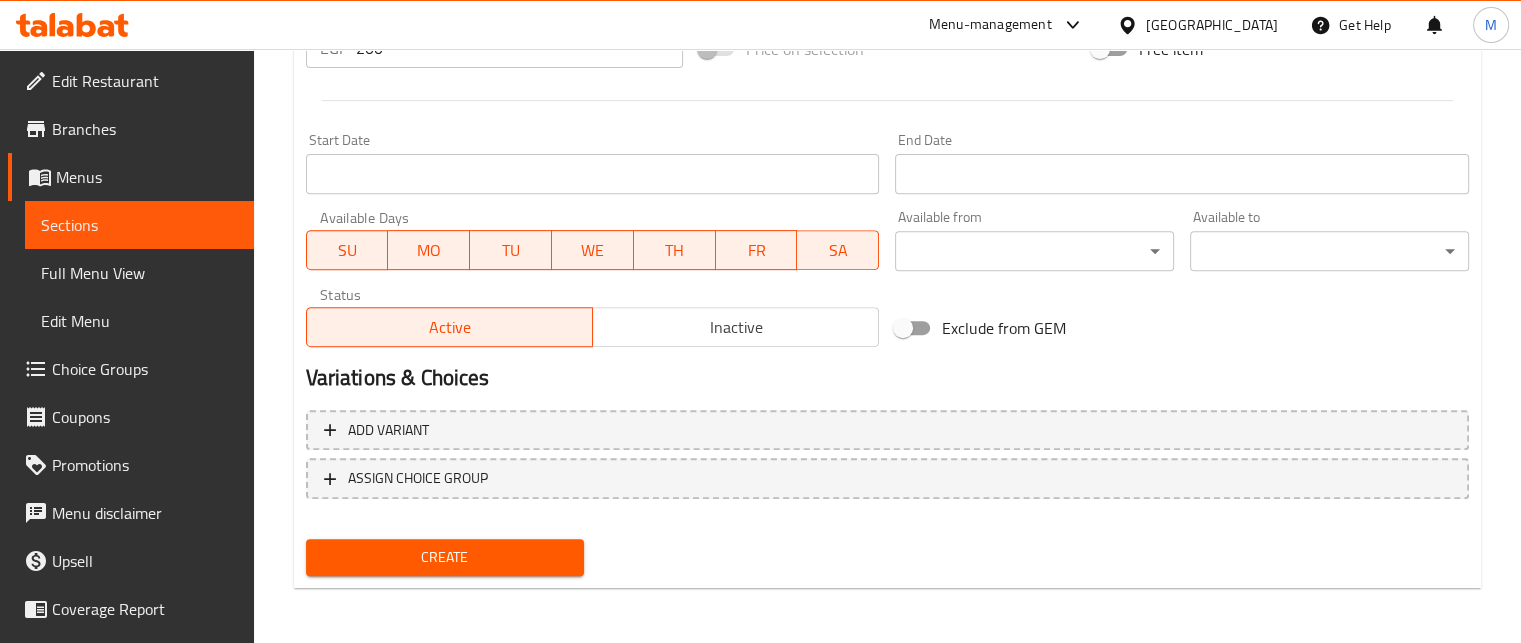 click on "Create" at bounding box center [445, 557] 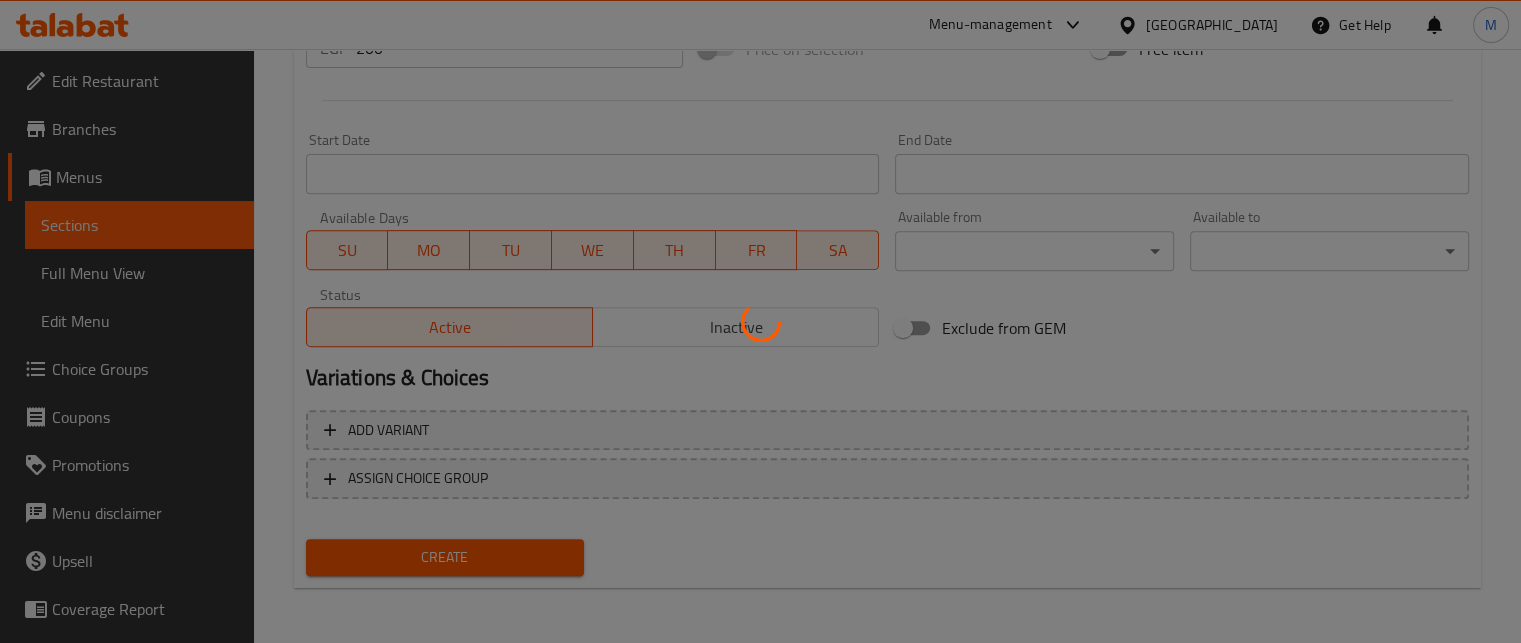 type 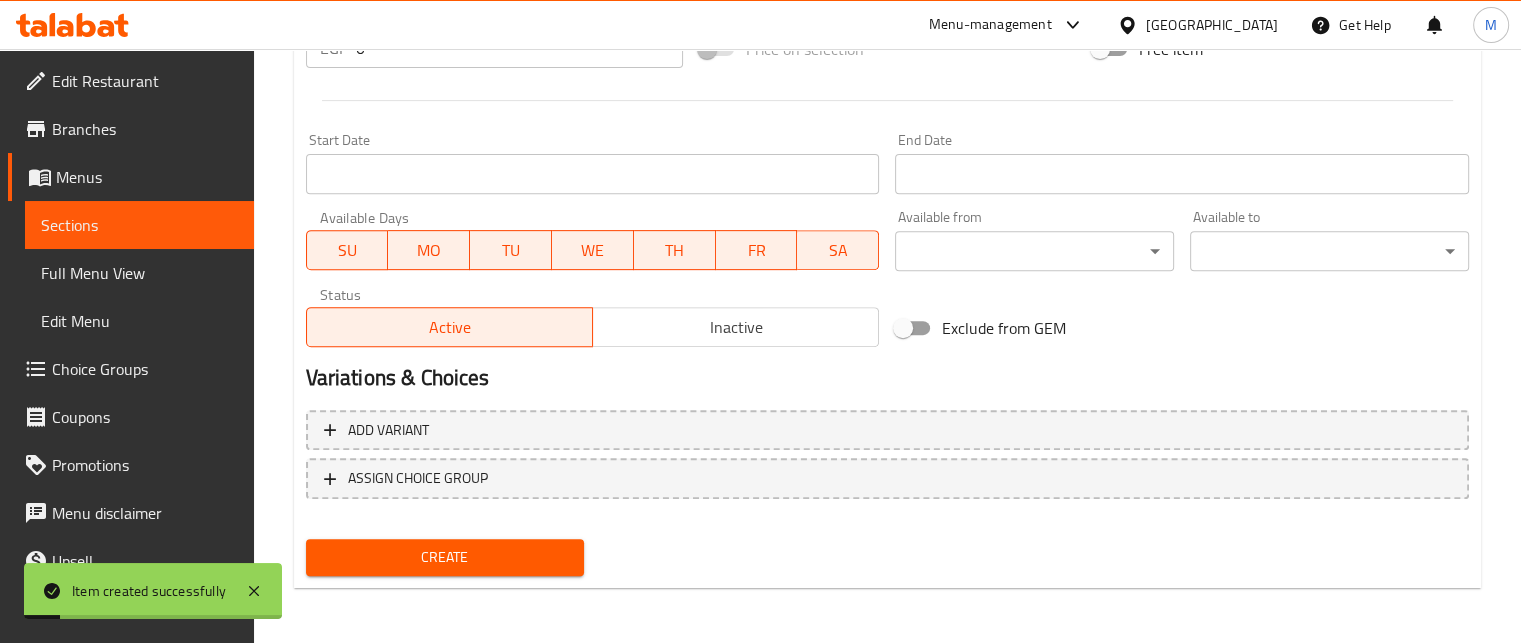 scroll, scrollTop: 0, scrollLeft: 0, axis: both 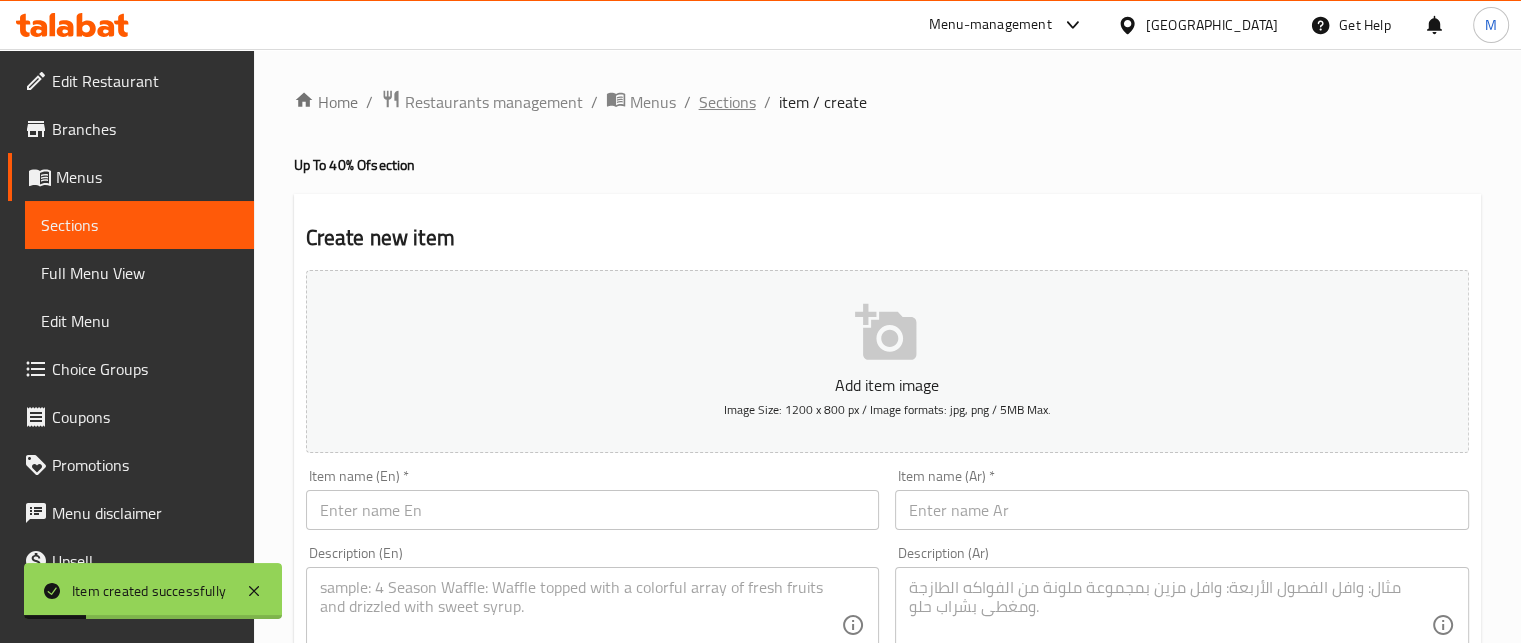 click on "Sections" at bounding box center [727, 102] 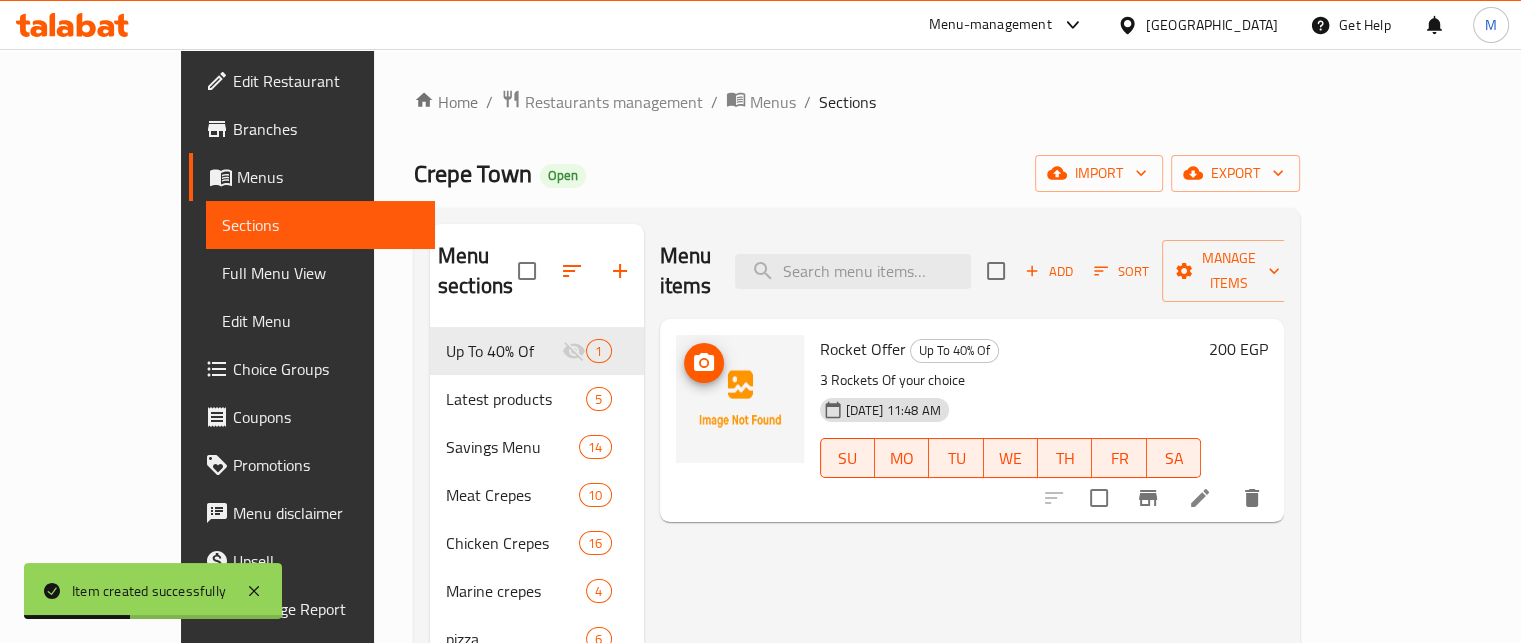 click 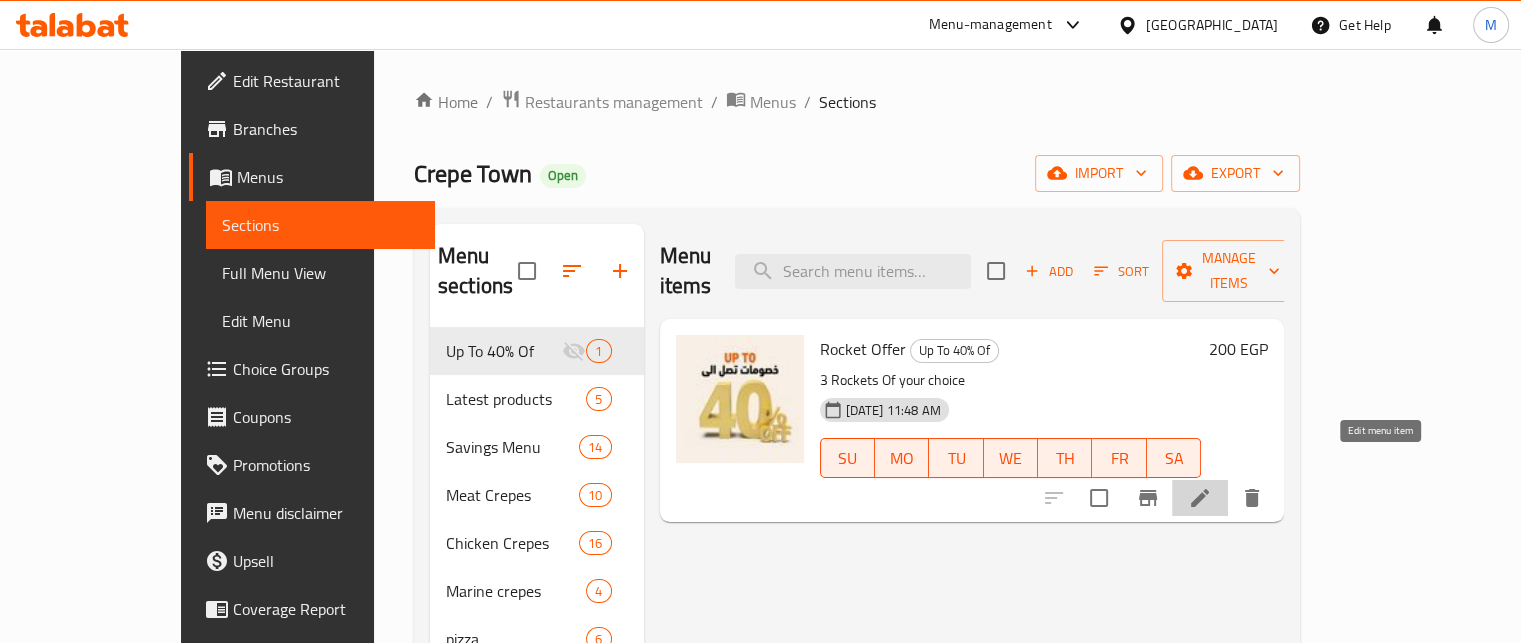 click 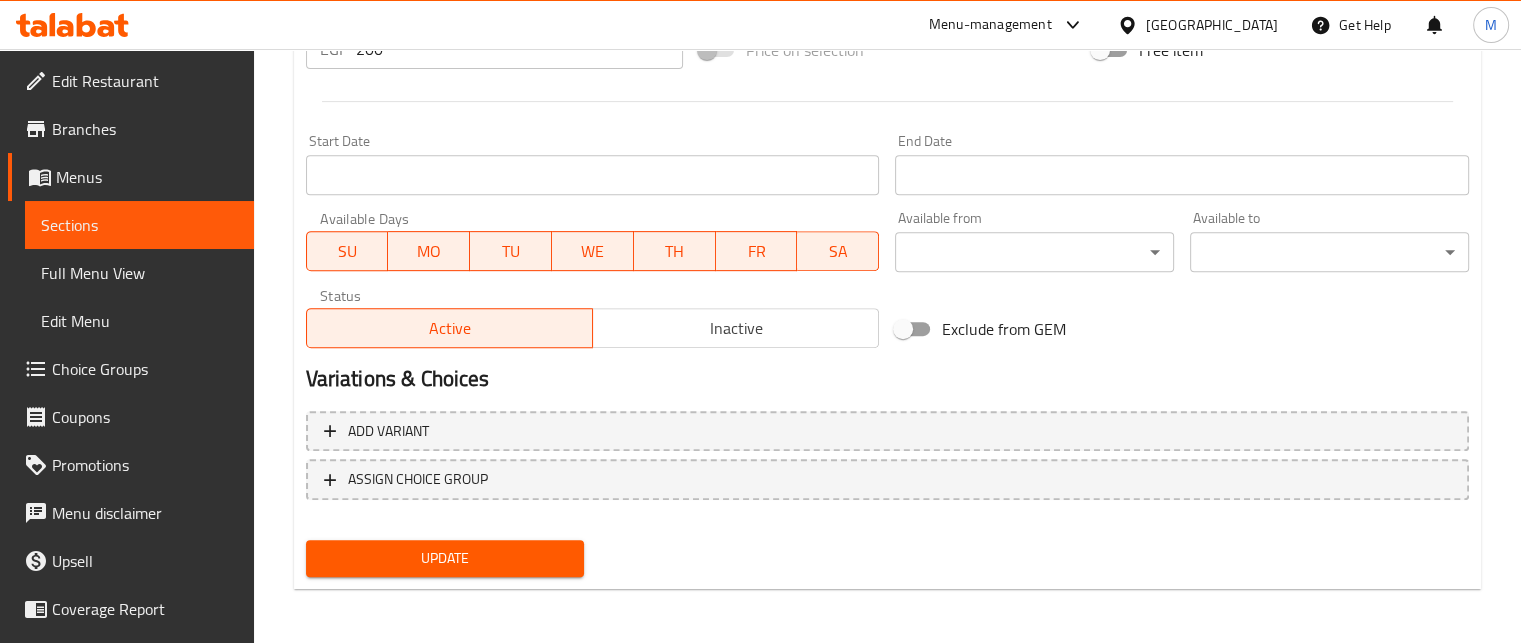scroll, scrollTop: 0, scrollLeft: 0, axis: both 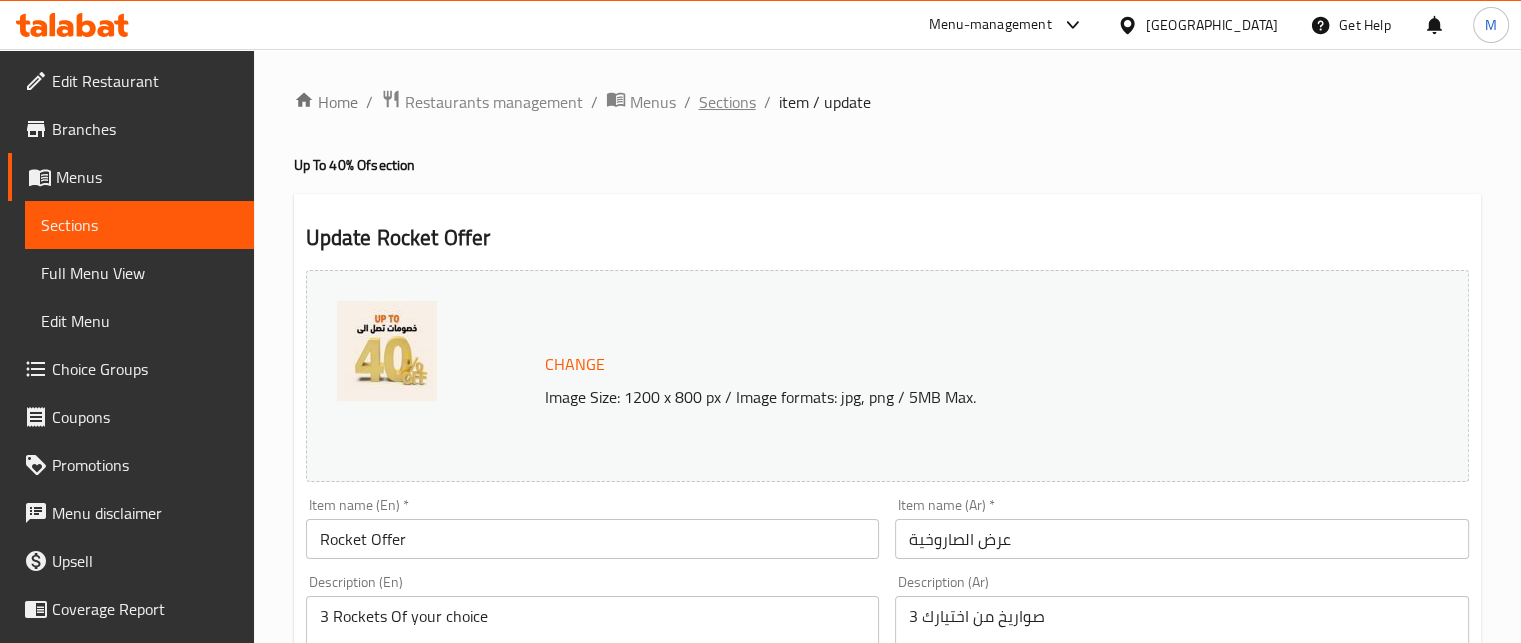 click on "Sections" at bounding box center [727, 102] 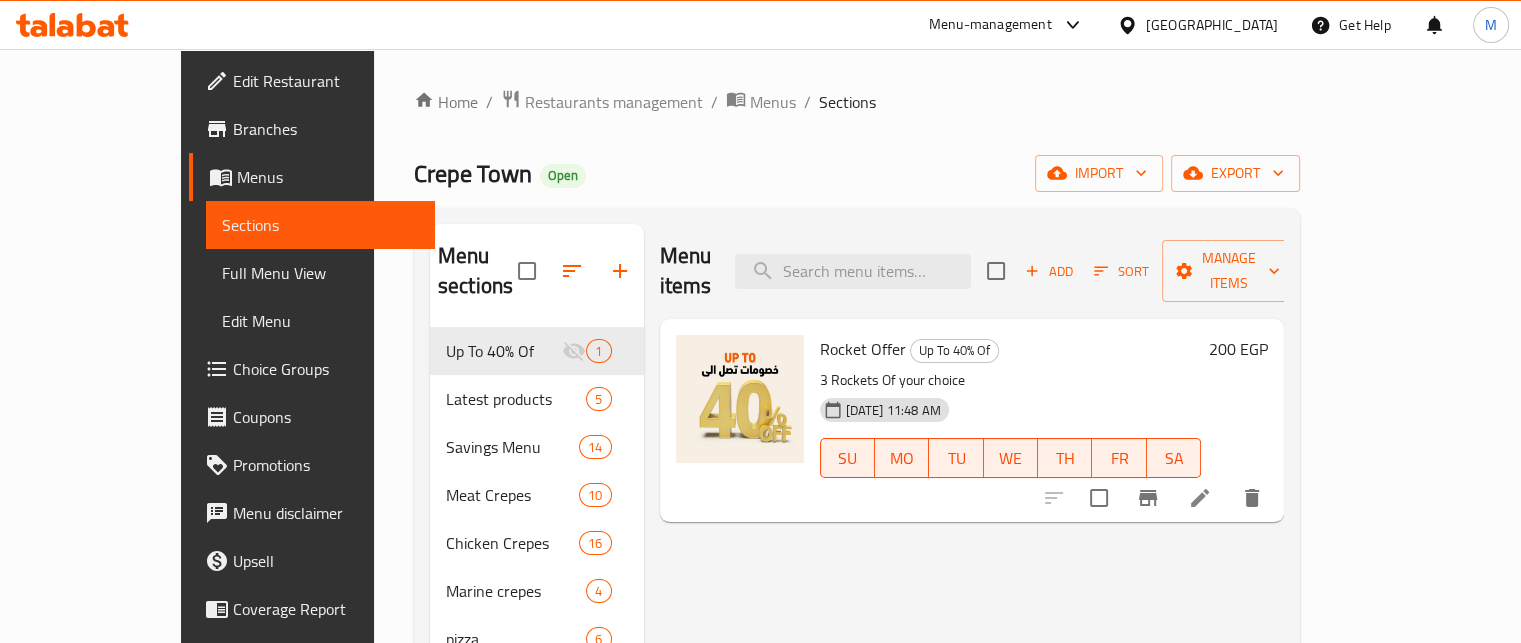 click on "Choice Groups" at bounding box center [326, 369] 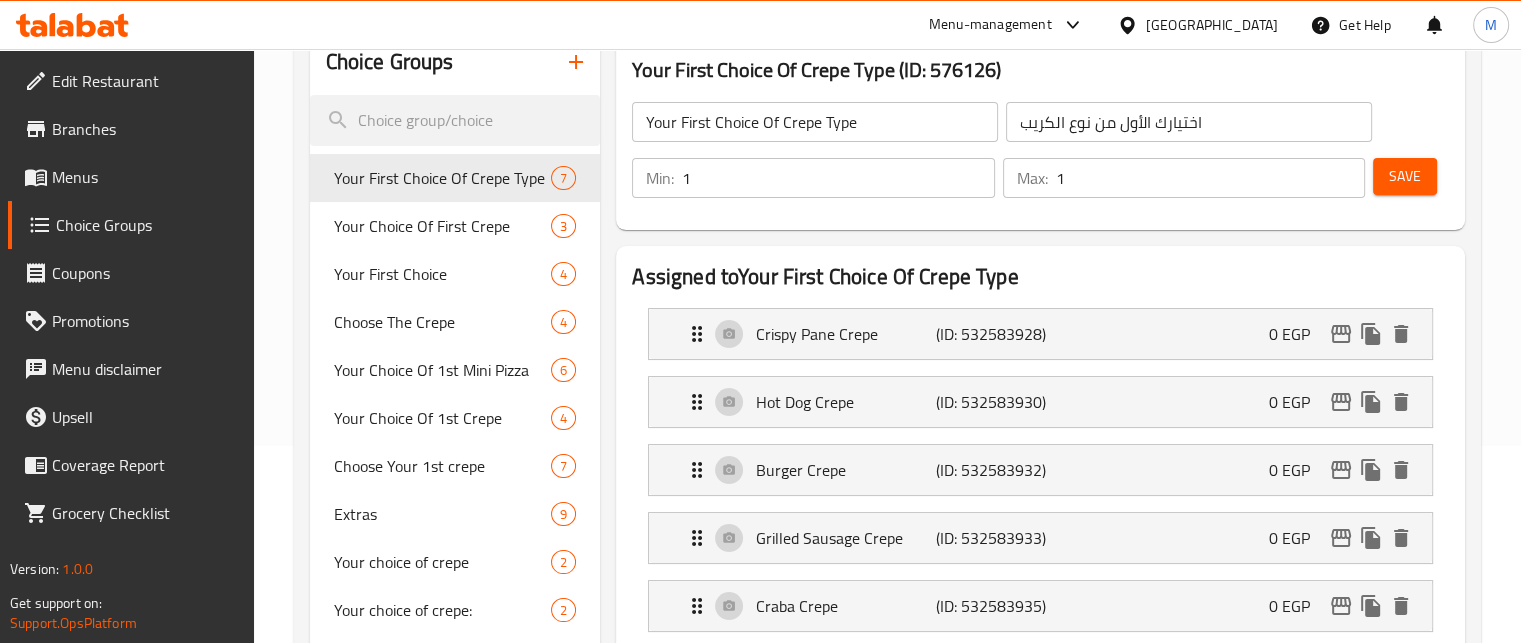 scroll, scrollTop: 22, scrollLeft: 0, axis: vertical 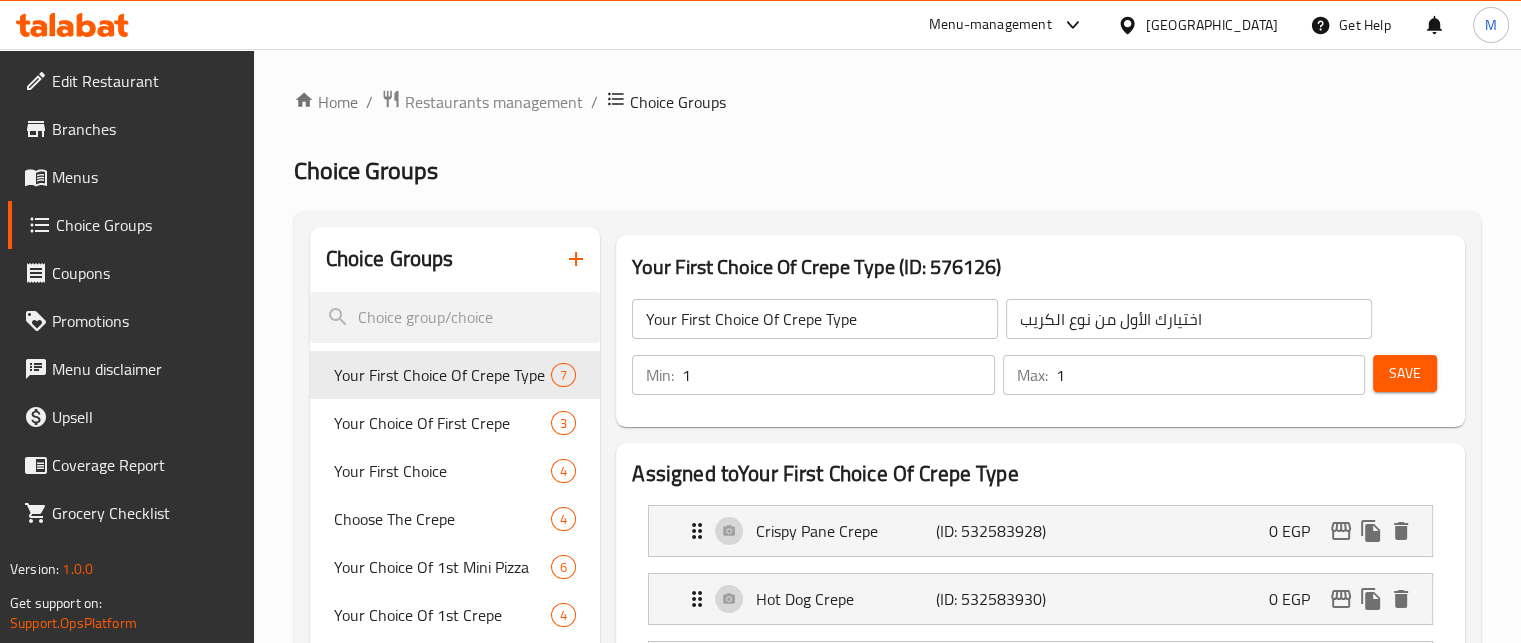 click 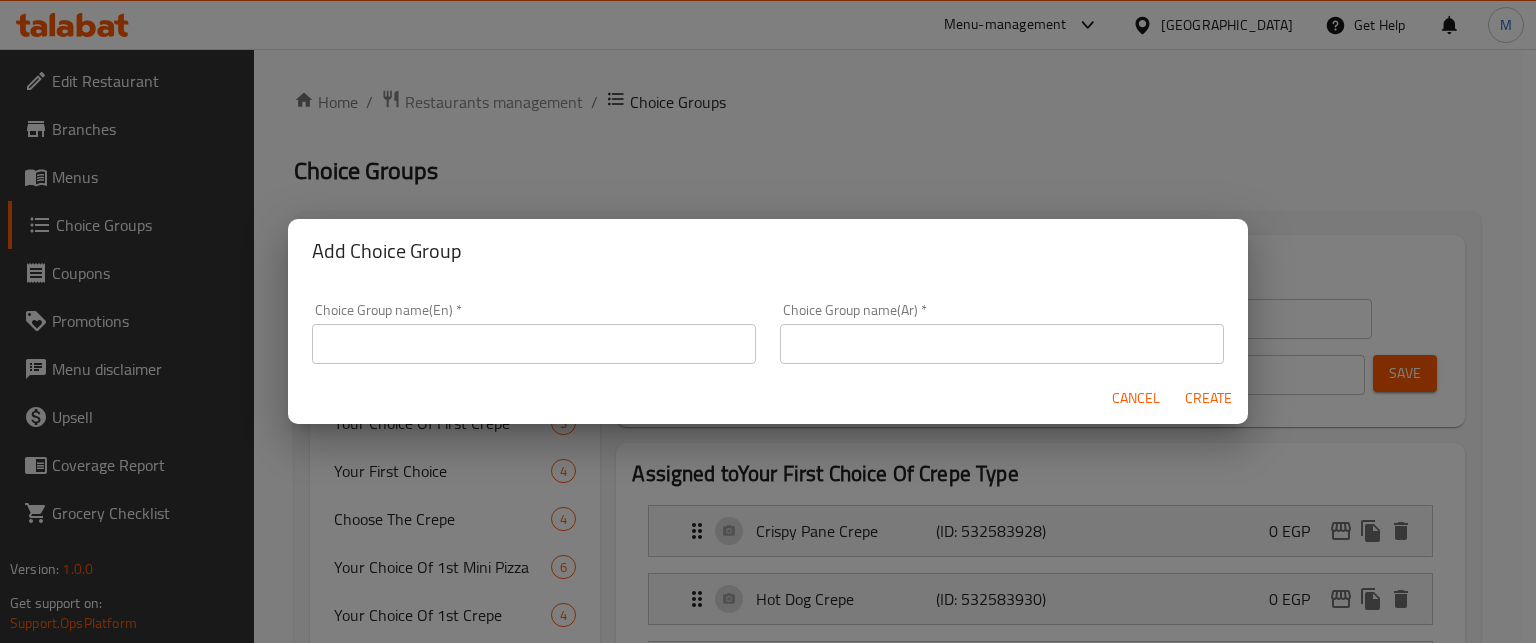 click at bounding box center [1002, 344] 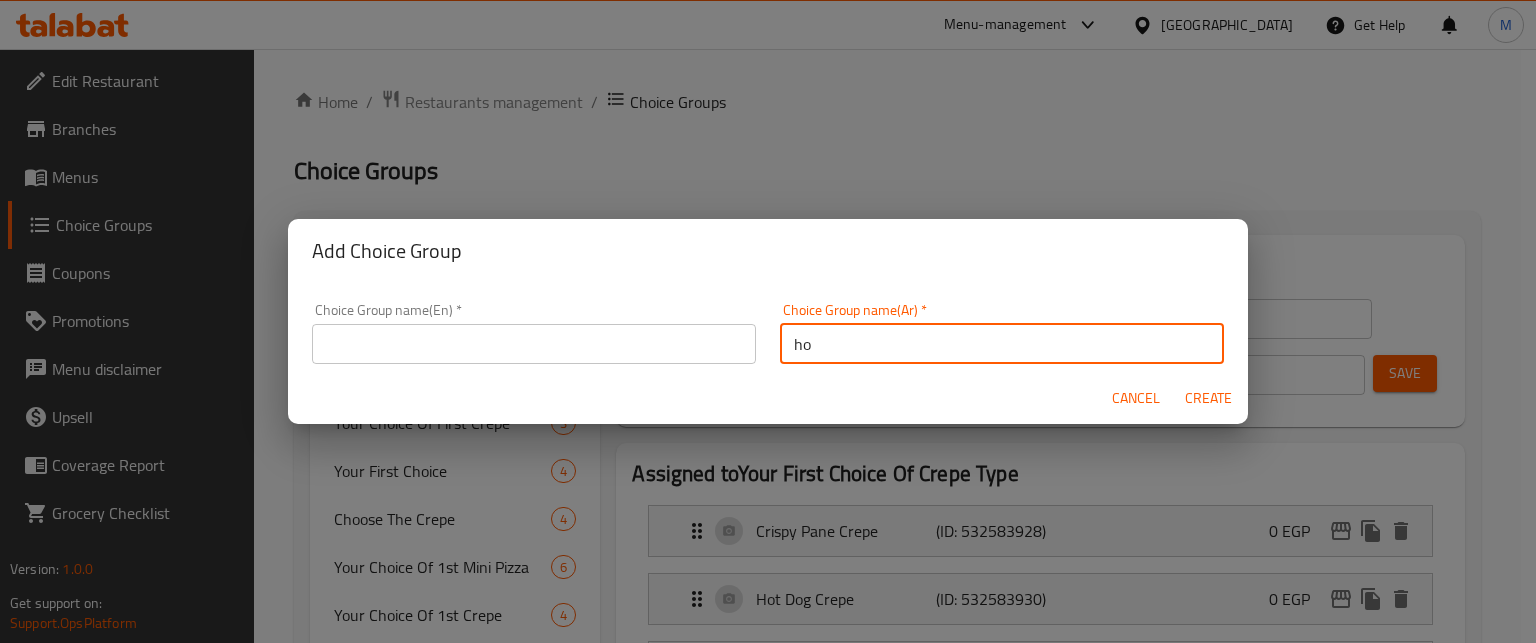 type on "h" 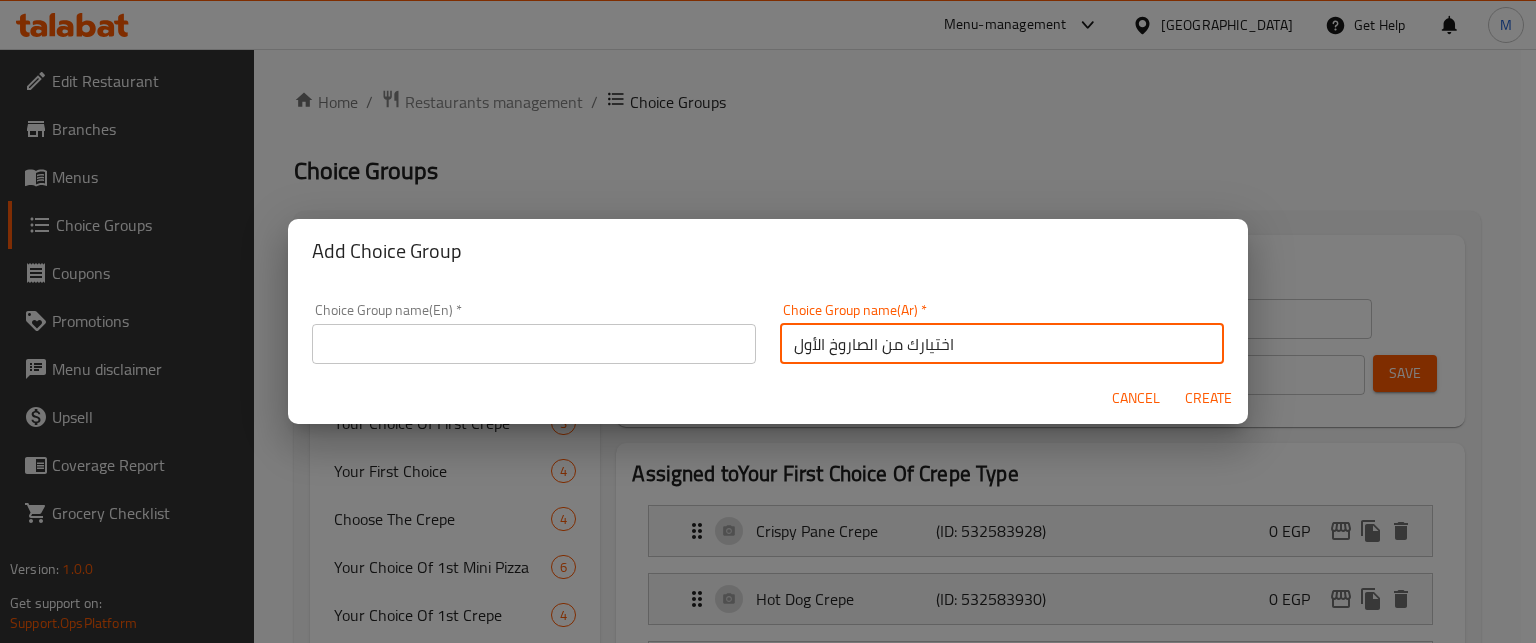 click on "اختيارك من الصاروخ الأول" at bounding box center [1002, 344] 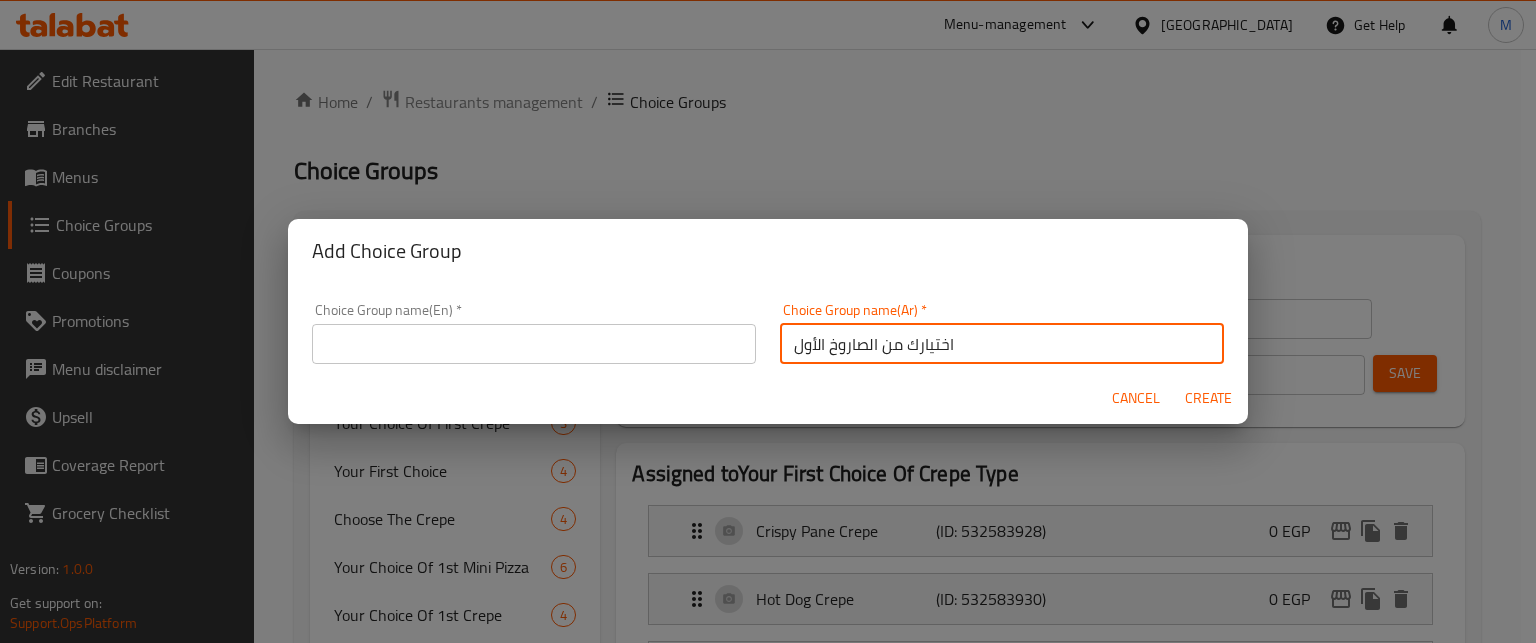 click at bounding box center [534, 344] 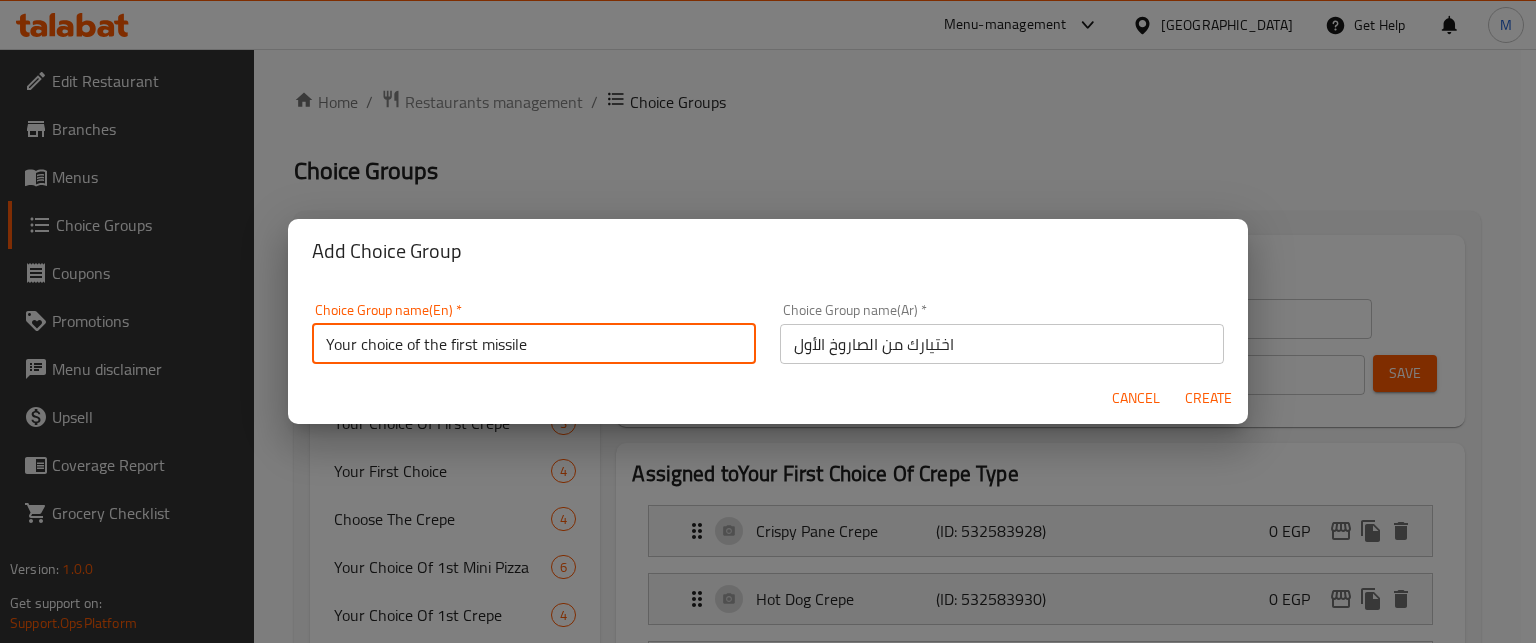 click on "Your choice of the first missile" at bounding box center (534, 344) 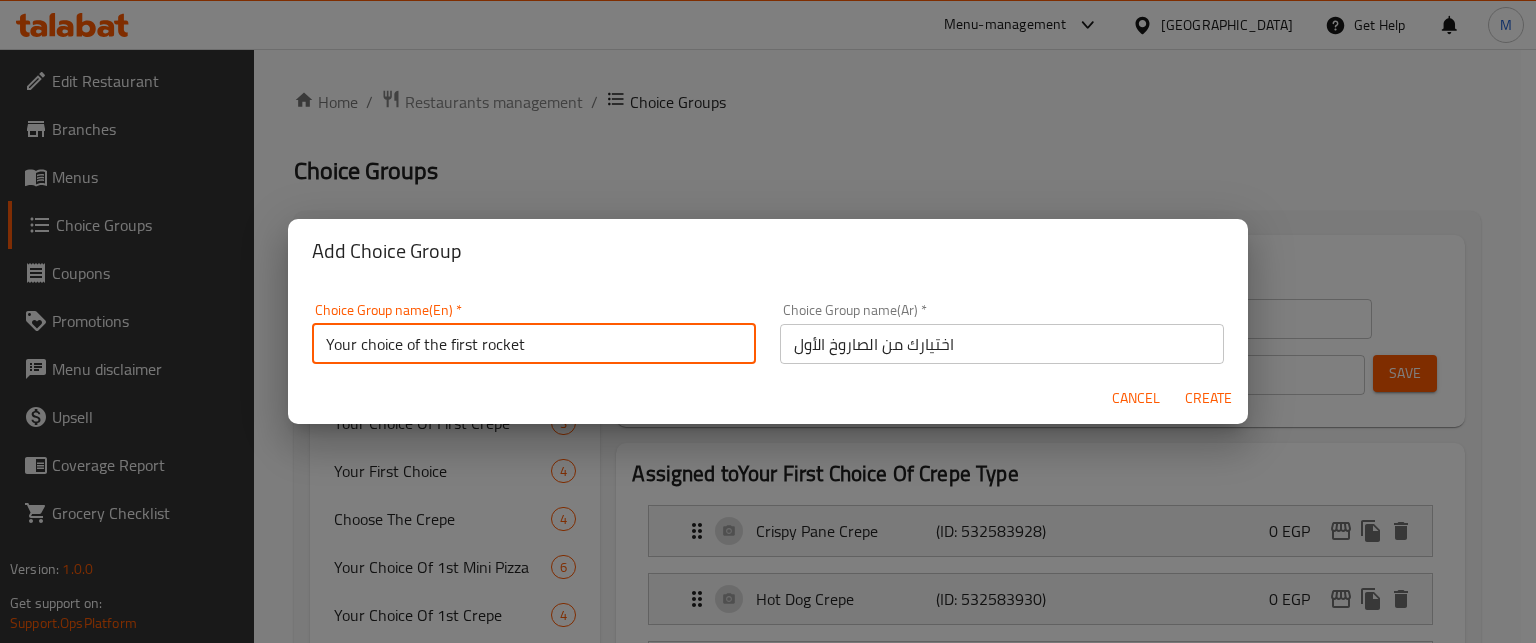 type on "Your choice of the first rocket" 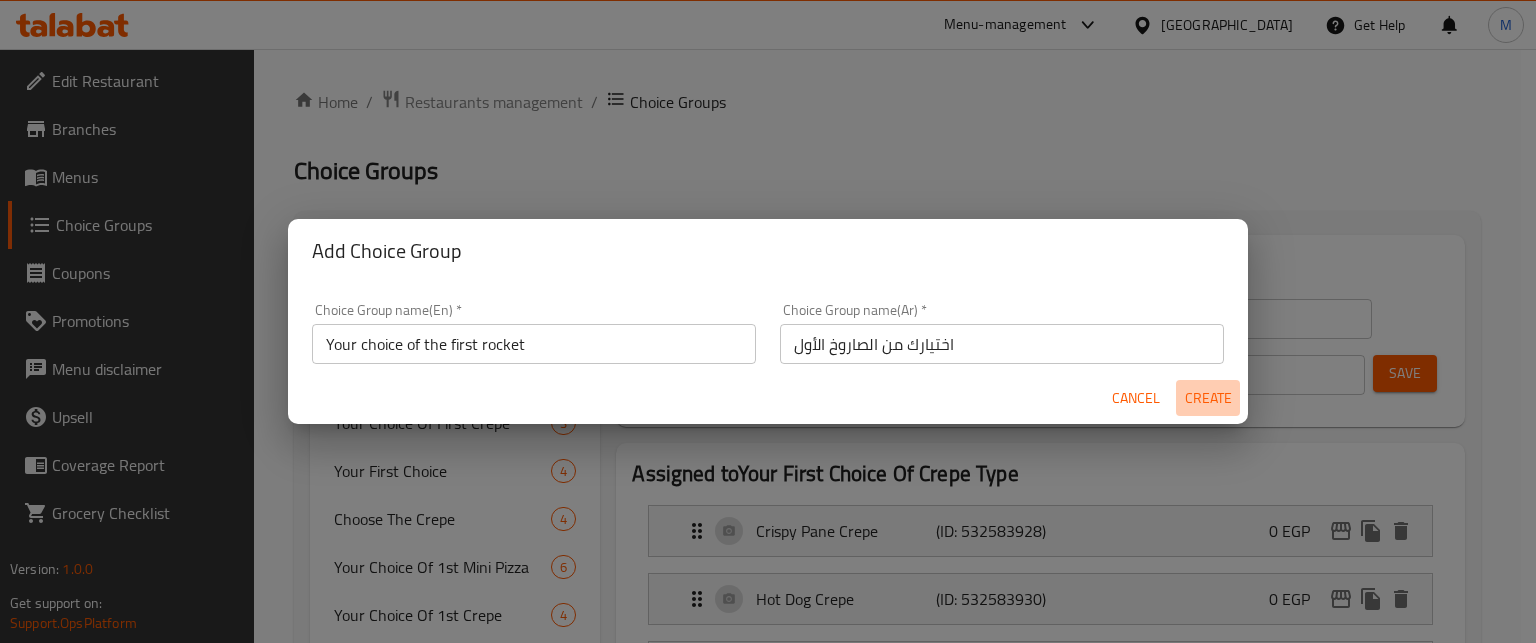 click on "Create" at bounding box center (1208, 398) 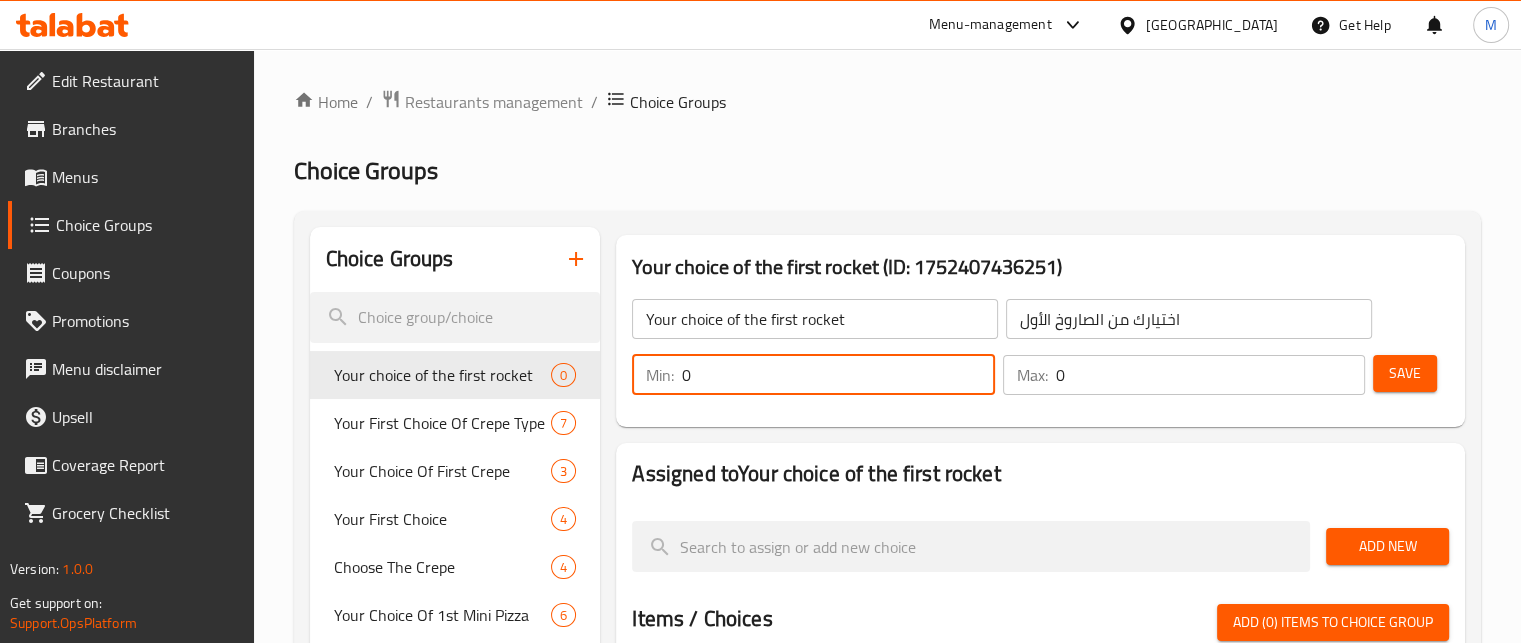 drag, startPoint x: 702, startPoint y: 374, endPoint x: 672, endPoint y: 378, distance: 30.265491 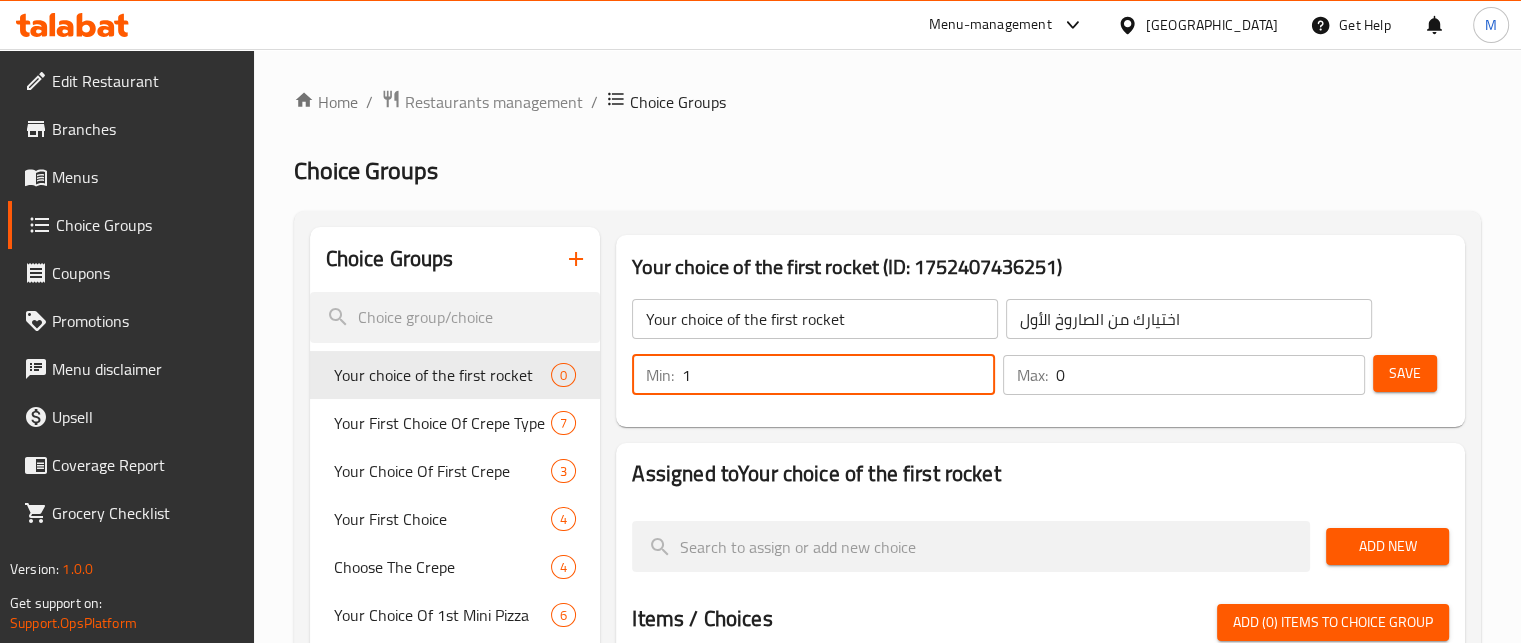 type on "1" 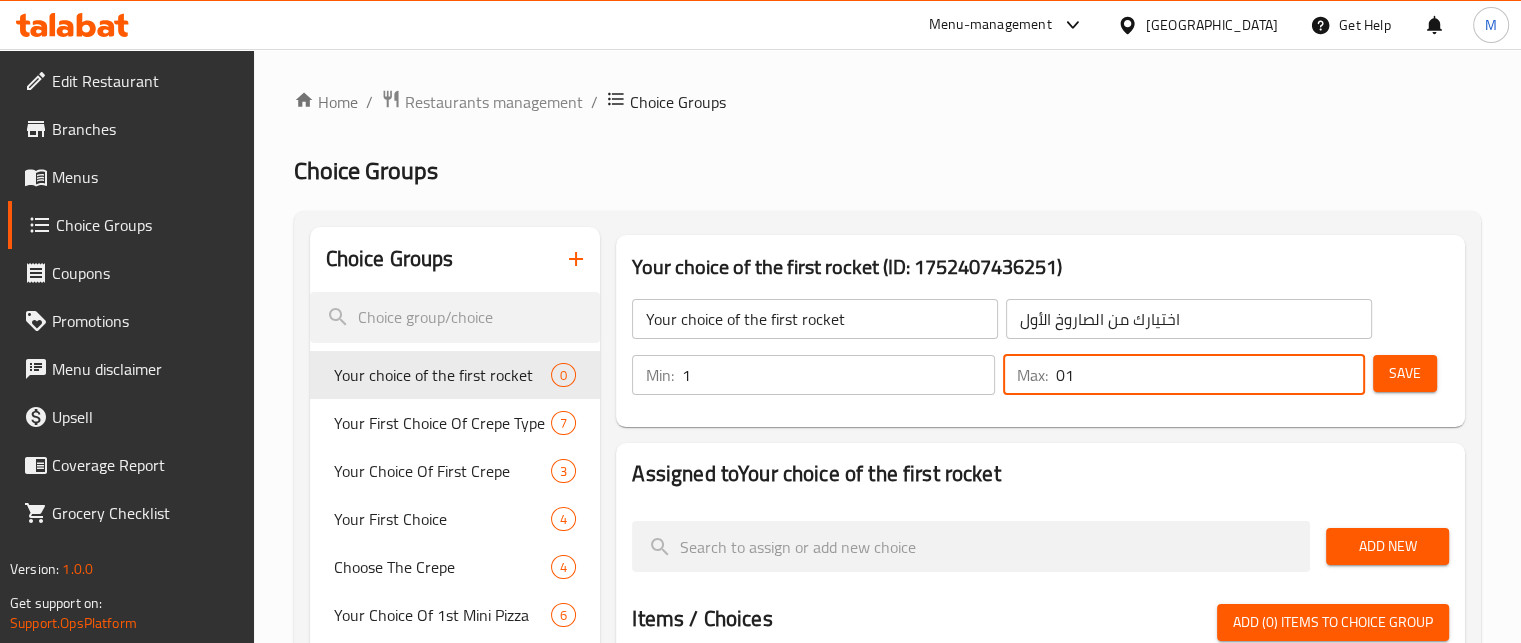 drag, startPoint x: 1103, startPoint y: 373, endPoint x: 1023, endPoint y: 379, distance: 80.224686 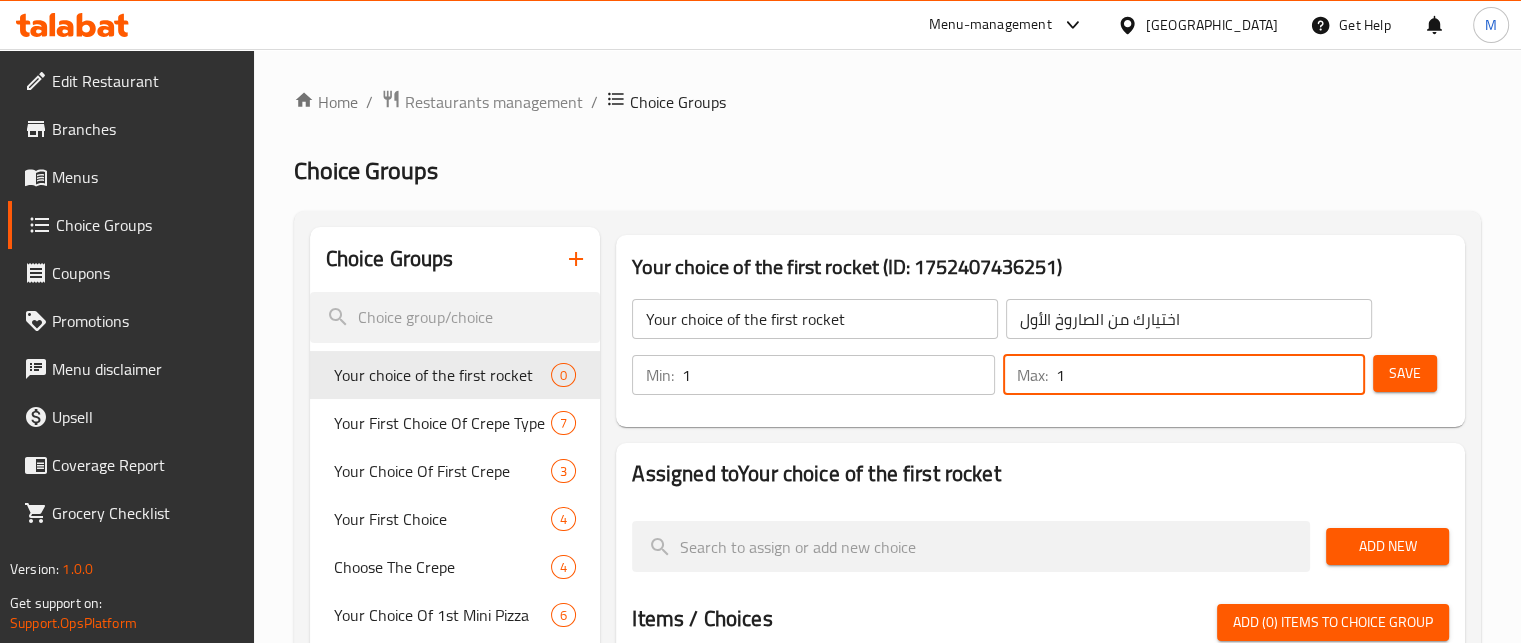 type on "1" 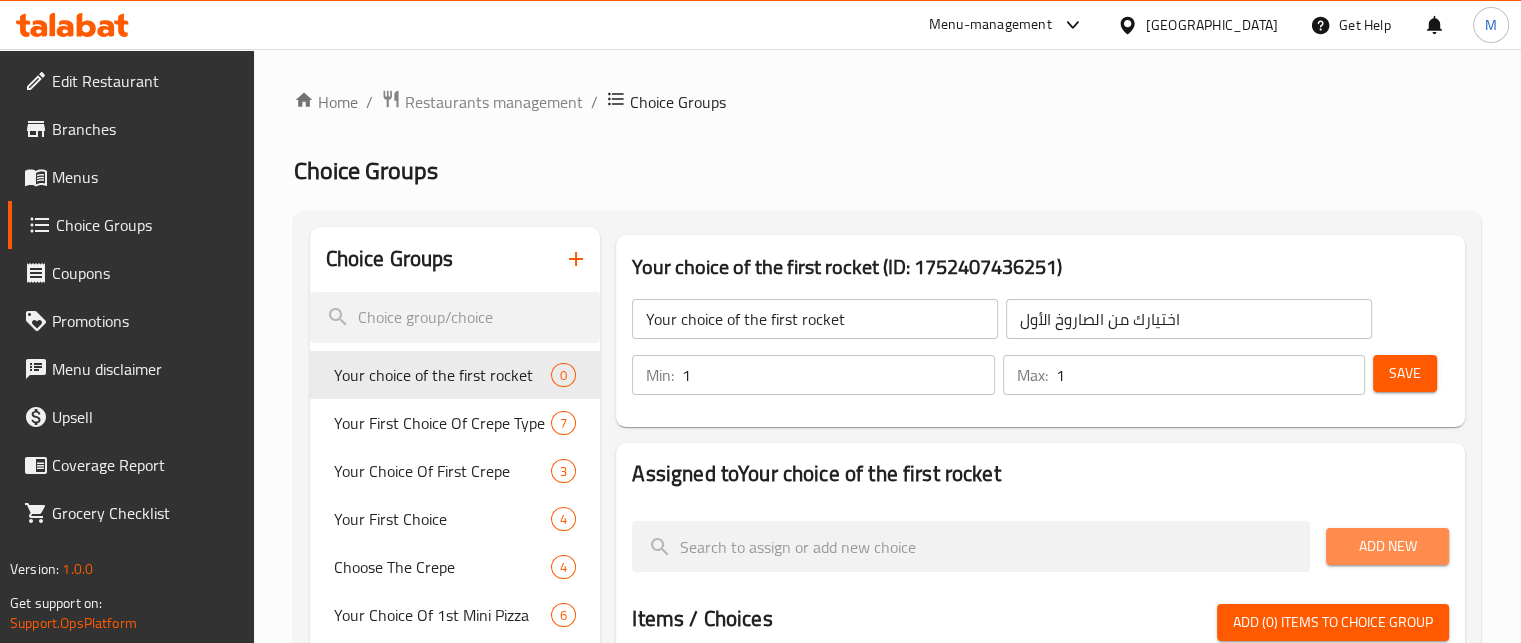 click on "Add New" at bounding box center (1387, 546) 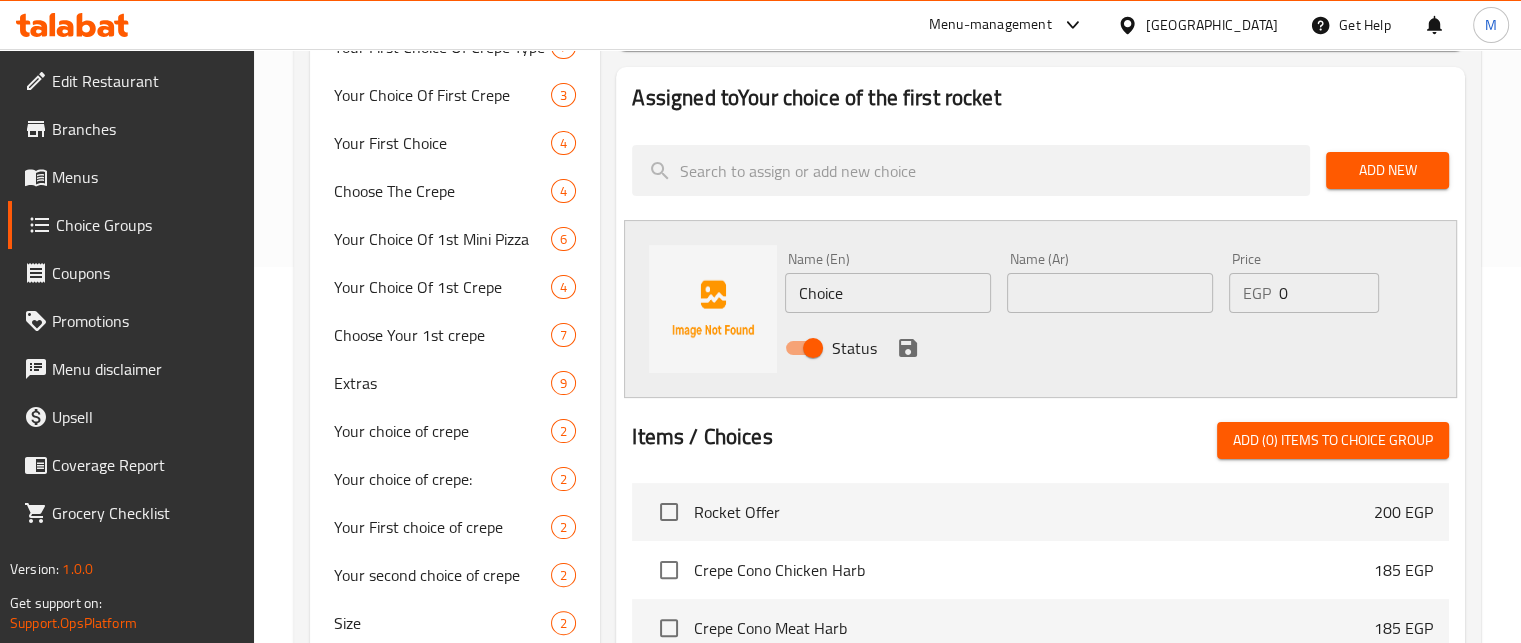scroll, scrollTop: 426, scrollLeft: 0, axis: vertical 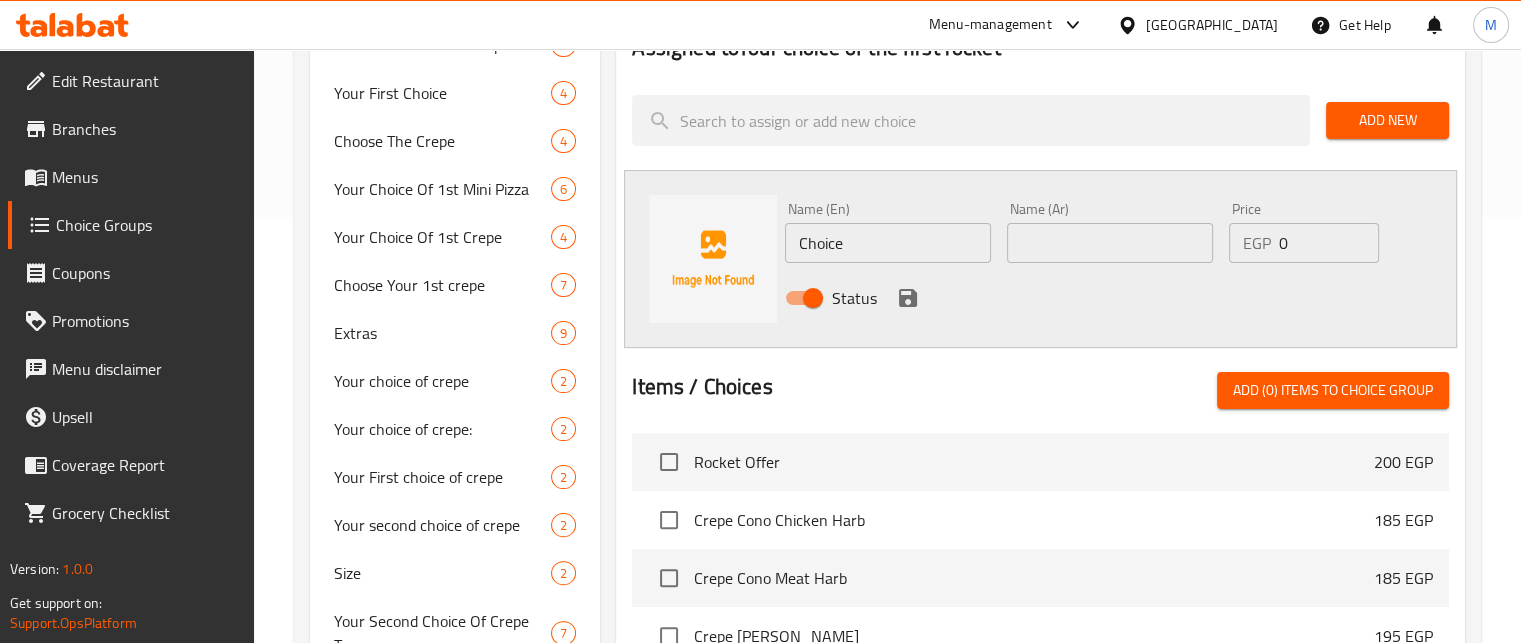 click at bounding box center (1110, 243) 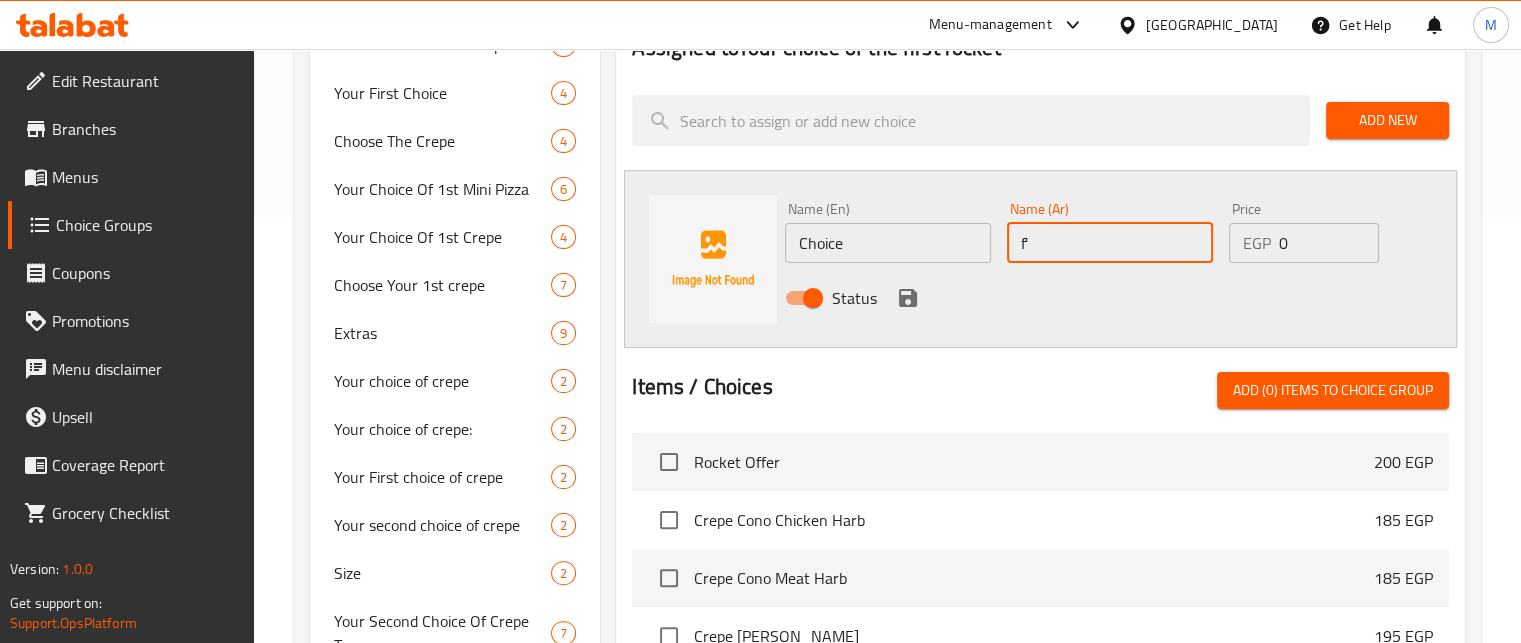 type on "f" 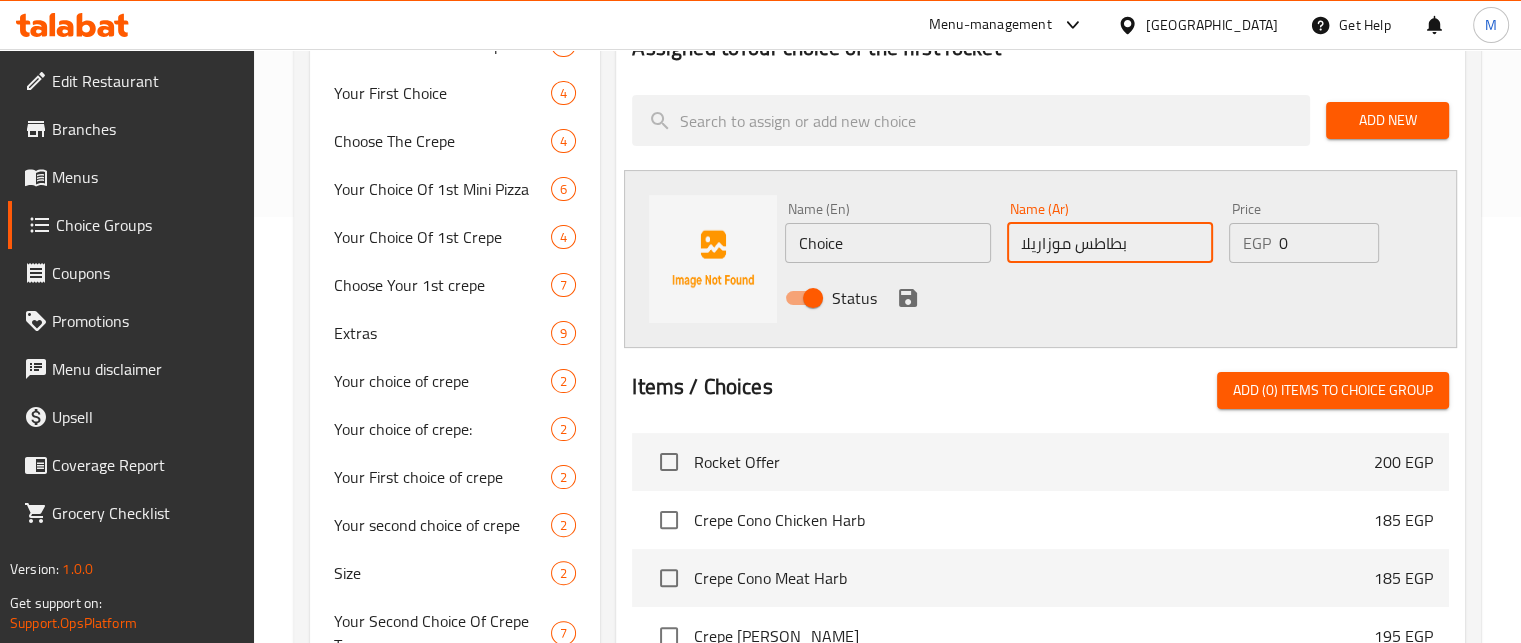 click on "بطاطس موزاريلا" at bounding box center [1110, 243] 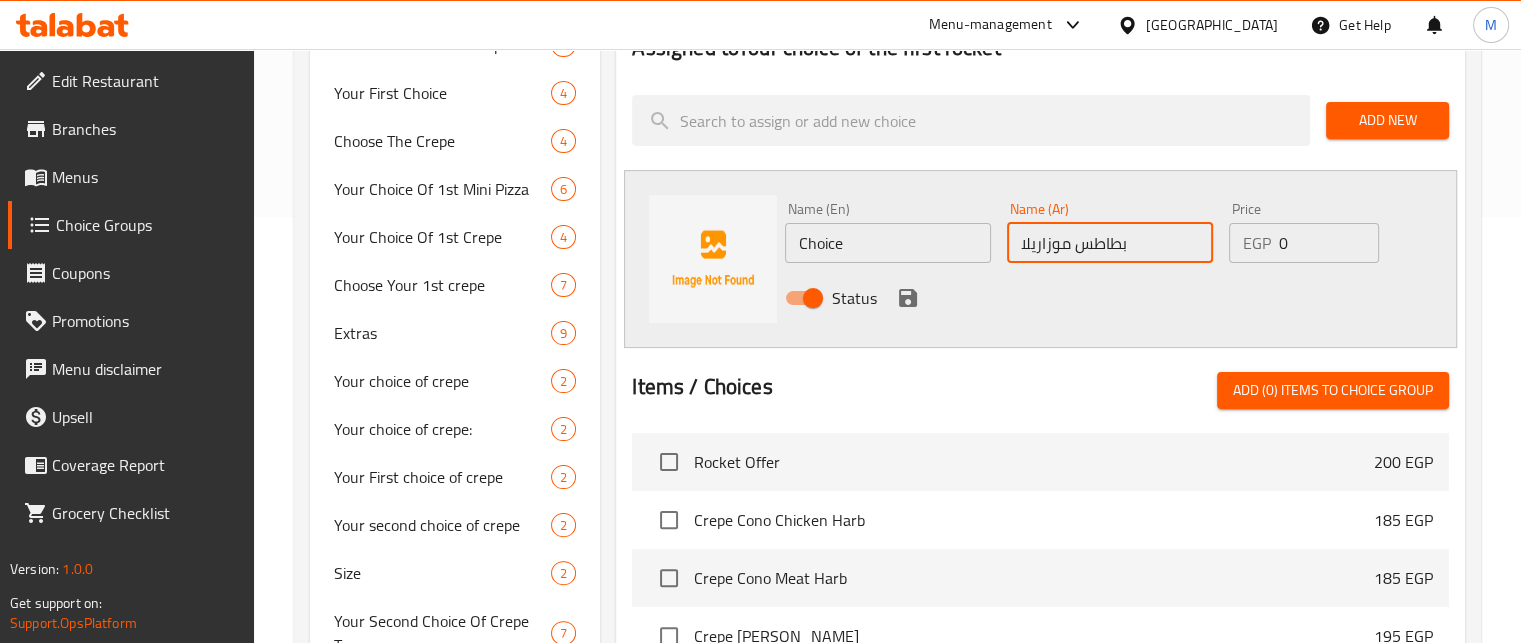 type on "بطاطس موزاريلا" 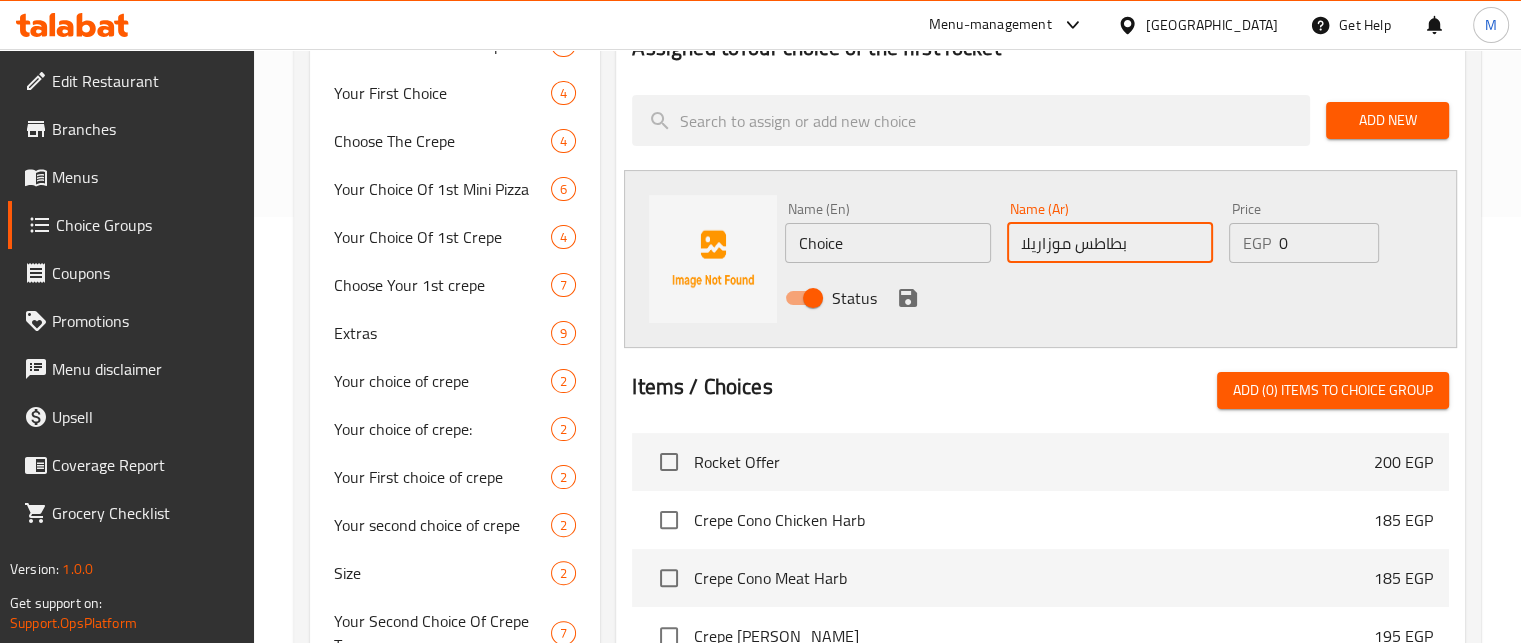 click on "Choice" at bounding box center [888, 243] 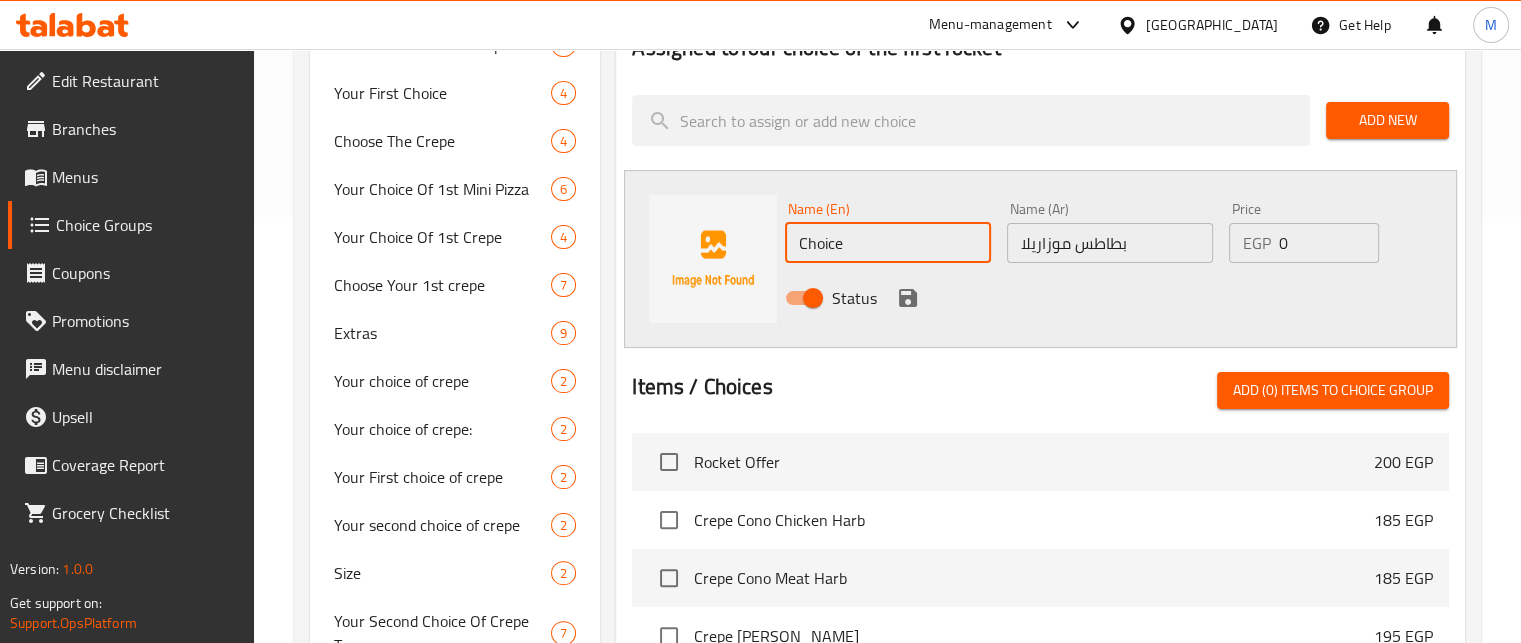 click on "Choice" at bounding box center (888, 243) 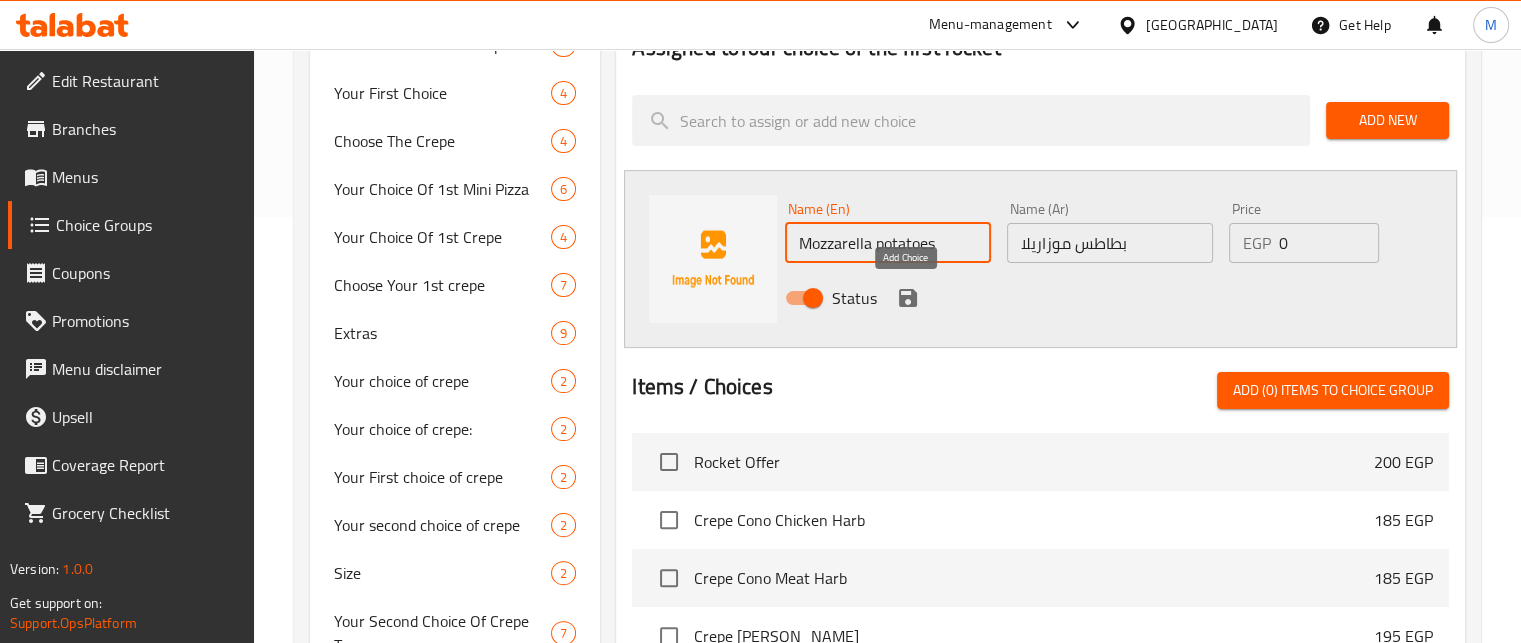 type on "Mozzarella potatoes" 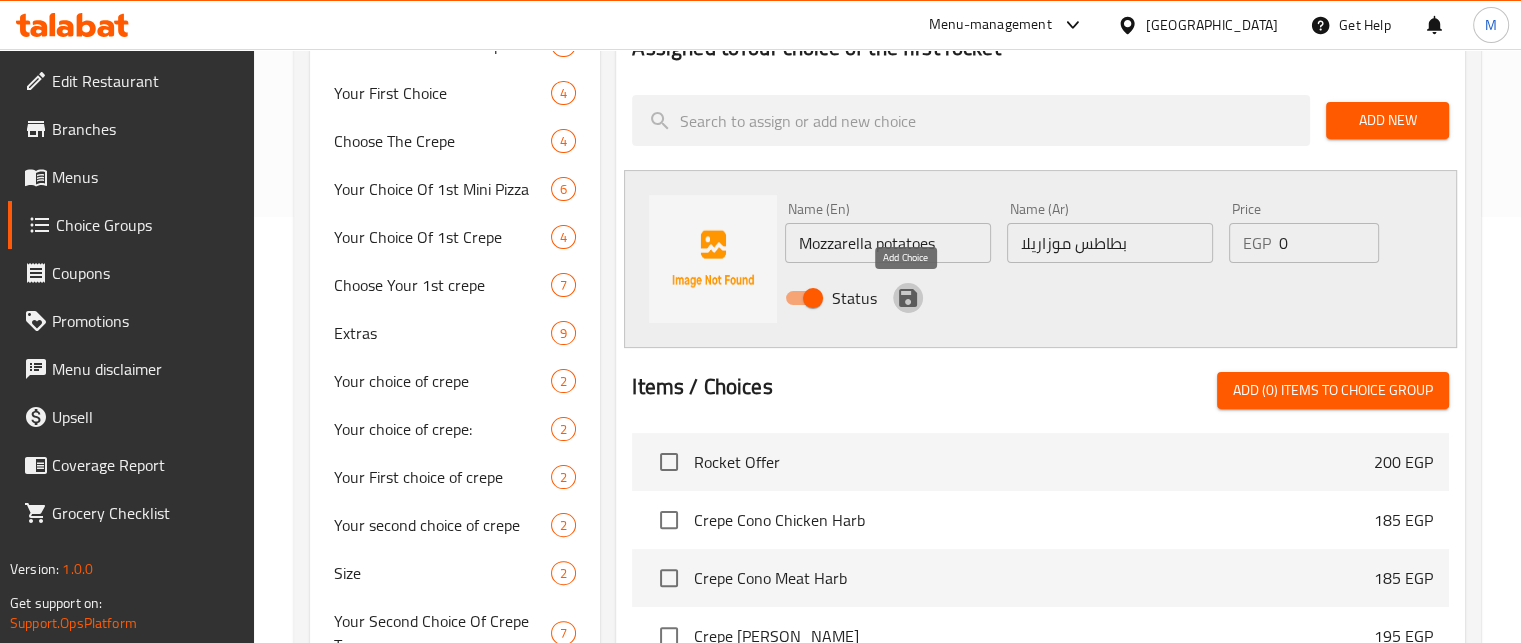 click 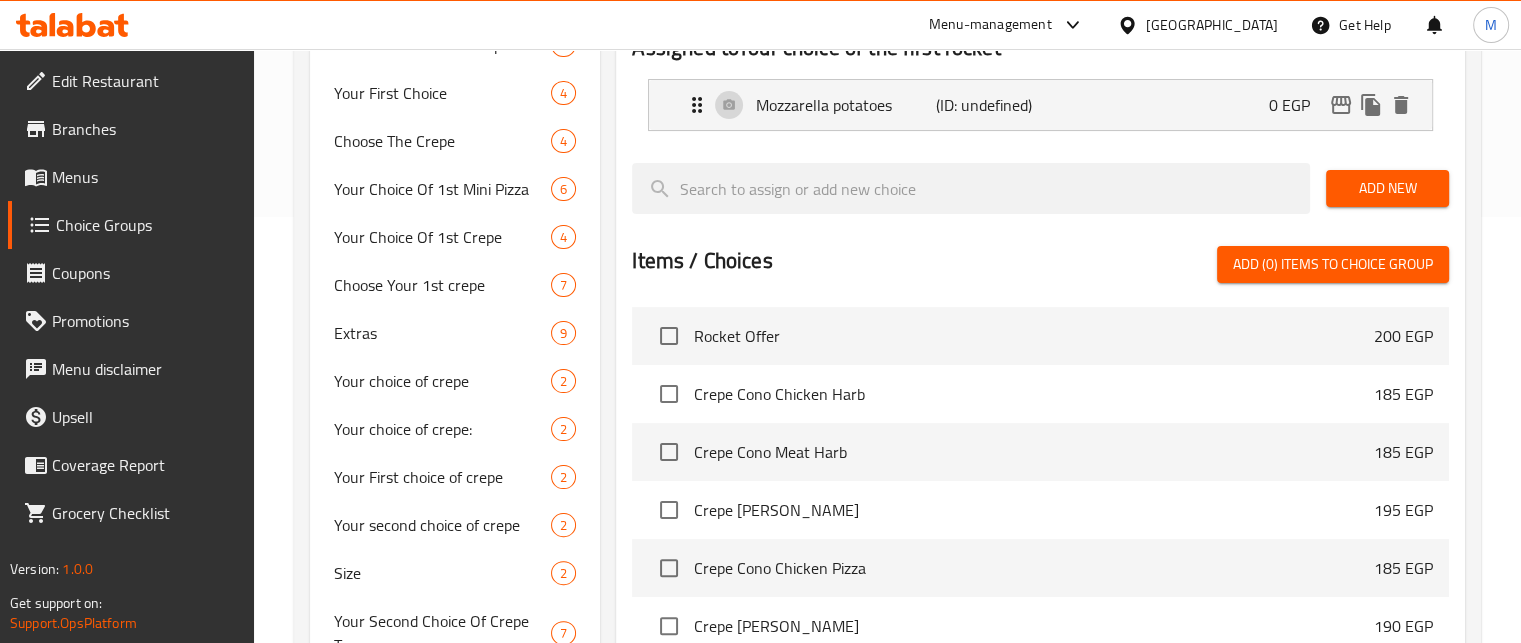 click on "Add New" at bounding box center (1387, 188) 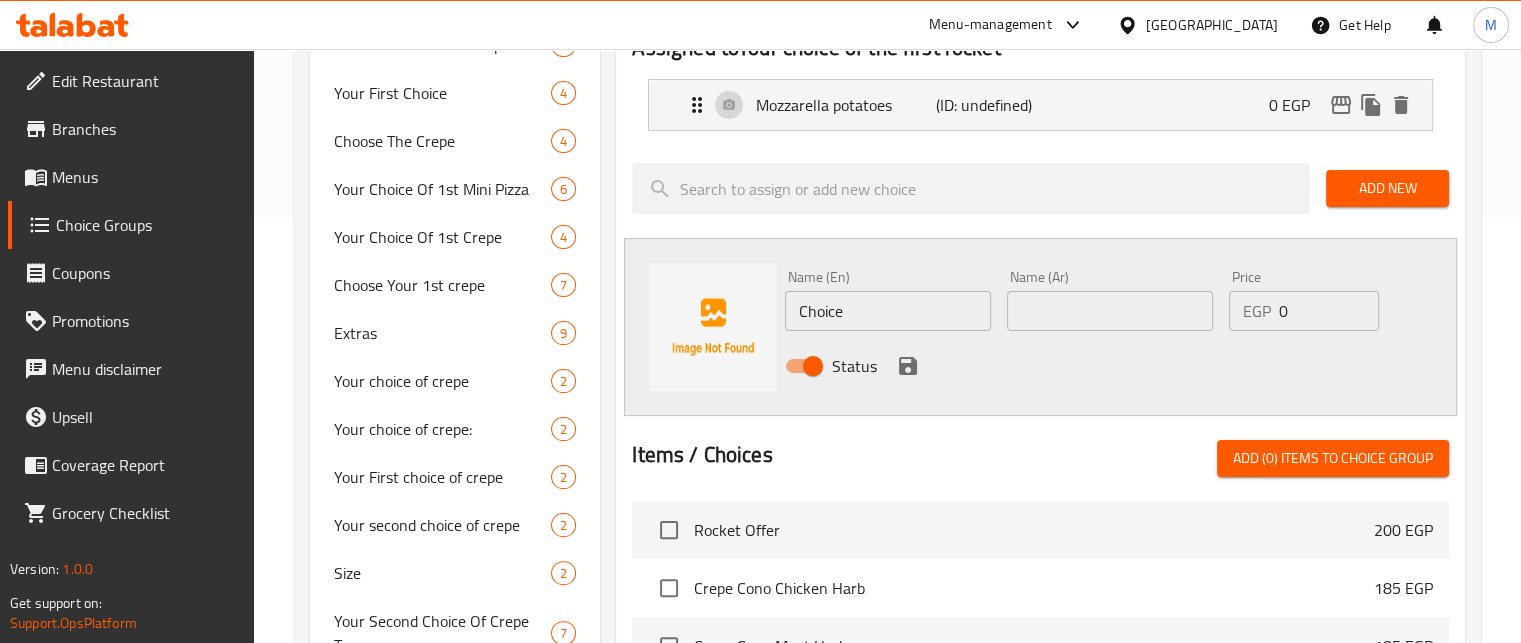 scroll, scrollTop: 0, scrollLeft: 0, axis: both 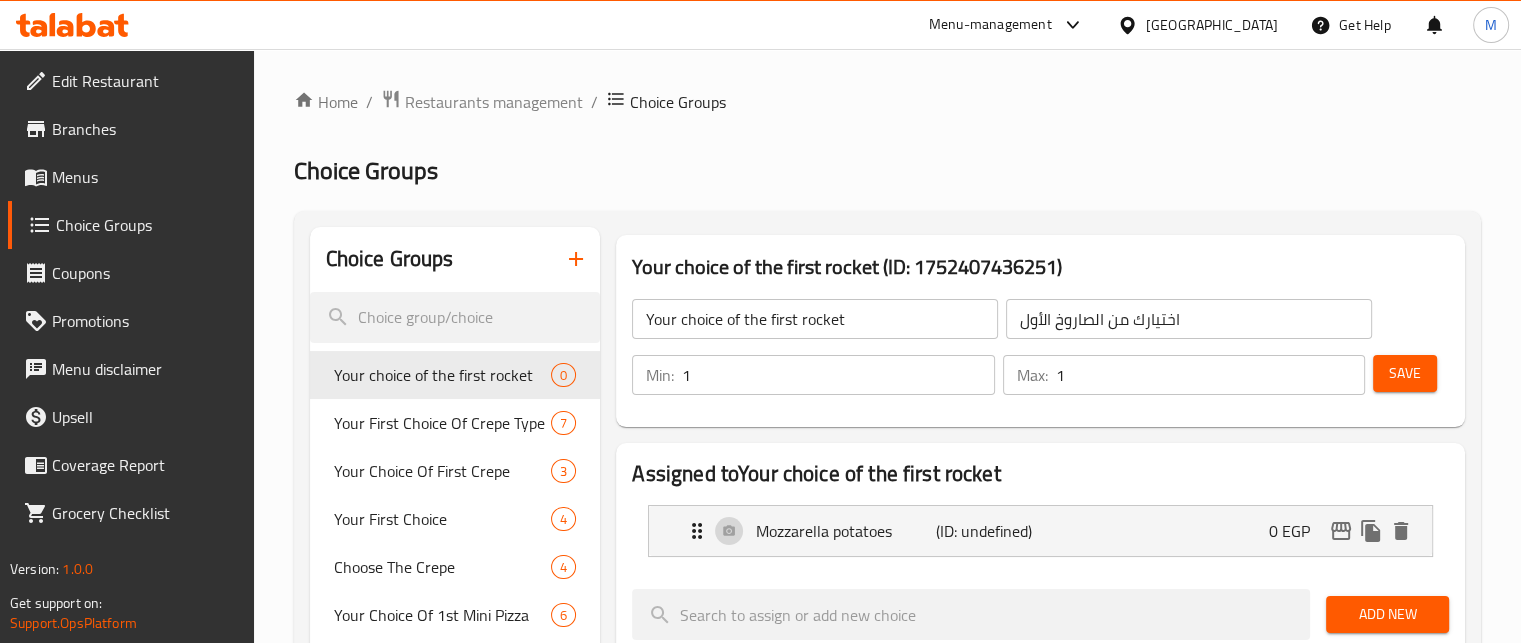 click on "Your choice of the first rocket" 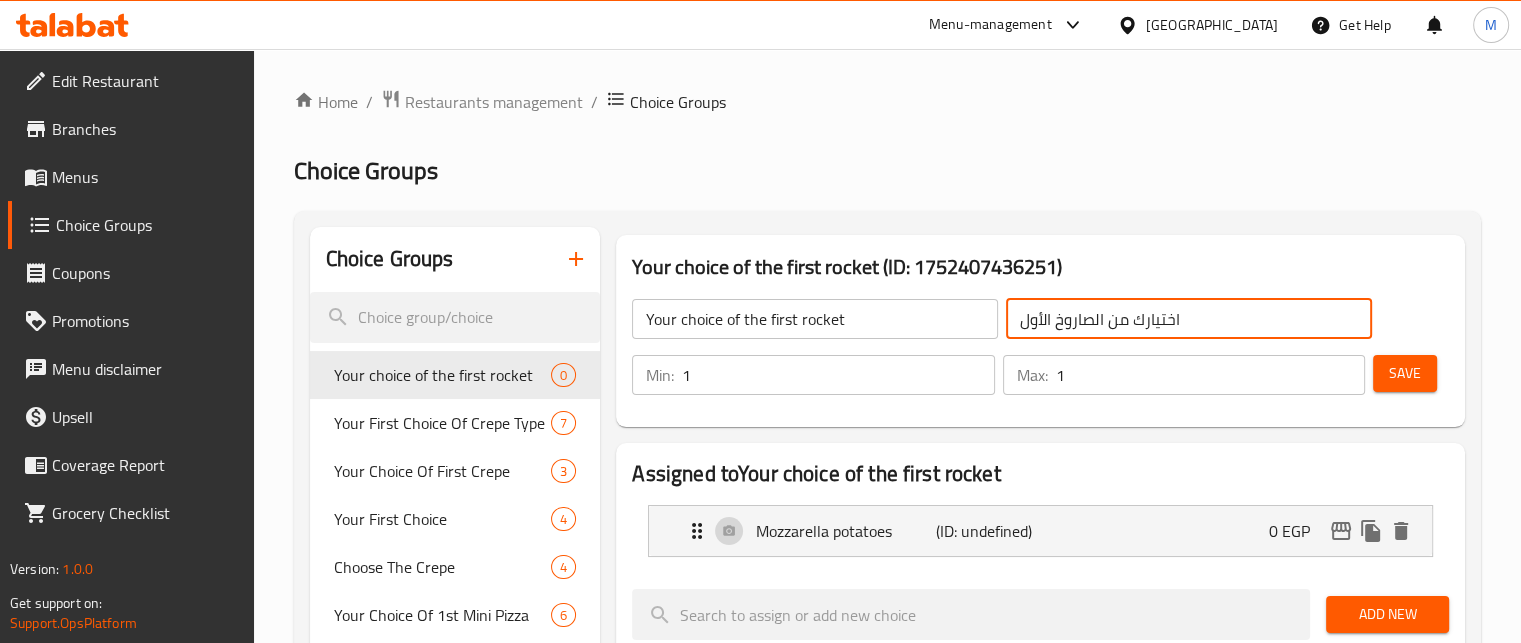 click on "اختيارك من الصاروخ الأول" 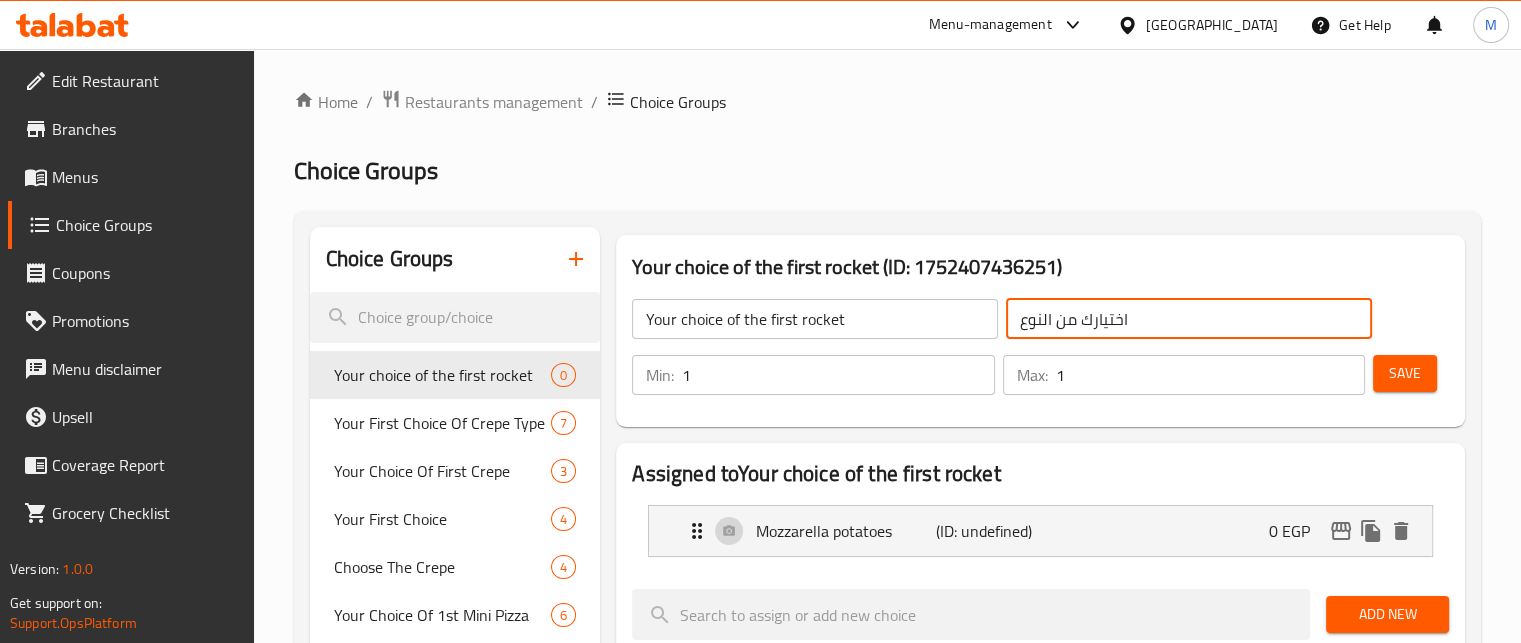 type on "اختيارك من النوع" 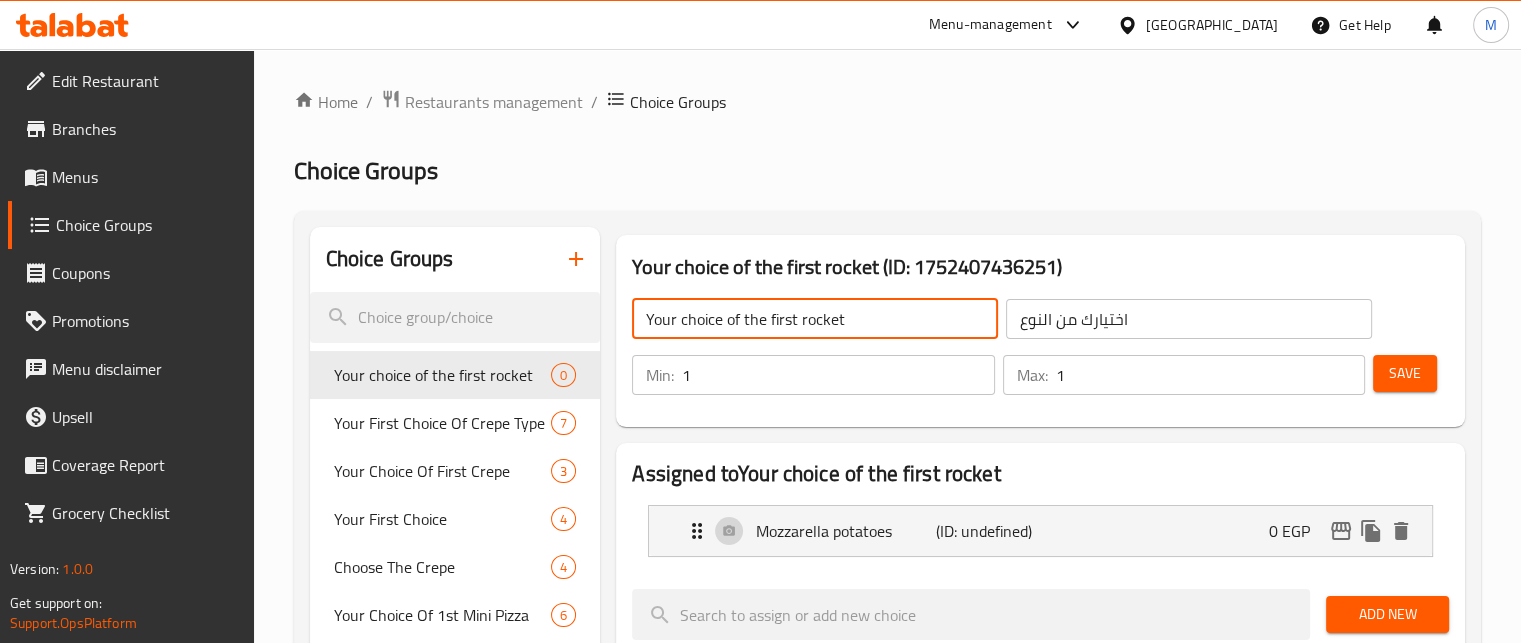click on "Your choice of the first rocket" 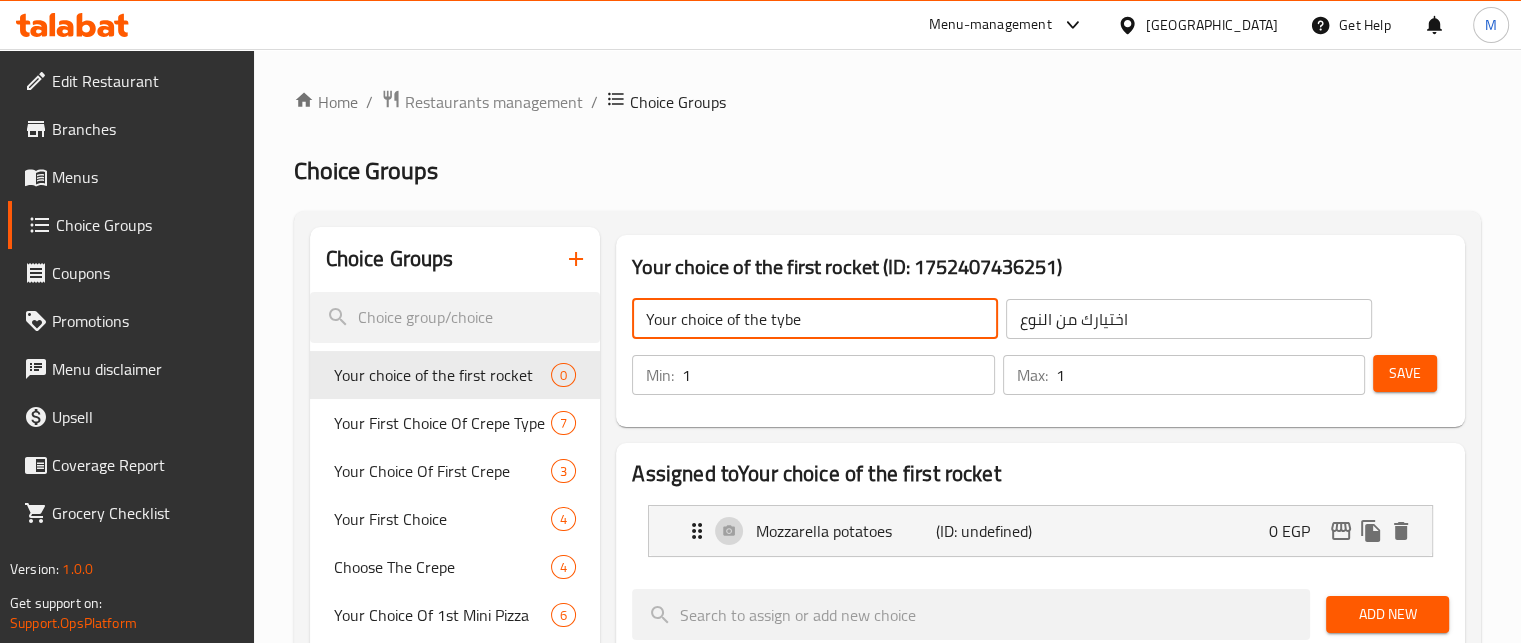scroll, scrollTop: 160, scrollLeft: 0, axis: vertical 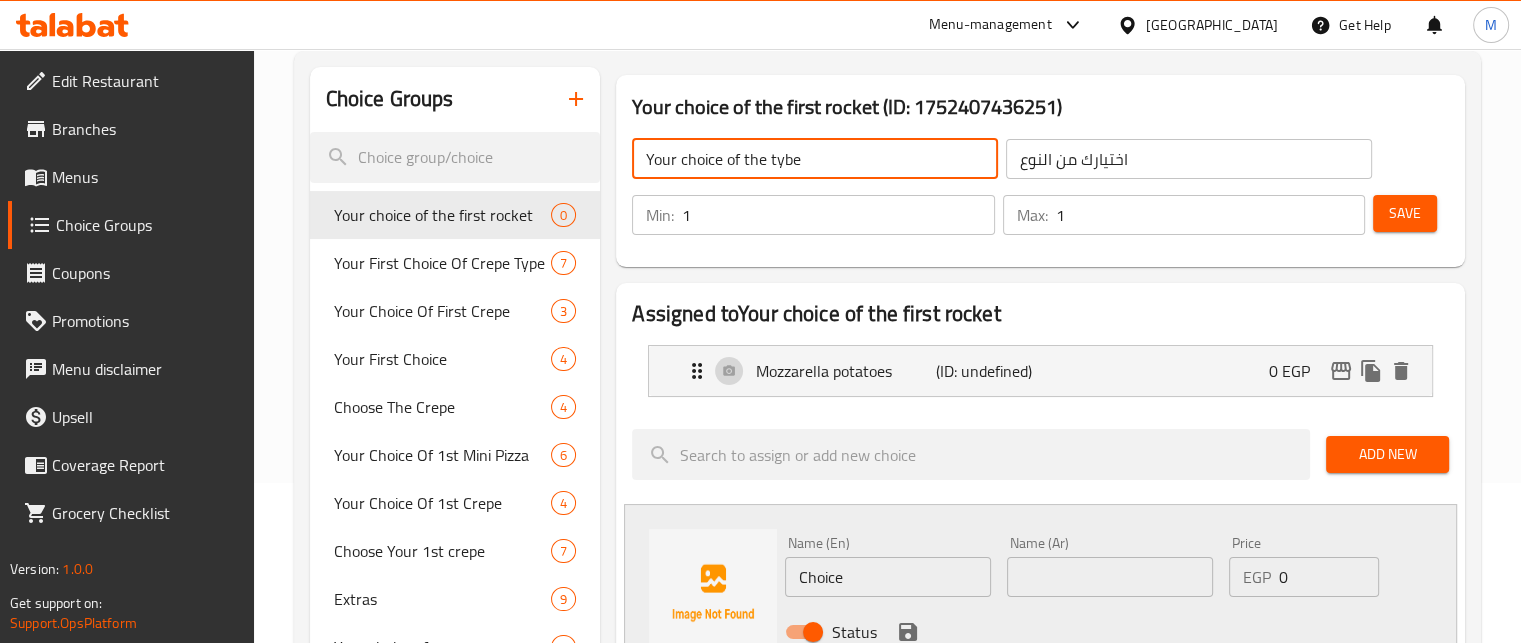 type on "Your choice of the tybe" 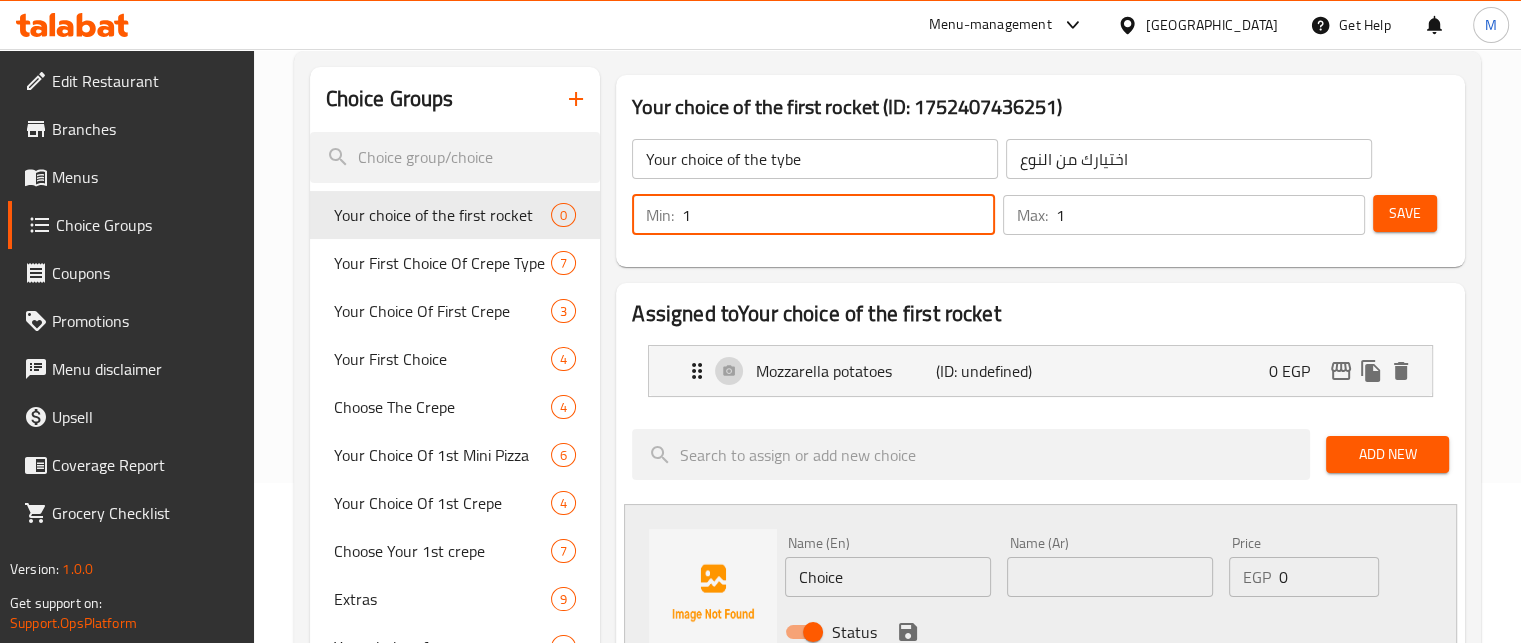 drag, startPoint x: 748, startPoint y: 222, endPoint x: 678, endPoint y: 223, distance: 70.00714 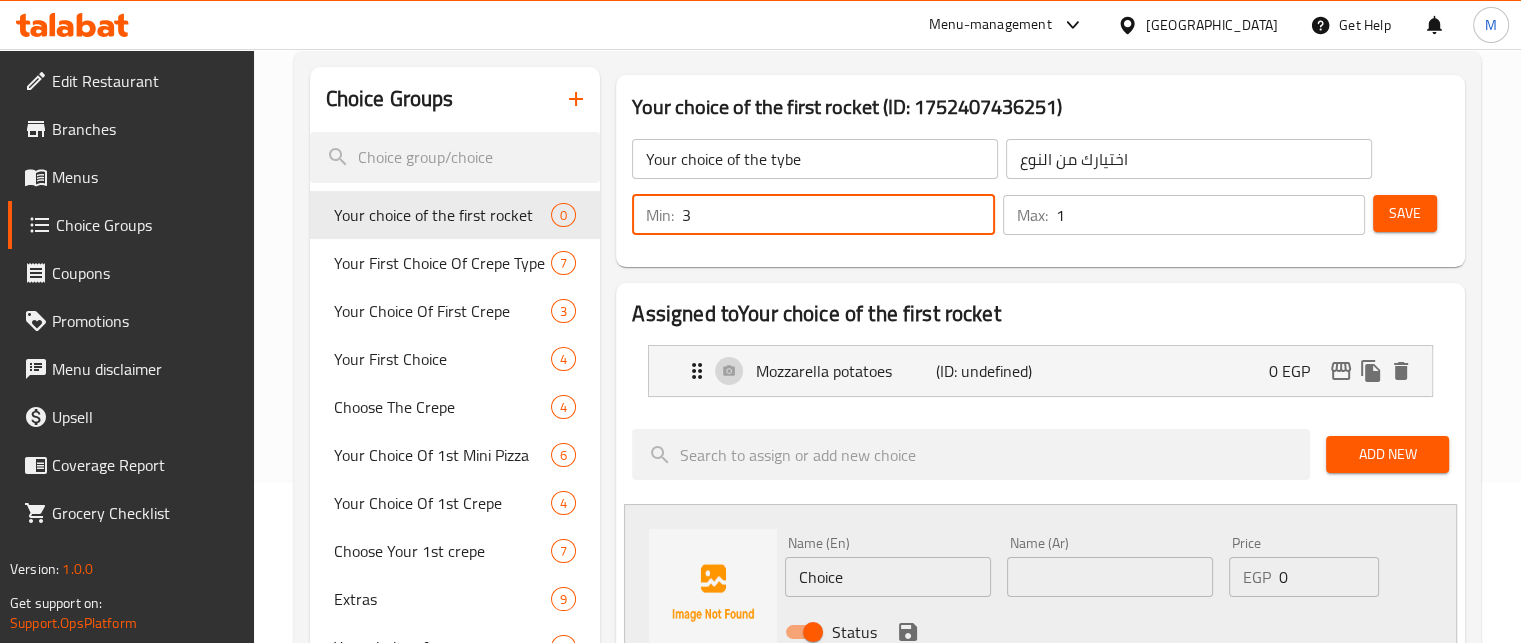 type on "3" 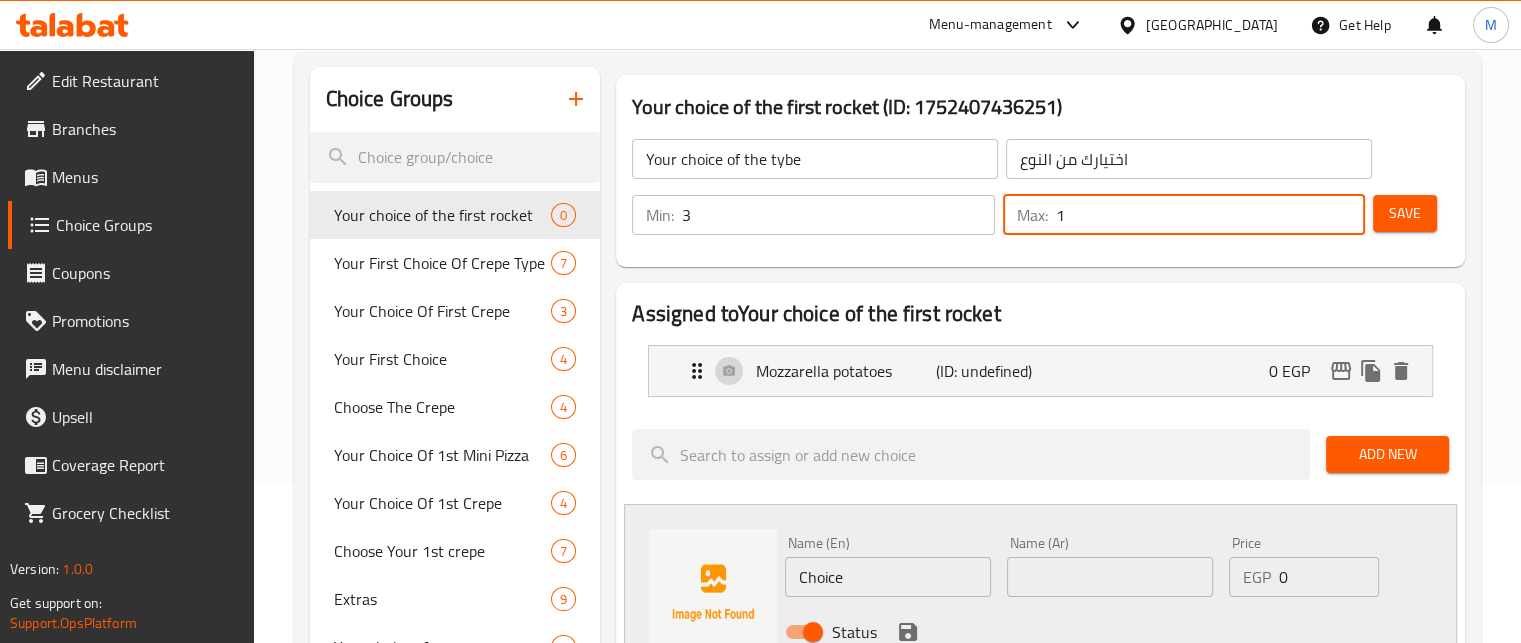 drag, startPoint x: 1030, startPoint y: 216, endPoint x: 996, endPoint y: 215, distance: 34.0147 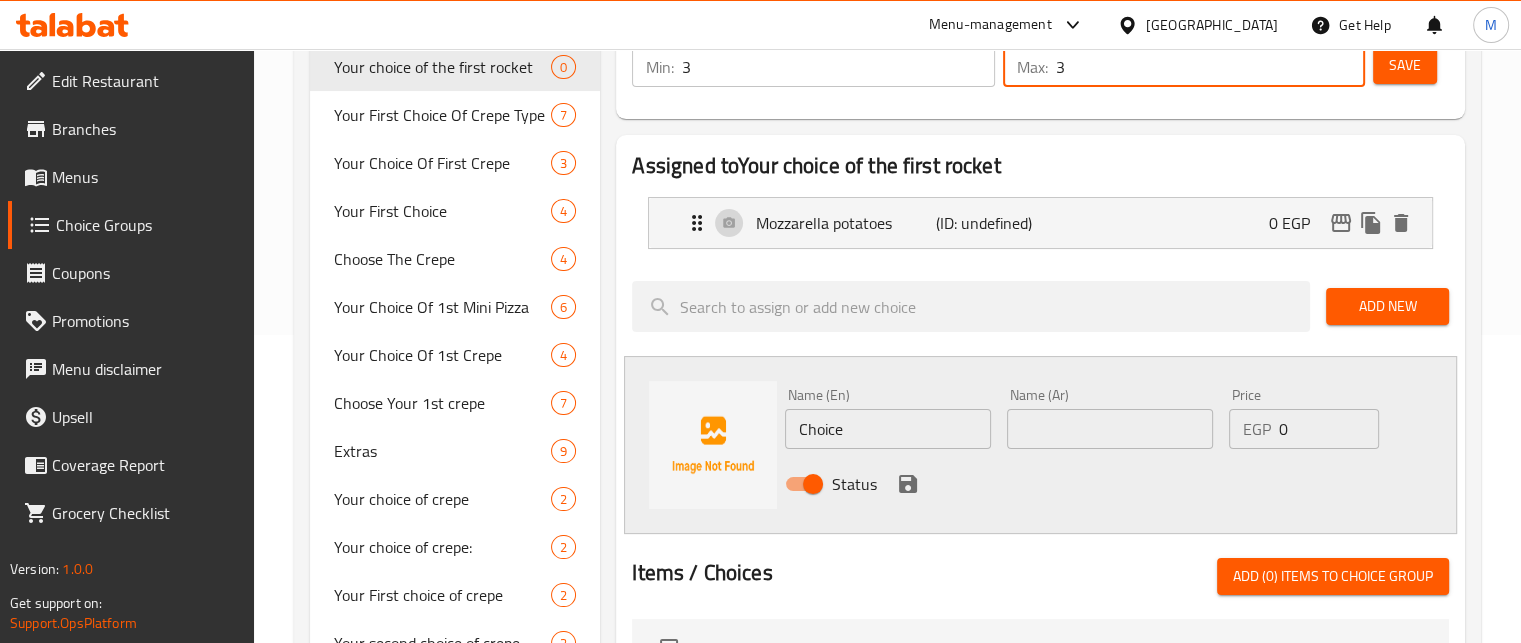 scroll, scrollTop: 339, scrollLeft: 0, axis: vertical 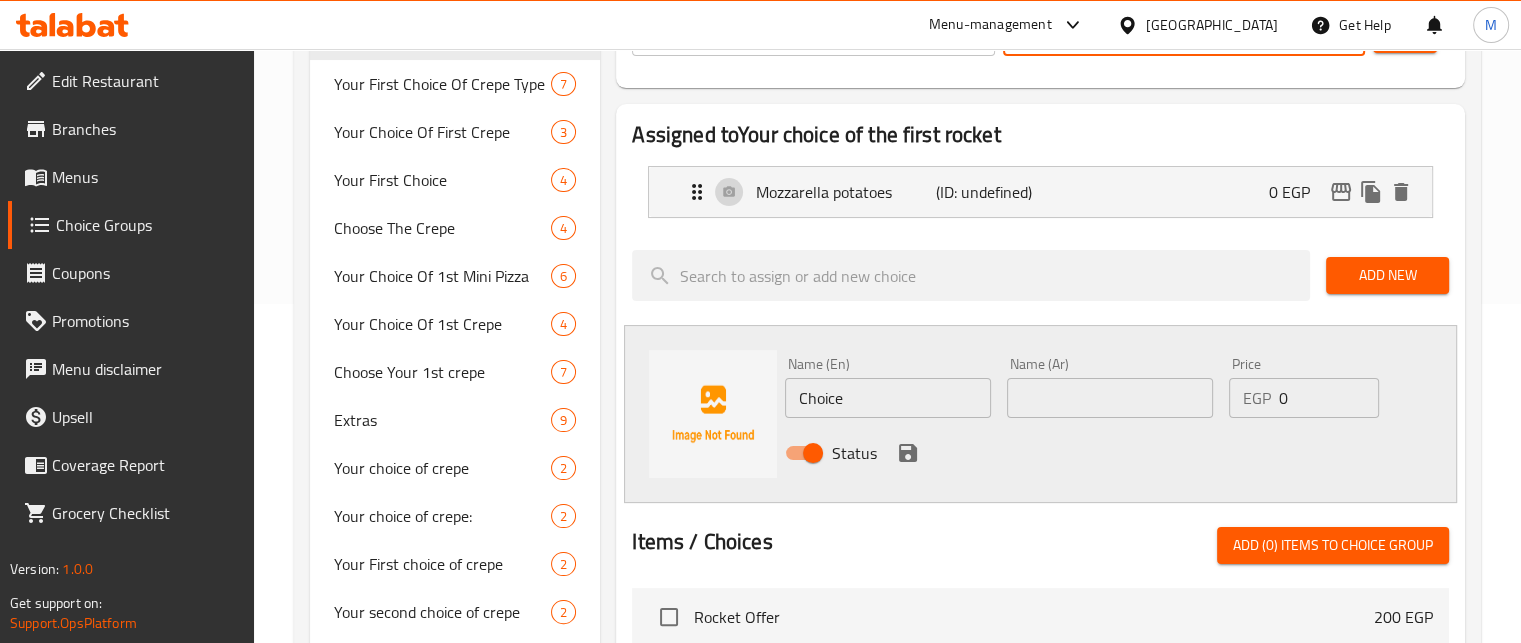type on "3" 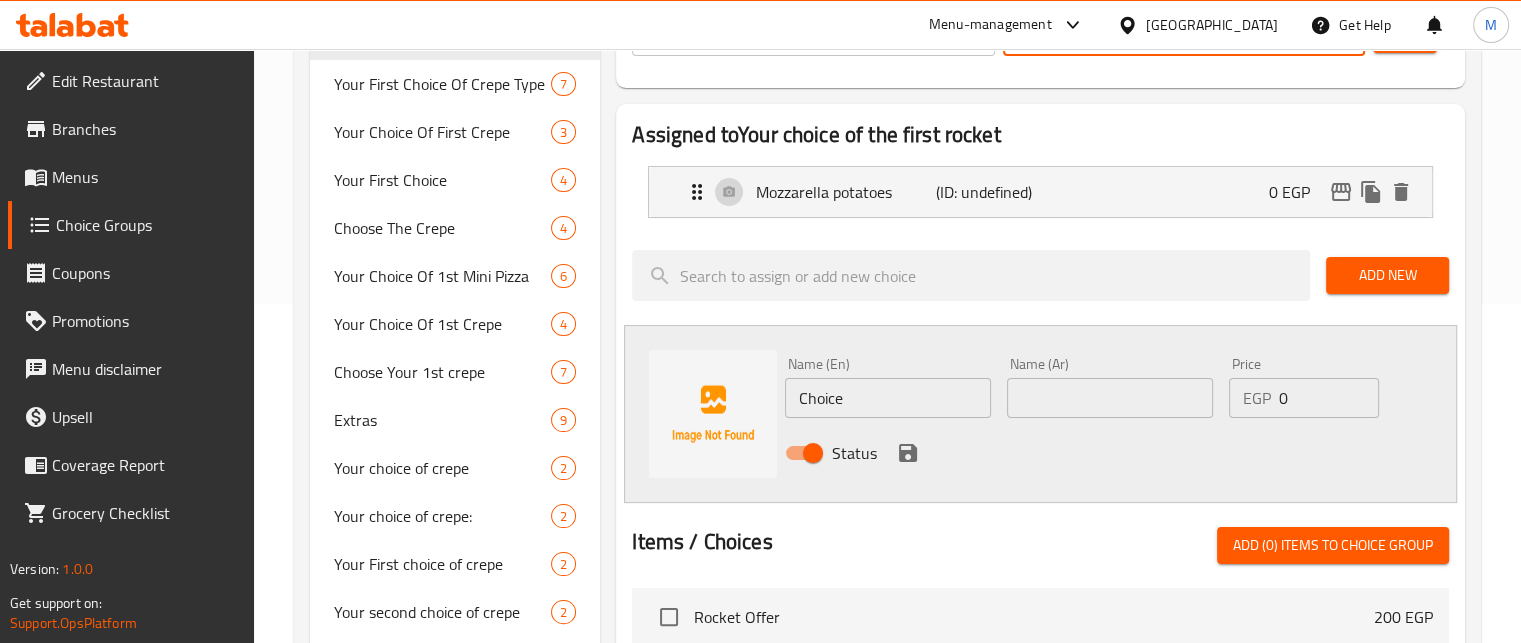 click at bounding box center (1110, 398) 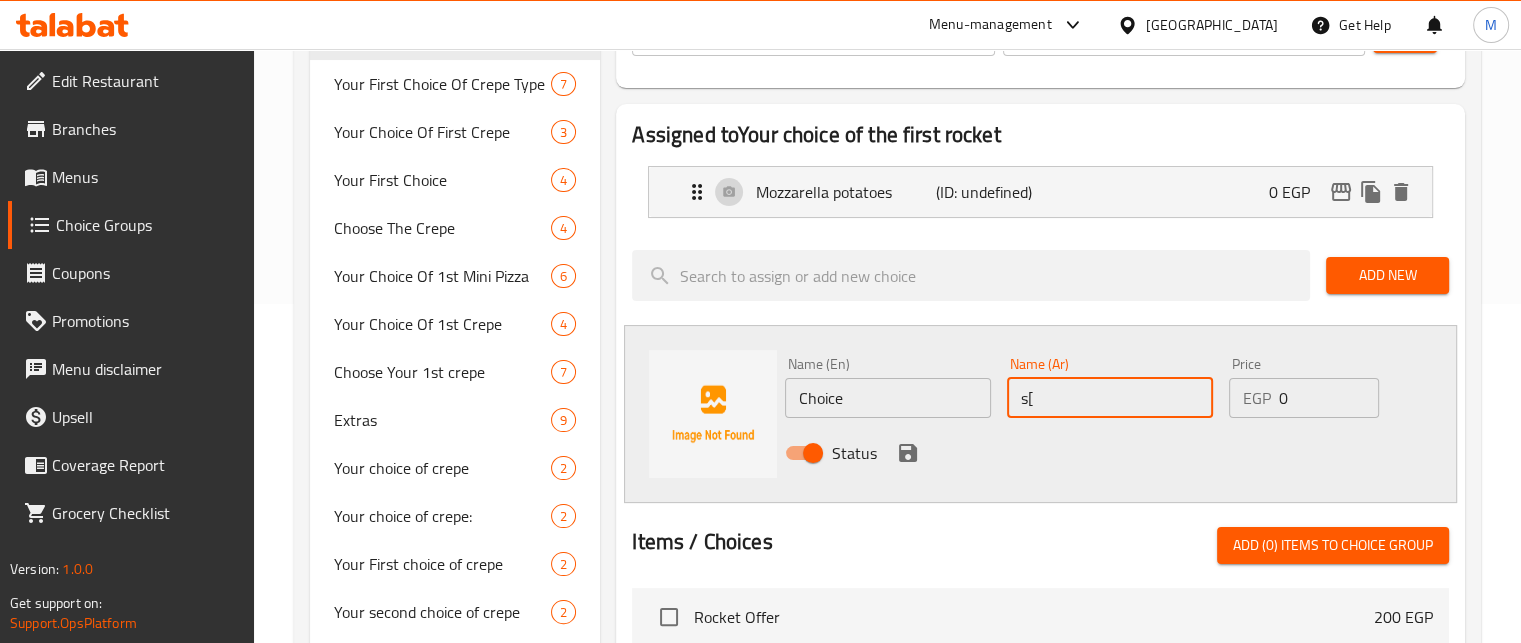 type on "s" 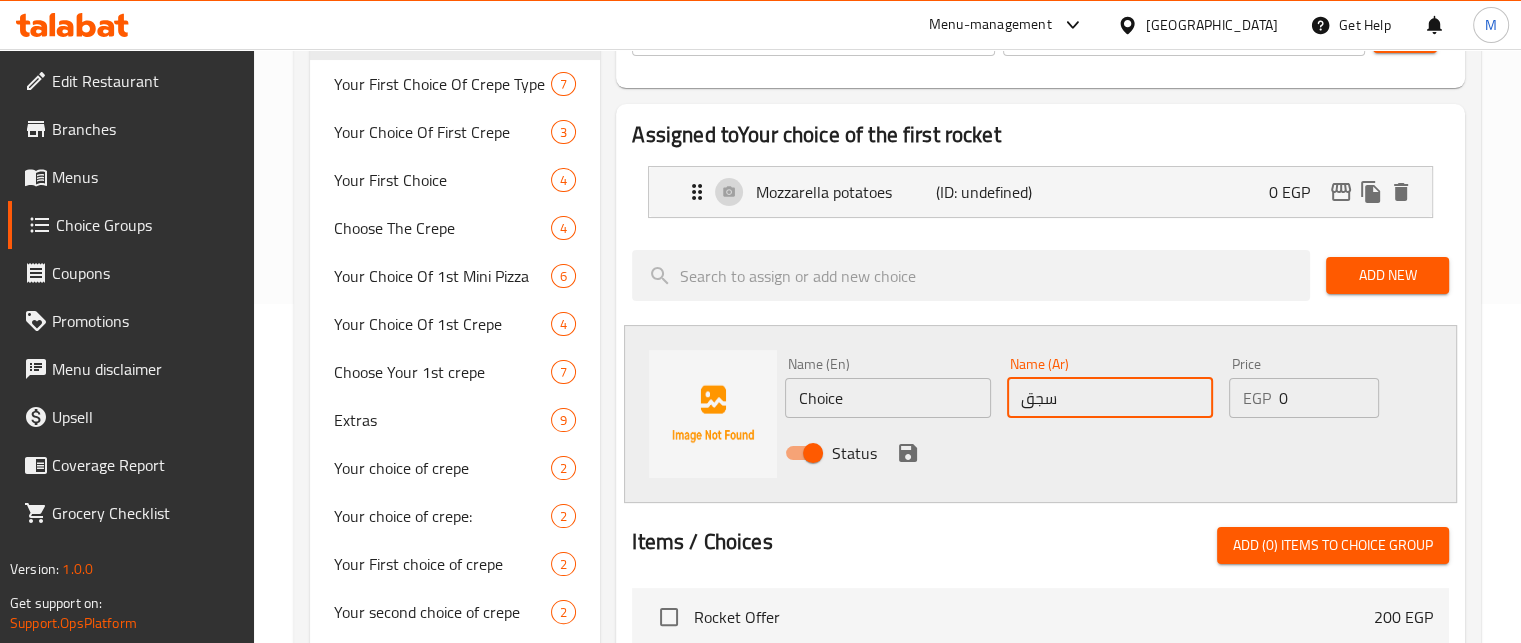 click on "سجق" at bounding box center [1110, 398] 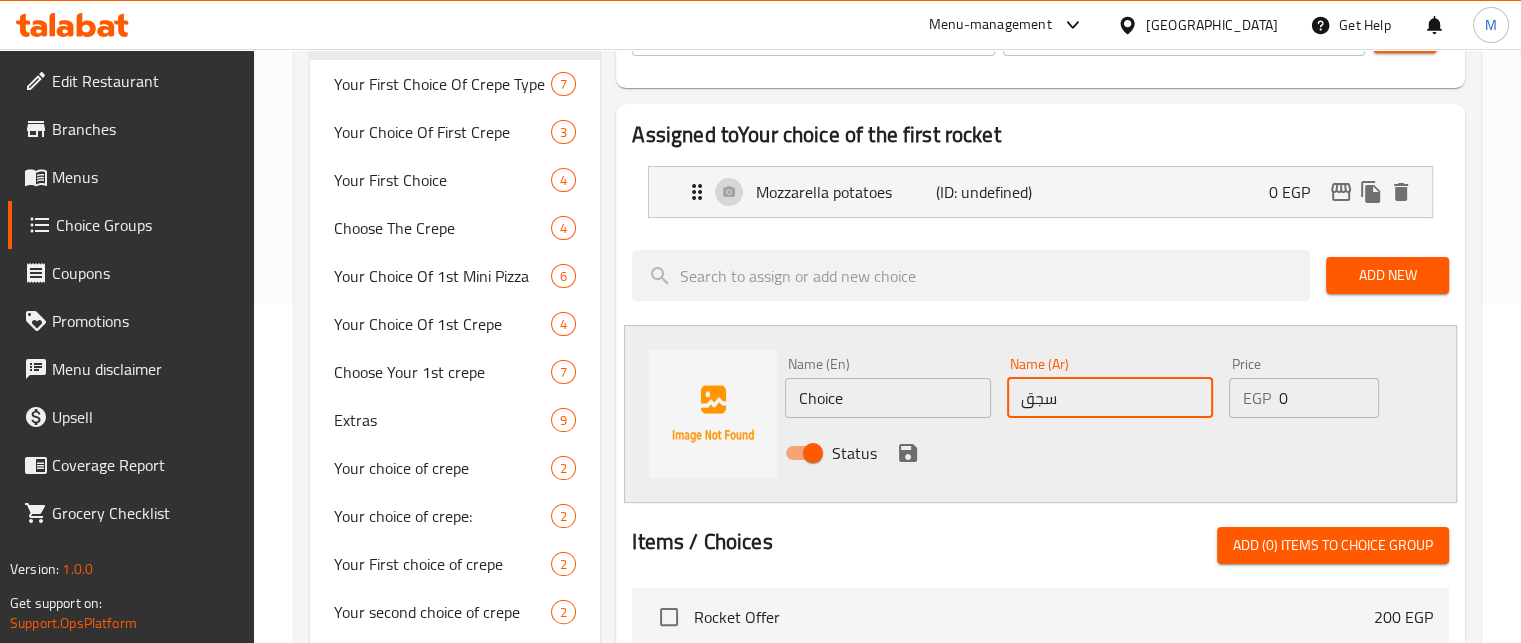 type on "سجق" 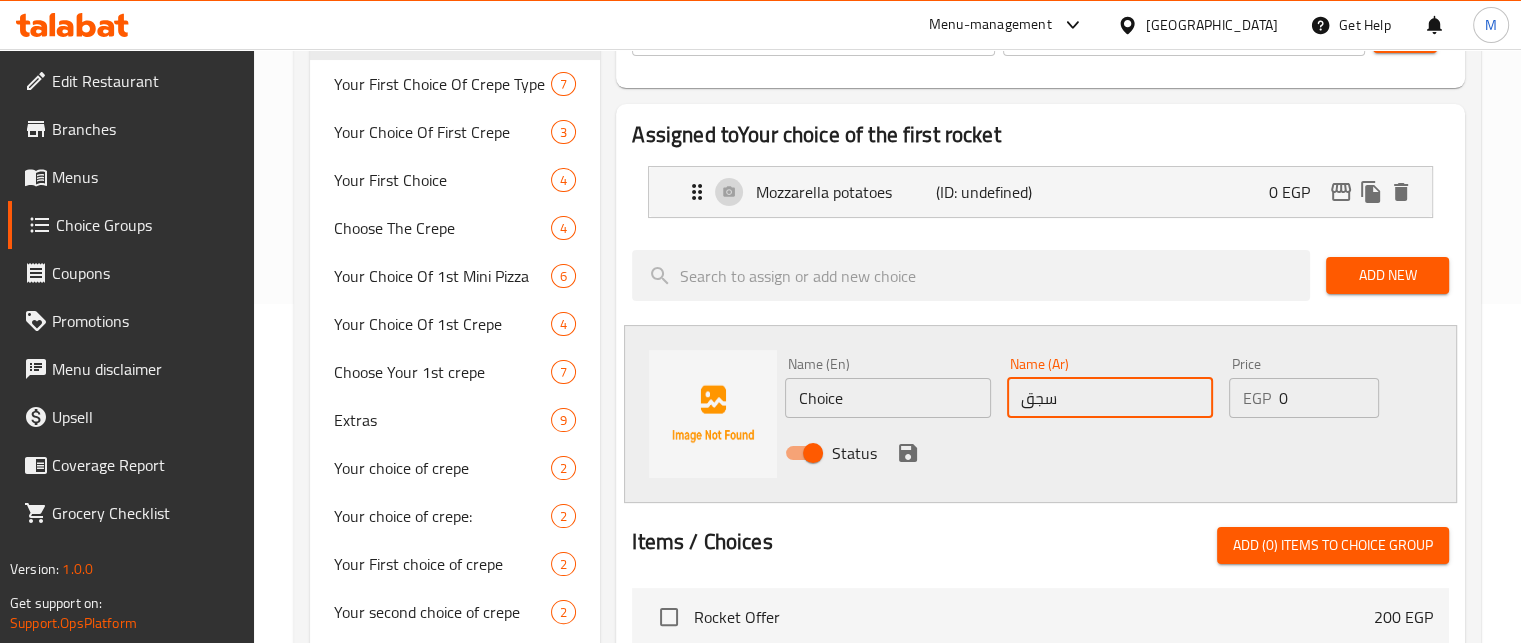 click on "Choice" at bounding box center [888, 398] 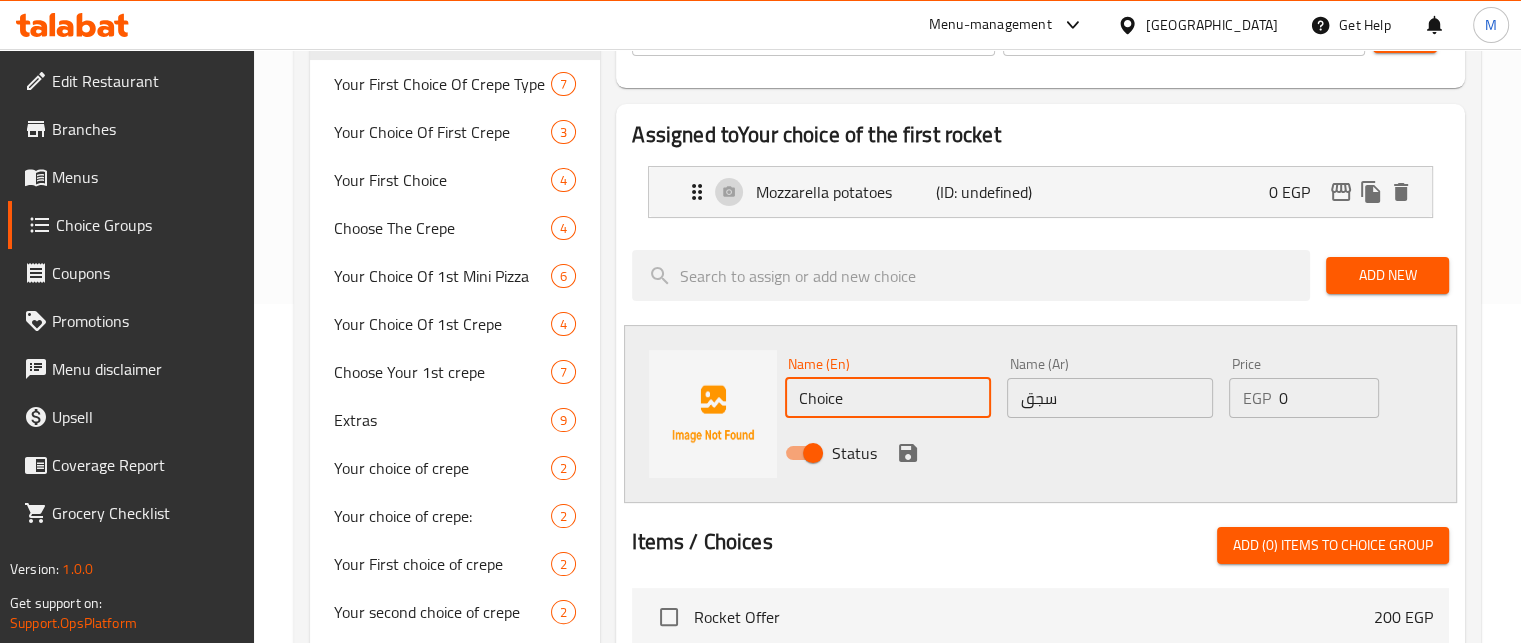 paste on "sausag" 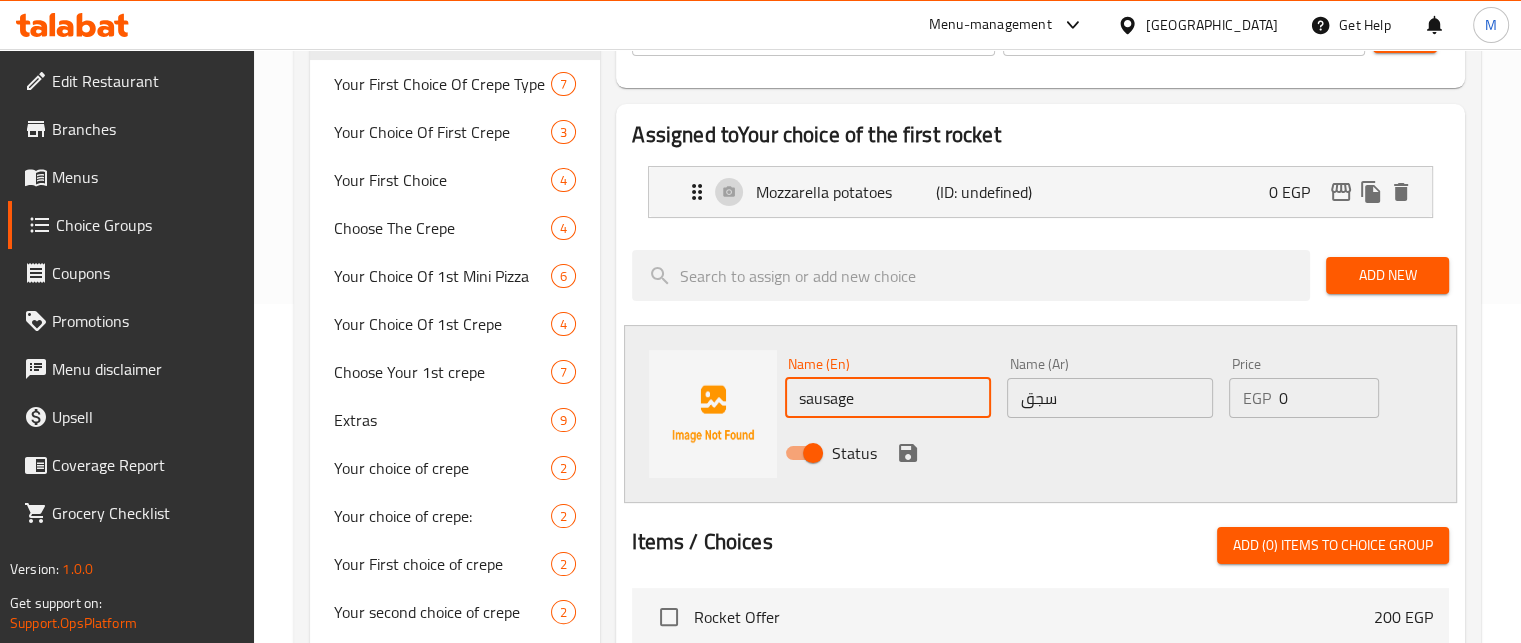type on "sausage" 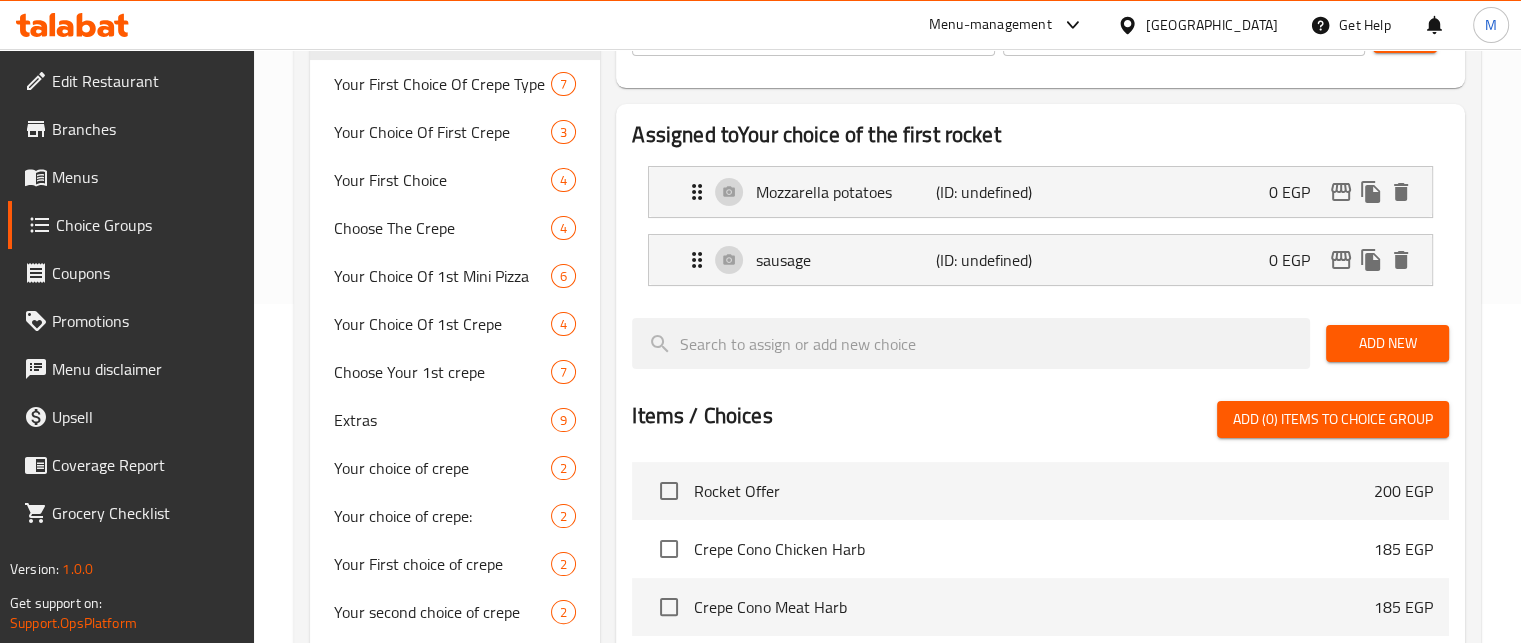click on "Add New" at bounding box center [1387, 343] 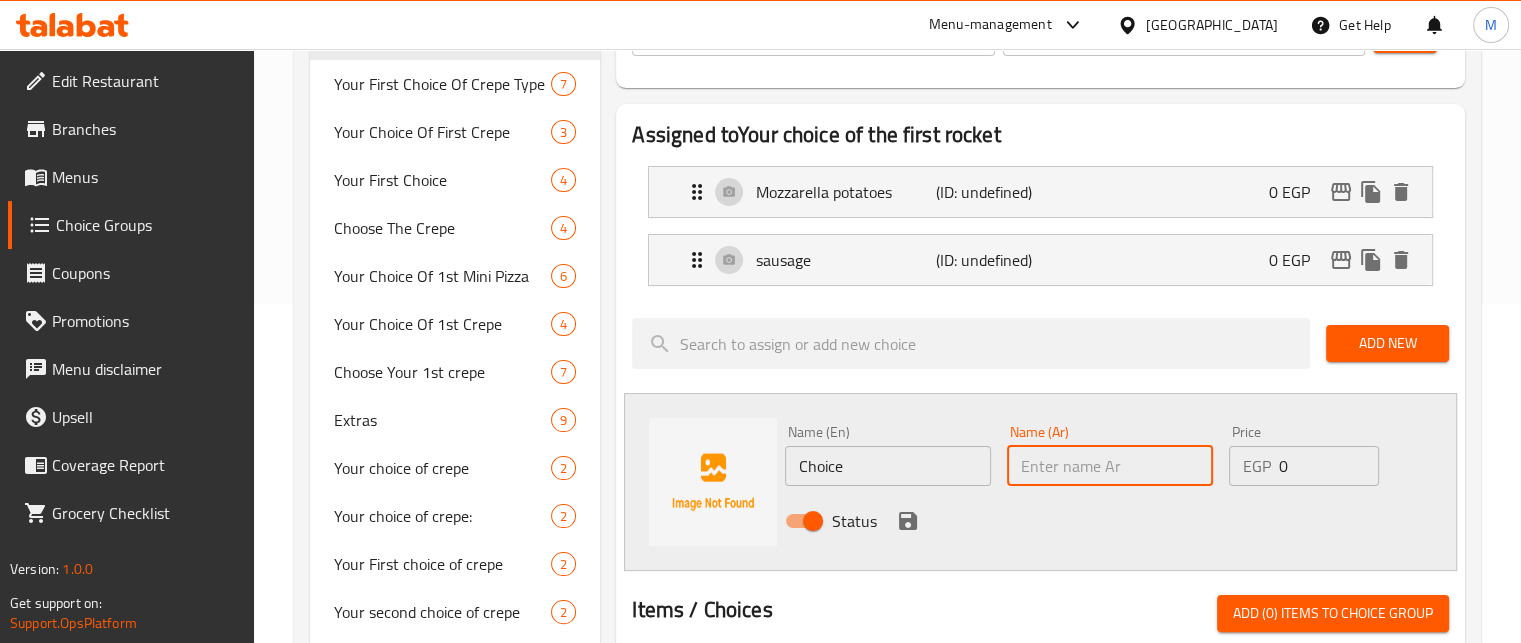 click at bounding box center [1110, 466] 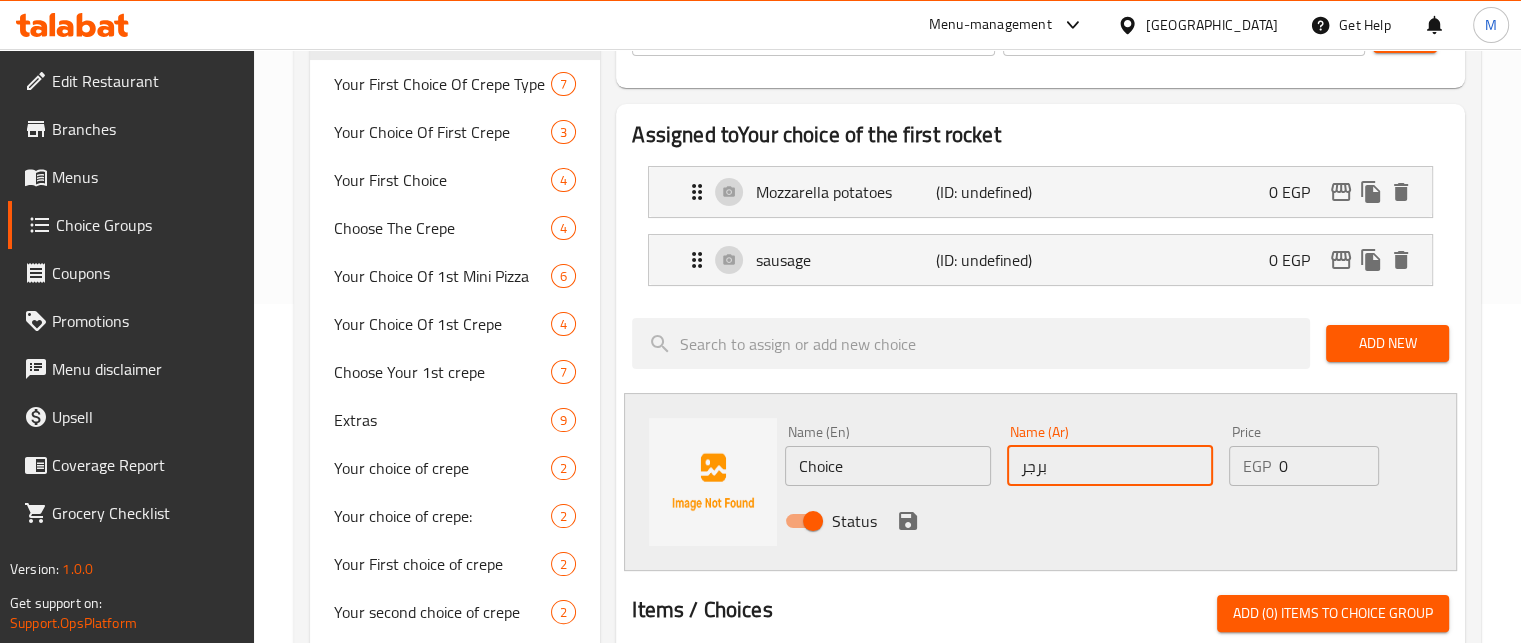 click on "برجر" at bounding box center (1110, 466) 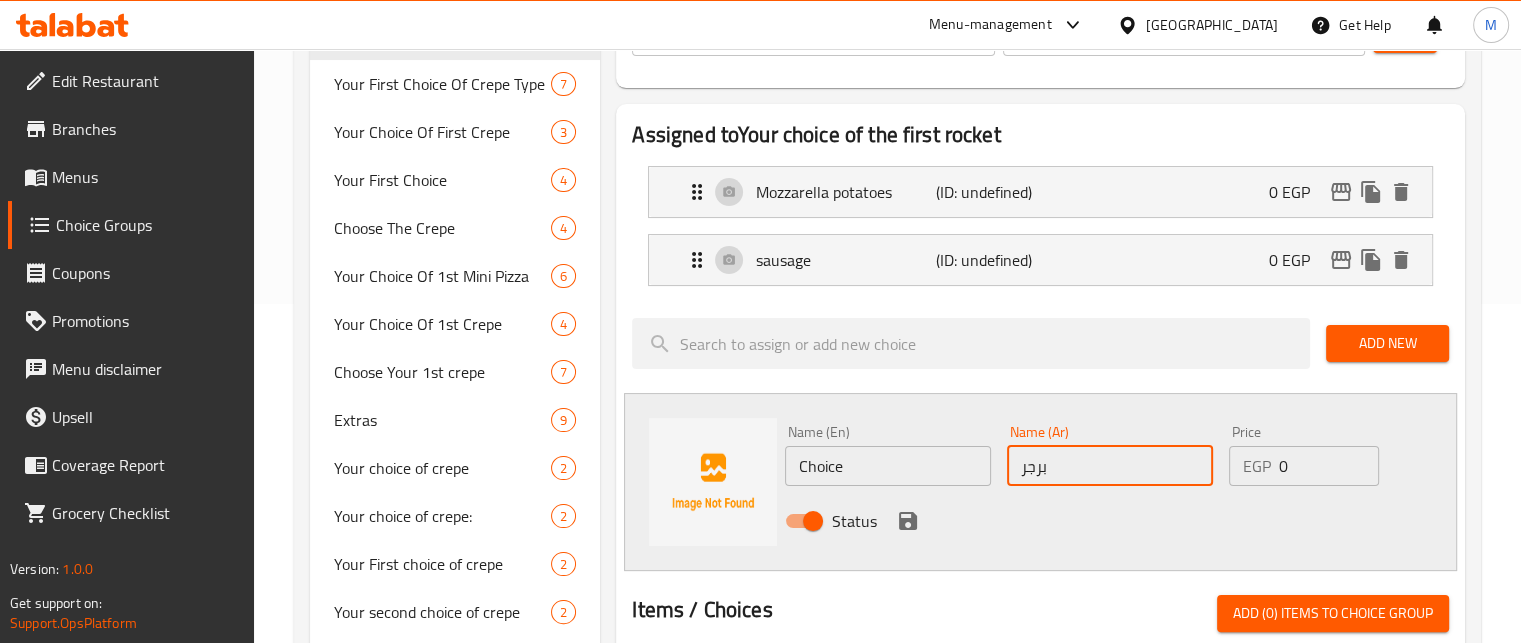 click on "برجر" at bounding box center (1110, 466) 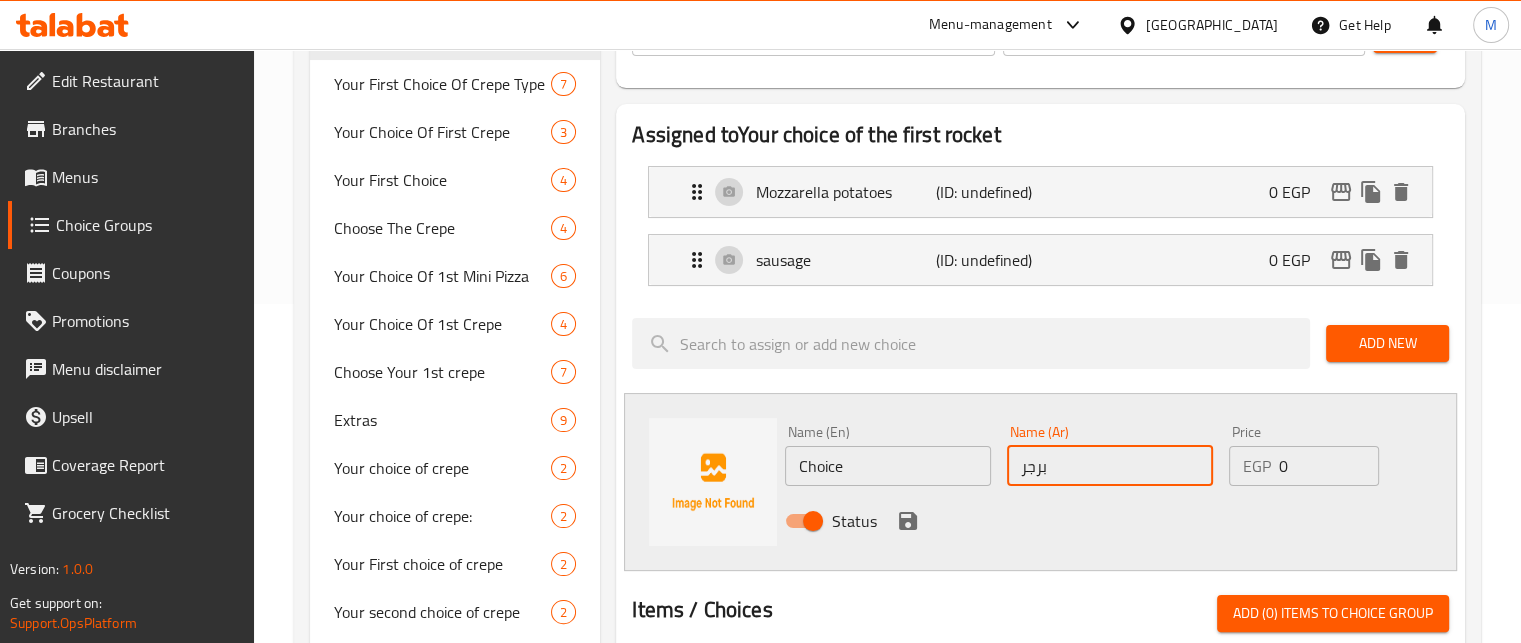 type on "برجر" 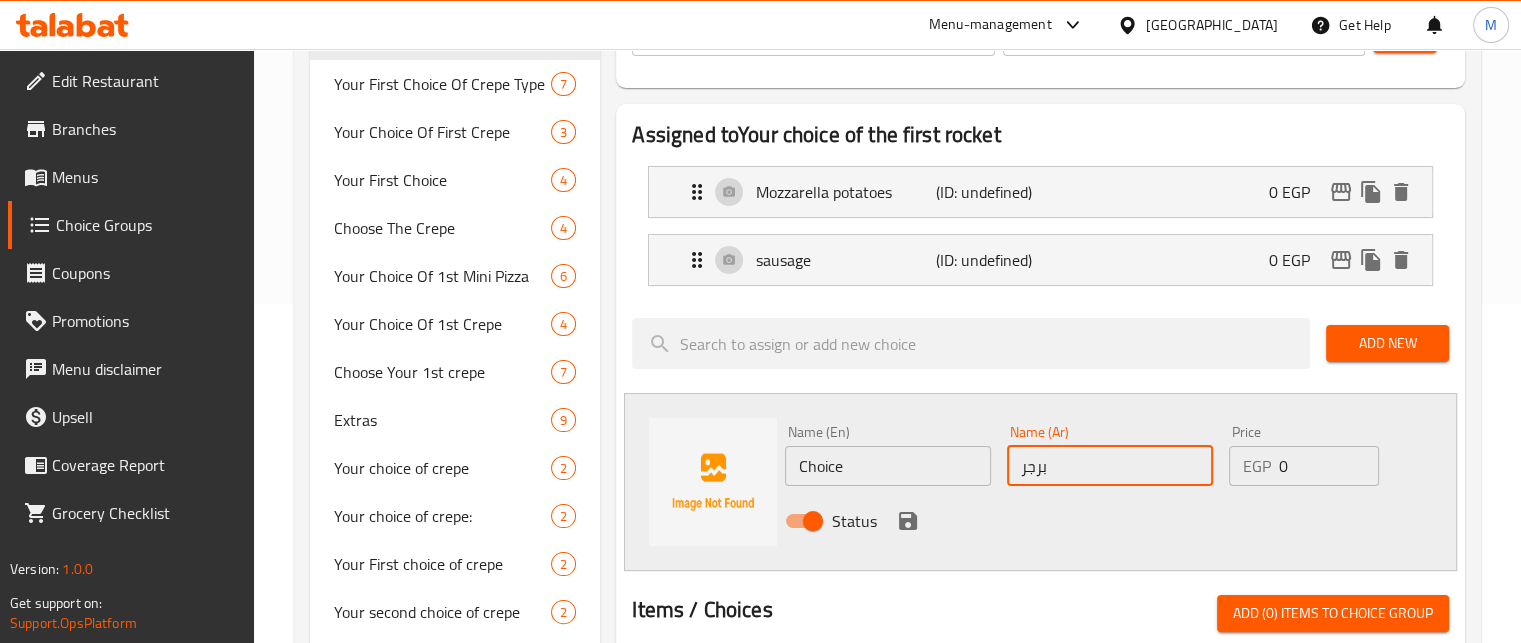 click on "Choice" at bounding box center (888, 466) 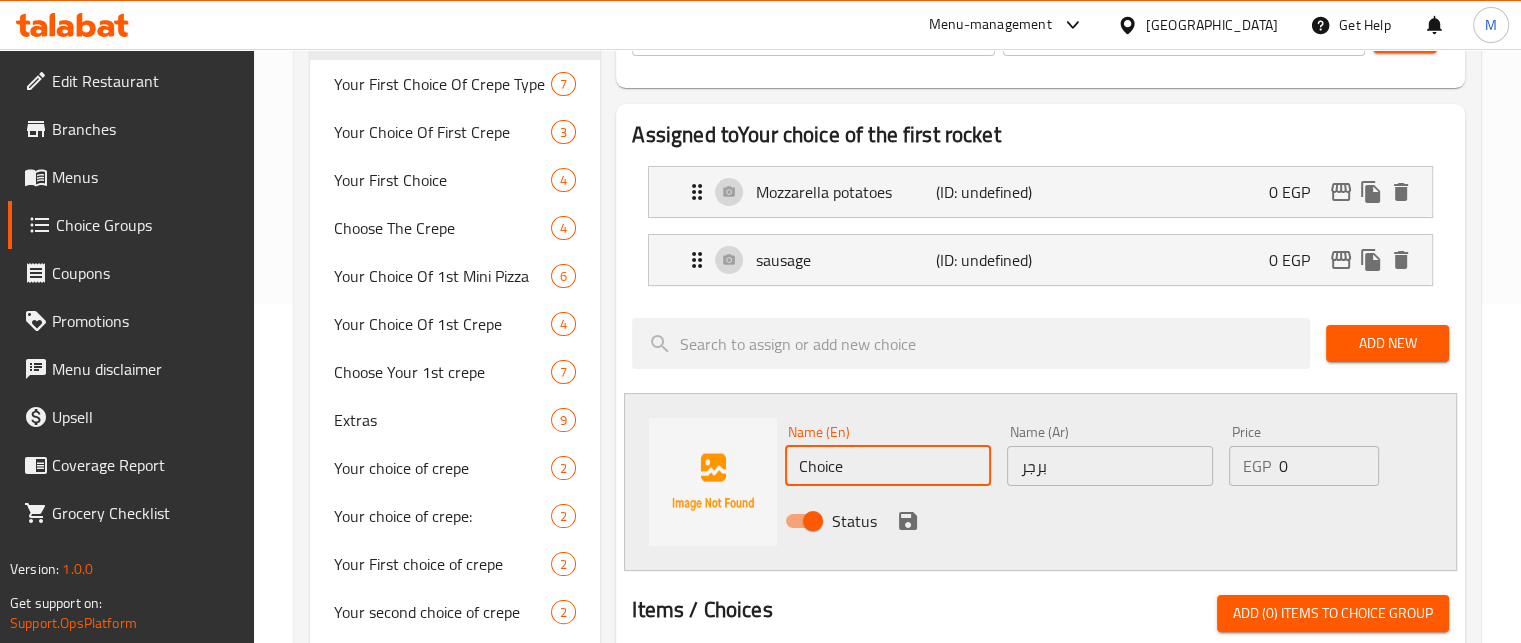click on "Choice" at bounding box center [888, 466] 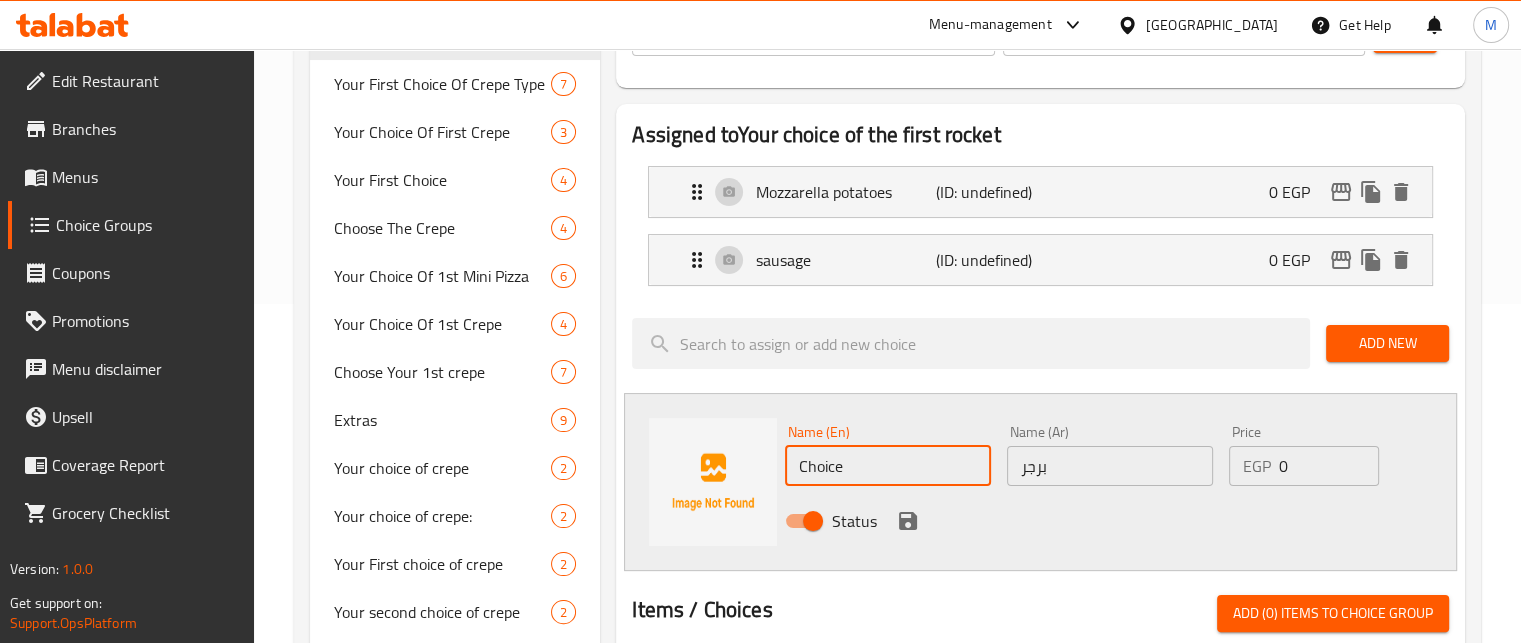 paste on "Burger" 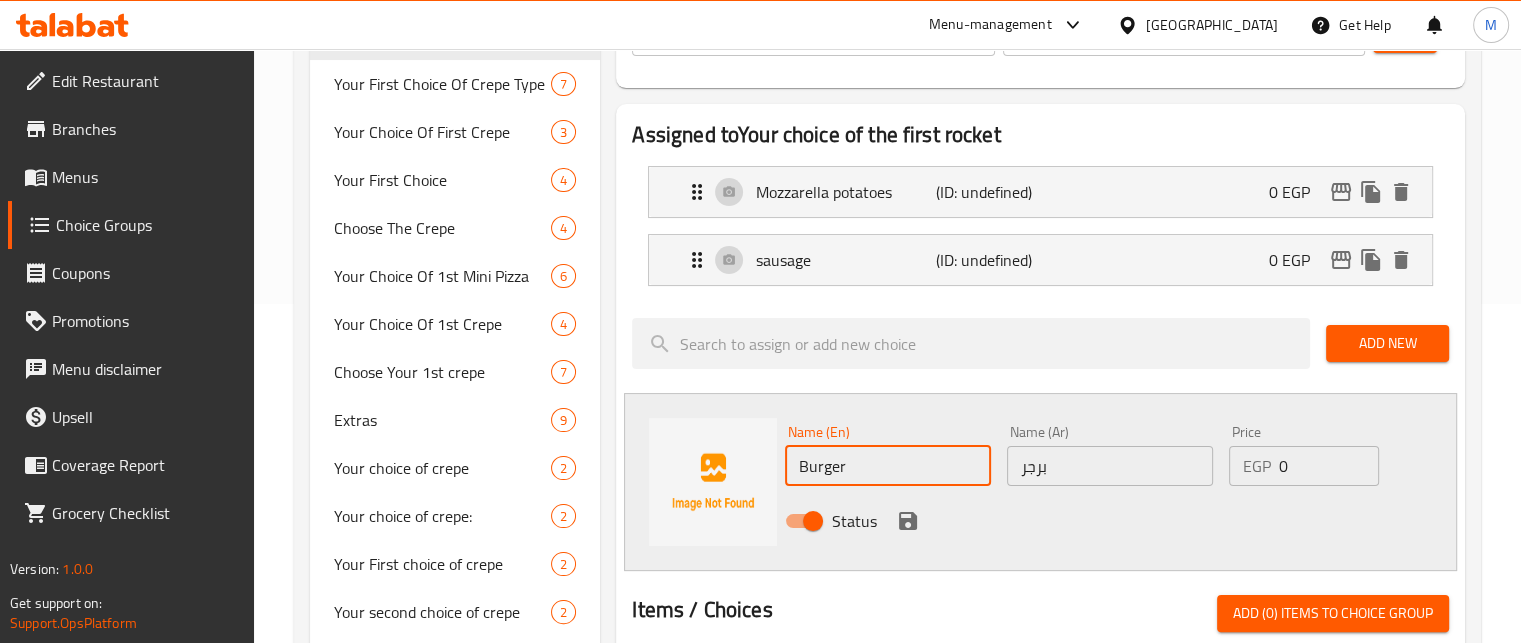 type on "Burger" 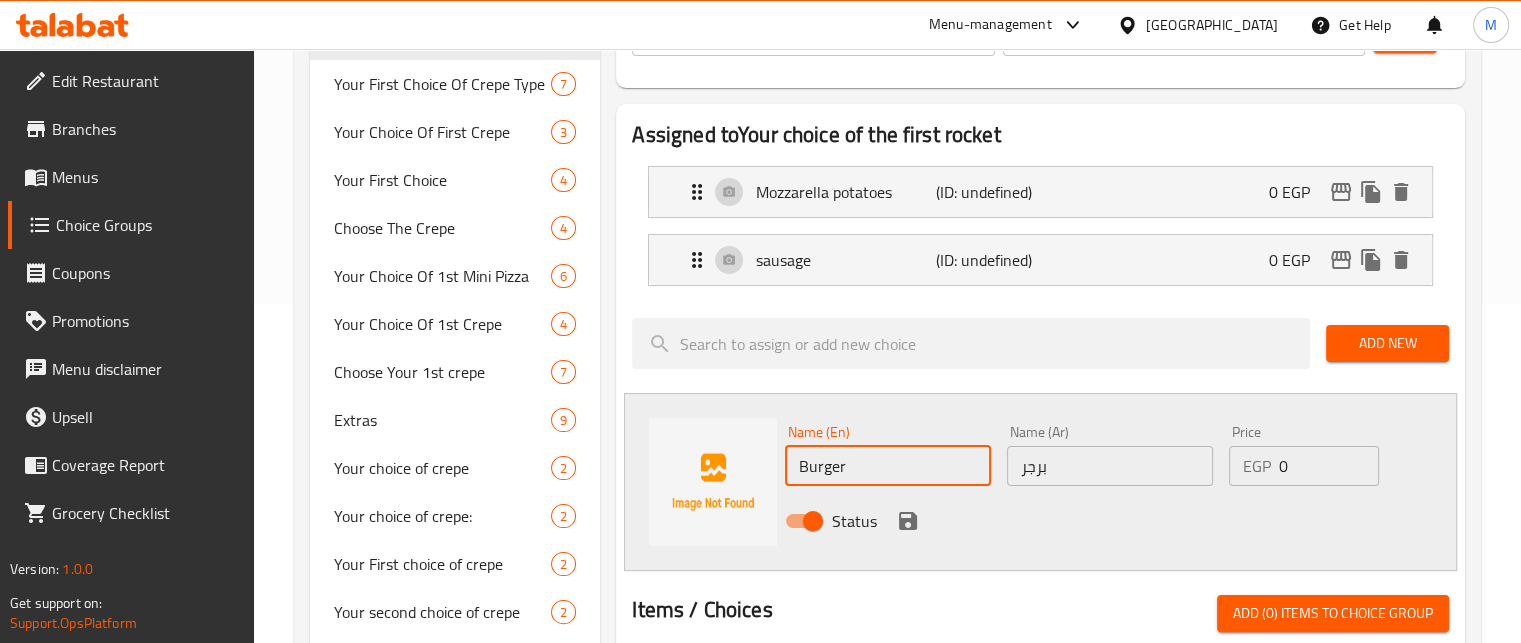 click at bounding box center [1040, 571] 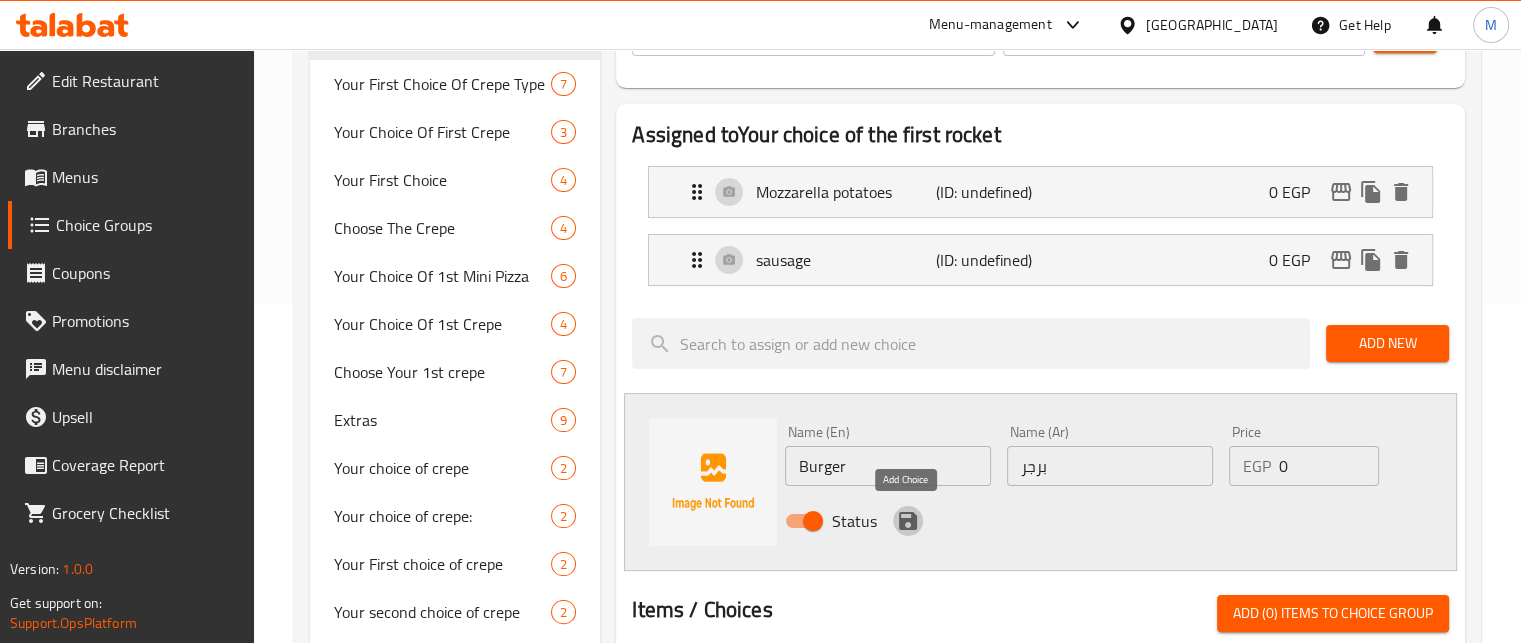click 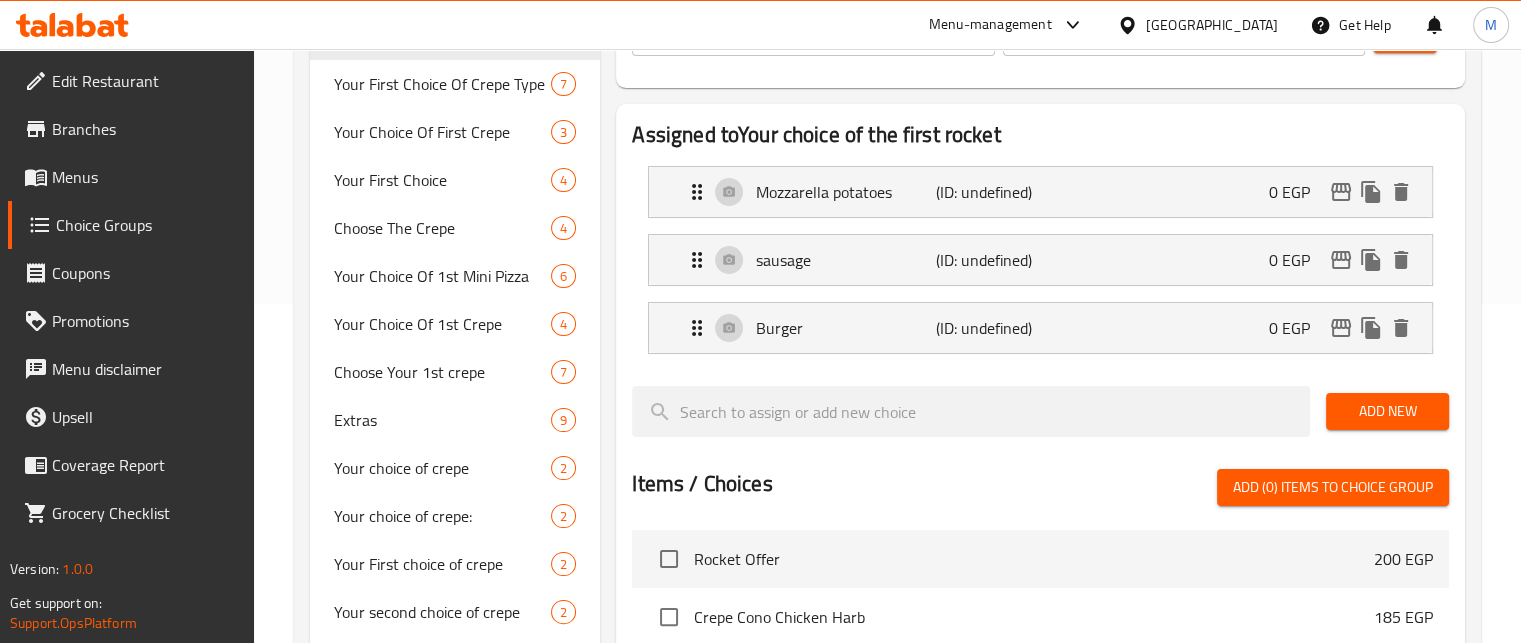 click on "Add New" at bounding box center (1387, 411) 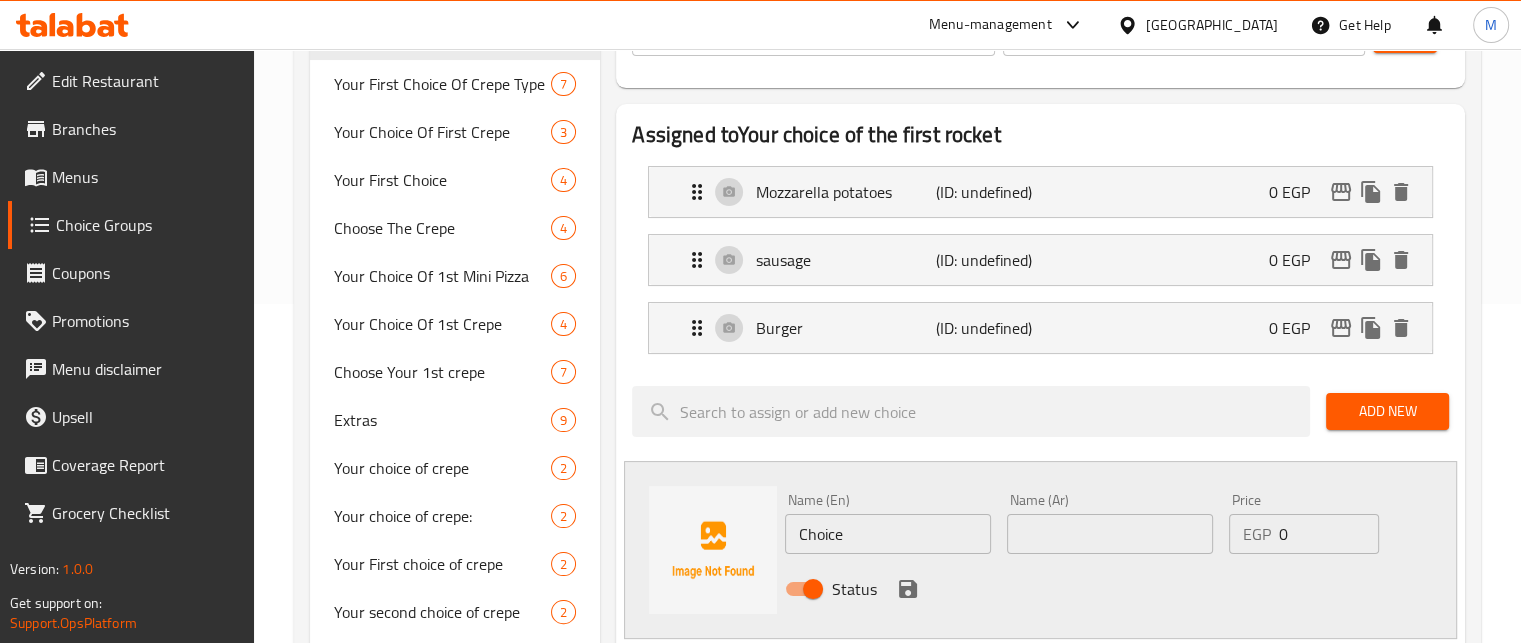 click at bounding box center [1110, 534] 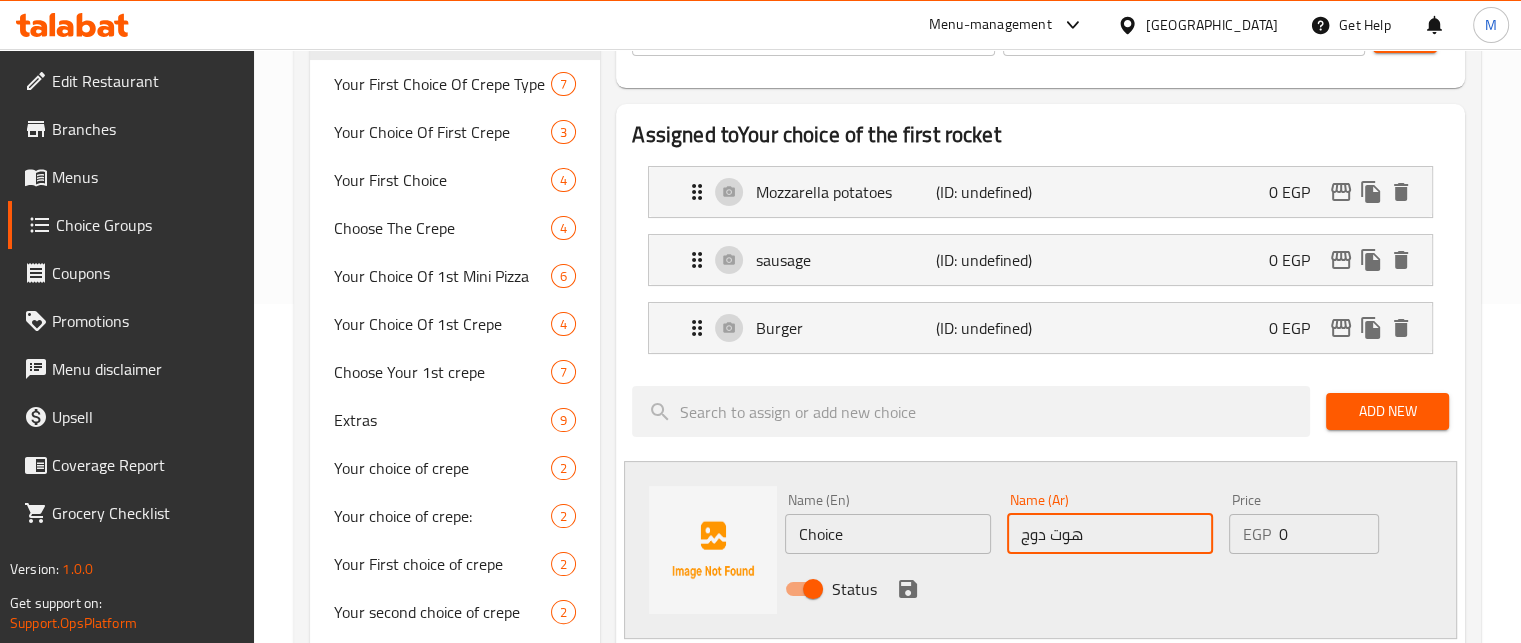 click on "هوت دوج" at bounding box center (1110, 534) 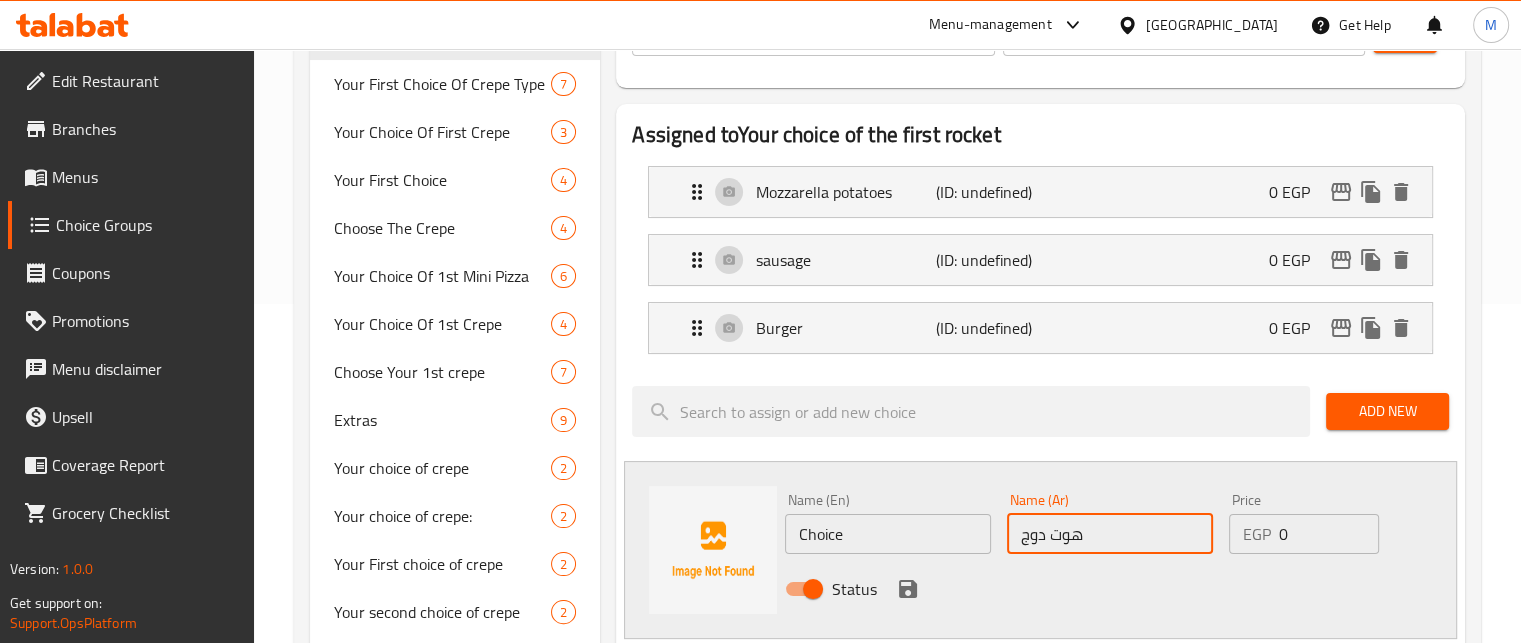 click on "Choice" at bounding box center (888, 534) 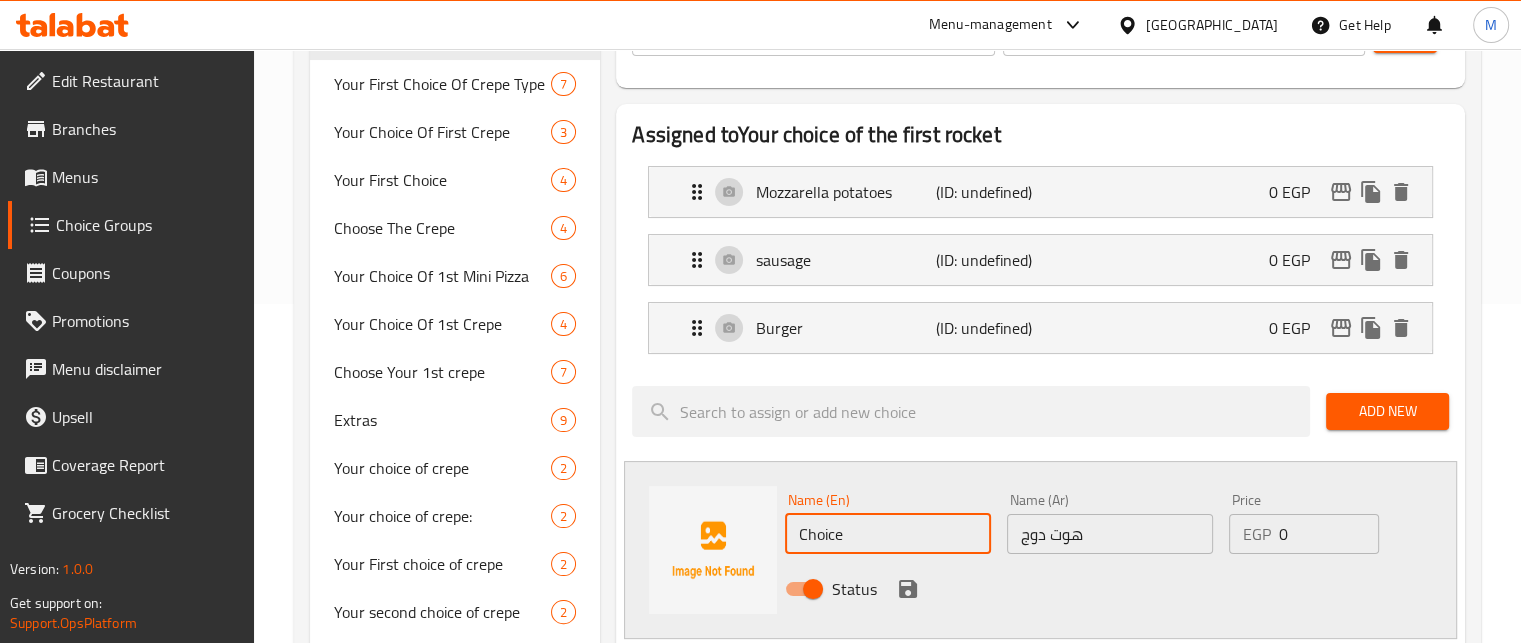 paste on "hot dog" 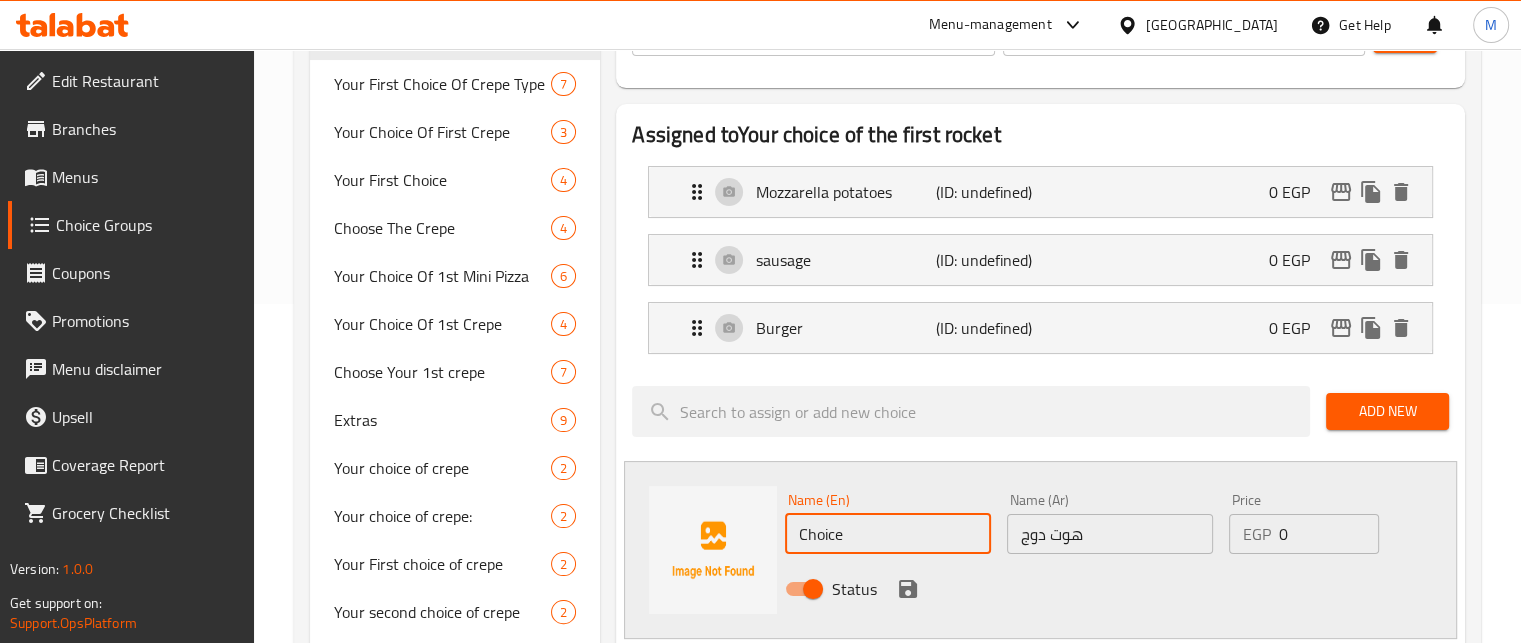 type on "hot dog" 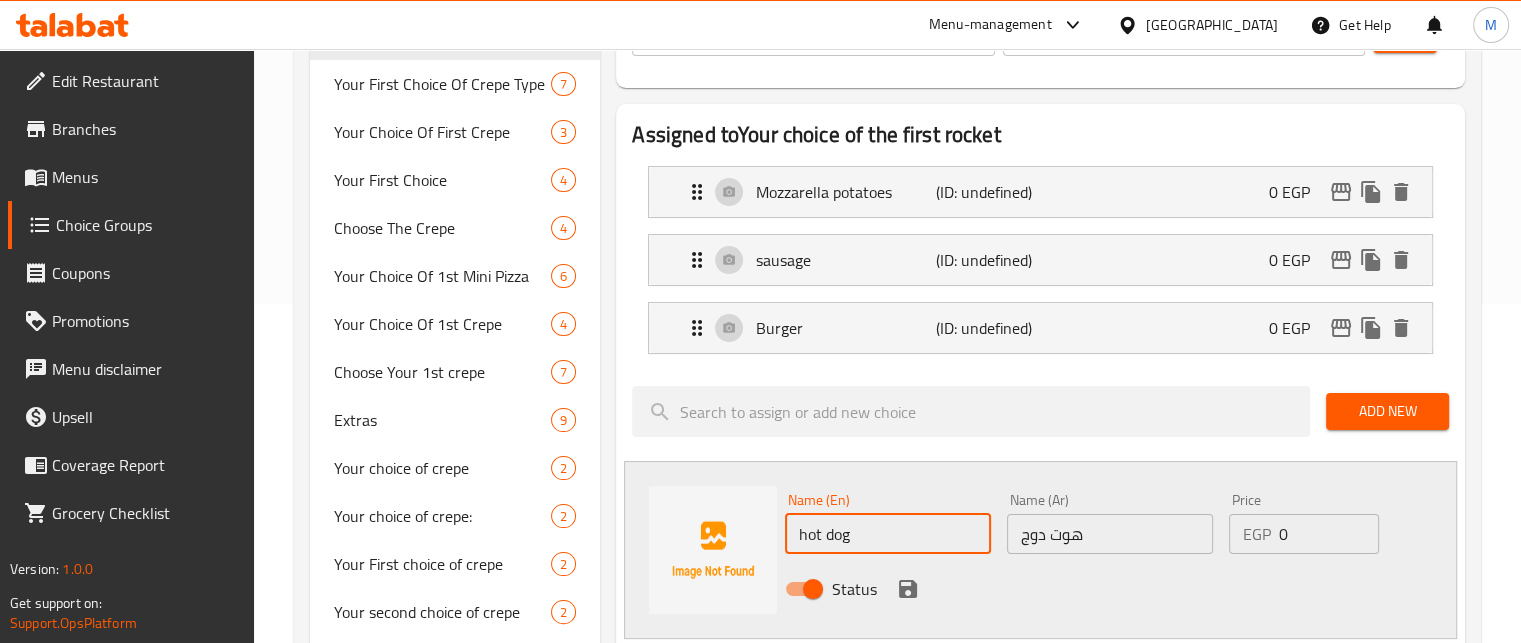 click 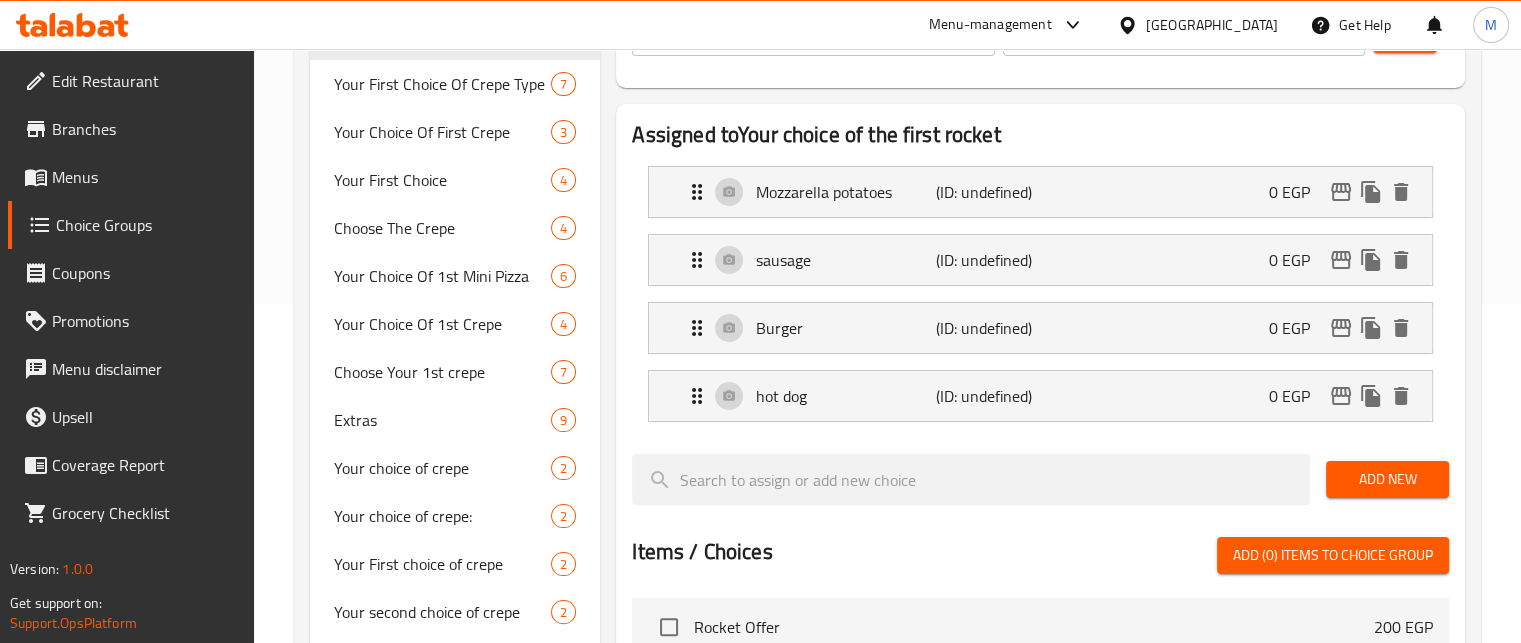 click on "Add New" at bounding box center [1387, 479] 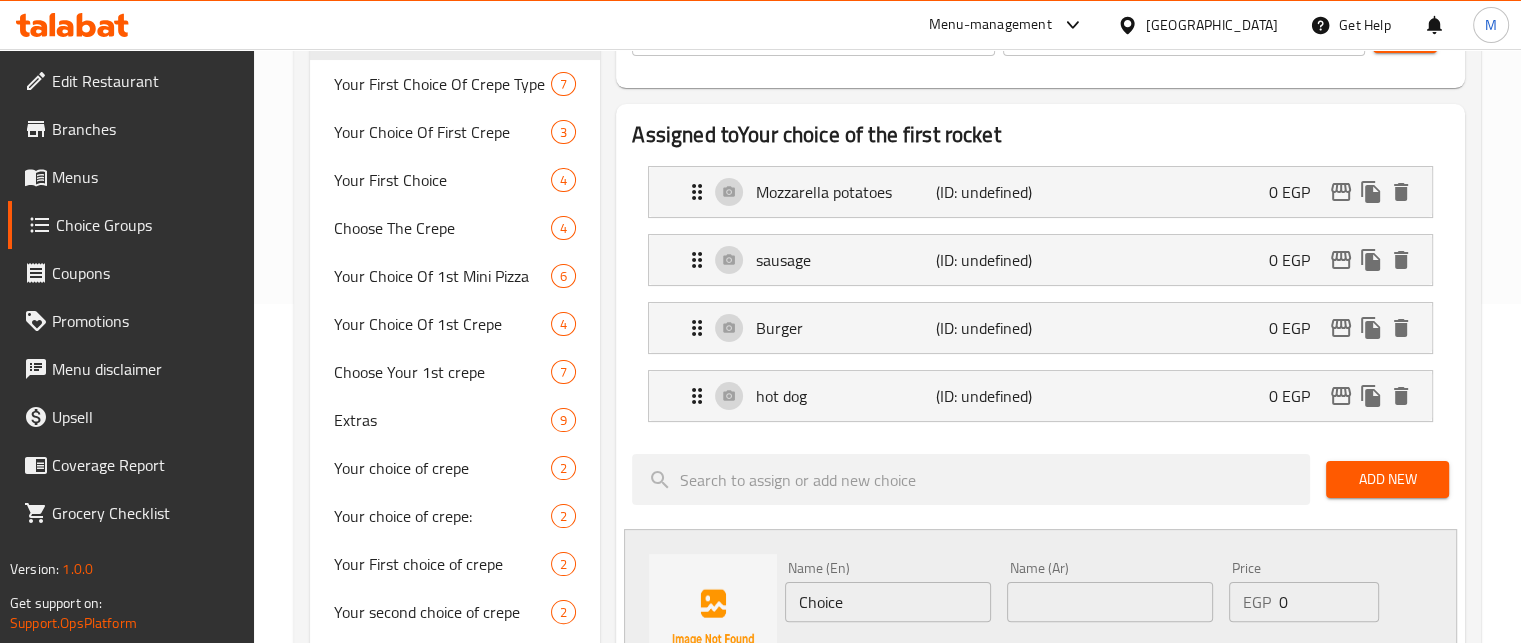 click at bounding box center [1110, 602] 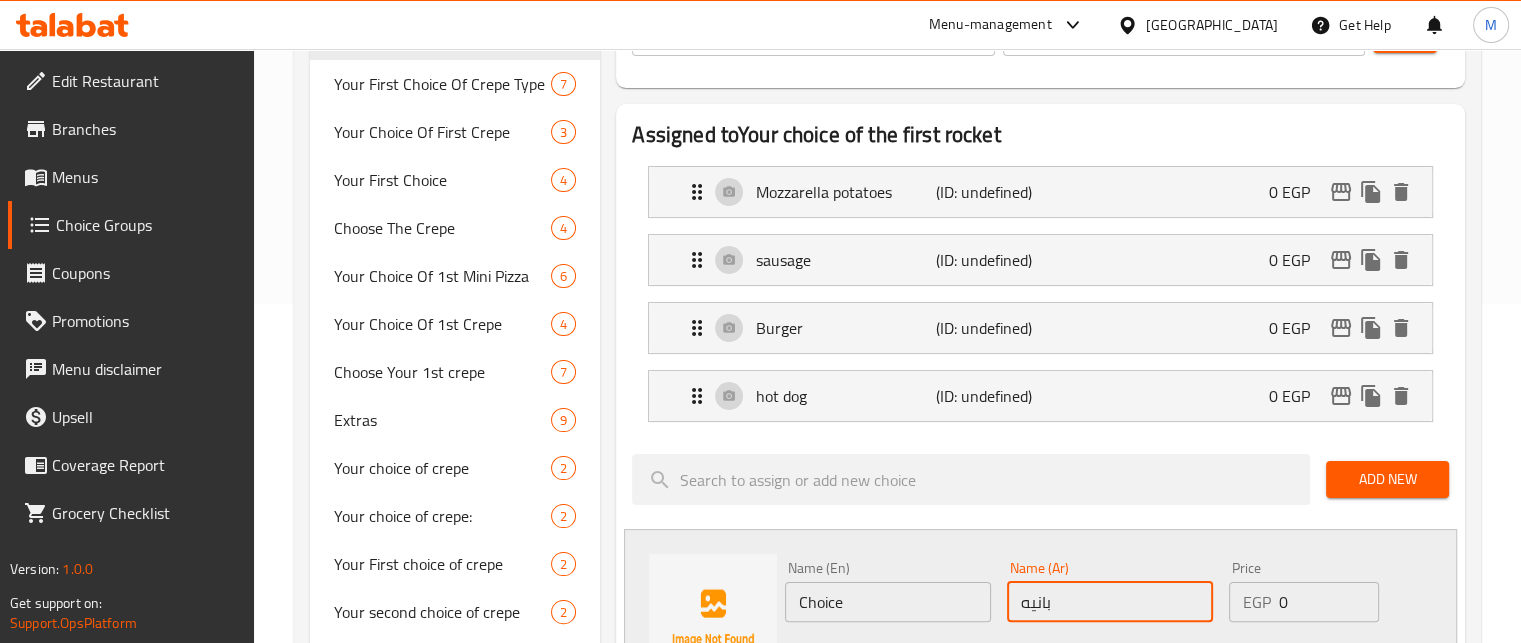 type on "بانيه" 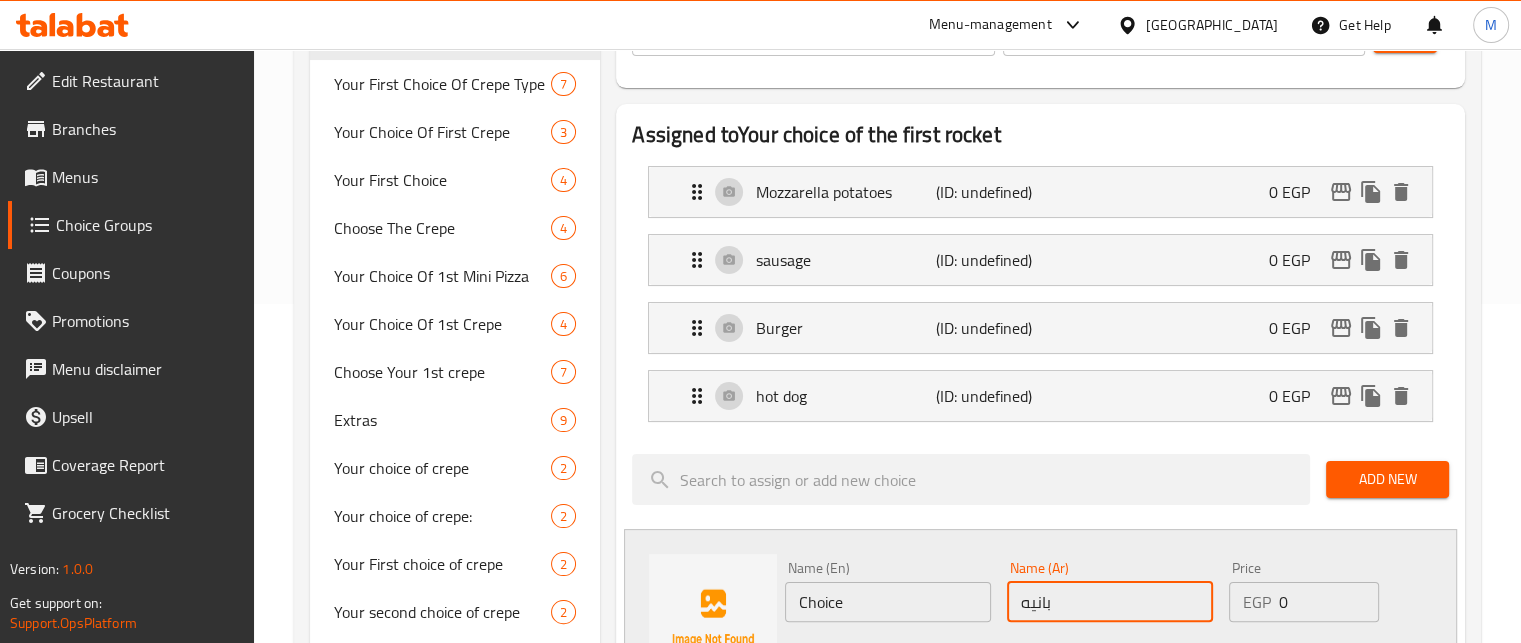 click on "Choice" at bounding box center [888, 602] 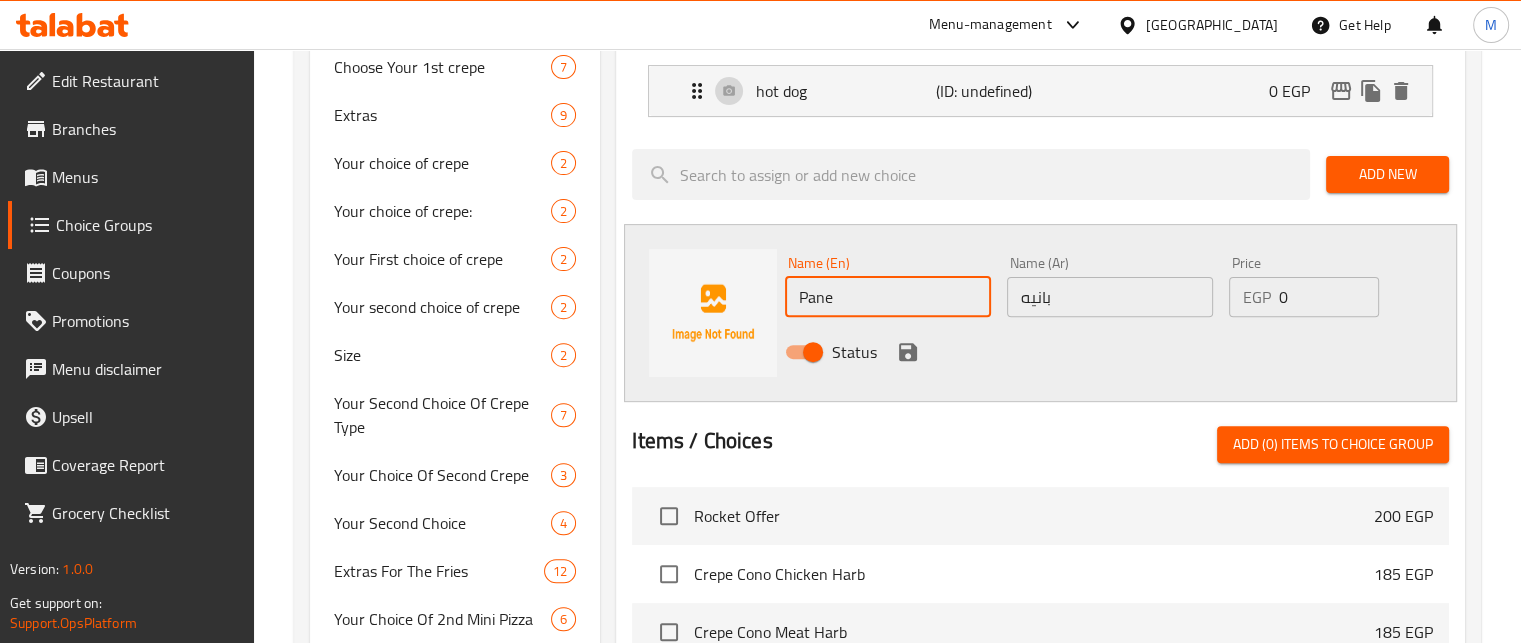 scroll, scrollTop: 652, scrollLeft: 0, axis: vertical 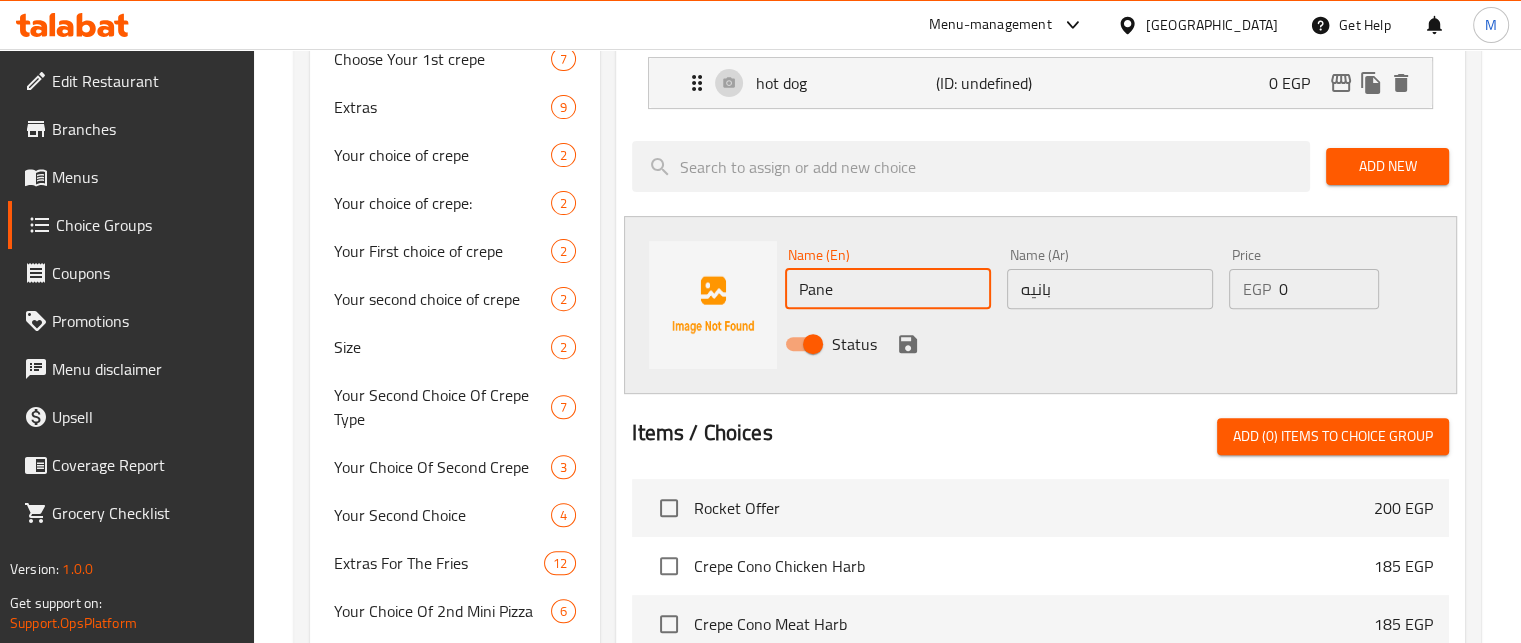 type on "Pane" 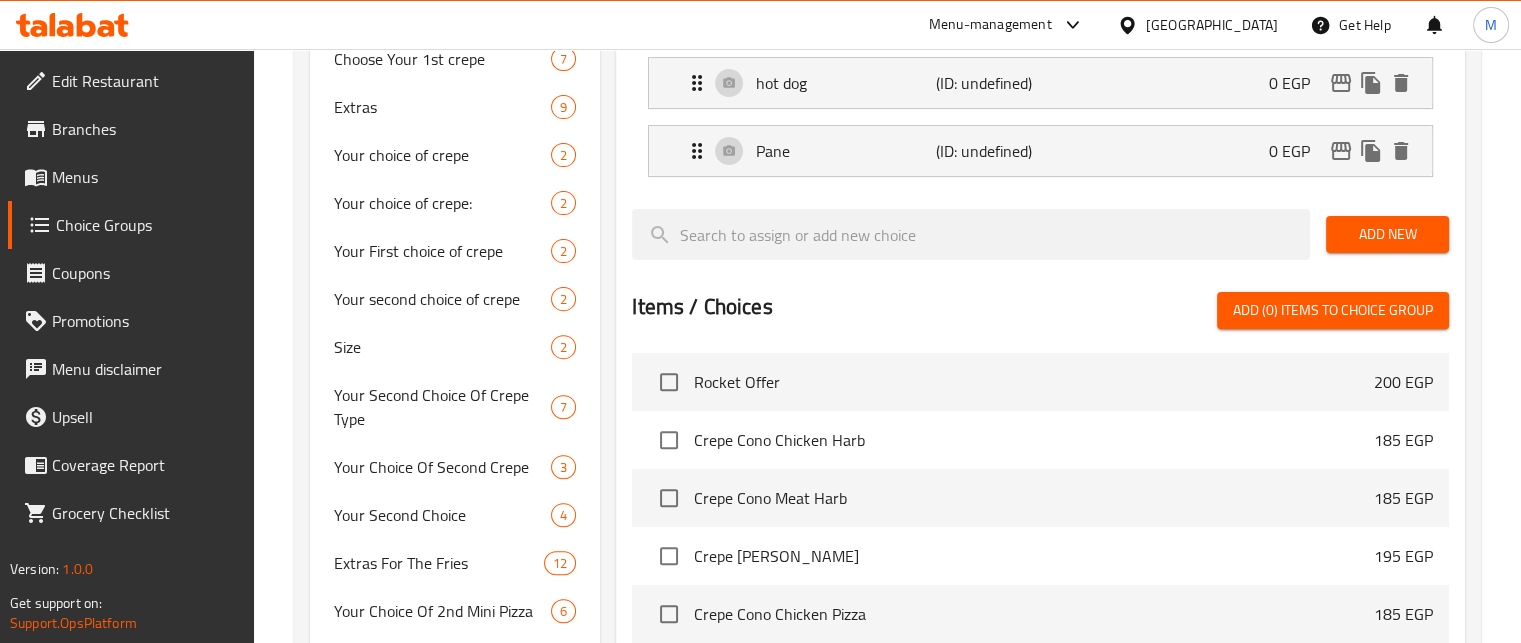 click on "Add New" at bounding box center (1387, 234) 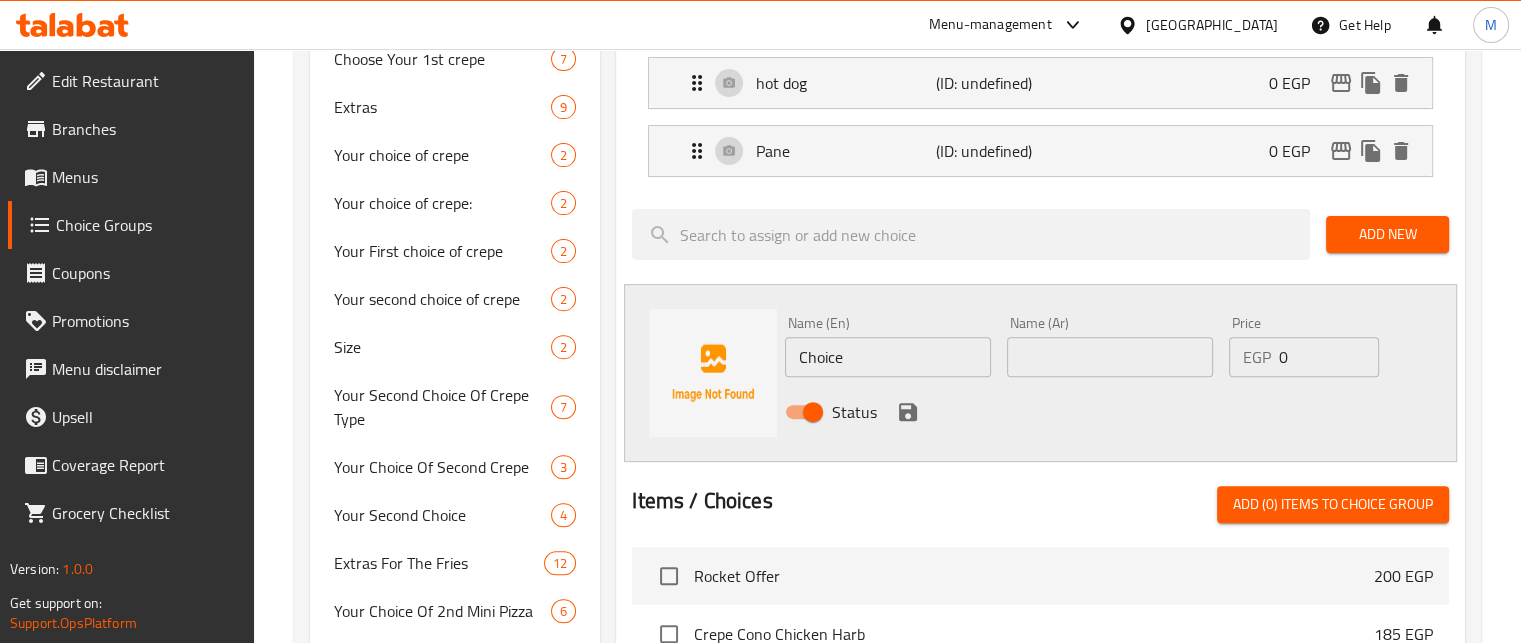 click at bounding box center [1110, 357] 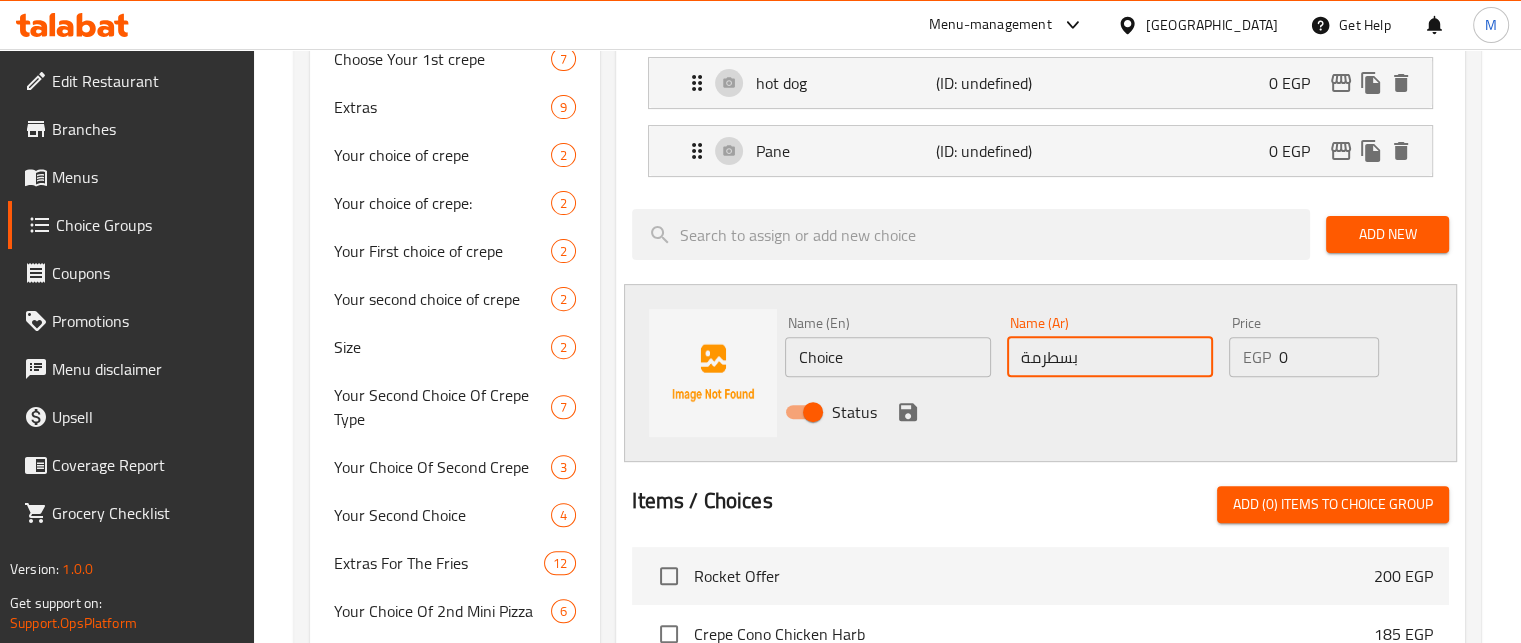 click on "بسطرمة" at bounding box center (1110, 357) 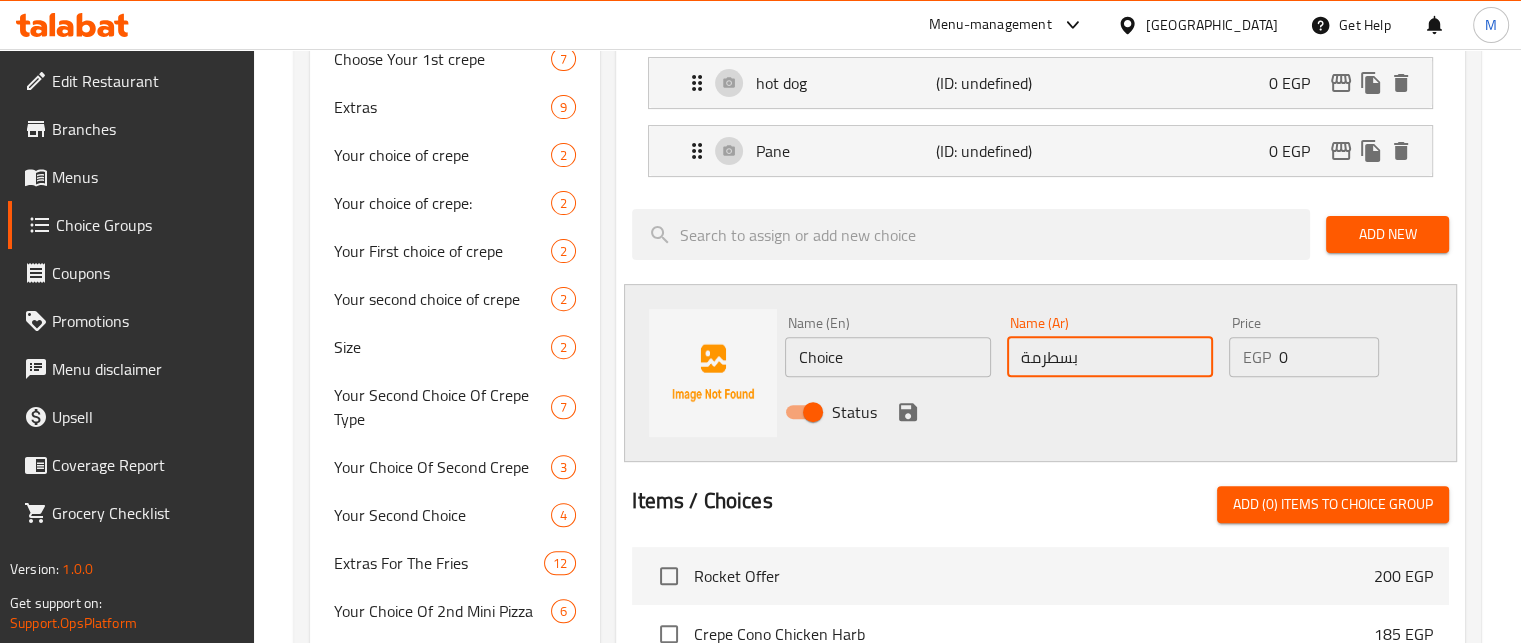 click on "بسطرمة" at bounding box center (1110, 357) 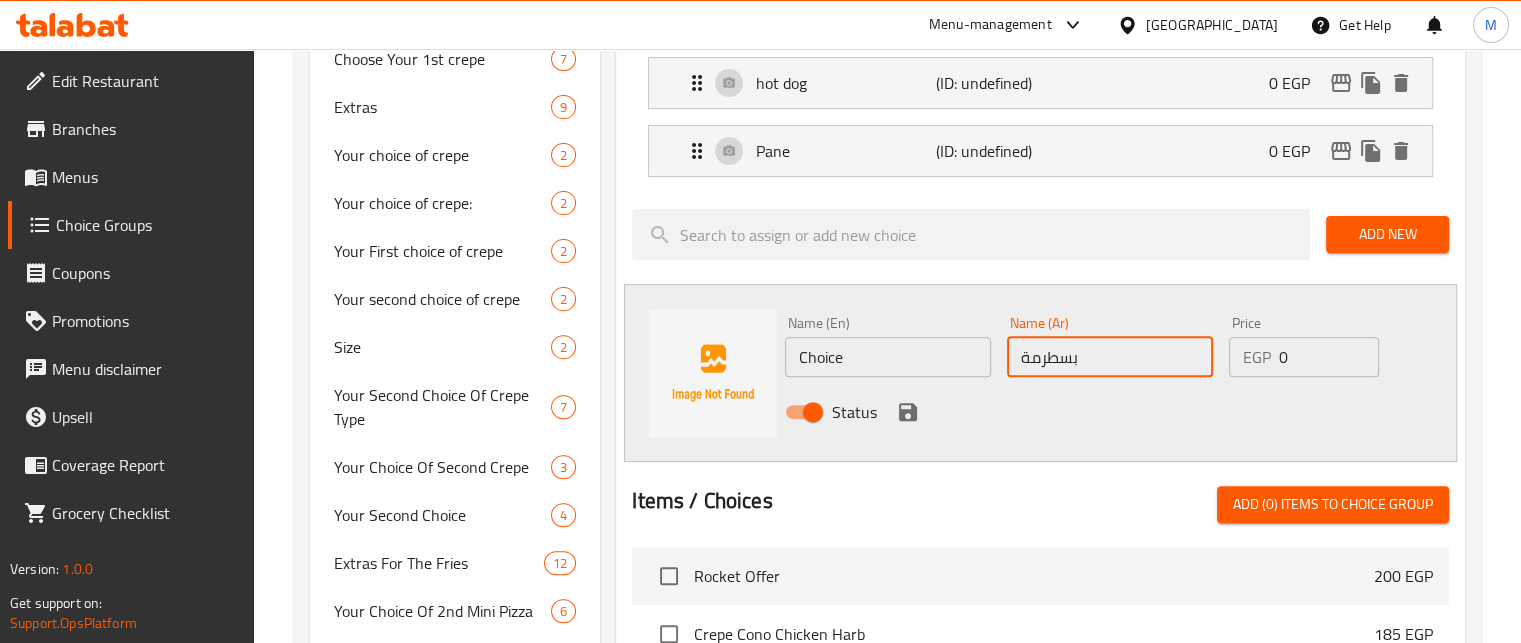 type on "بسطرمة" 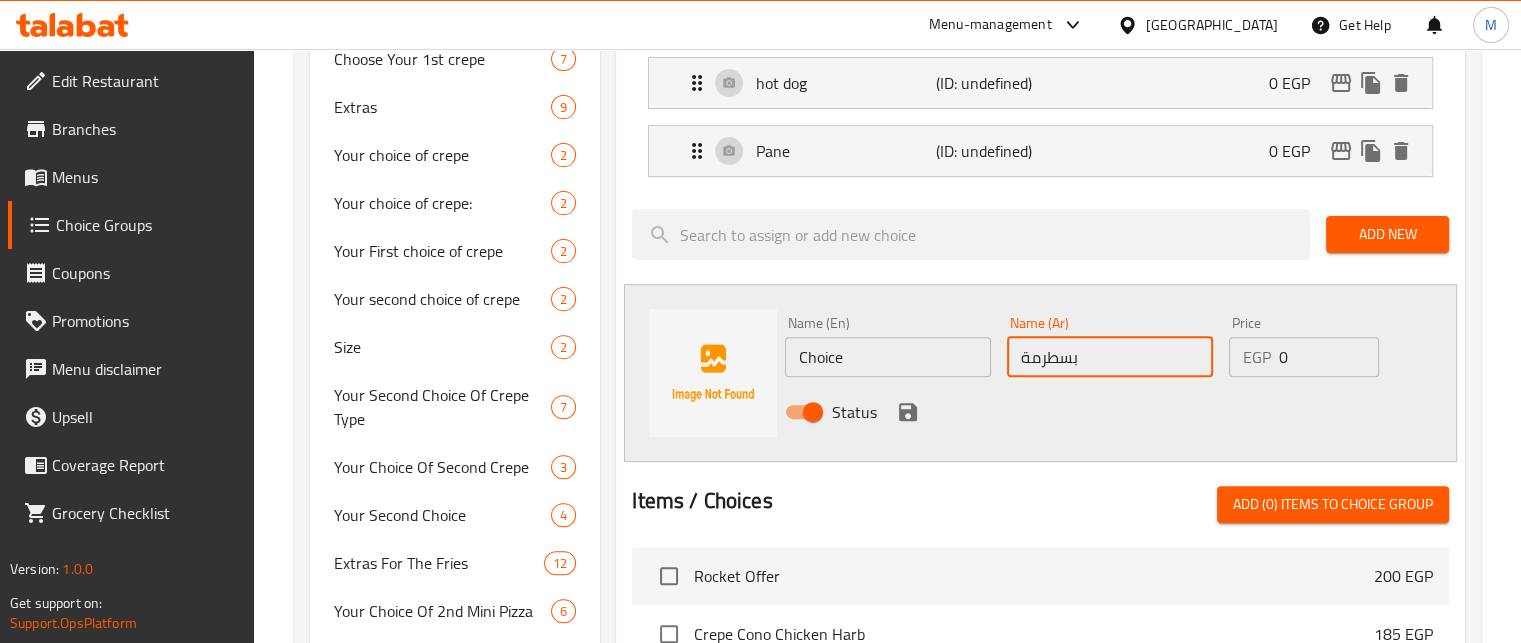 click on "Choice" at bounding box center (888, 357) 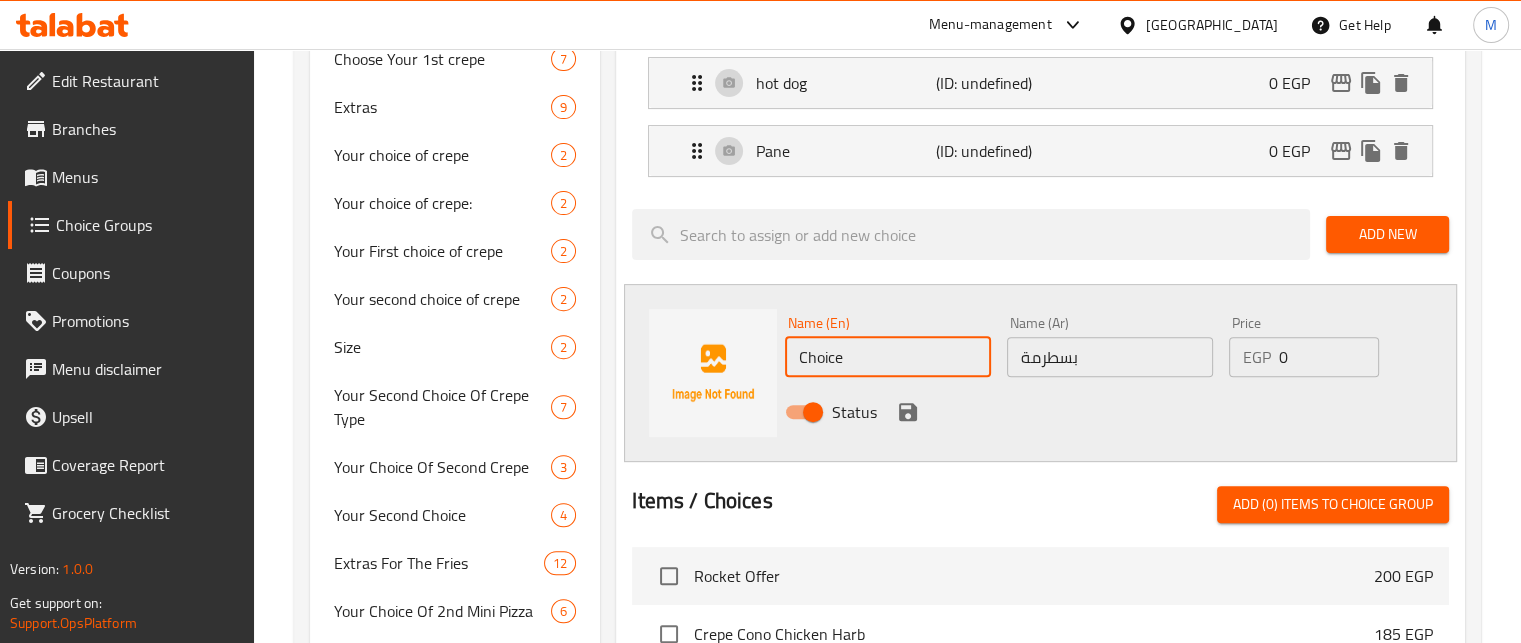 paste on "Pastrami" 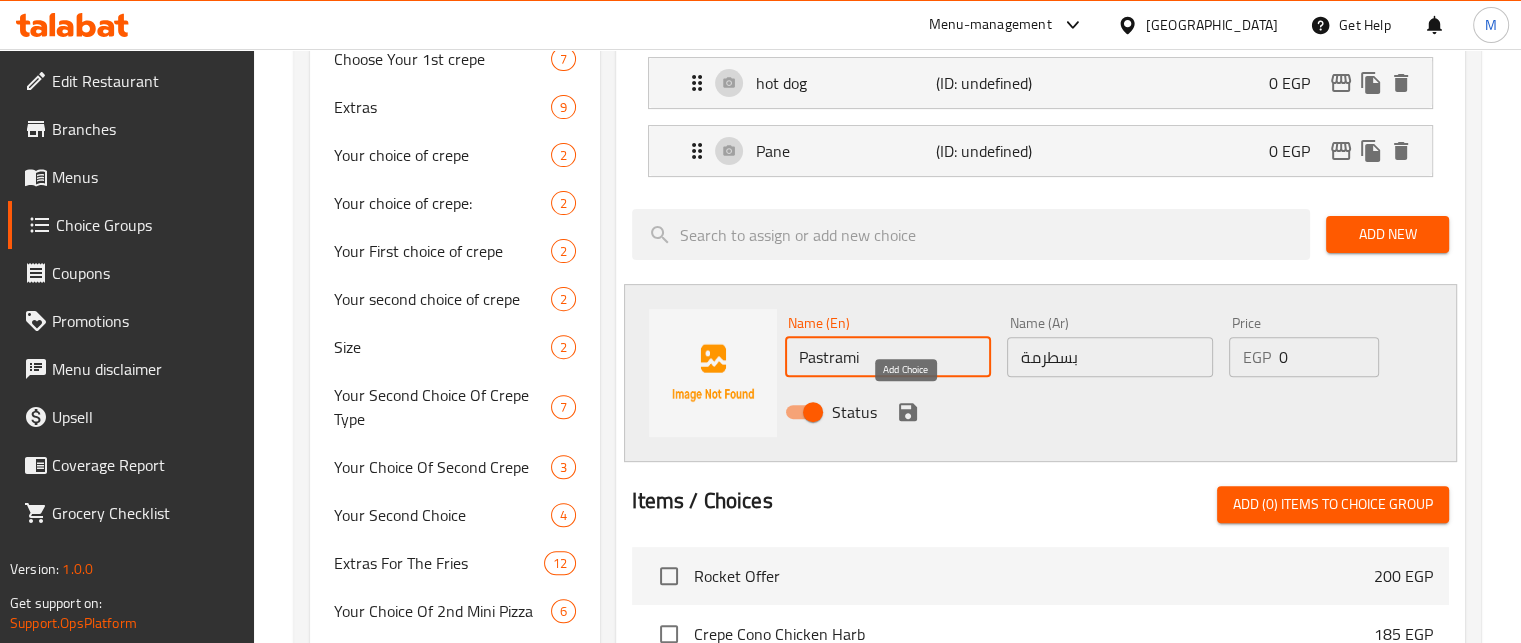 type on "Pastrami" 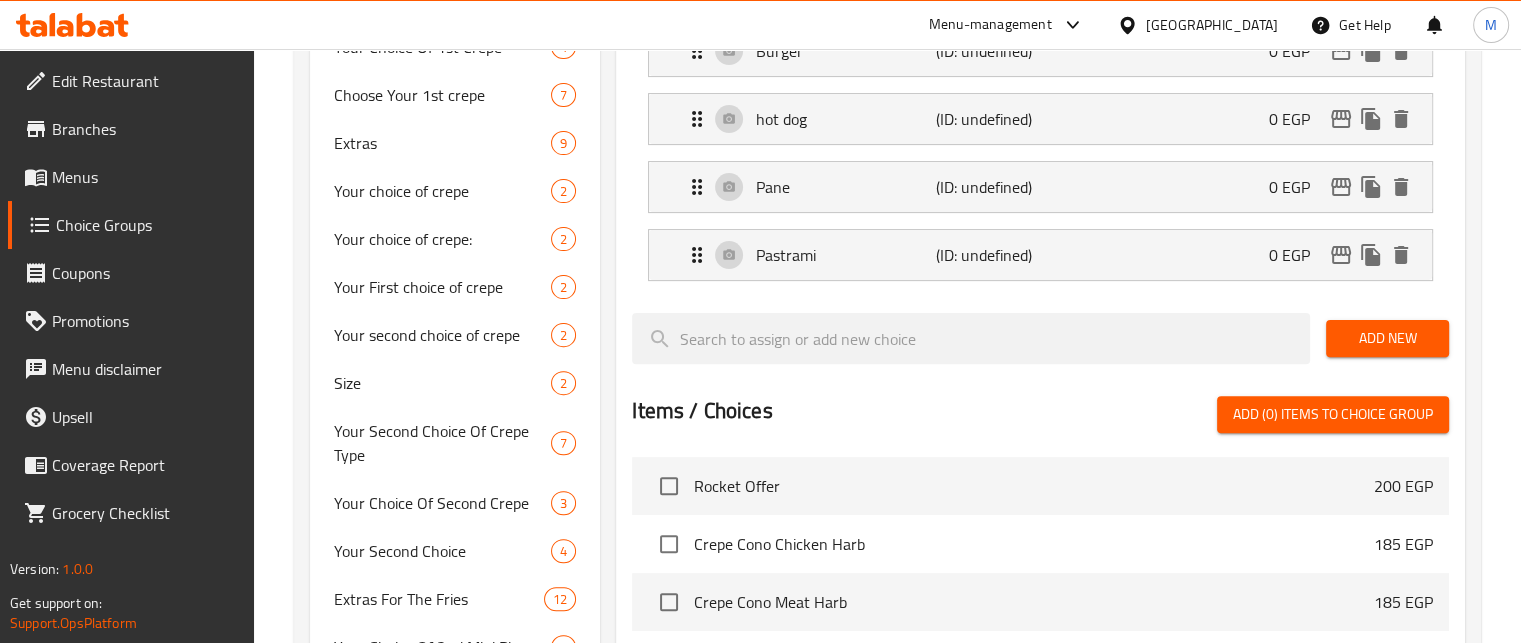 scroll, scrollTop: 89, scrollLeft: 0, axis: vertical 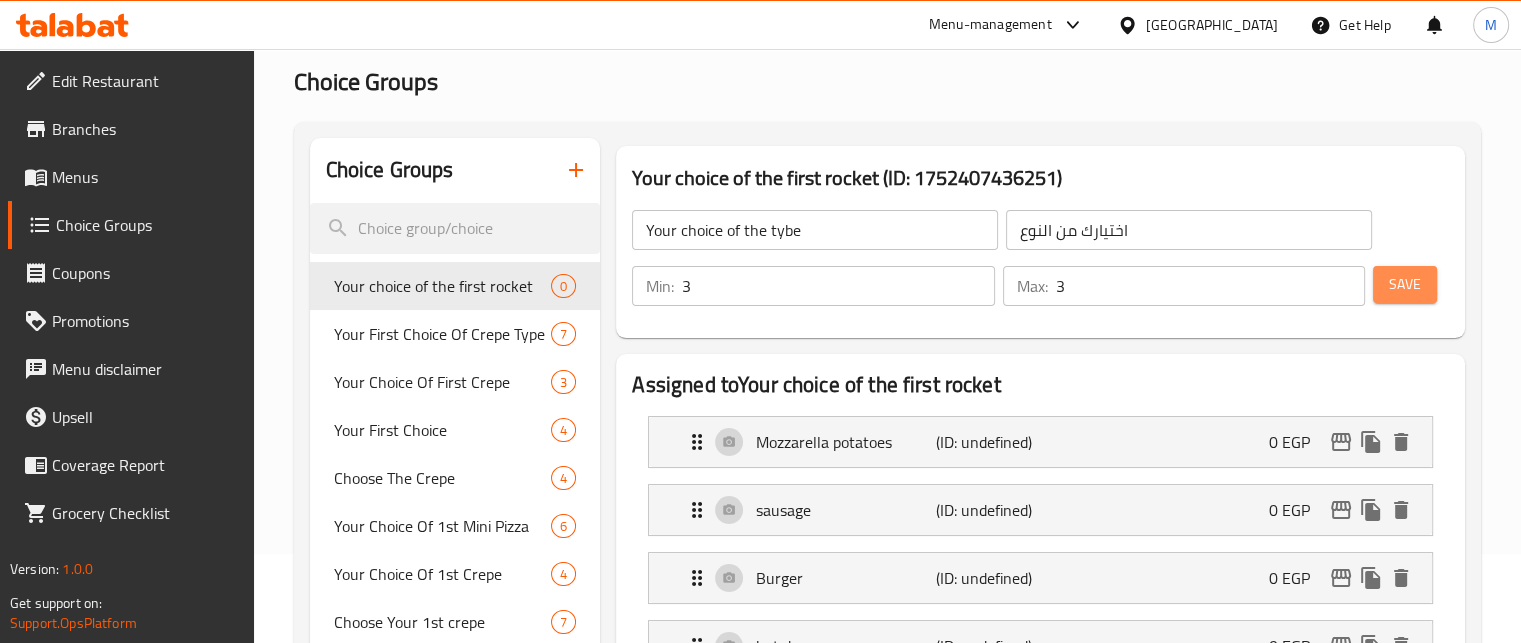 click on "Save" at bounding box center [1405, 284] 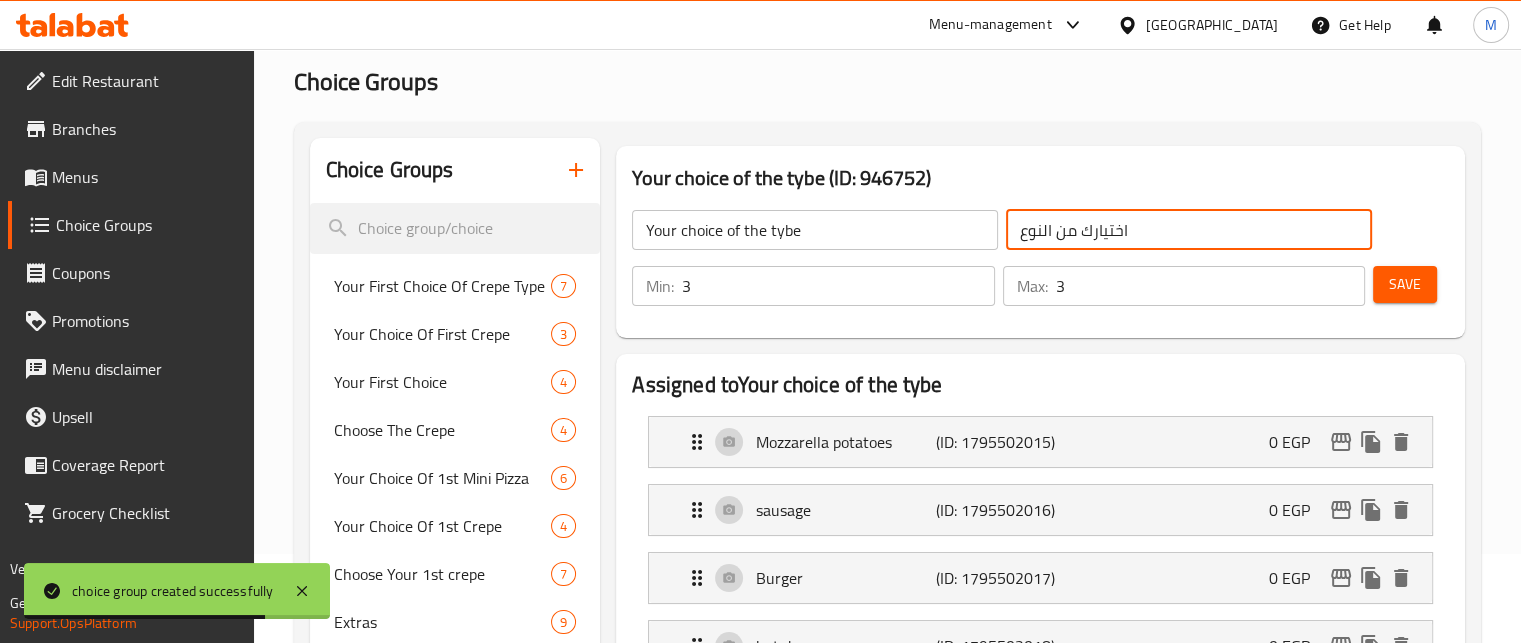 click on "اختيارك من النوع" 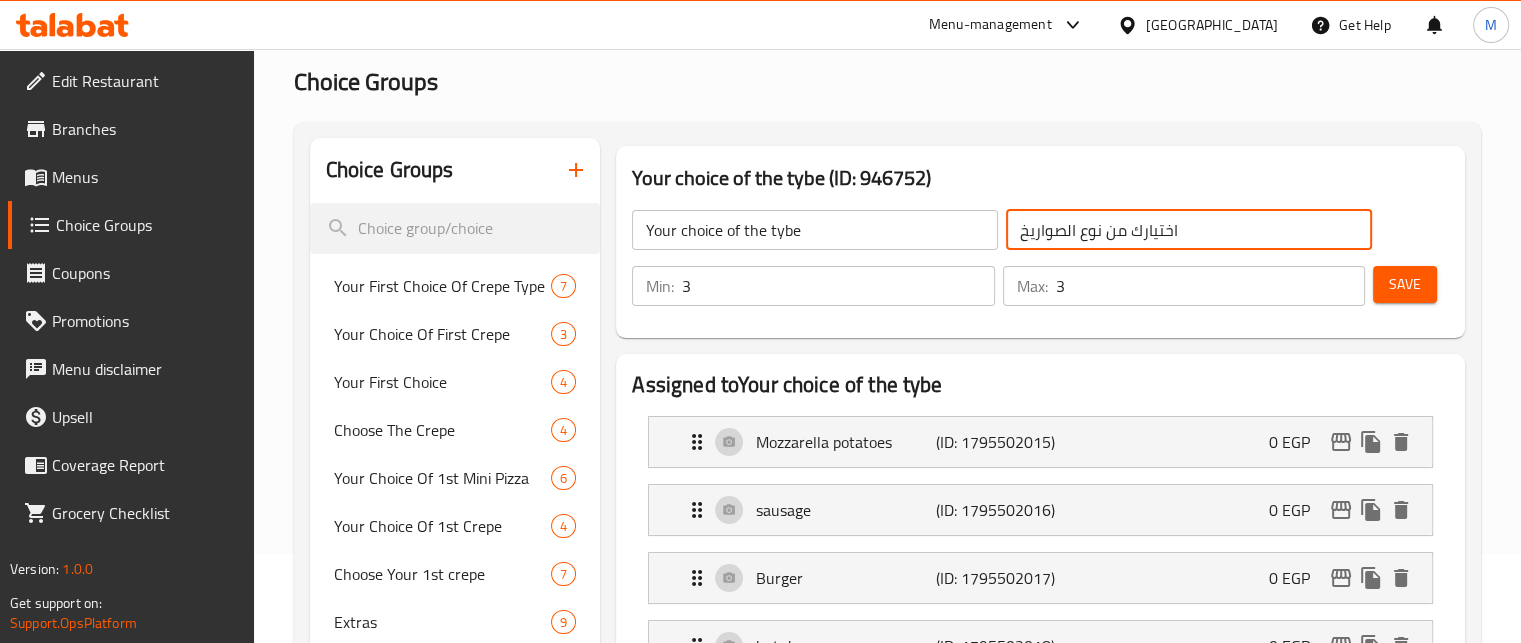 type on "اختيارك من نوع الصواريخ" 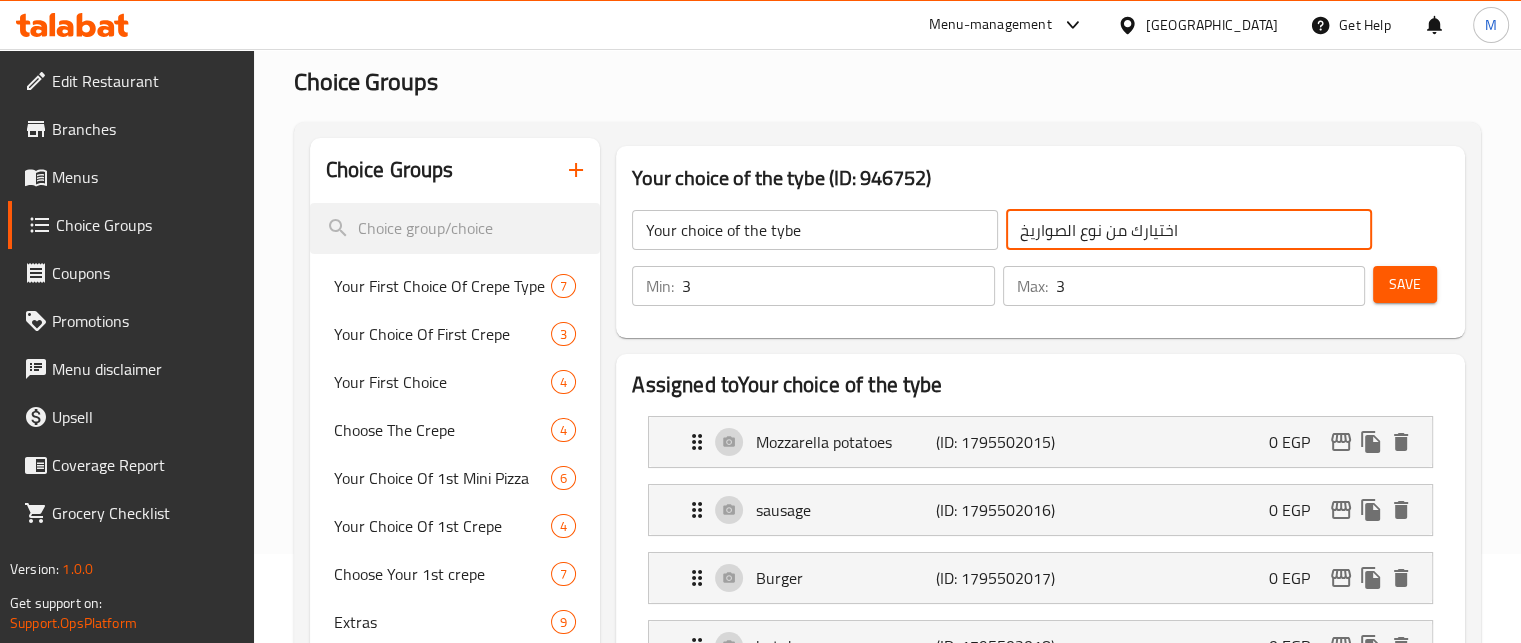 click on "Your choice of the tybe" 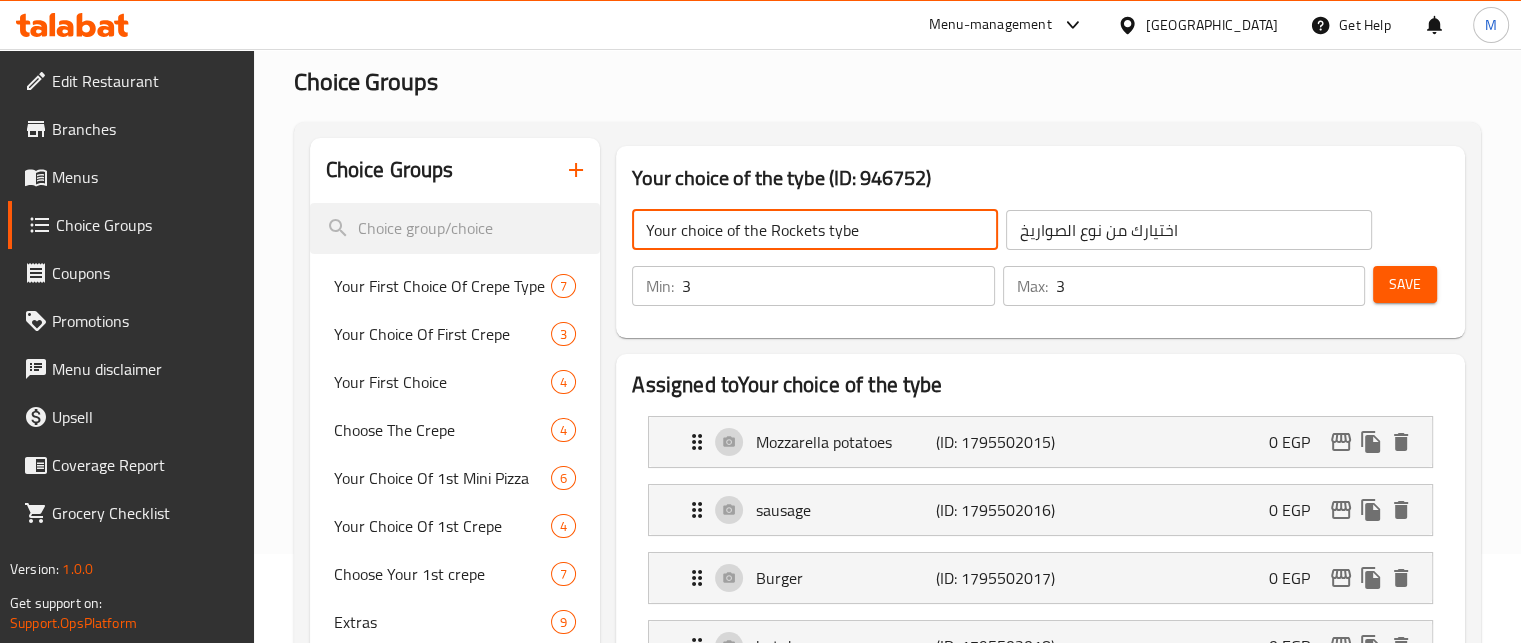 type on "Your choice of the Rockets tybe" 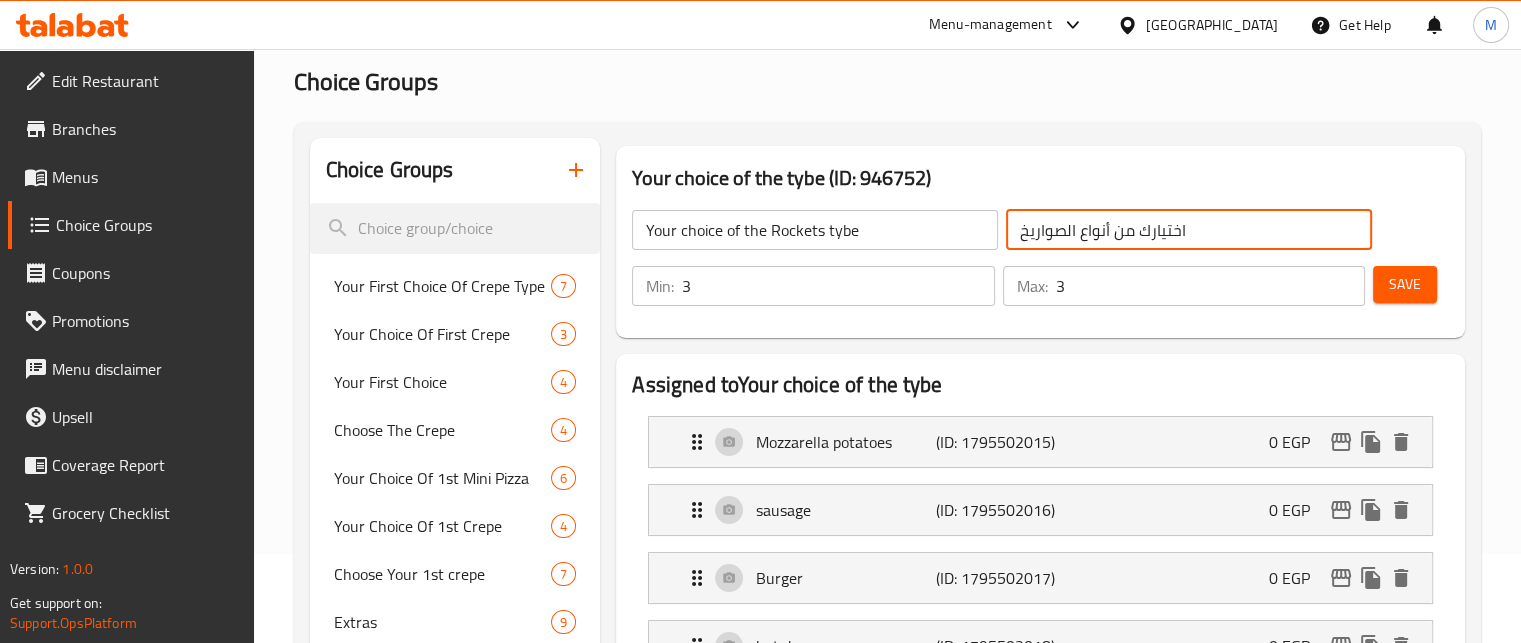 type on "اختيارك من أنواع الصواريخ" 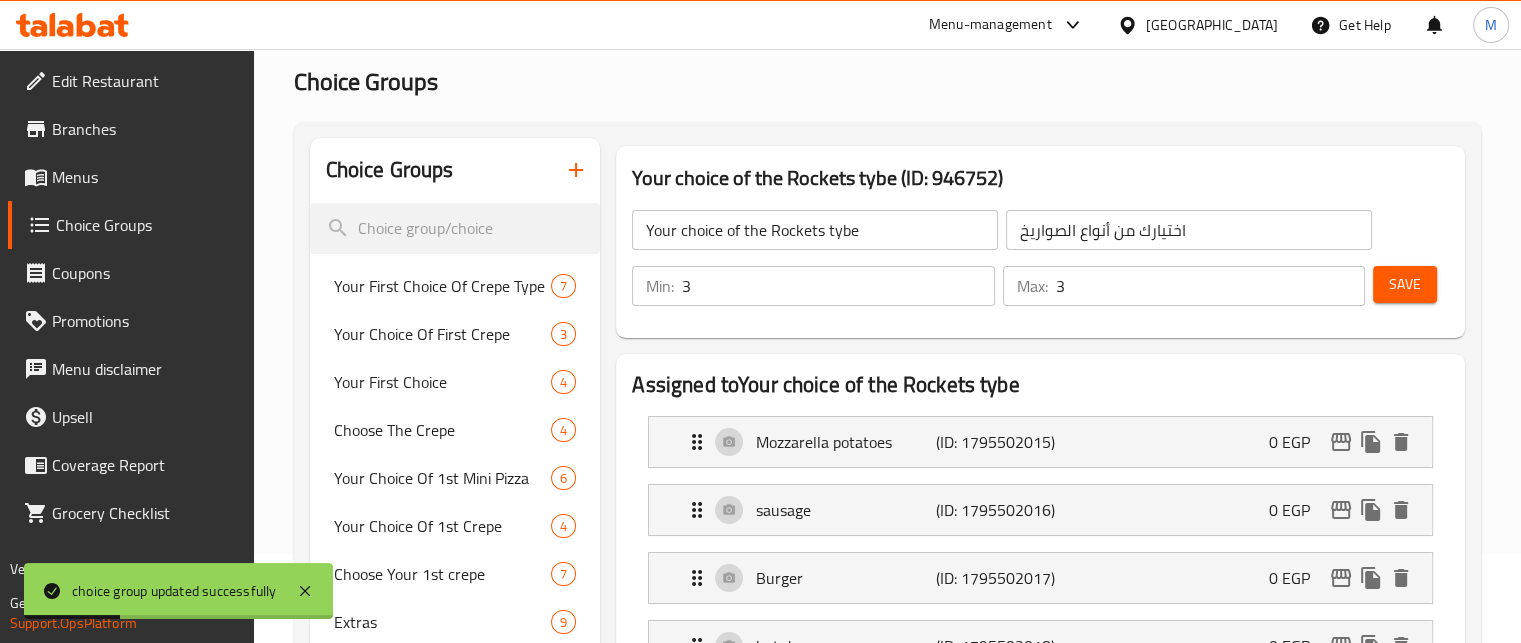click on "Menu-management" at bounding box center [990, 25] 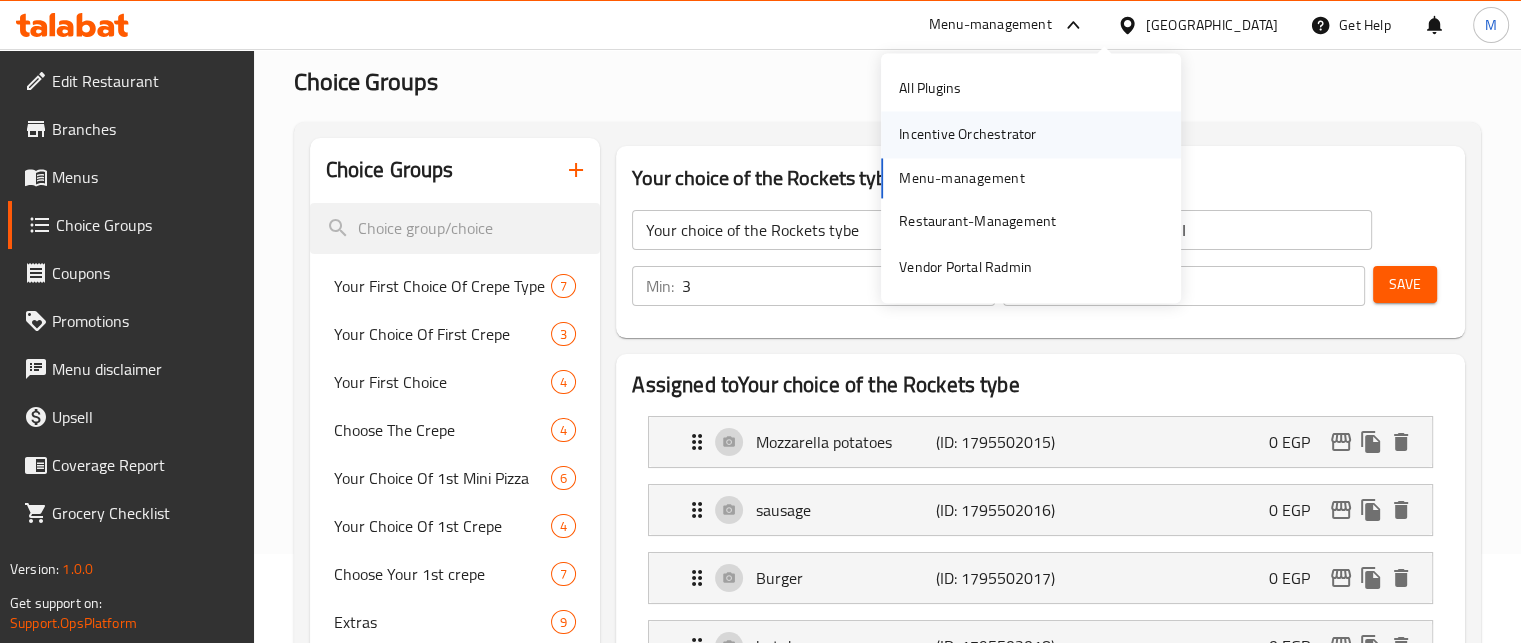 click on "Incentive Orchestrator" at bounding box center (967, 135) 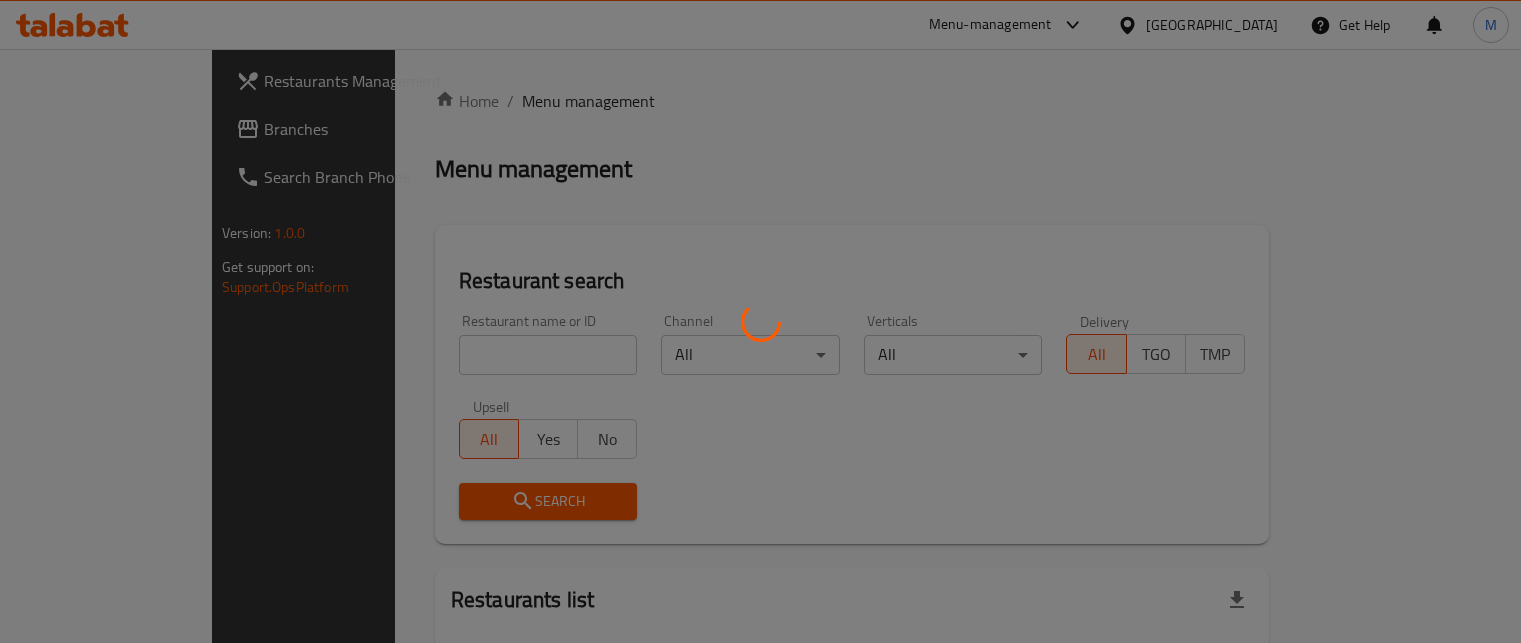 scroll, scrollTop: 0, scrollLeft: 0, axis: both 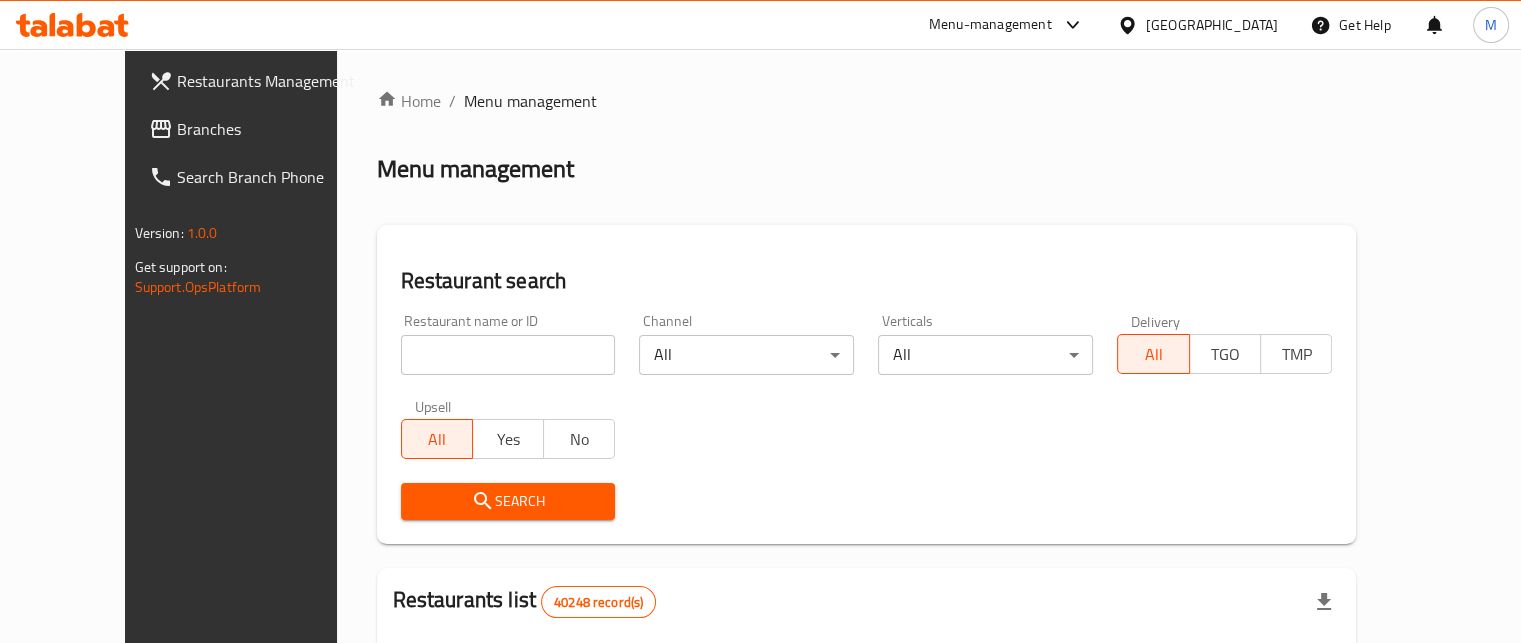 click at bounding box center (508, 355) 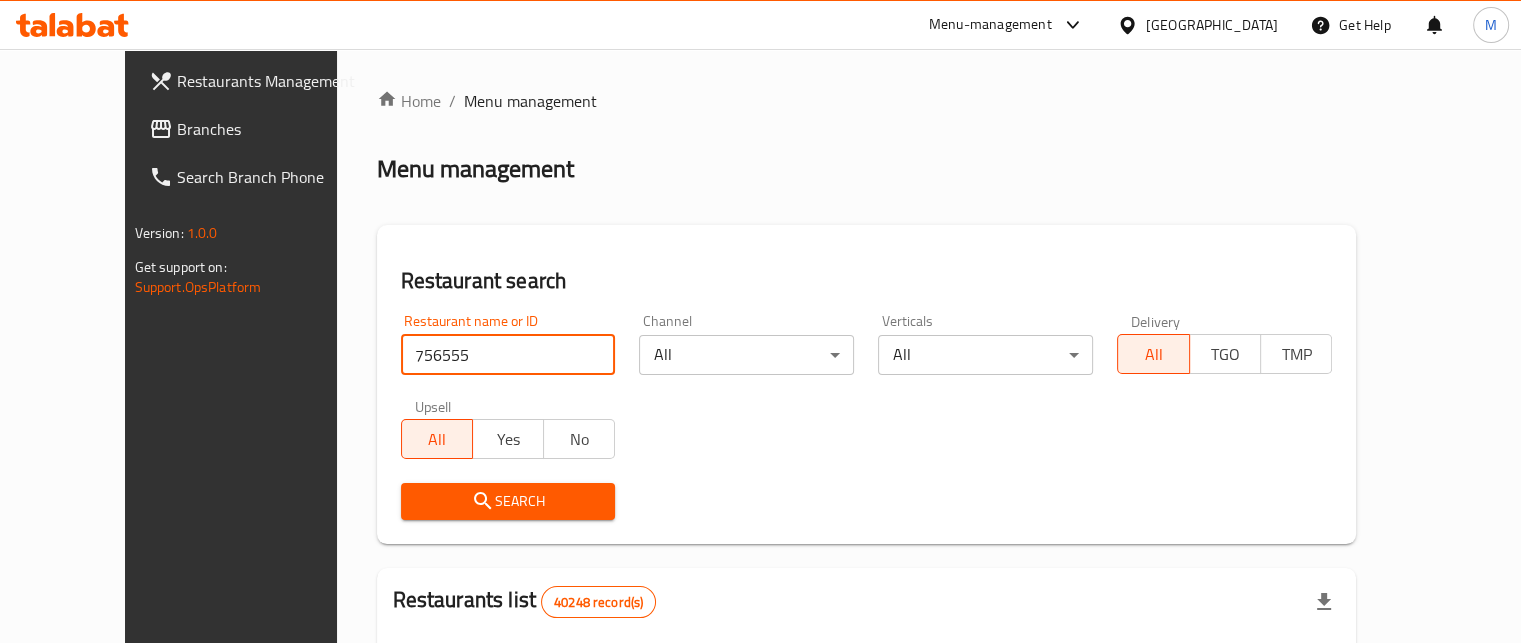 click on "Search" at bounding box center [508, 501] 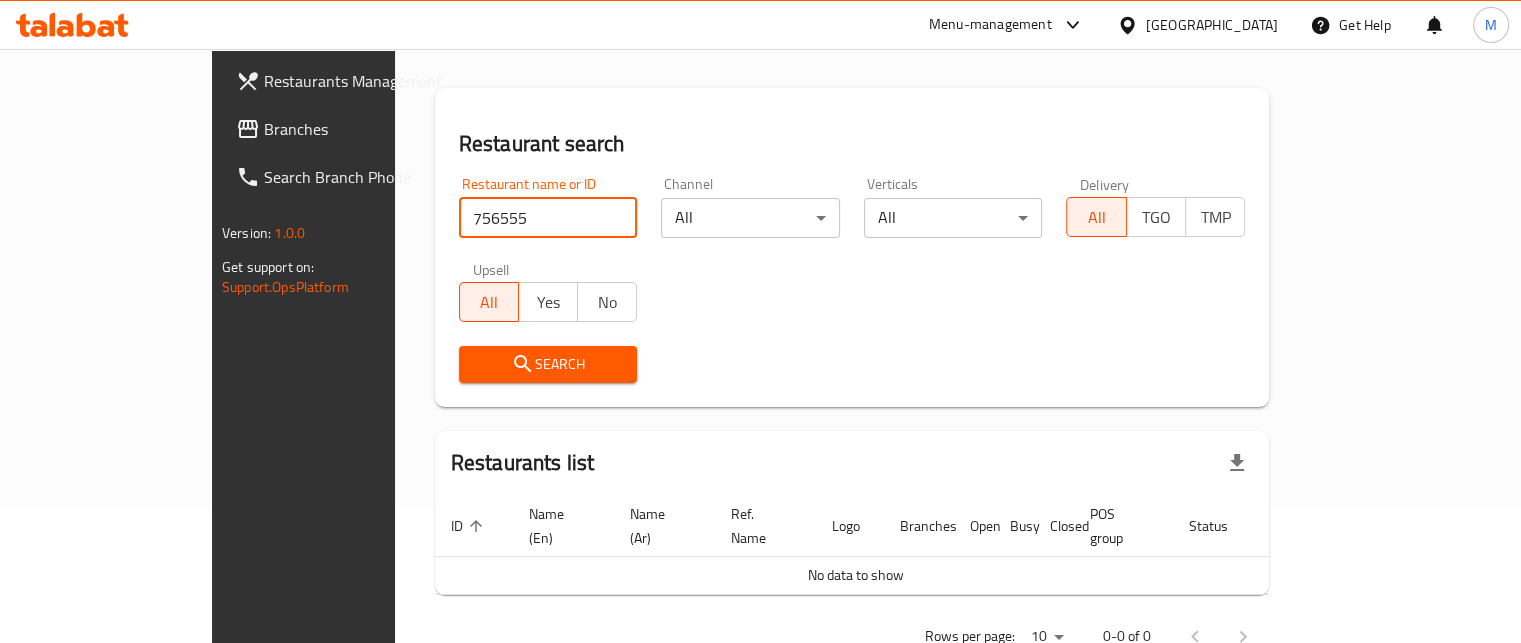 scroll, scrollTop: 173, scrollLeft: 0, axis: vertical 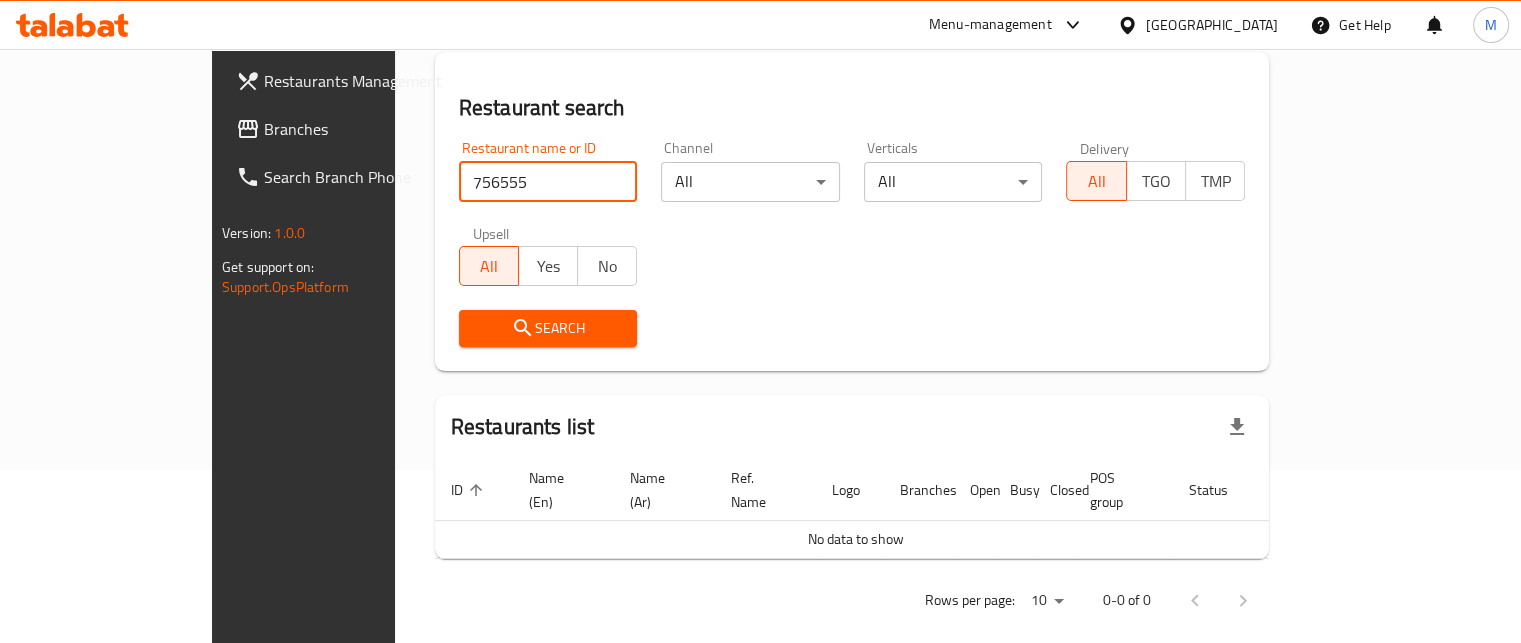 click on "756555" at bounding box center [548, 182] 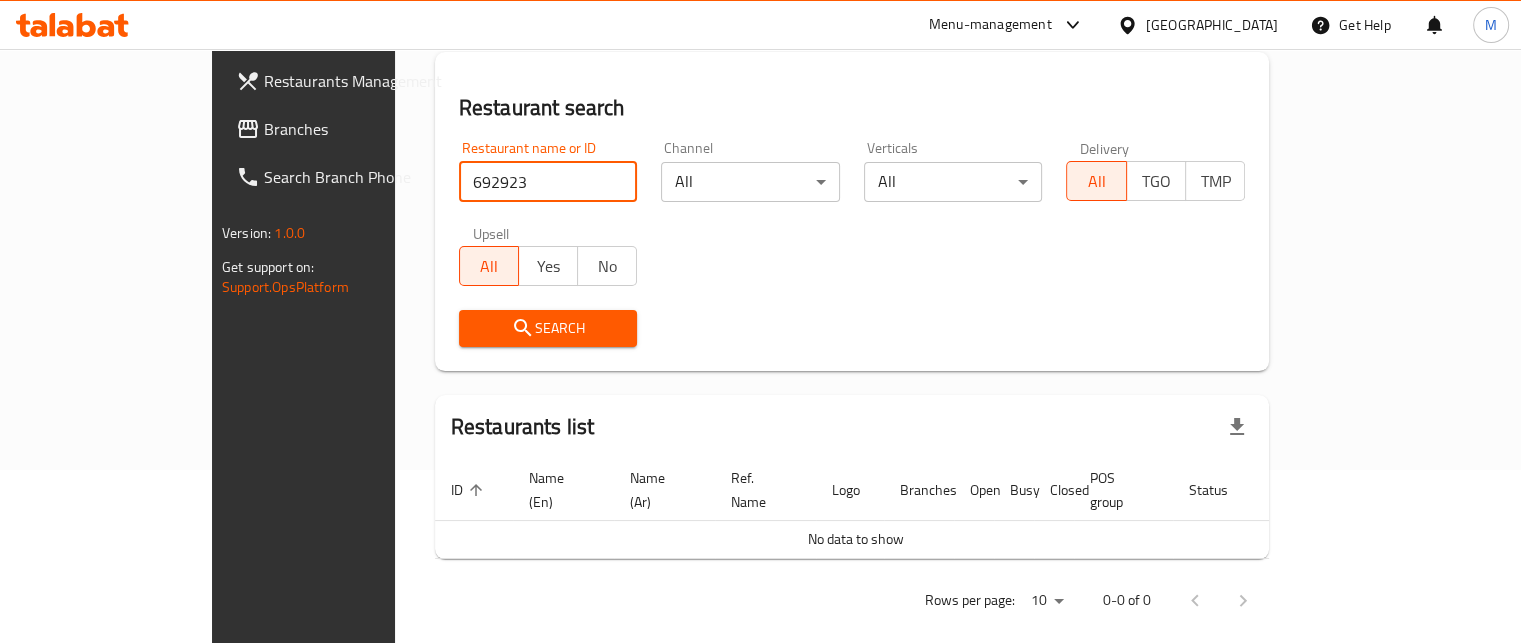 type on "692923" 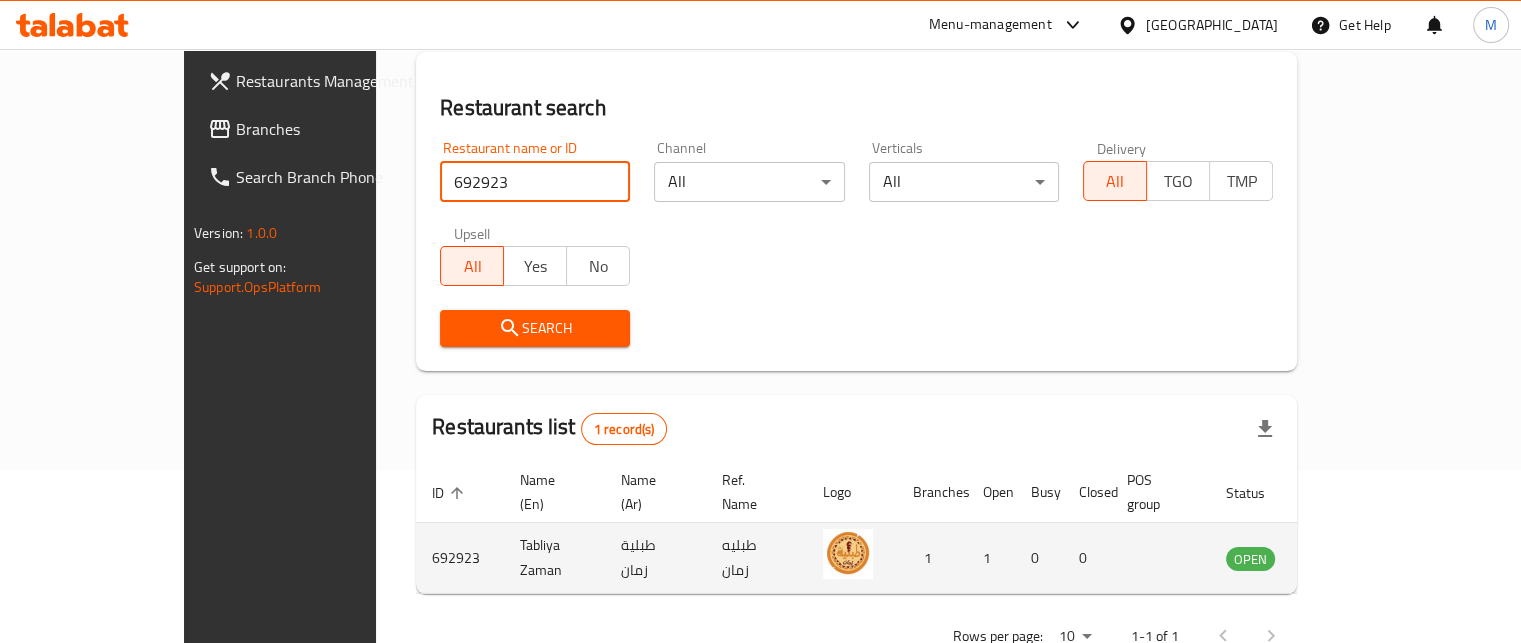 click 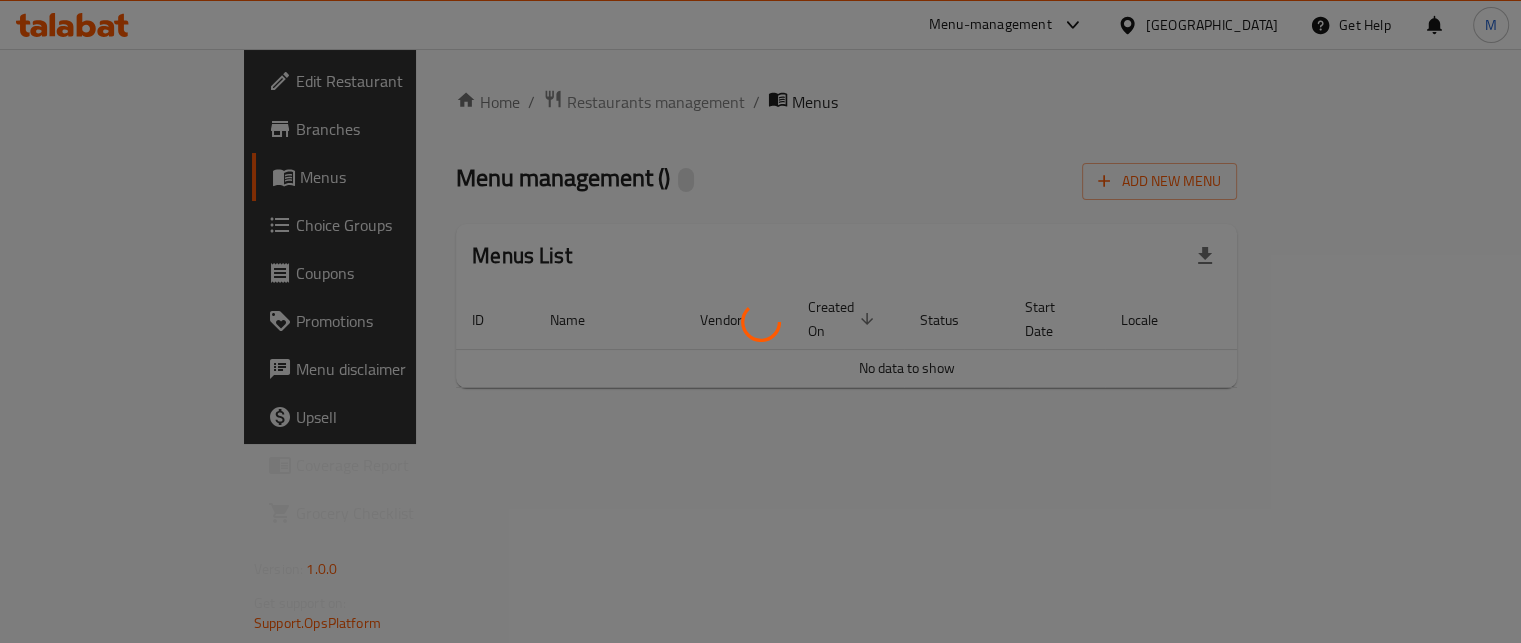 scroll, scrollTop: 0, scrollLeft: 0, axis: both 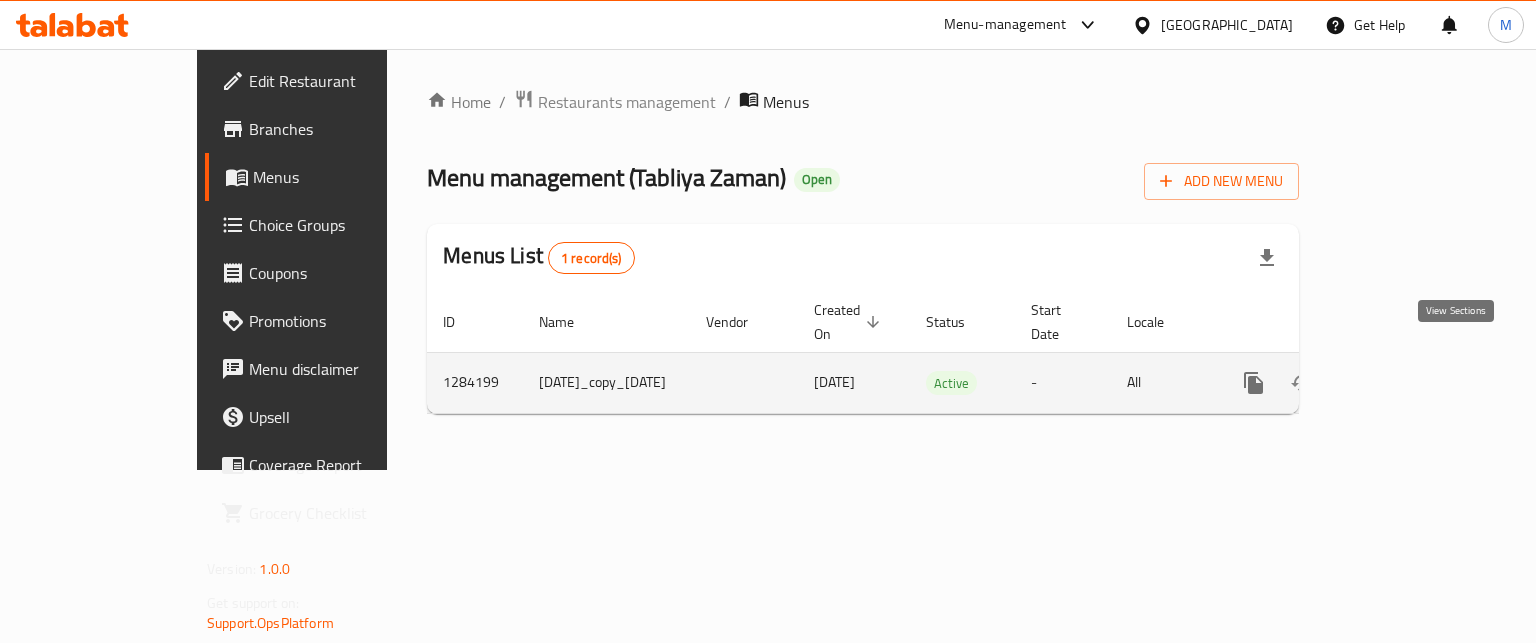 click 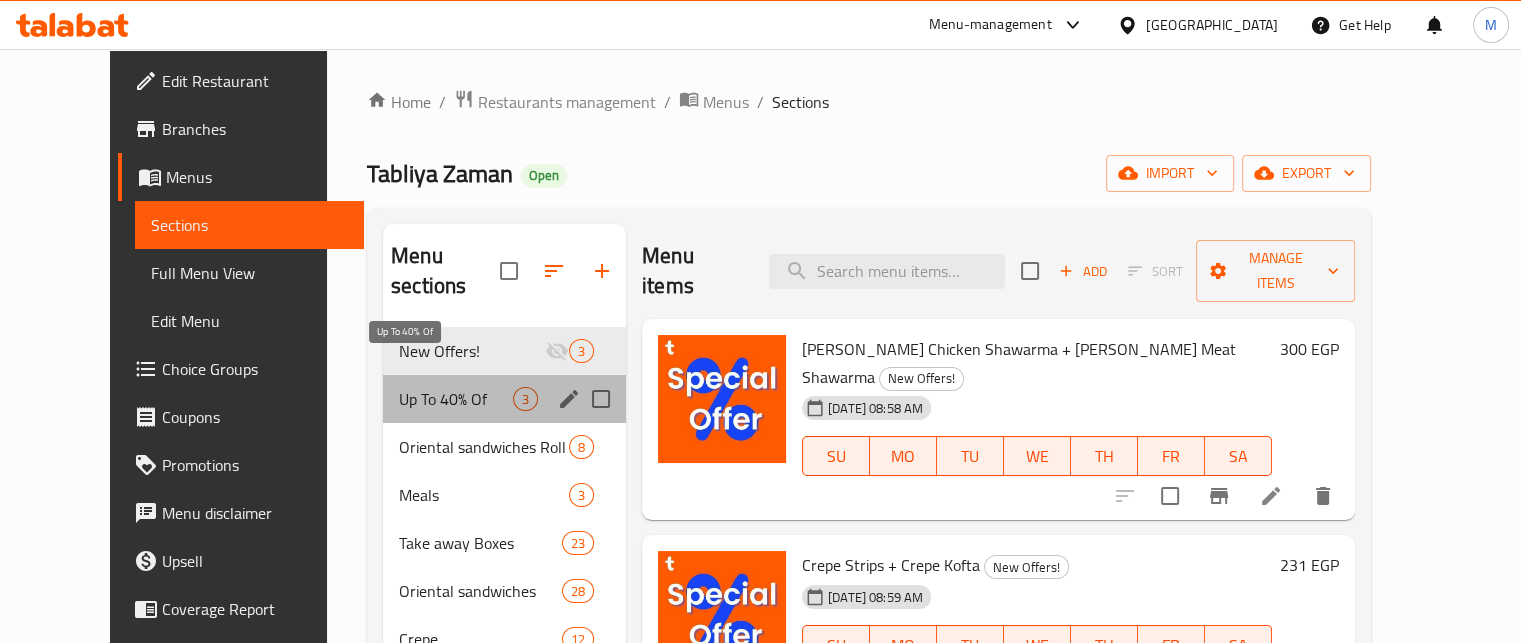click on "Up To 40% Of" at bounding box center [456, 399] 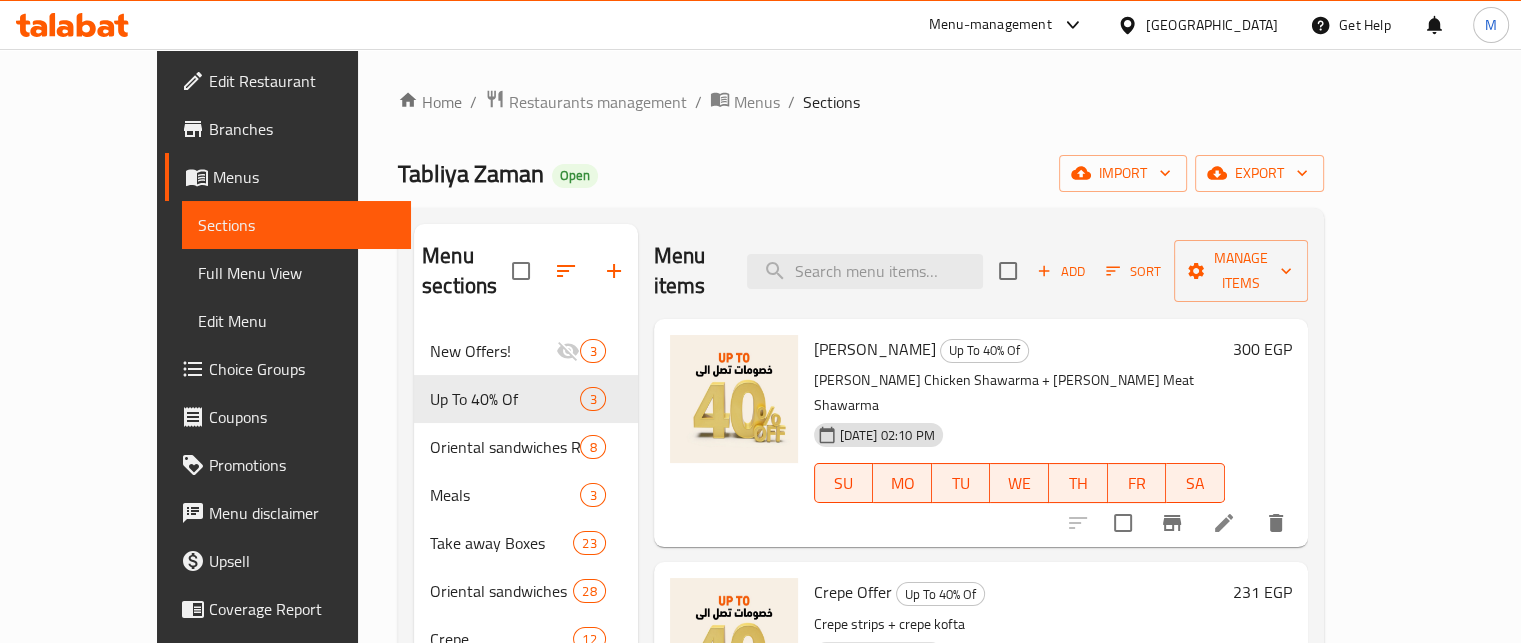 click on "Tabliya Zaman" at bounding box center [471, 173] 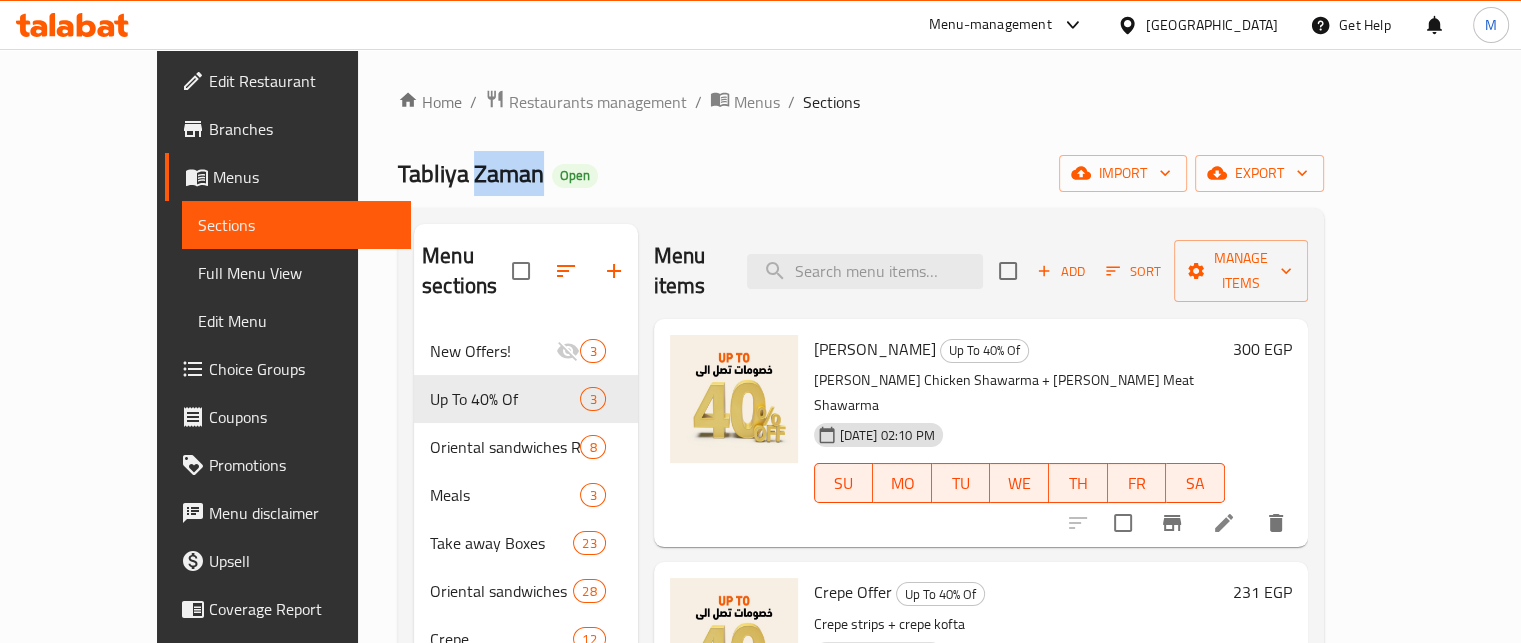 click on "Tabliya Zaman" at bounding box center [471, 173] 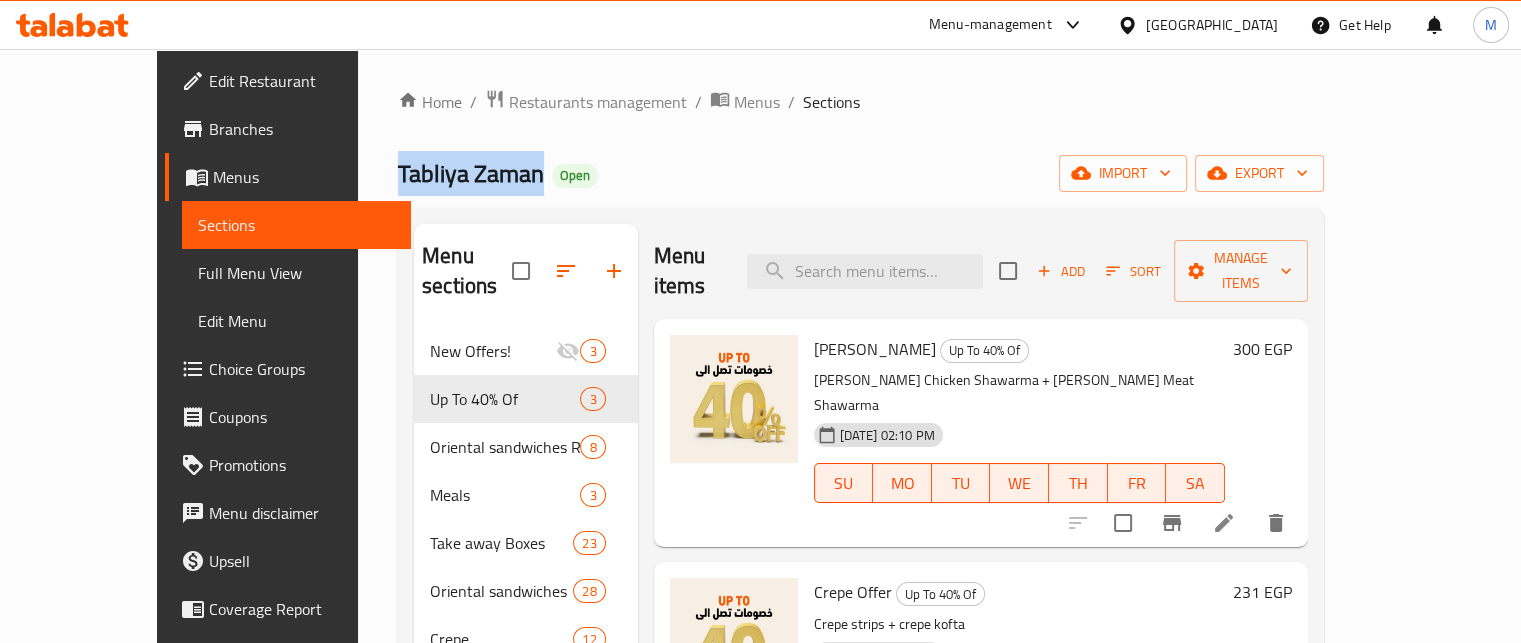 click on "Tabliya Zaman" at bounding box center (471, 173) 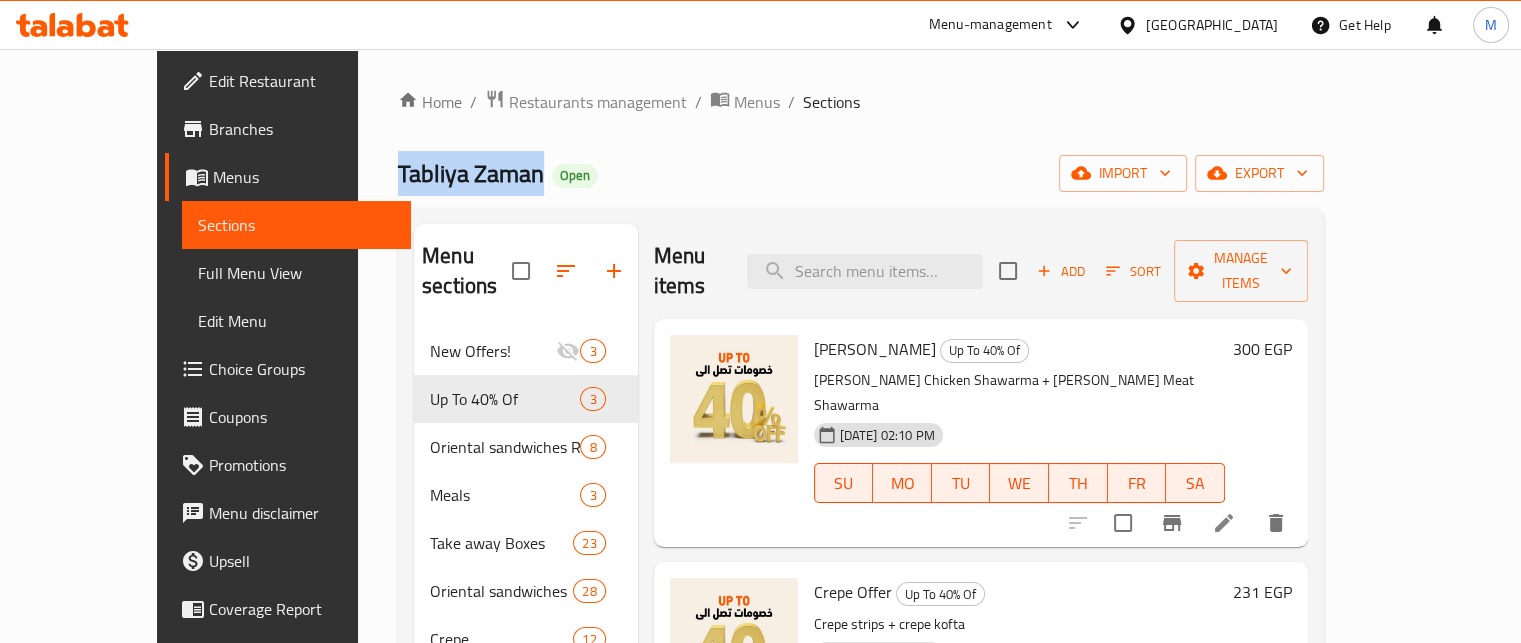 copy on "Tabliya Zaman" 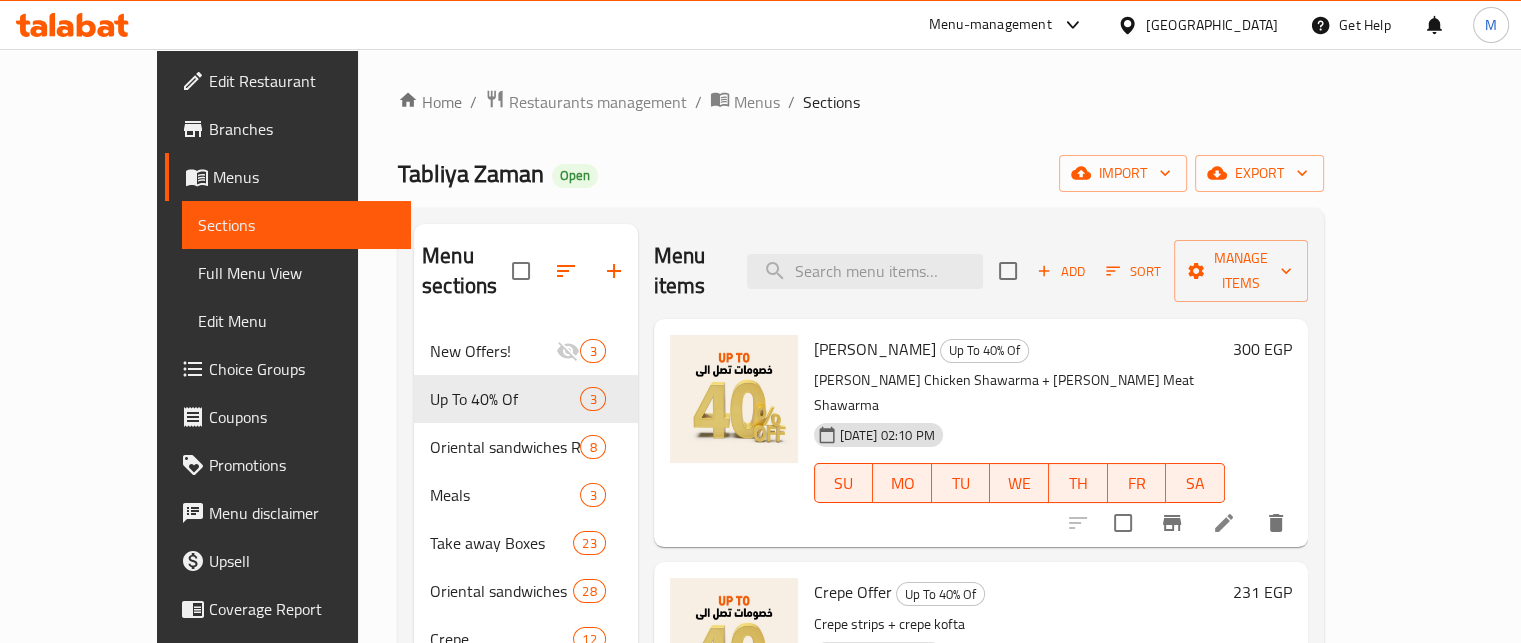 click on "Crepe Offer" at bounding box center (853, 592) 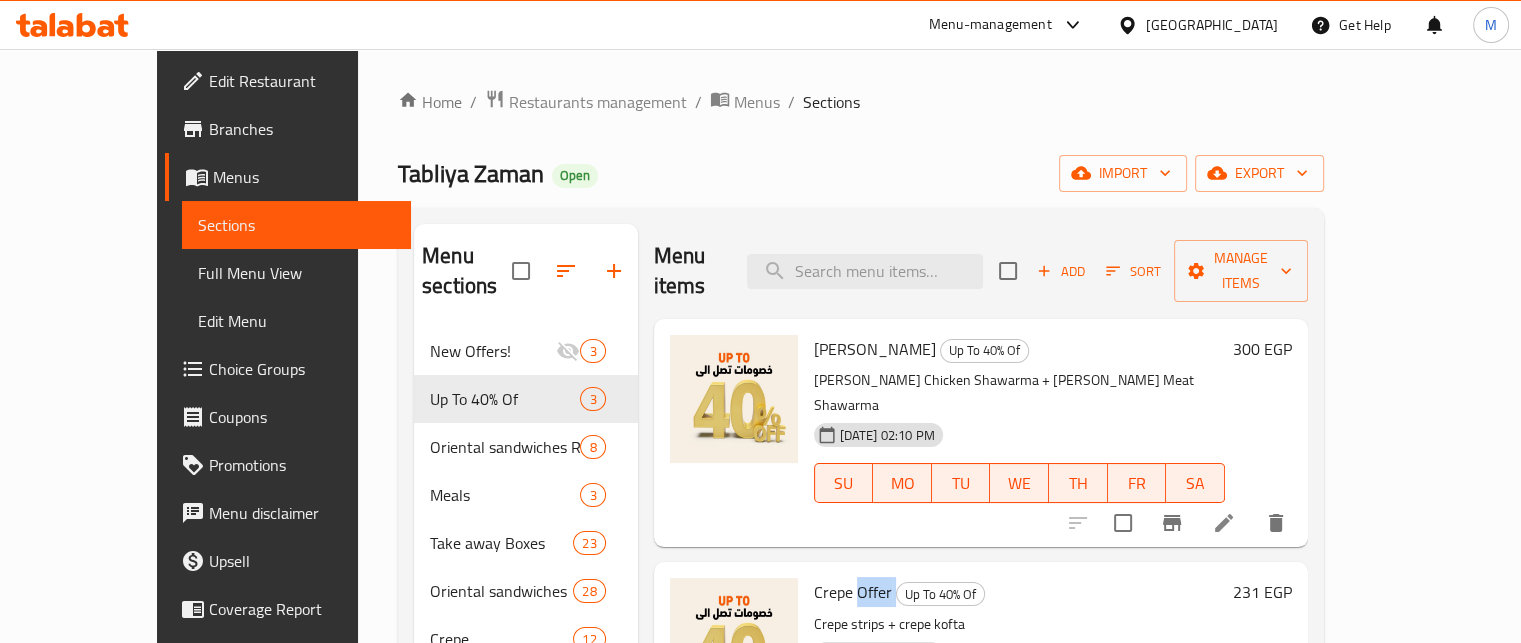 click on "Crepe Offer" at bounding box center [853, 592] 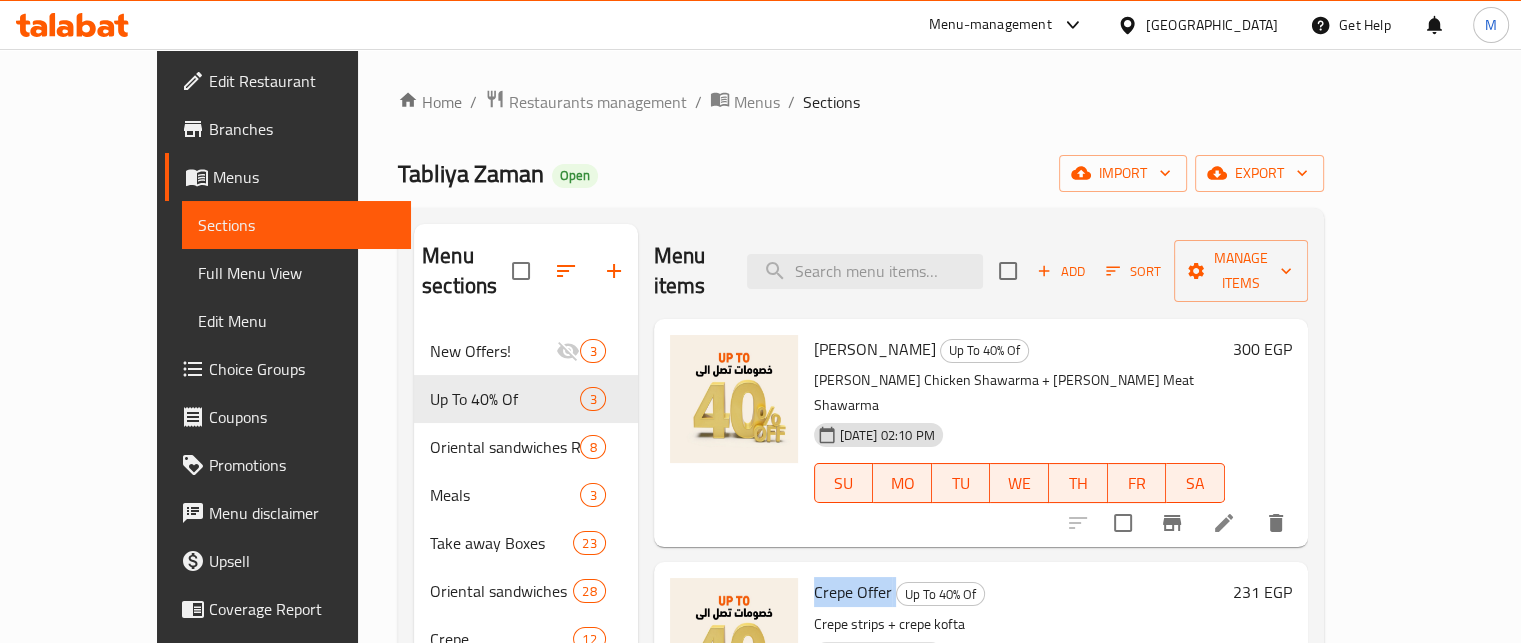 click on "Crepe Offer" at bounding box center [853, 592] 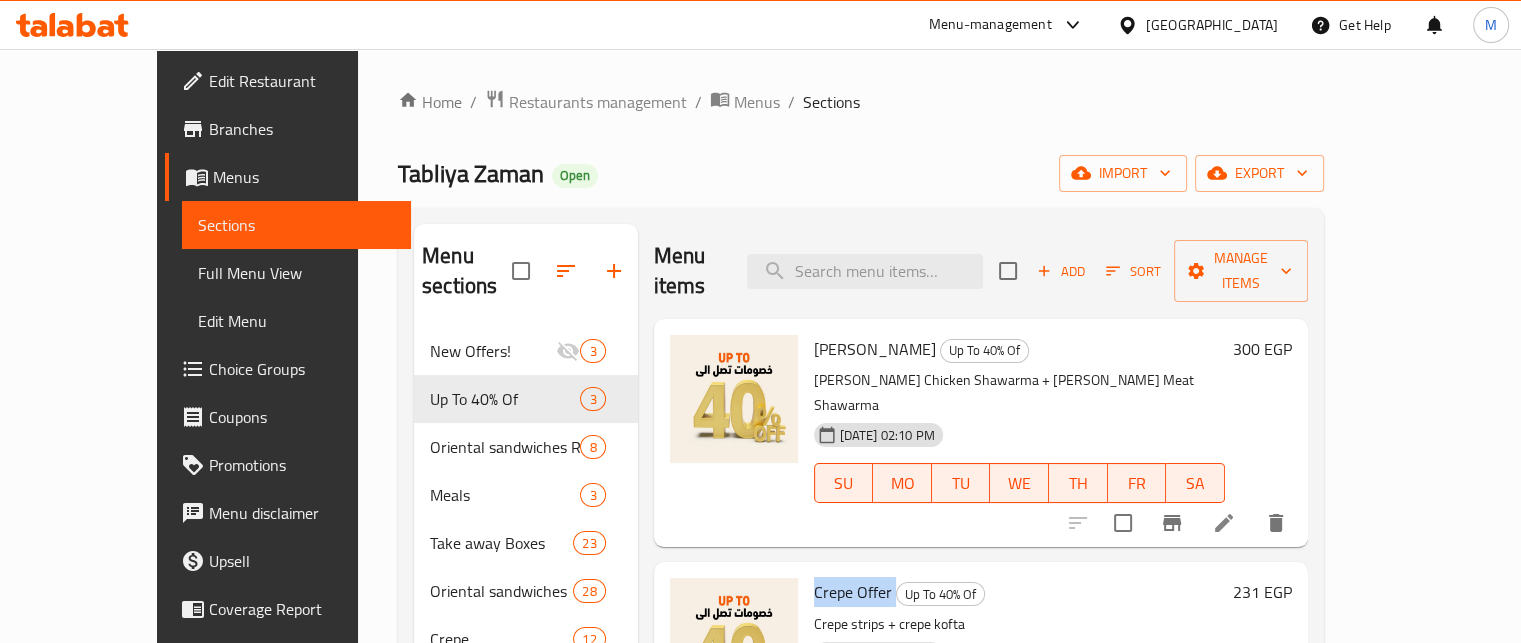 copy on "Crepe Offer" 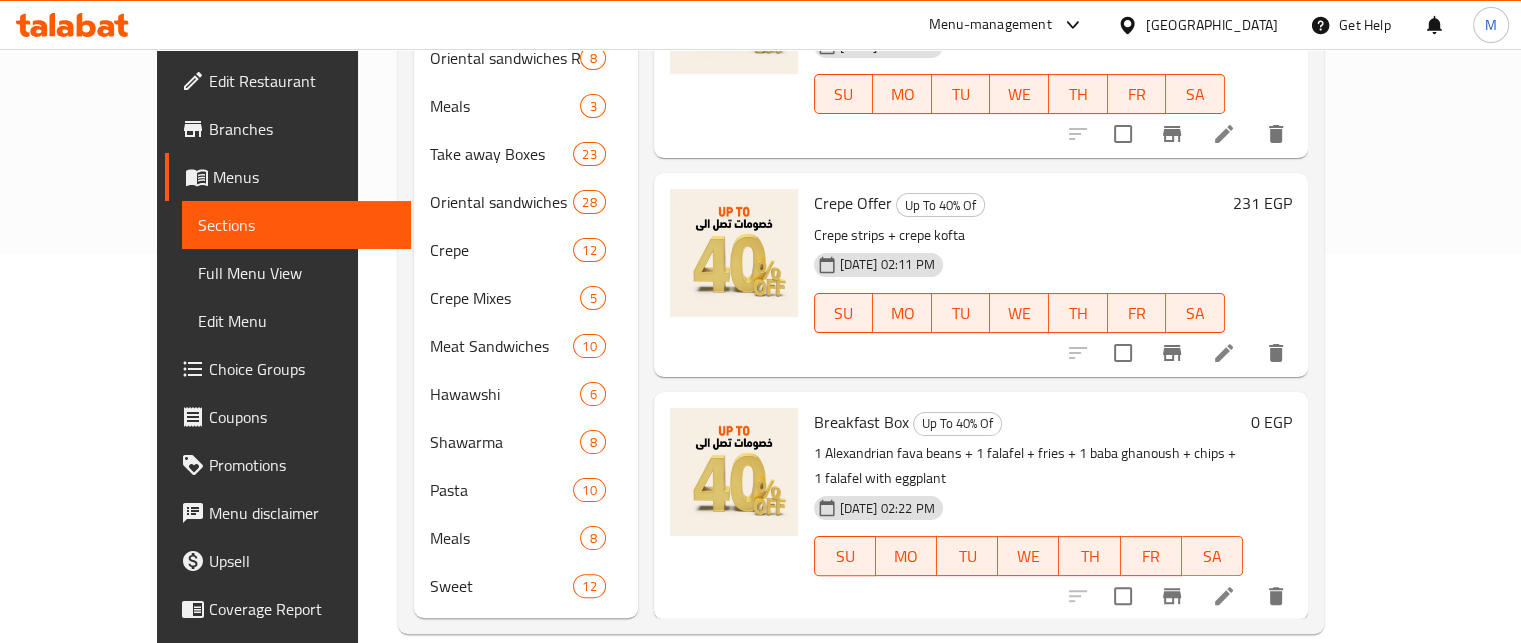click on "Breakfast Box" at bounding box center (861, 422) 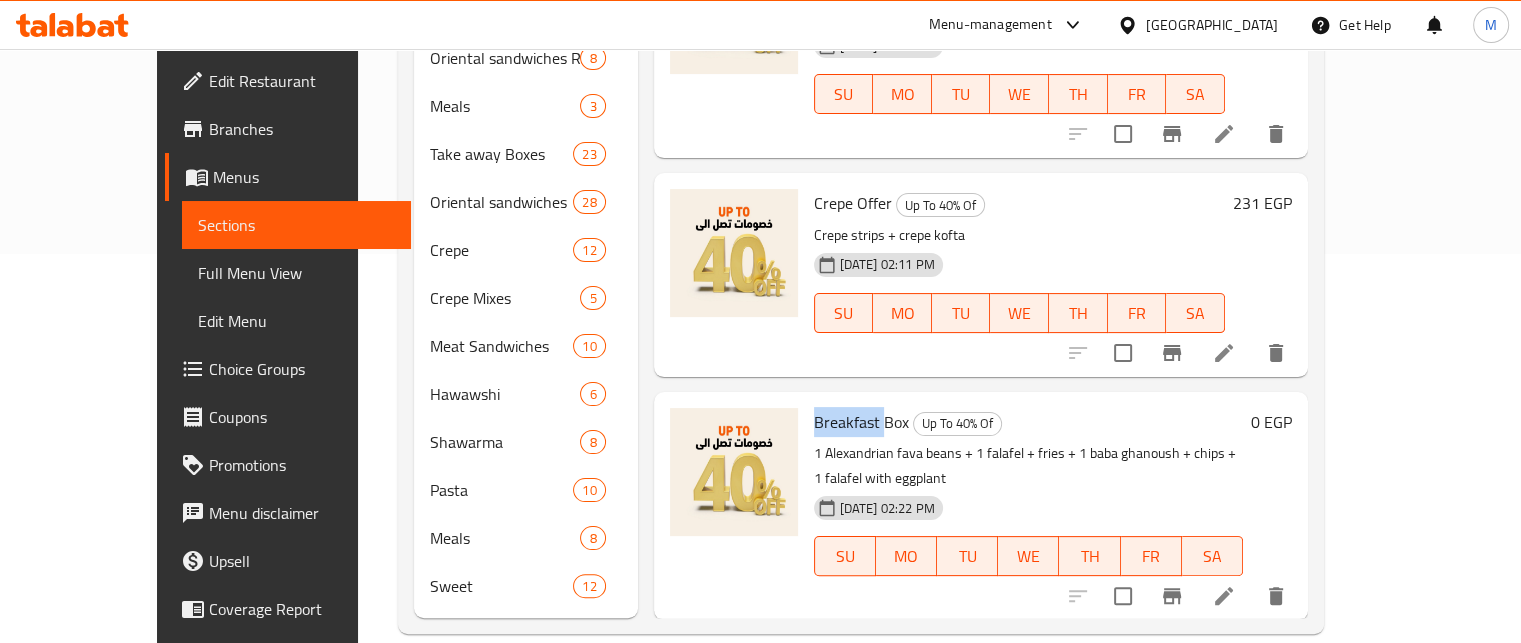 click on "Breakfast Box" at bounding box center (861, 422) 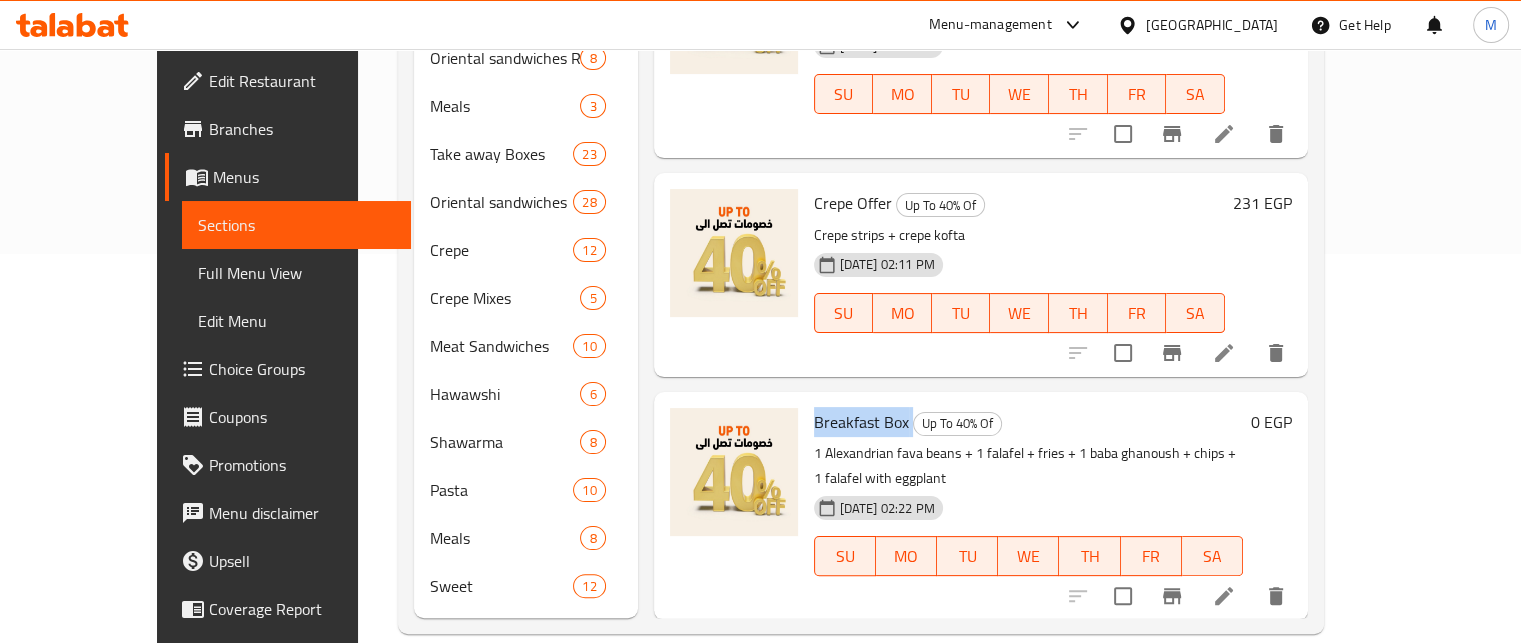 copy on "Breakfast Box" 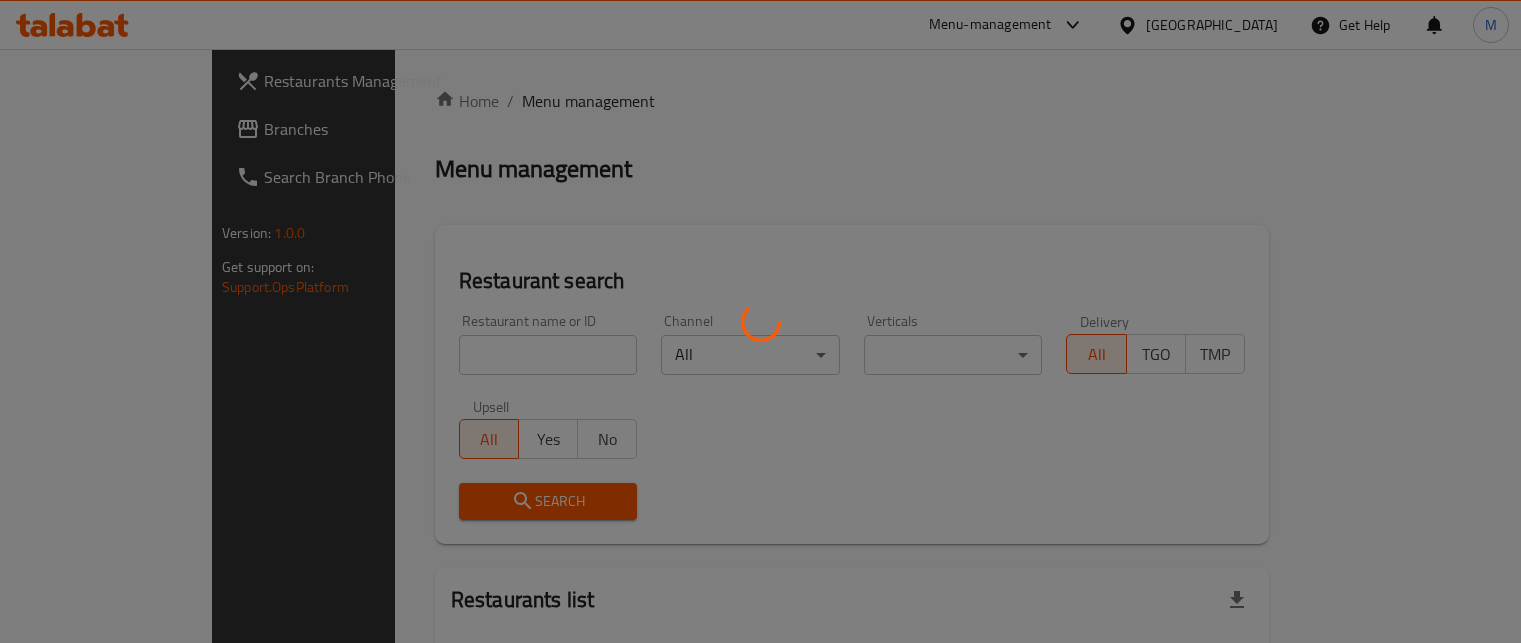 scroll, scrollTop: 0, scrollLeft: 0, axis: both 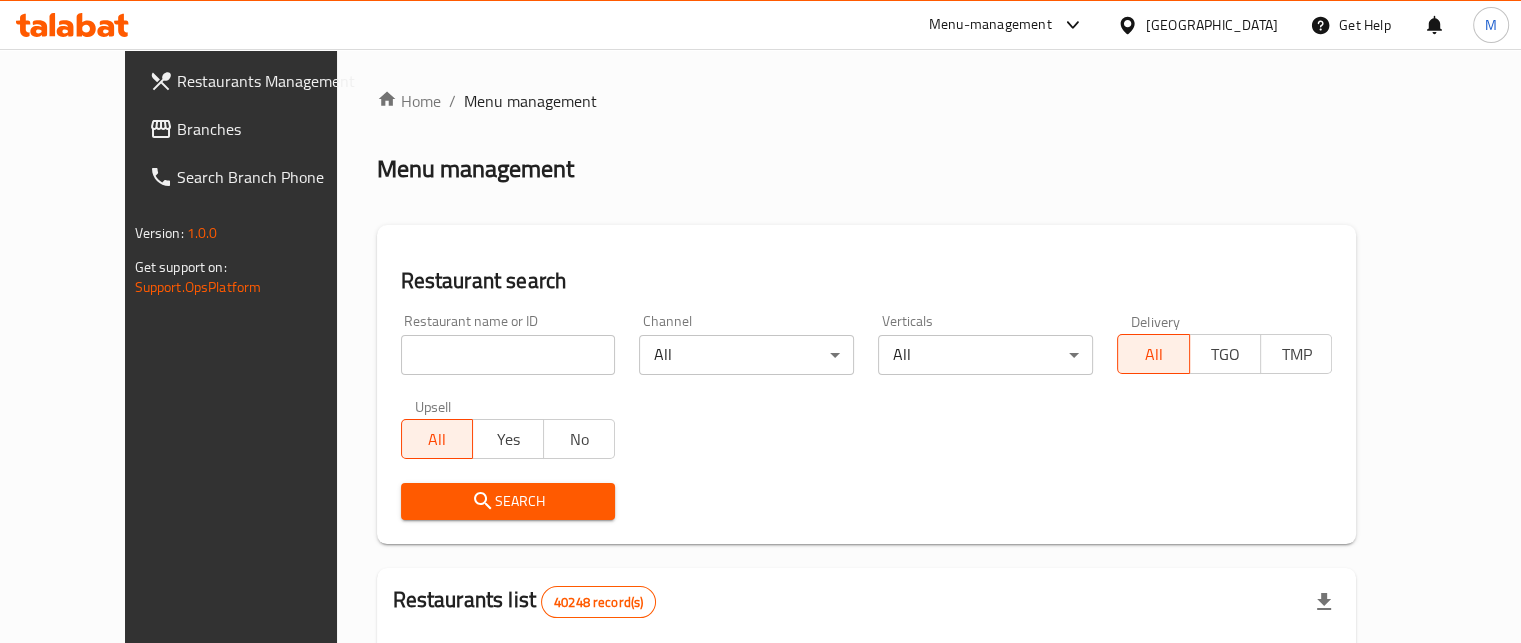 click at bounding box center (508, 355) 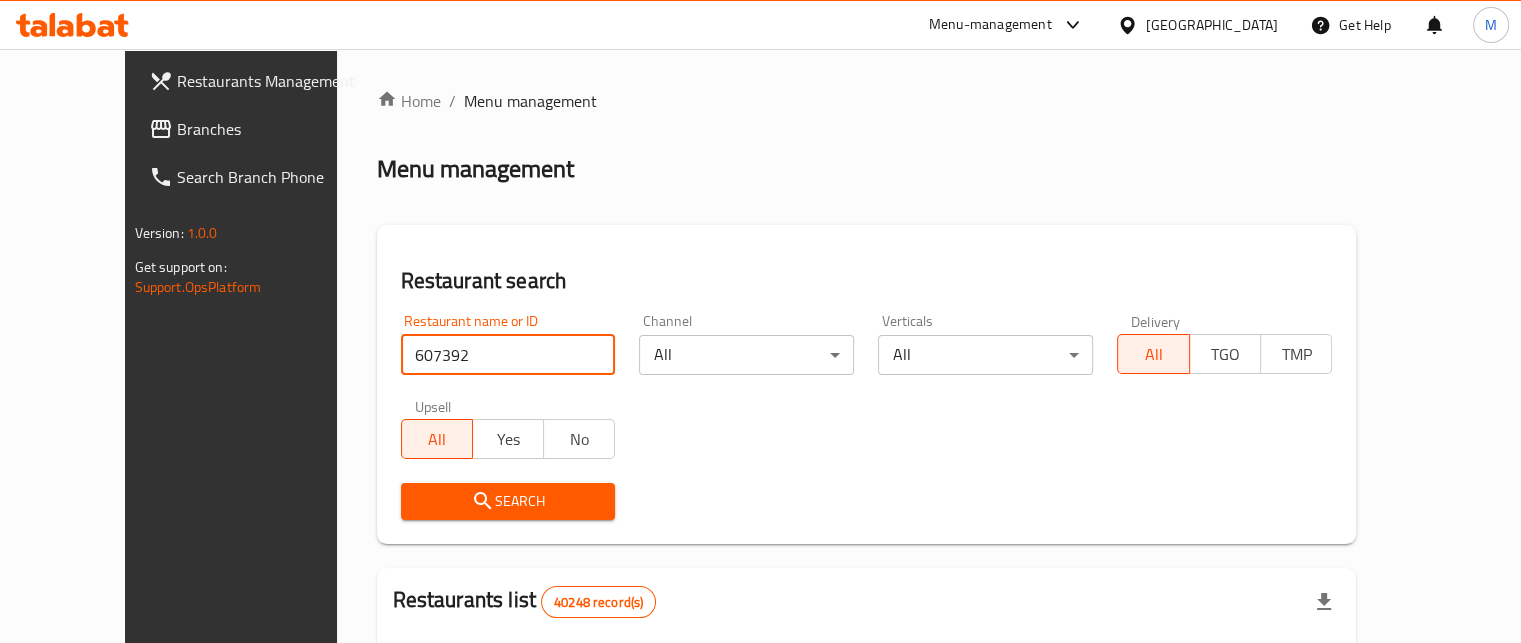 type on "607392" 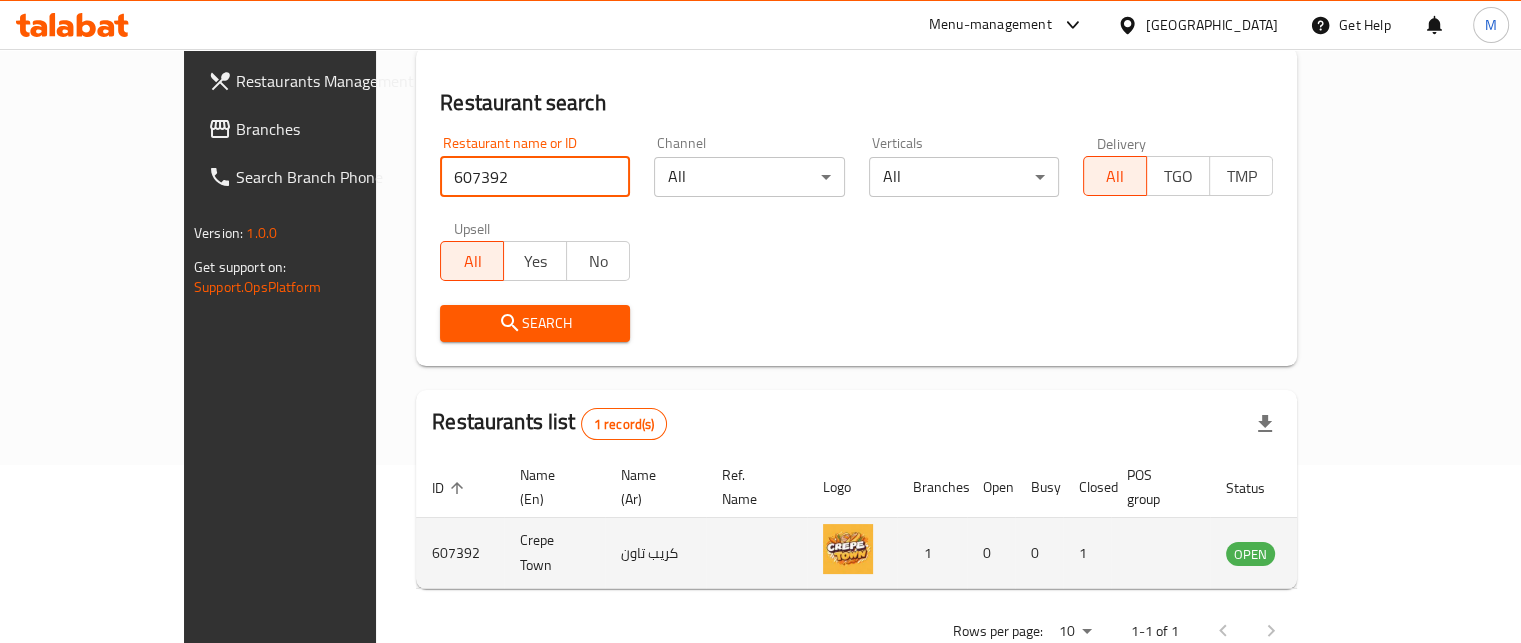 scroll, scrollTop: 208, scrollLeft: 0, axis: vertical 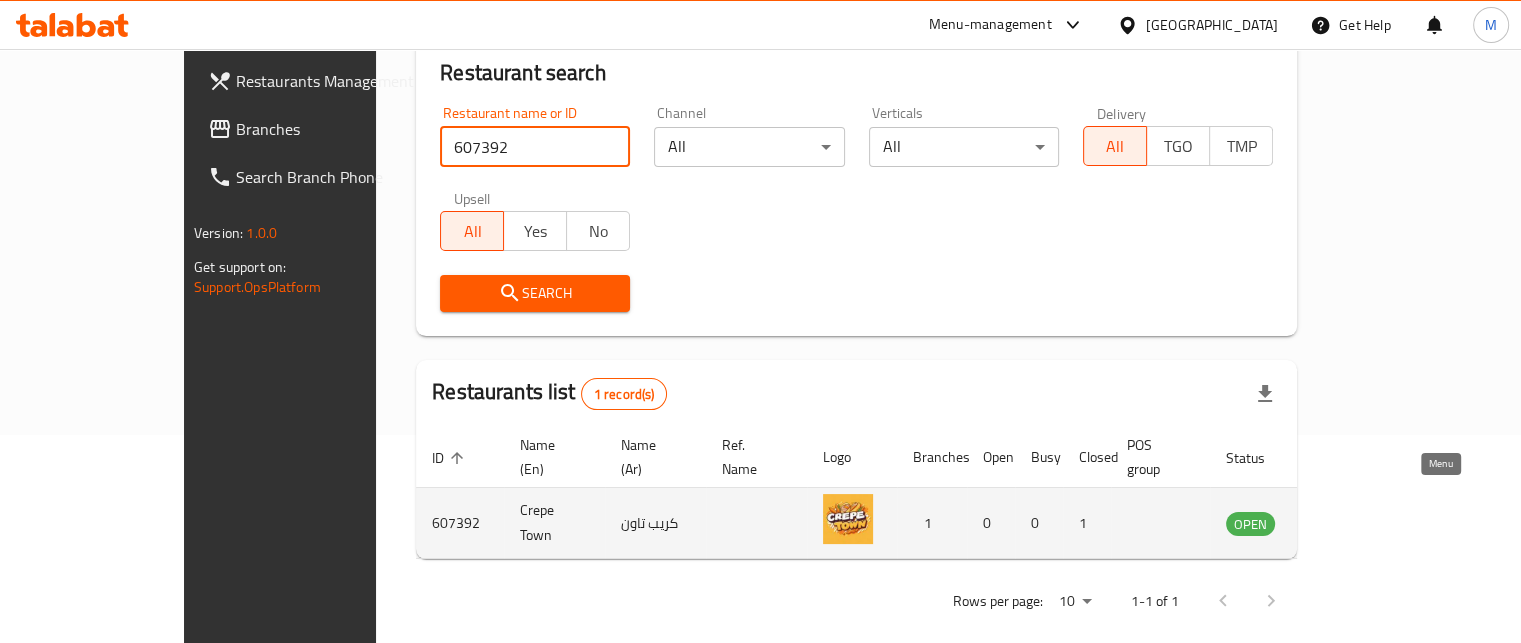 click 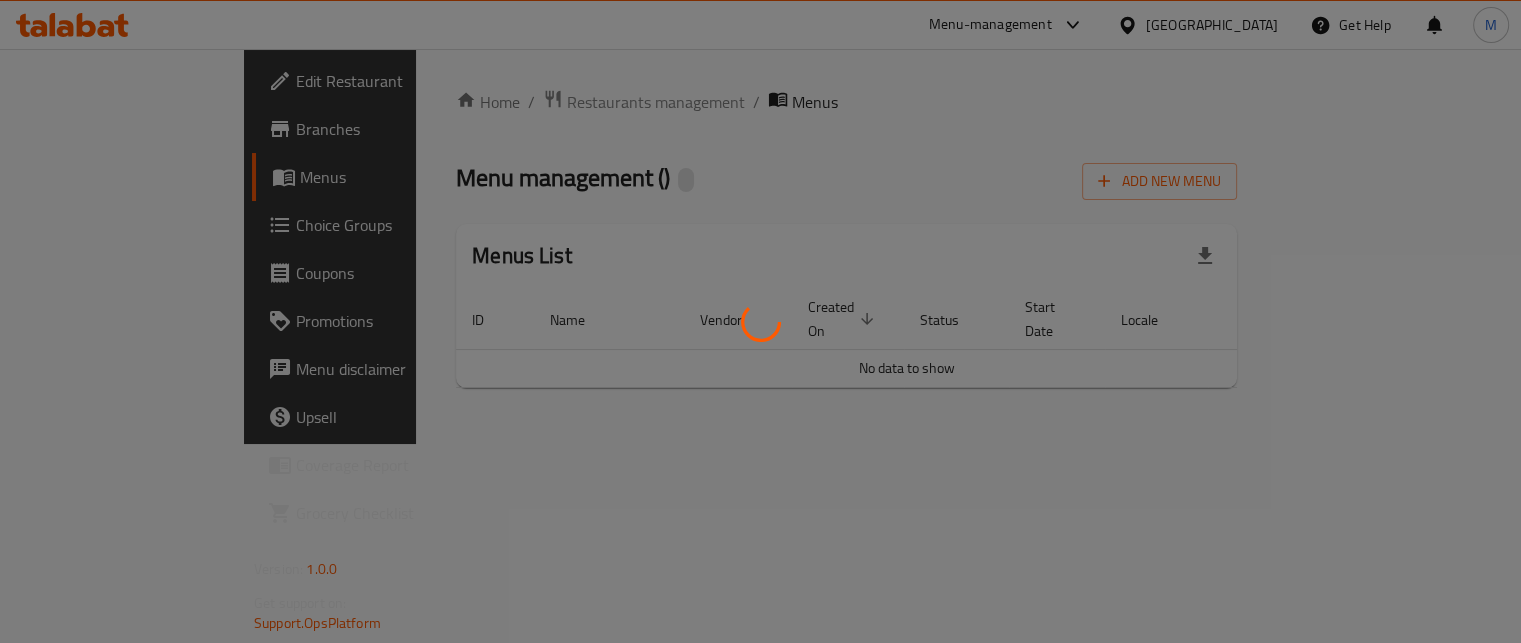 scroll, scrollTop: 0, scrollLeft: 0, axis: both 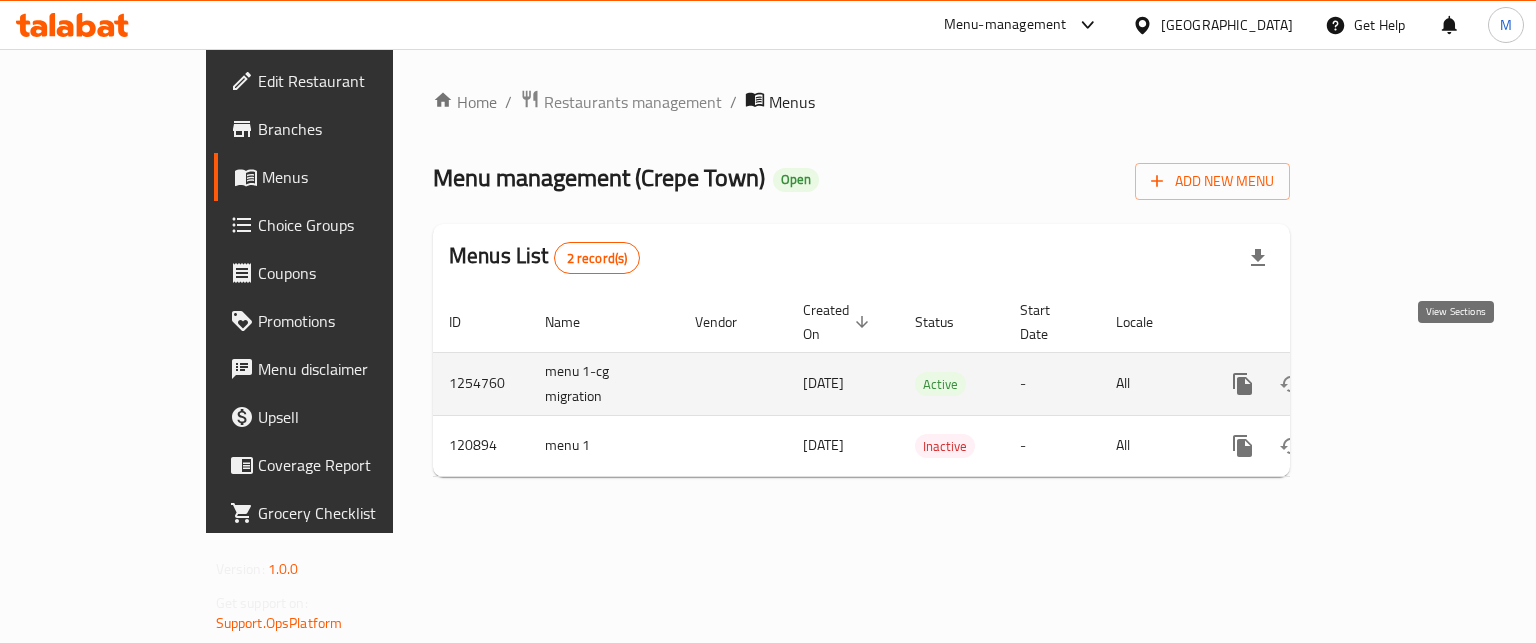 click 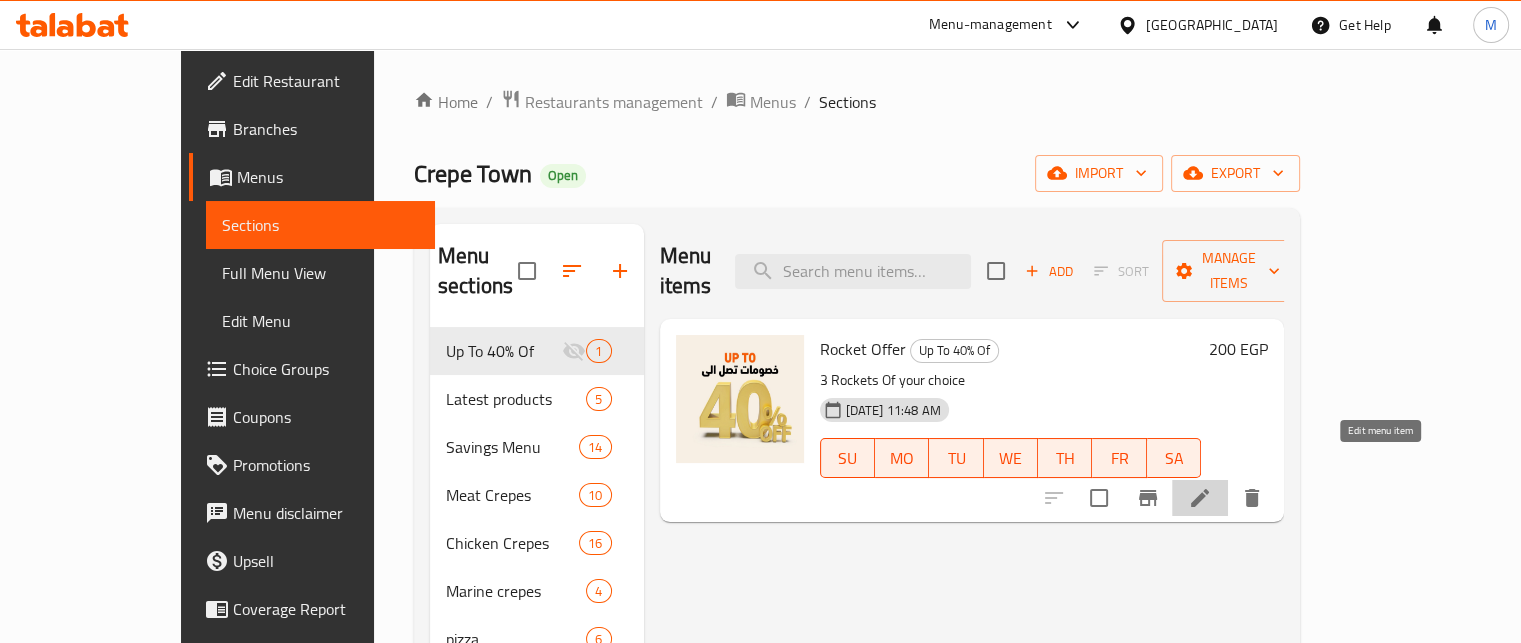 click 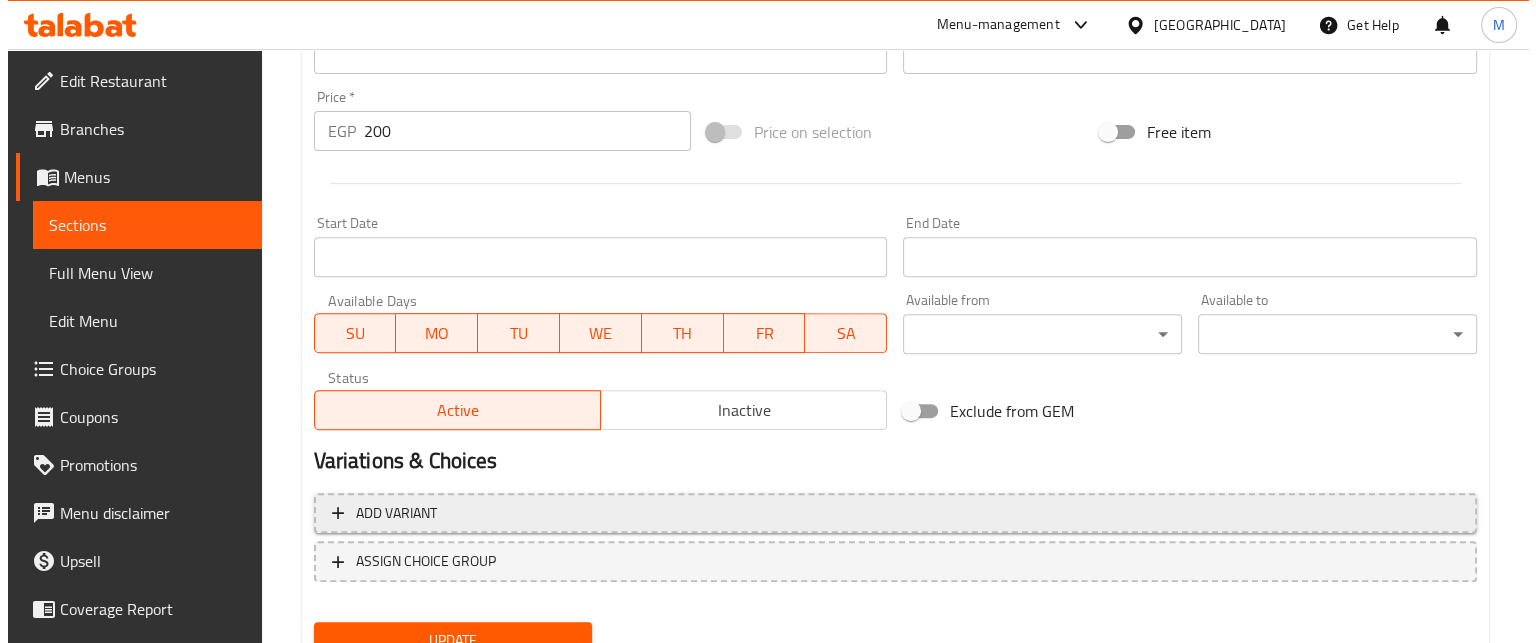scroll, scrollTop: 797, scrollLeft: 0, axis: vertical 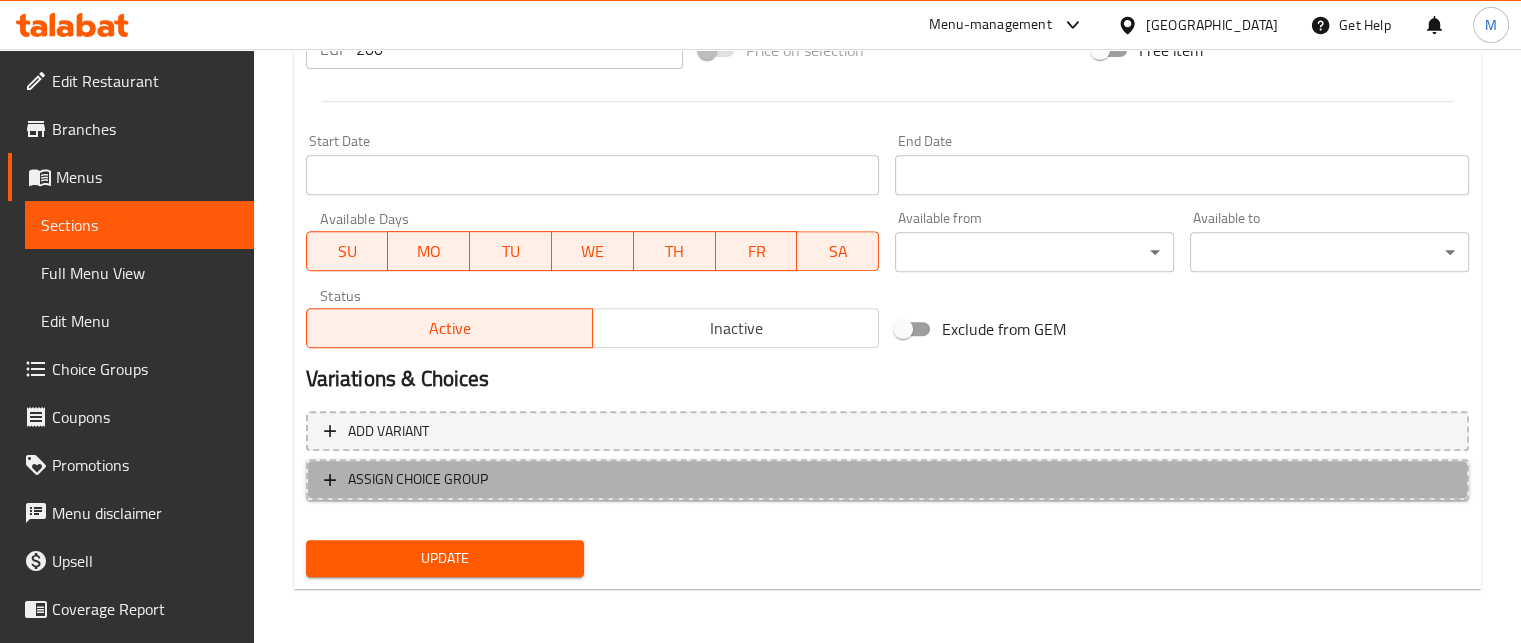 click on "ASSIGN CHOICE GROUP" at bounding box center (418, 479) 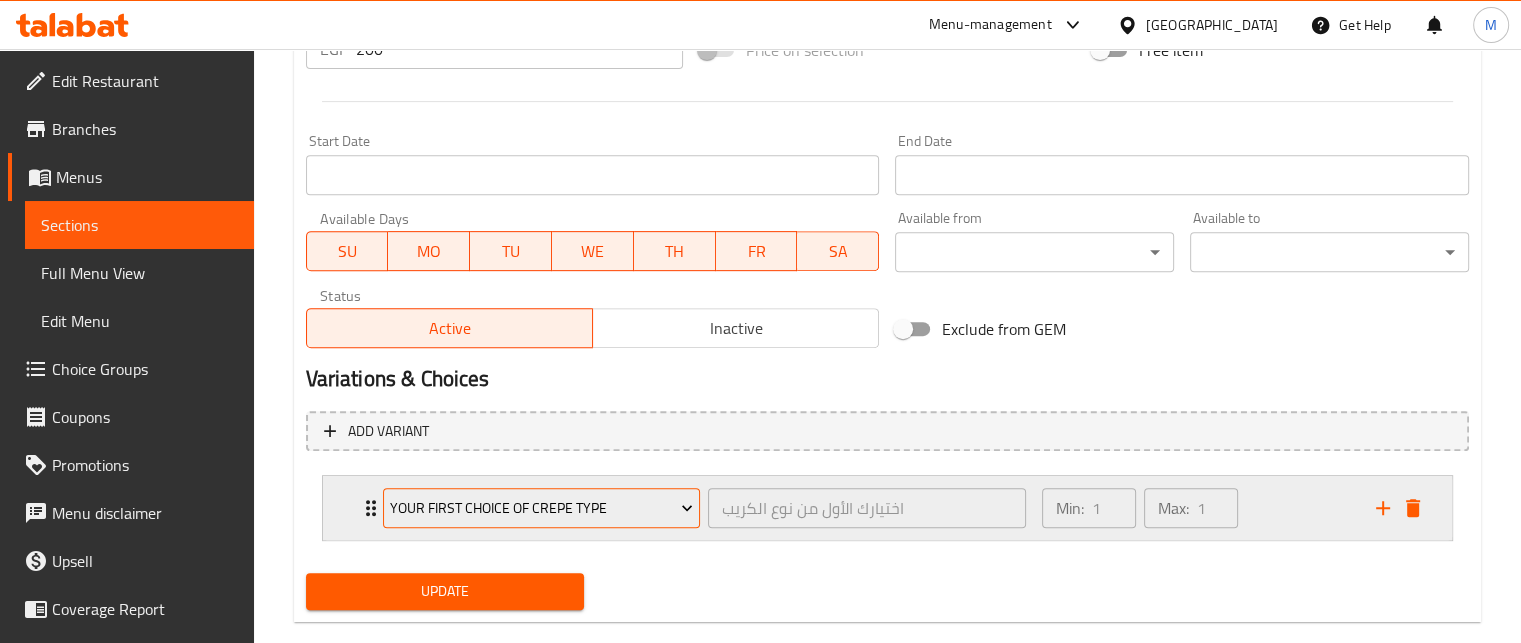 click on "Your First Choice Of Crepe Type" at bounding box center [541, 508] 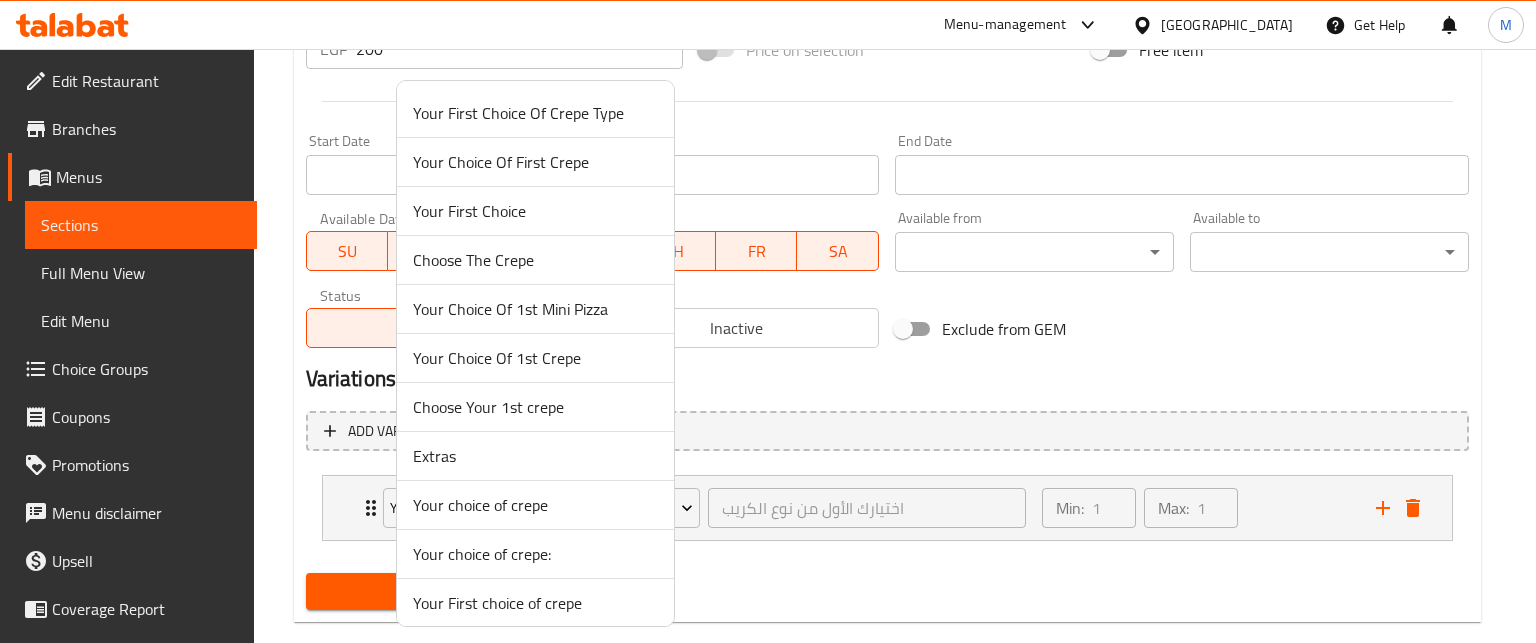 scroll, scrollTop: 1128, scrollLeft: 0, axis: vertical 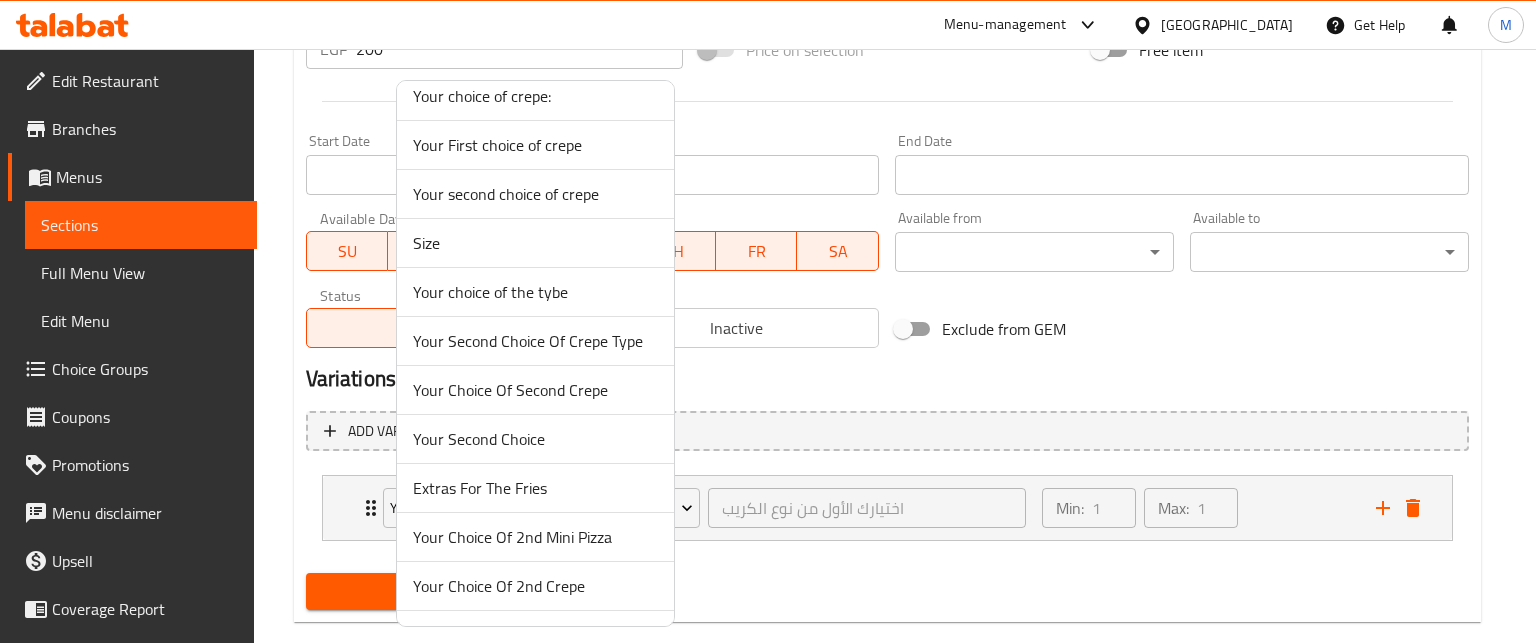 click on "Your choice of the tybe" at bounding box center [535, 292] 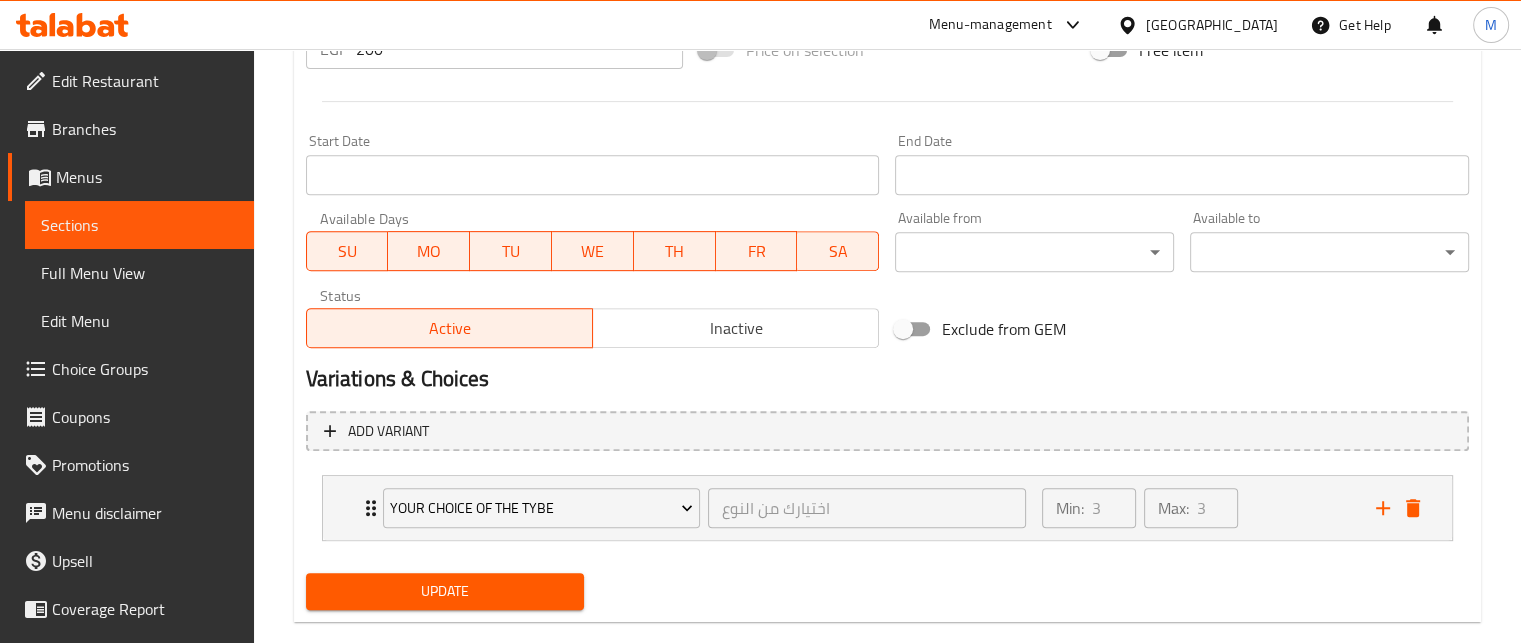 click on "Update" at bounding box center [445, 591] 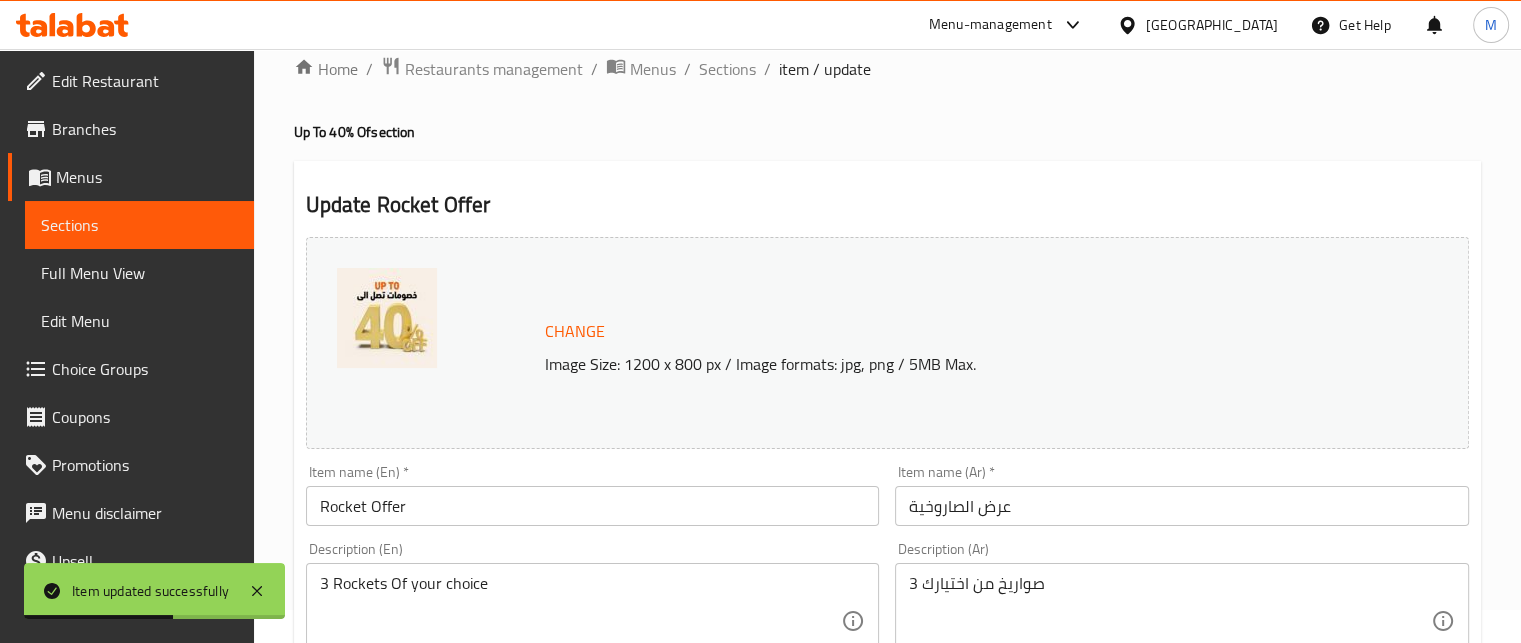 scroll, scrollTop: 0, scrollLeft: 0, axis: both 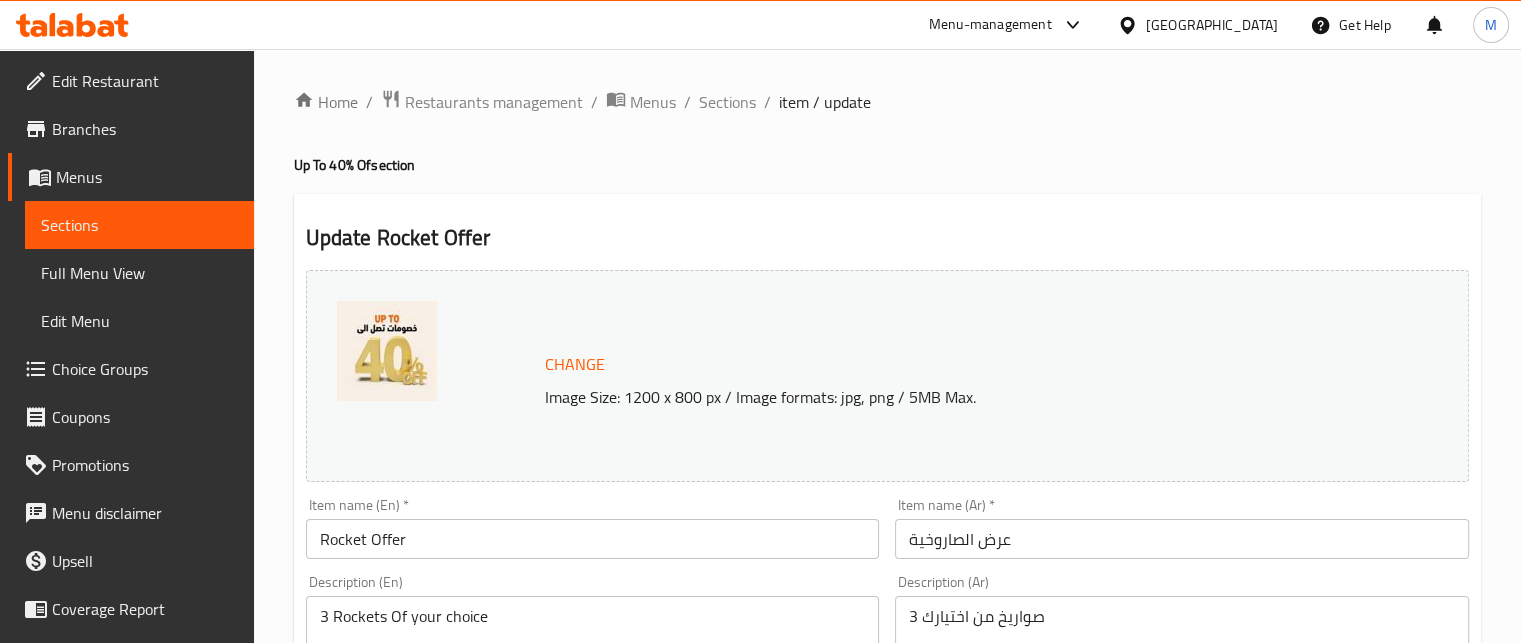 click on "Menu-management" at bounding box center (990, 25) 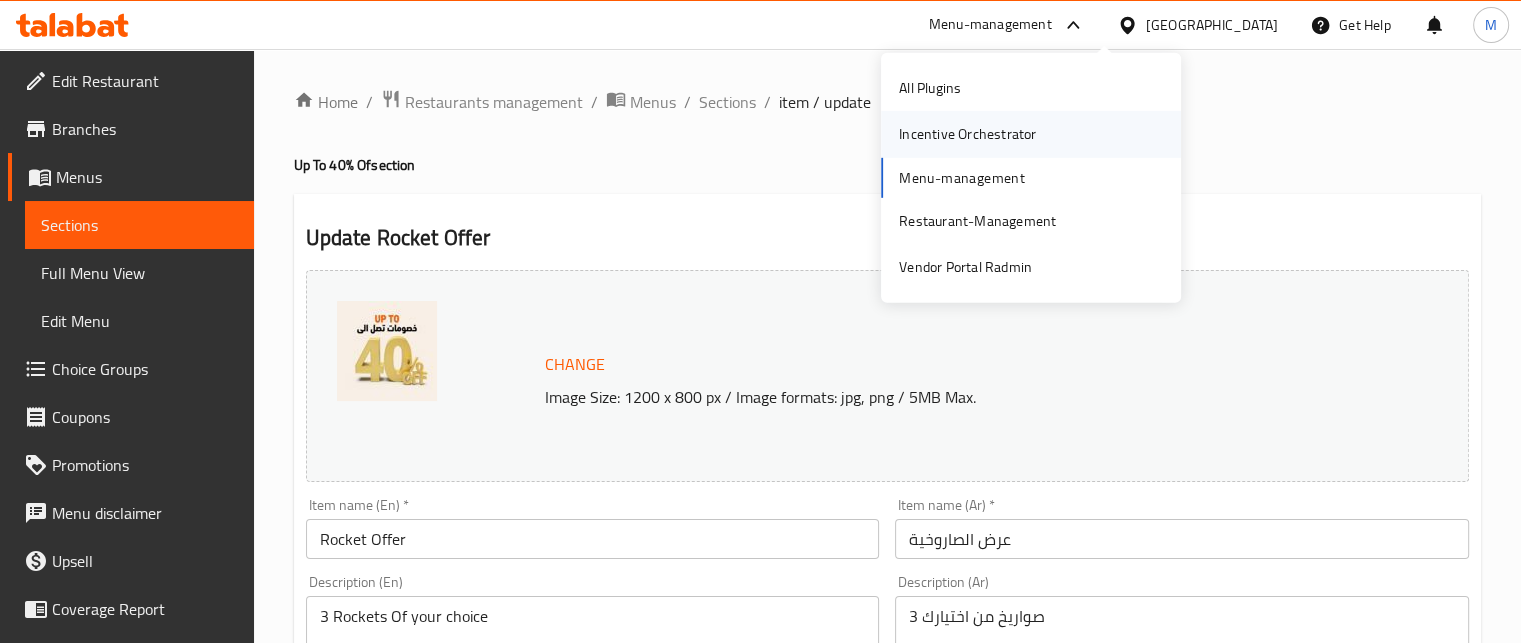 click on "Incentive Orchestrator" at bounding box center [967, 134] 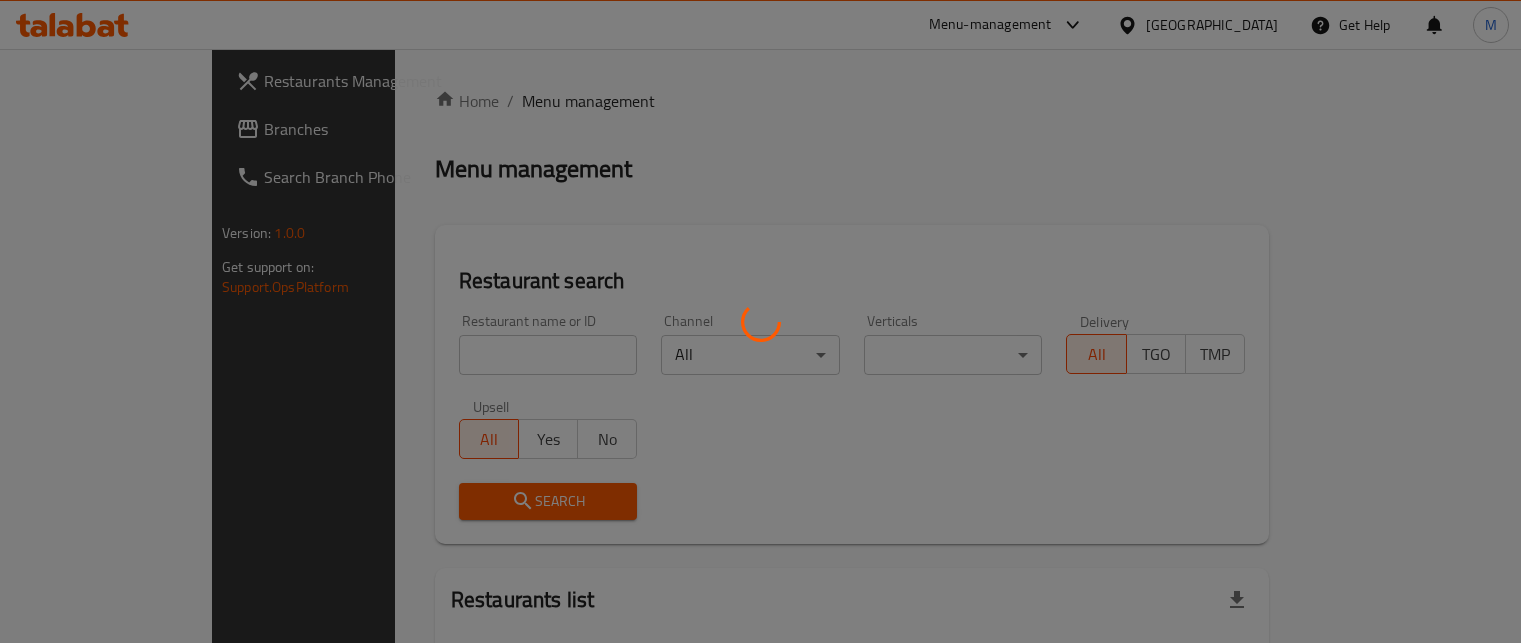 scroll, scrollTop: 0, scrollLeft: 0, axis: both 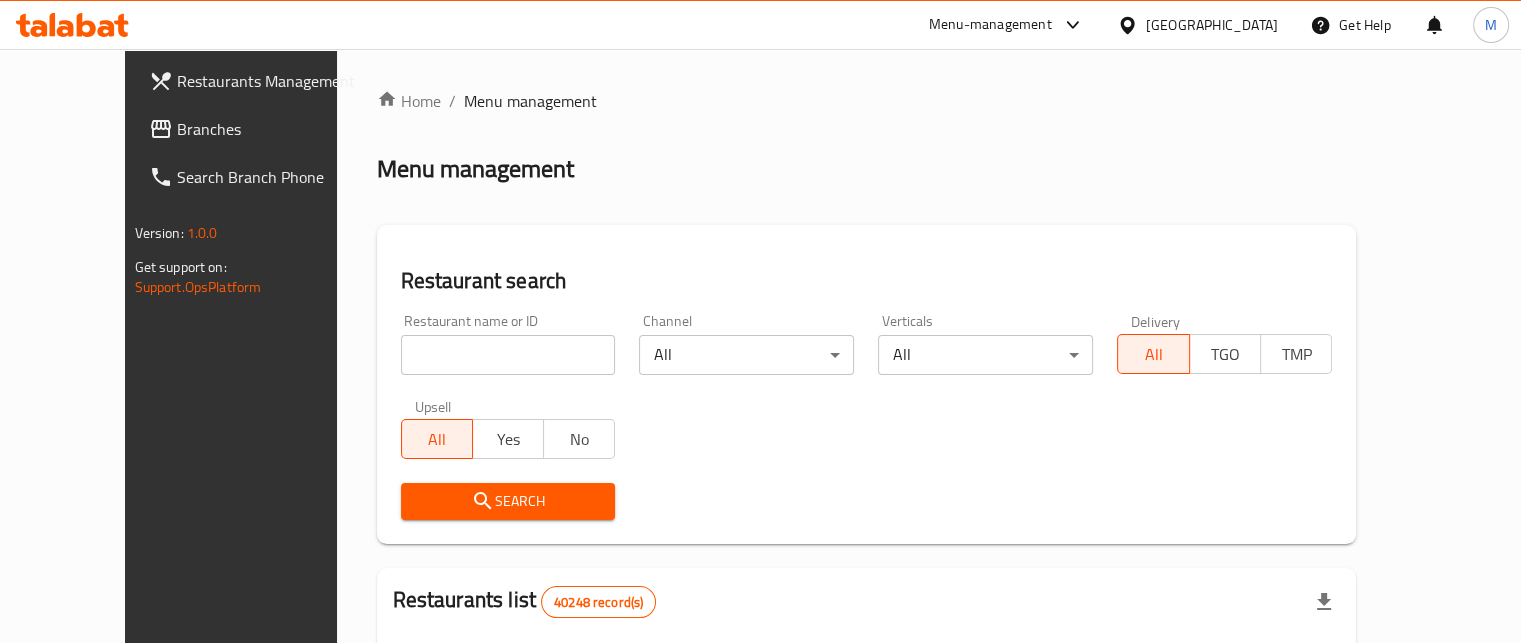 click at bounding box center [508, 355] 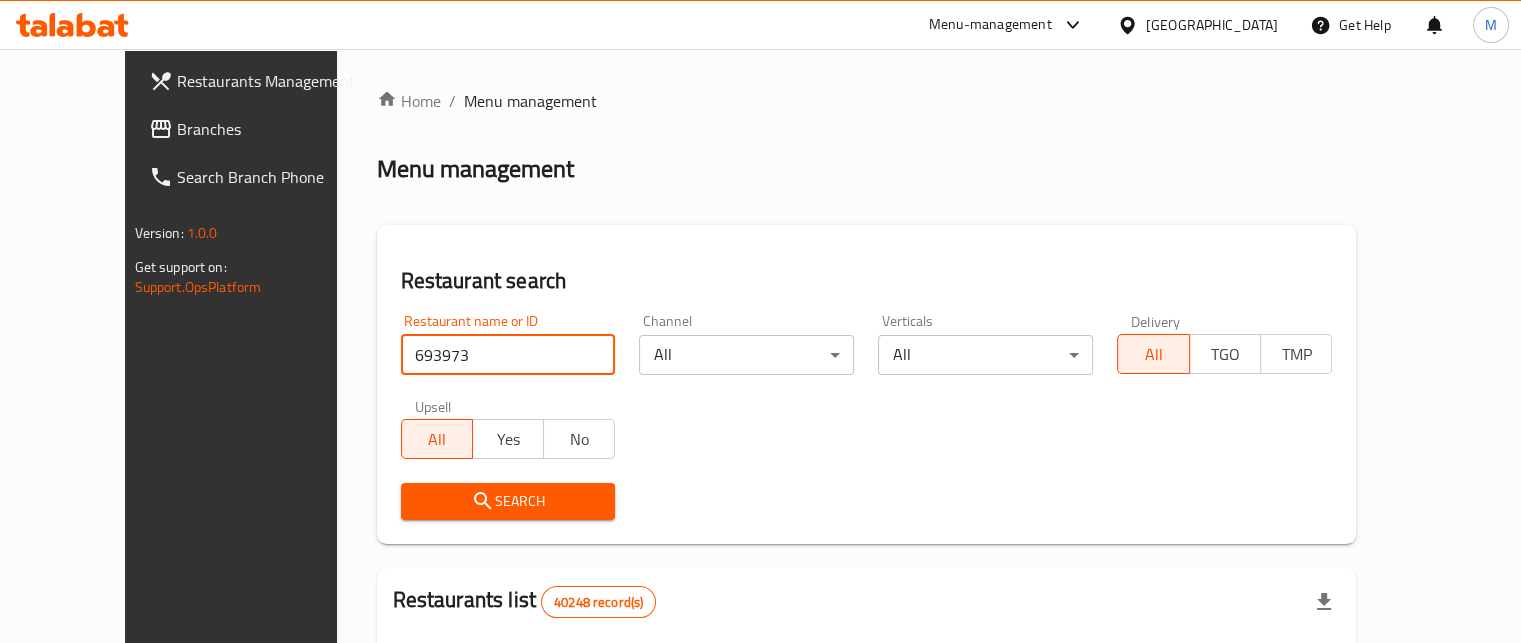 type on "693973" 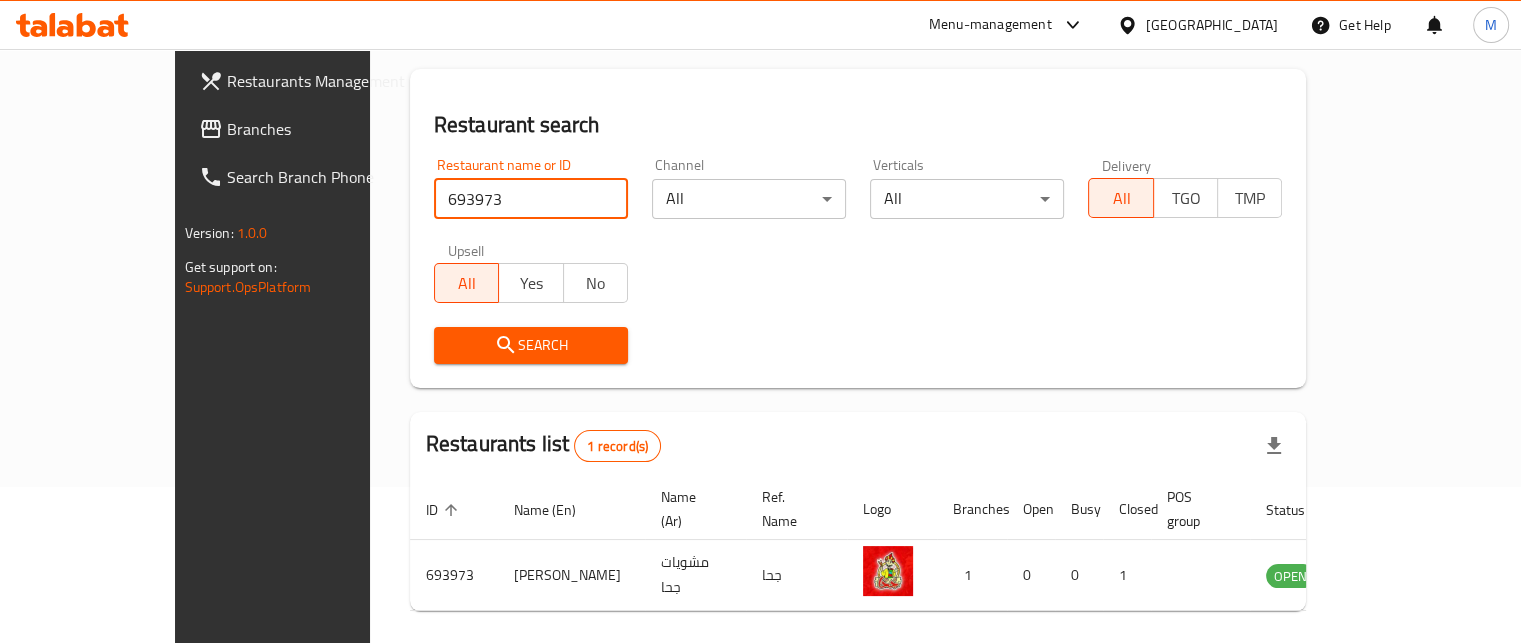 scroll, scrollTop: 208, scrollLeft: 0, axis: vertical 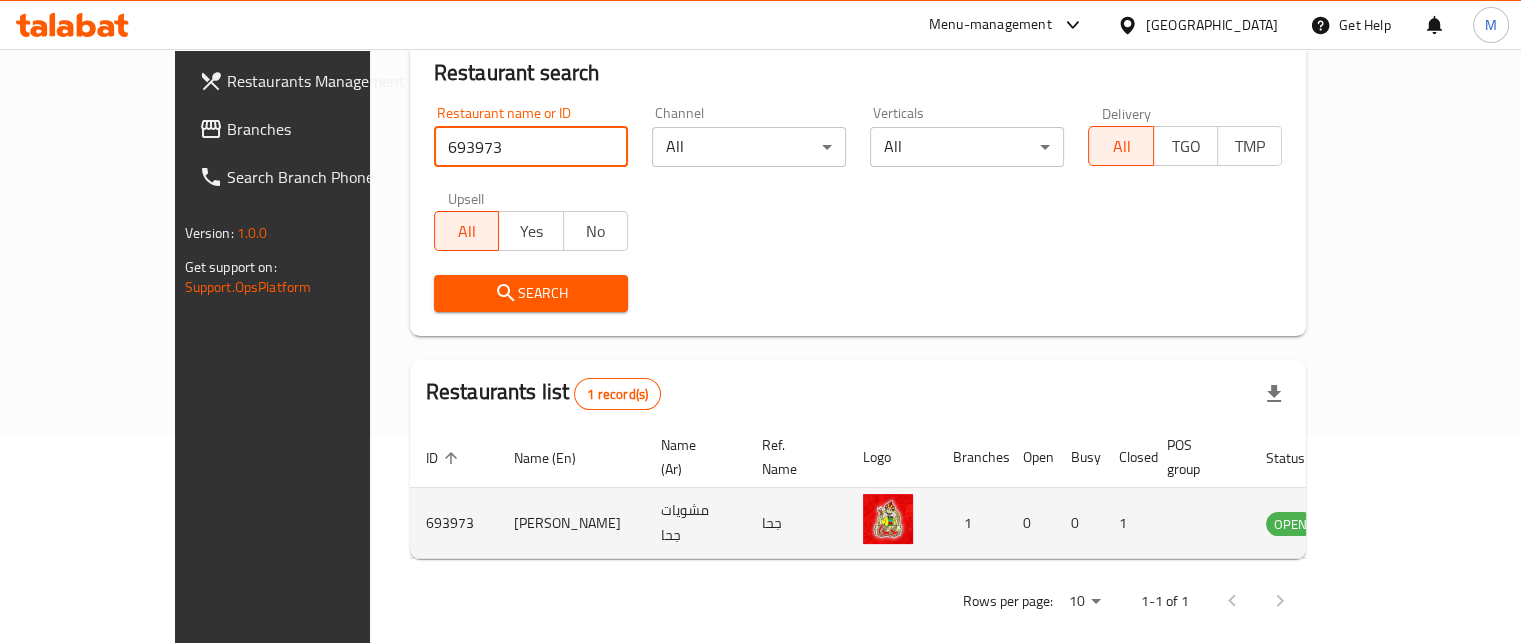 click 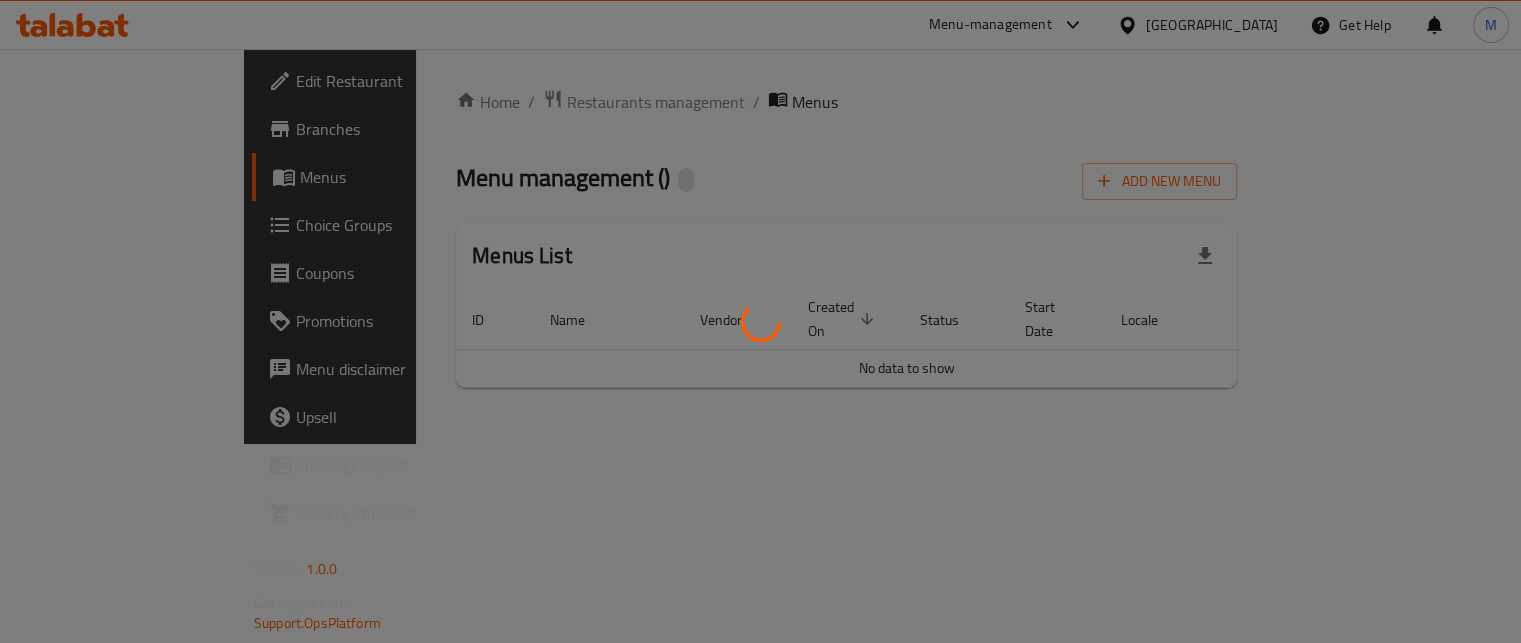 scroll, scrollTop: 0, scrollLeft: 0, axis: both 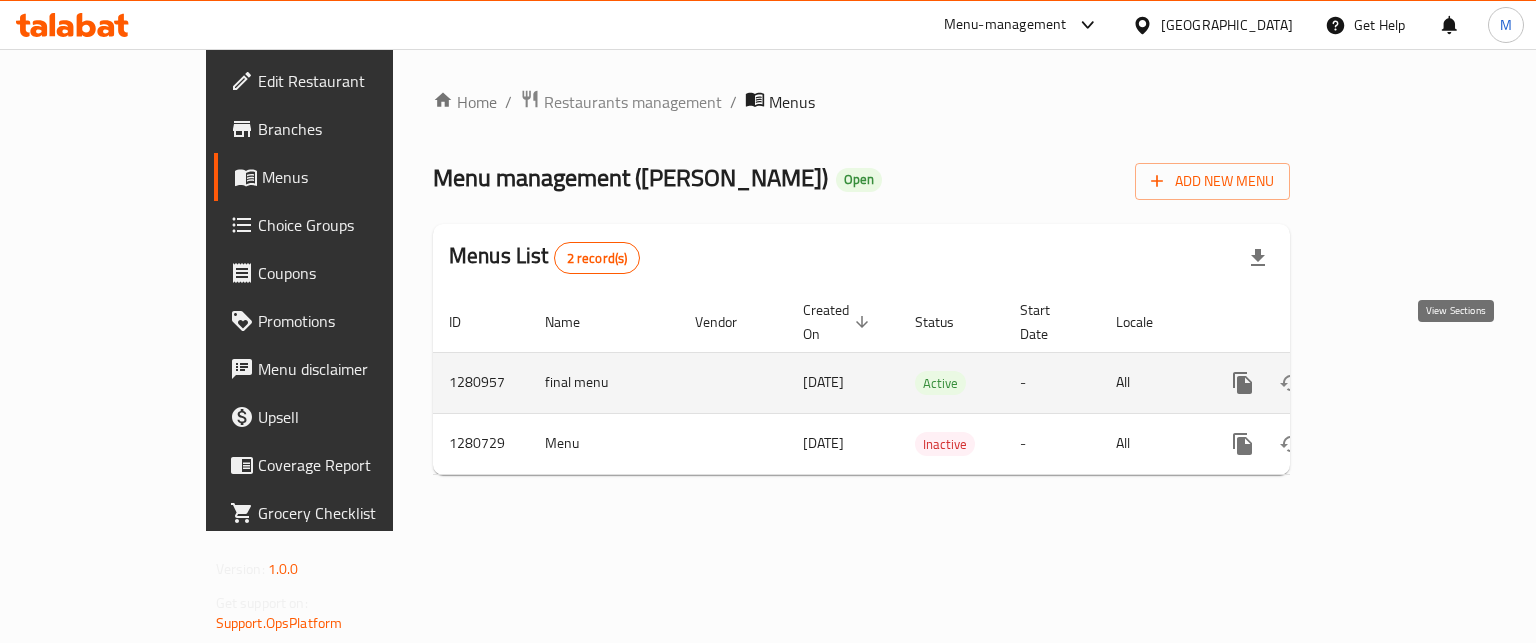 click at bounding box center [1387, 383] 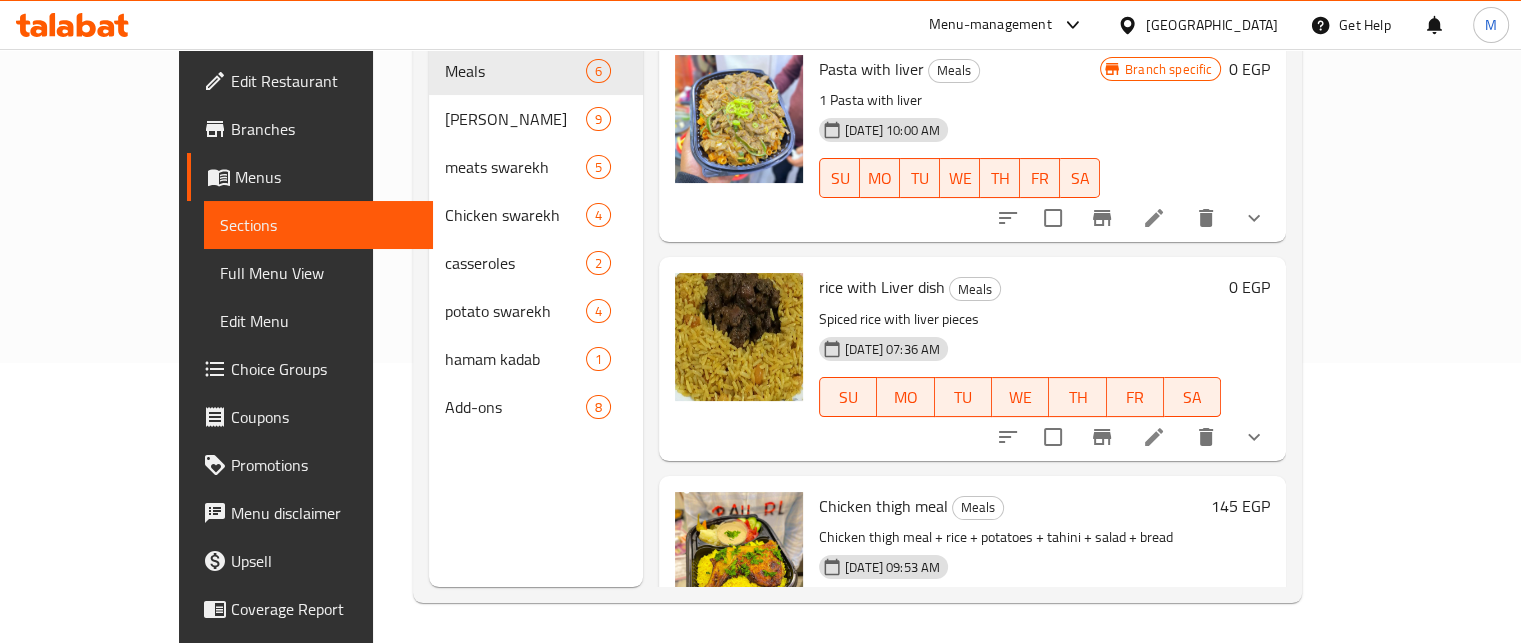scroll, scrollTop: 0, scrollLeft: 0, axis: both 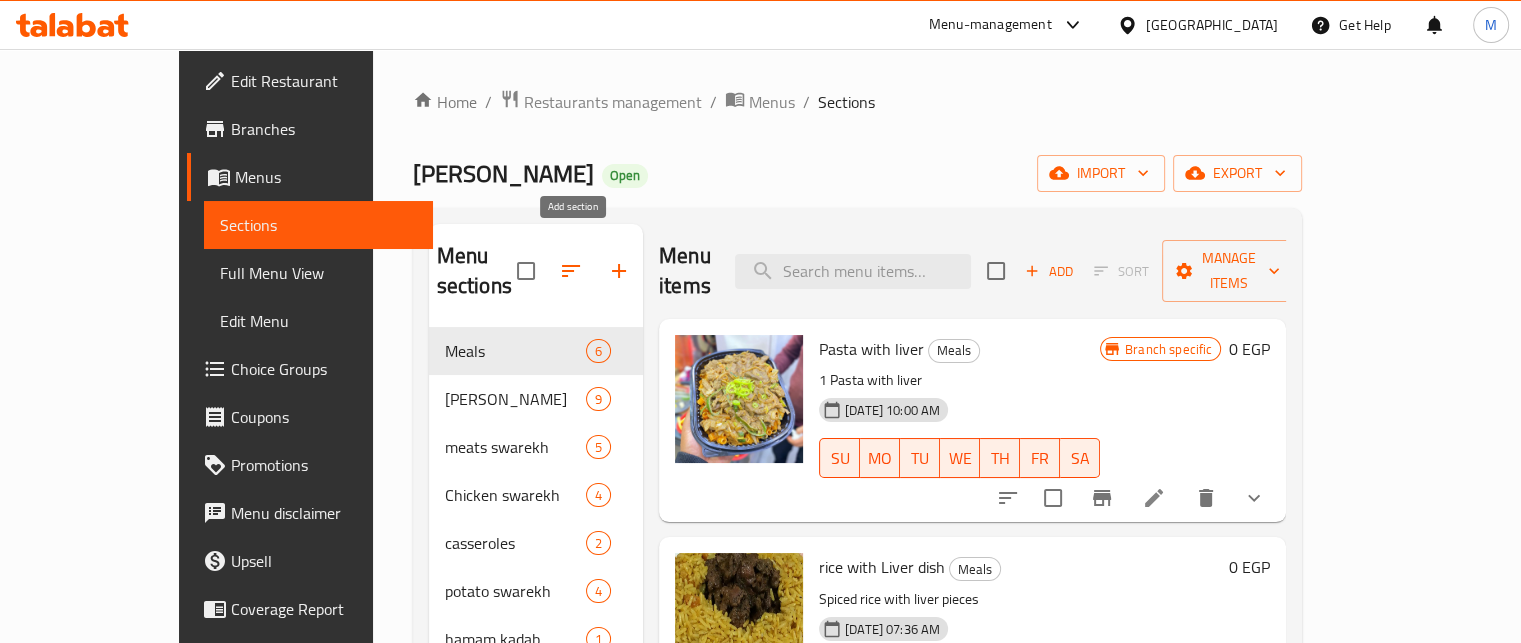 click at bounding box center (580, 271) 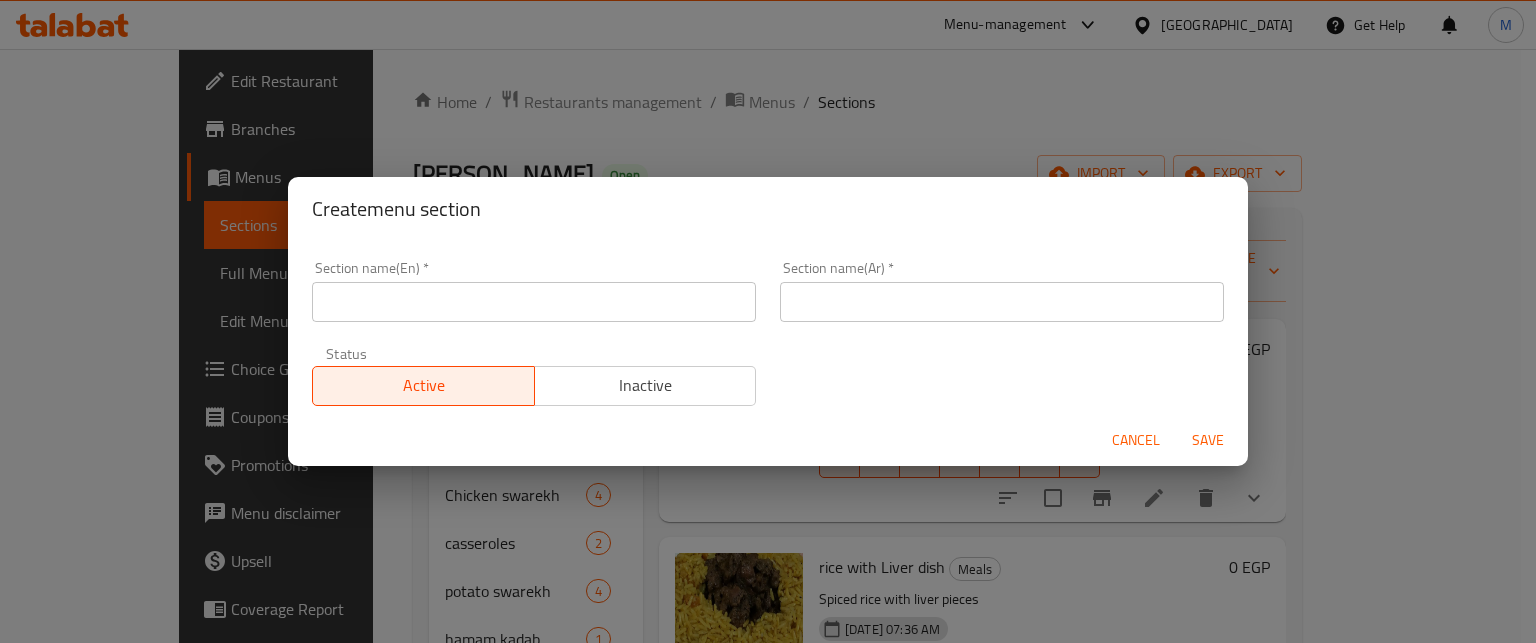 click at bounding box center [534, 302] 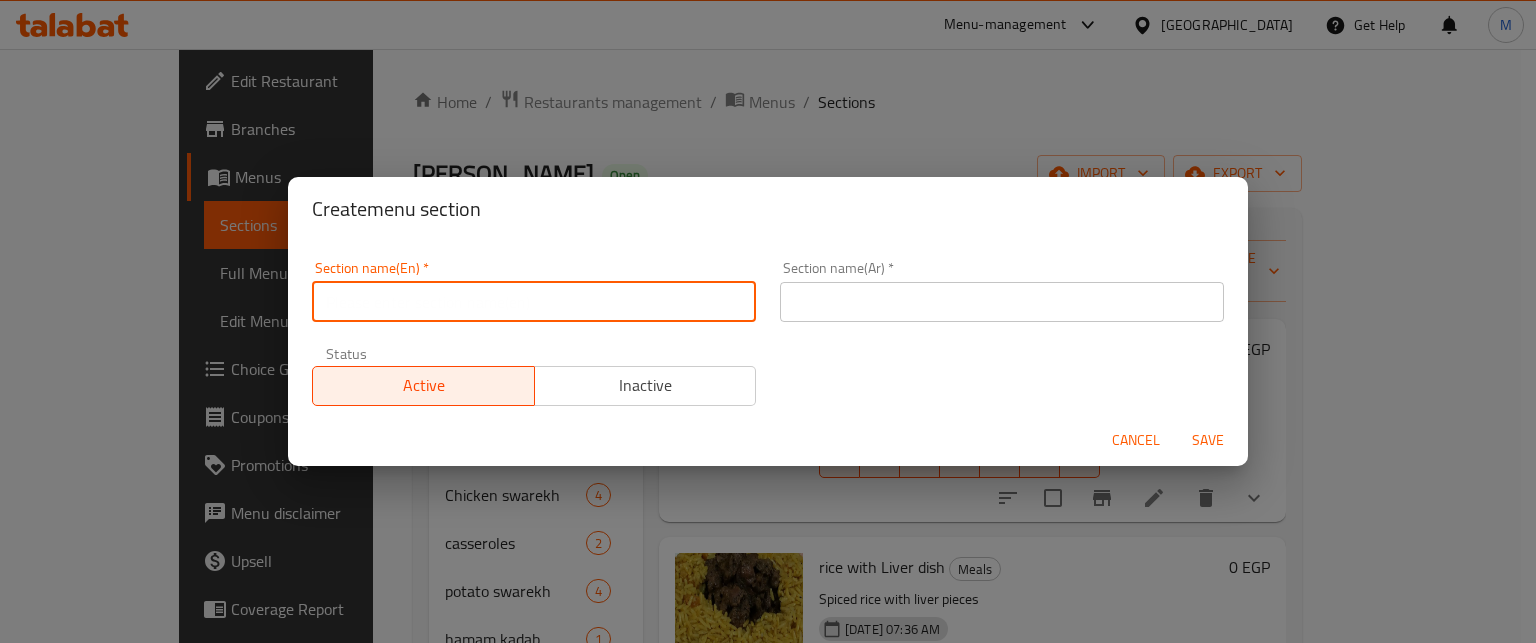 type on "Up To 40% Of" 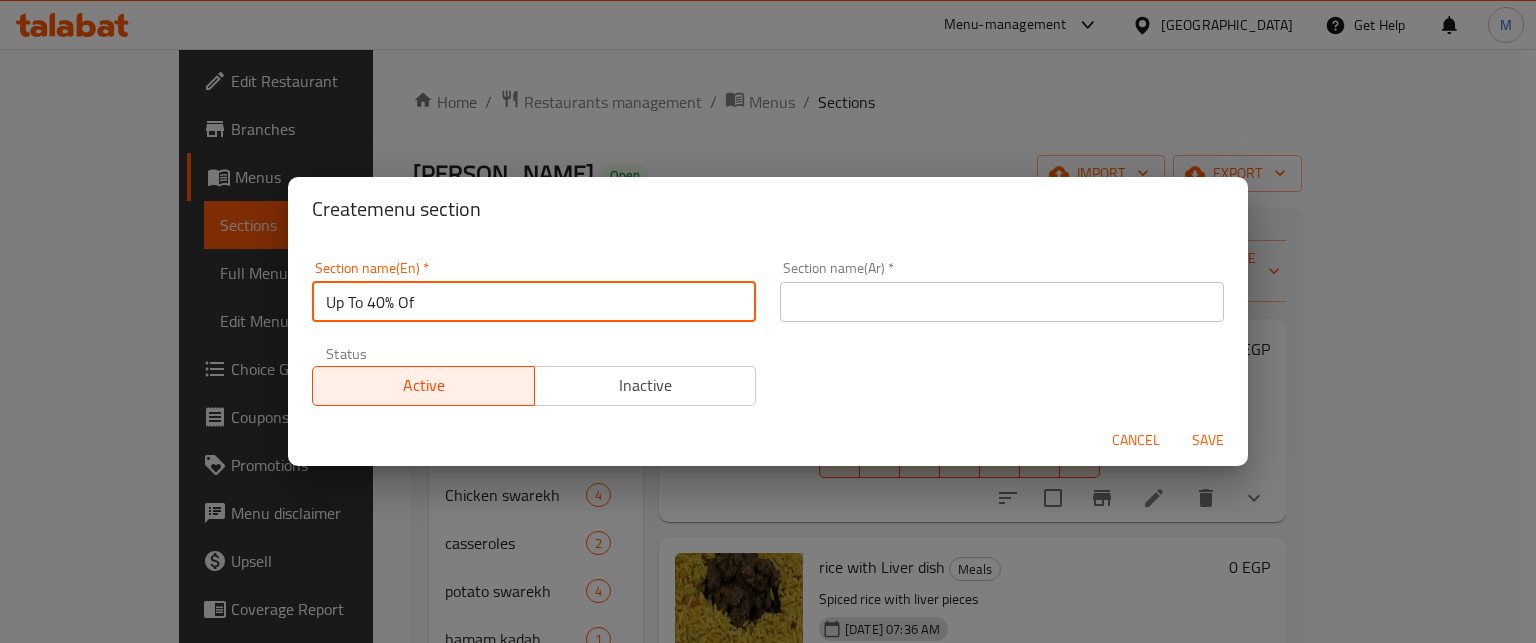 click on "Section name(Ar)   * Section name(Ar)  *" at bounding box center [1002, 291] 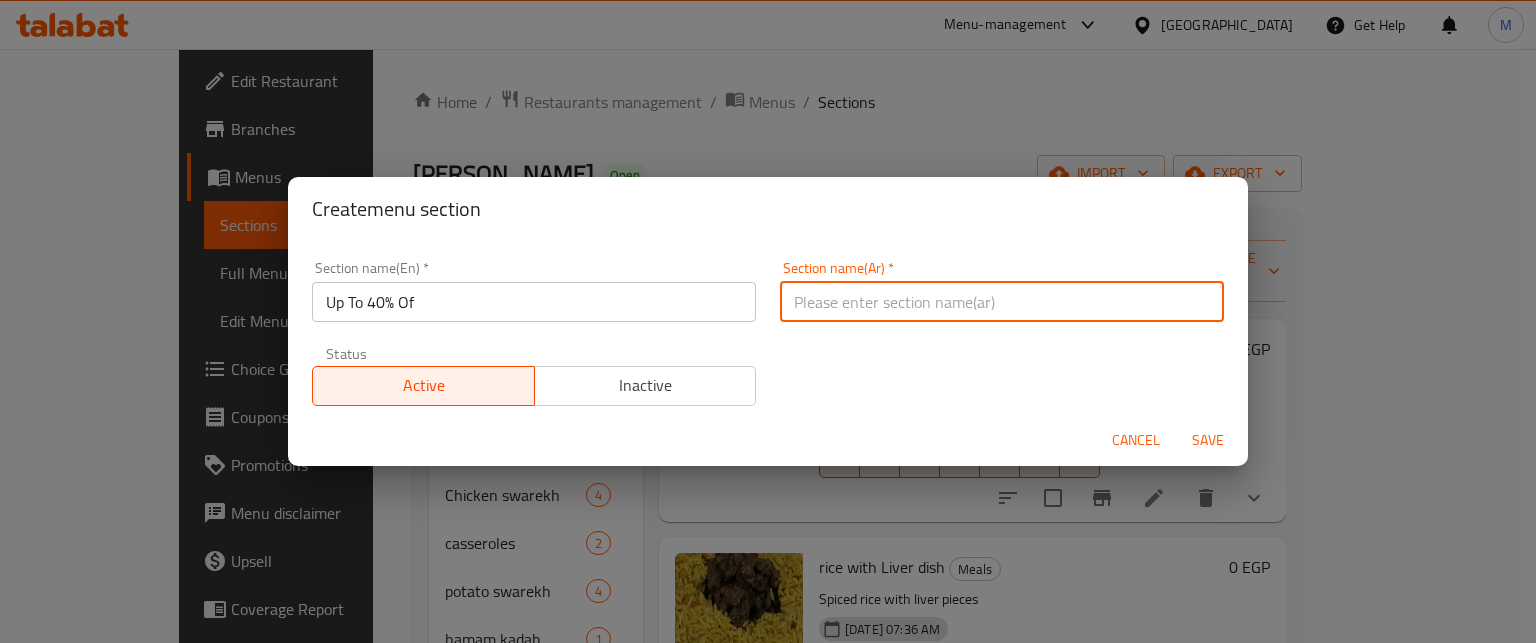 click at bounding box center (1002, 302) 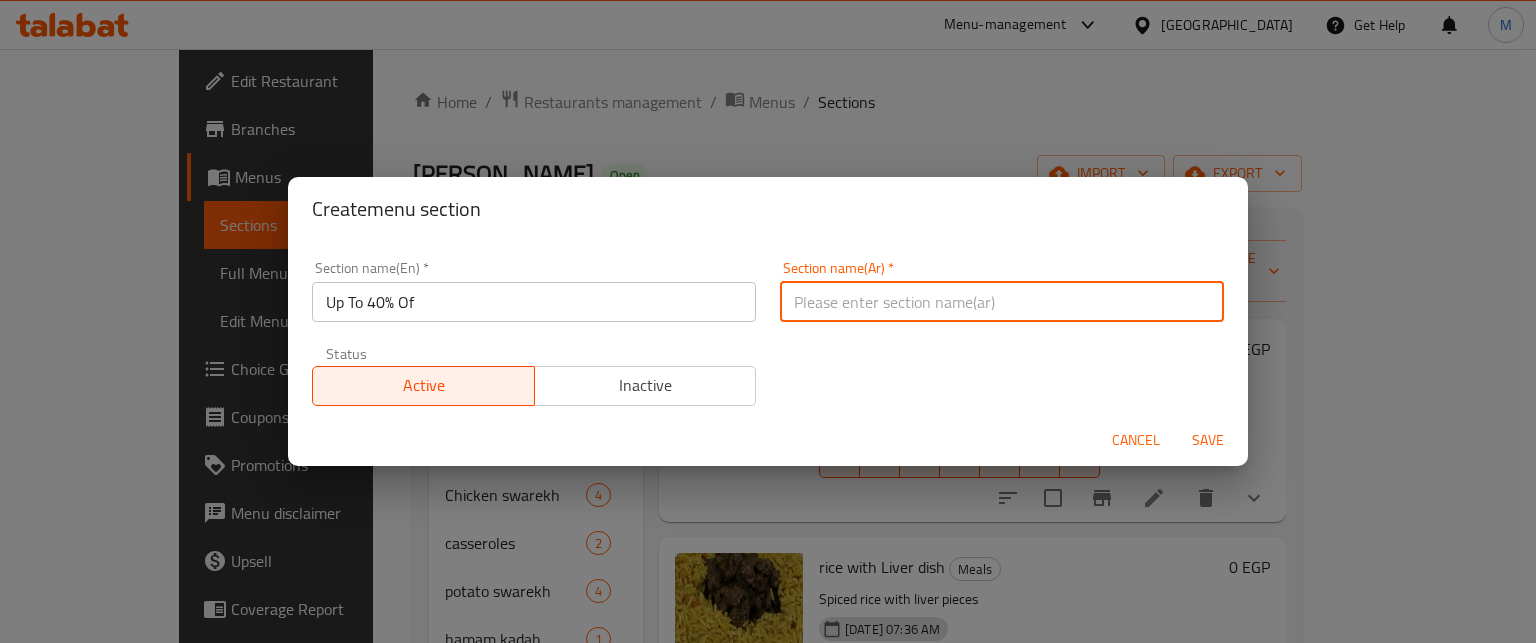 type on "خصومات تصل إلى 40%" 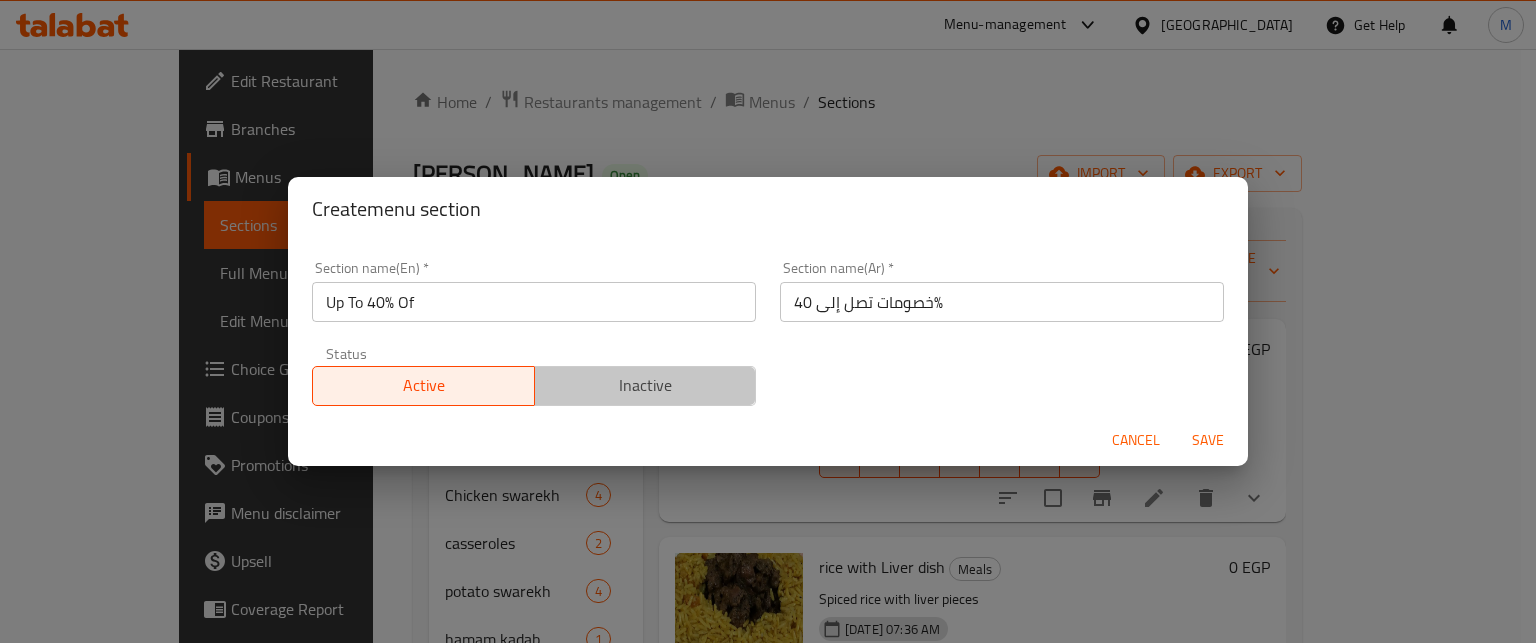click on "Inactive" at bounding box center (646, 385) 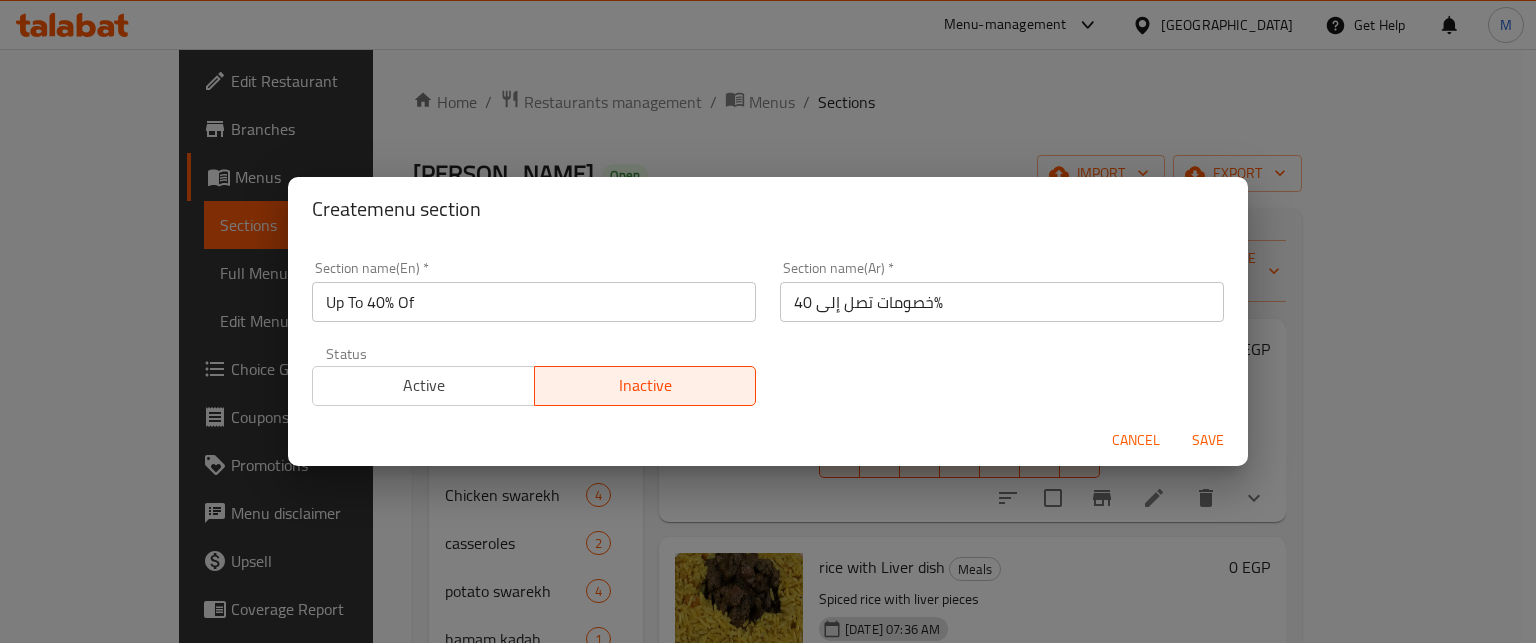 click on "Save" at bounding box center (1208, 440) 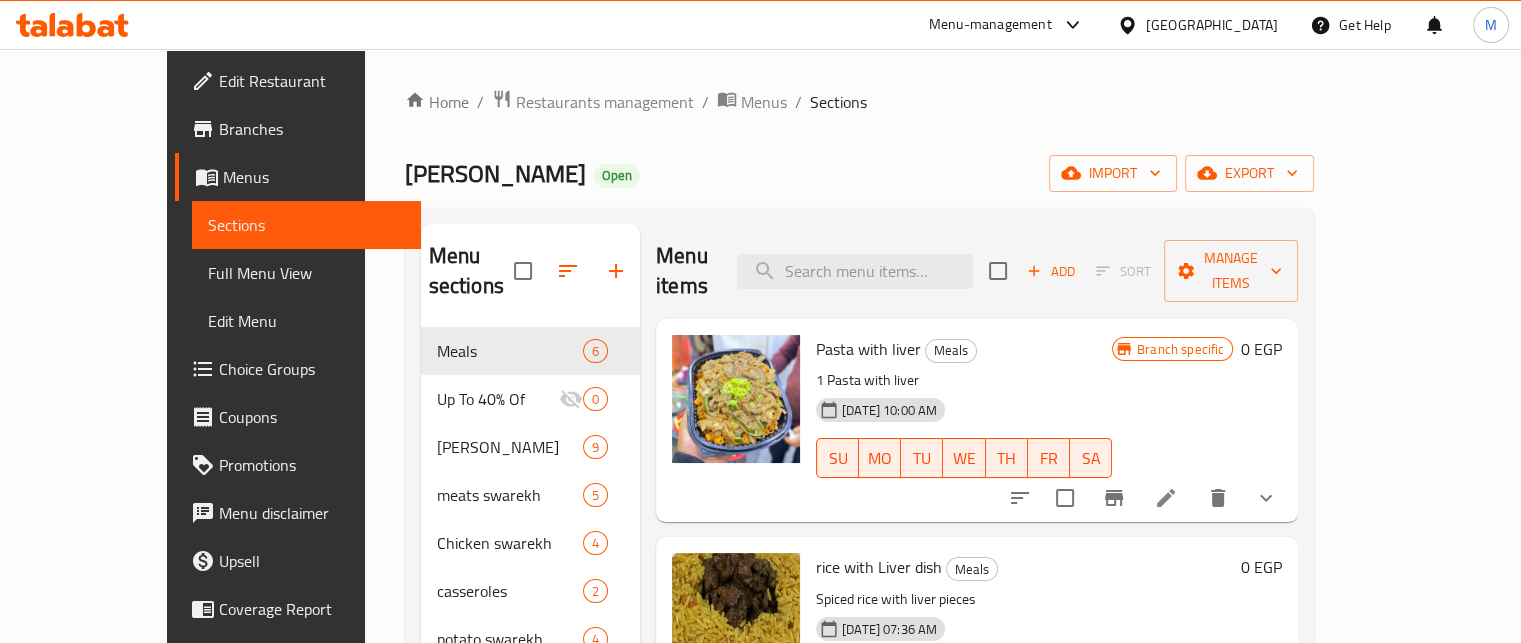 click on "Coupons" at bounding box center [312, 417] 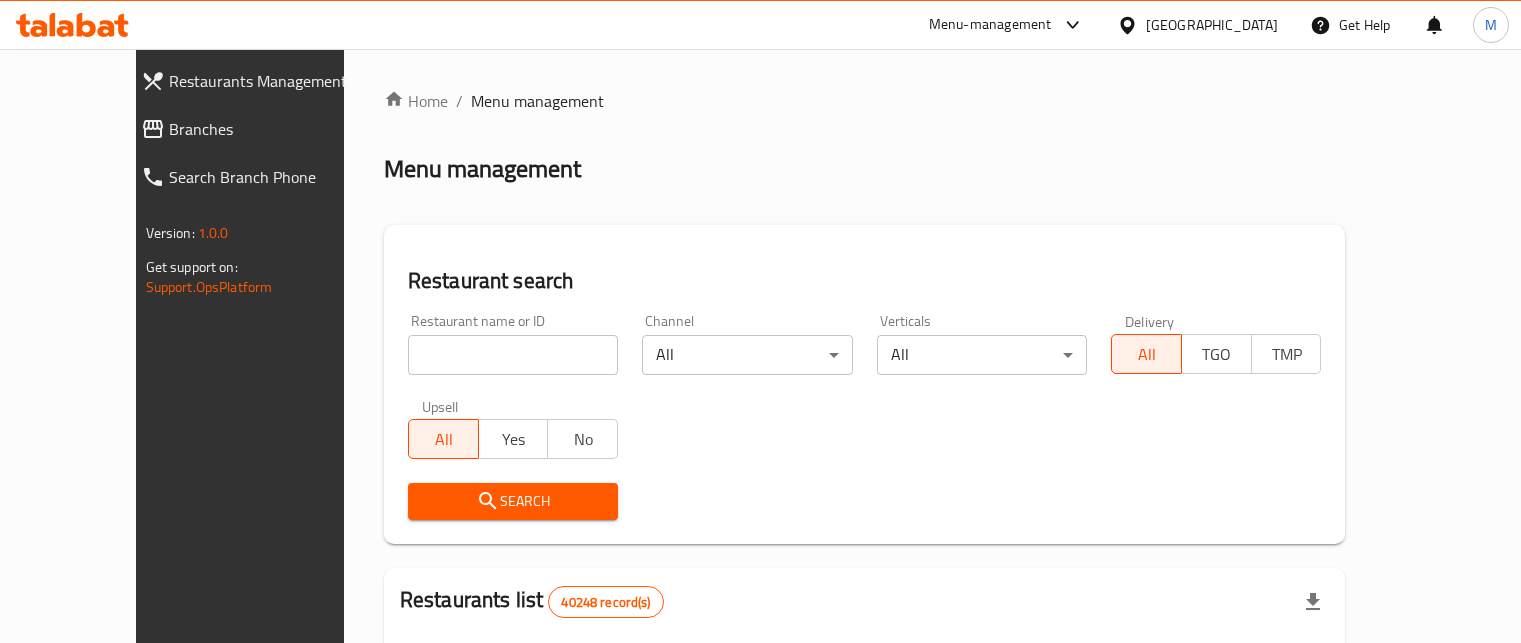 scroll, scrollTop: 0, scrollLeft: 0, axis: both 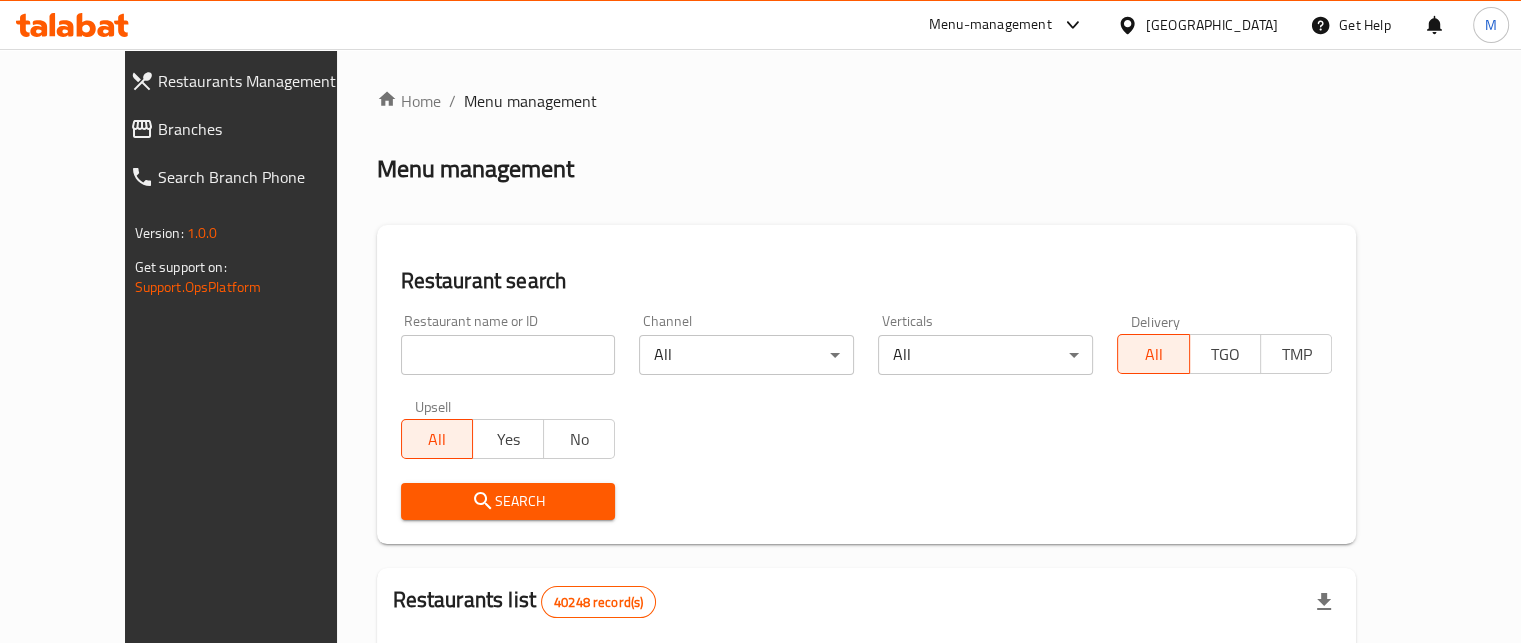 click at bounding box center (508, 355) 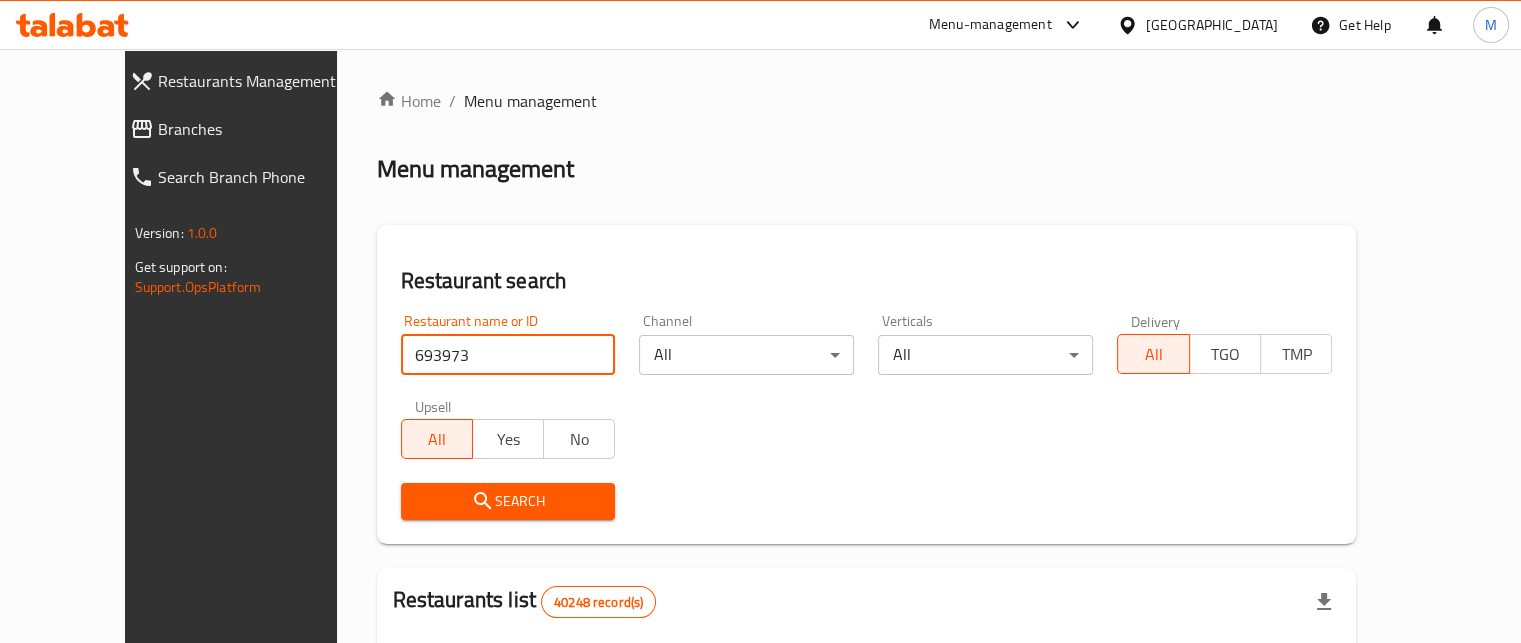 type on "693973" 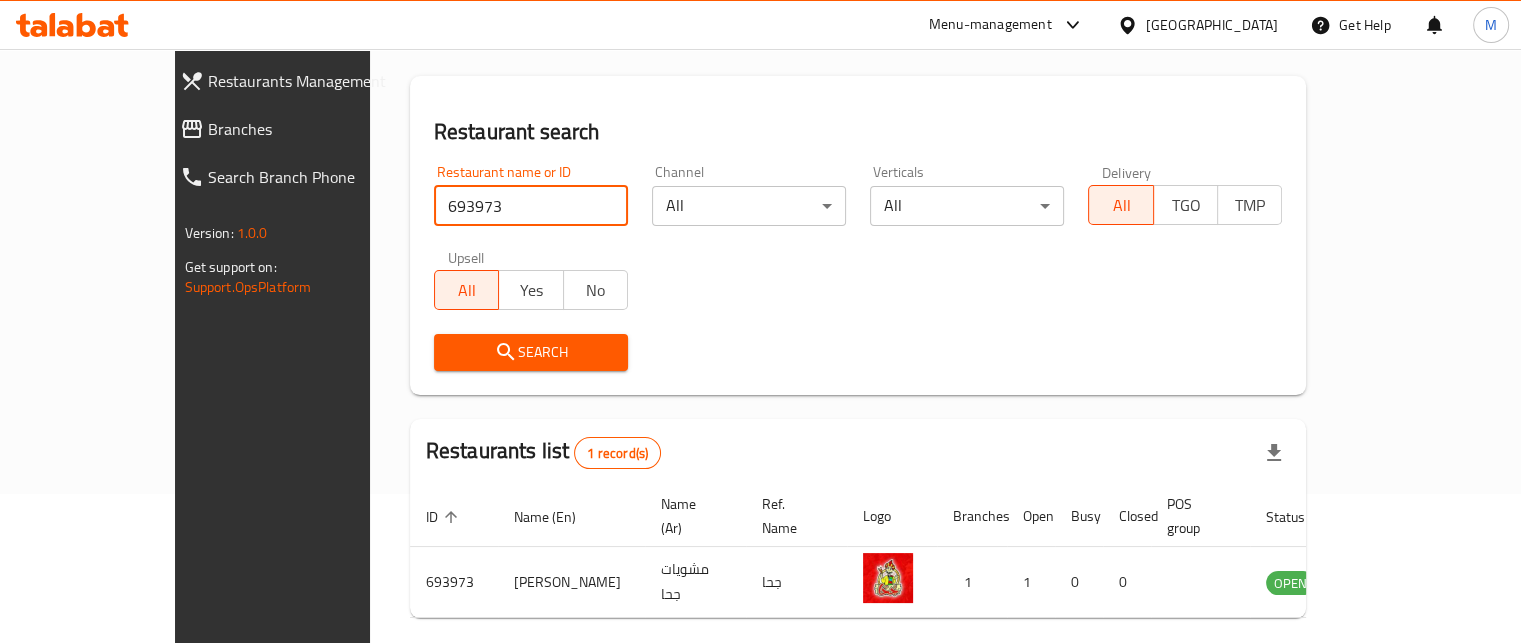 scroll, scrollTop: 208, scrollLeft: 0, axis: vertical 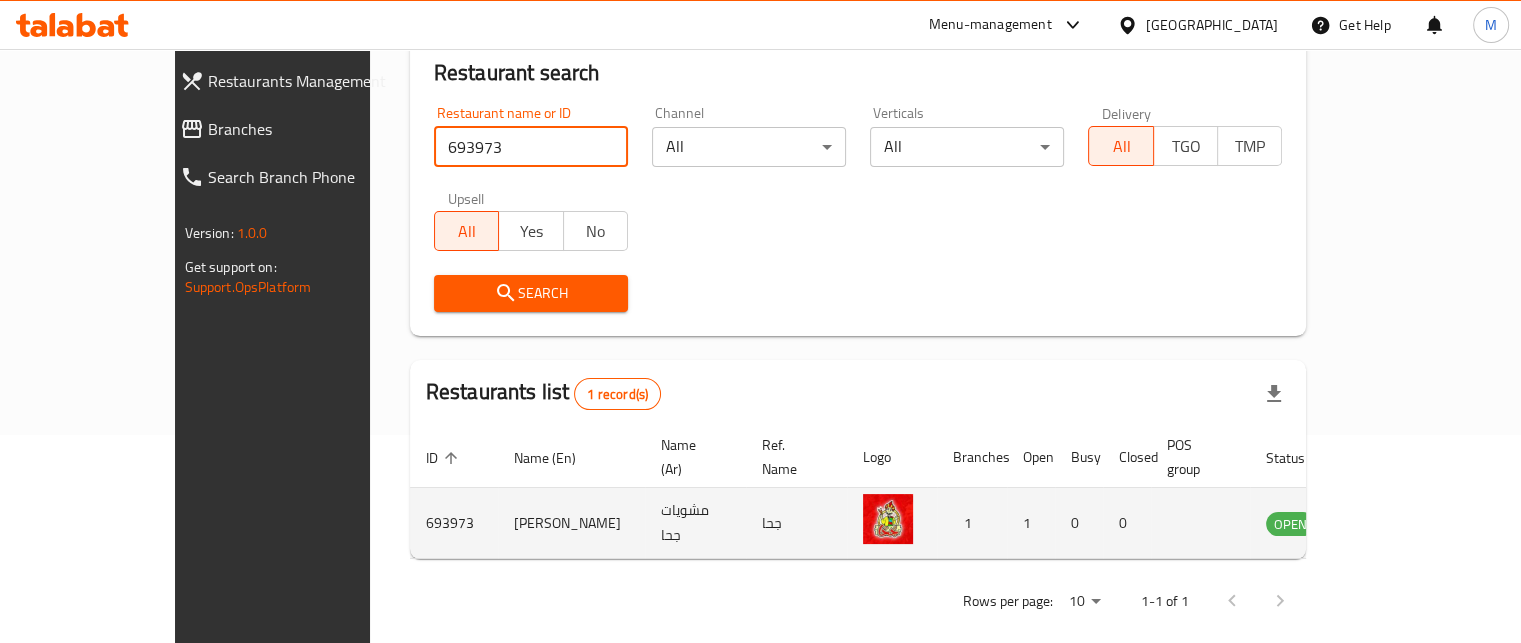 click 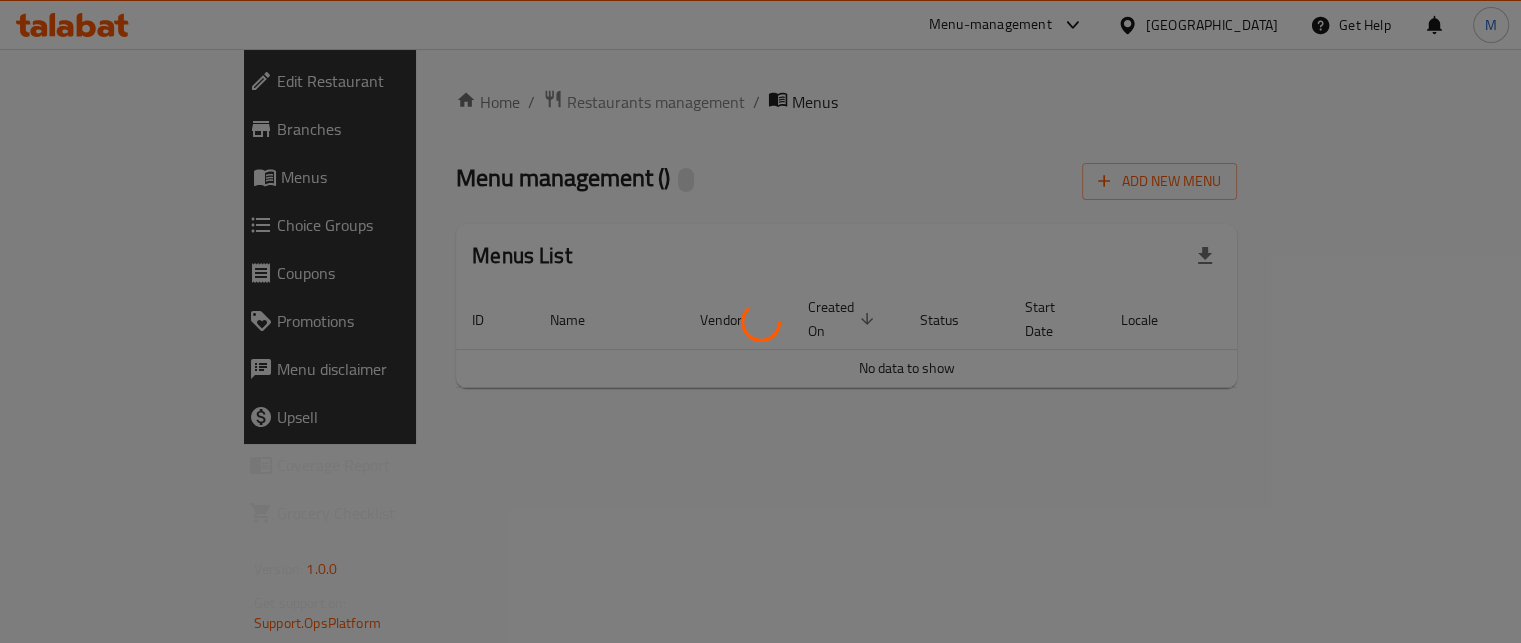 scroll, scrollTop: 0, scrollLeft: 0, axis: both 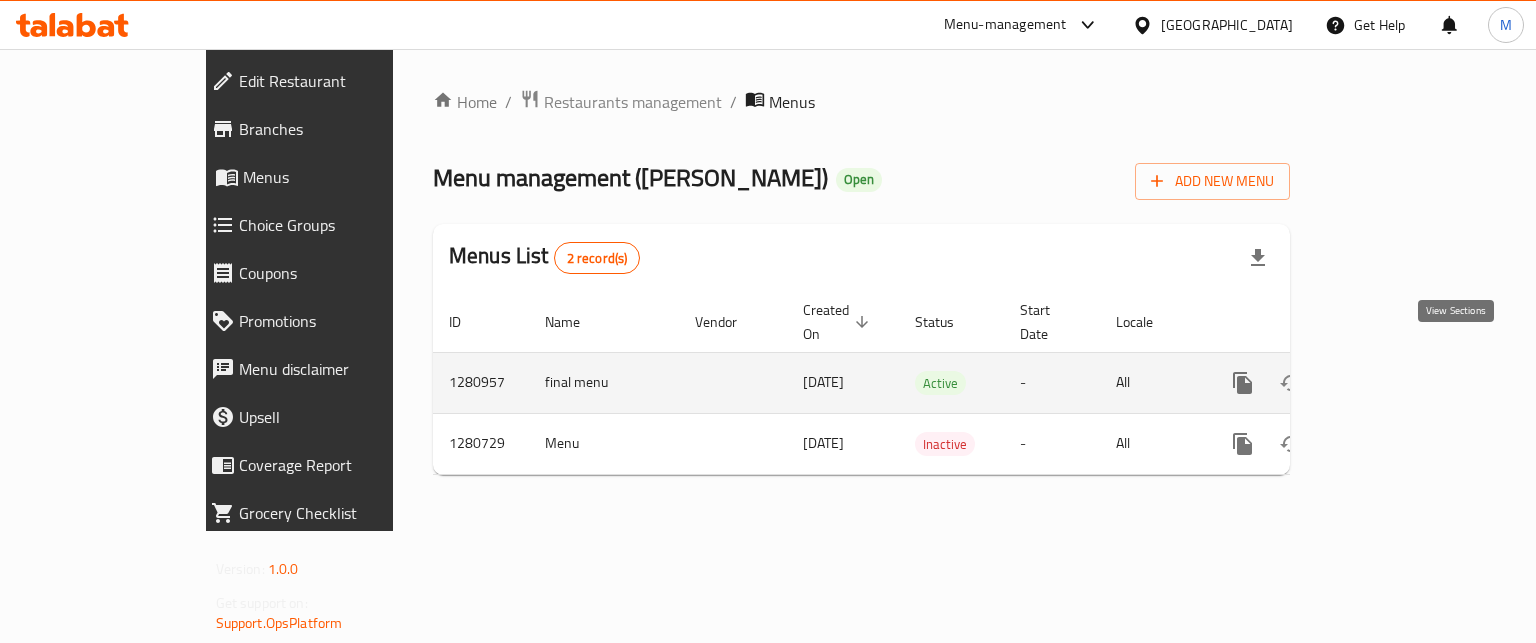click 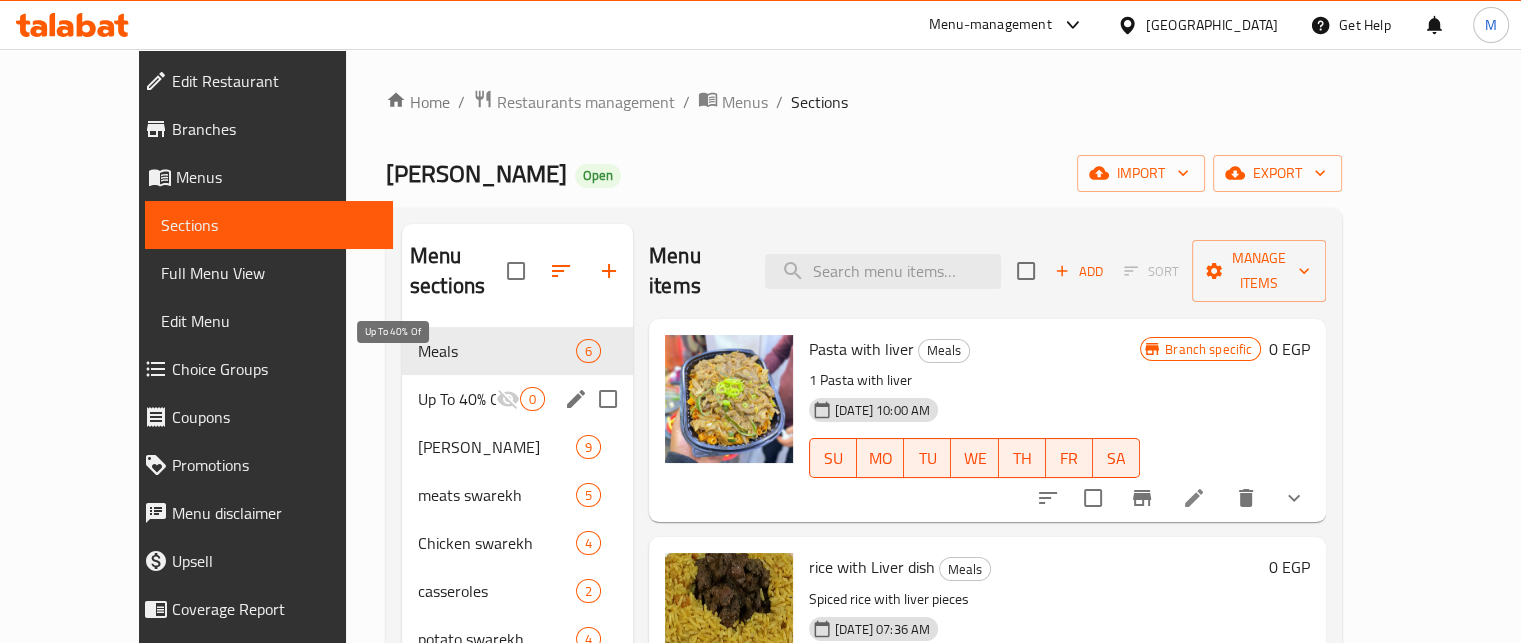 click on "Up To 40% Of" at bounding box center (457, 399) 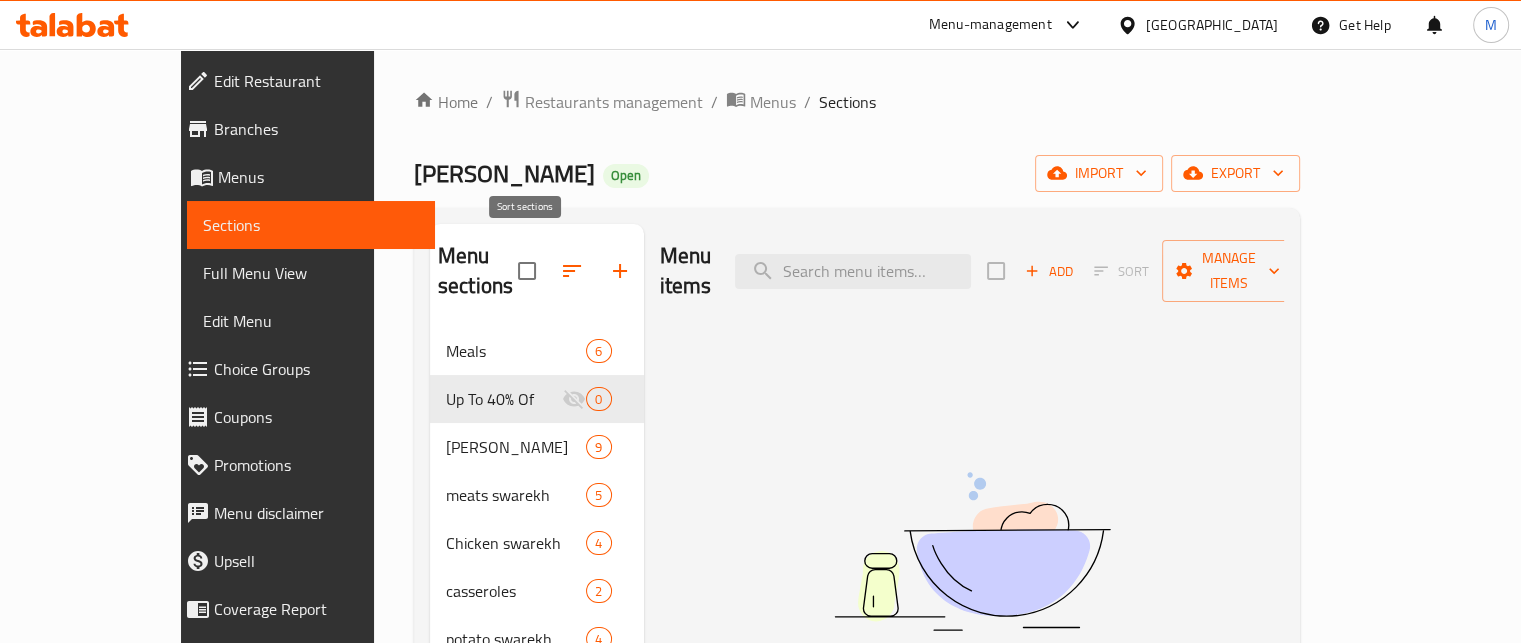 click 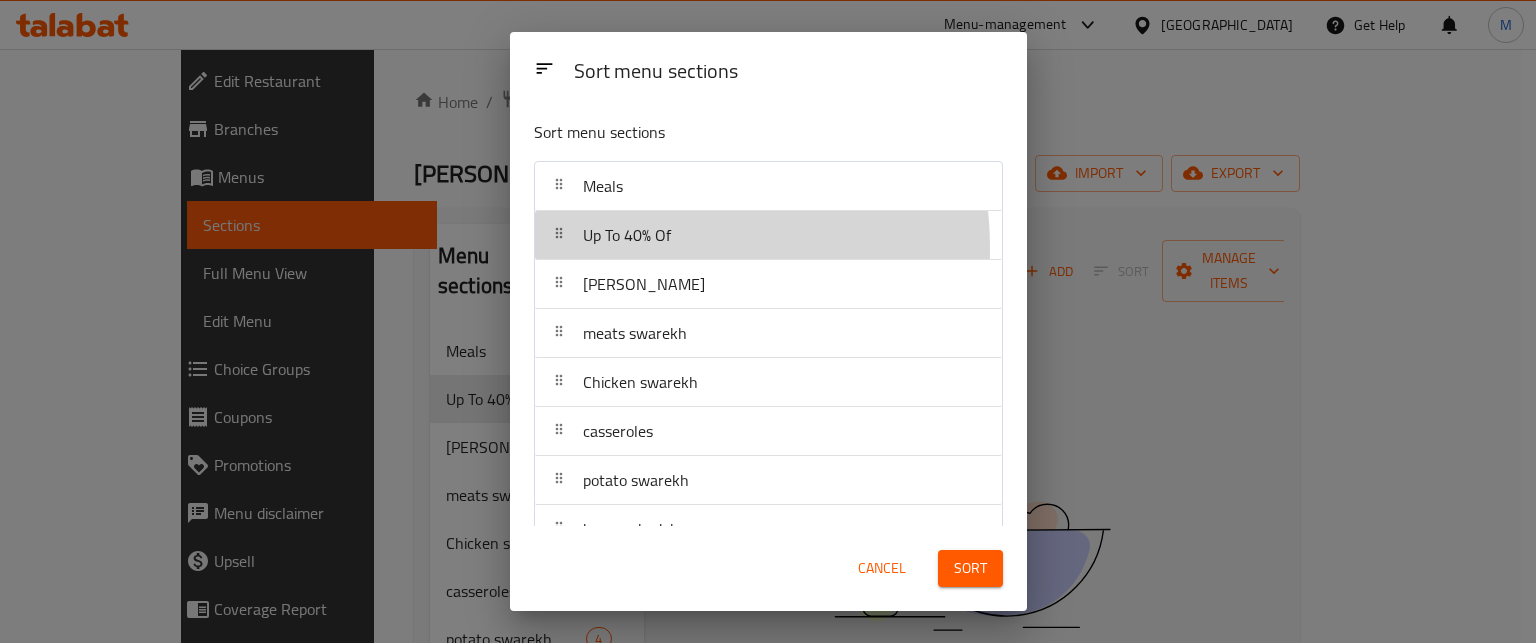 drag, startPoint x: 637, startPoint y: 248, endPoint x: 676, endPoint y: 187, distance: 72.40166 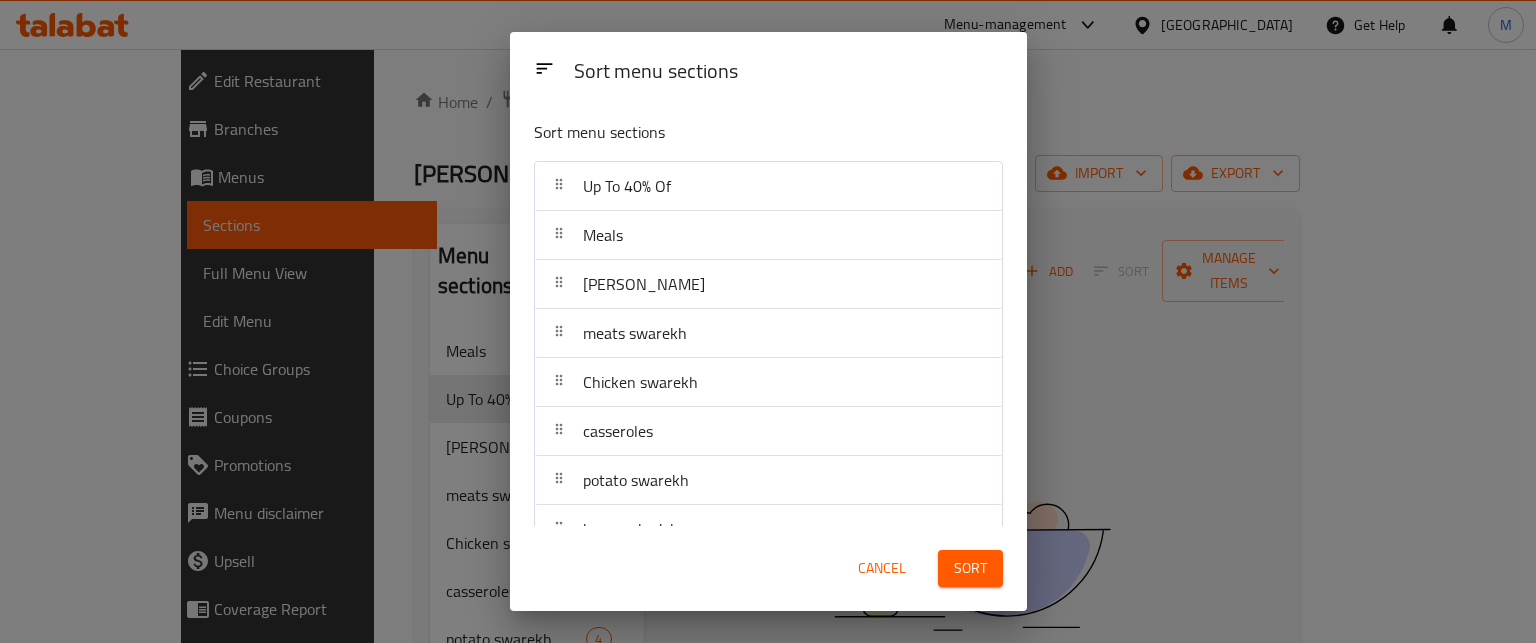 click on "Sort" at bounding box center [970, 568] 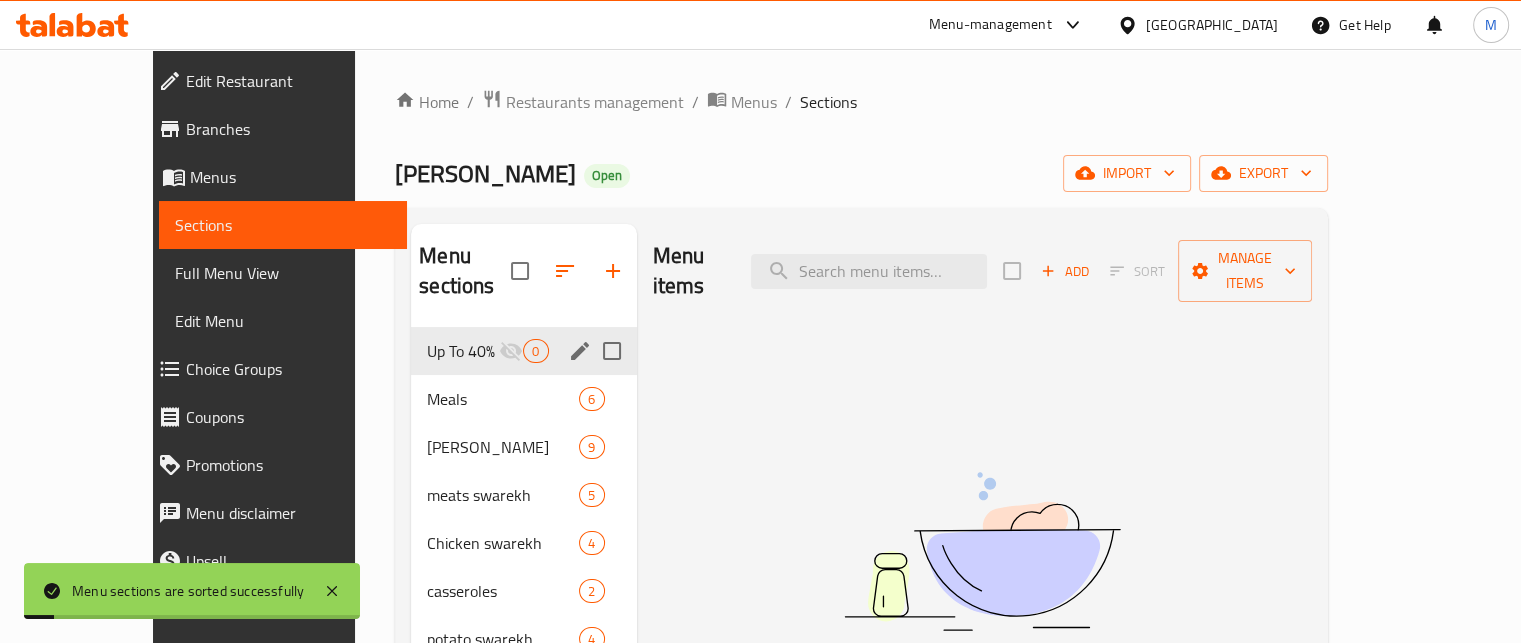 click on "Up To 40% Of" at bounding box center [463, 351] 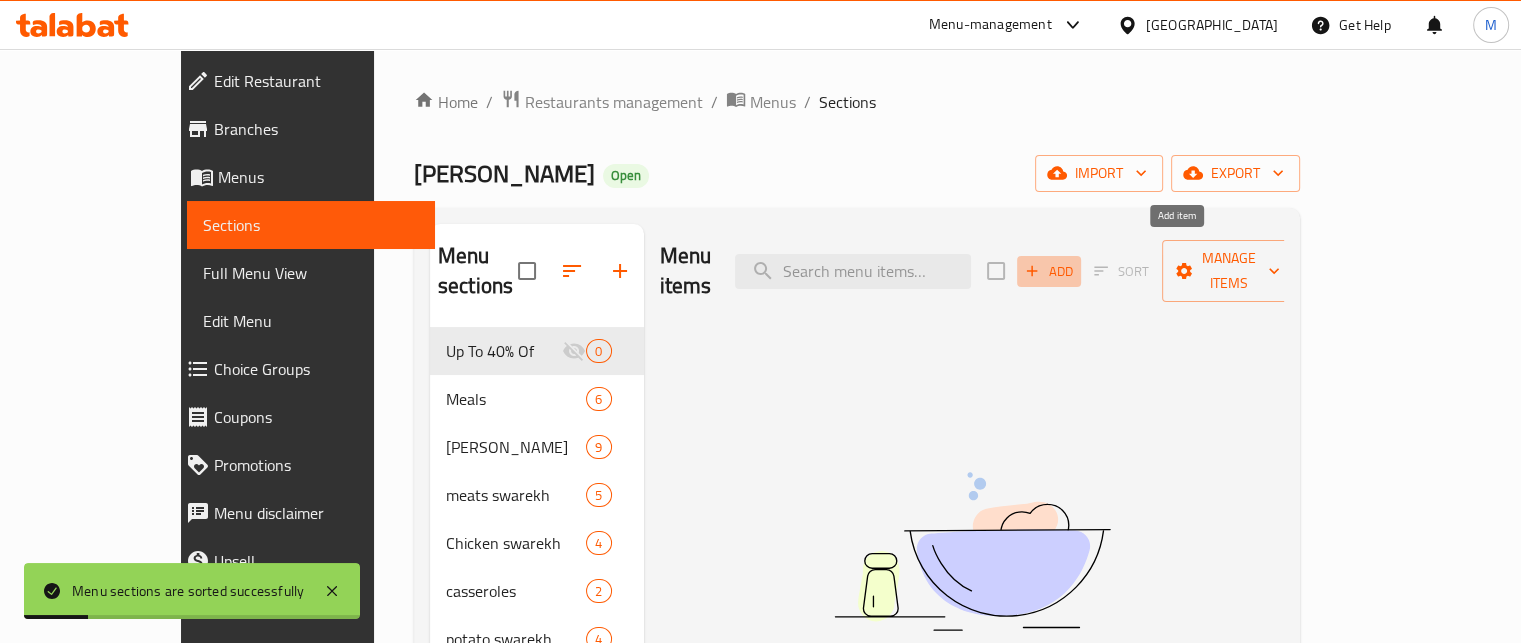 click on "Add" at bounding box center (1049, 271) 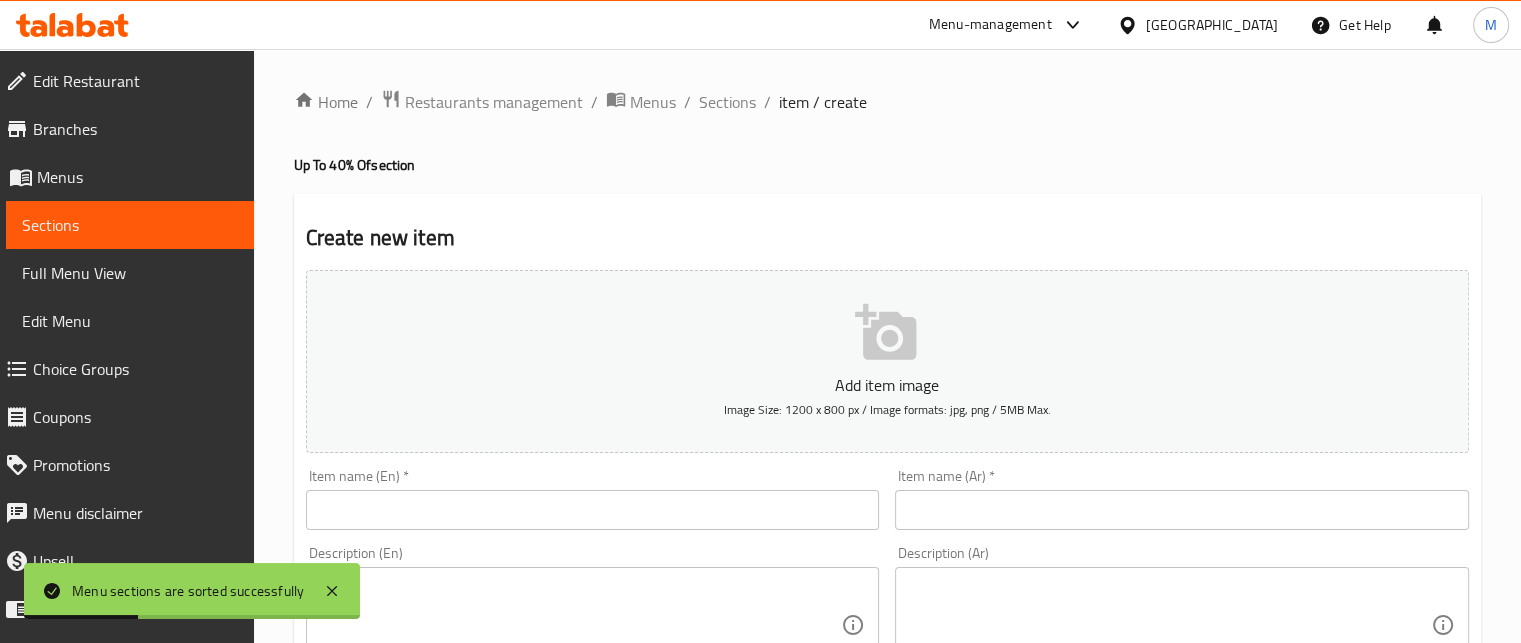 click at bounding box center (1182, 510) 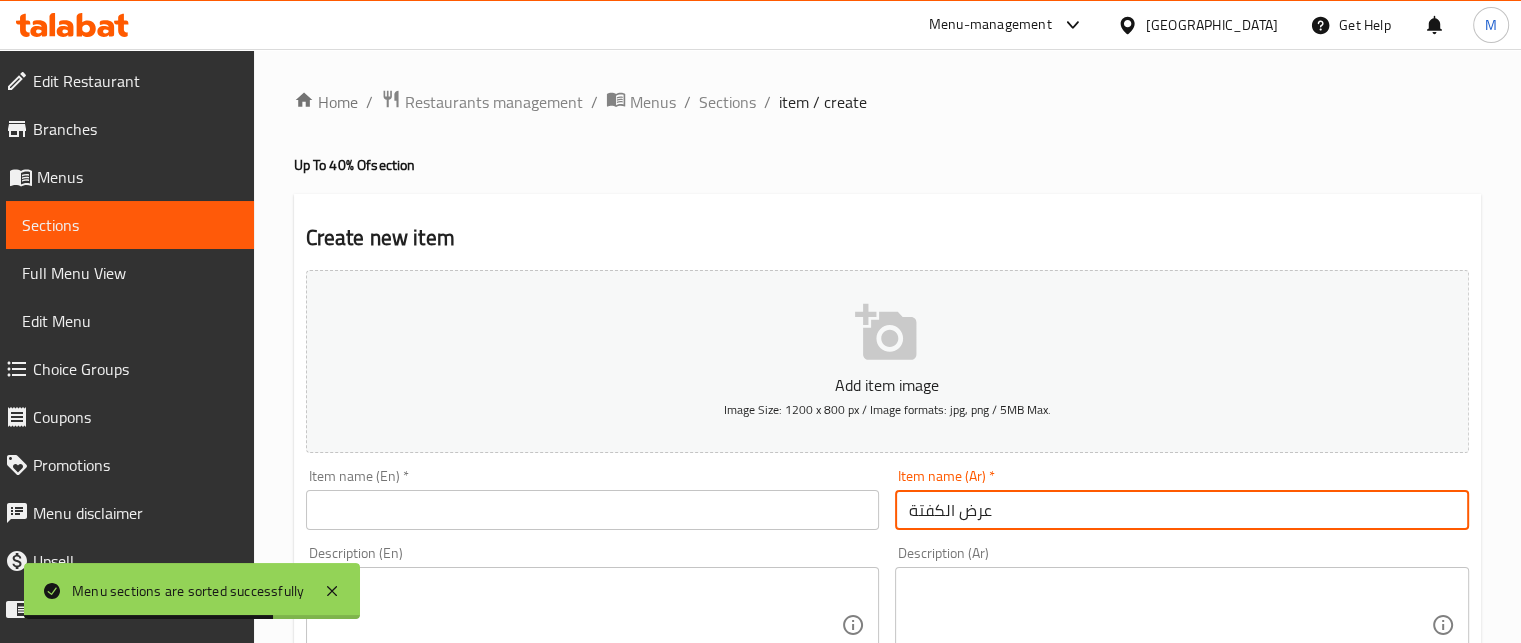 type on "عرض الكفتة" 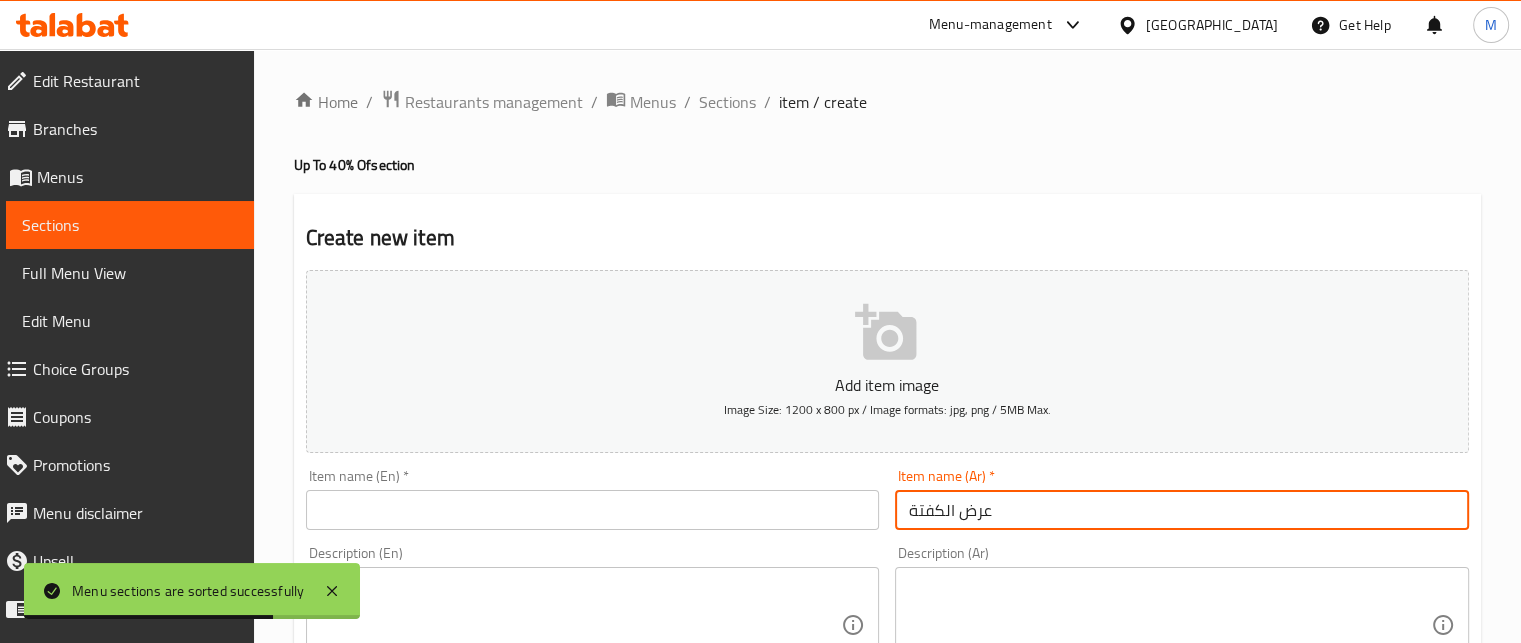 click at bounding box center [1170, 625] 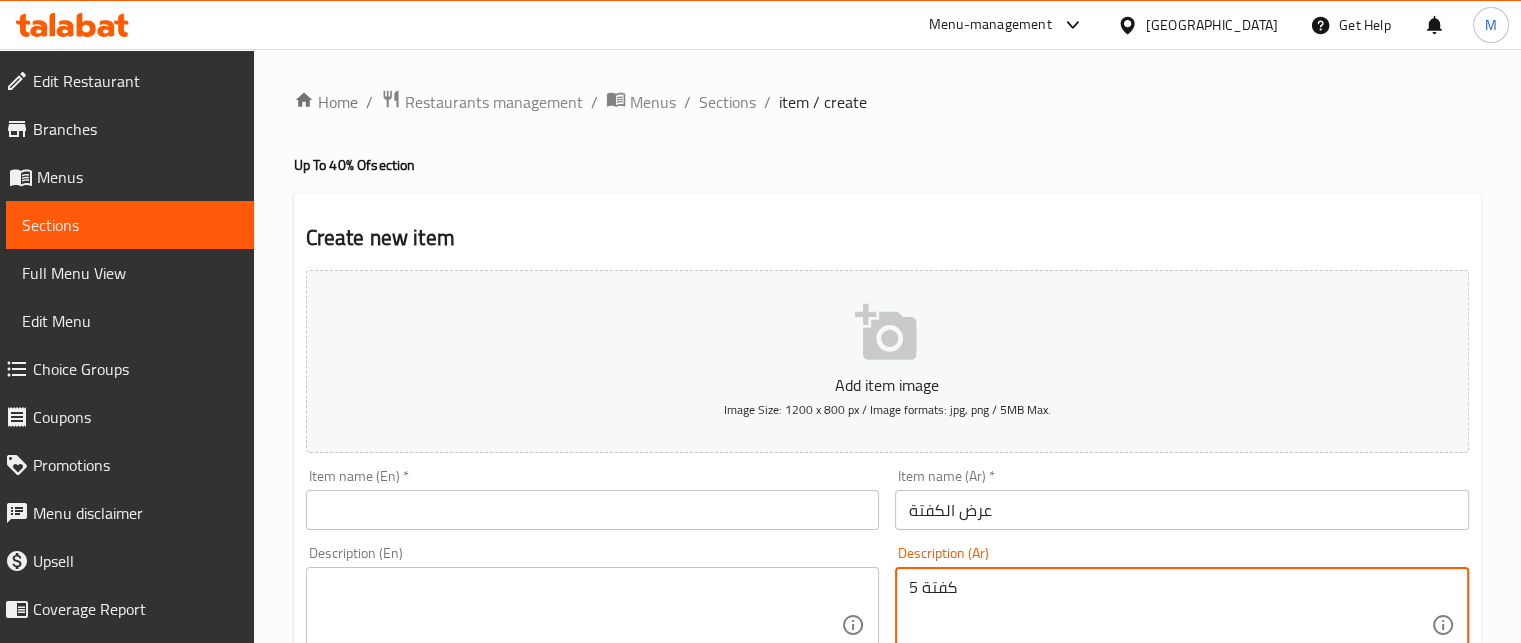 type on "5 كفتة" 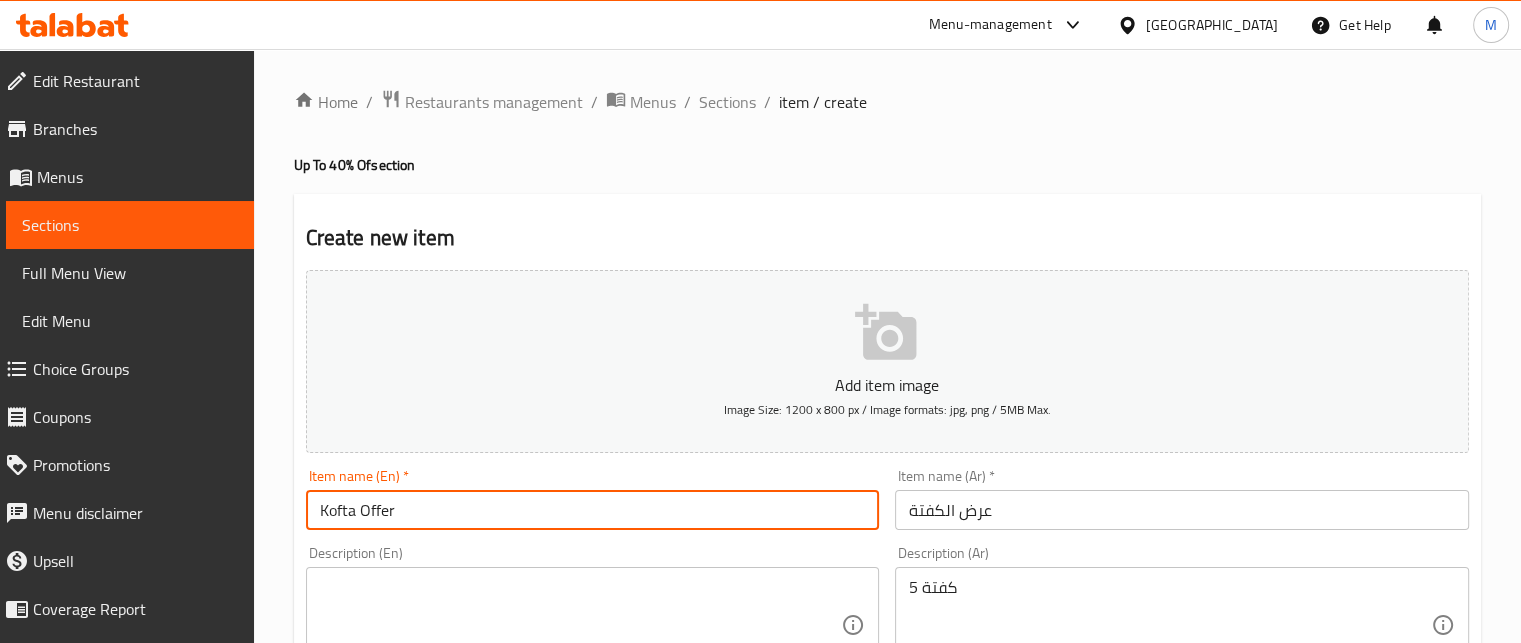 type on "Kofta Offer" 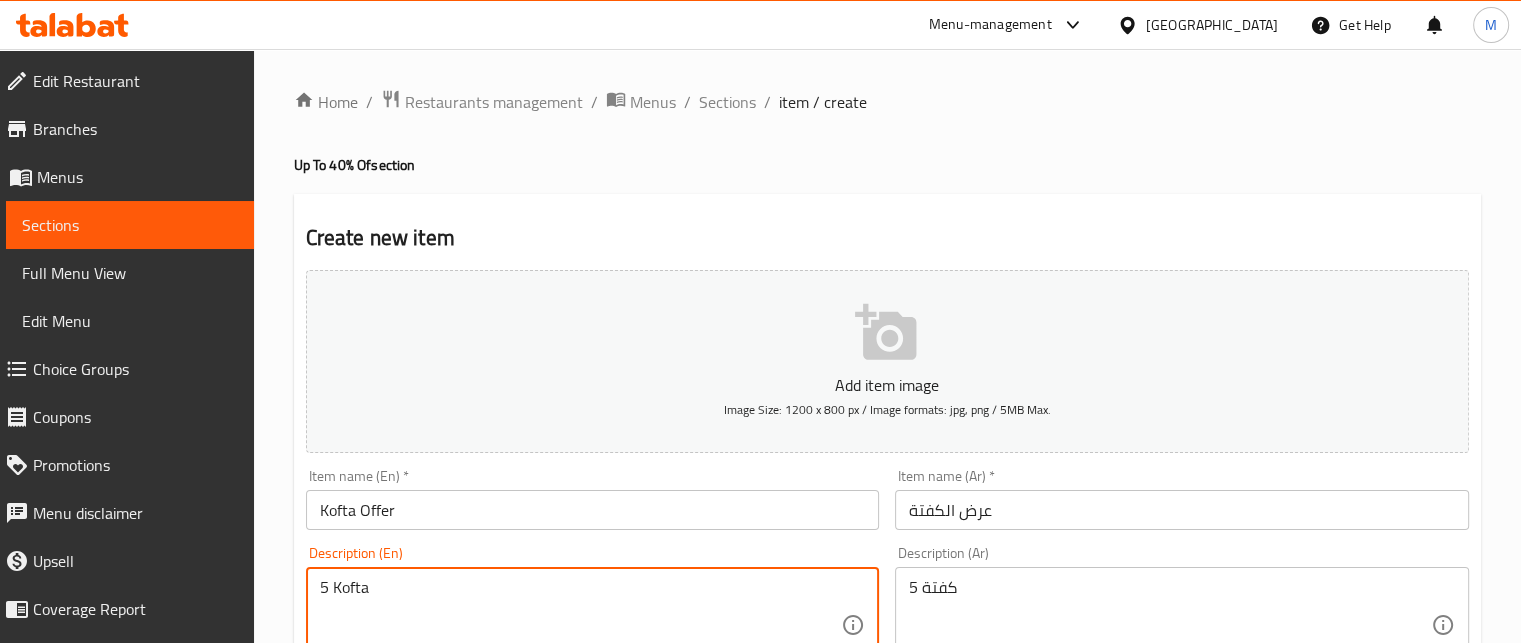 type on "5 Kofta" 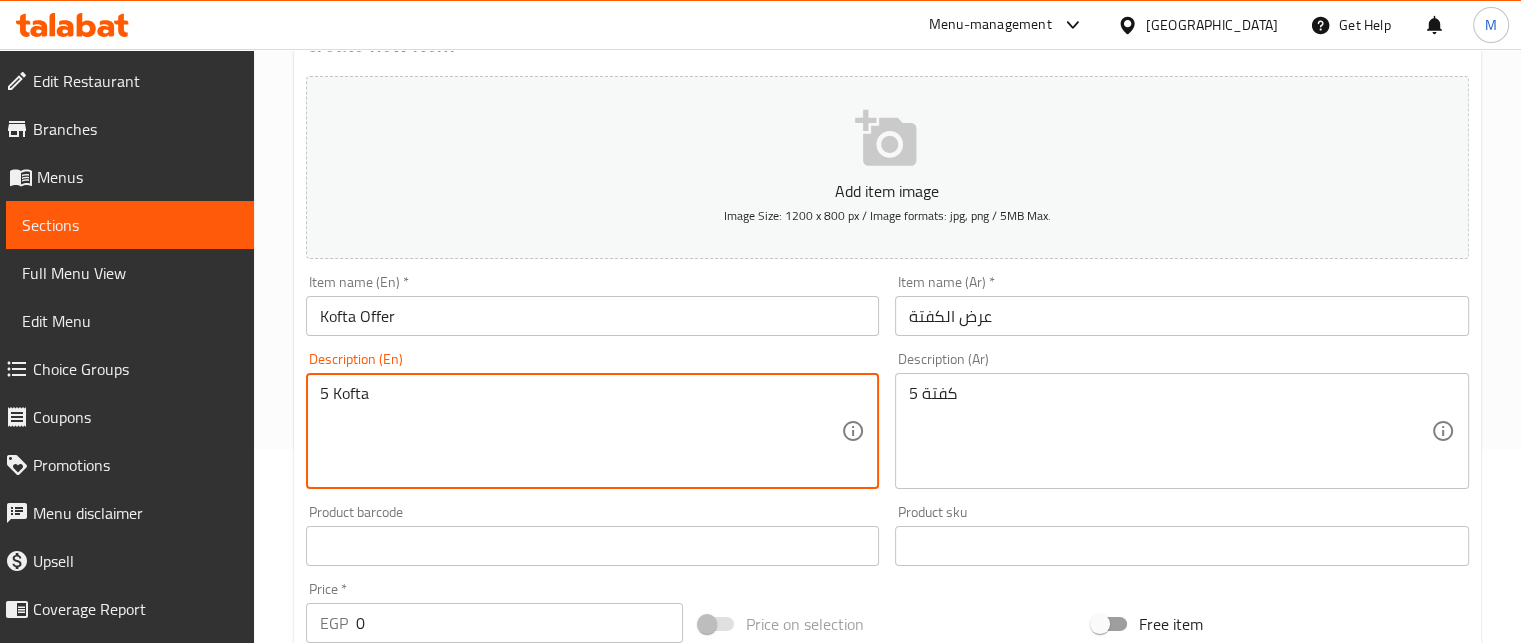 scroll, scrollTop: 246, scrollLeft: 0, axis: vertical 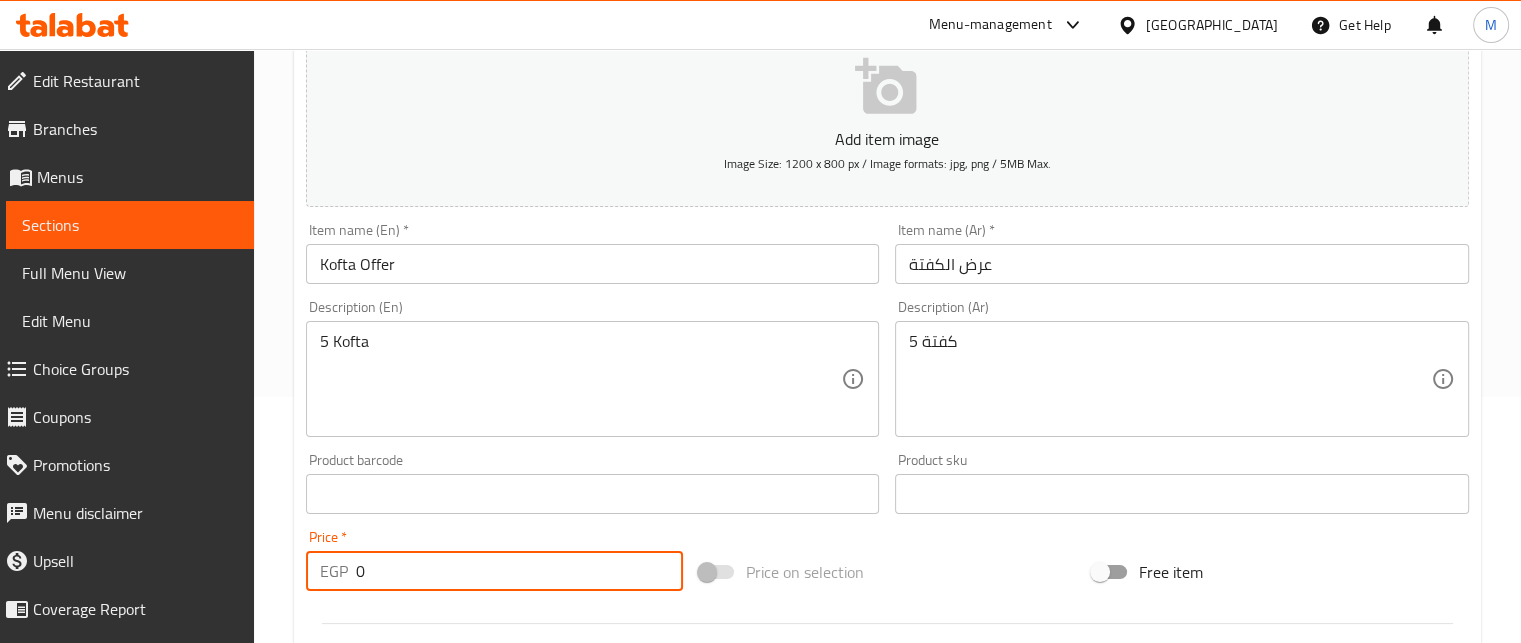 drag, startPoint x: 371, startPoint y: 586, endPoint x: 303, endPoint y: 595, distance: 68.593 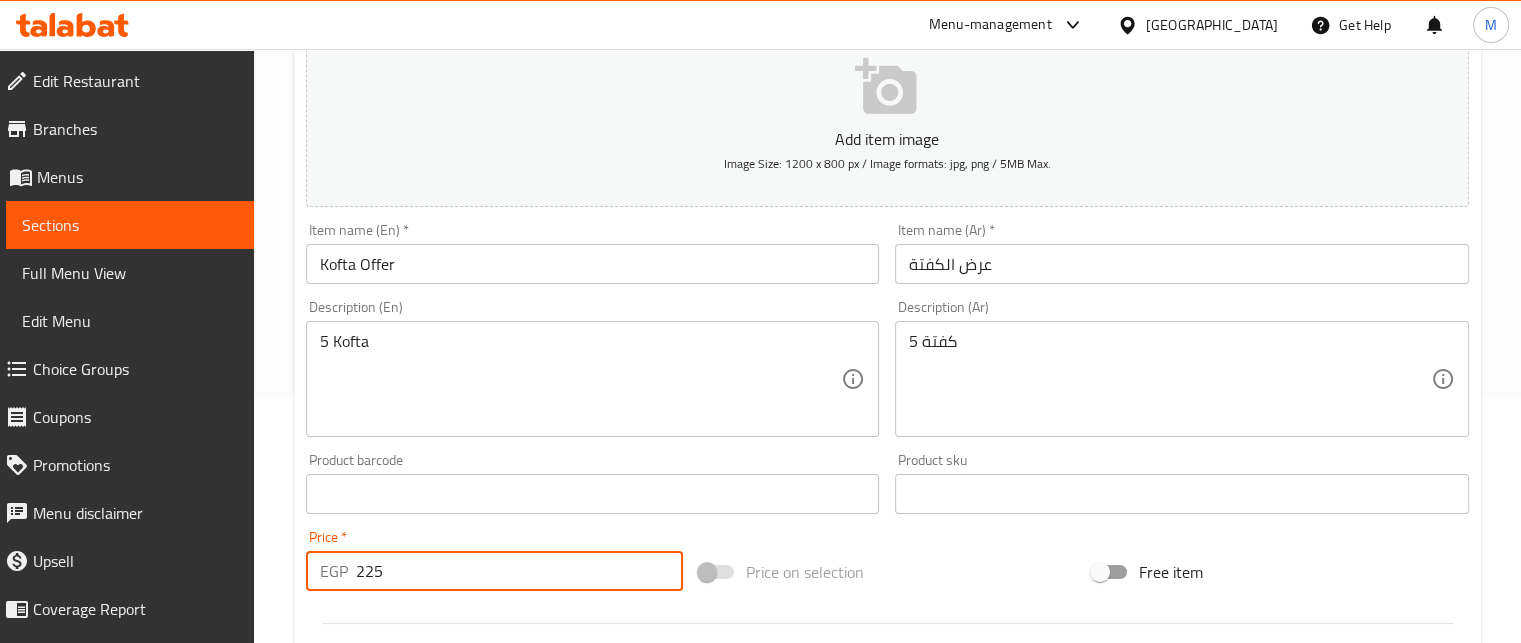 type on "225" 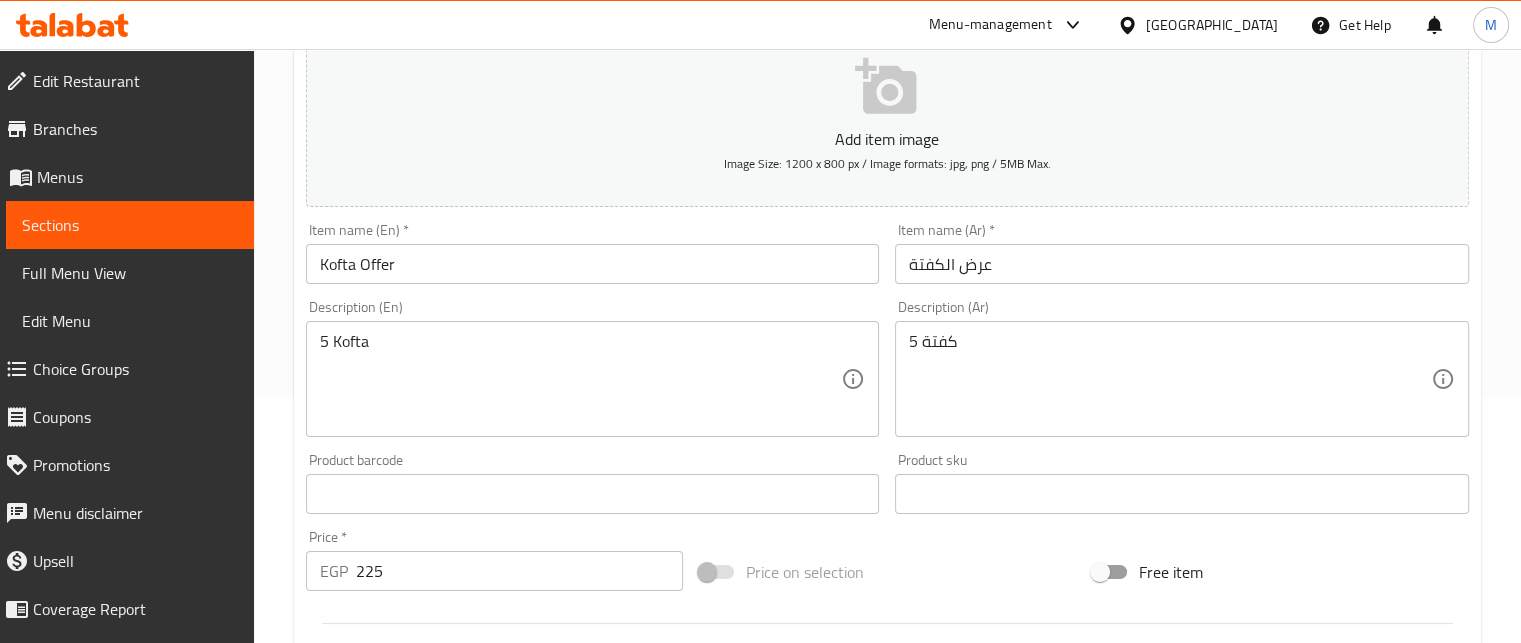 scroll, scrollTop: 769, scrollLeft: 0, axis: vertical 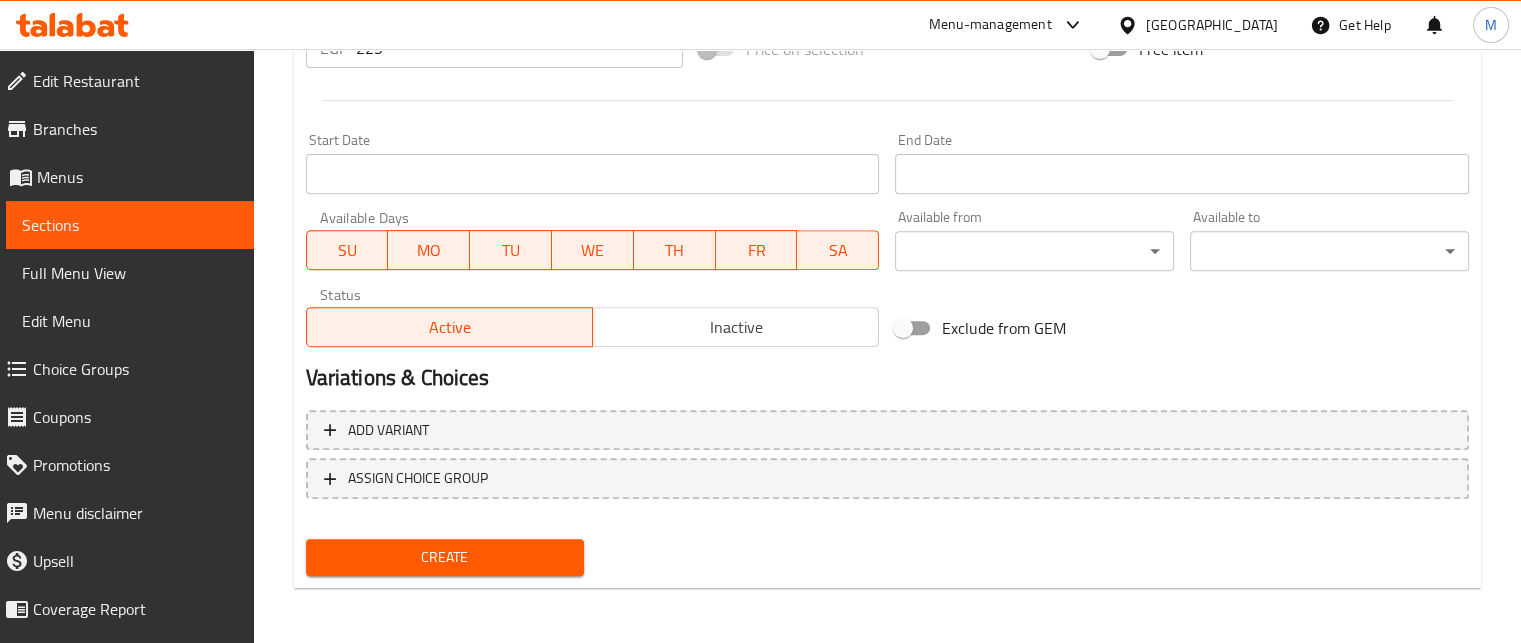 click on "Create" at bounding box center (445, 557) 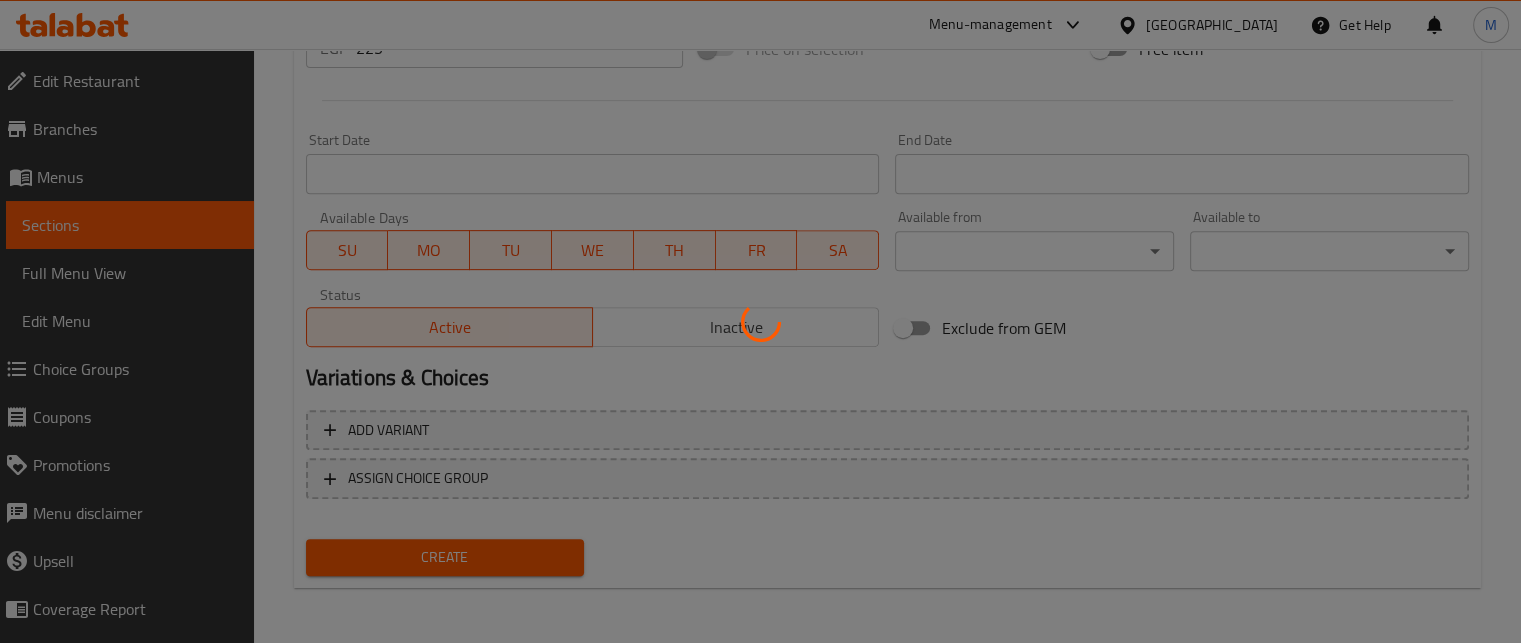 type 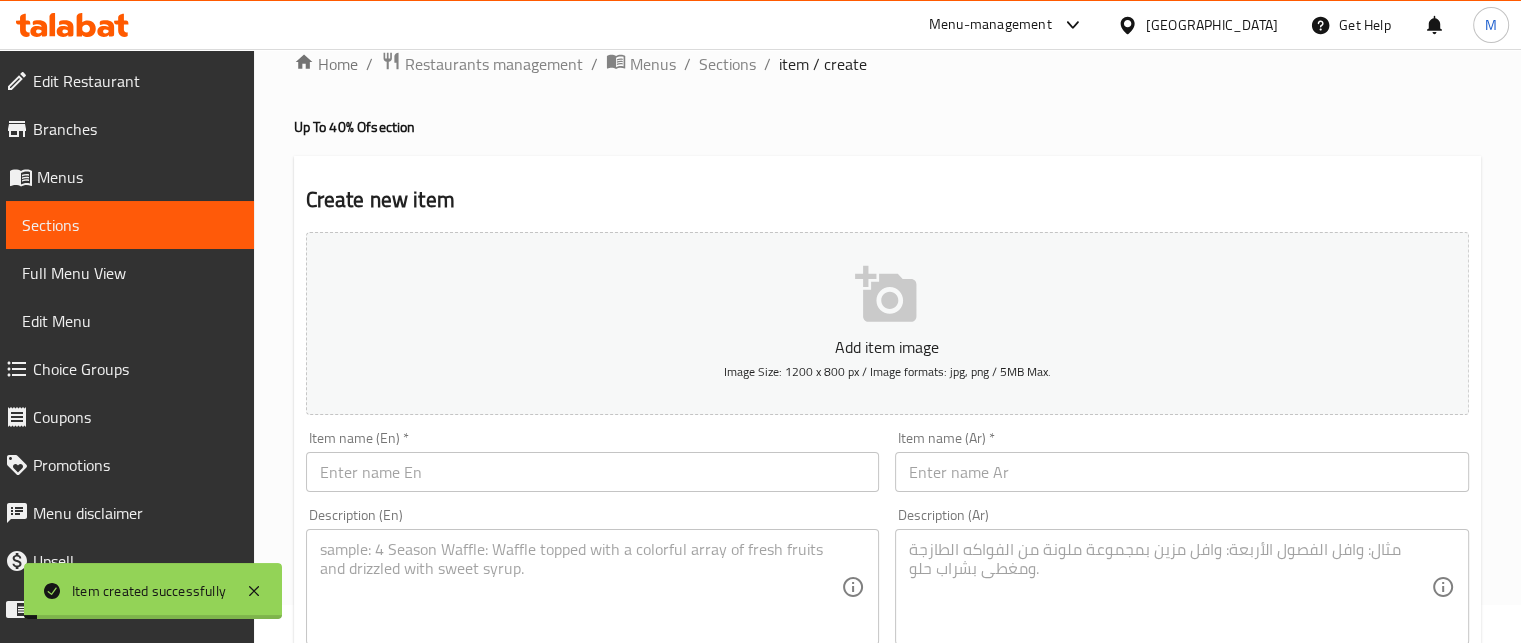 scroll, scrollTop: 0, scrollLeft: 0, axis: both 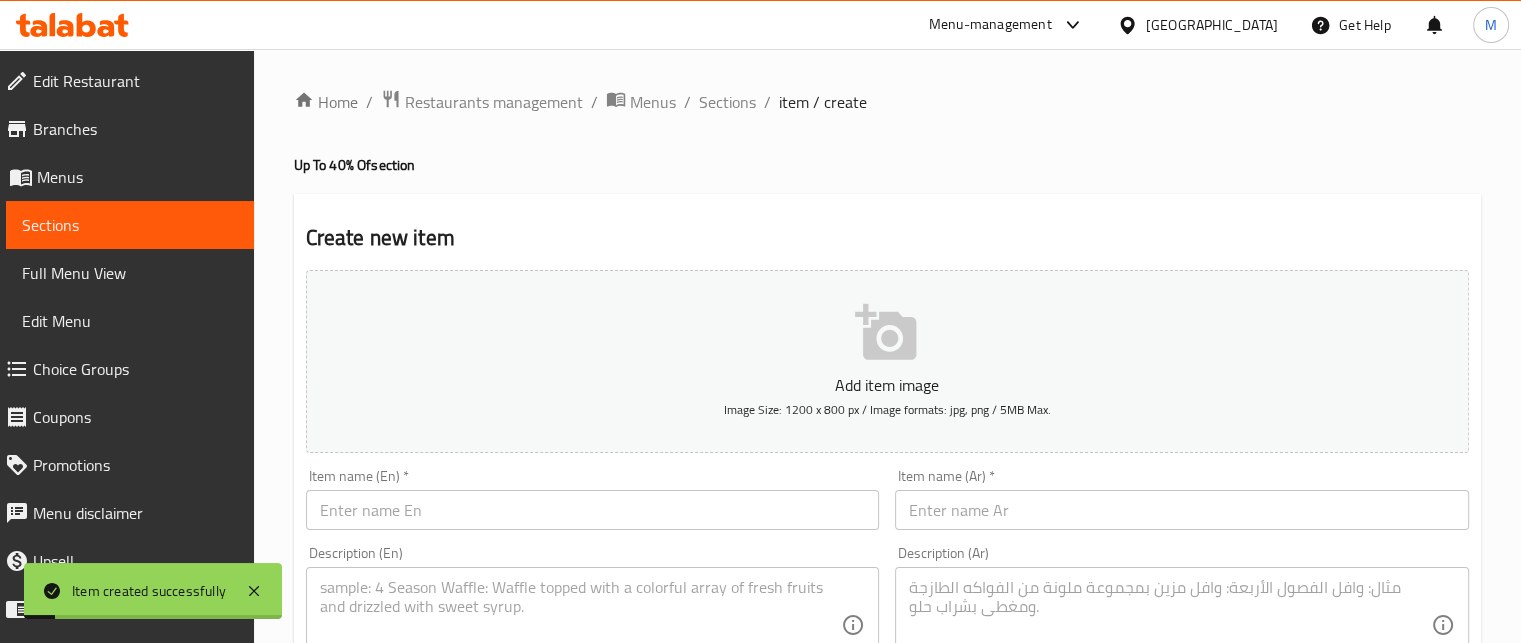 click at bounding box center [1182, 510] 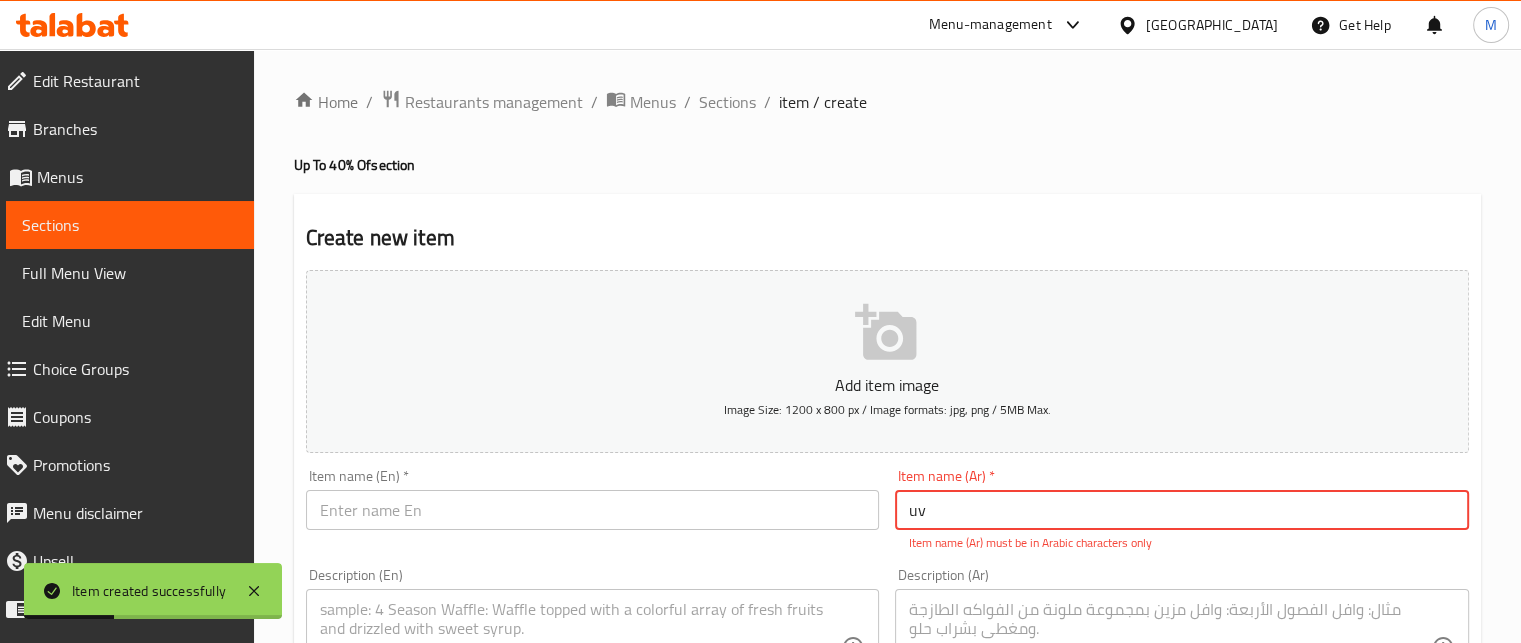 type on "u" 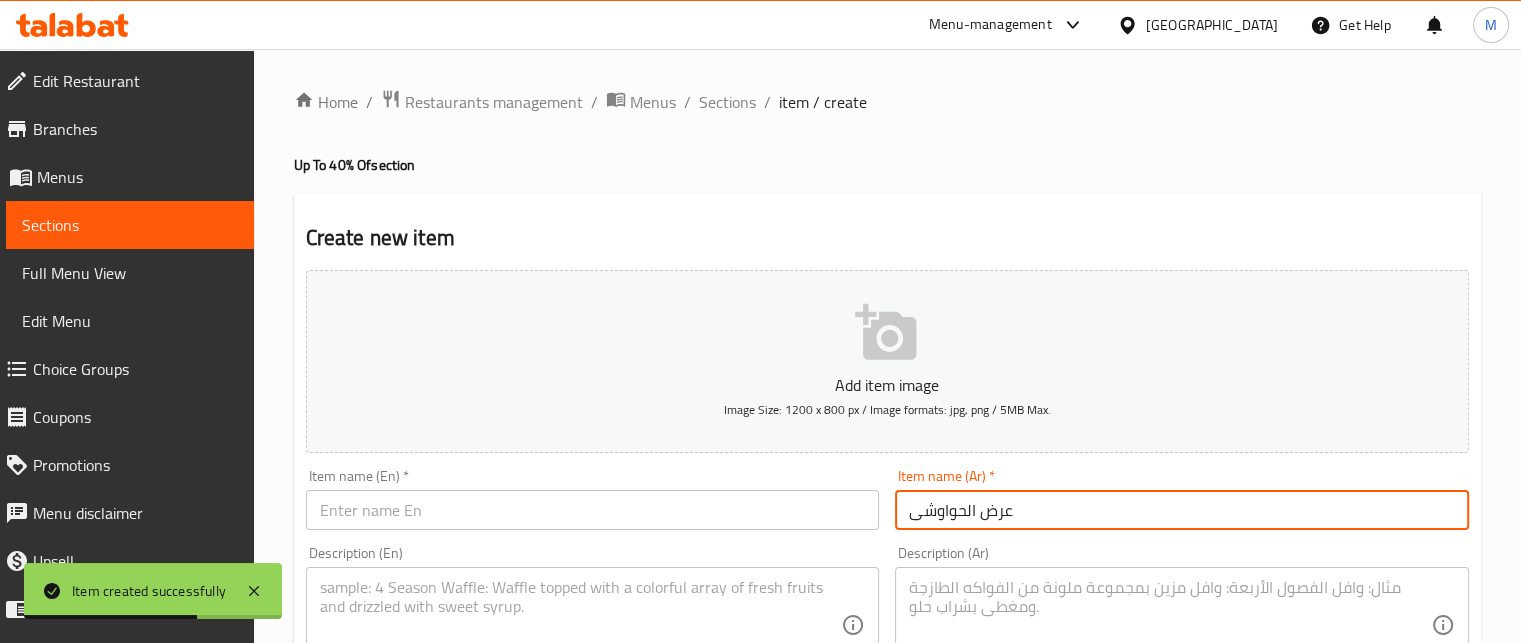 type on "عرض الحواوشى" 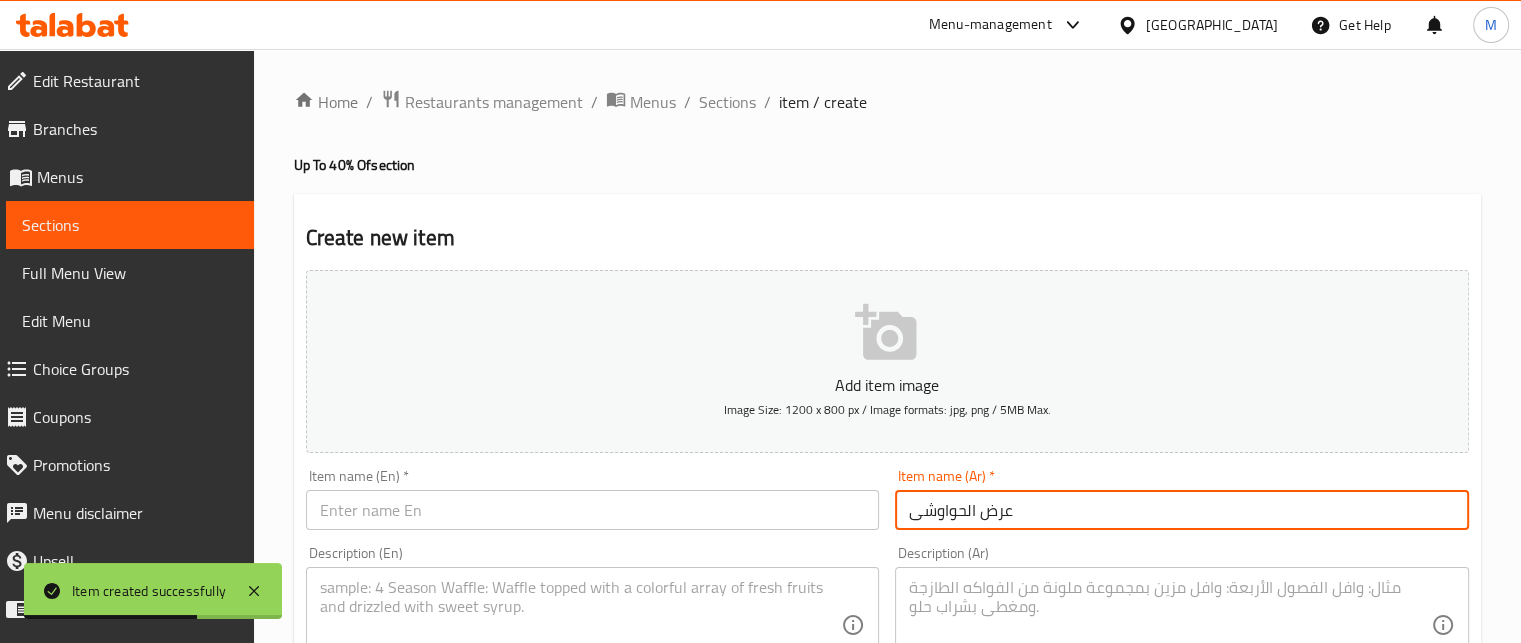 click at bounding box center [1170, 625] 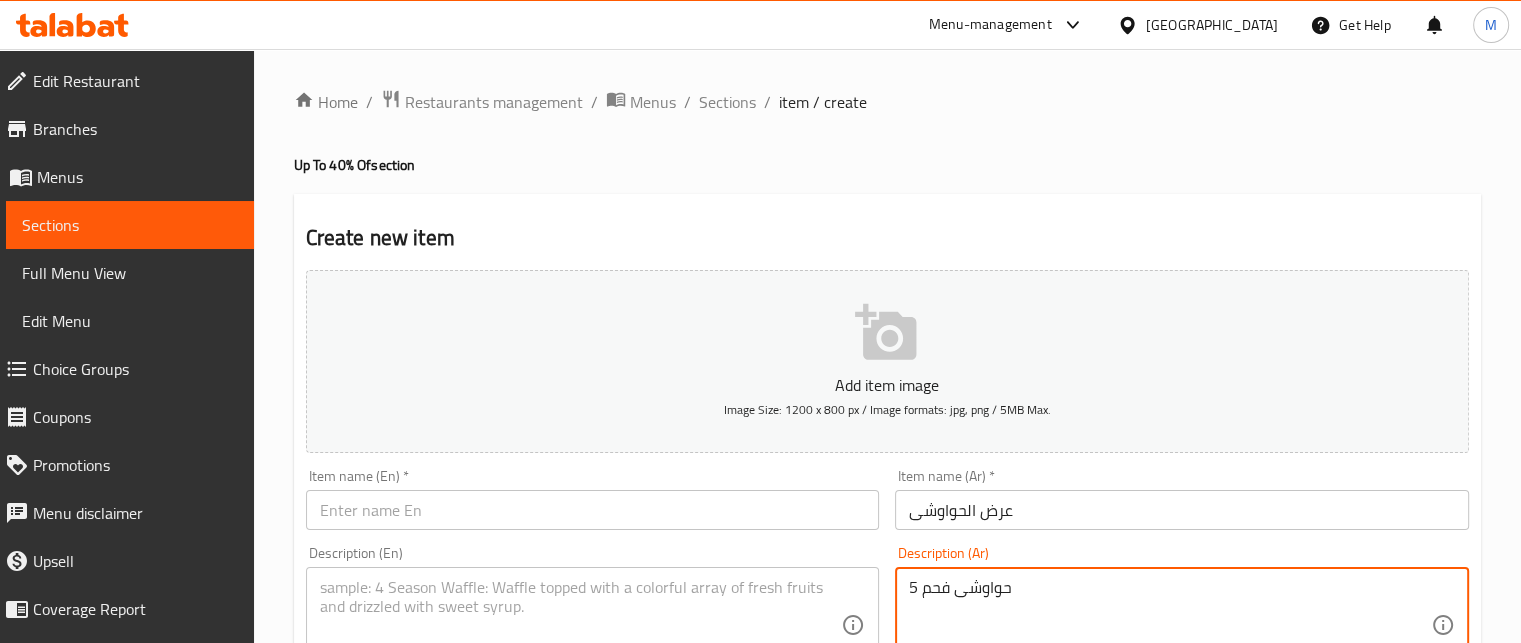 type on "5 حواوشى فحم" 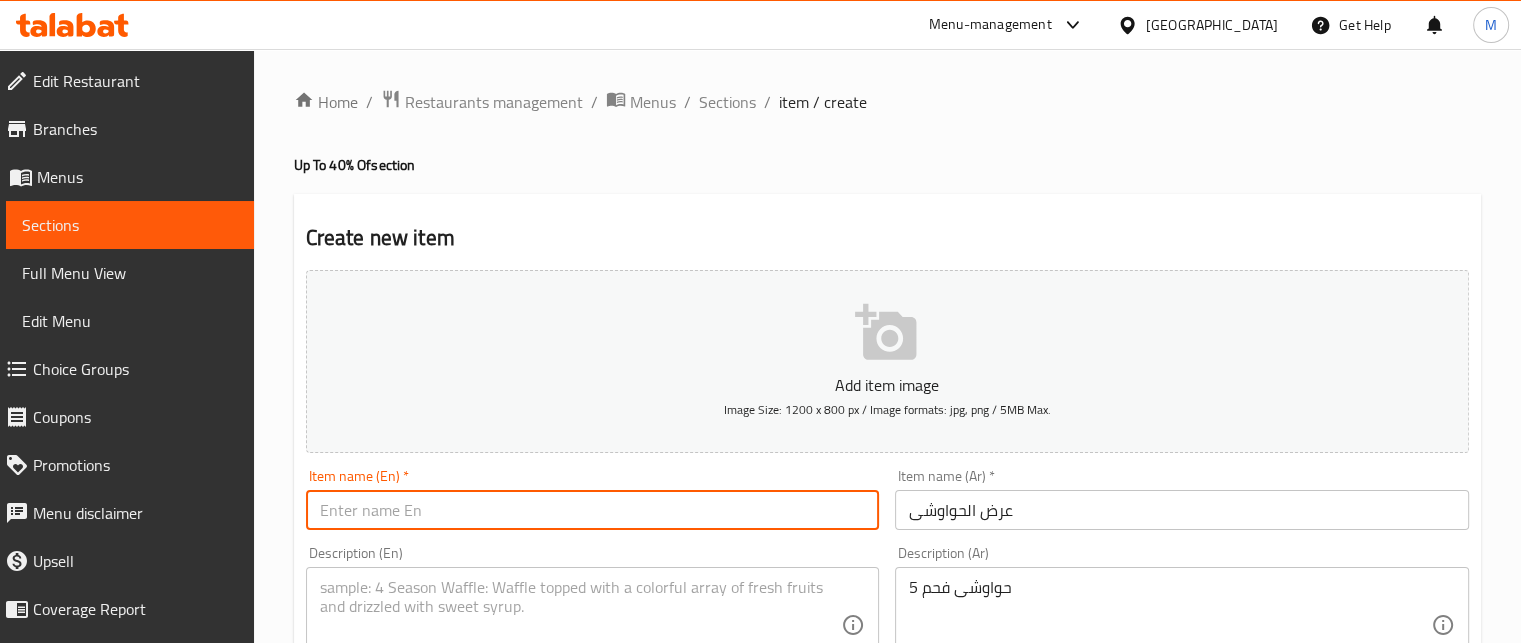 click at bounding box center (593, 510) 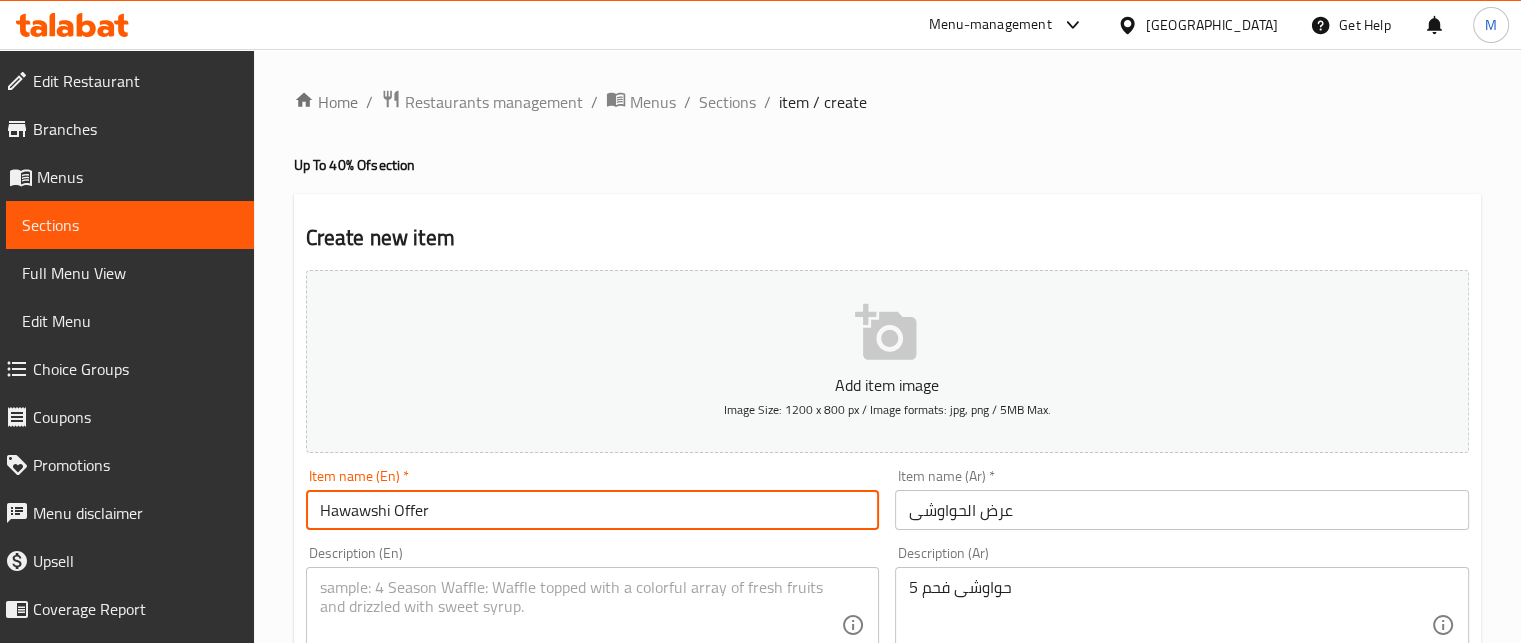 type on "Hawawshi Offer" 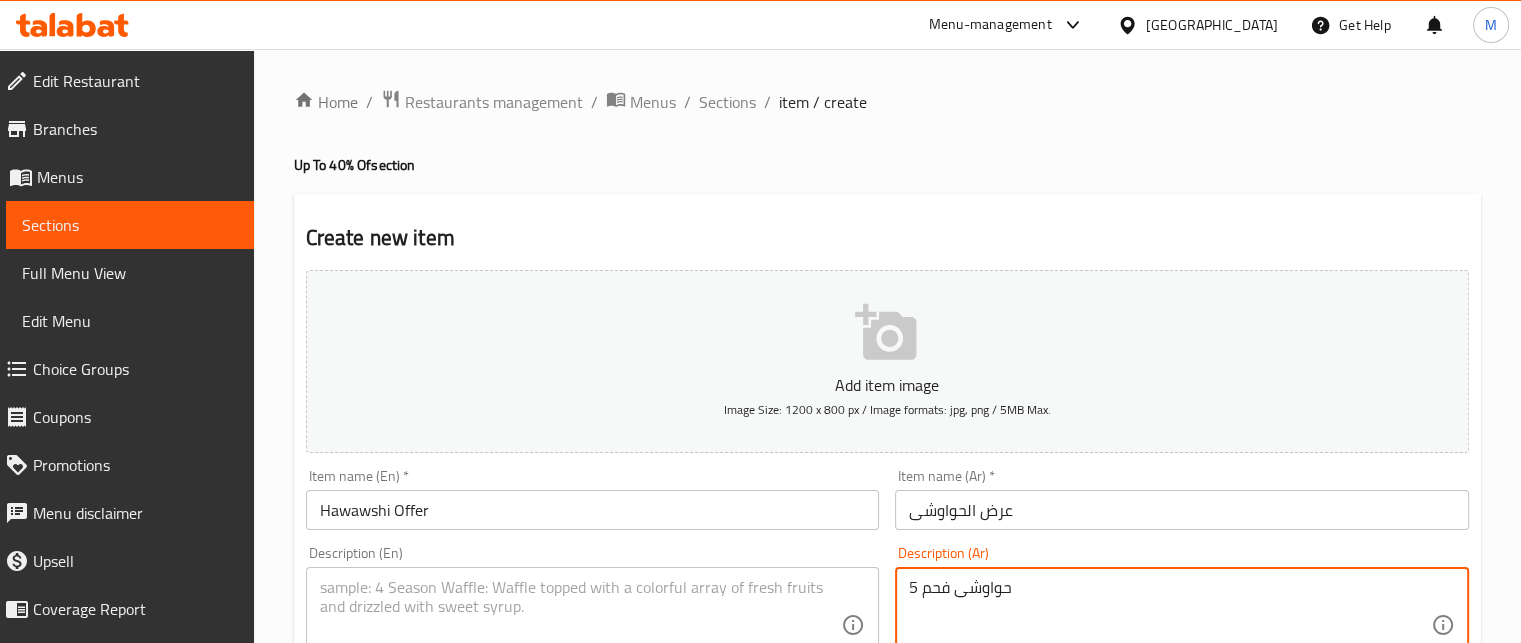 click on "5 حواوشى فحم" at bounding box center [1170, 625] 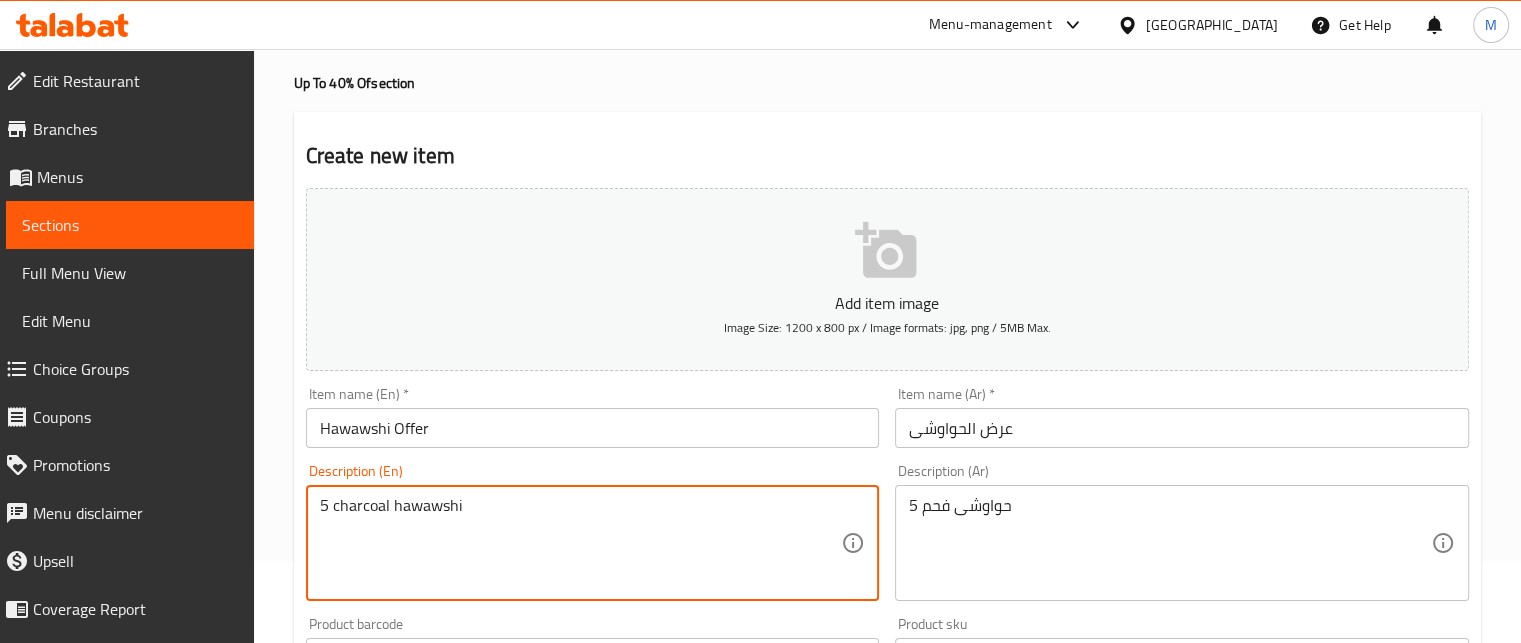 scroll, scrollTop: 128, scrollLeft: 0, axis: vertical 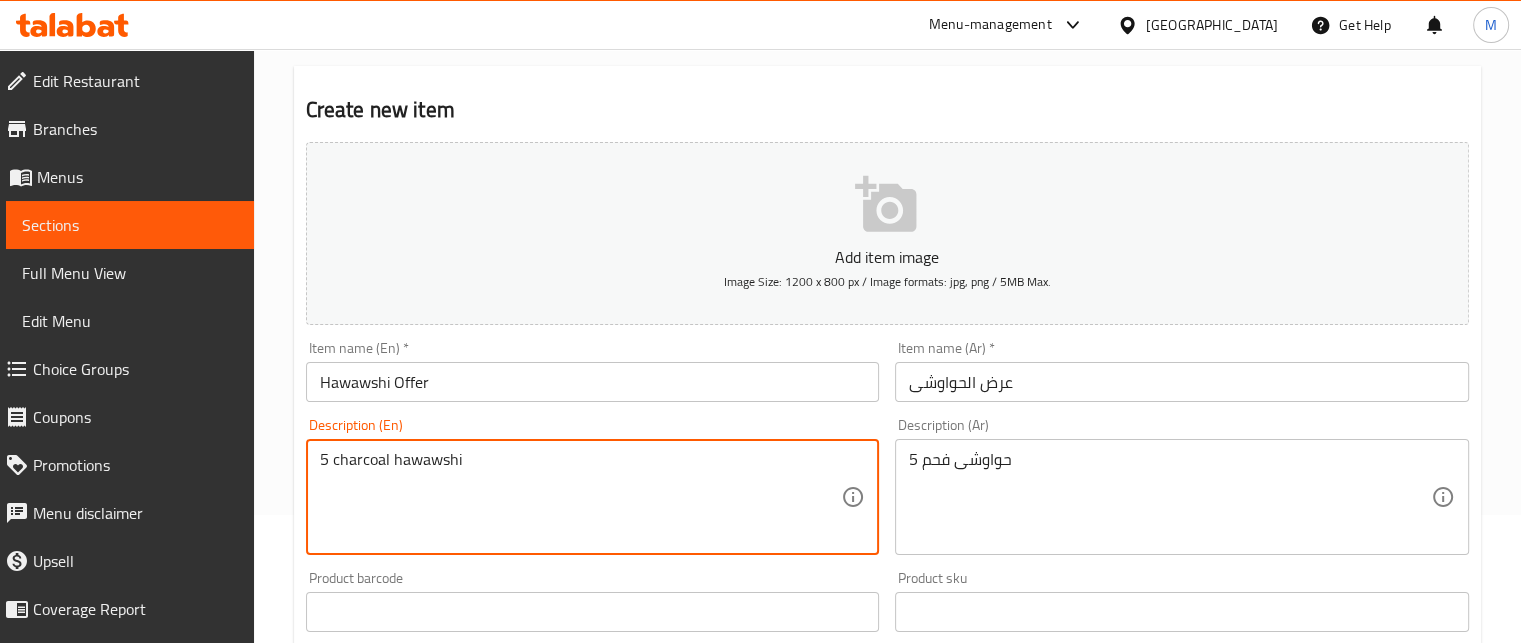 click on "5 charcoal hawawshi" at bounding box center [581, 497] 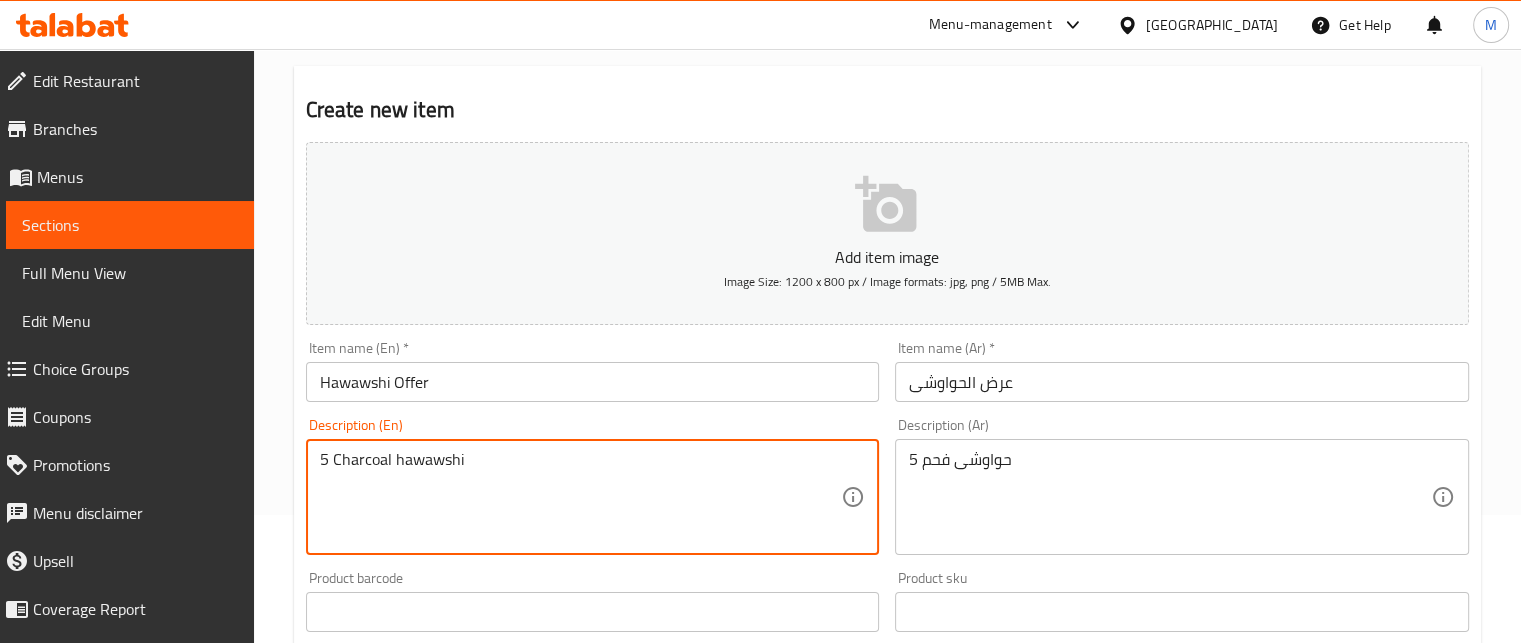 click on "5 Charcoal hawawshi" at bounding box center [581, 497] 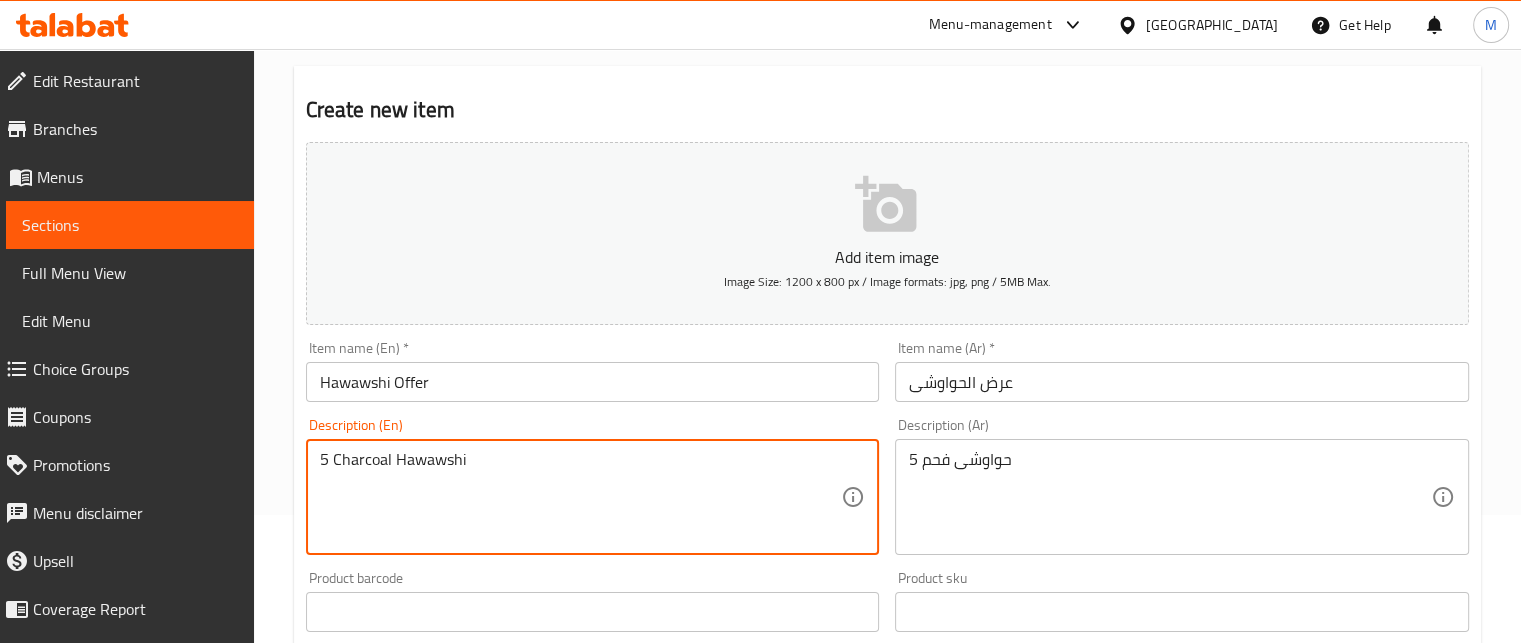 scroll, scrollTop: 692, scrollLeft: 0, axis: vertical 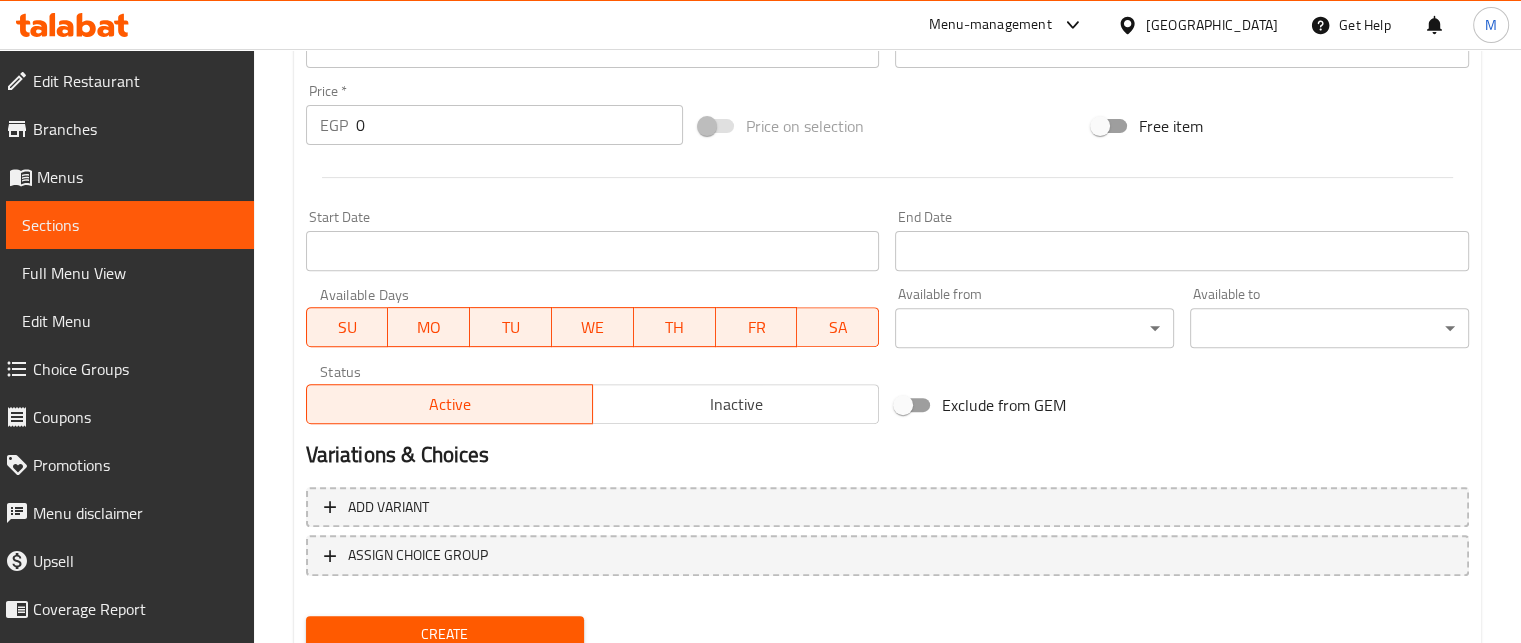 type on "5 Charcoal Hawawshi" 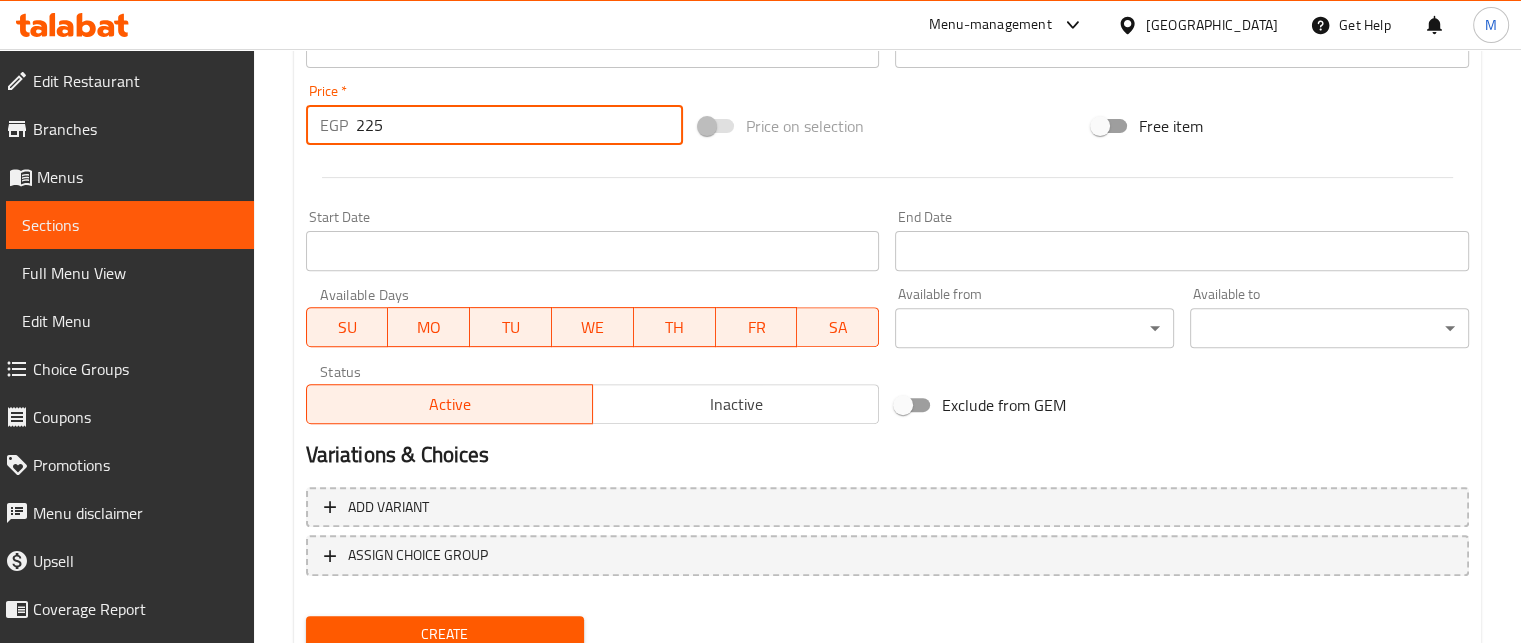 type on "225" 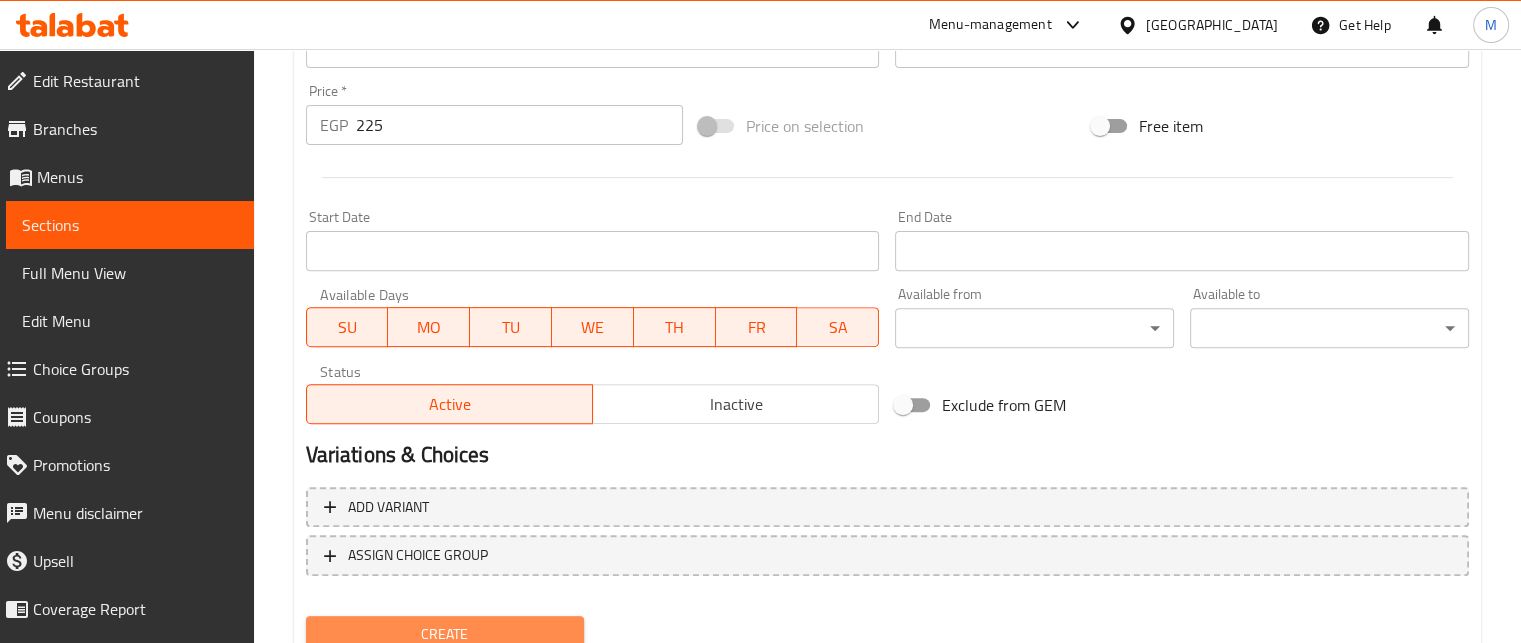 click on "Create" at bounding box center [445, 634] 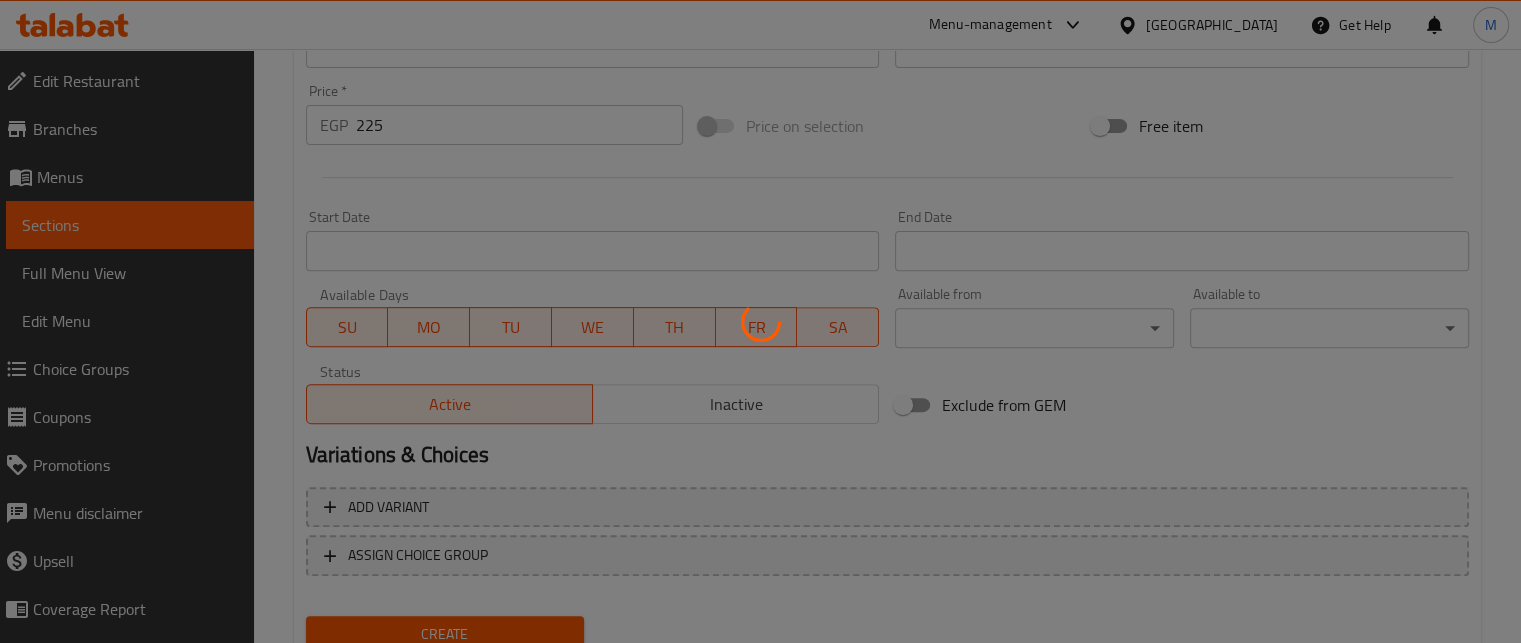 type 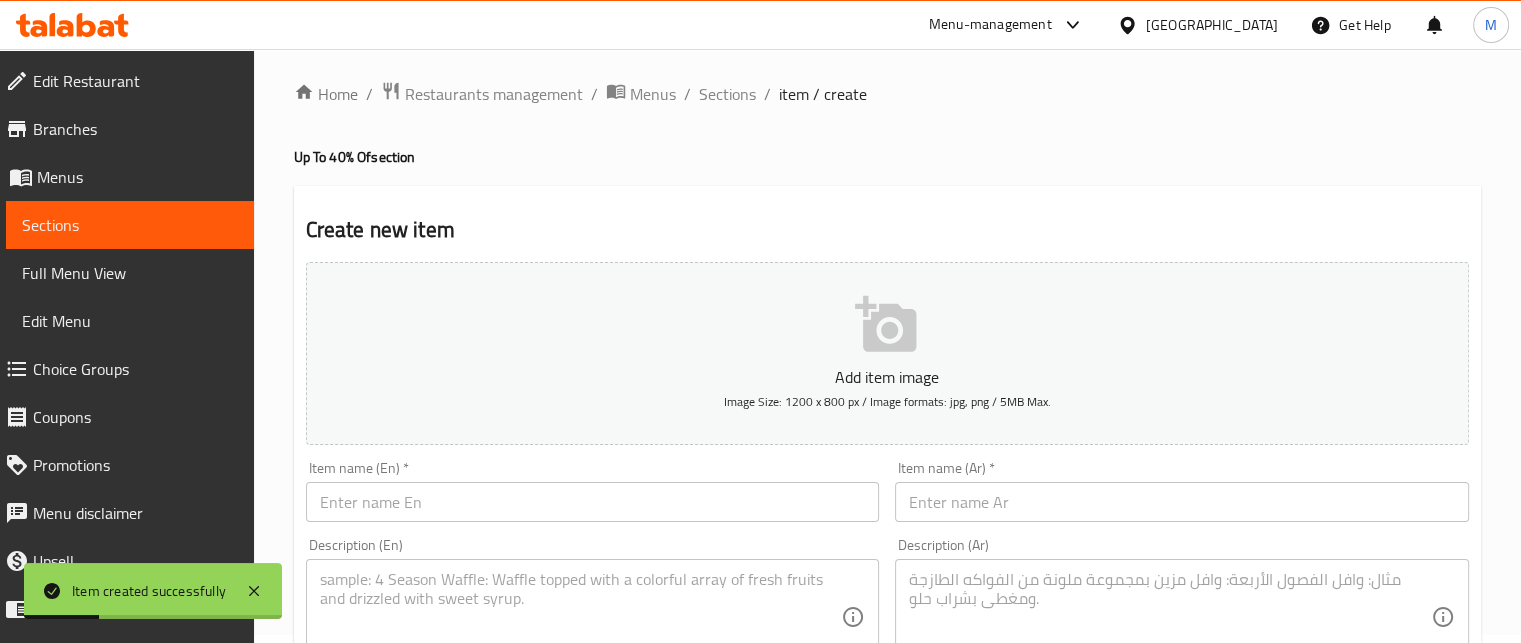 scroll, scrollTop: 0, scrollLeft: 0, axis: both 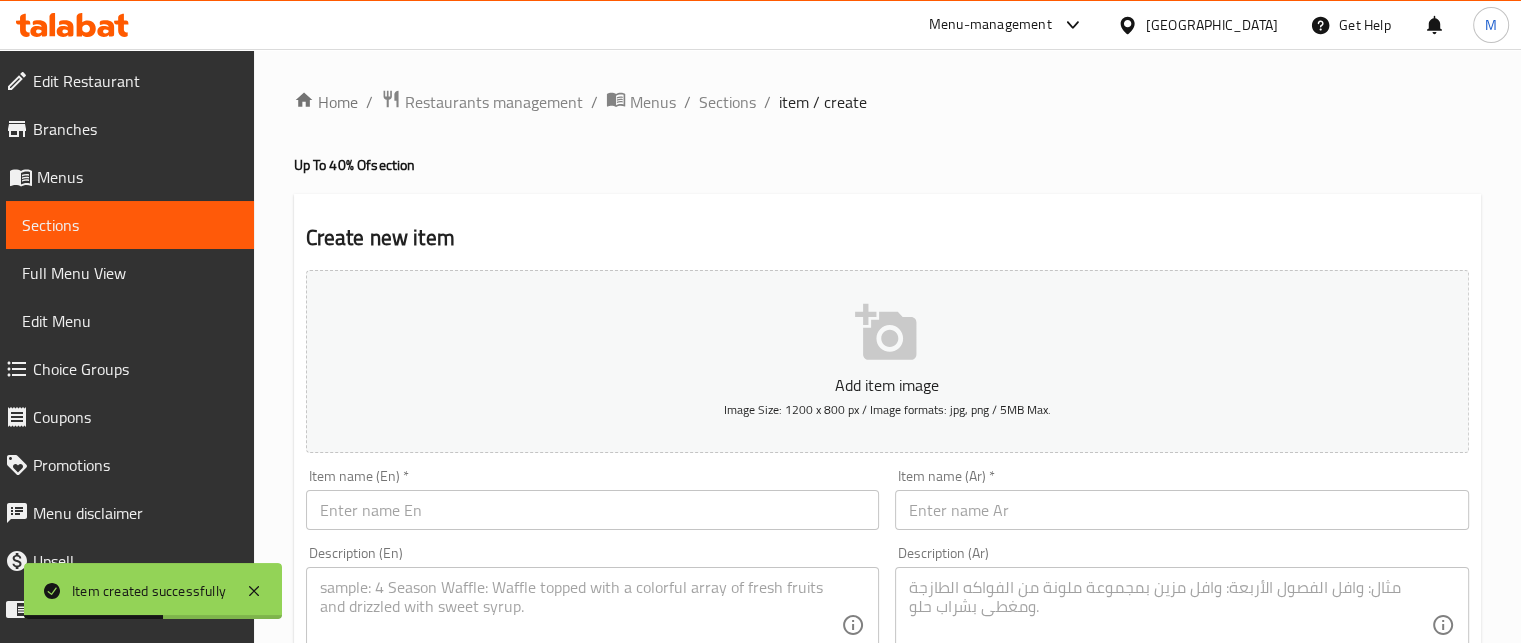 click at bounding box center [1182, 510] 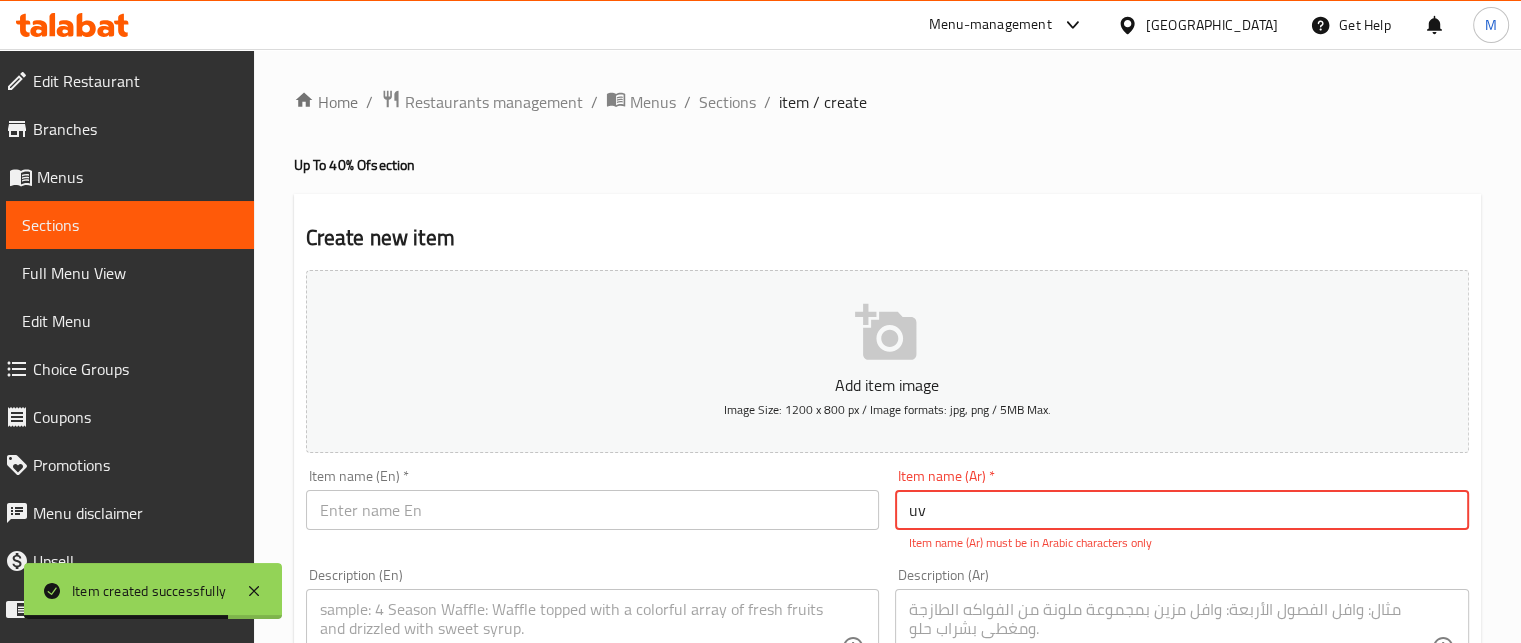 type on "u" 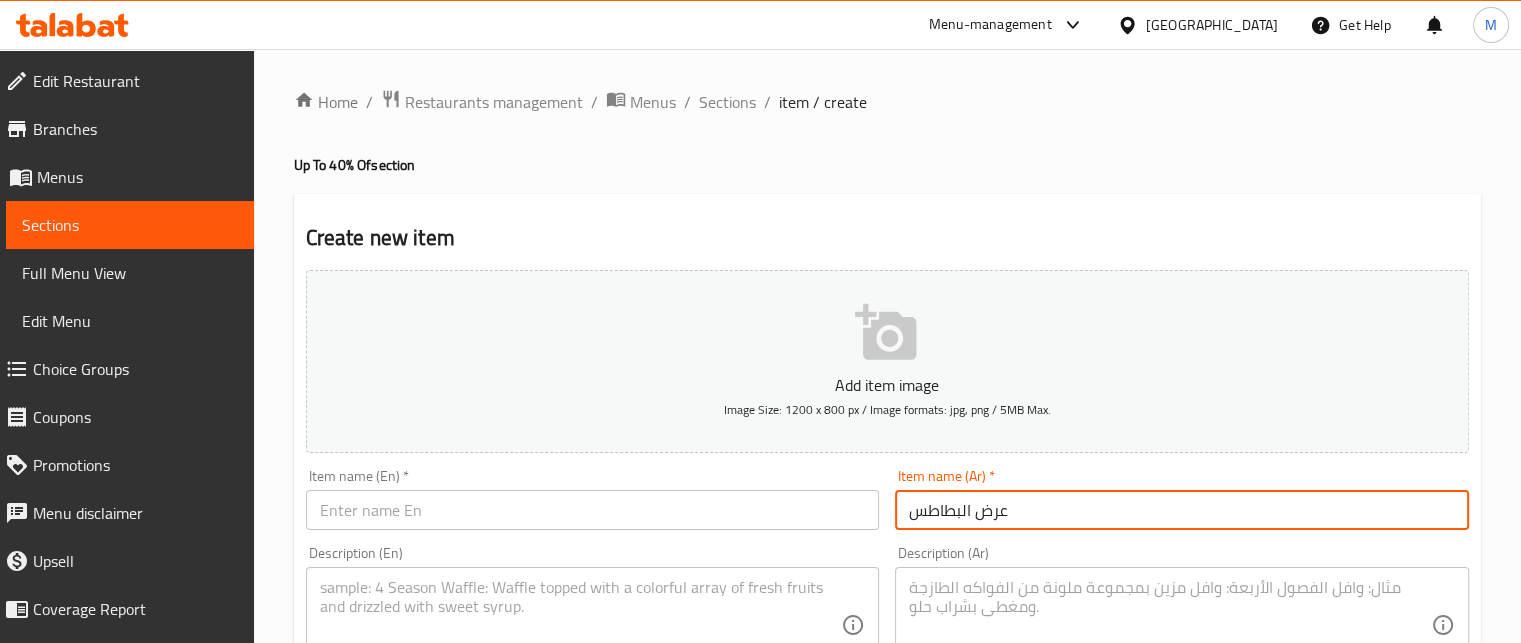 type on "عرض البطاطس" 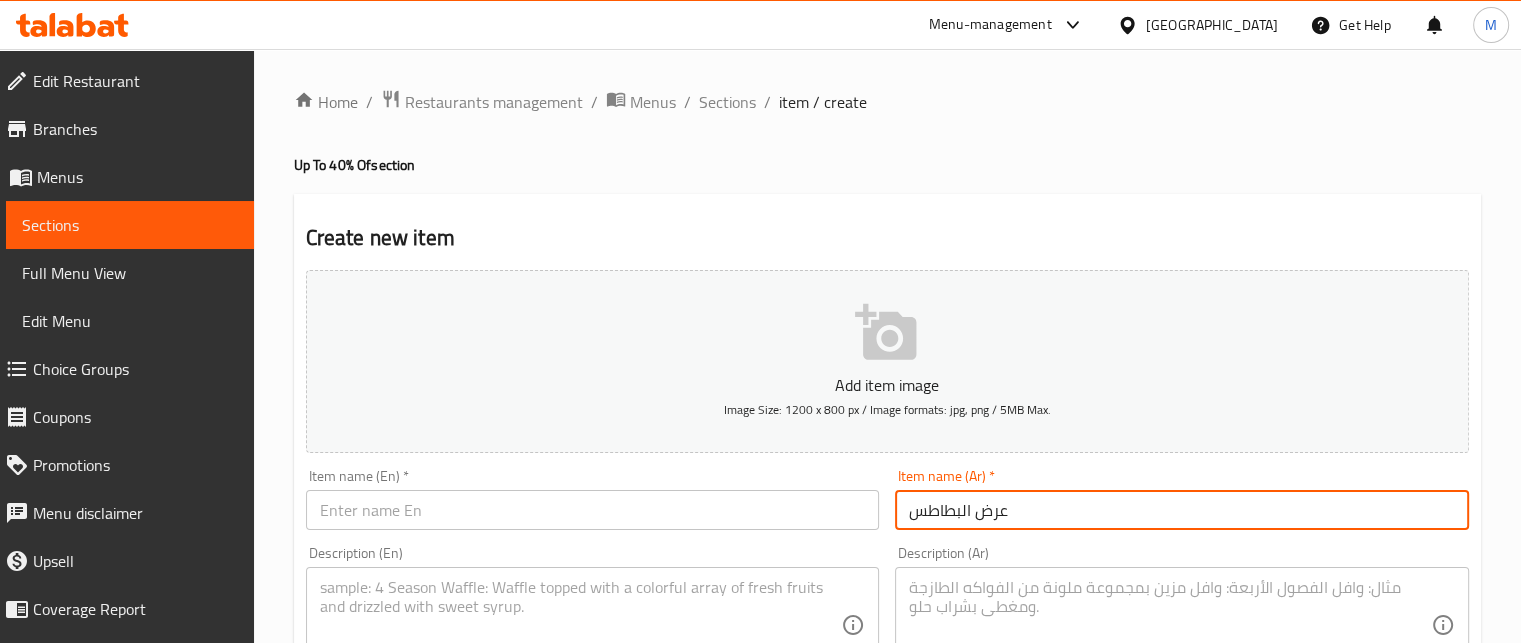 click at bounding box center (1170, 625) 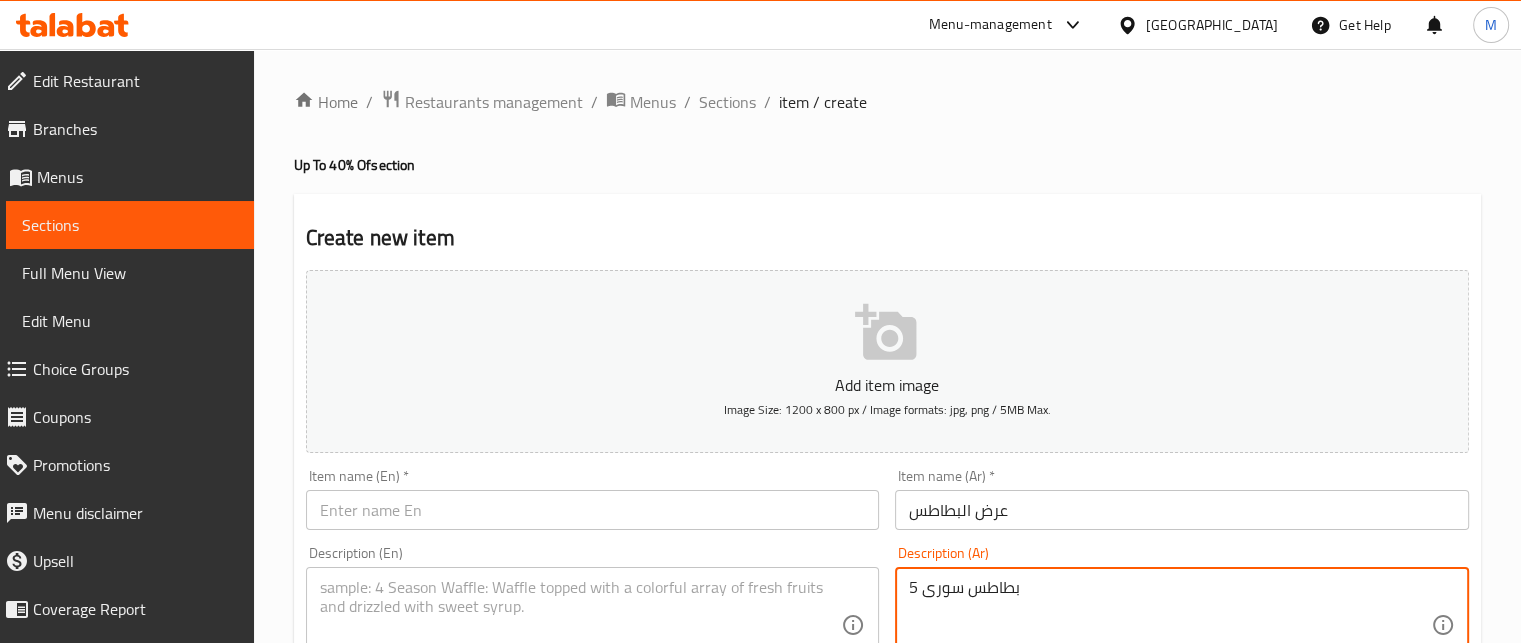 type on "5 بطاطس سورى" 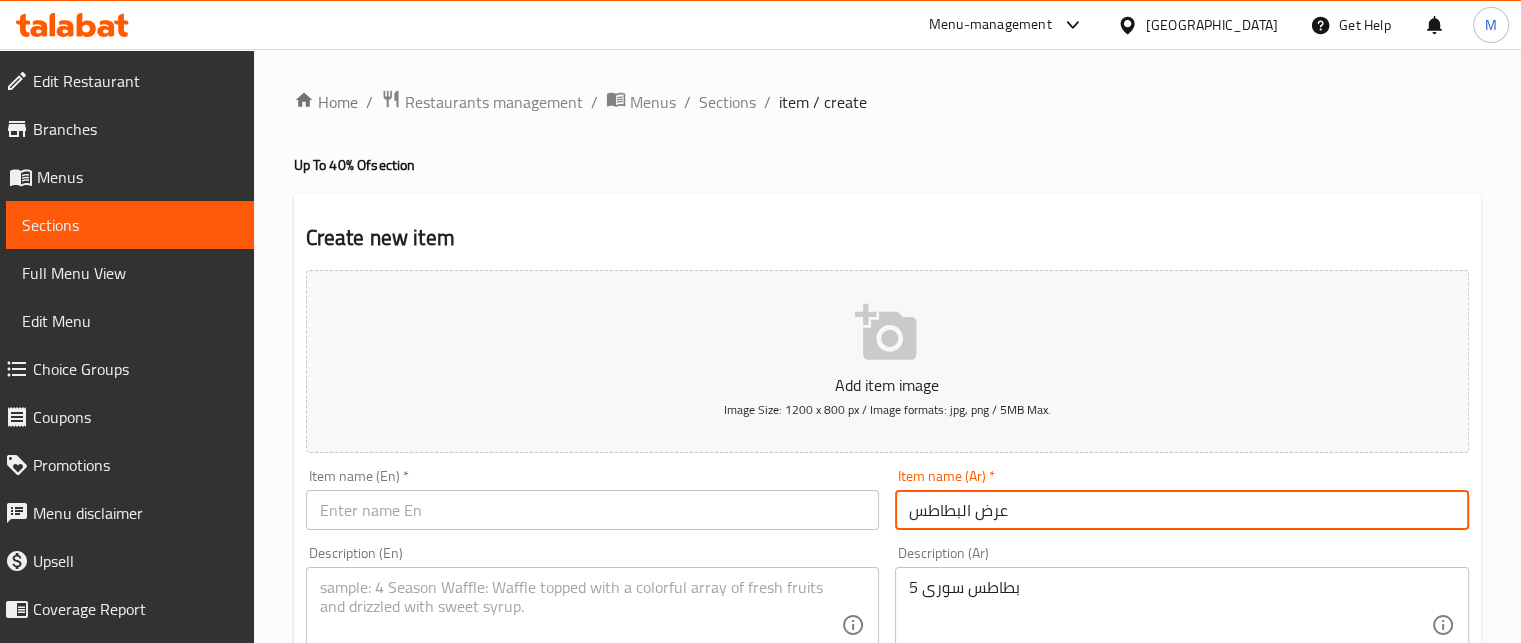 click on "عرض البطاطس" at bounding box center (1182, 510) 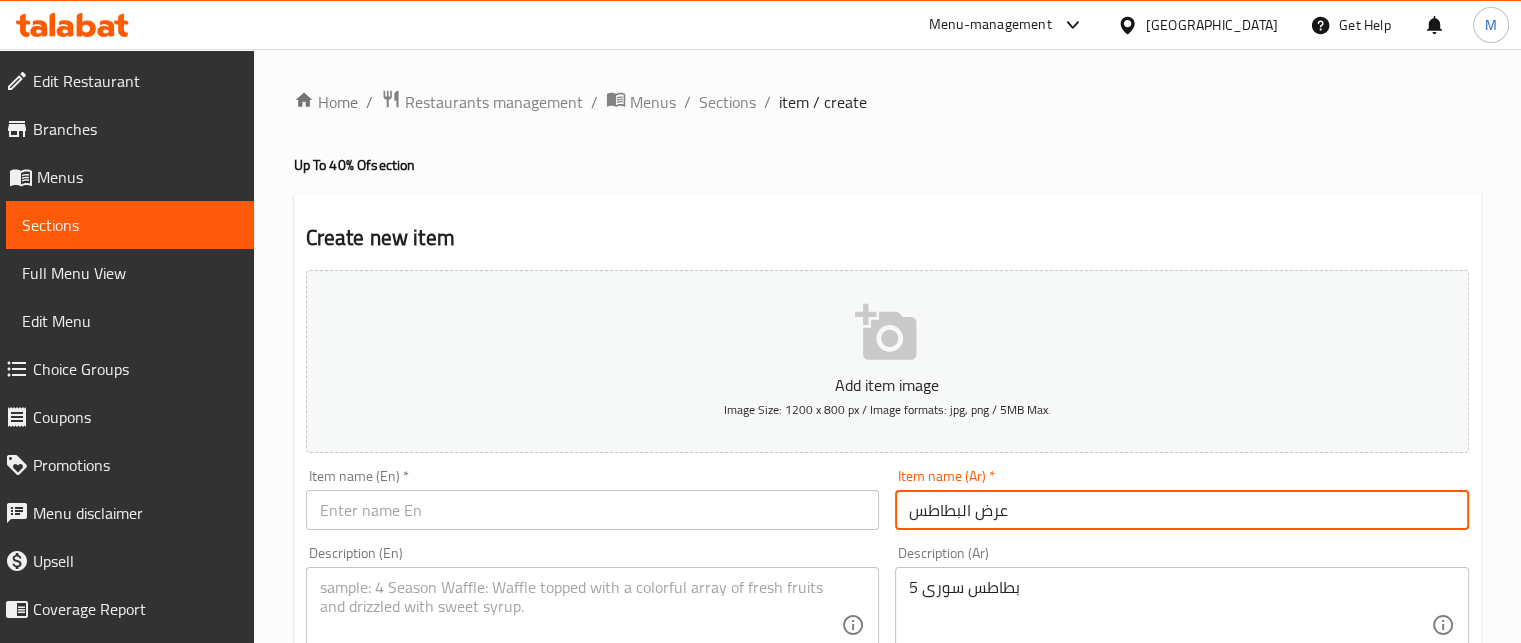 click on "عرض البطاطس" at bounding box center (1182, 510) 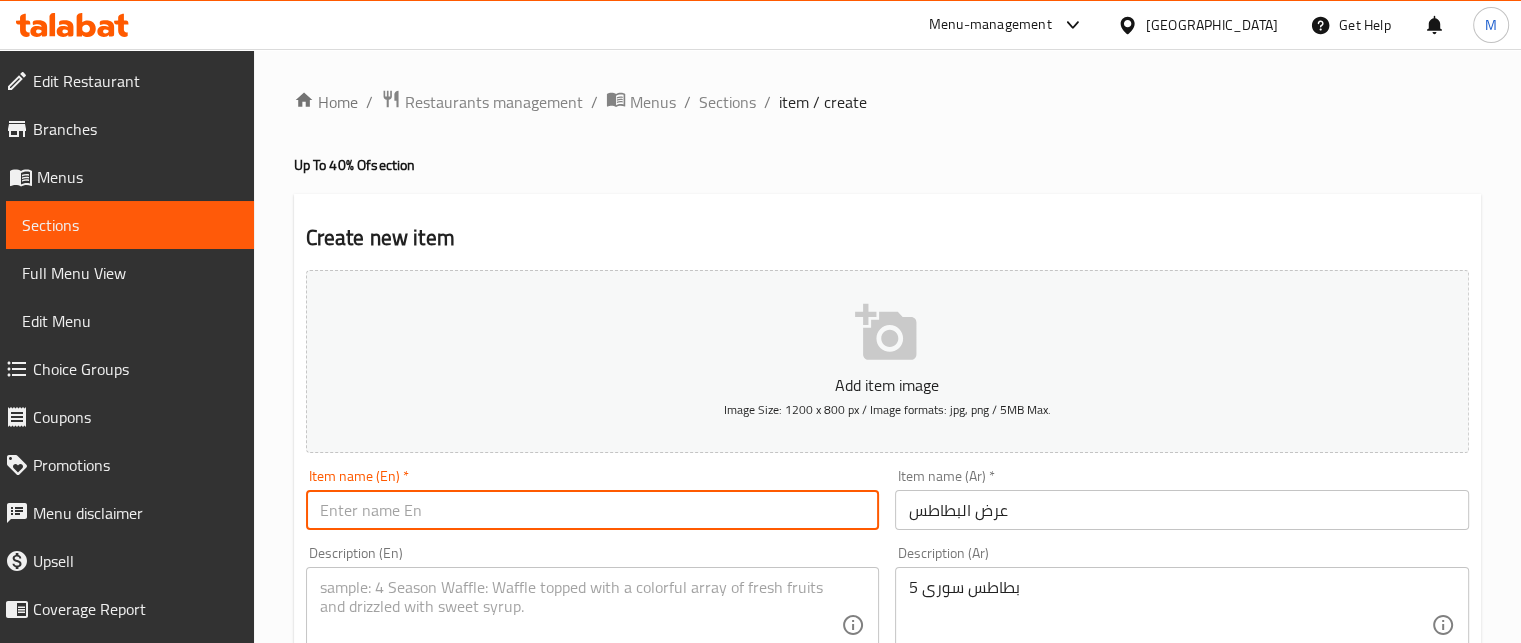 click at bounding box center [593, 510] 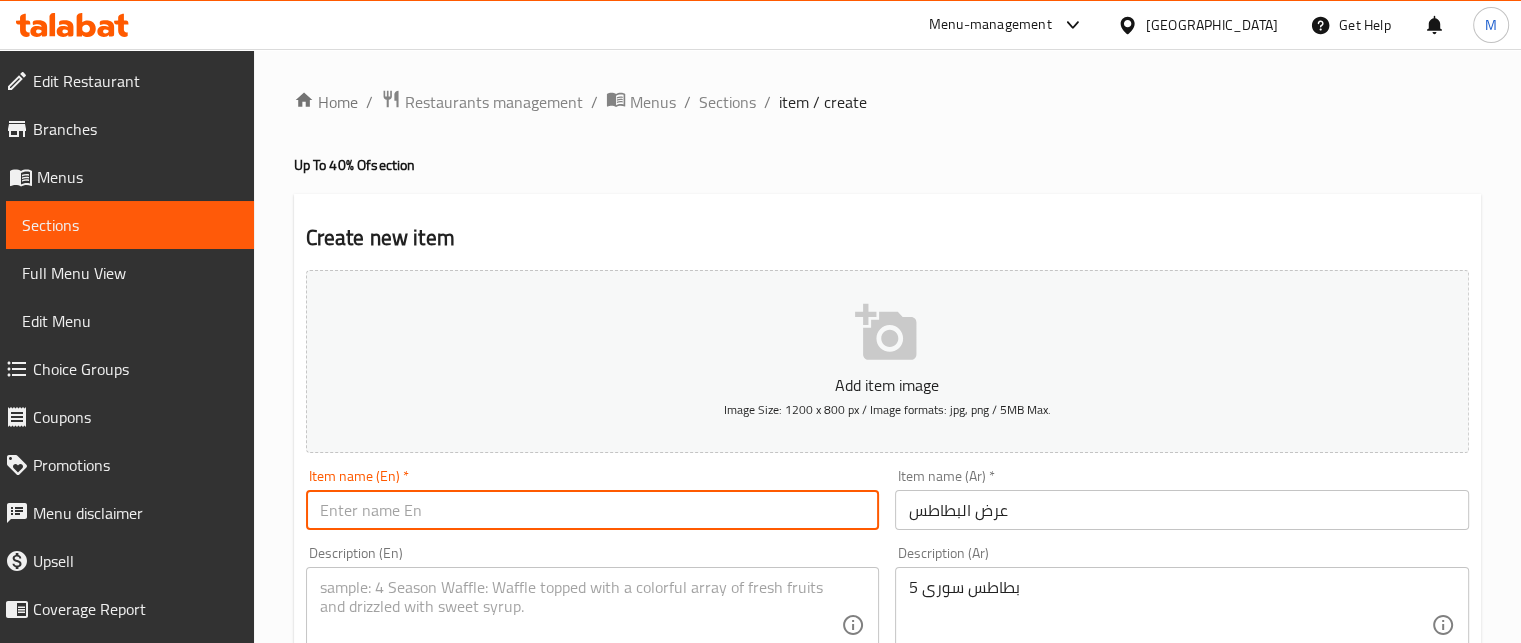paste on "potato display" 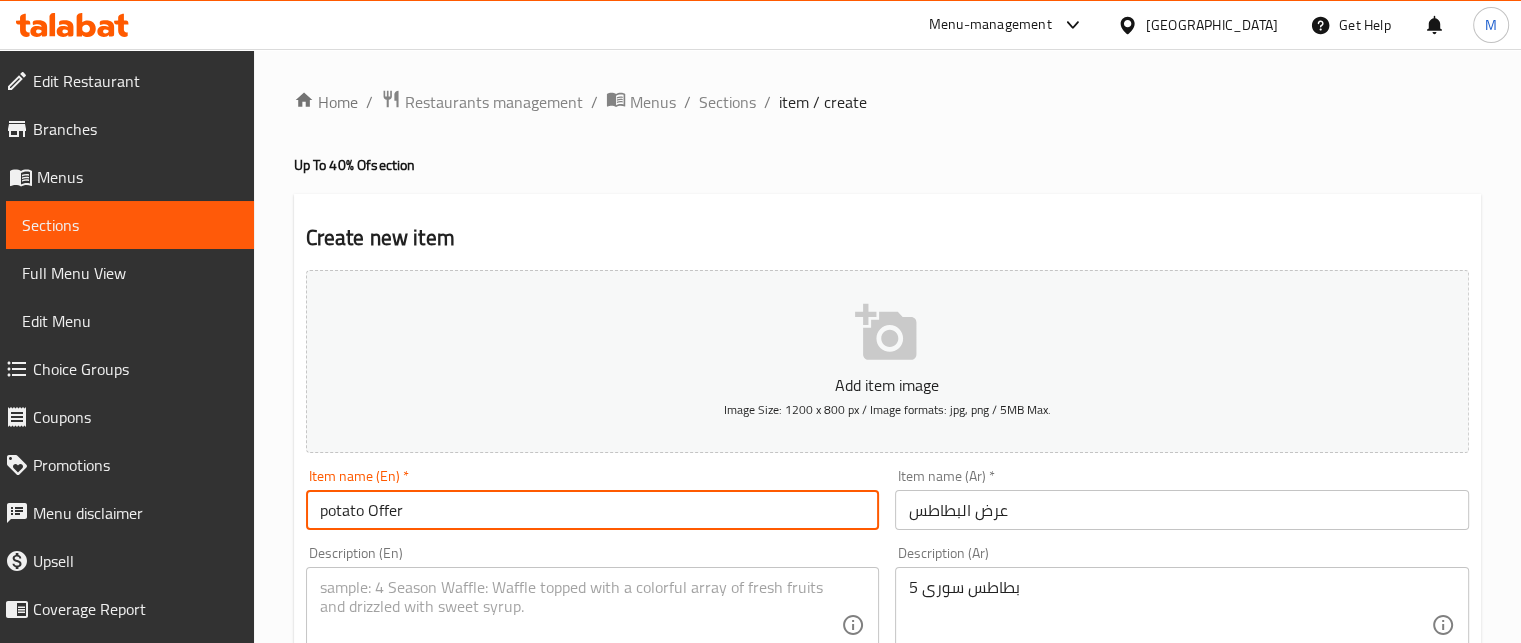 click on "potato Offer" at bounding box center [593, 510] 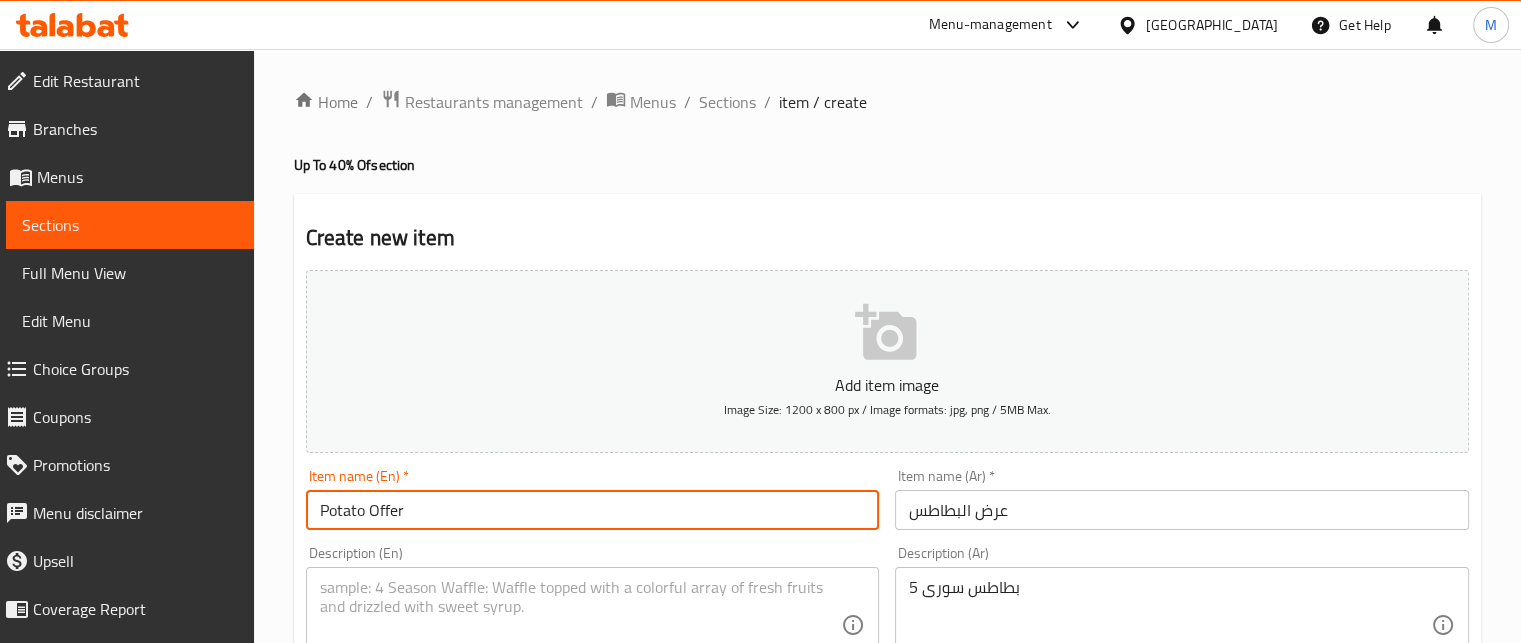 type on "Potato Offer" 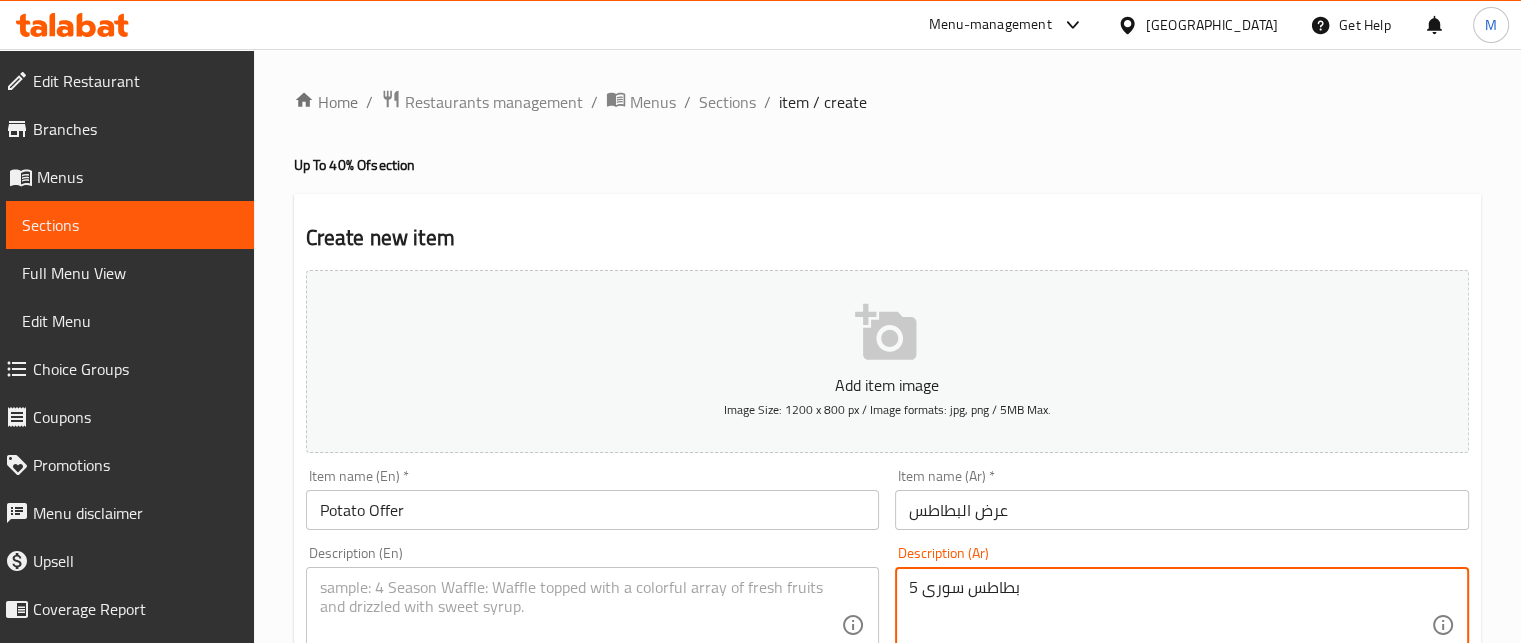 click on "5 بطاطس سورى" at bounding box center [1170, 625] 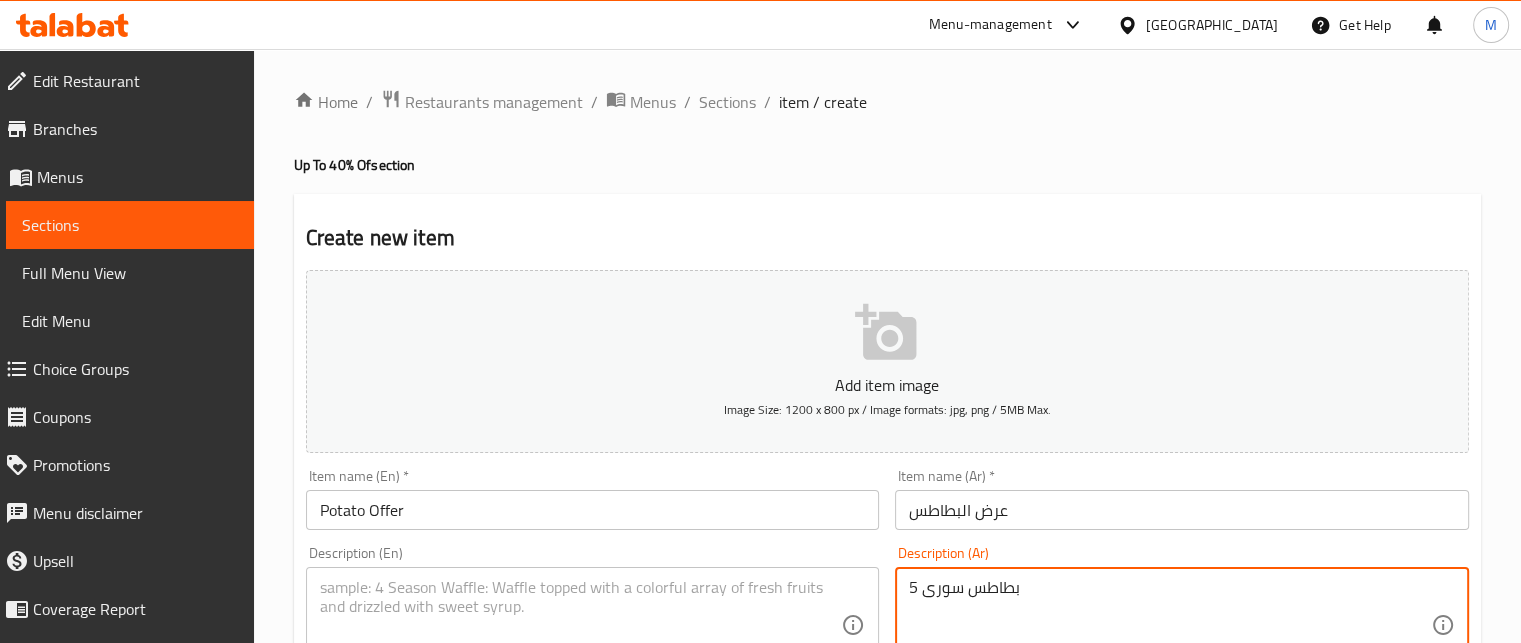 click on "5 بطاطس سورى" at bounding box center [1170, 625] 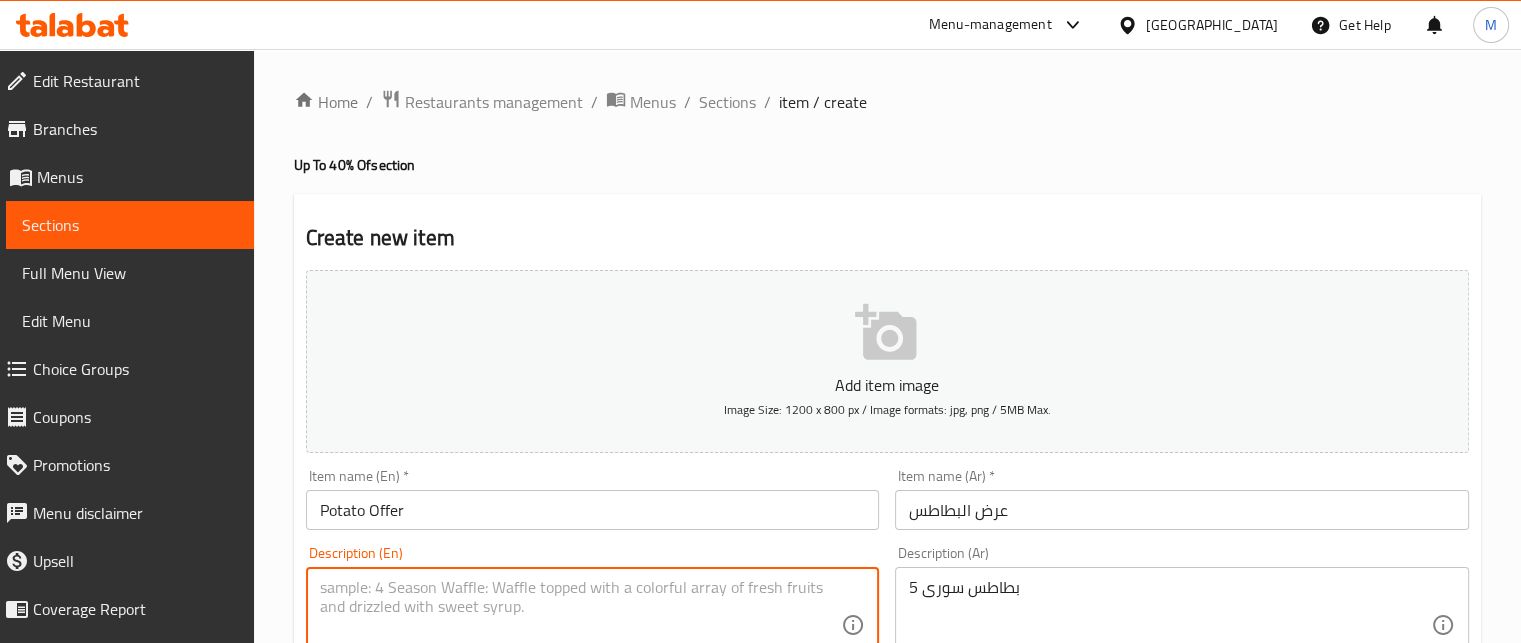 paste on "5 Syrian potatoes" 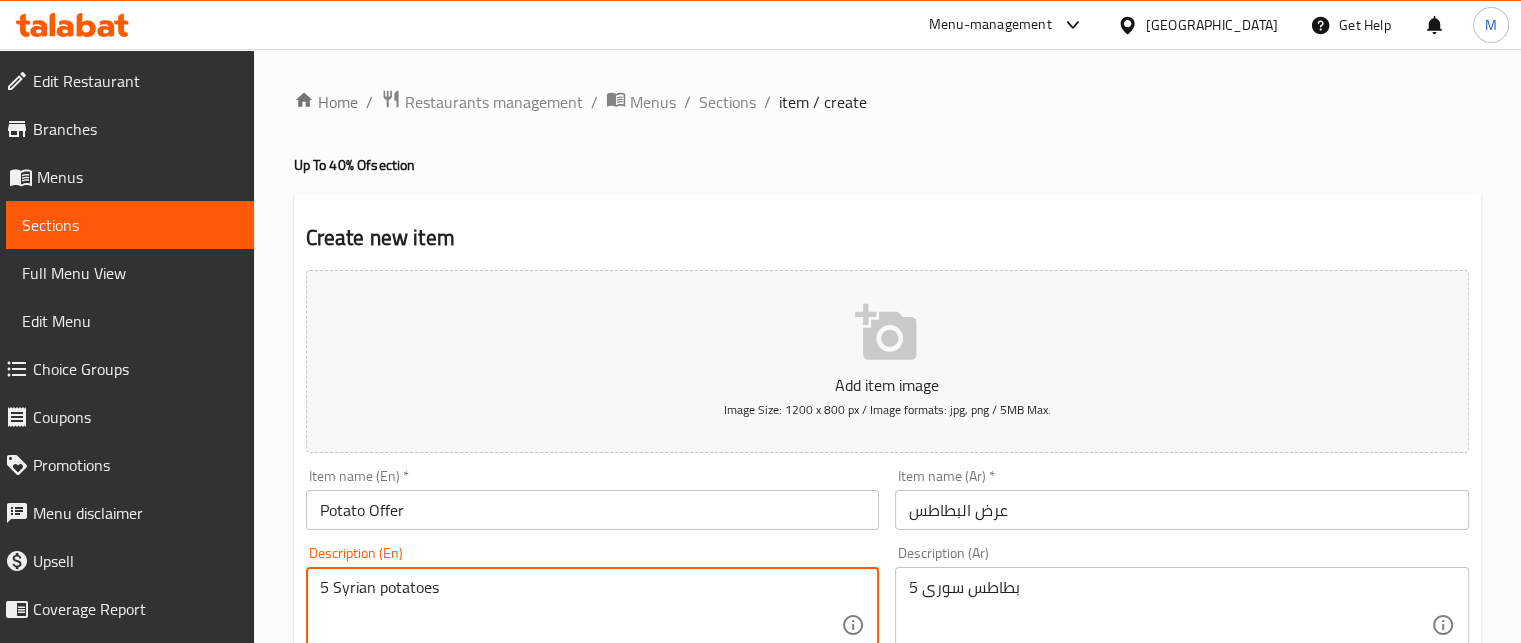 click on "5 Syrian potatoes" at bounding box center (581, 625) 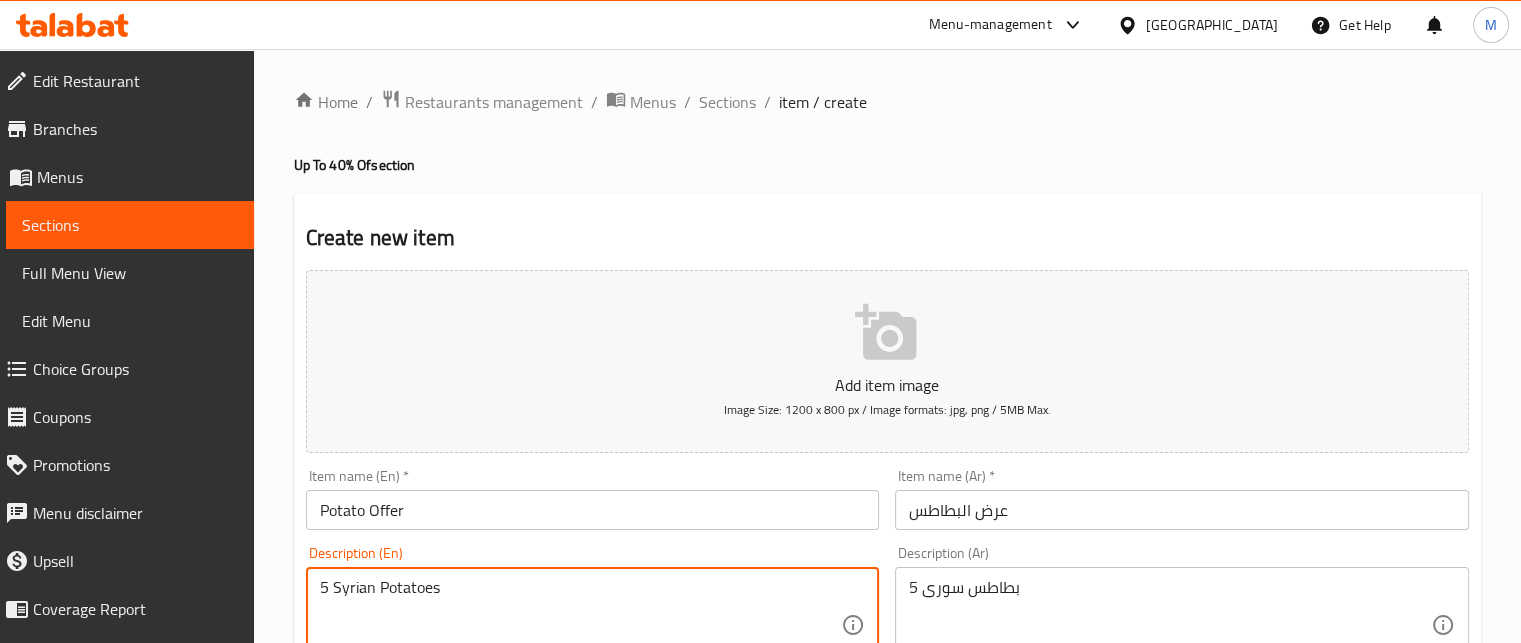scroll, scrollTop: 563, scrollLeft: 0, axis: vertical 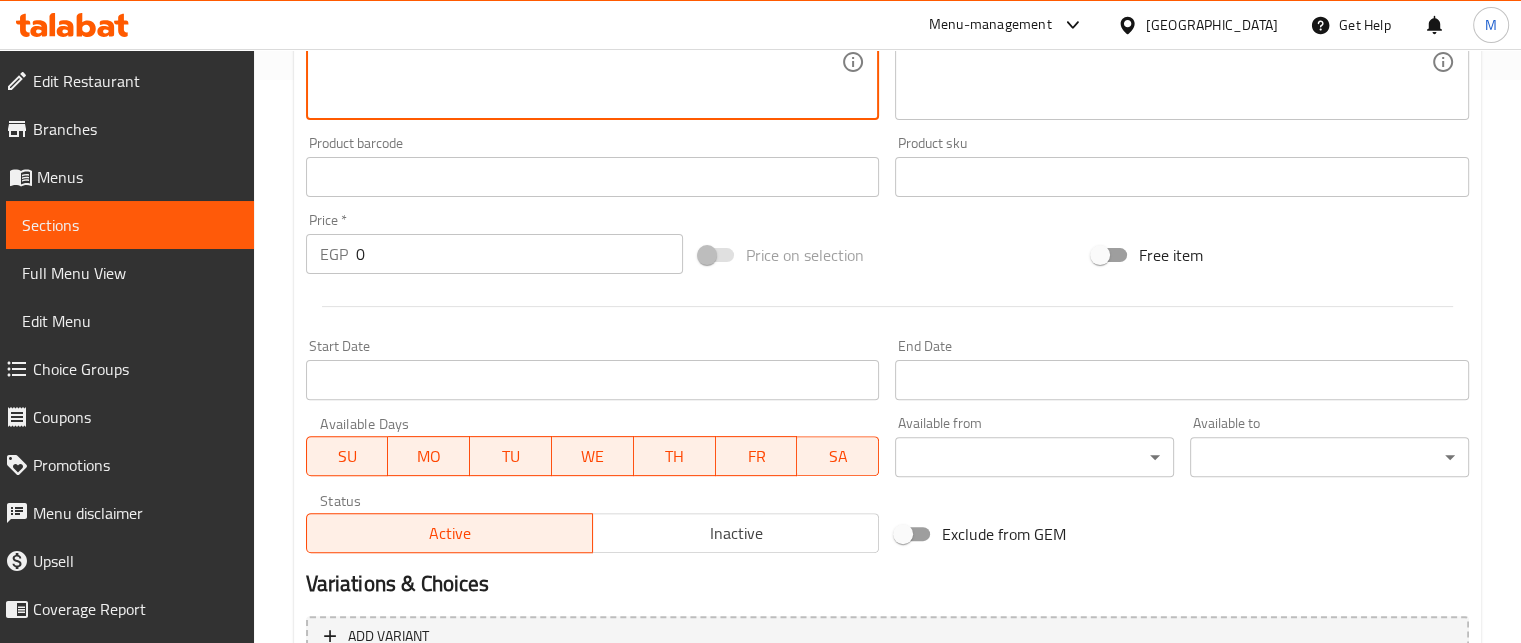 type on "5 Syrian Potatoes" 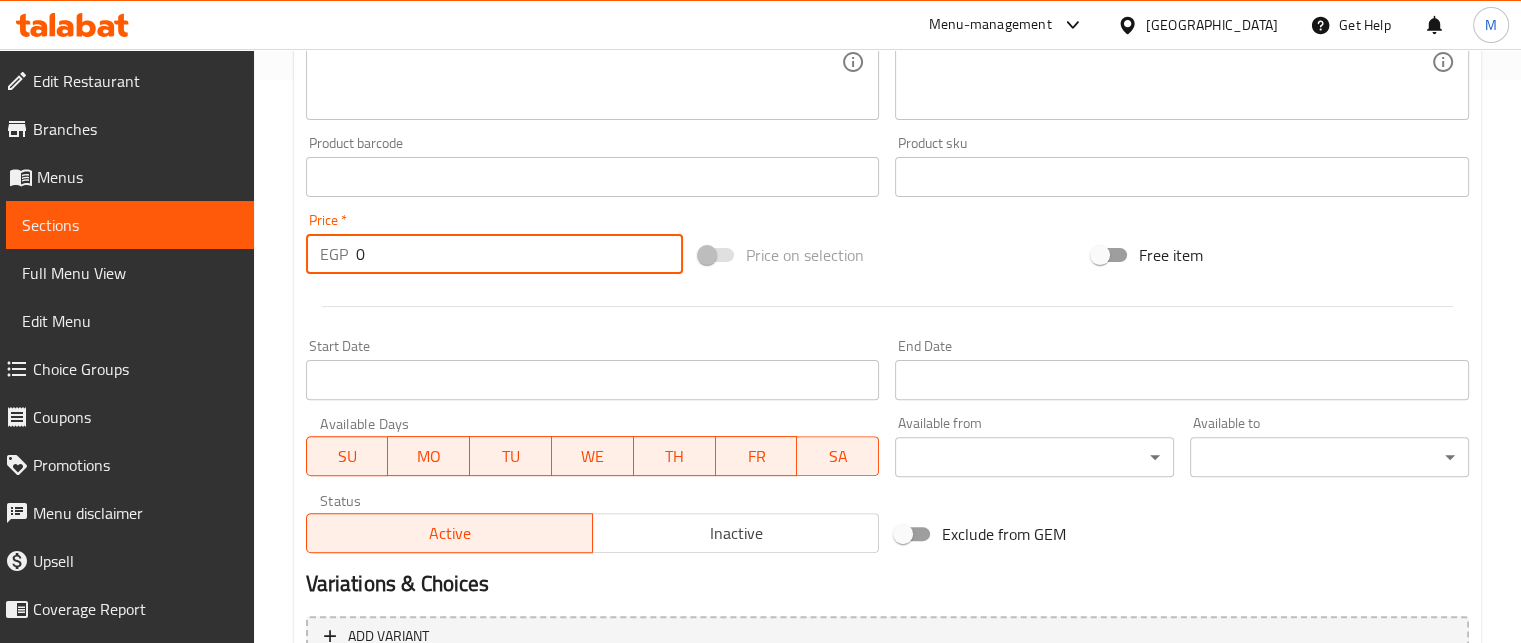 drag, startPoint x: 366, startPoint y: 258, endPoint x: 256, endPoint y: 281, distance: 112.37882 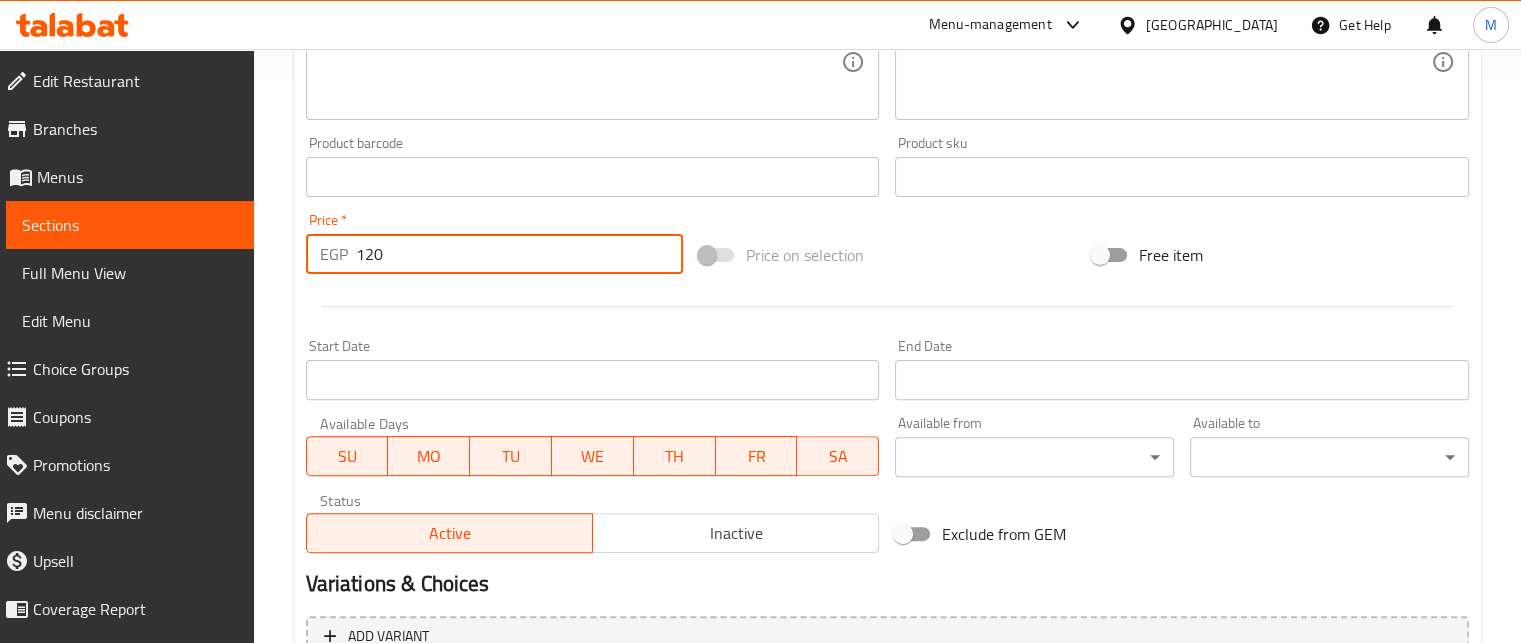 type on "120" 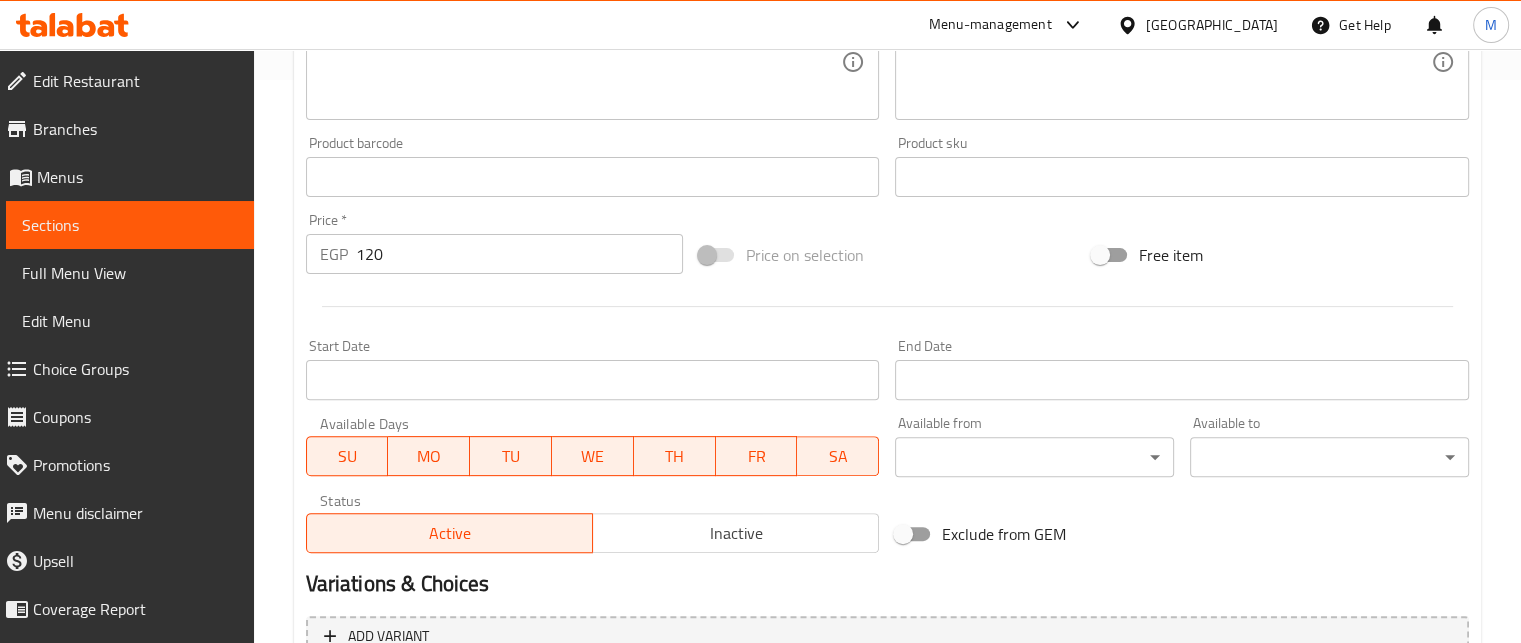 scroll, scrollTop: 769, scrollLeft: 0, axis: vertical 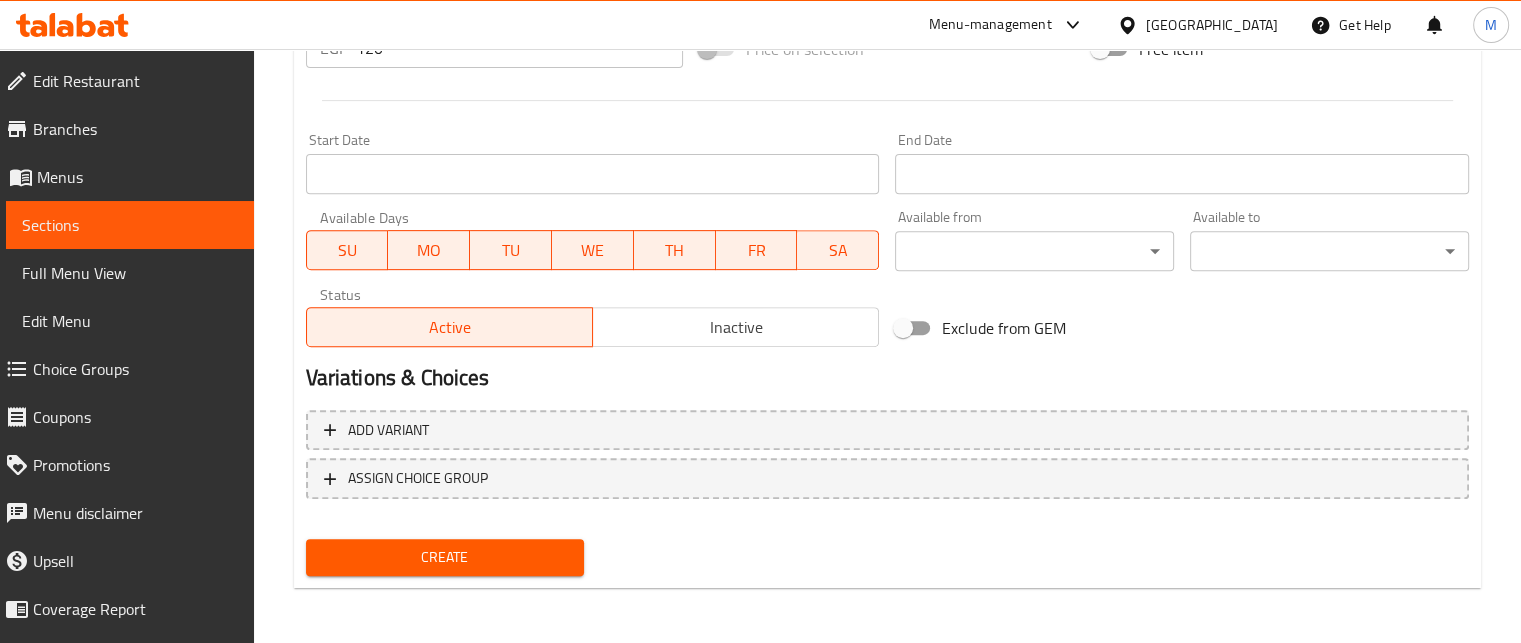 click on "Create" at bounding box center [445, 557] 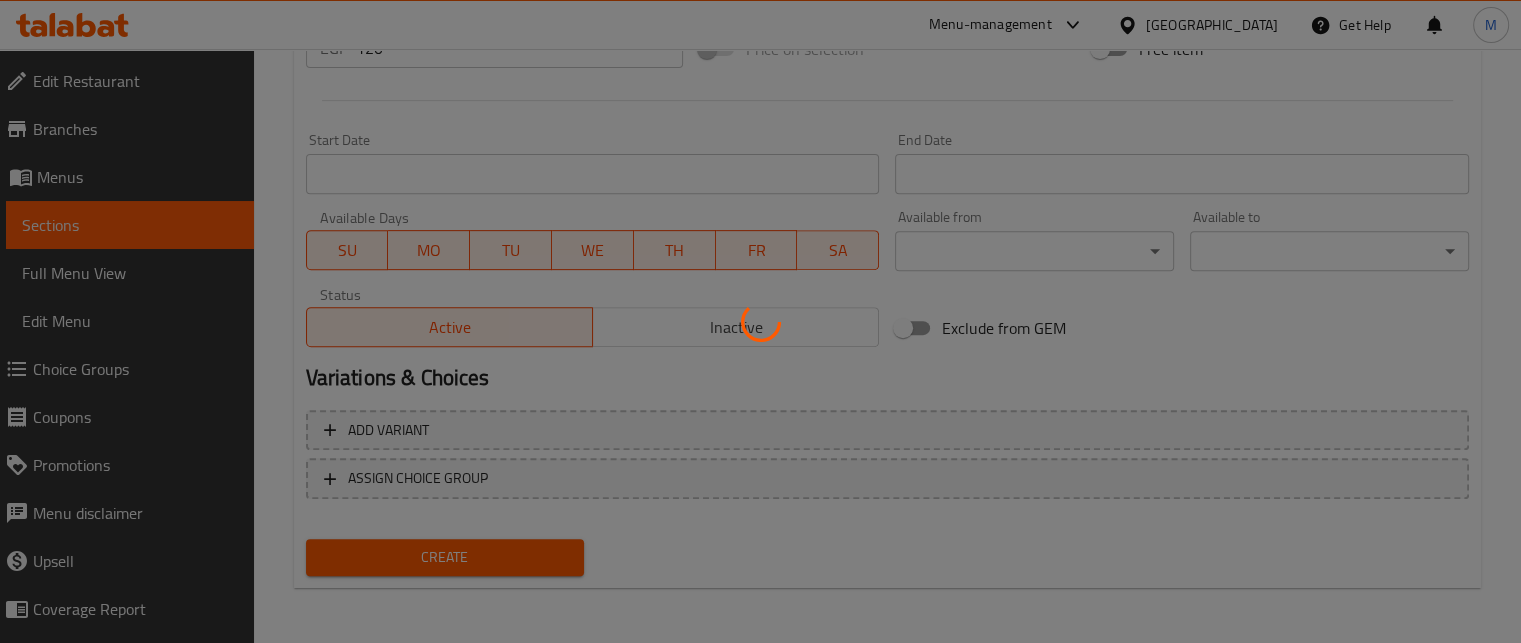 type 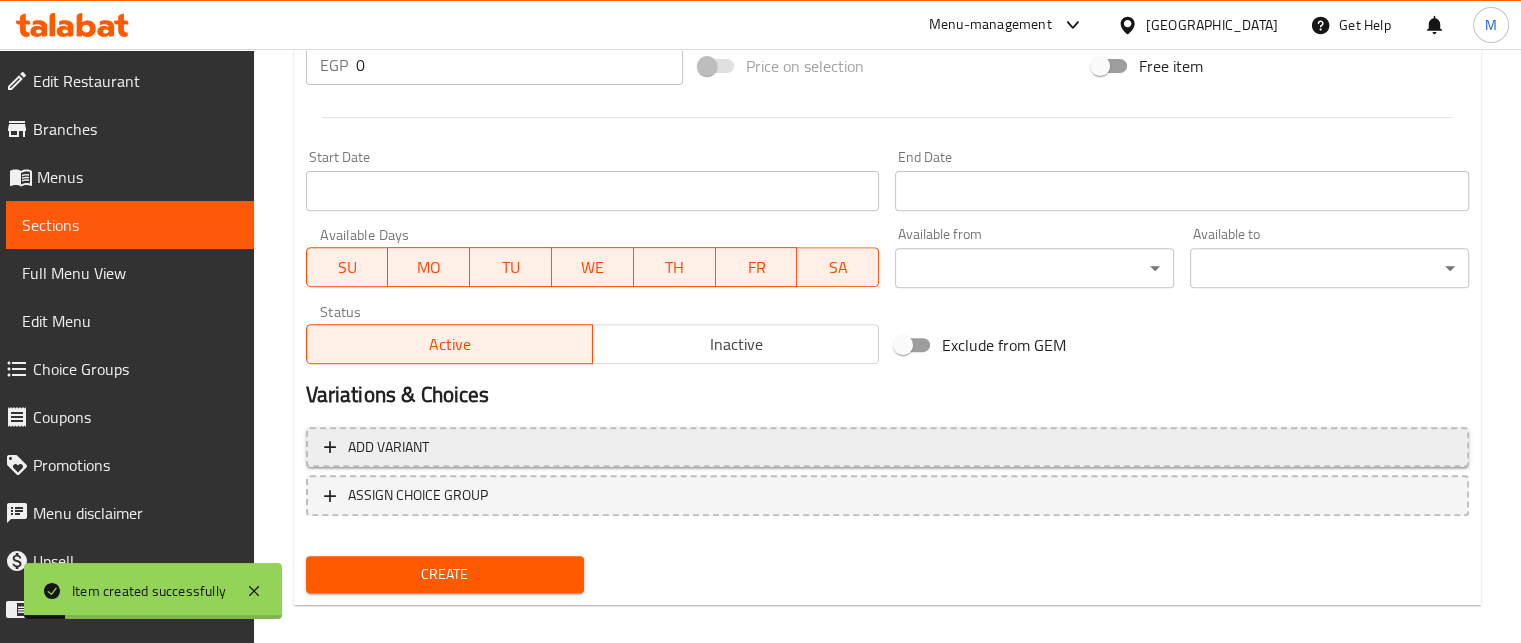 scroll, scrollTop: 769, scrollLeft: 0, axis: vertical 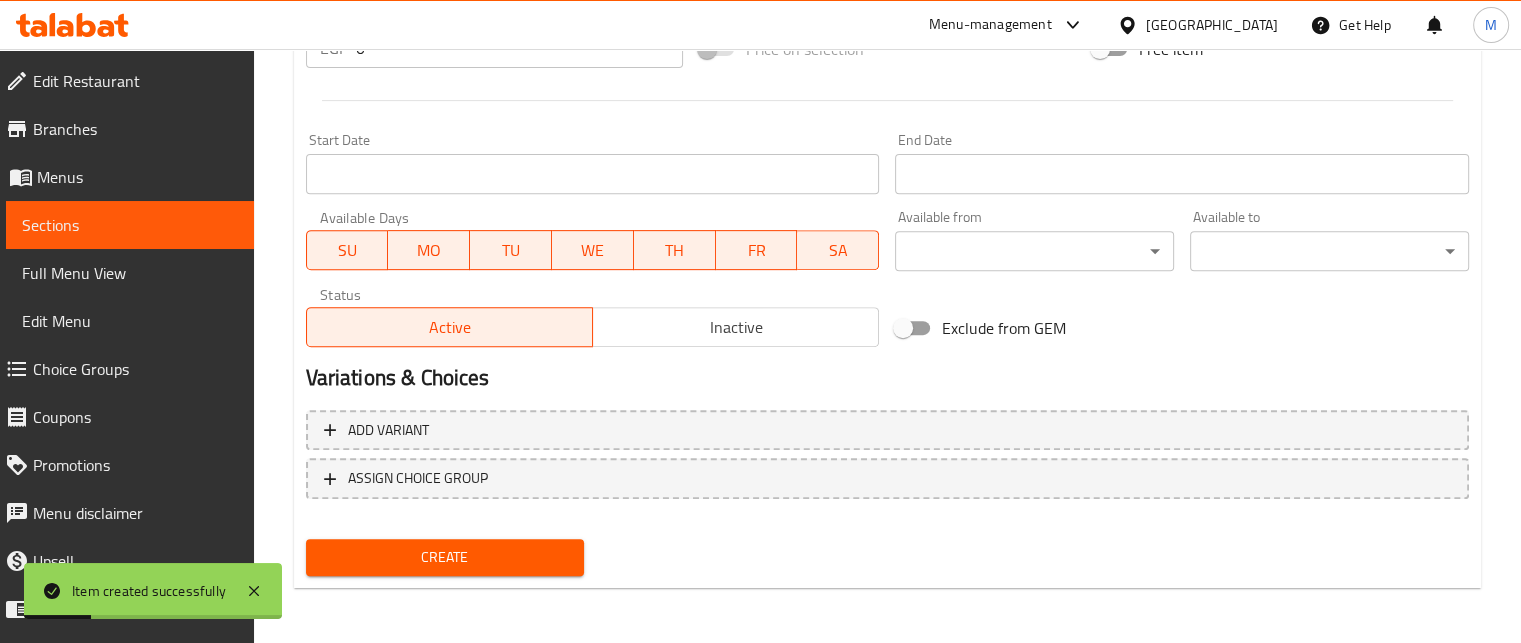 drag, startPoint x: 369, startPoint y: 55, endPoint x: 337, endPoint y: 53, distance: 32.06244 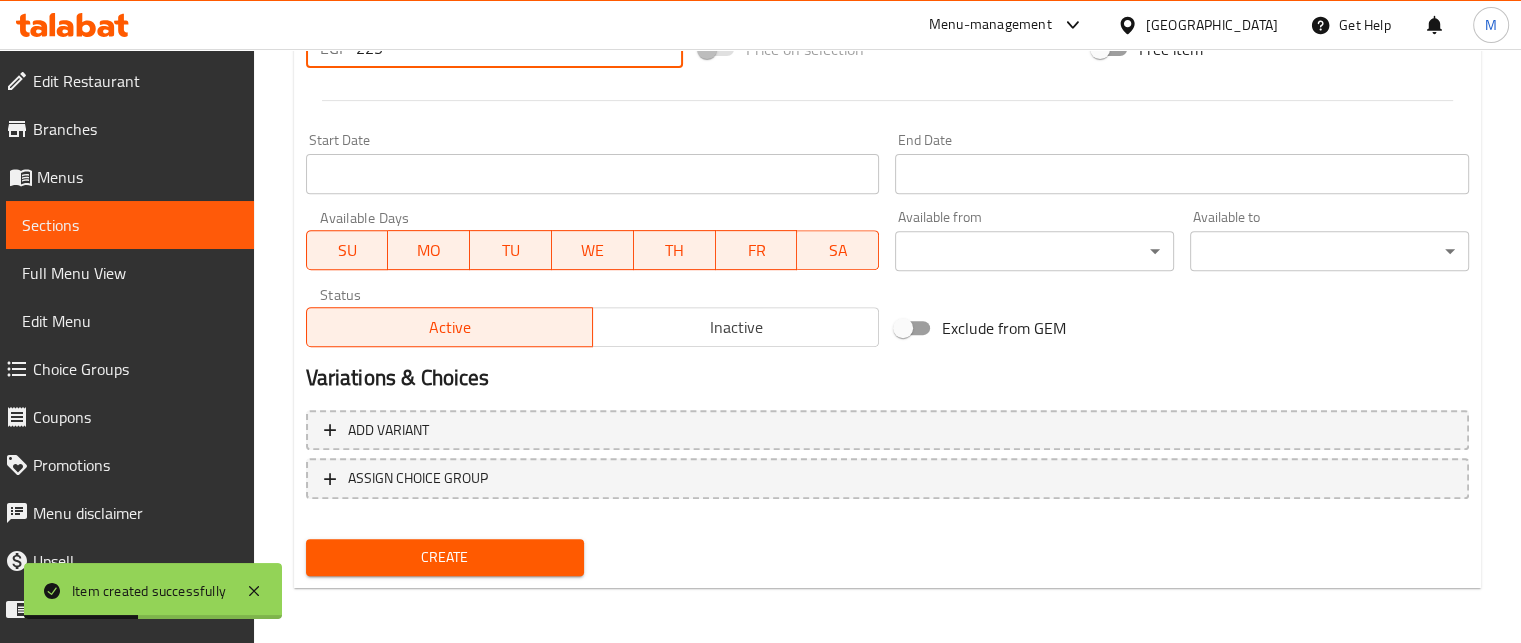 type on "225" 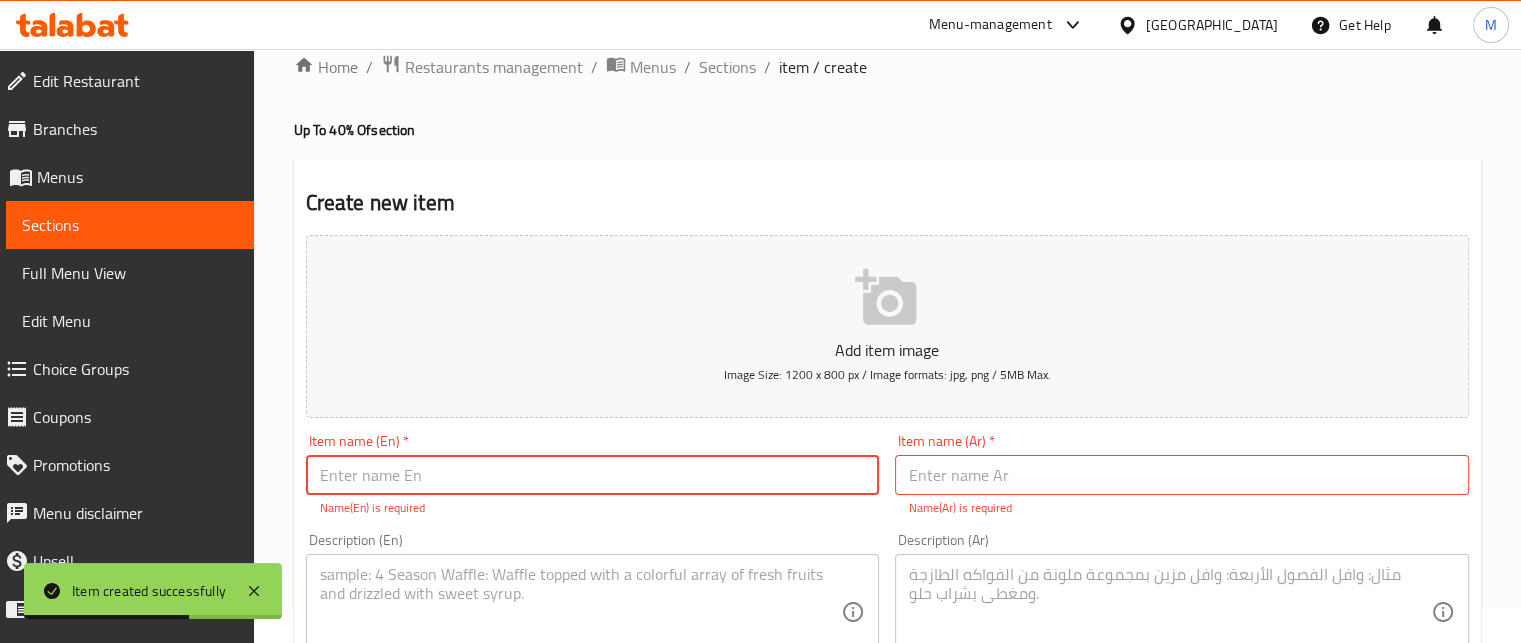 scroll, scrollTop: 0, scrollLeft: 0, axis: both 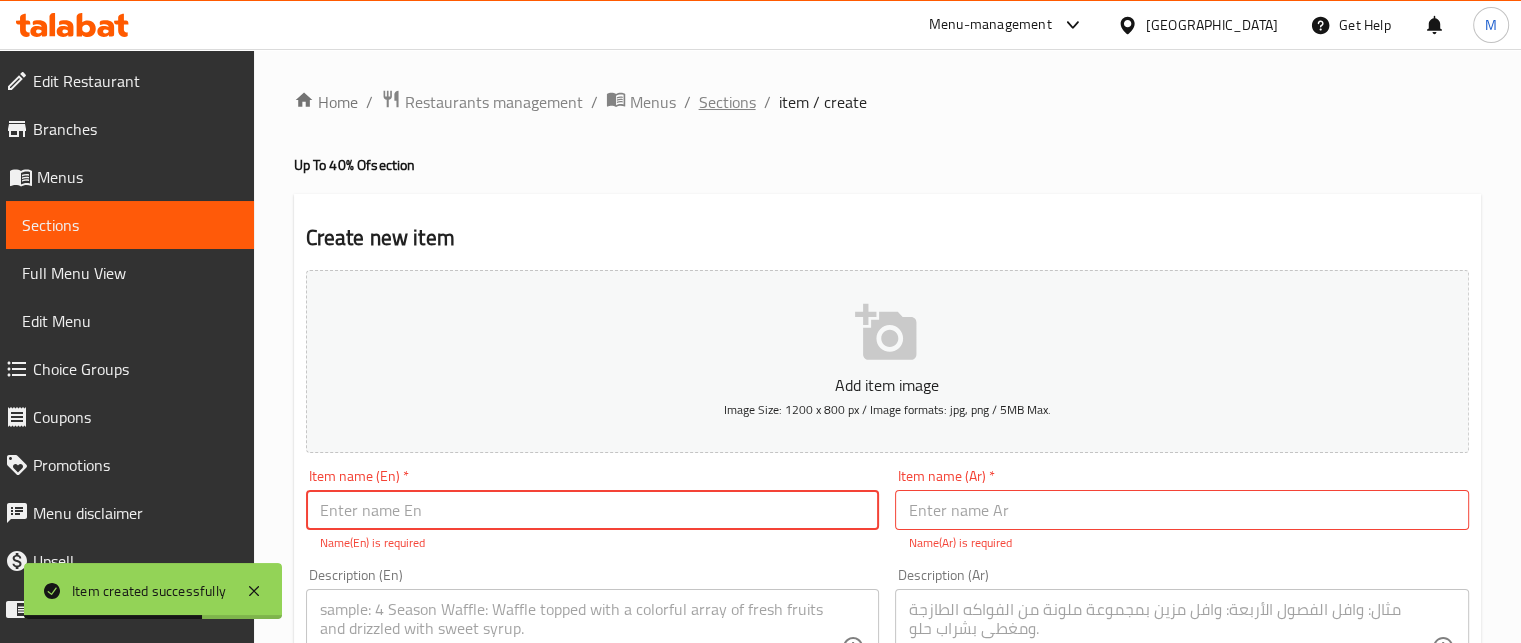 click on "Sections" at bounding box center [727, 102] 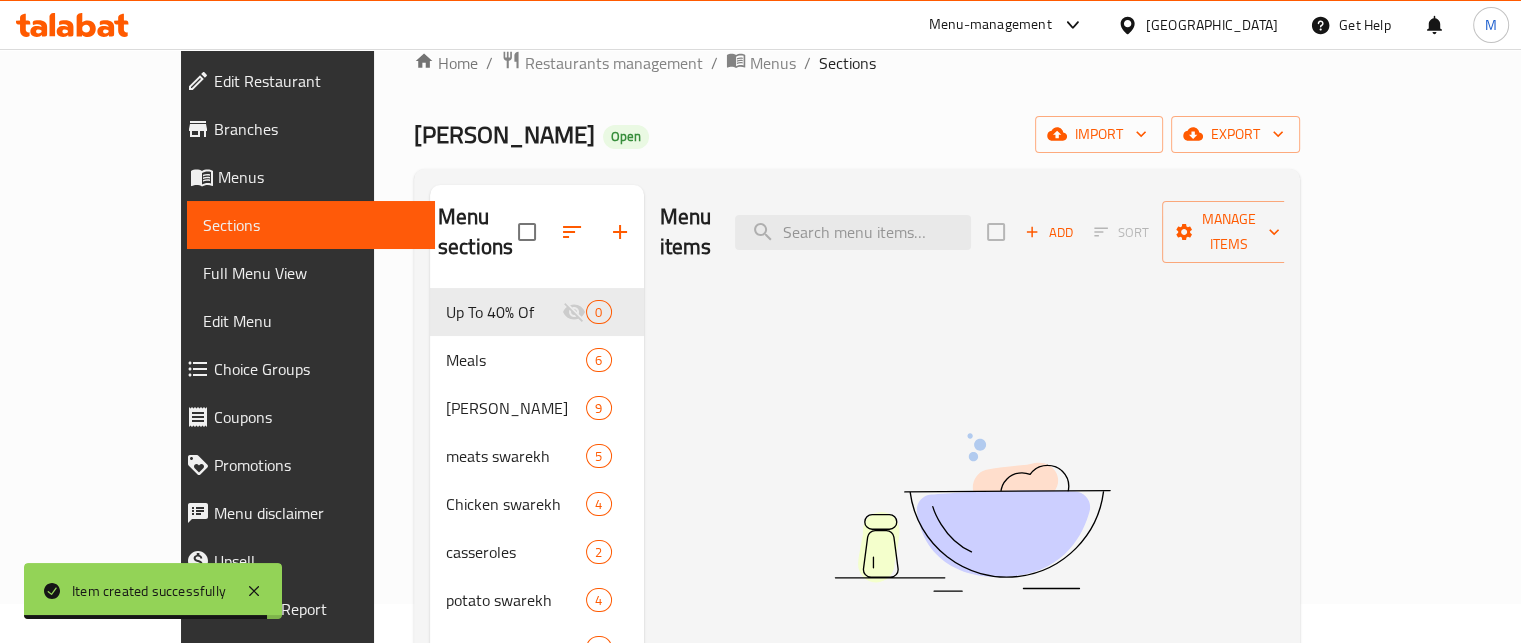 scroll, scrollTop: 0, scrollLeft: 0, axis: both 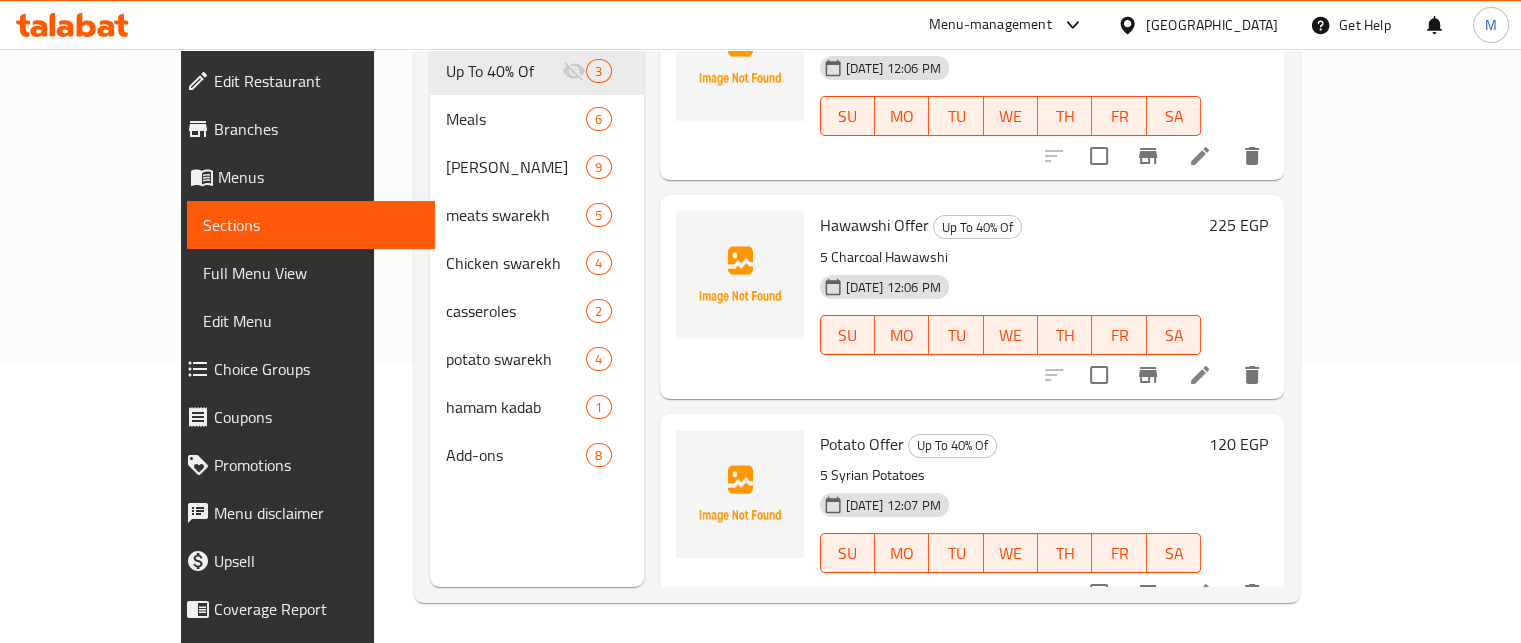 click 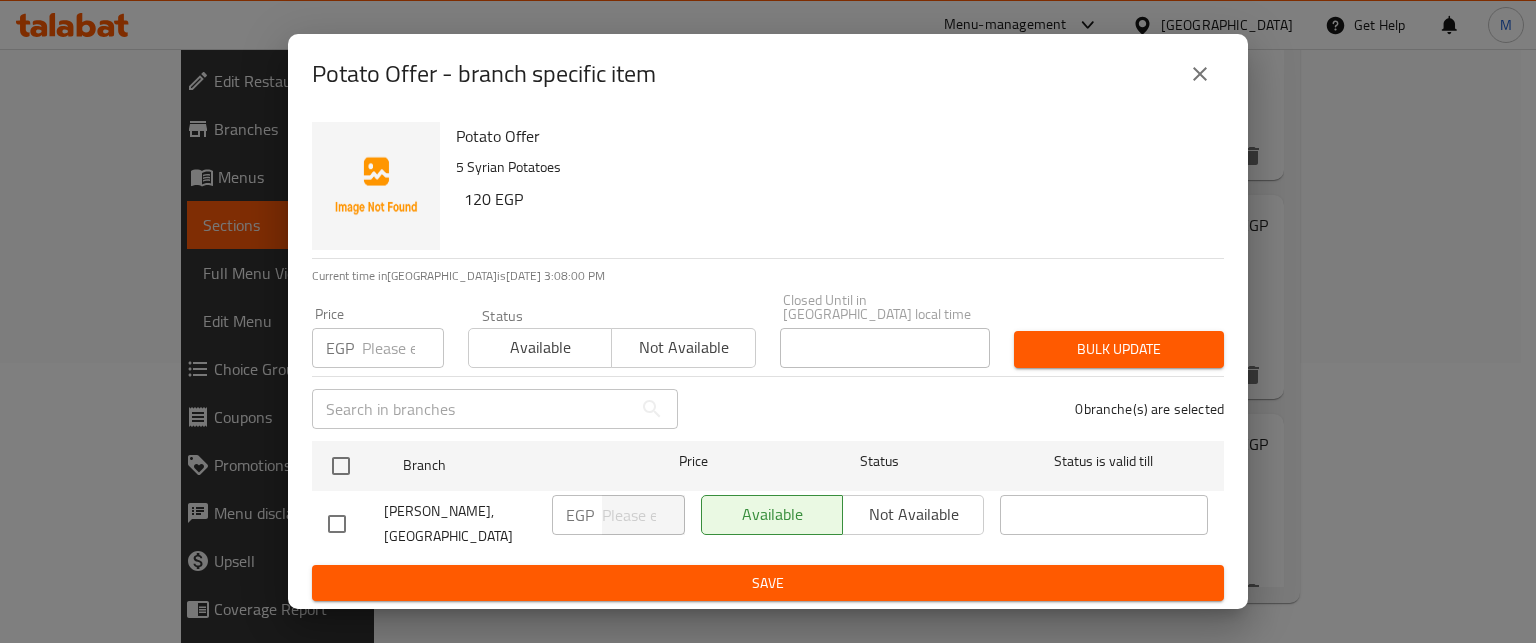 click at bounding box center (403, 348) 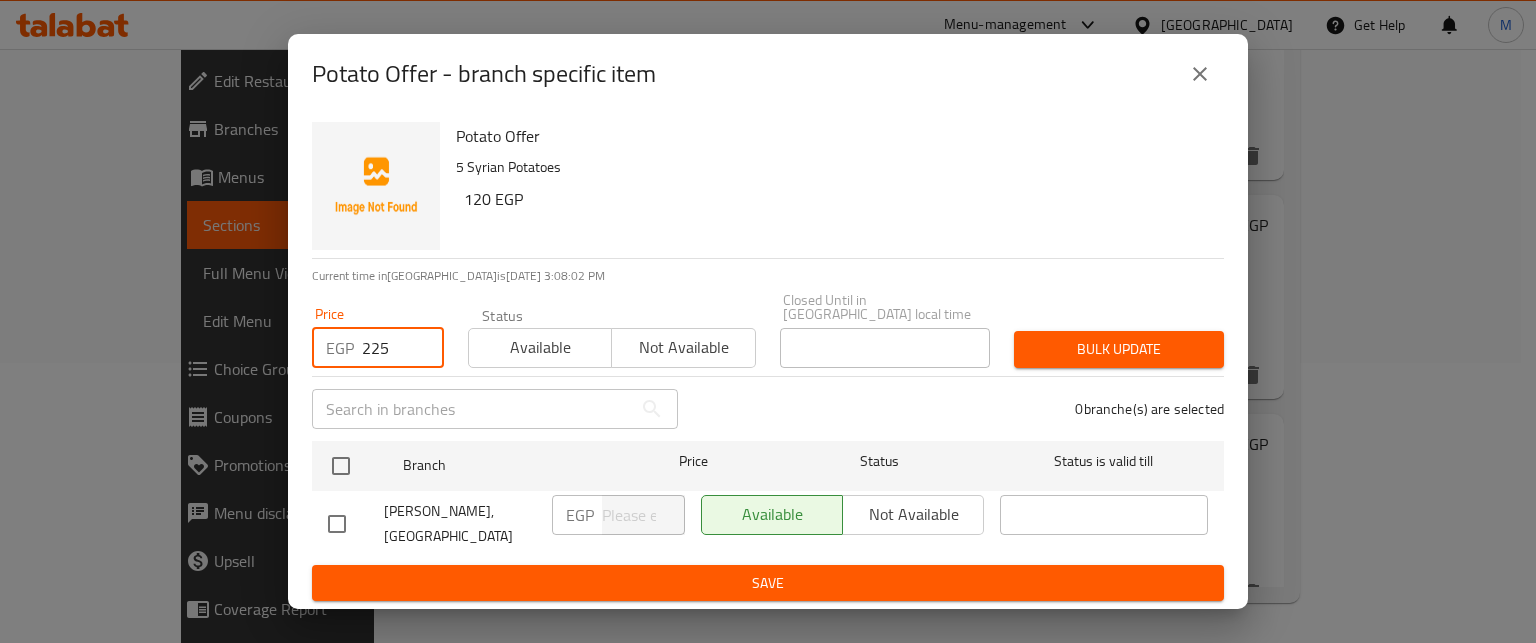 click on "225" at bounding box center [403, 348] 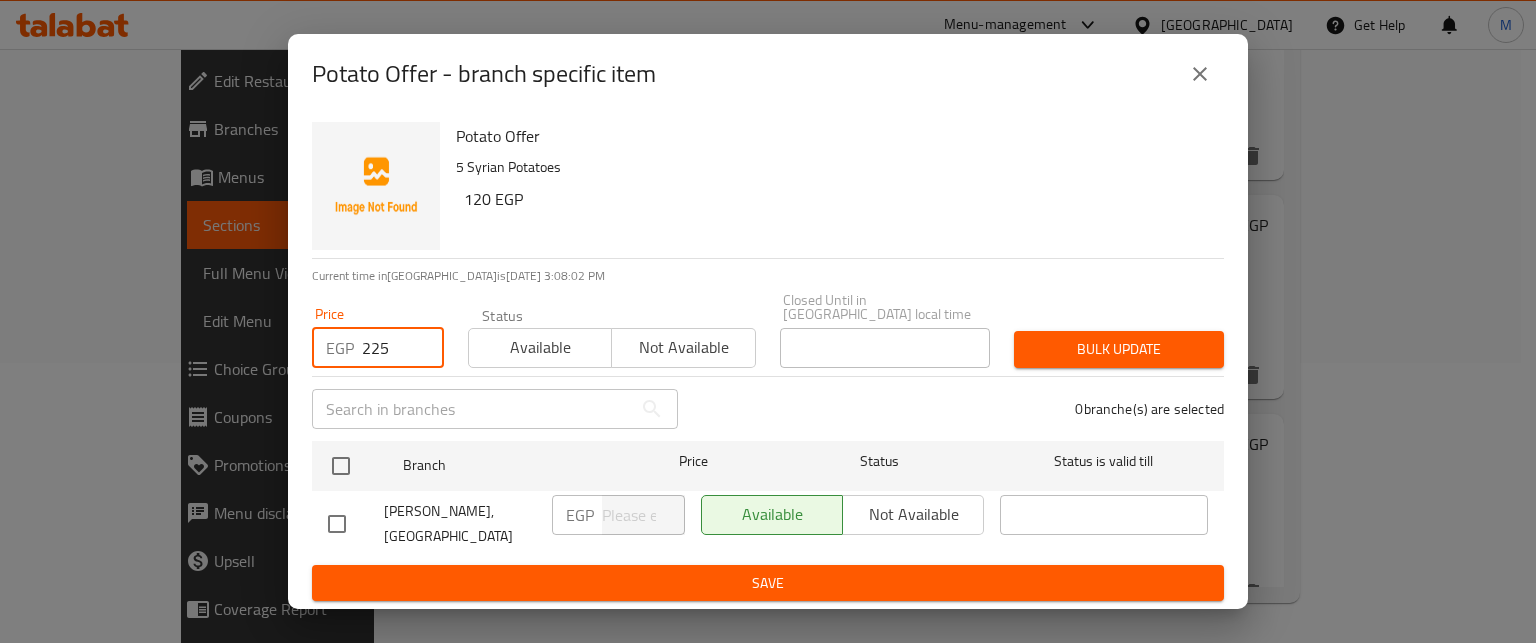 click on "225" at bounding box center (403, 348) 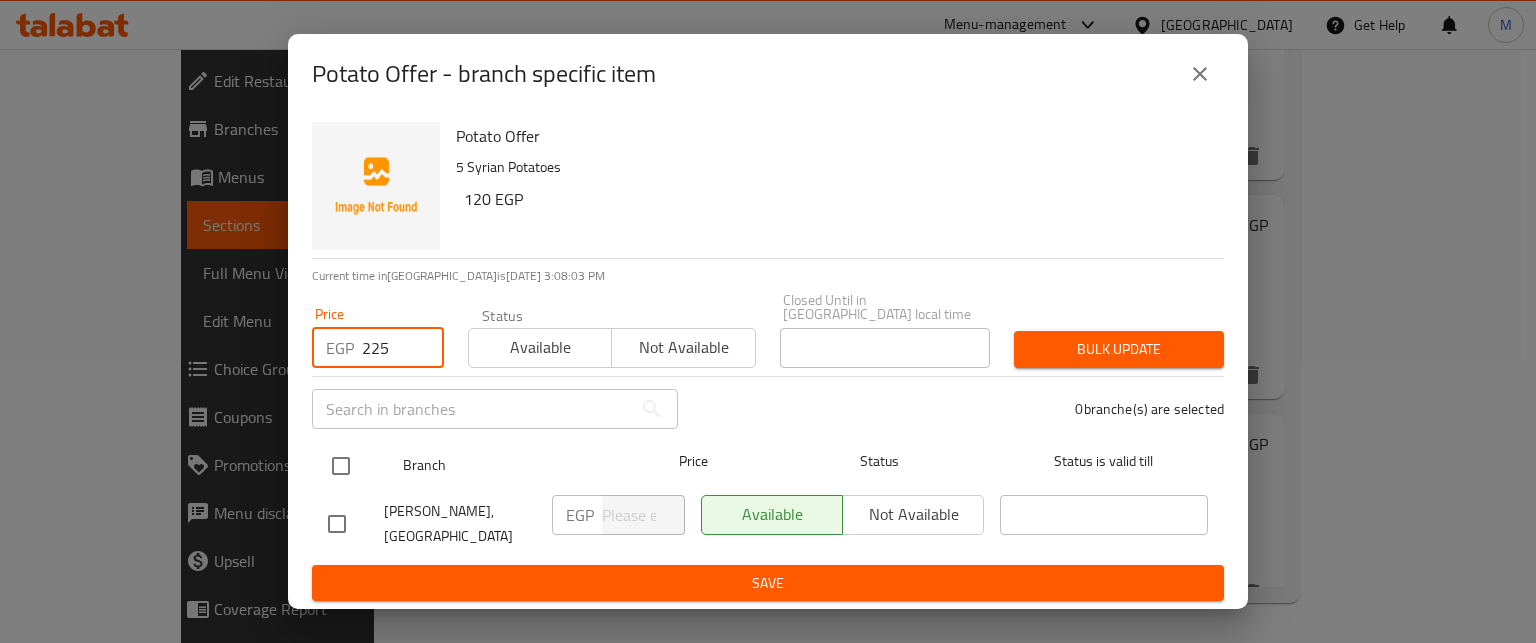 type on "225" 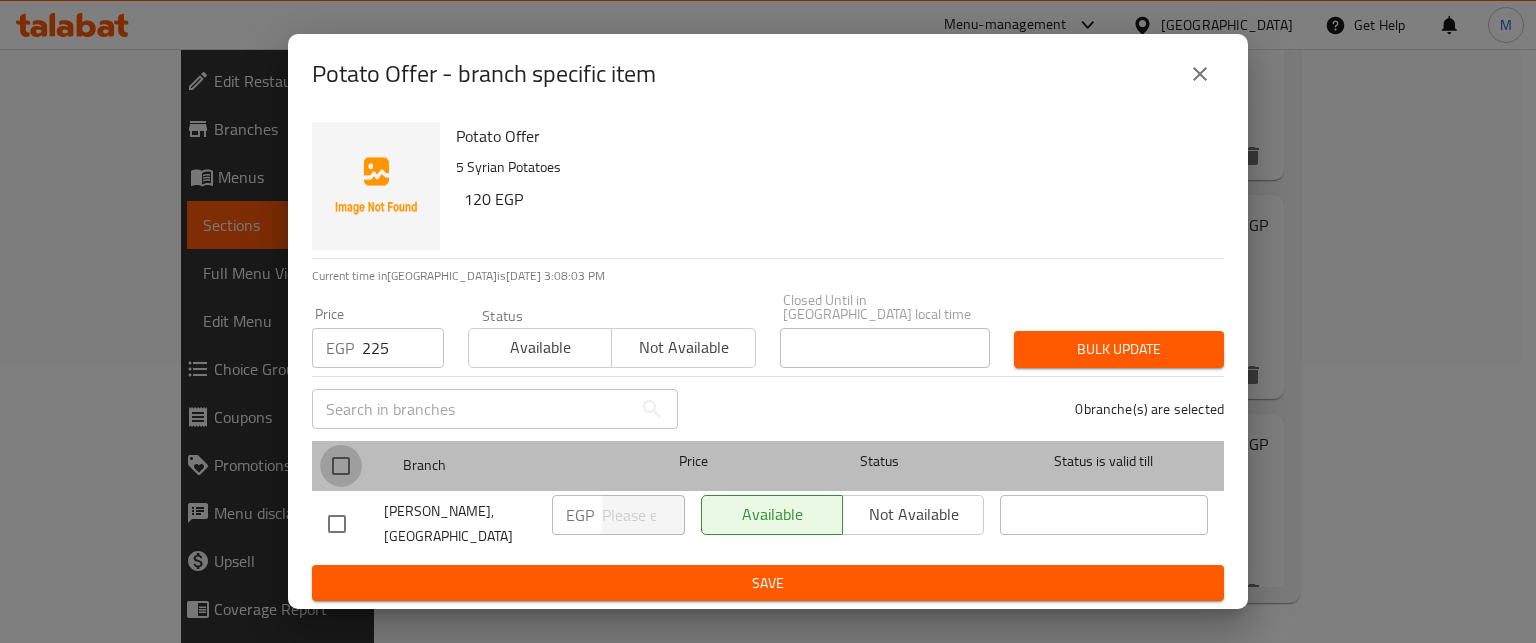 click at bounding box center [341, 466] 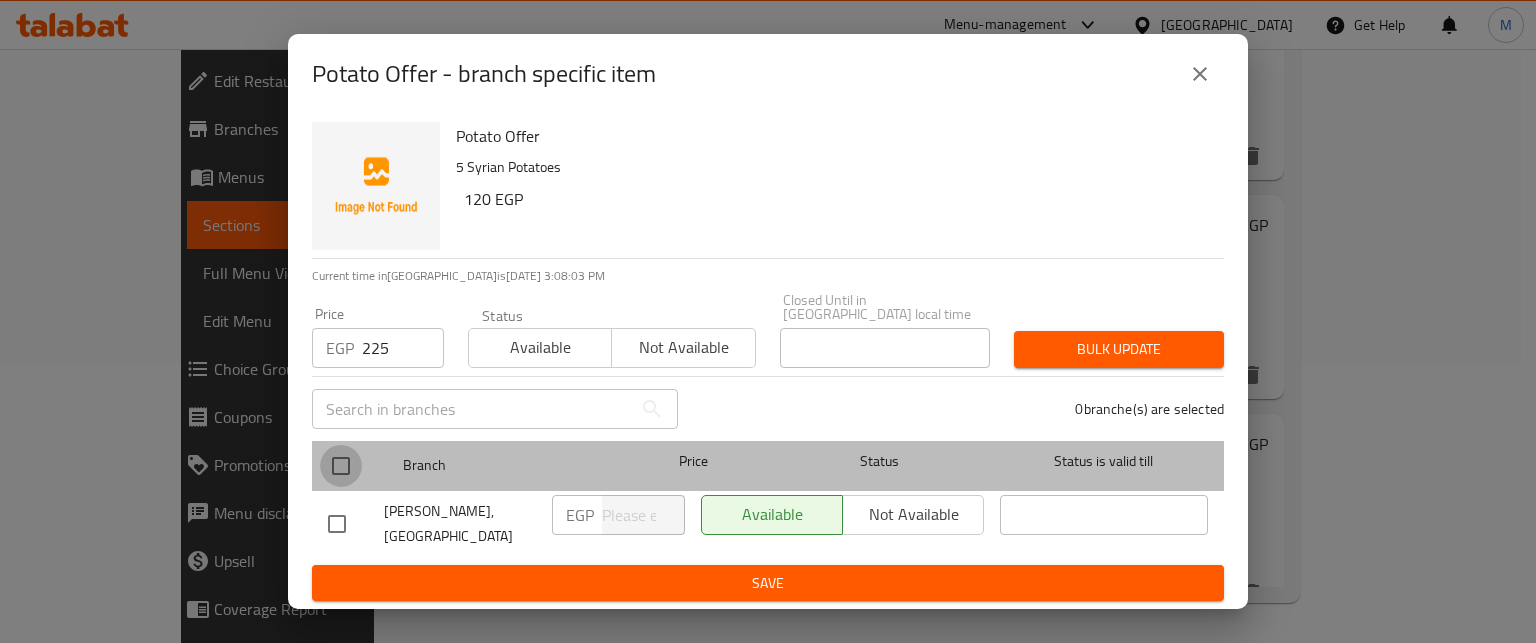 checkbox on "true" 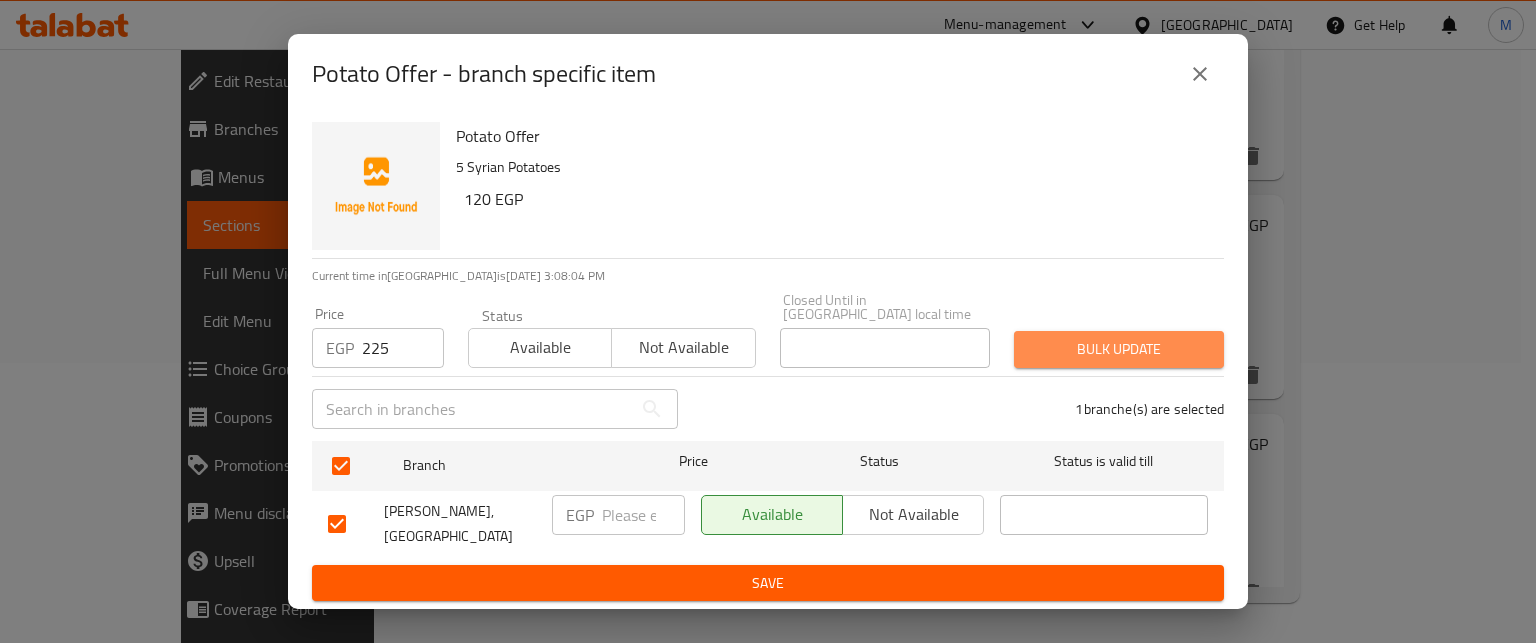 click on "Bulk update" at bounding box center [1119, 349] 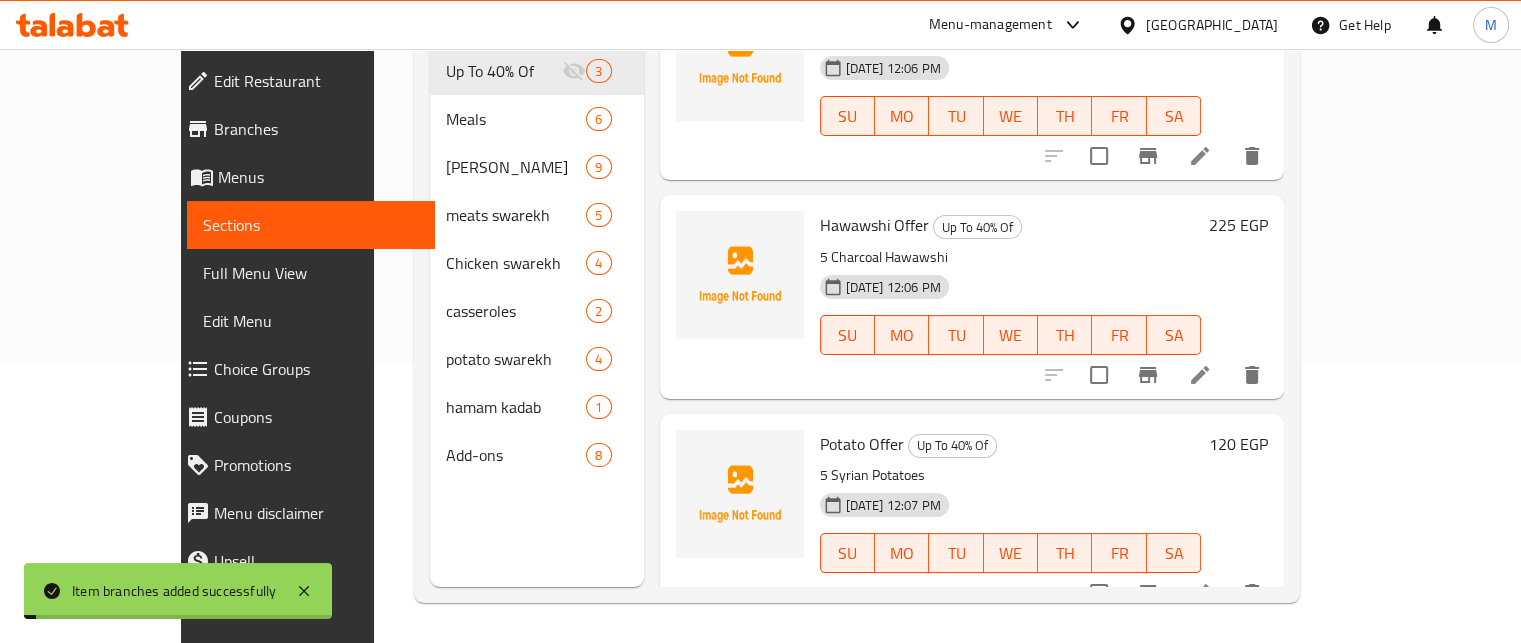click at bounding box center (1153, 593) 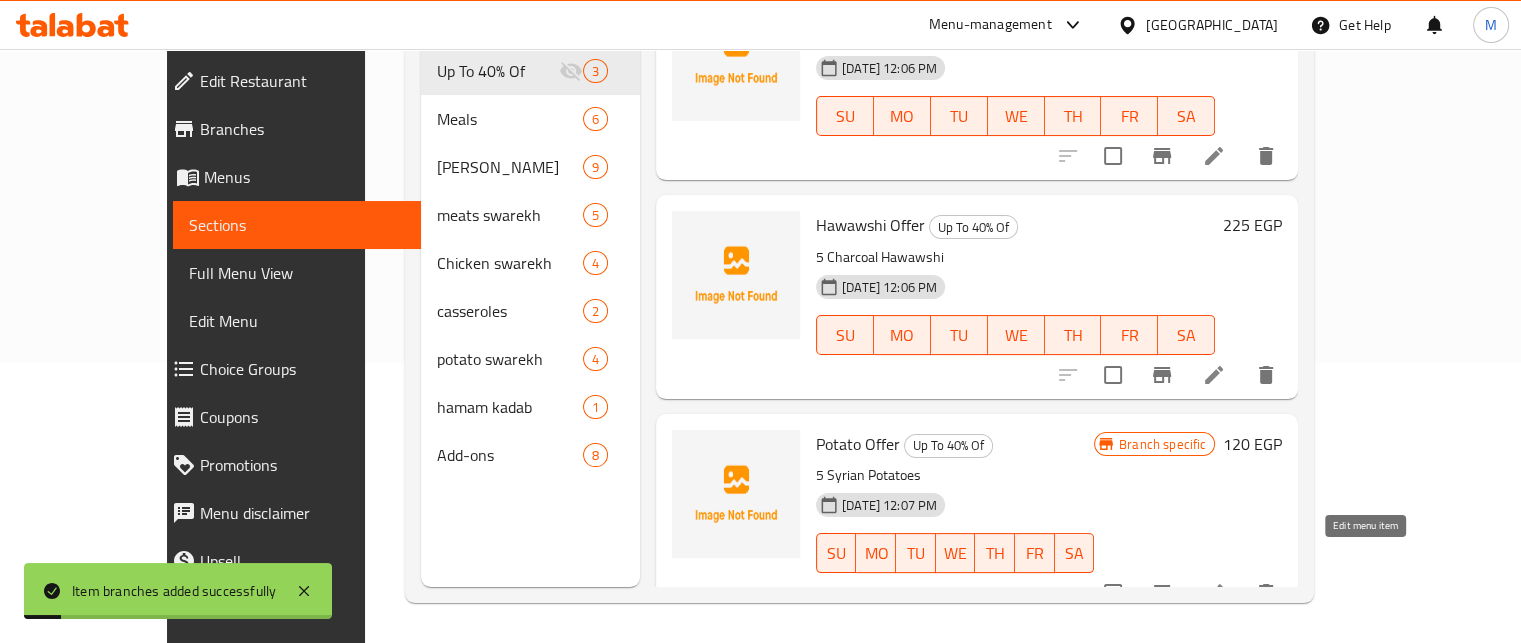 click 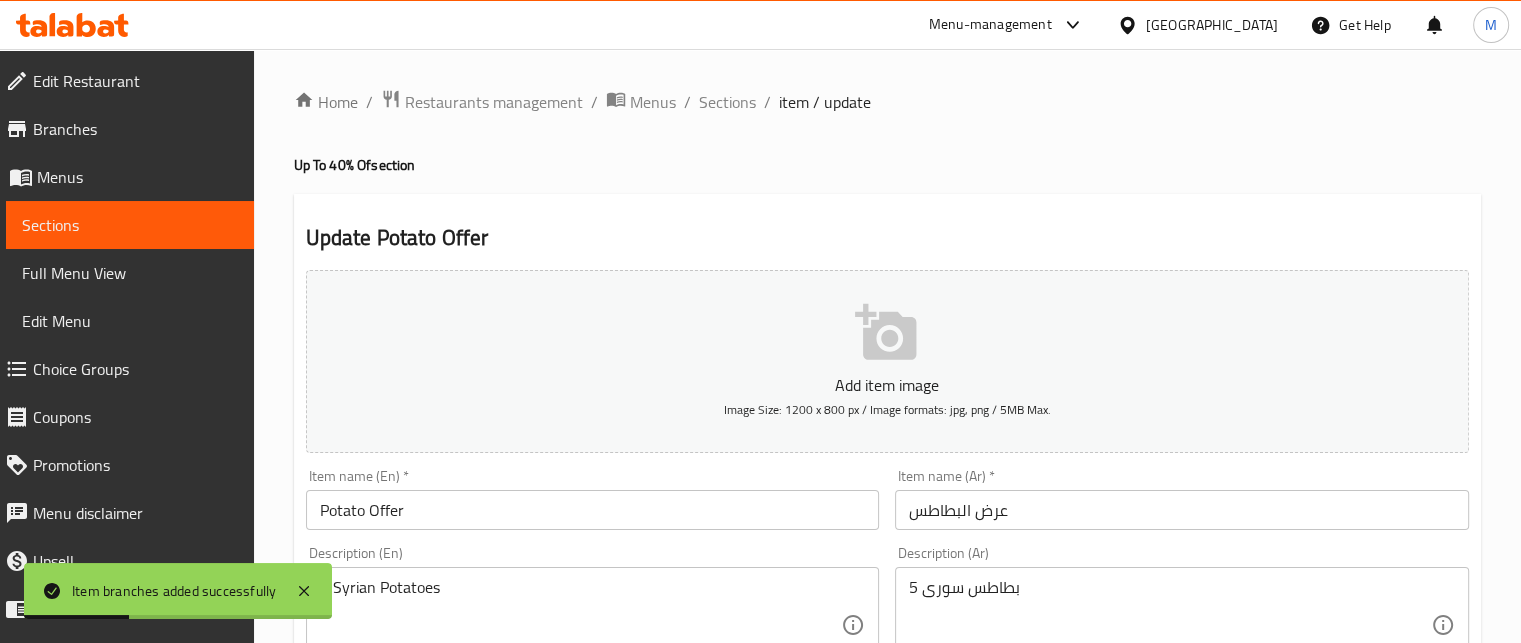 scroll, scrollTop: 563, scrollLeft: 0, axis: vertical 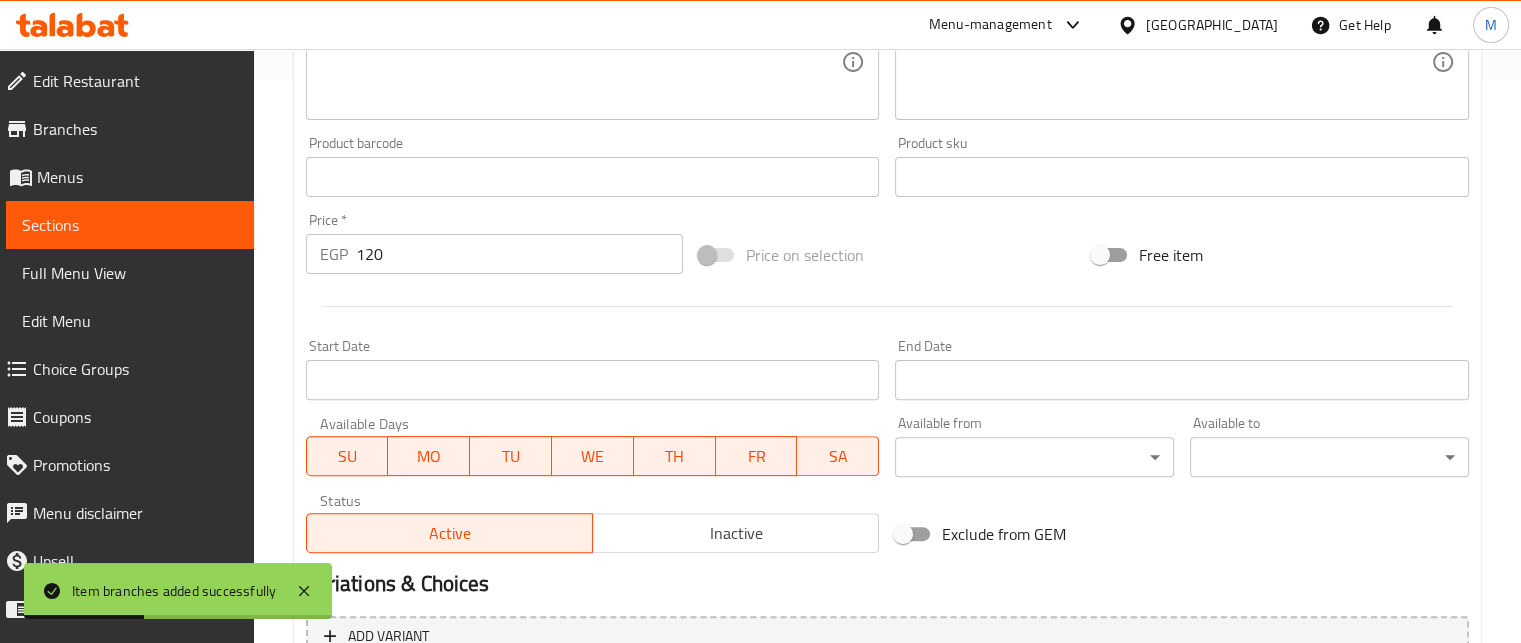 drag, startPoint x: 396, startPoint y: 243, endPoint x: 276, endPoint y: 246, distance: 120.03749 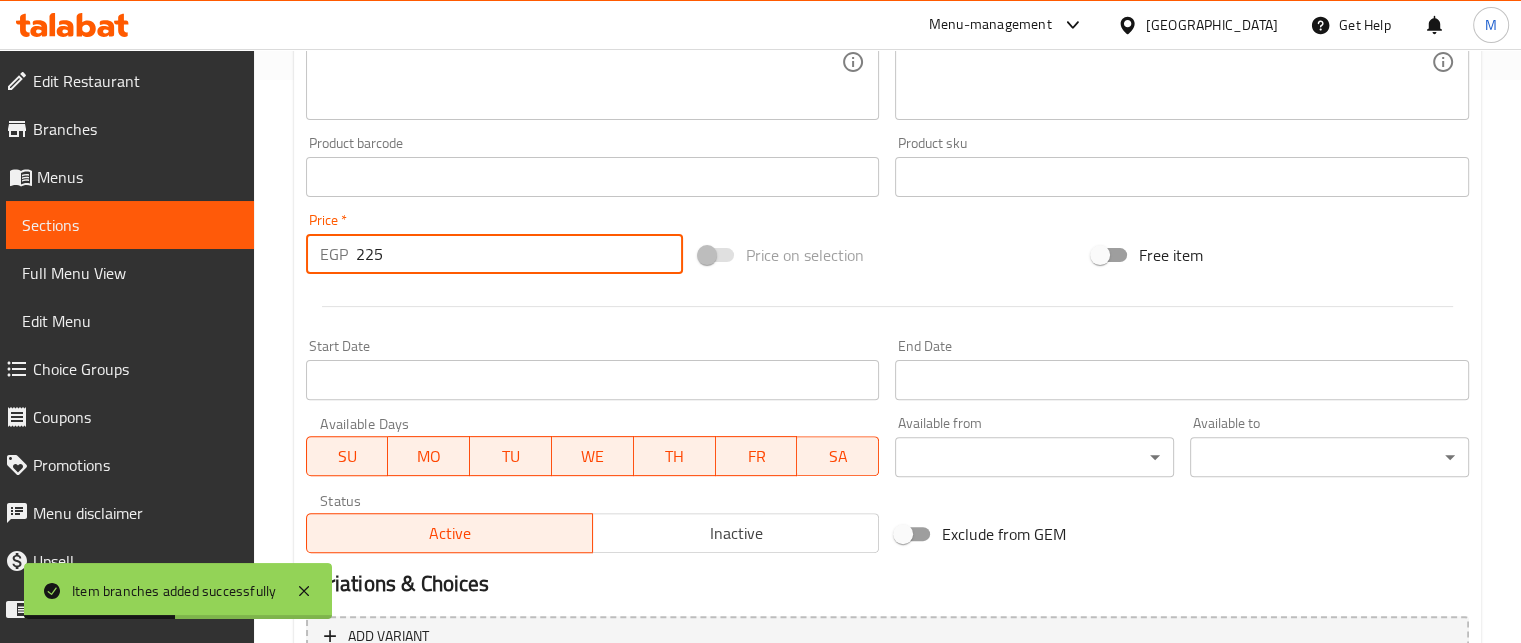 type on "225" 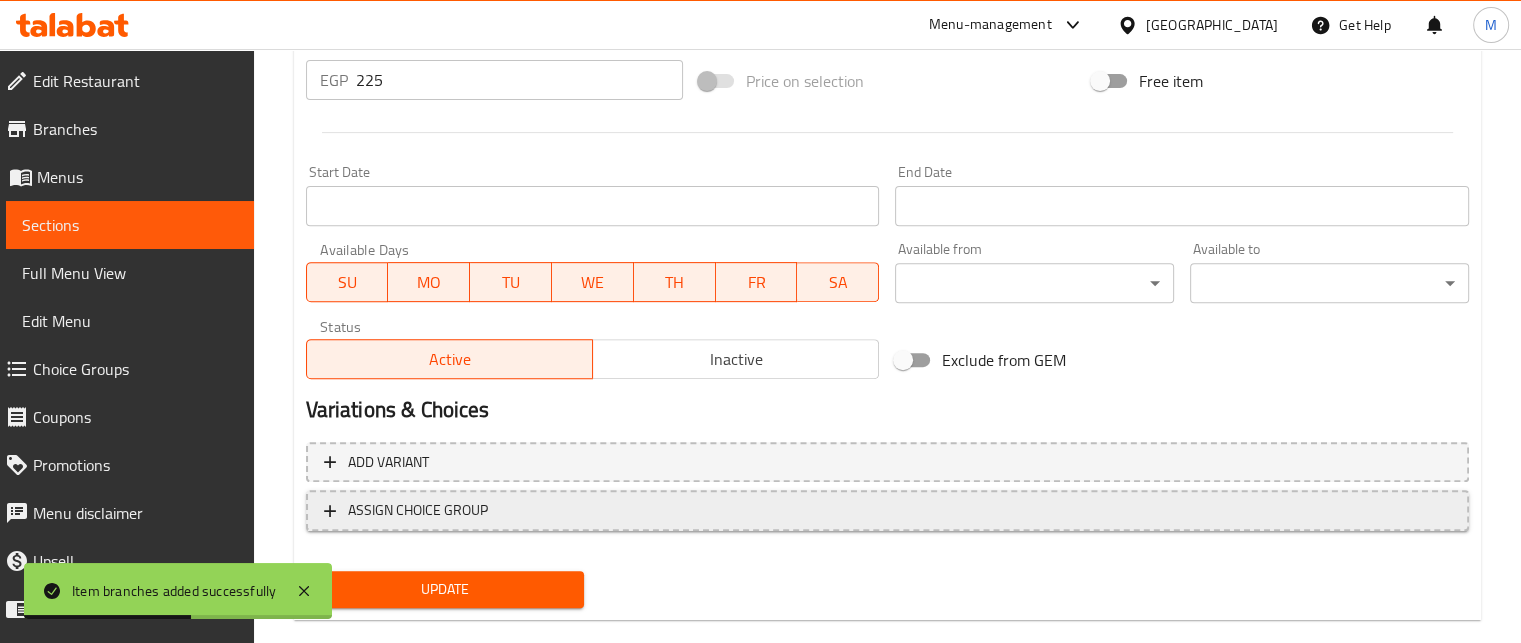 scroll, scrollTop: 769, scrollLeft: 0, axis: vertical 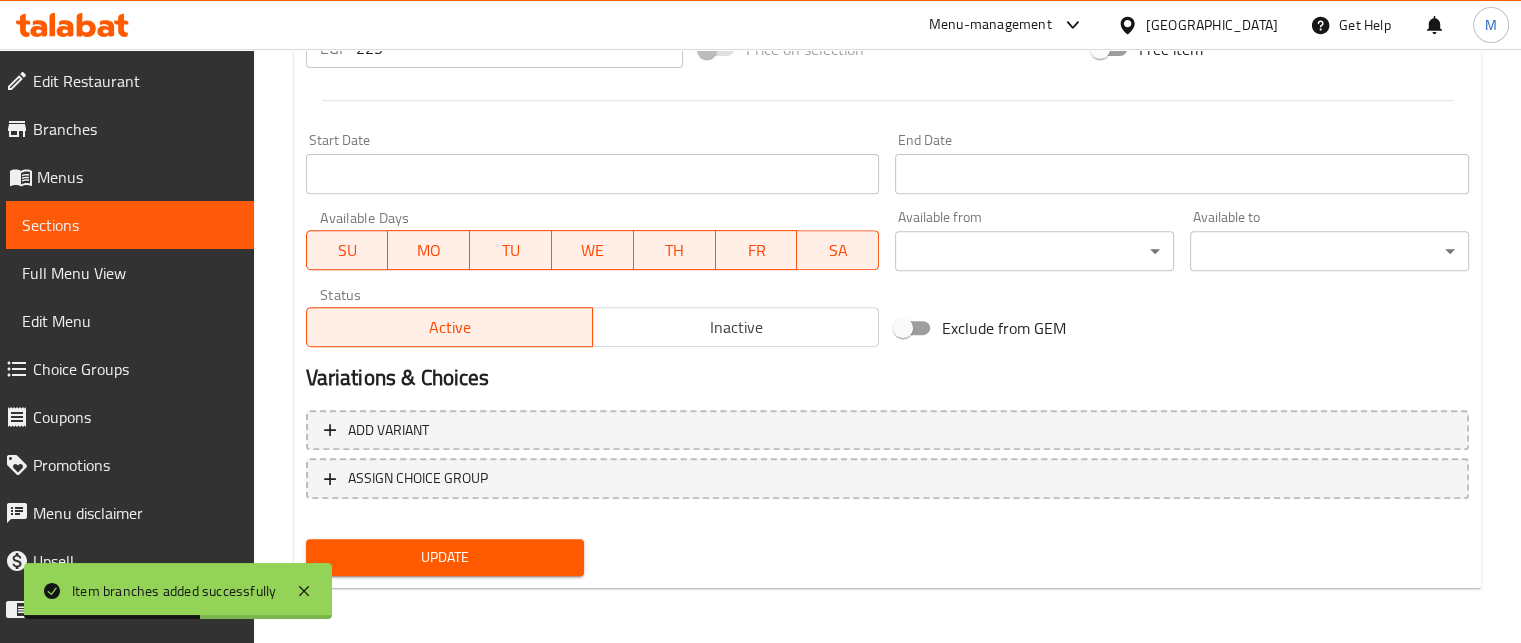 click on "Update" at bounding box center [445, 557] 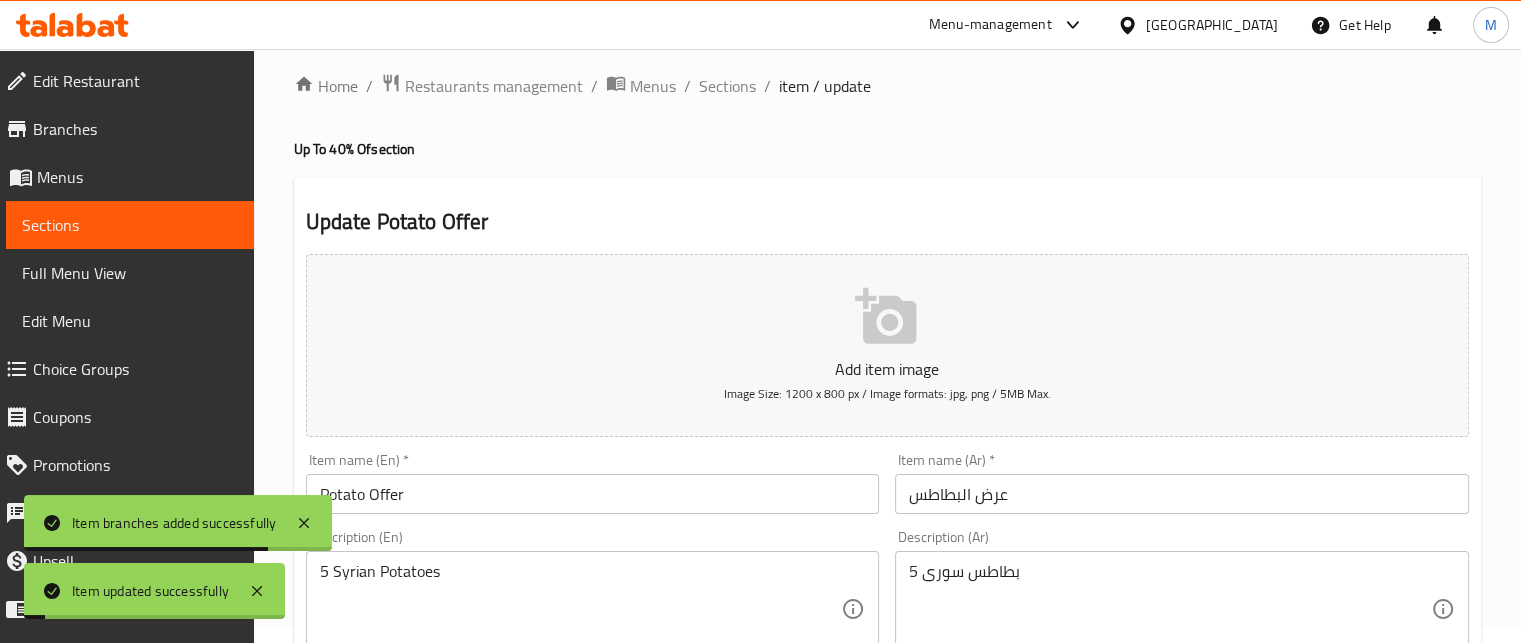 scroll, scrollTop: 0, scrollLeft: 0, axis: both 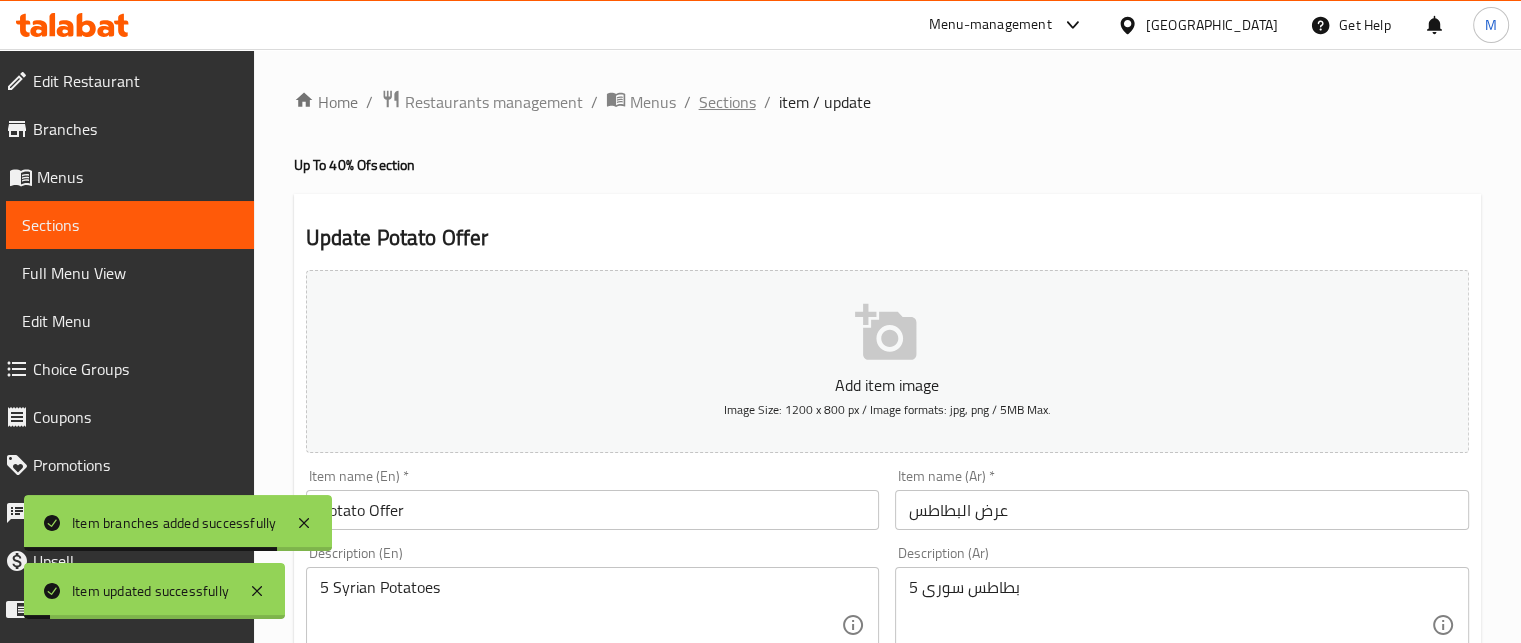 click on "Sections" at bounding box center [727, 102] 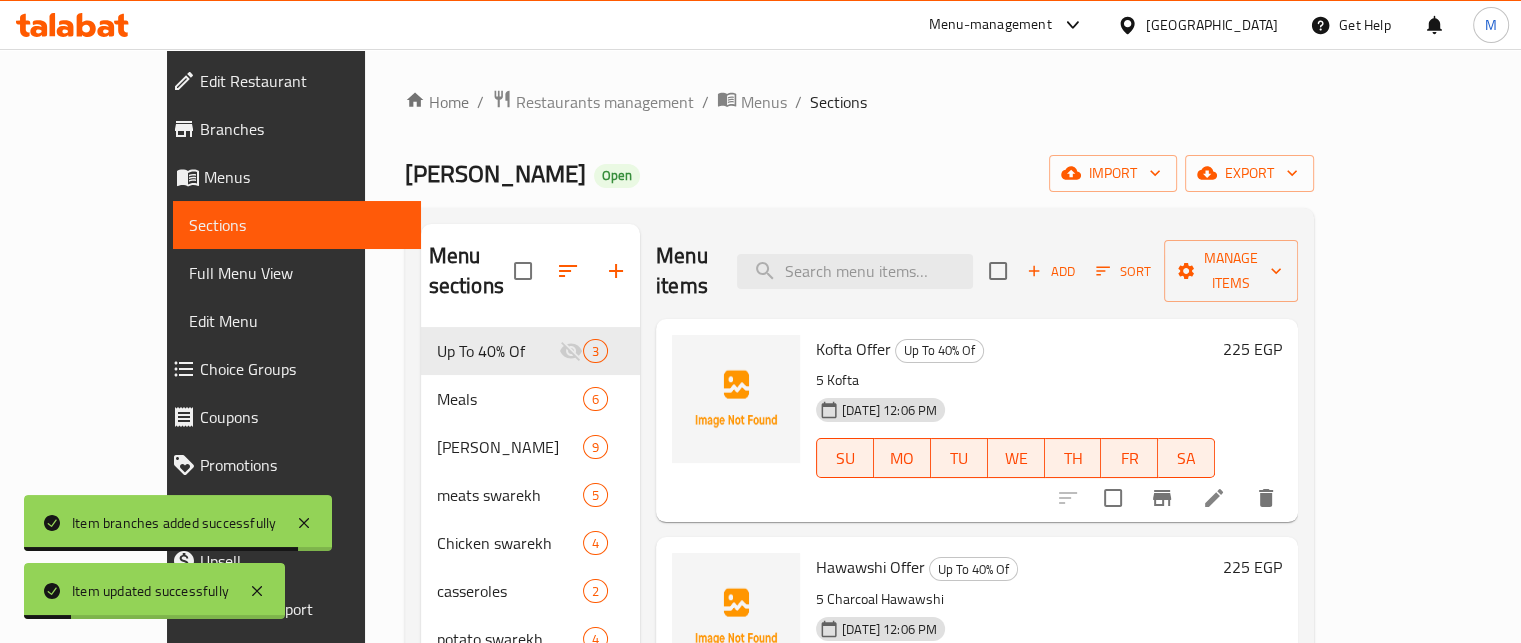 scroll, scrollTop: 62, scrollLeft: 0, axis: vertical 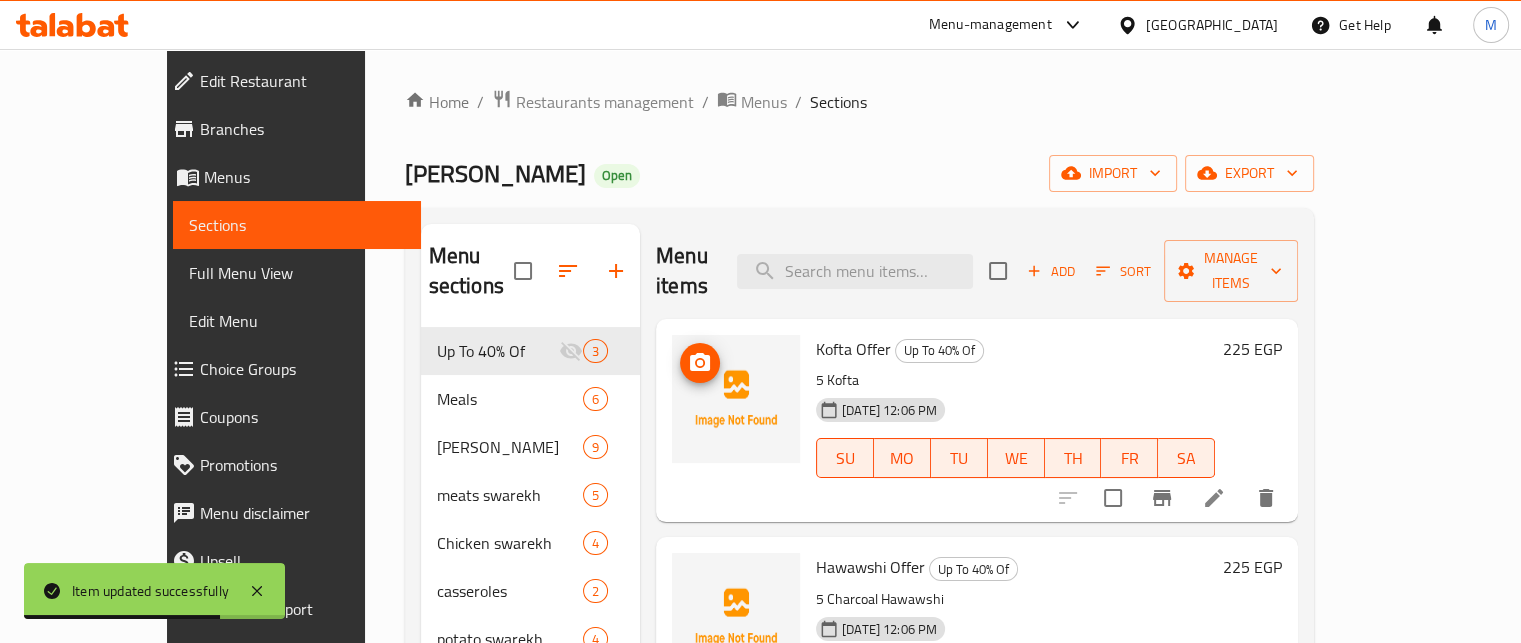 click 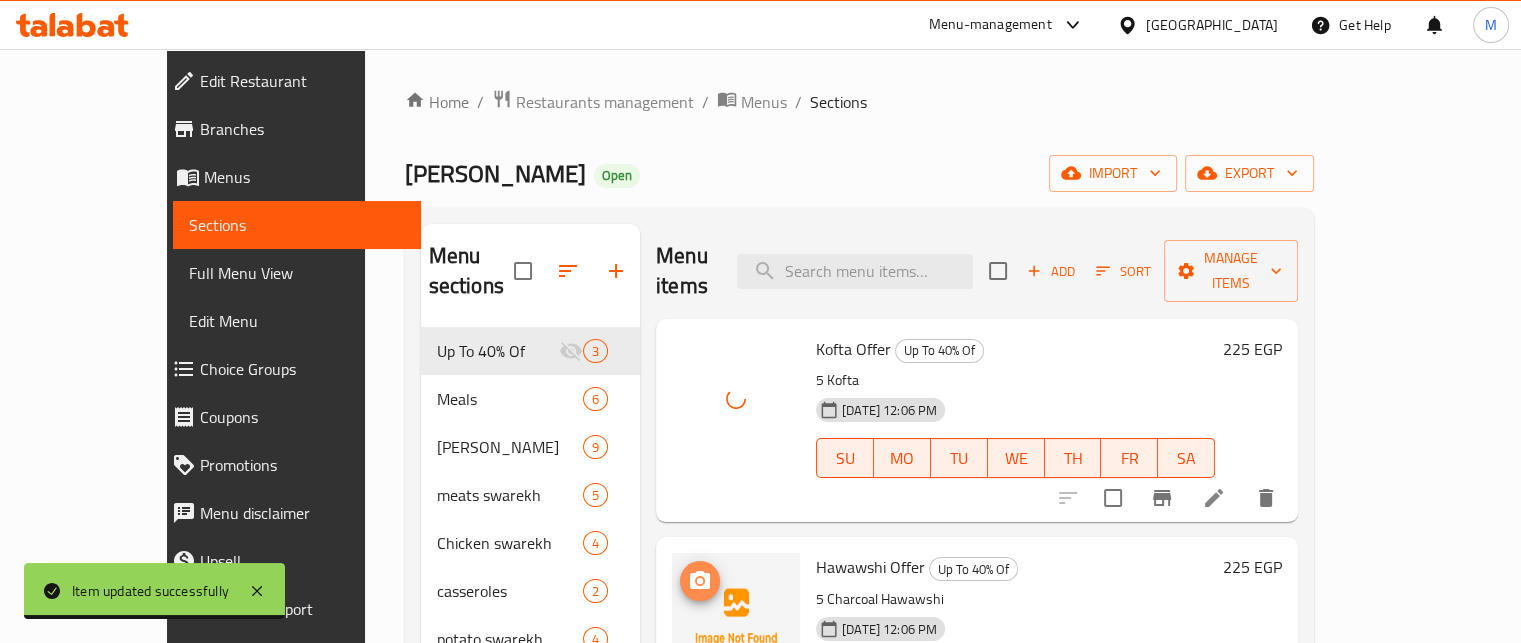 click 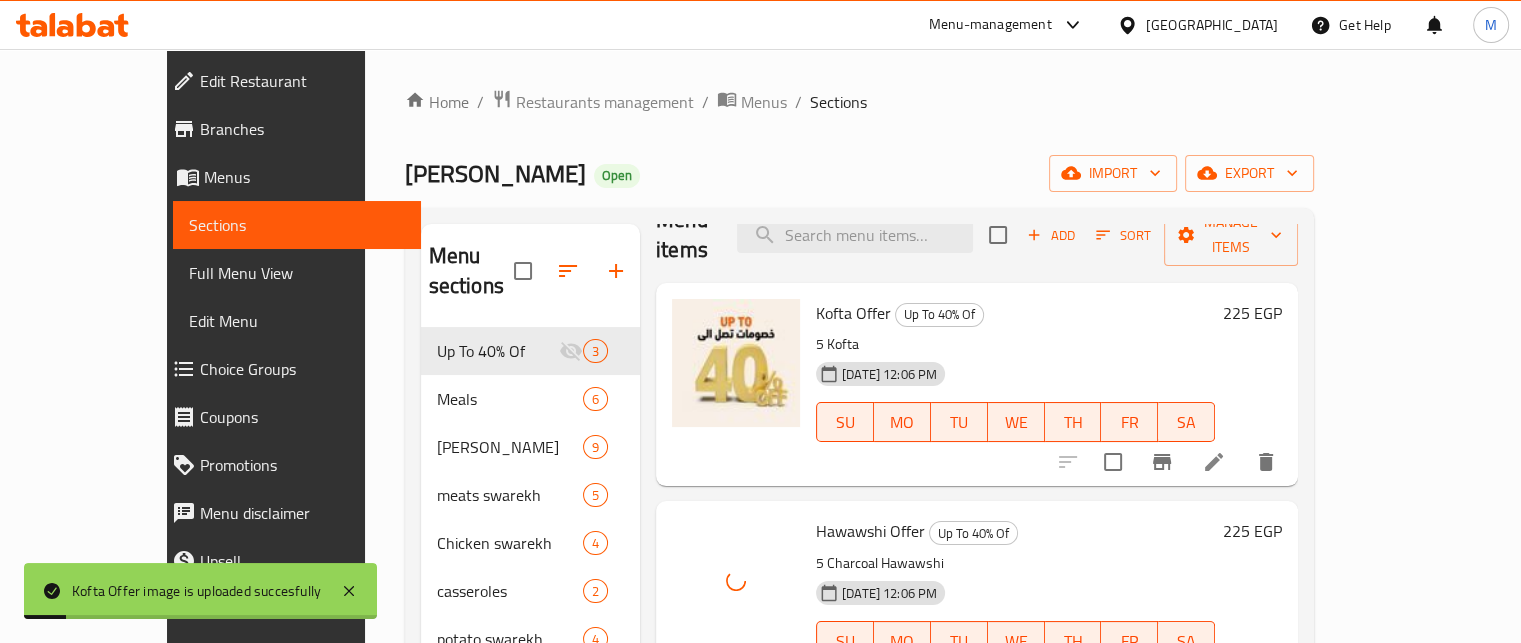 scroll, scrollTop: 62, scrollLeft: 0, axis: vertical 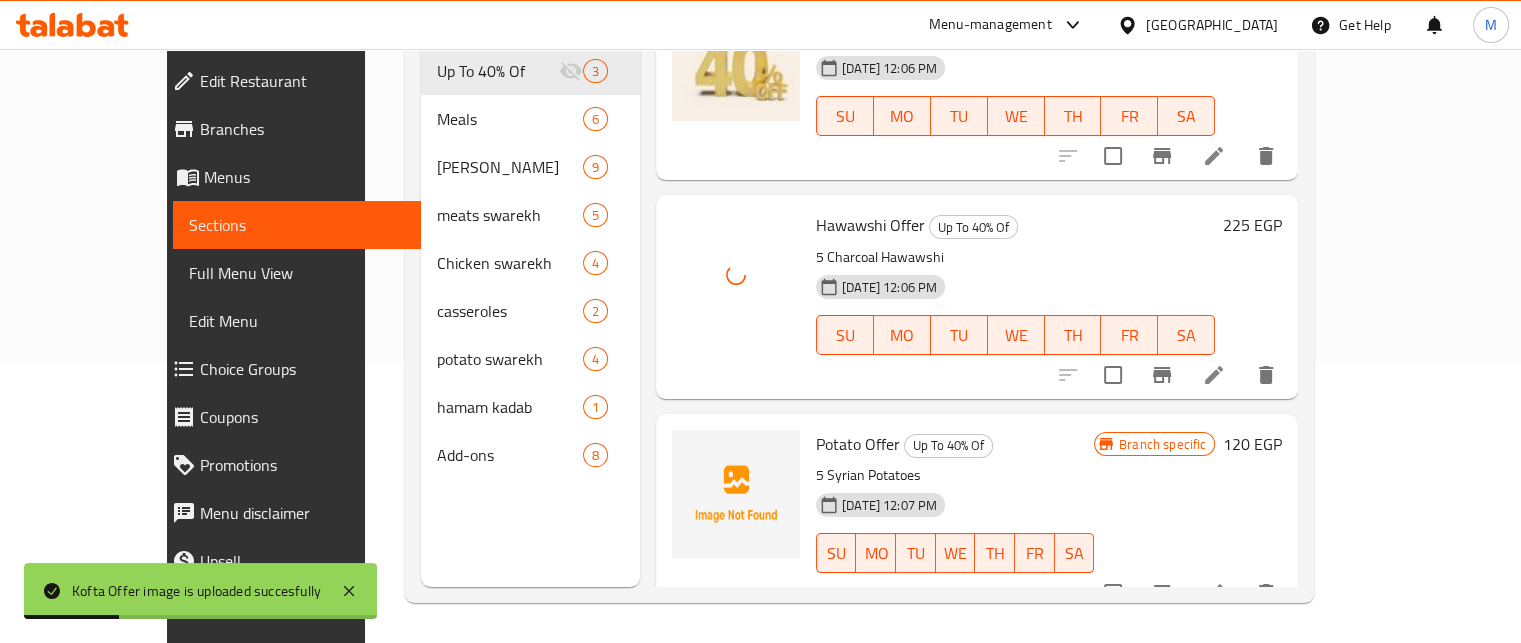 click 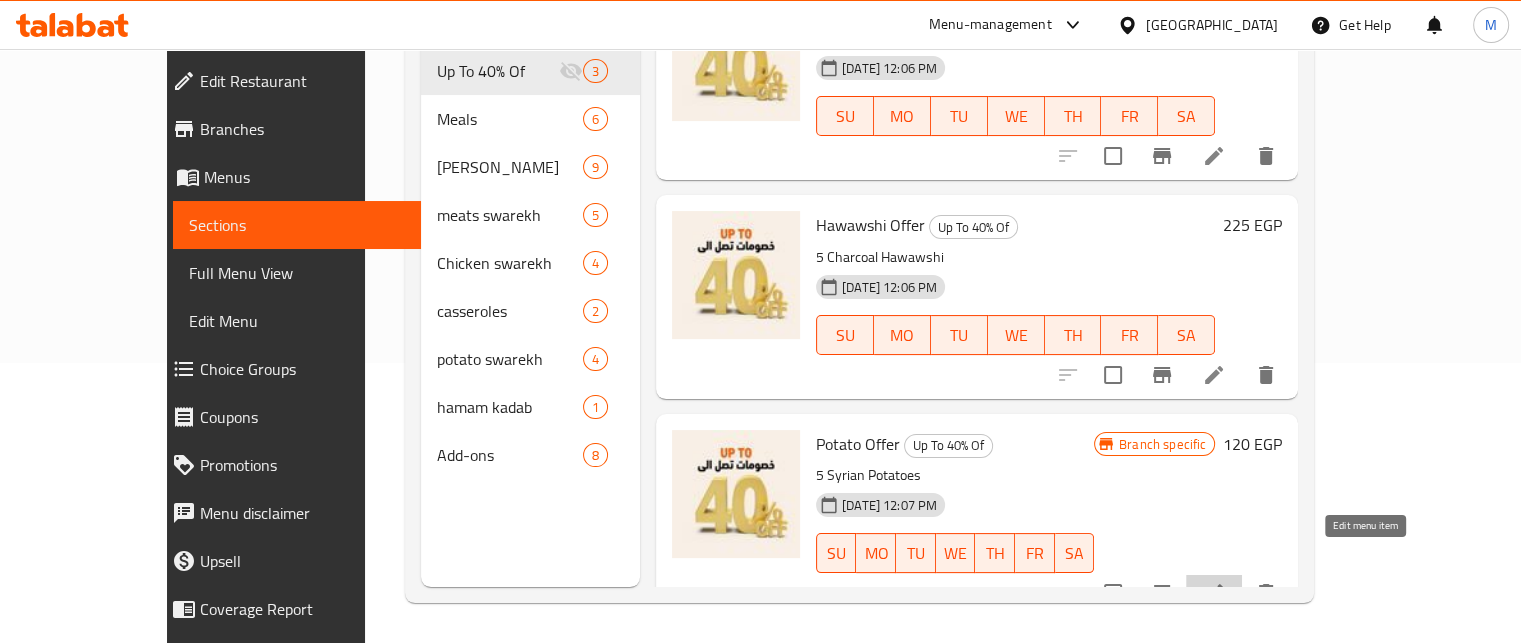 click 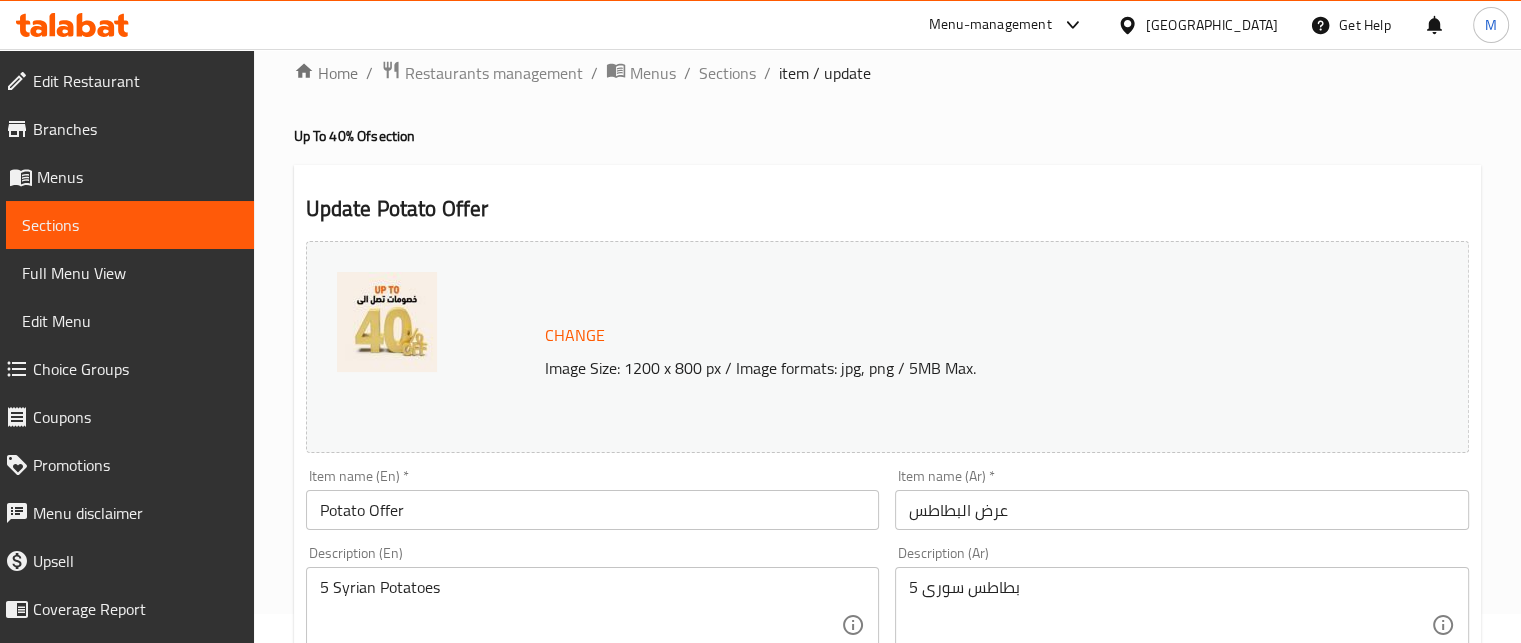 scroll, scrollTop: 0, scrollLeft: 0, axis: both 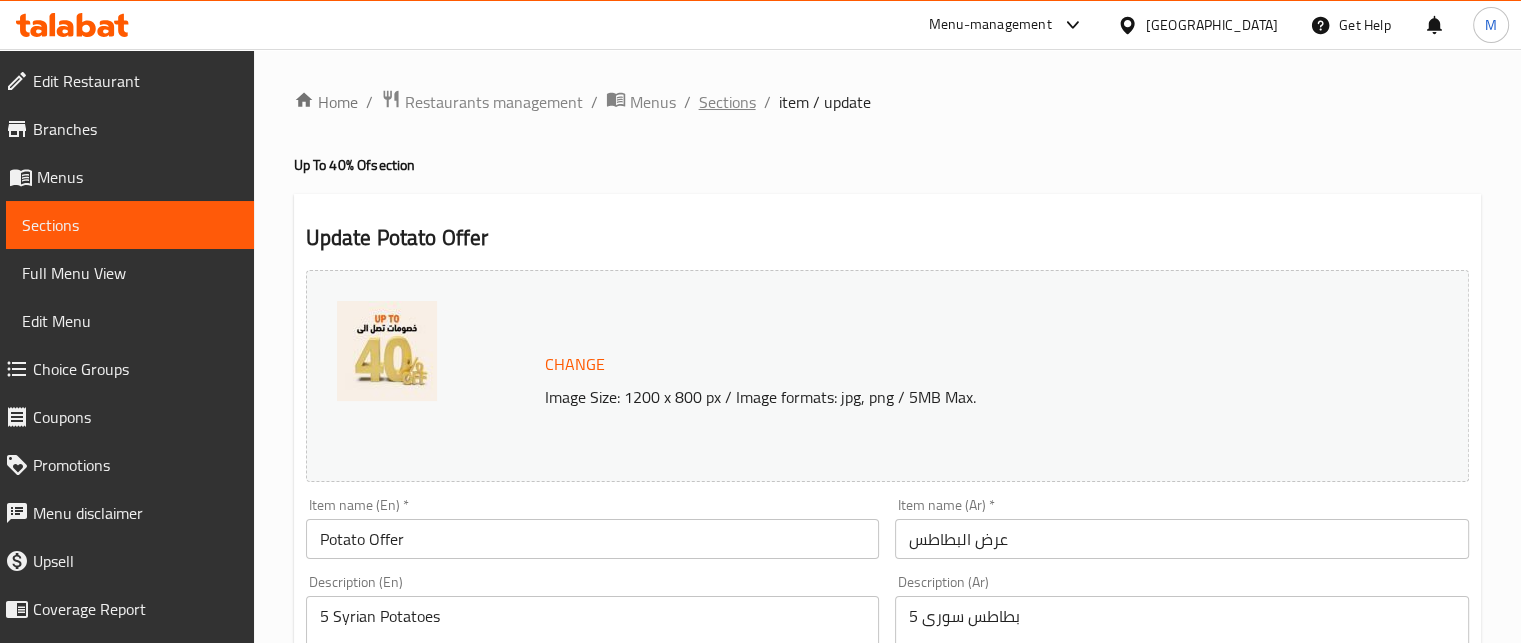 click on "Sections" at bounding box center (727, 102) 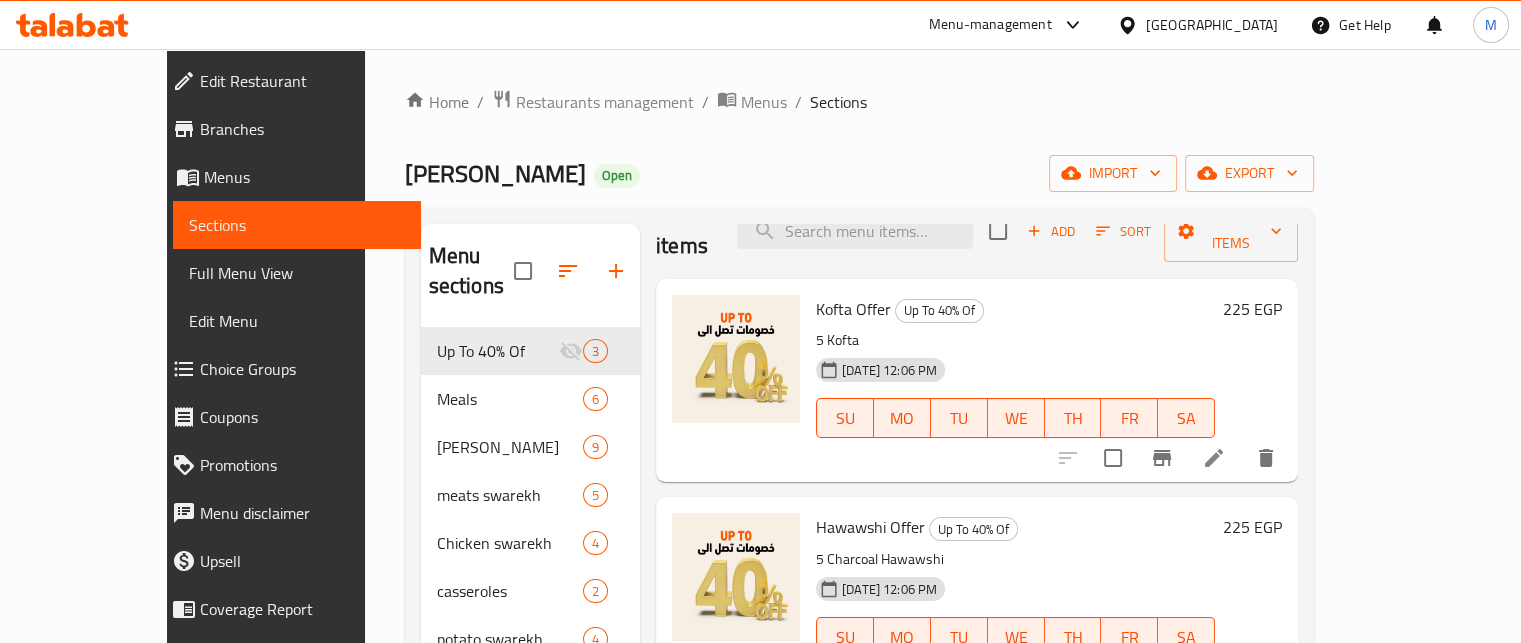 scroll, scrollTop: 62, scrollLeft: 0, axis: vertical 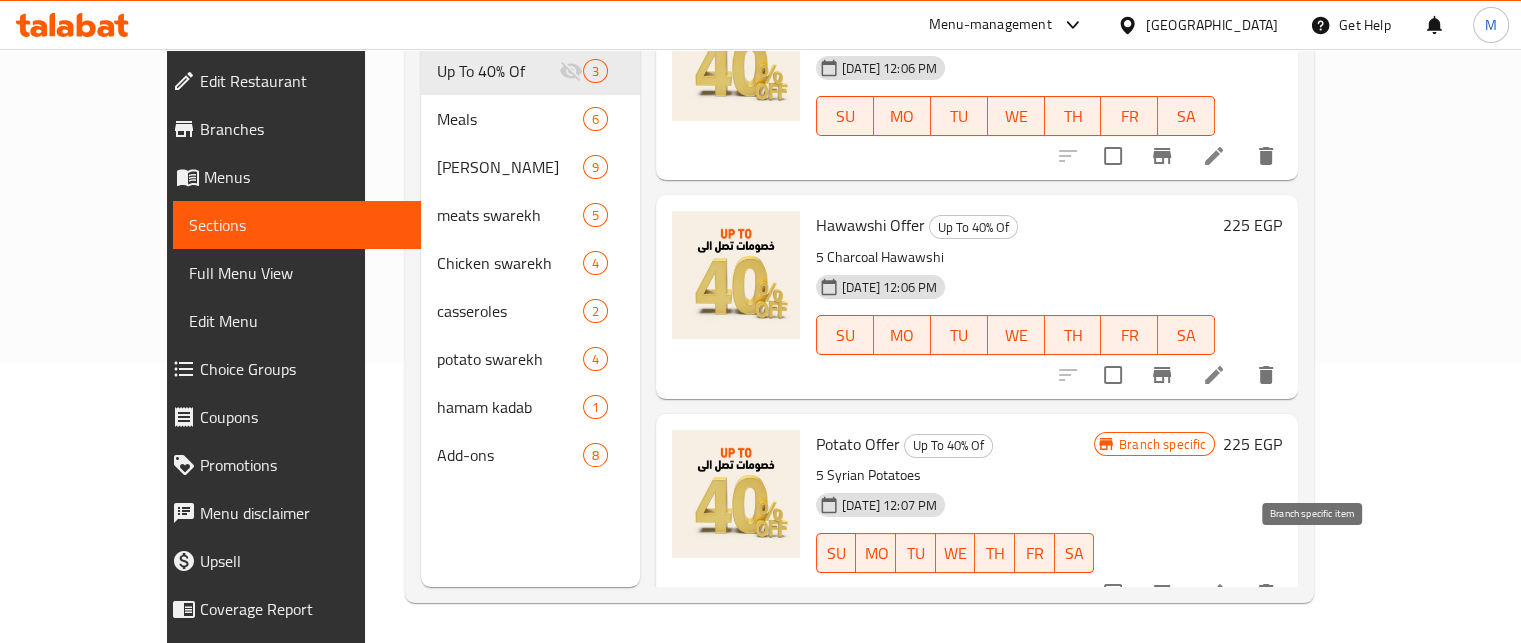 click 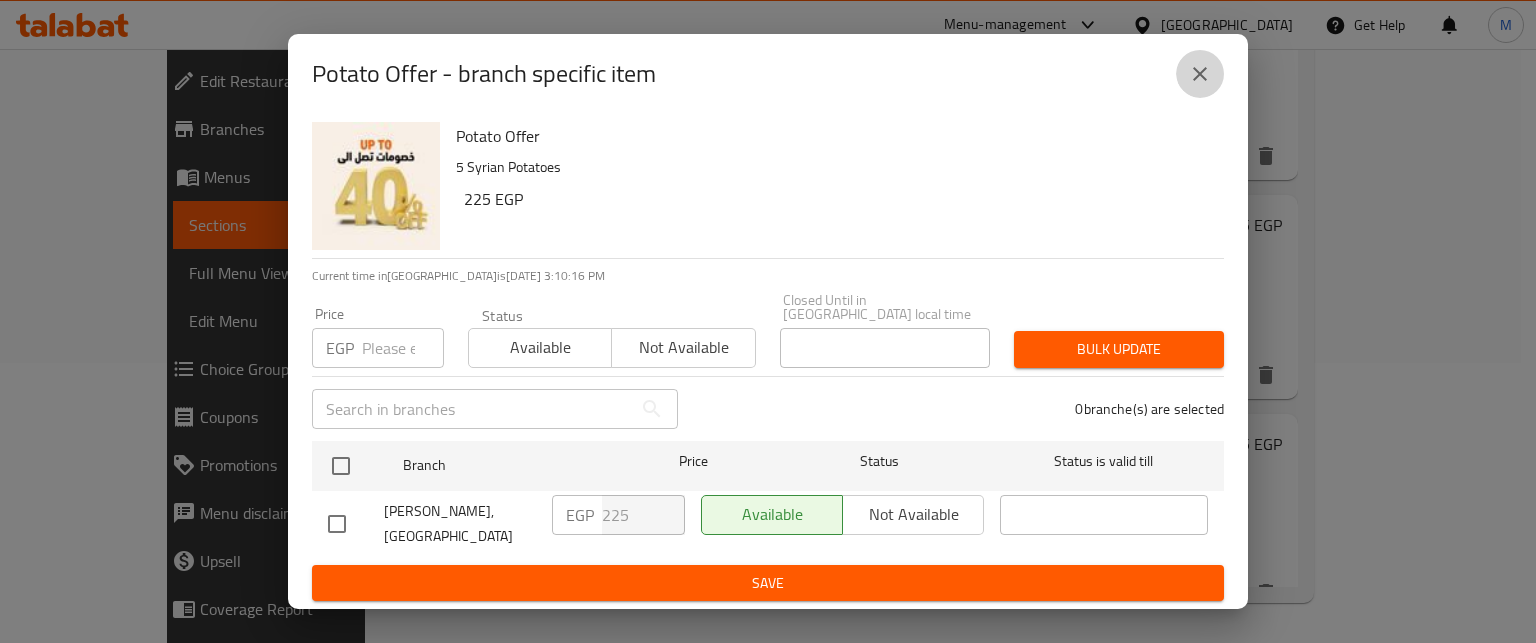 click 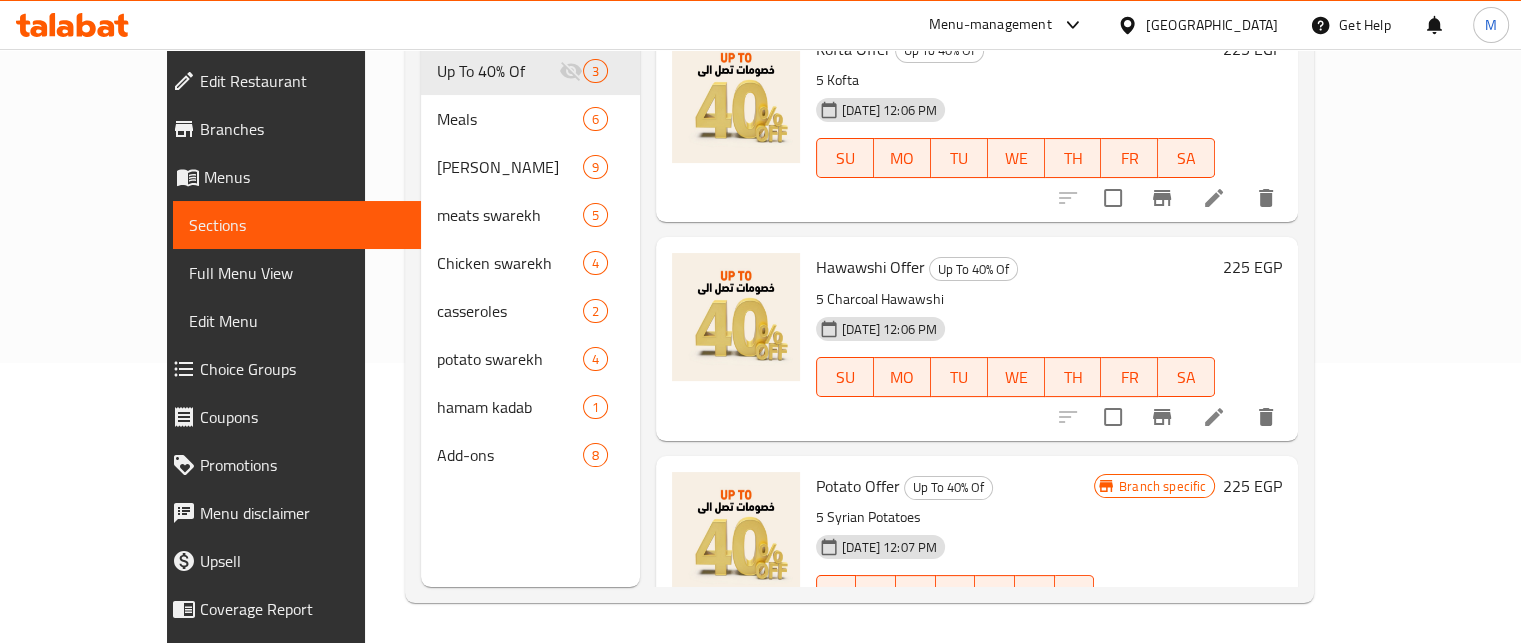 scroll, scrollTop: 0, scrollLeft: 0, axis: both 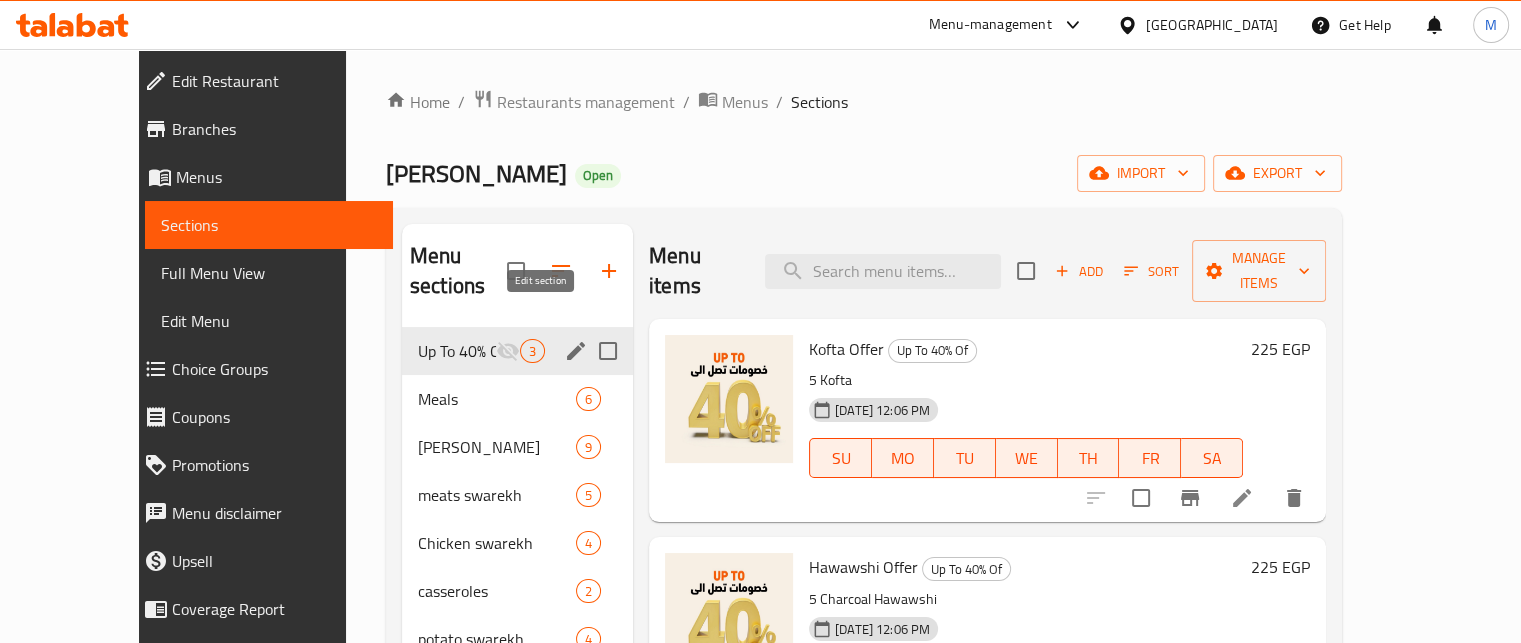 click 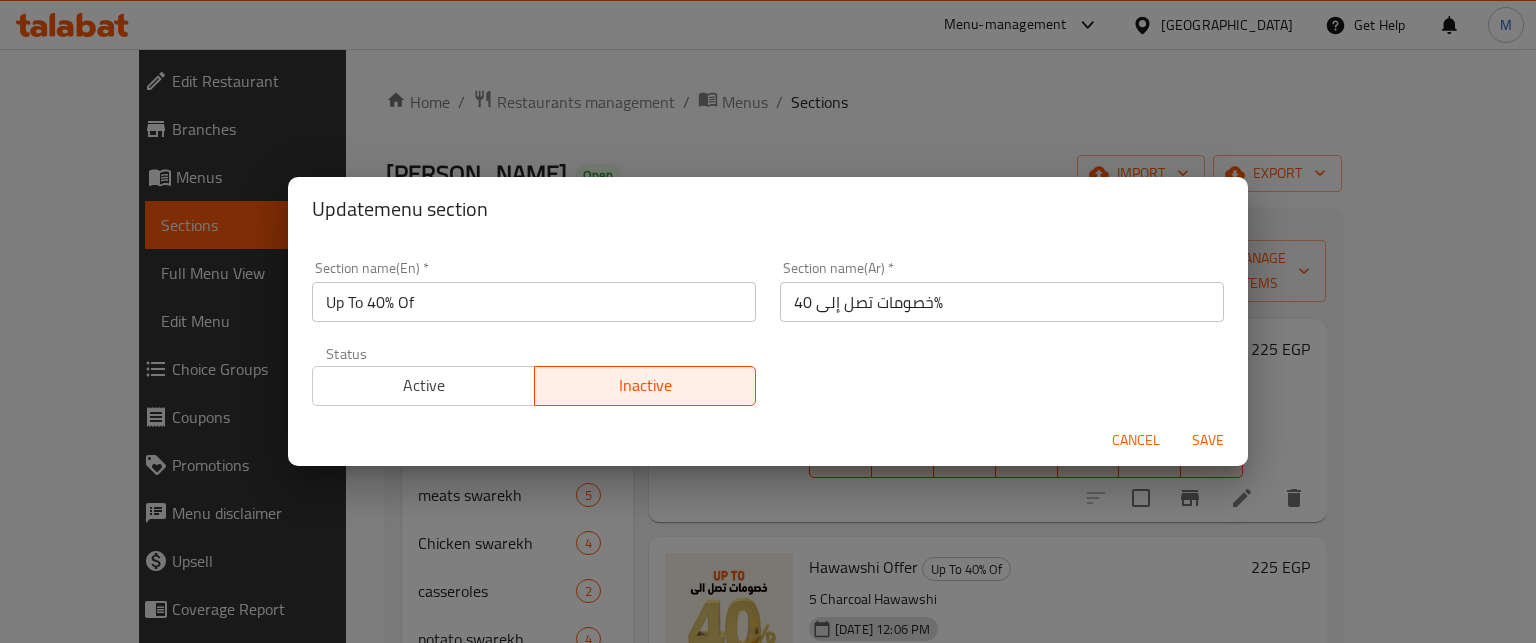 drag, startPoint x: 464, startPoint y: 383, endPoint x: 792, endPoint y: 396, distance: 328.2575 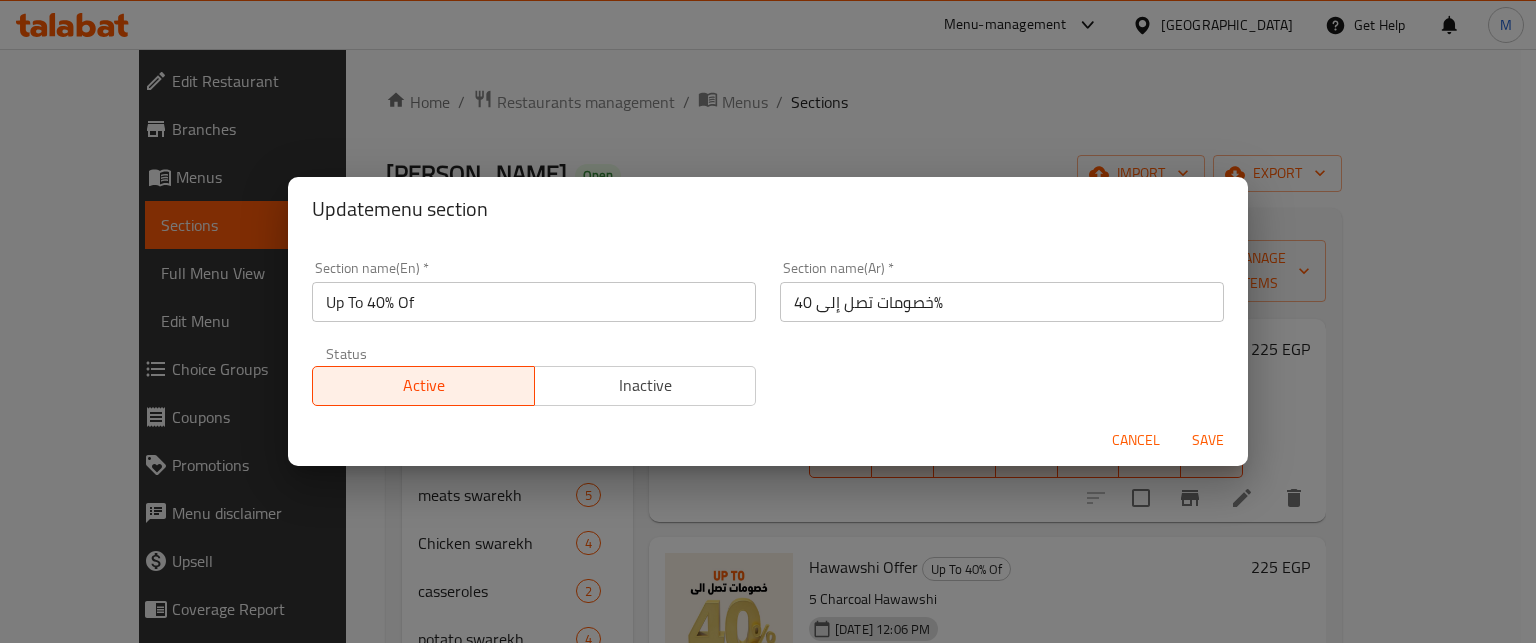 click on "Save" at bounding box center (1208, 440) 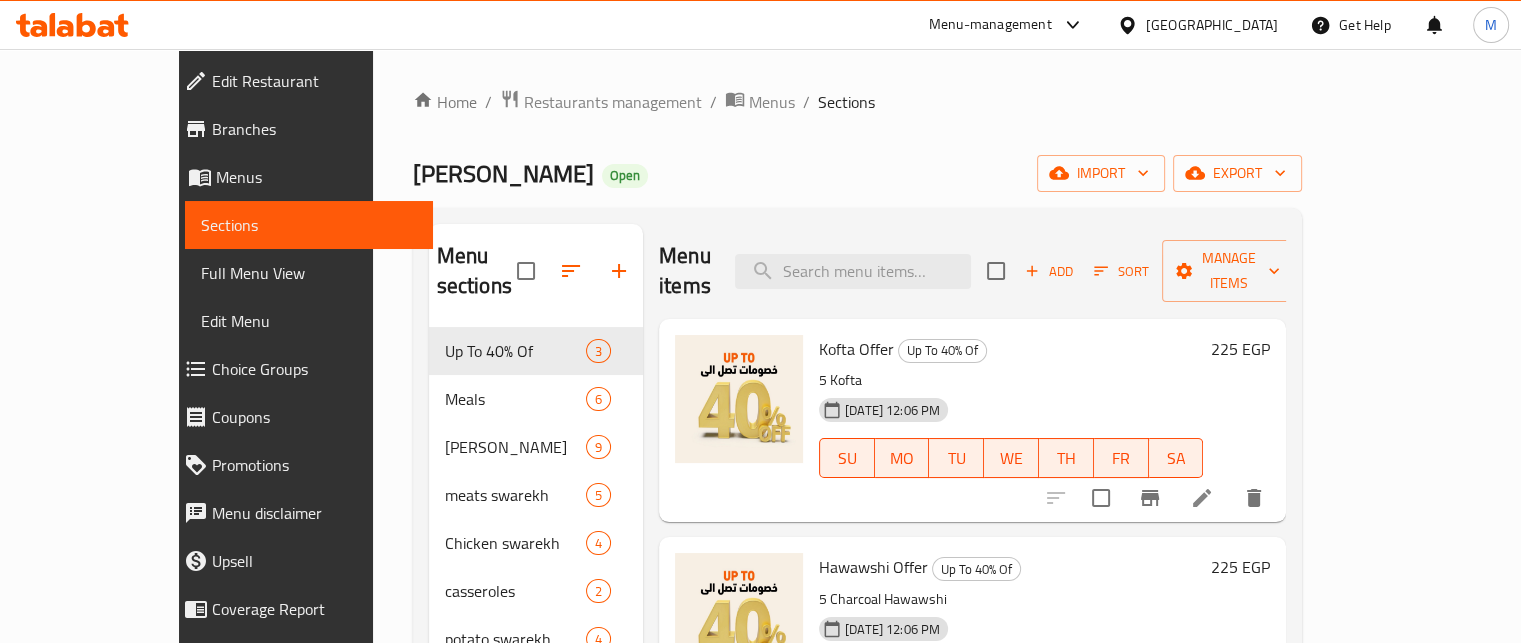 click on "Menu-management" at bounding box center (1007, 25) 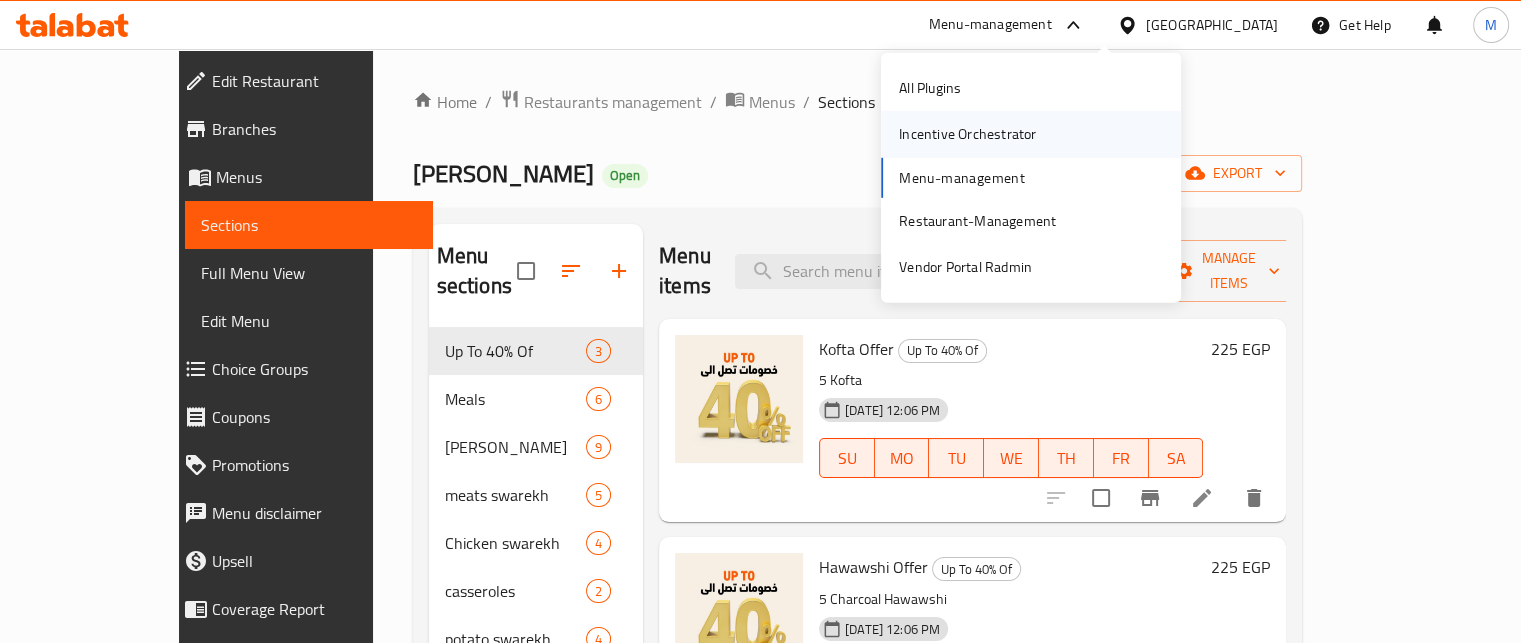 click on "Incentive Orchestrator" at bounding box center (967, 134) 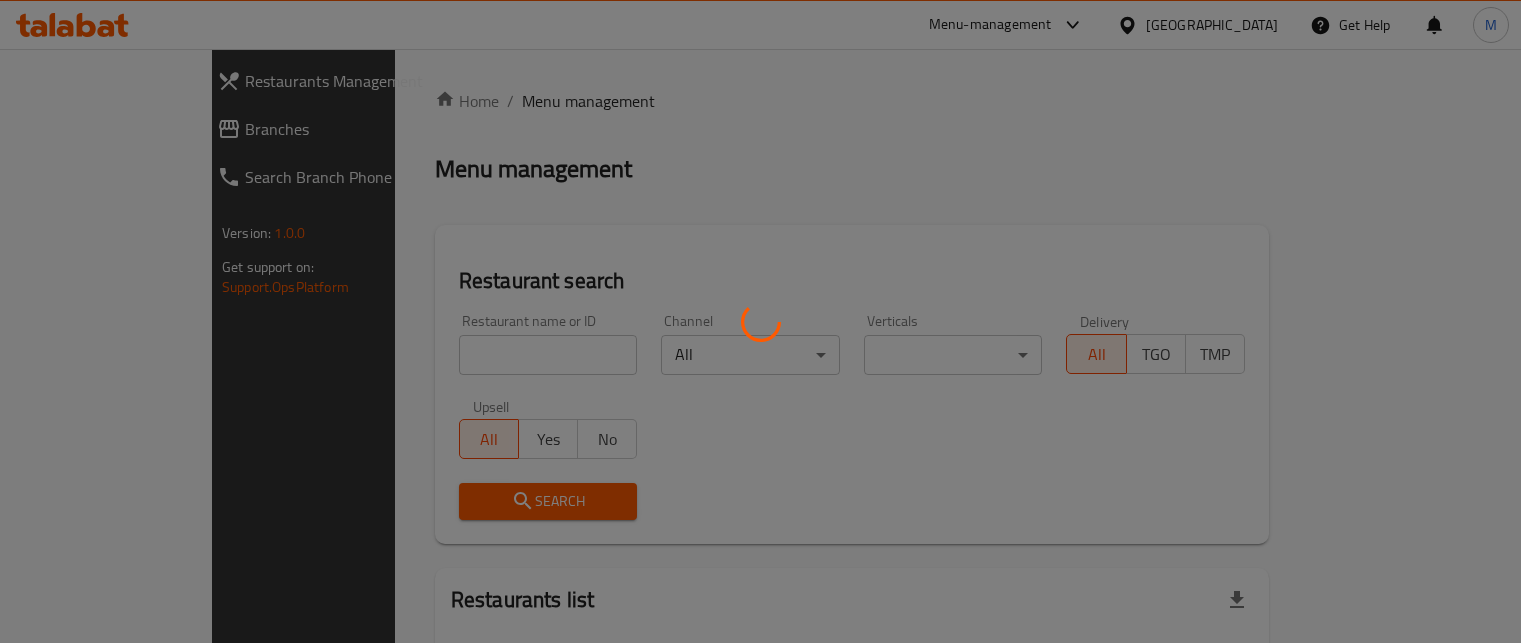 scroll, scrollTop: 0, scrollLeft: 0, axis: both 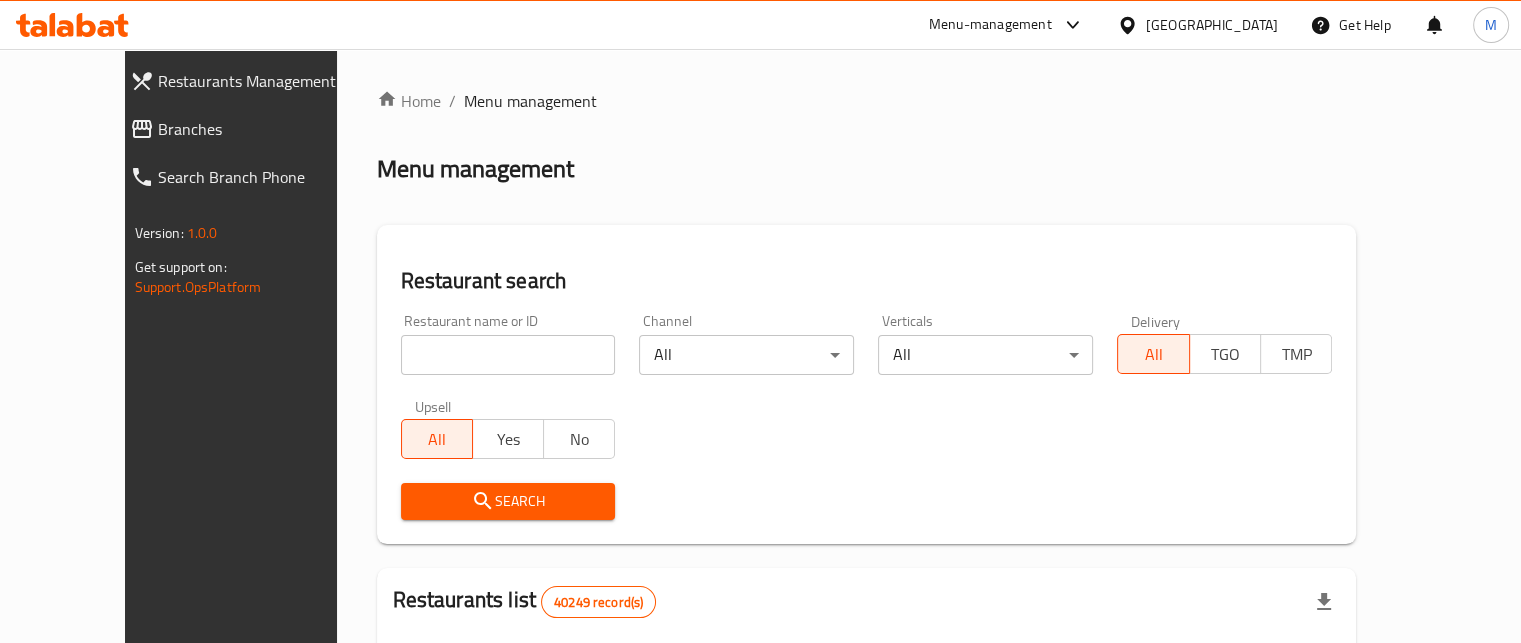 click at bounding box center (508, 355) 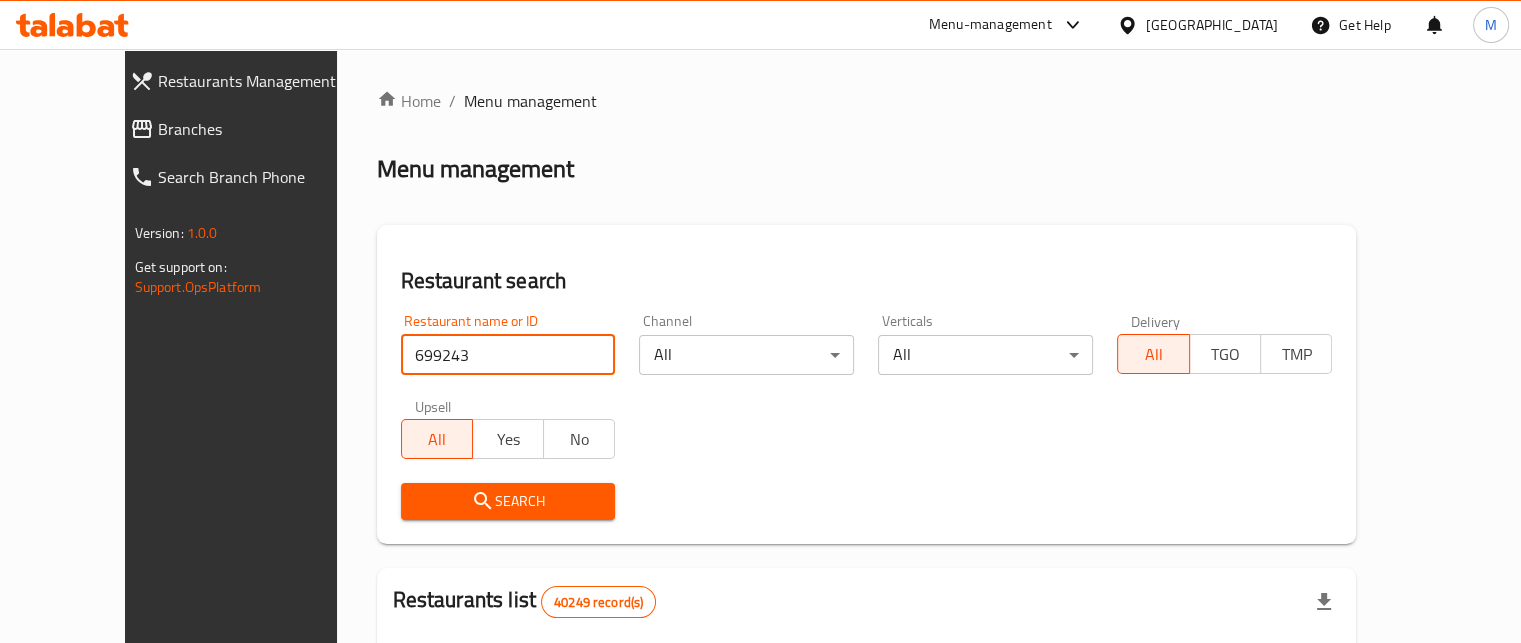 type on "699243" 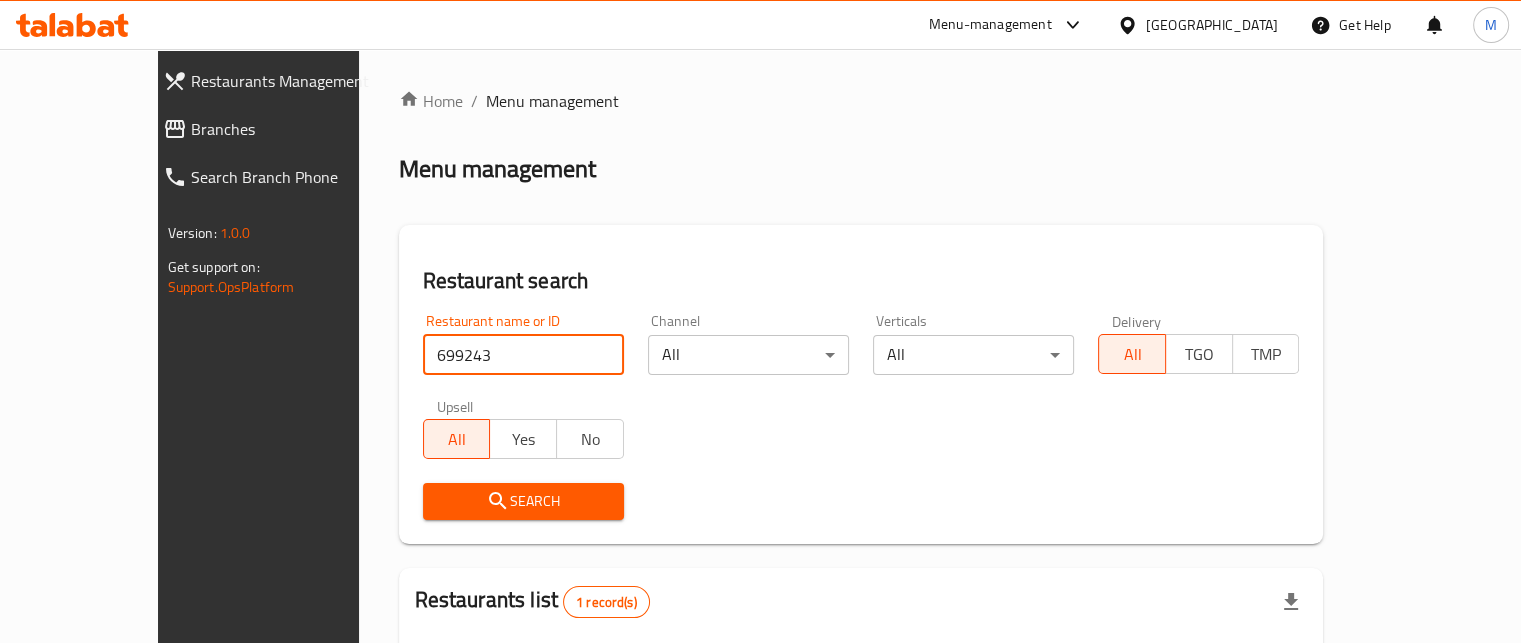 scroll, scrollTop: 208, scrollLeft: 0, axis: vertical 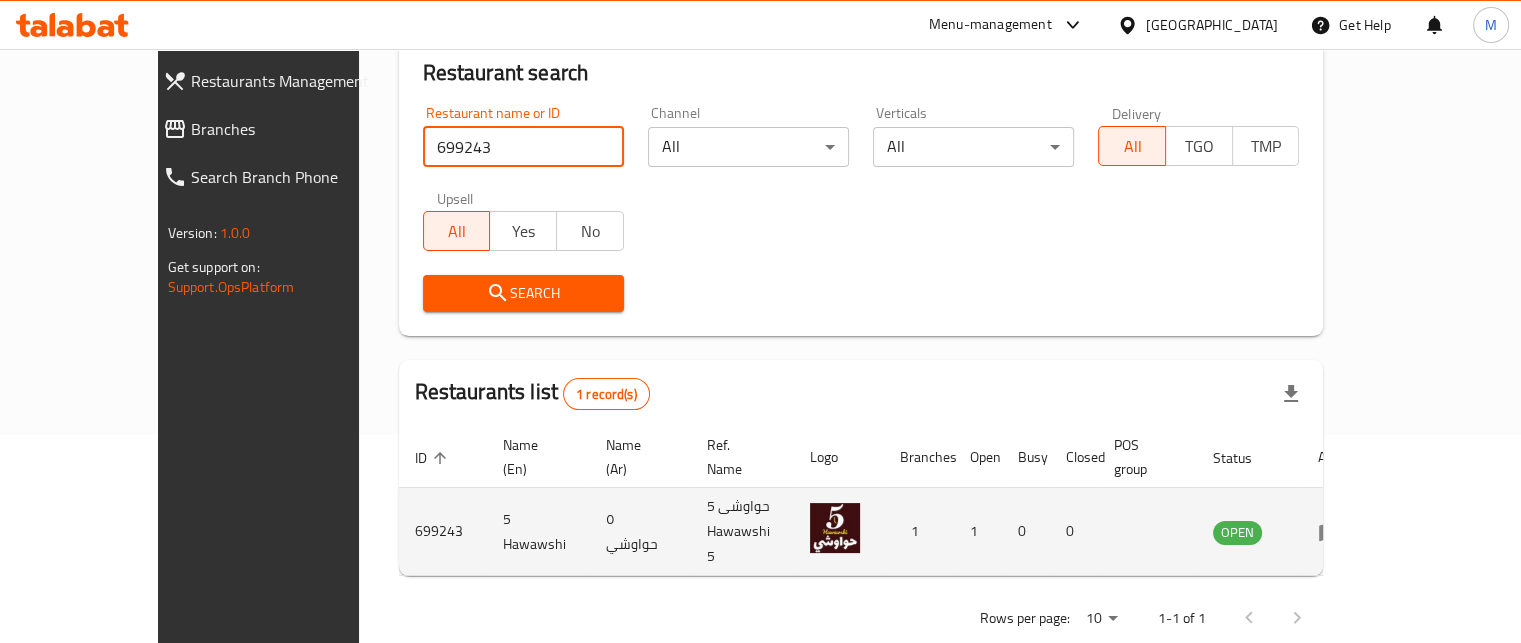 click 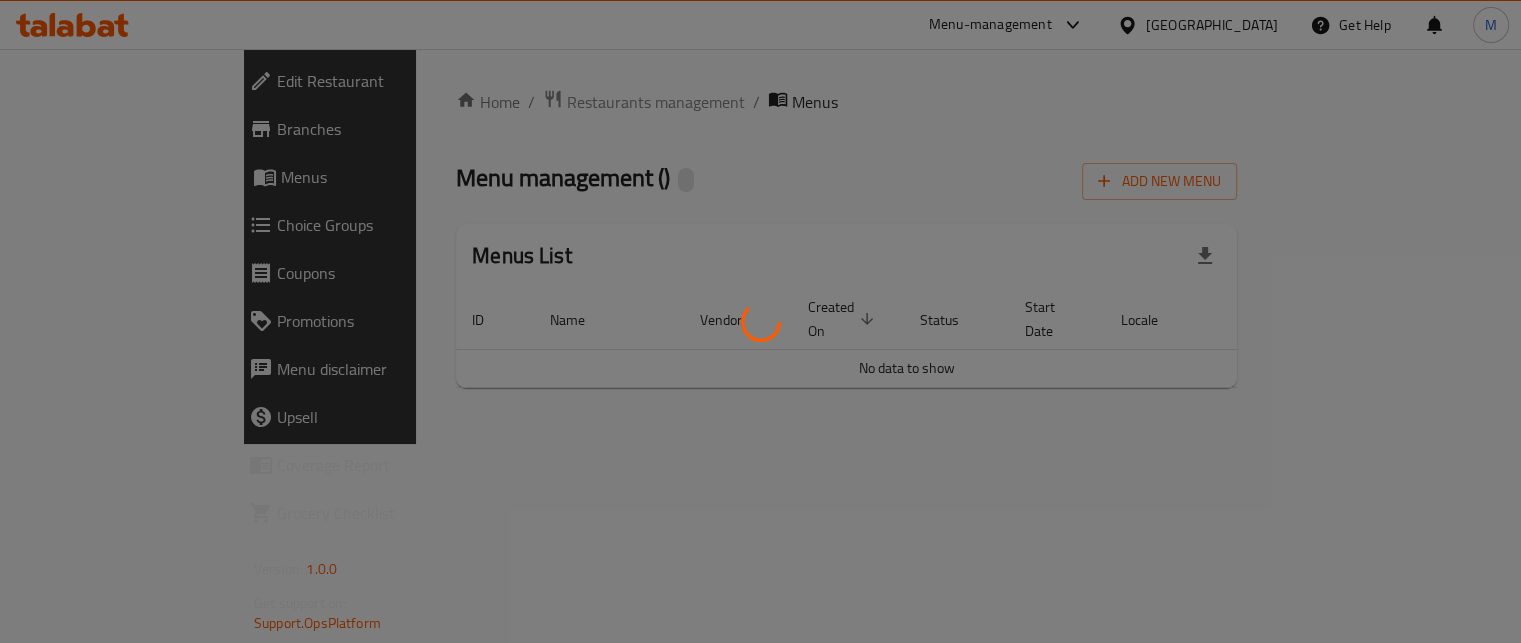 scroll, scrollTop: 0, scrollLeft: 0, axis: both 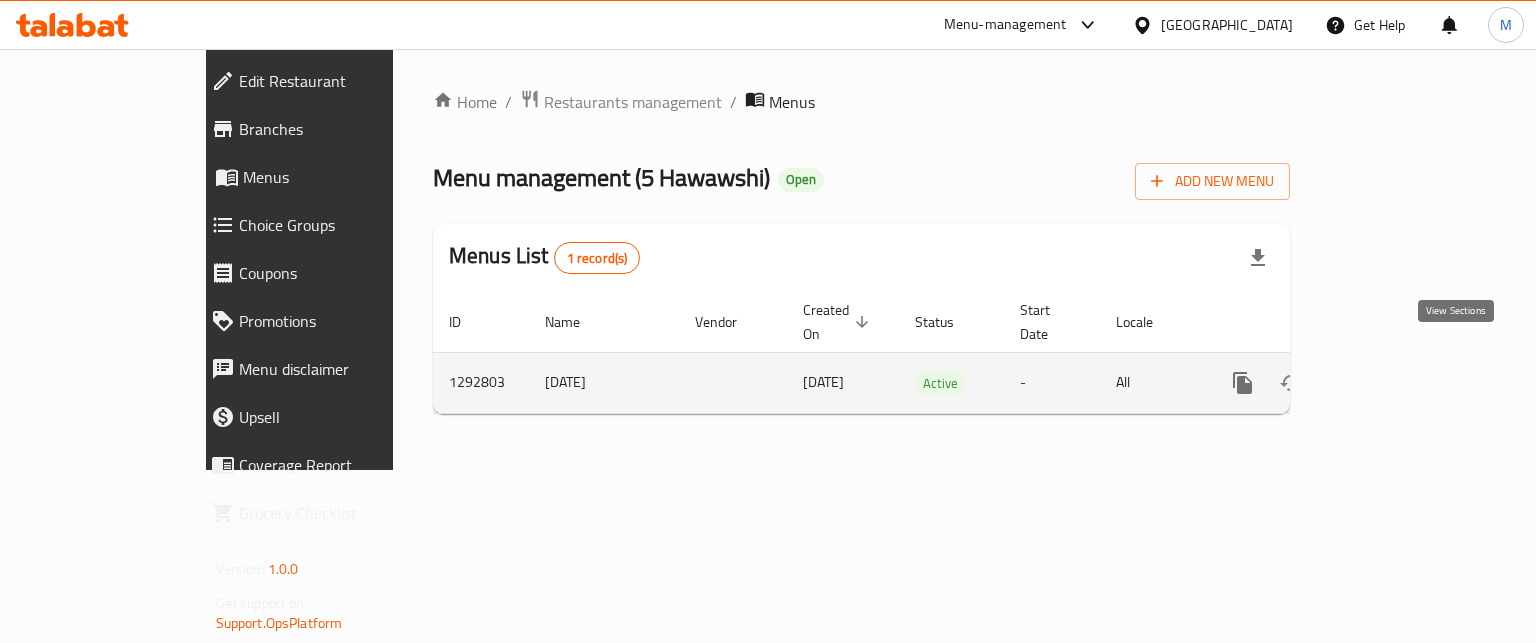 click 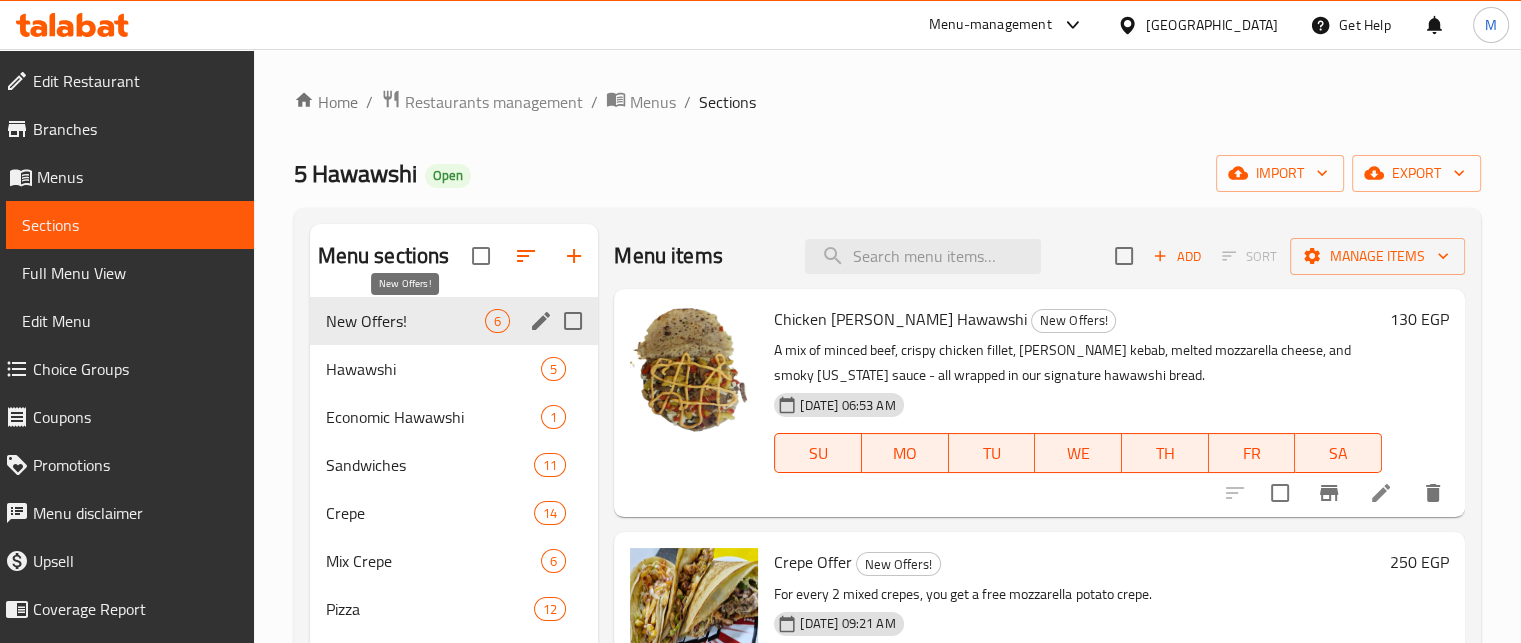 click on "New Offers!" at bounding box center (406, 321) 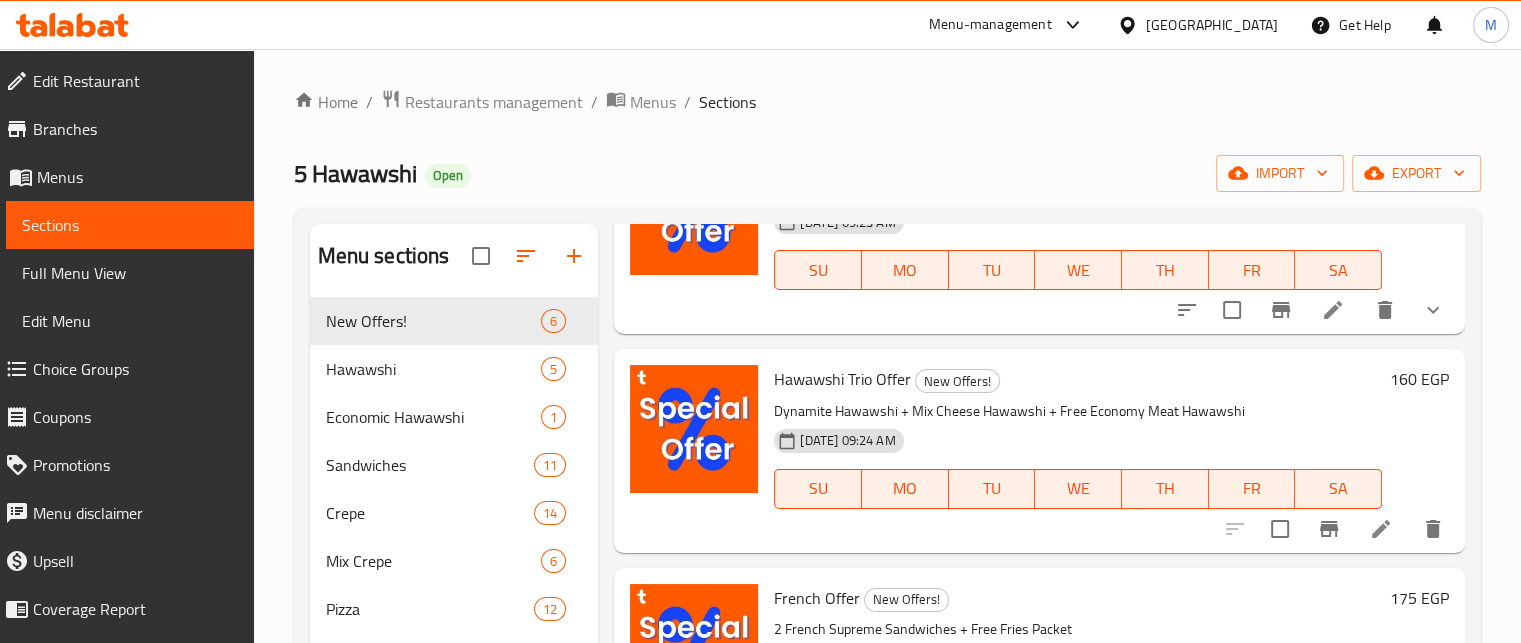 scroll, scrollTop: 680, scrollLeft: 0, axis: vertical 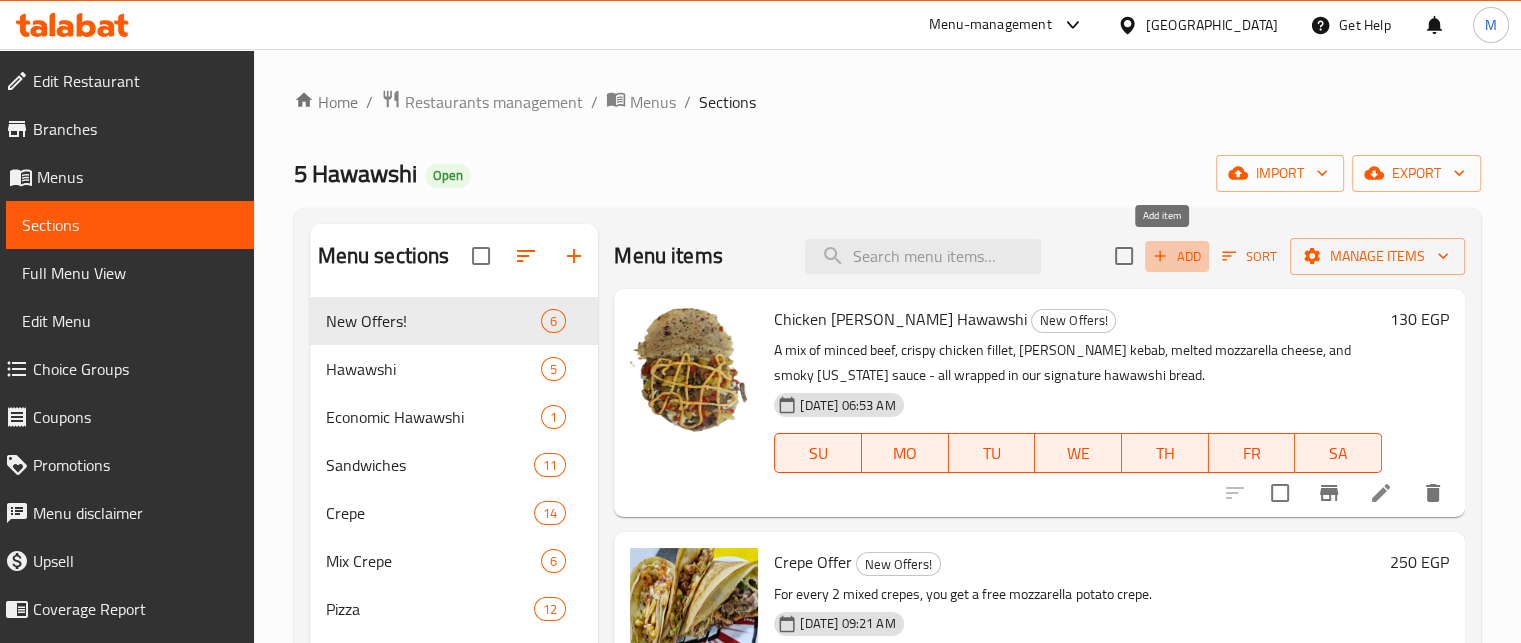 click on "Add" at bounding box center [1177, 256] 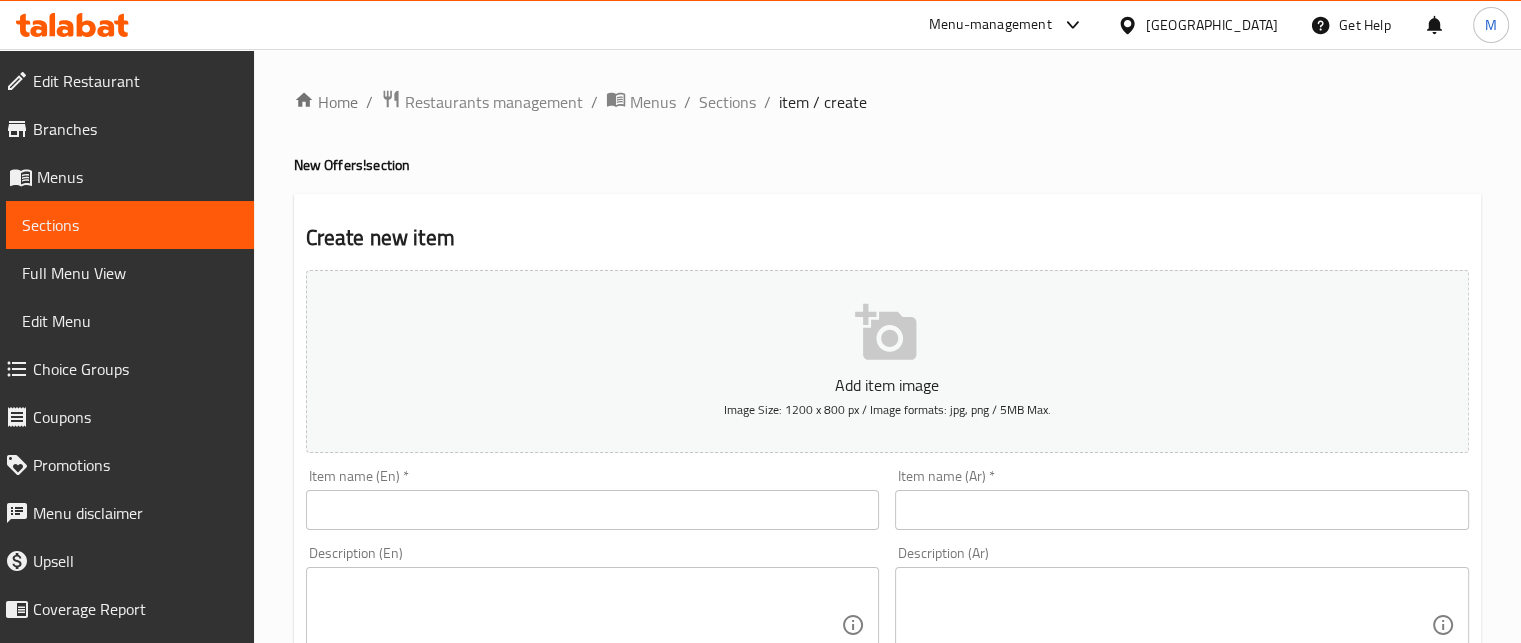 paste on "الثلاثي الاقتصادي" 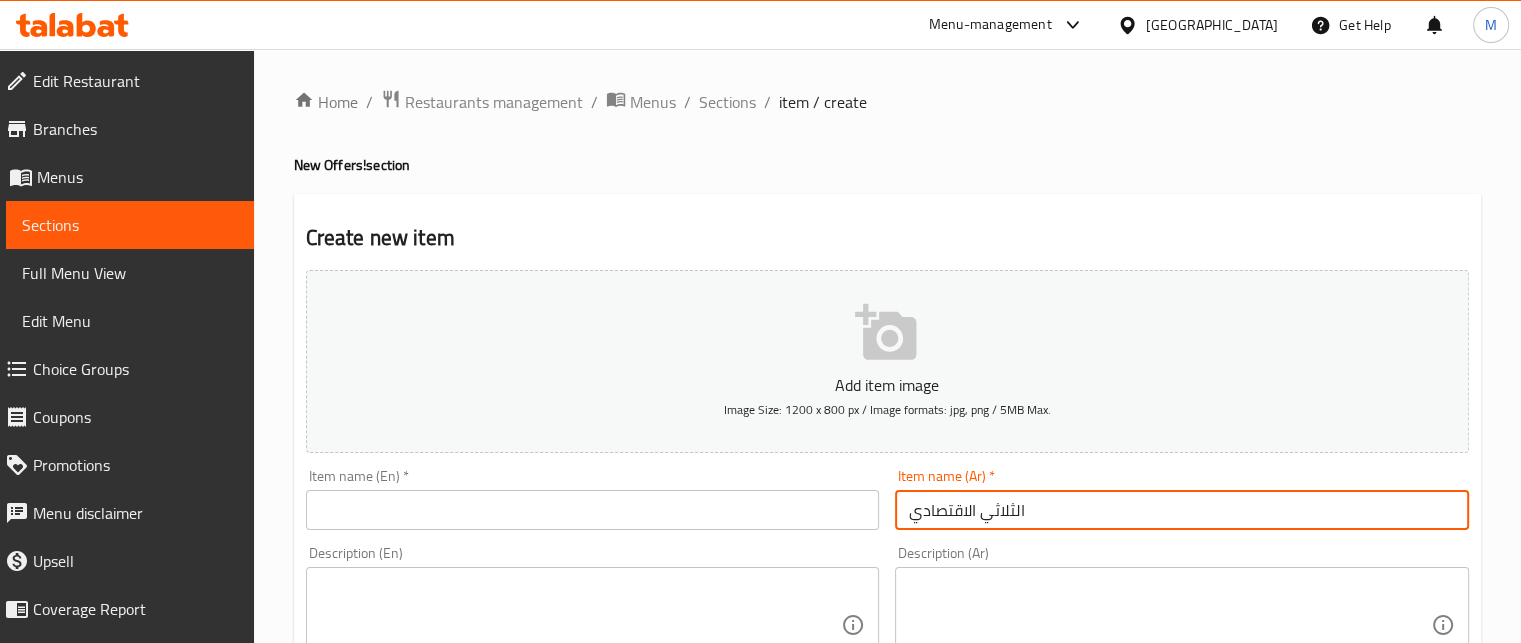 type on "الثلاثي الاقتصادي" 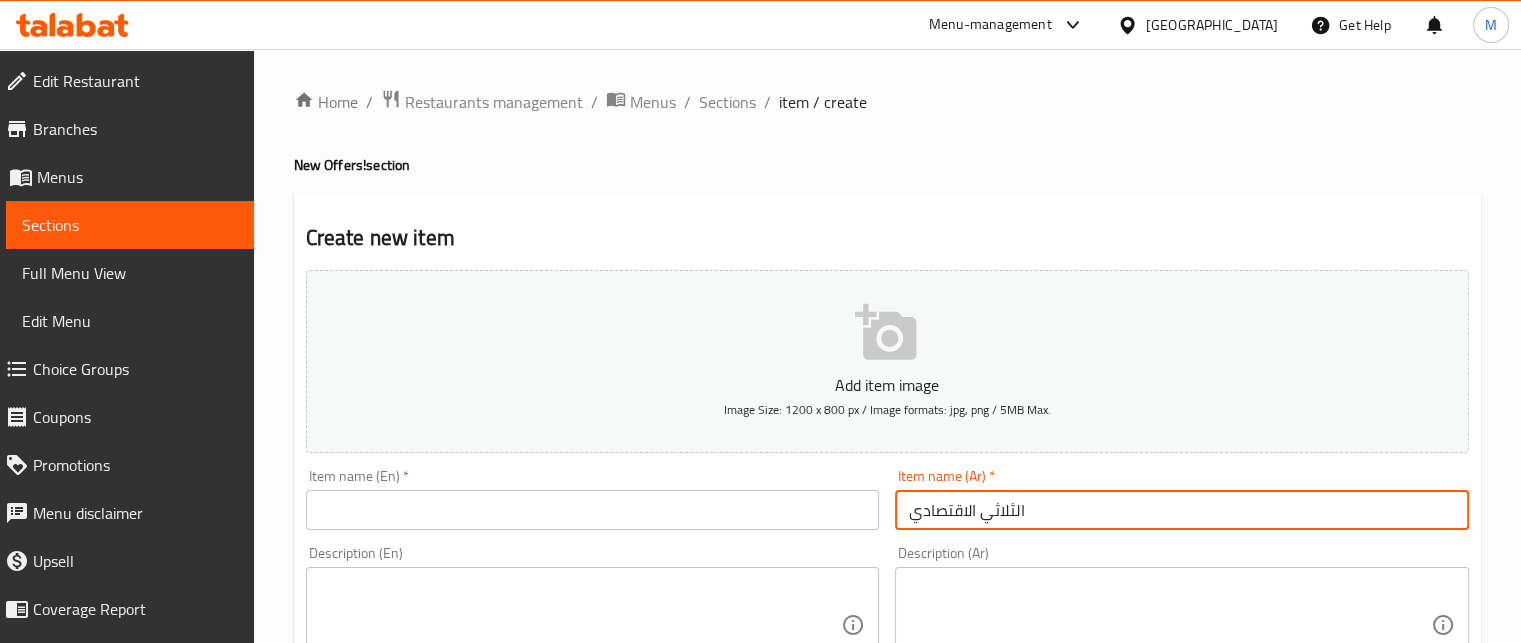 click at bounding box center [593, 510] 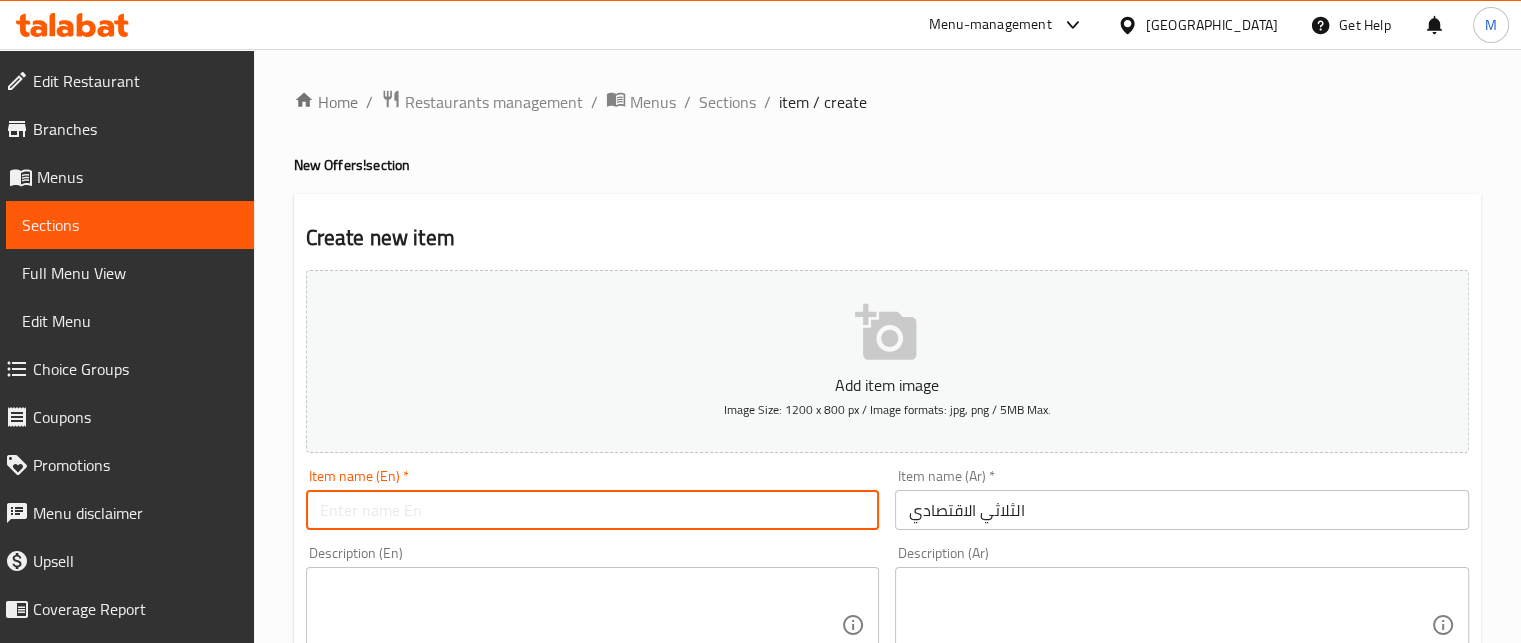 paste on "Economic Triad" 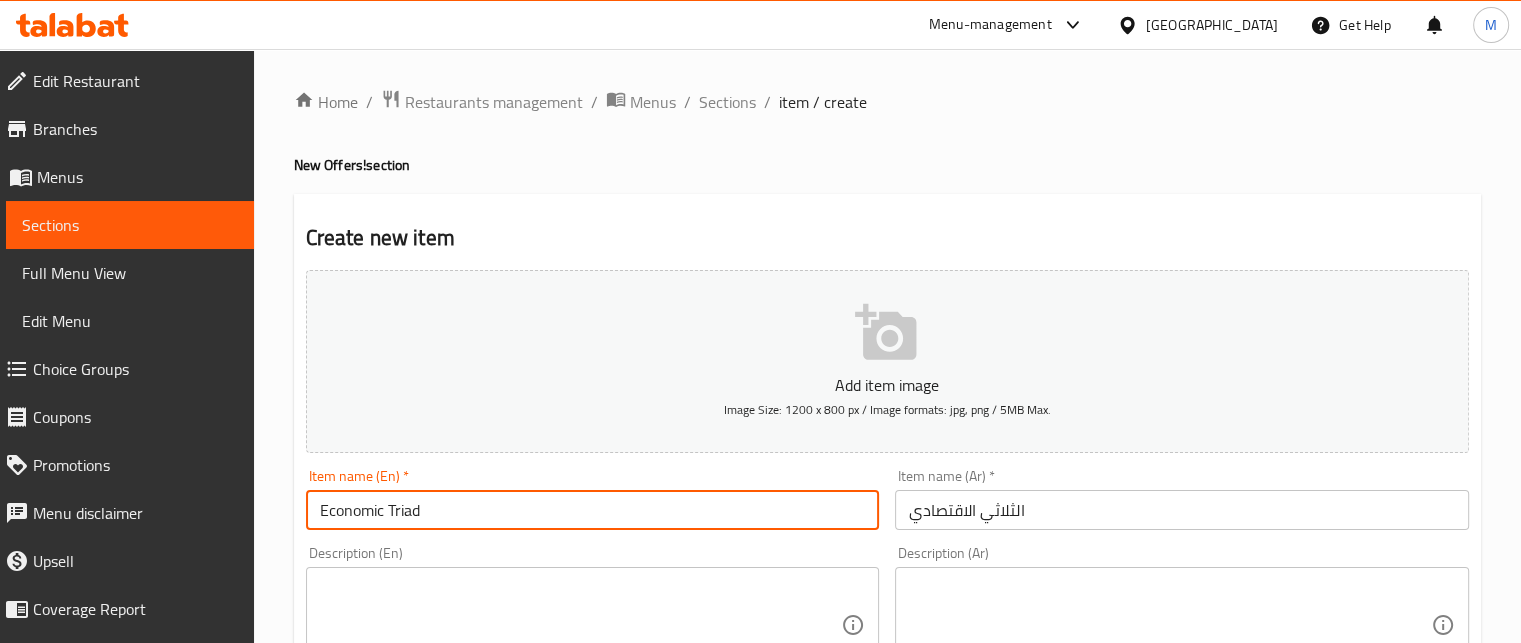 type on "Economic Triad" 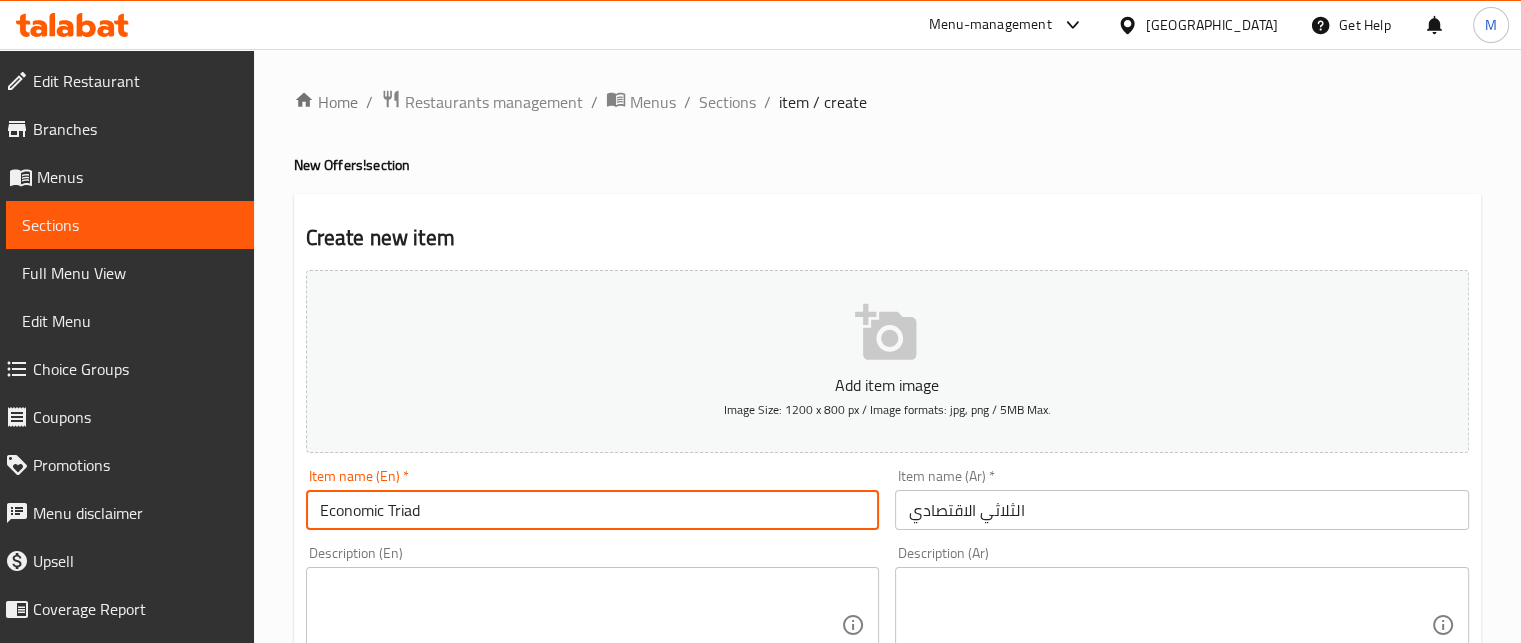 paste on "2 حواوشي اقتصادي + ساندوتش كبدة بلدي" 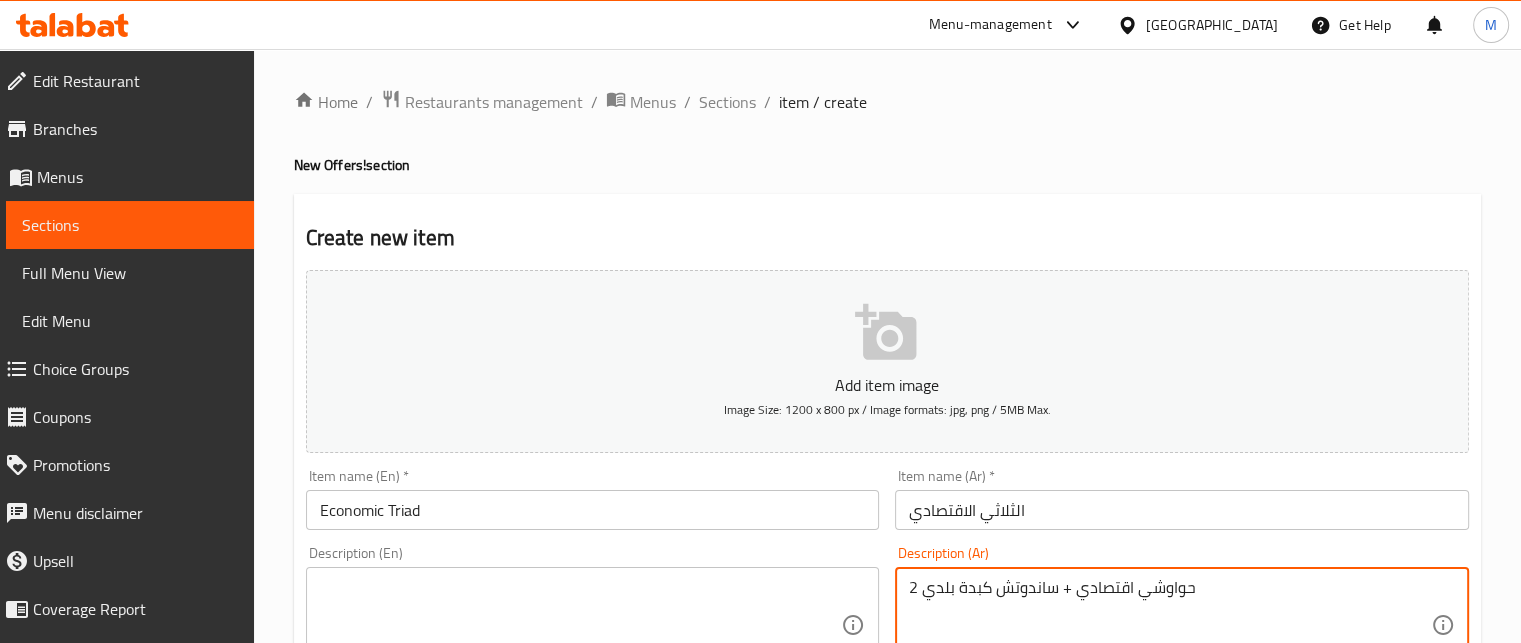 type on "2 حواوشي اقتصادي + ساندوتش كبدة بلدي" 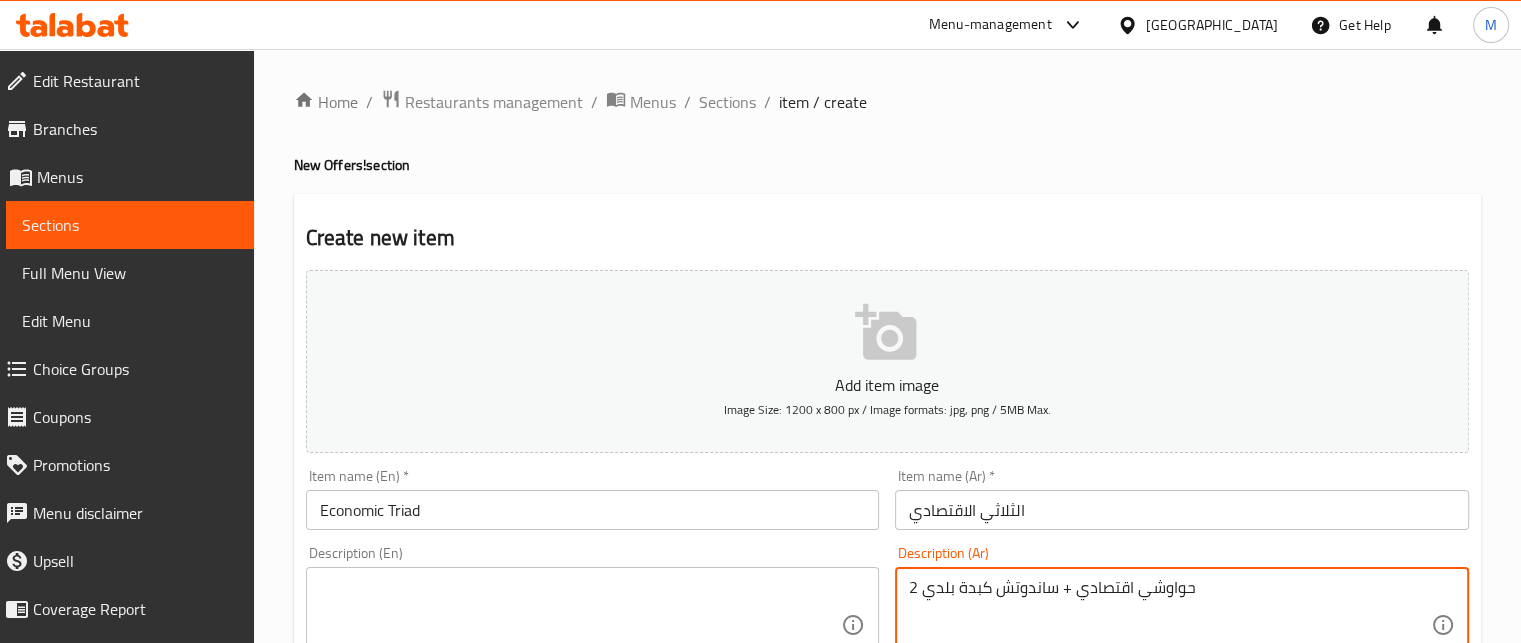 click at bounding box center [581, 625] 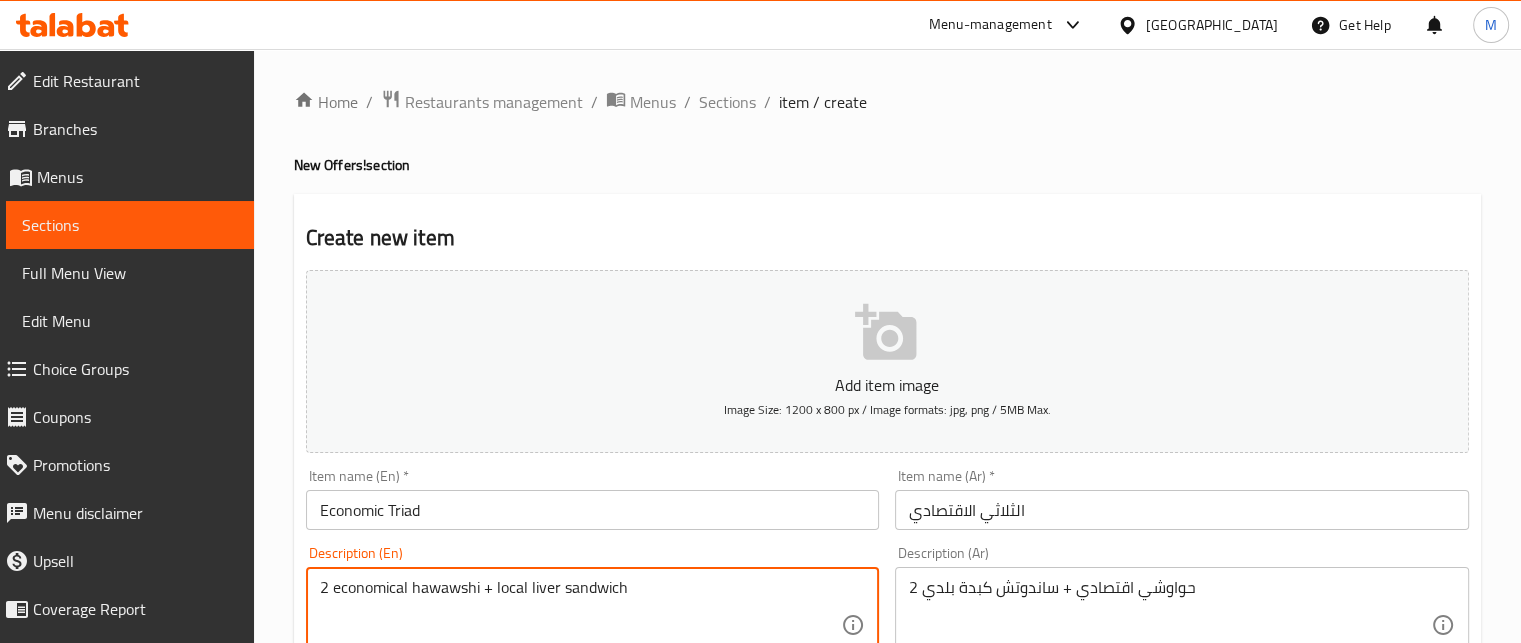 click on "2 economical hawawshi + local liver sandwich" at bounding box center (581, 625) 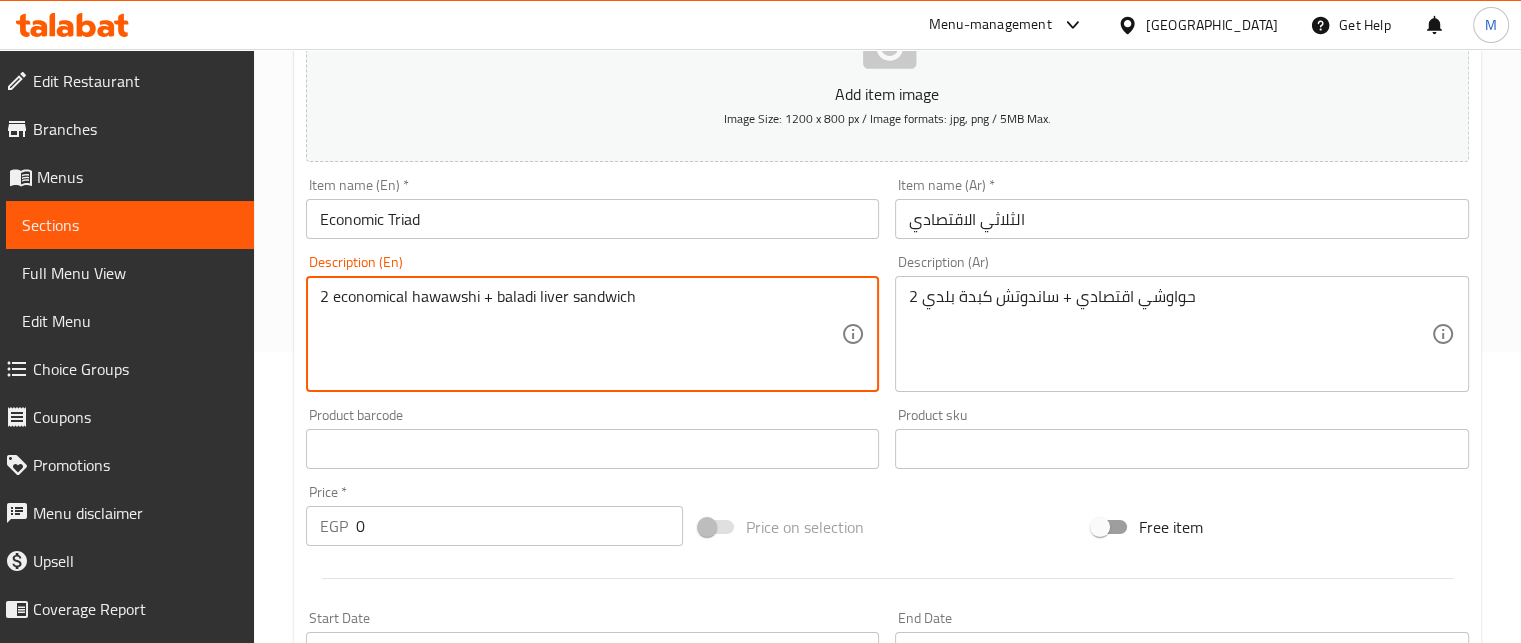 scroll, scrollTop: 313, scrollLeft: 0, axis: vertical 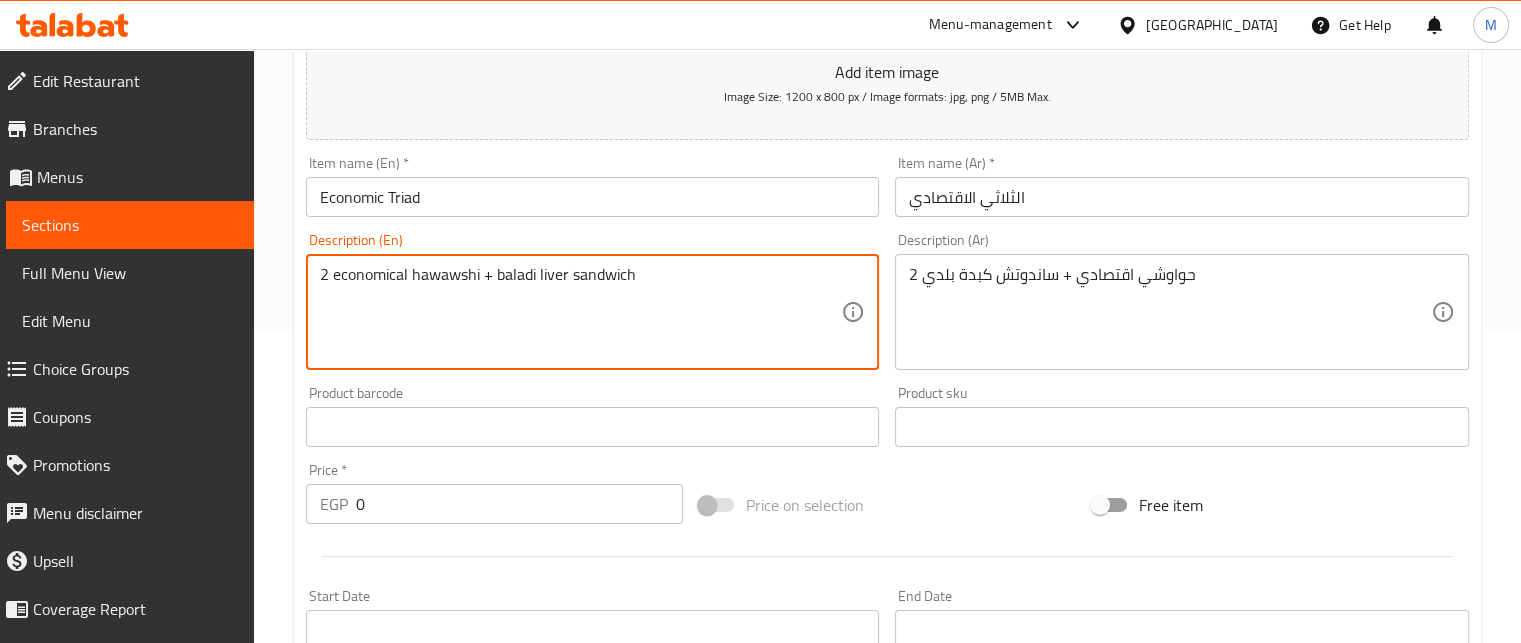 type on "2 economical hawawshi + baladi liver sandwich" 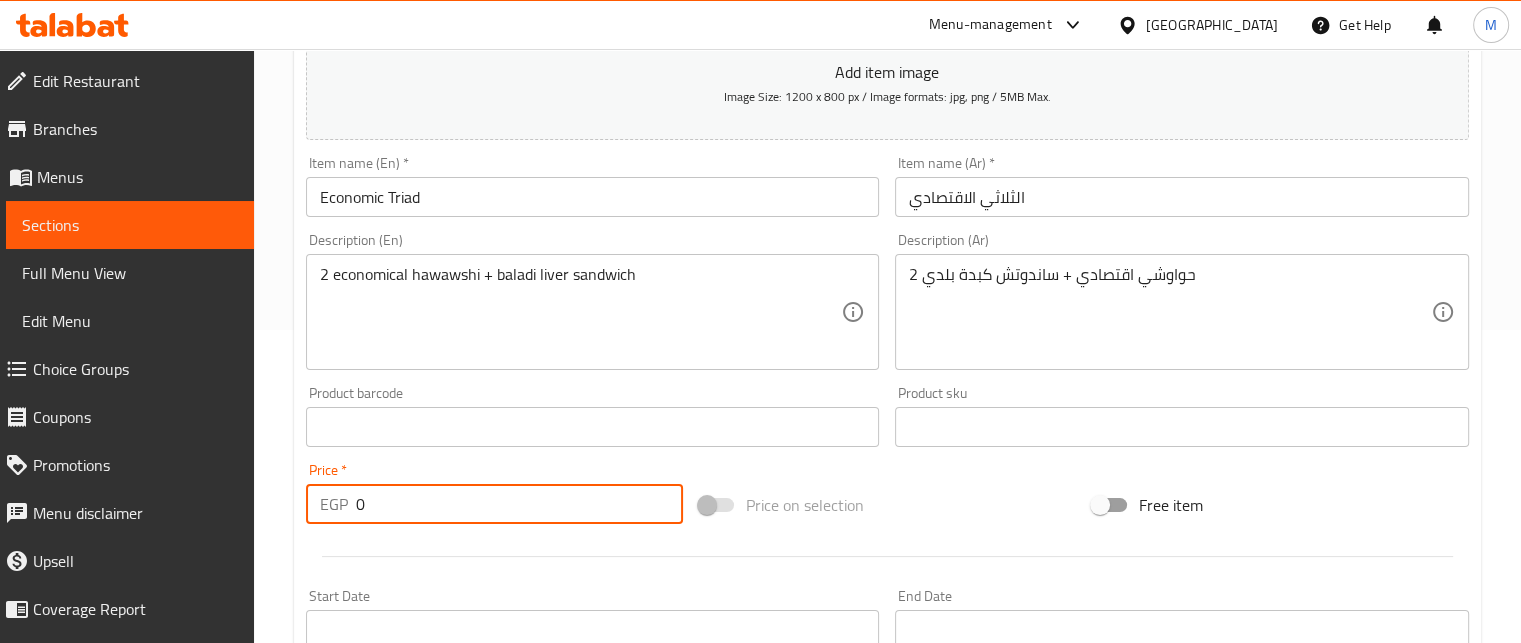 drag, startPoint x: 400, startPoint y: 515, endPoint x: 292, endPoint y: 510, distance: 108.11568 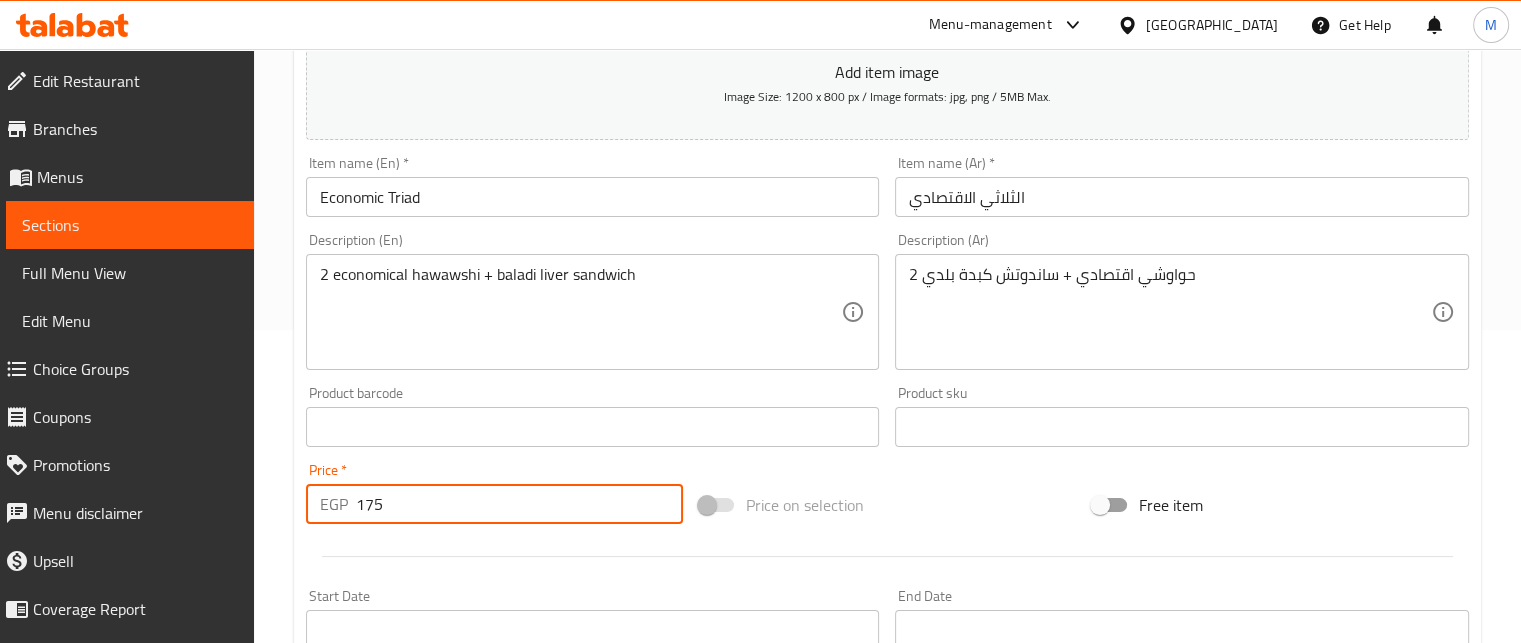type on "175" 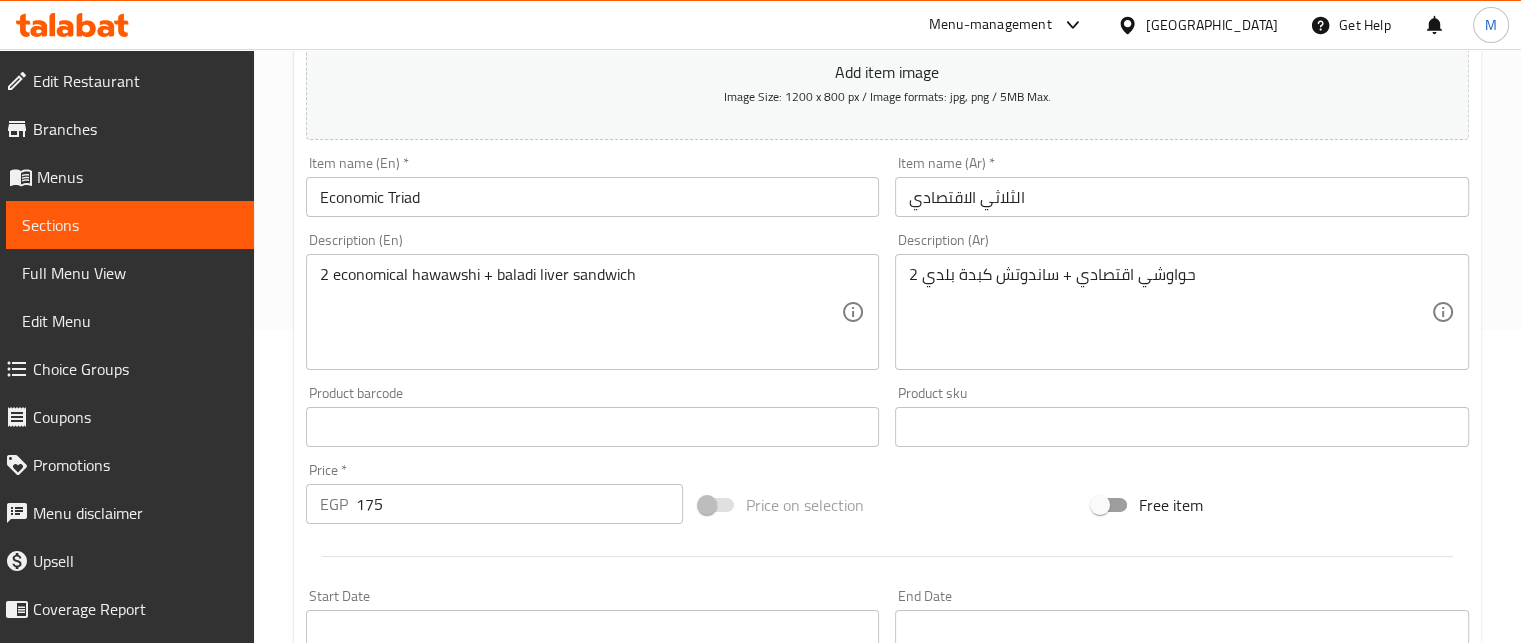 scroll, scrollTop: 769, scrollLeft: 0, axis: vertical 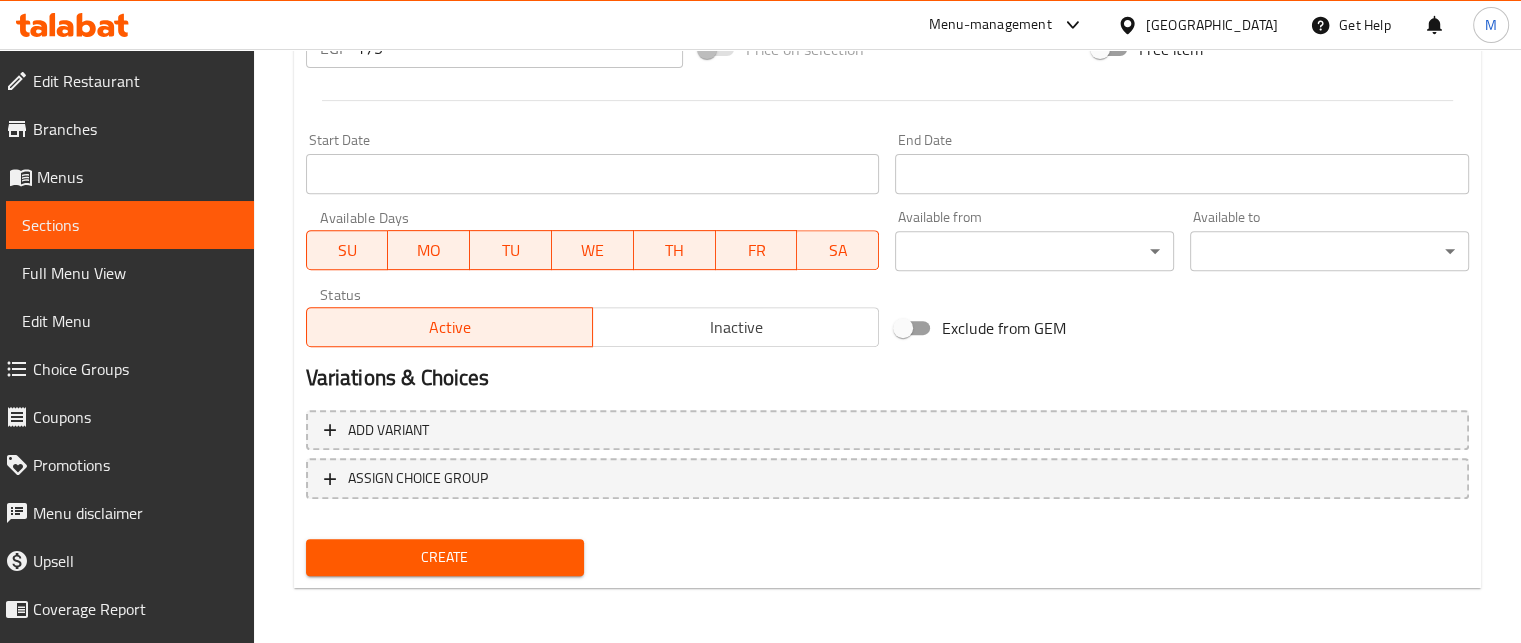 click on "Create" at bounding box center (445, 557) 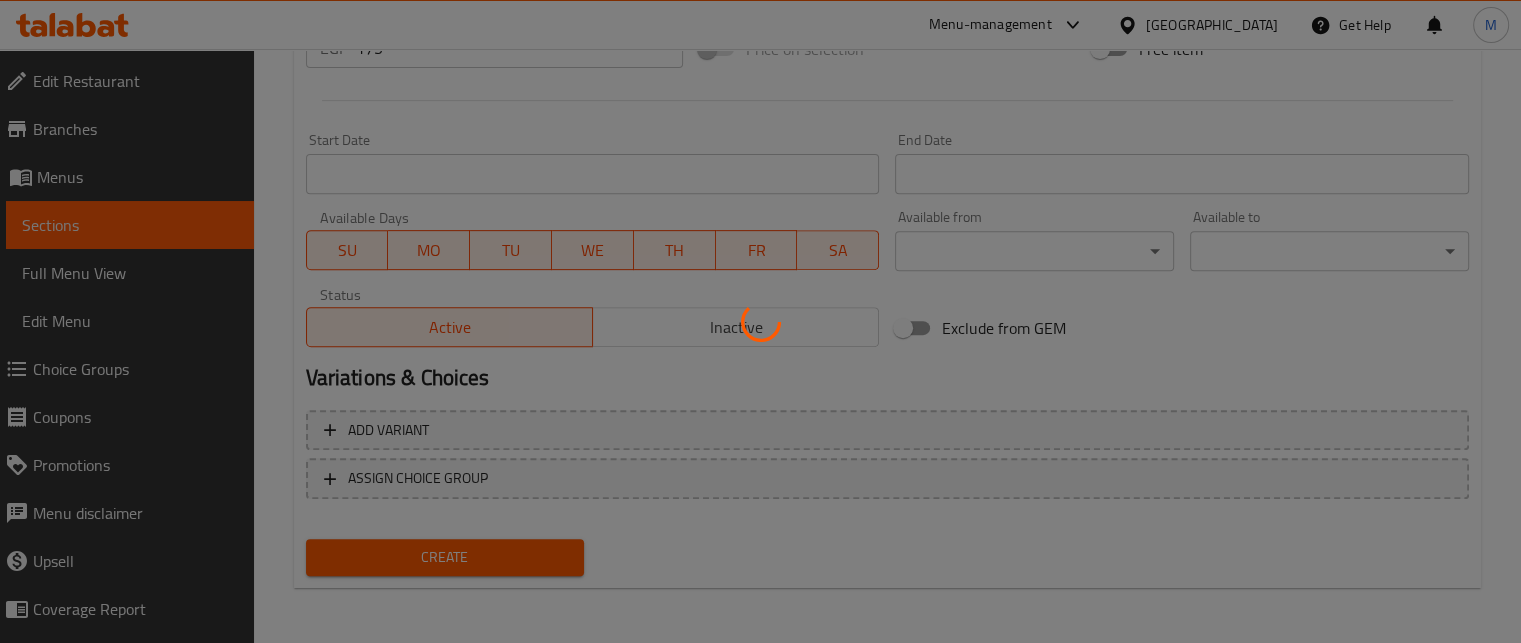 type 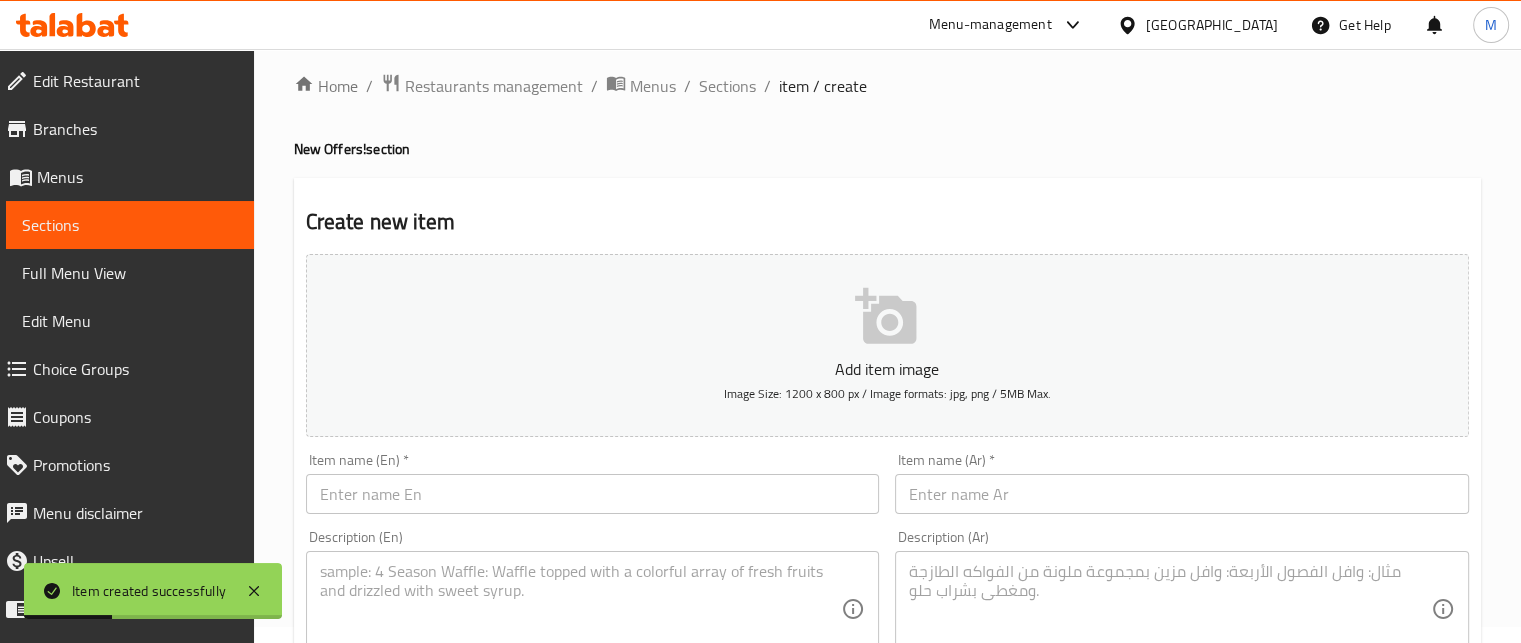 scroll, scrollTop: 0, scrollLeft: 0, axis: both 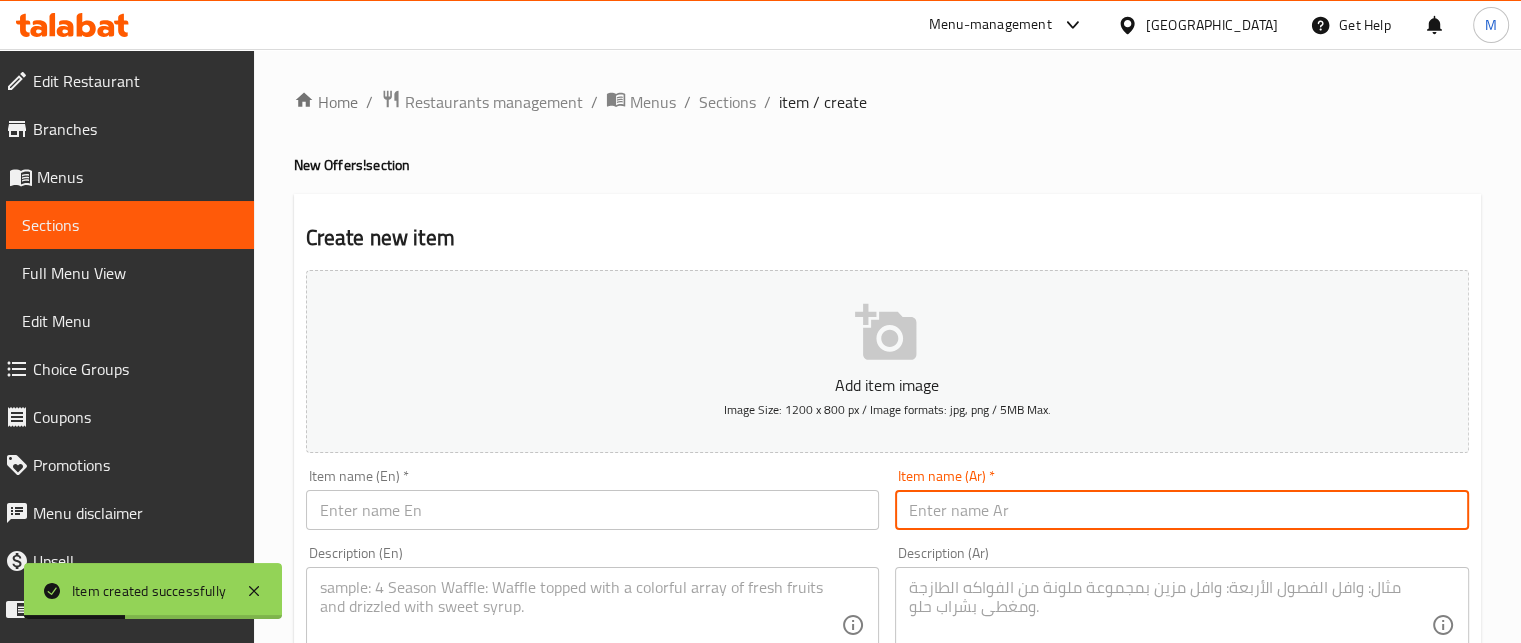 drag, startPoint x: 1034, startPoint y: 517, endPoint x: 1001, endPoint y: 511, distance: 33.54102 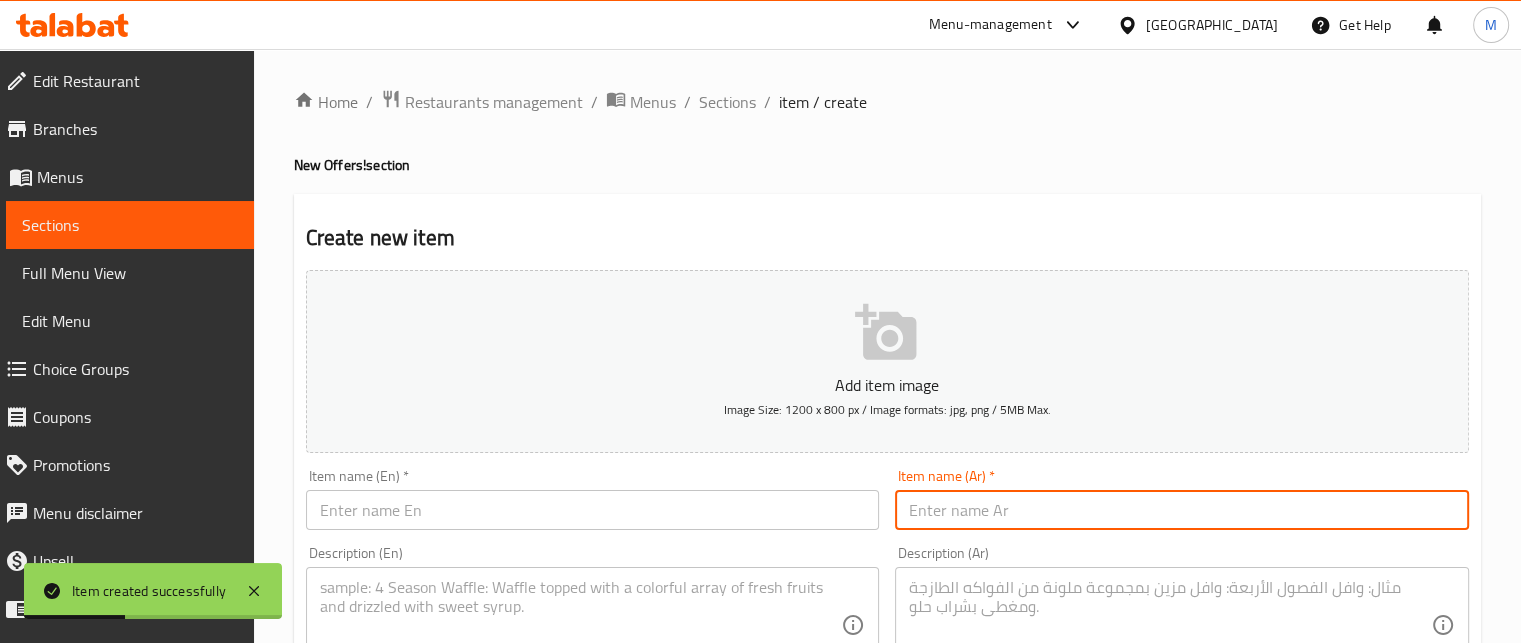 click at bounding box center [1182, 510] 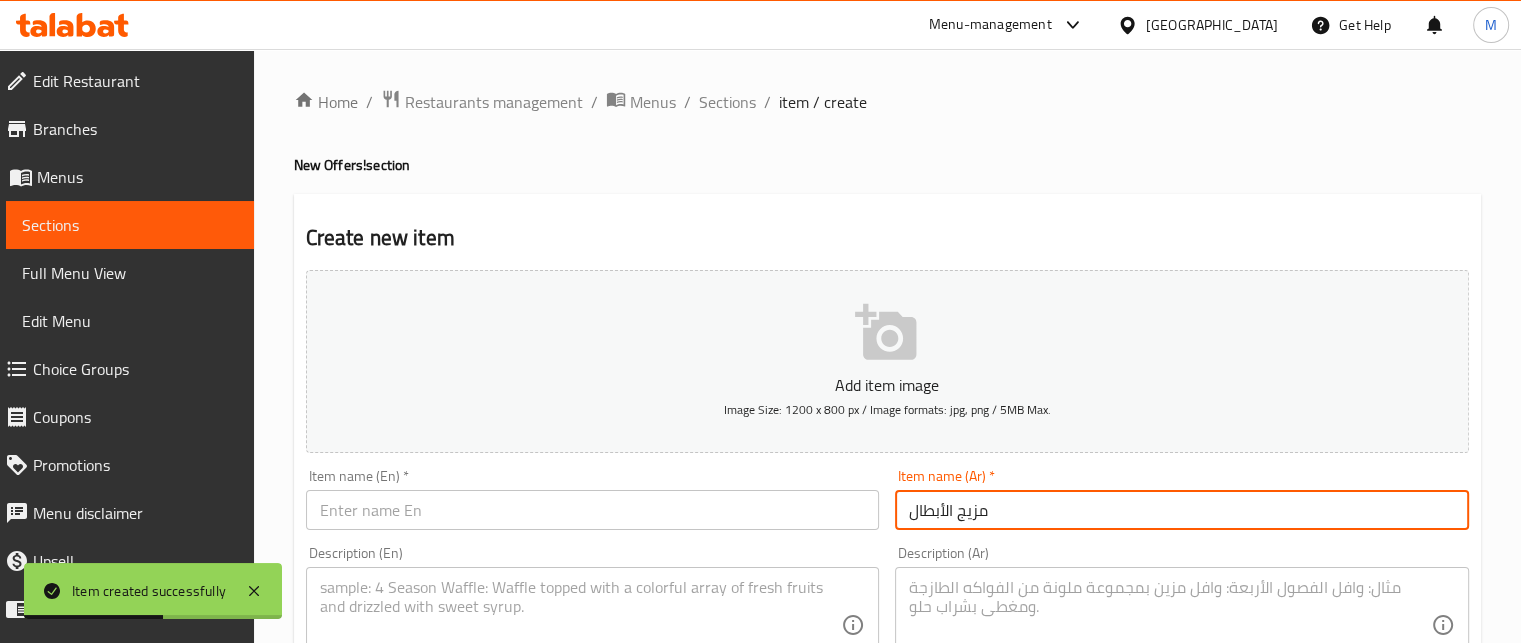 type on "مزيج الأبطال" 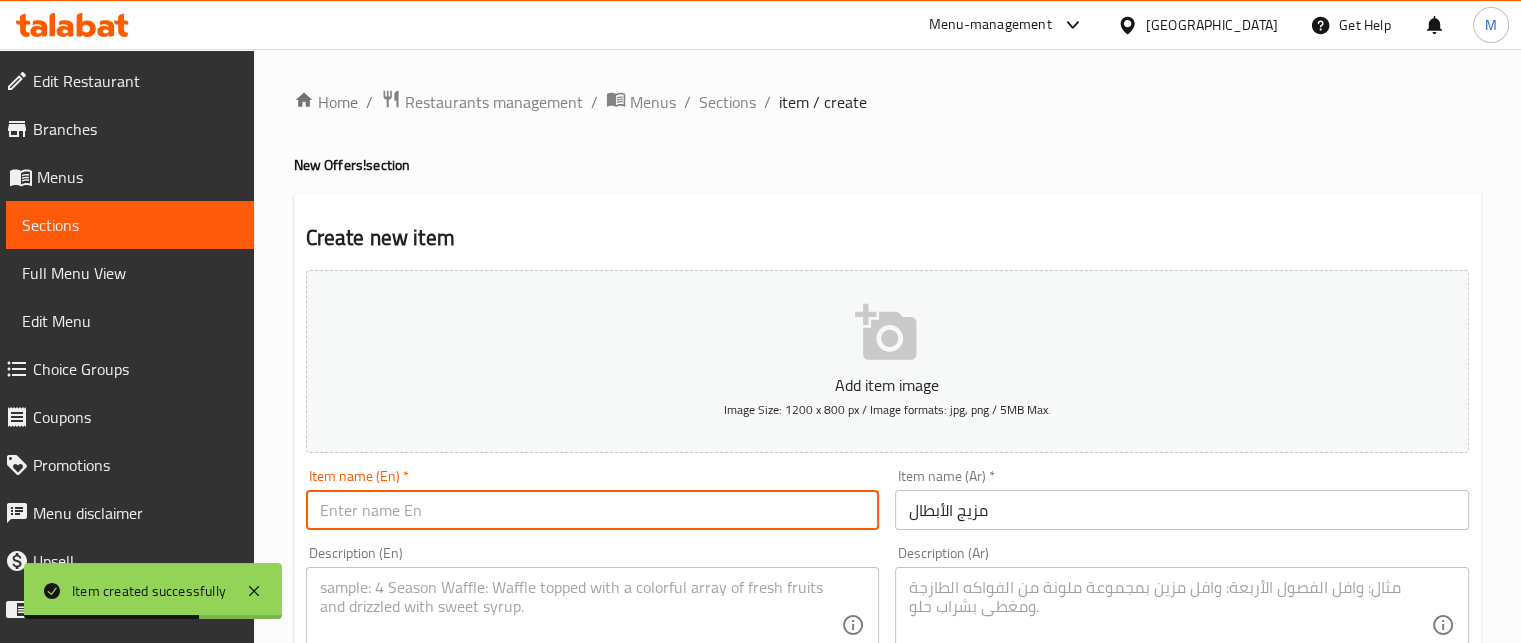 click at bounding box center [593, 510] 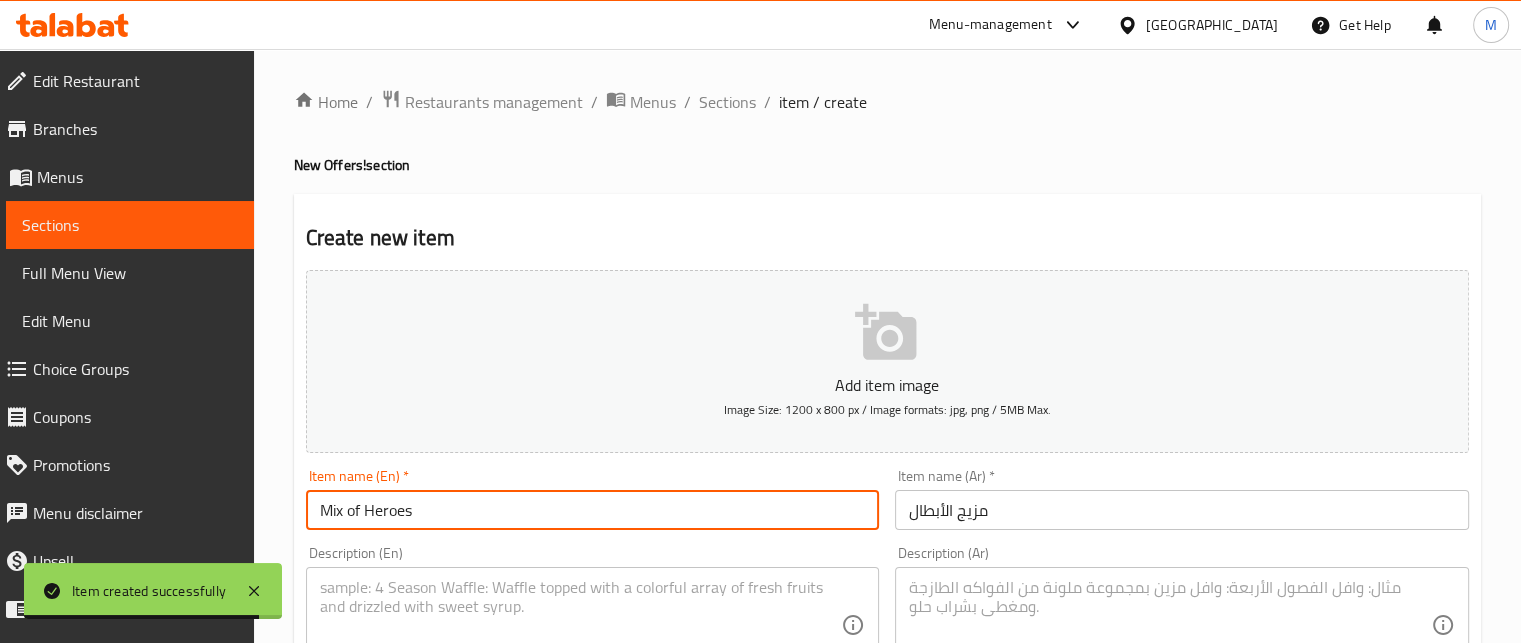 type on "Mix of Heroes" 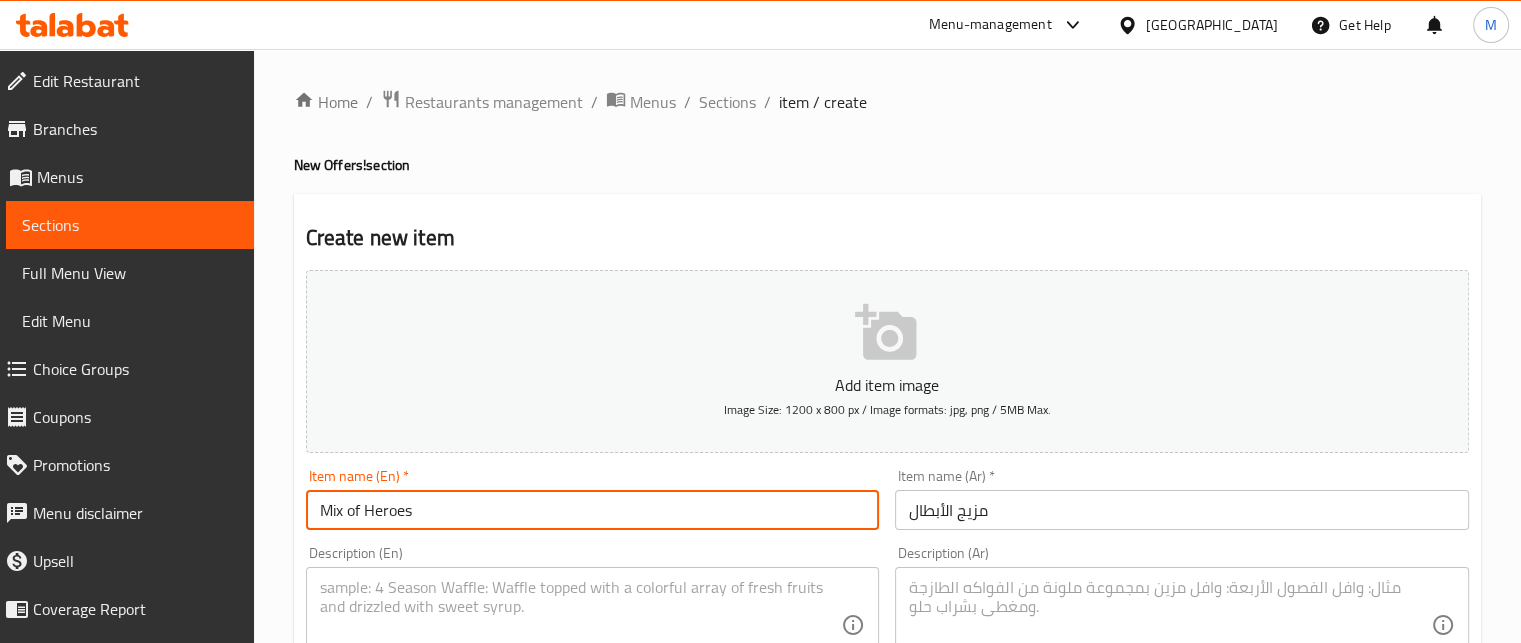 paste on "1 حواوشي 5 حواوشي بالعجينة الإيطالي + 1 حواوشي اقتصادي+ باكت بطاطس" 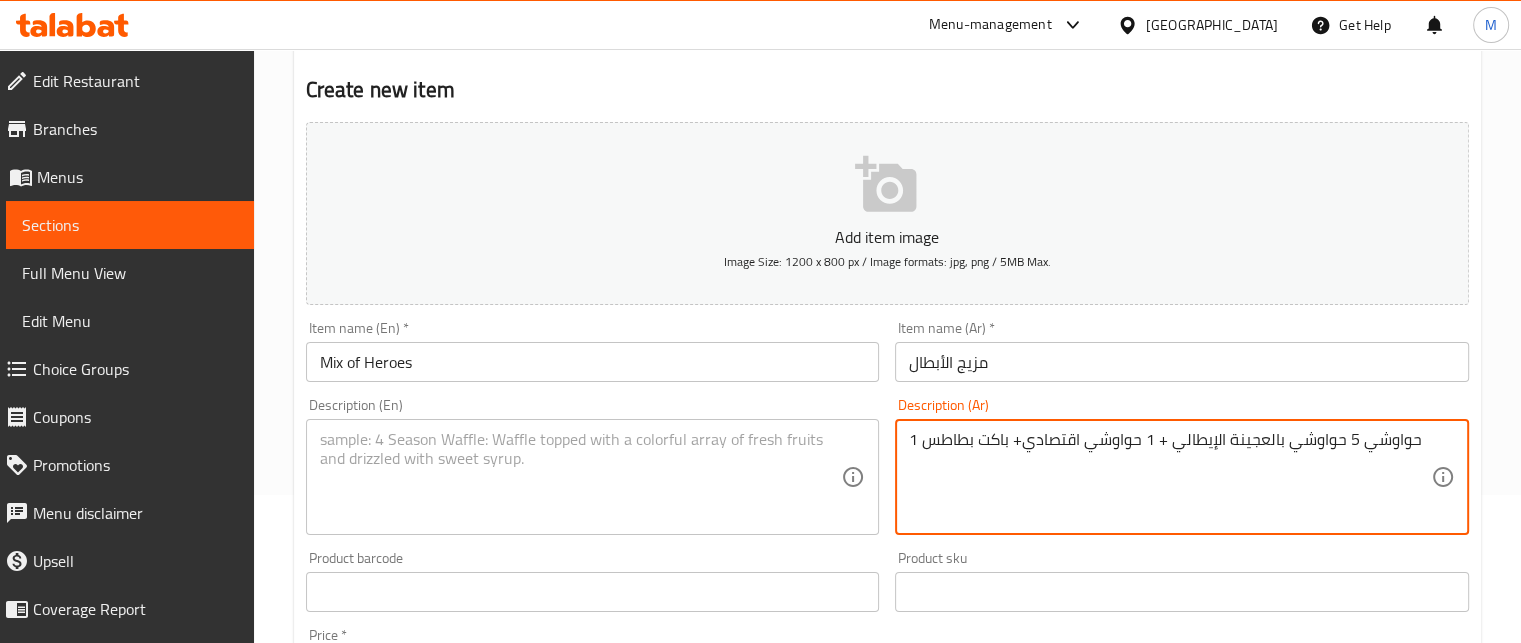 scroll, scrollTop: 166, scrollLeft: 0, axis: vertical 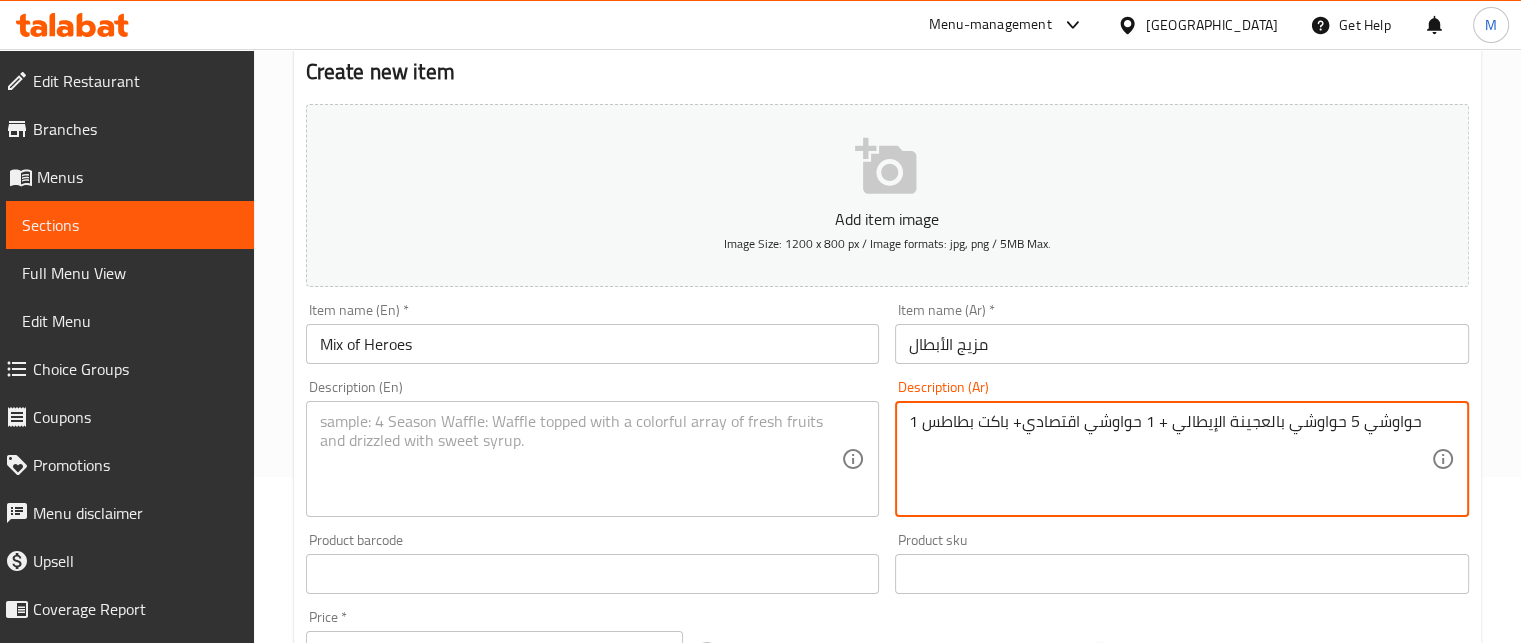 click on "1 حواوشي 5 حواوشي بالعجينة الإيطالي + 1 حواوشي اقتصادي+ باكت بطاطس" at bounding box center [1170, 459] 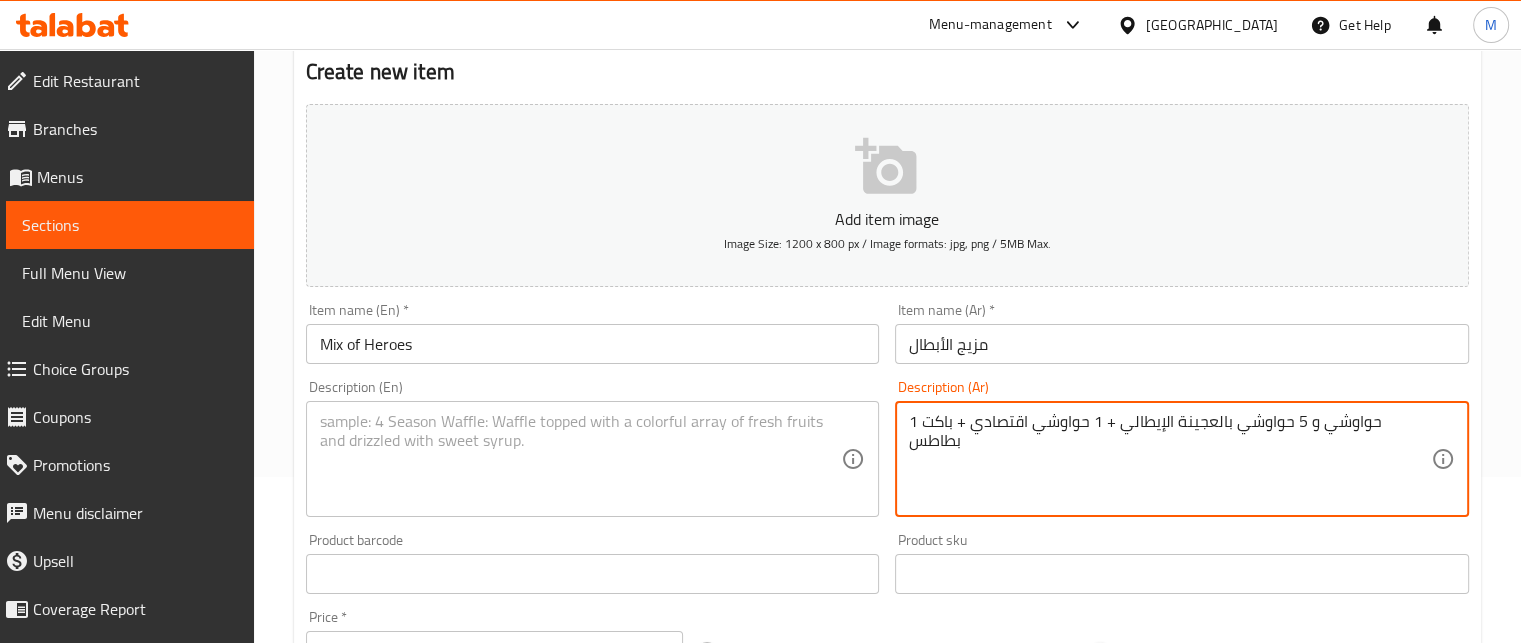 type on "1 حواوشي و 5 حواوشي بالعجينة الإيطالي + 1 حواوشي اقتصادي + باكت بطاطس" 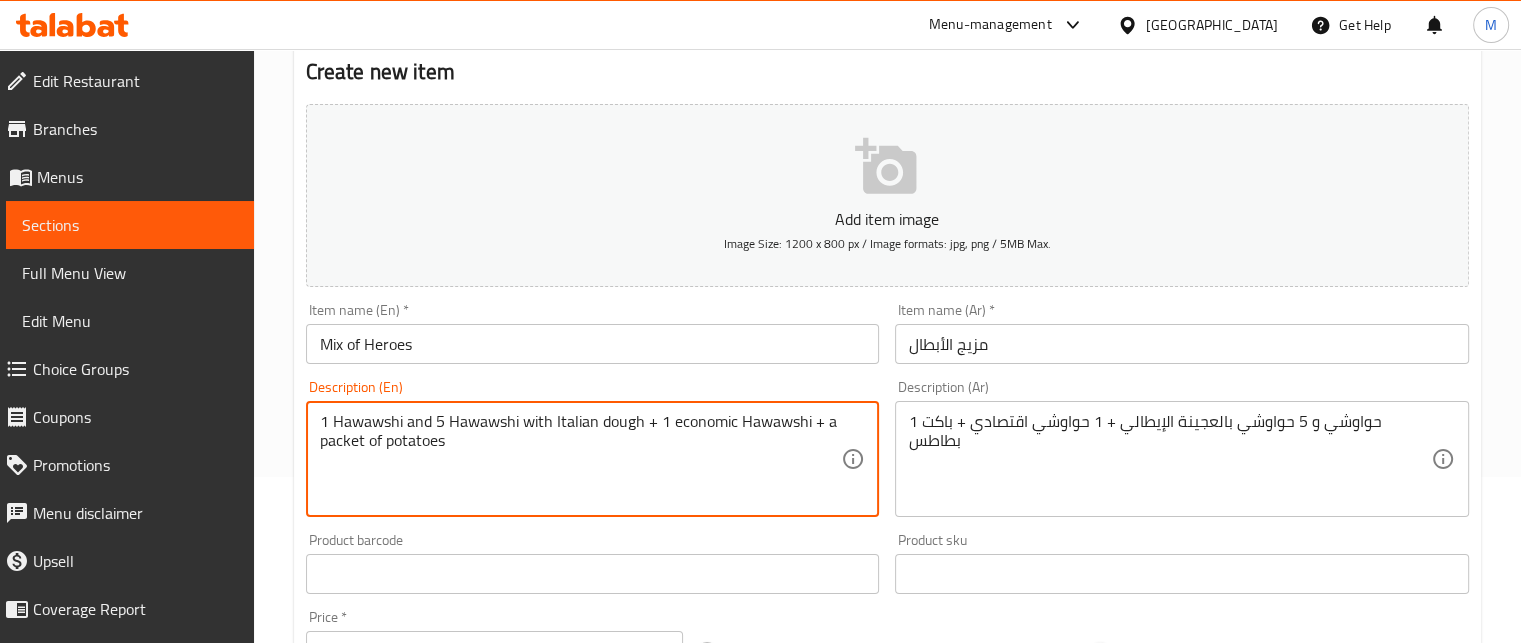 type on "1 Hawawshi and 5 Hawawshi with Italian dough + 1 economic Hawawshi + a packet of potatoes" 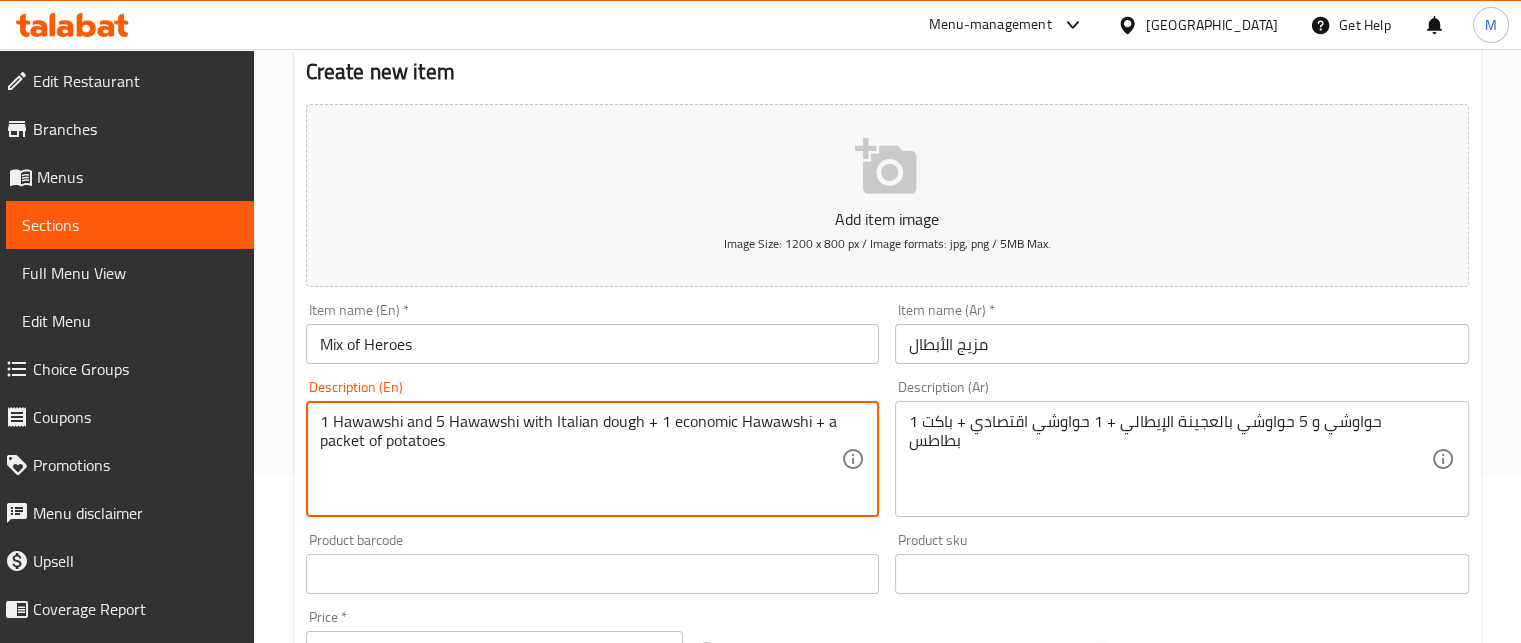scroll, scrollTop: 728, scrollLeft: 0, axis: vertical 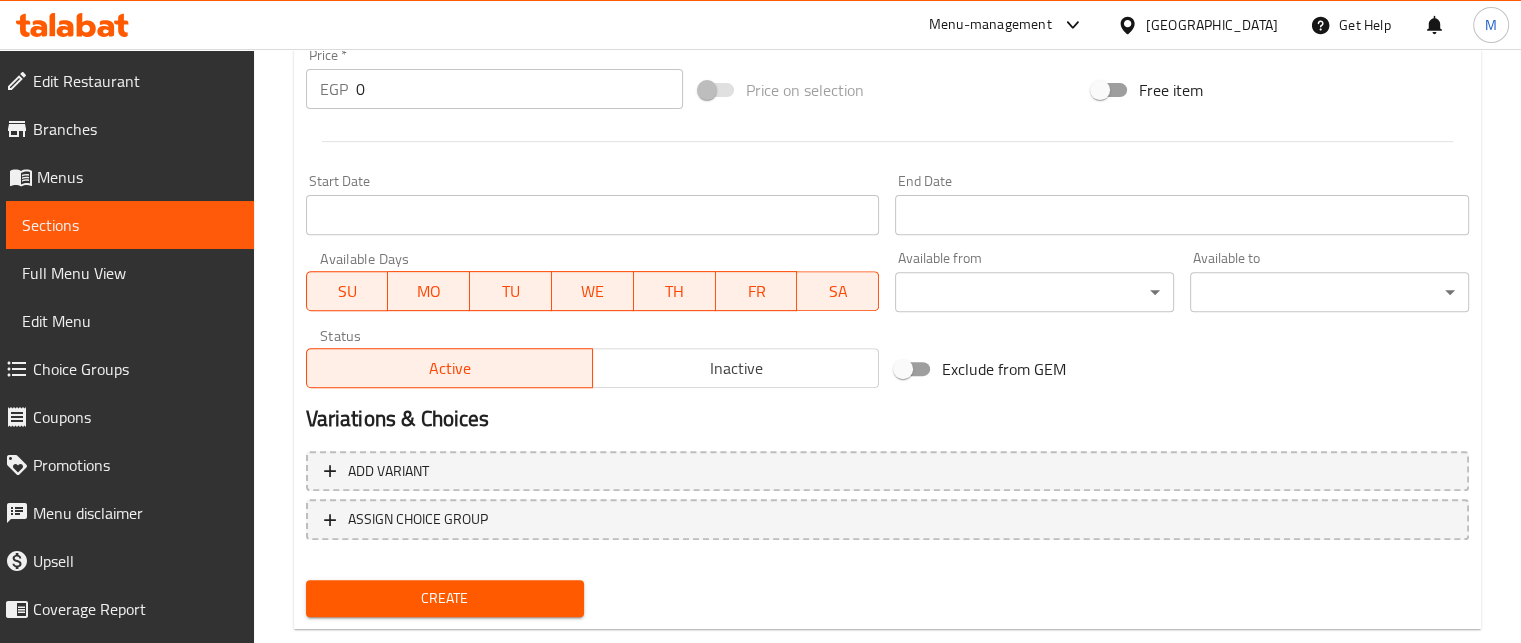 click on "Price   * EGP 0 Price  *" at bounding box center (494, 78) 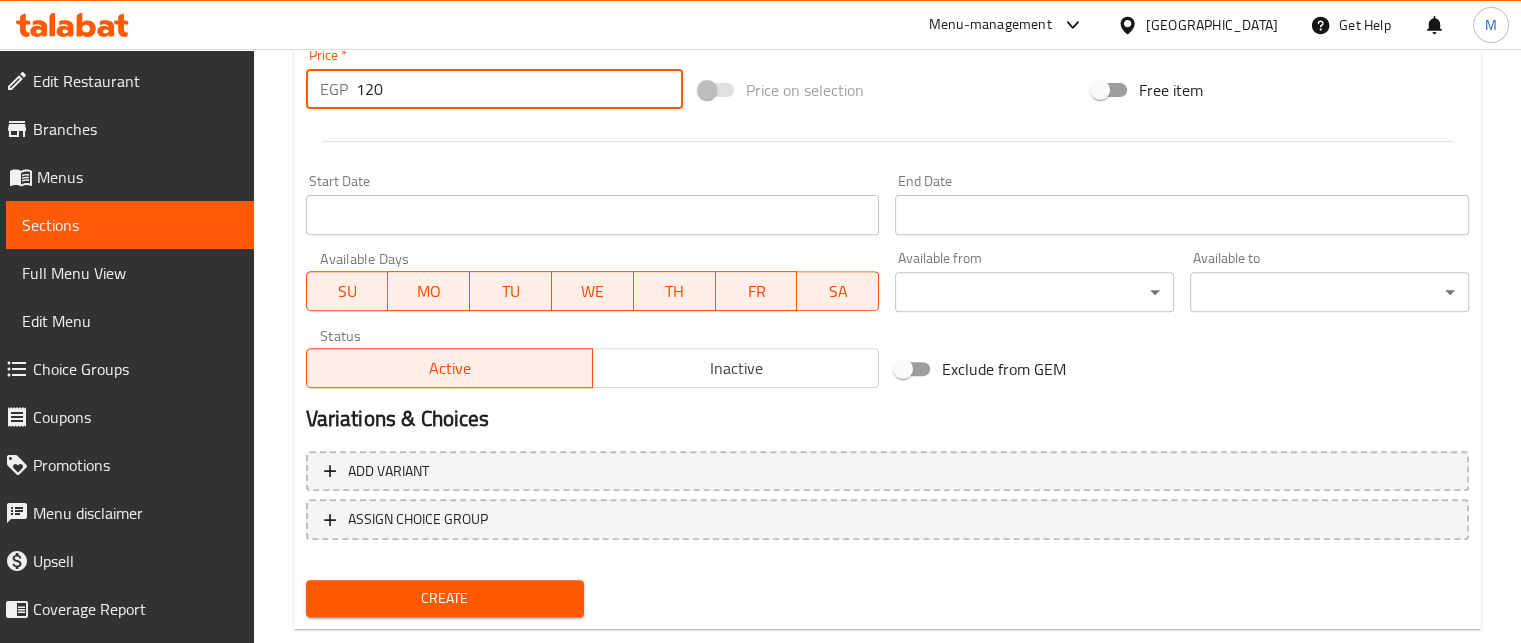 type on "120" 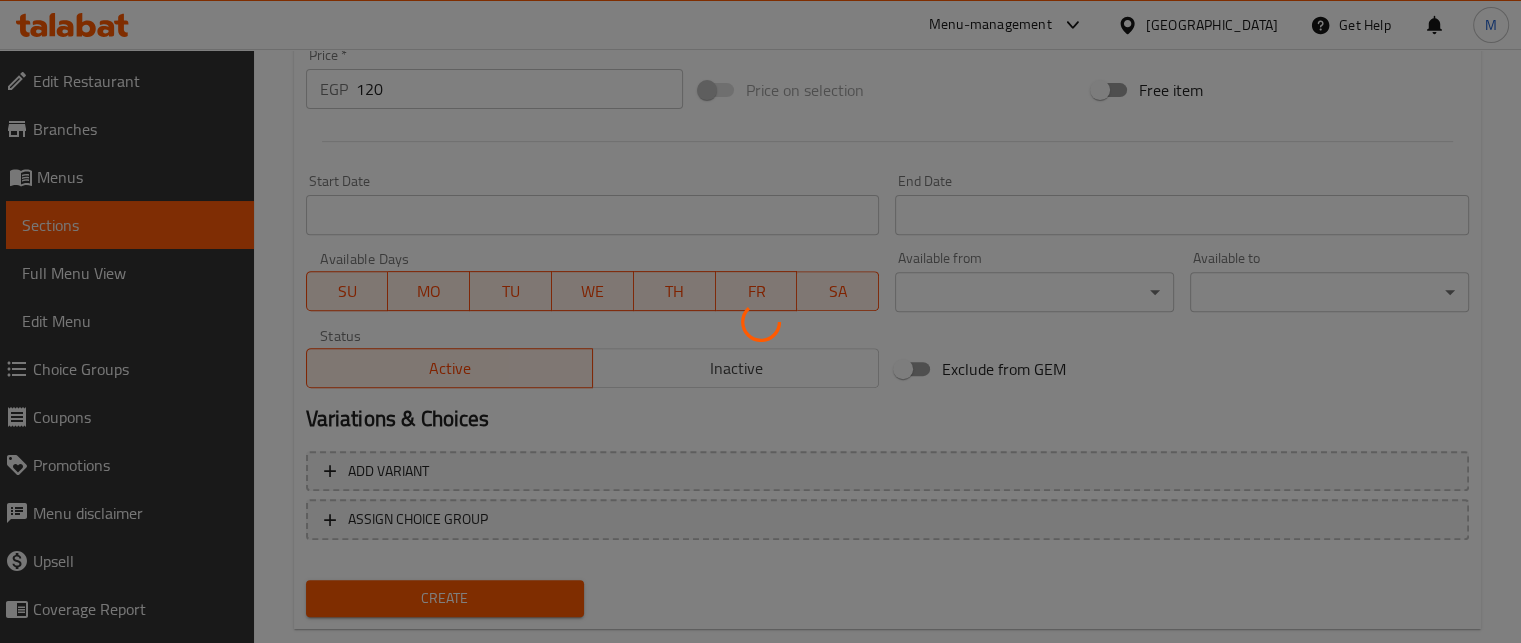 type 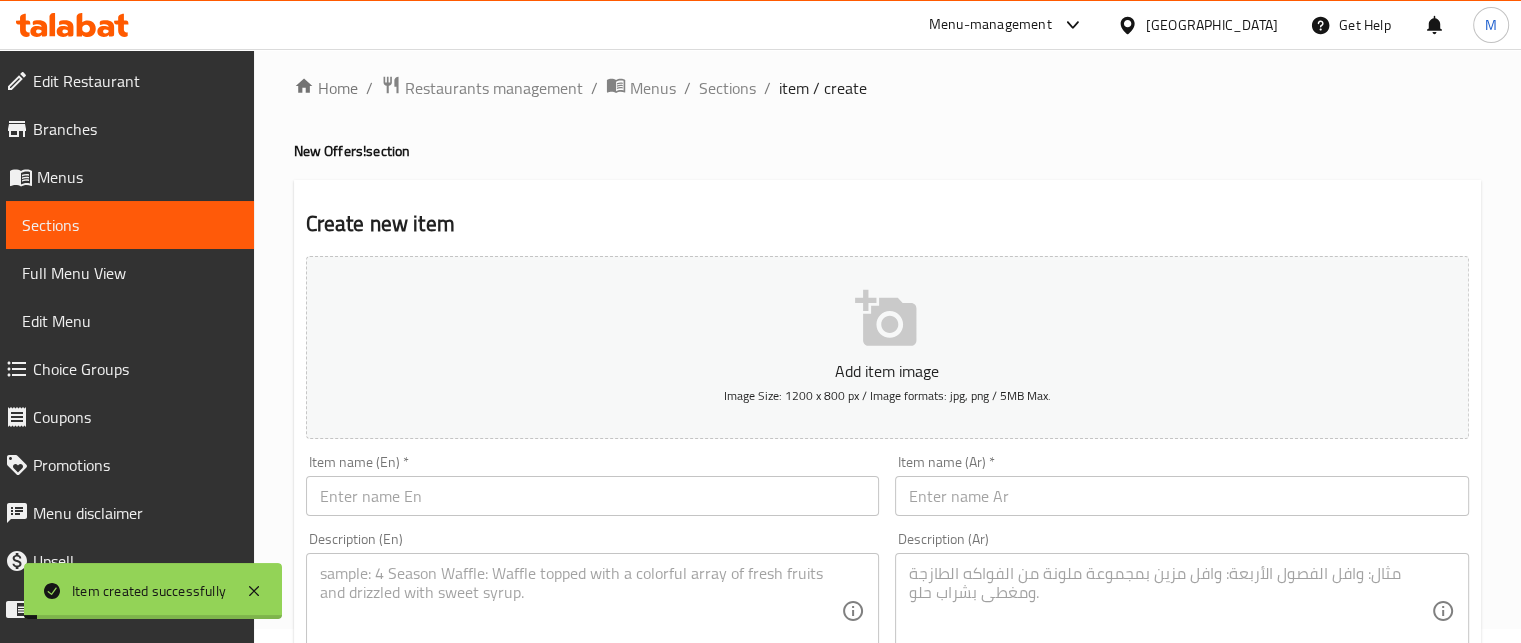 scroll, scrollTop: 0, scrollLeft: 0, axis: both 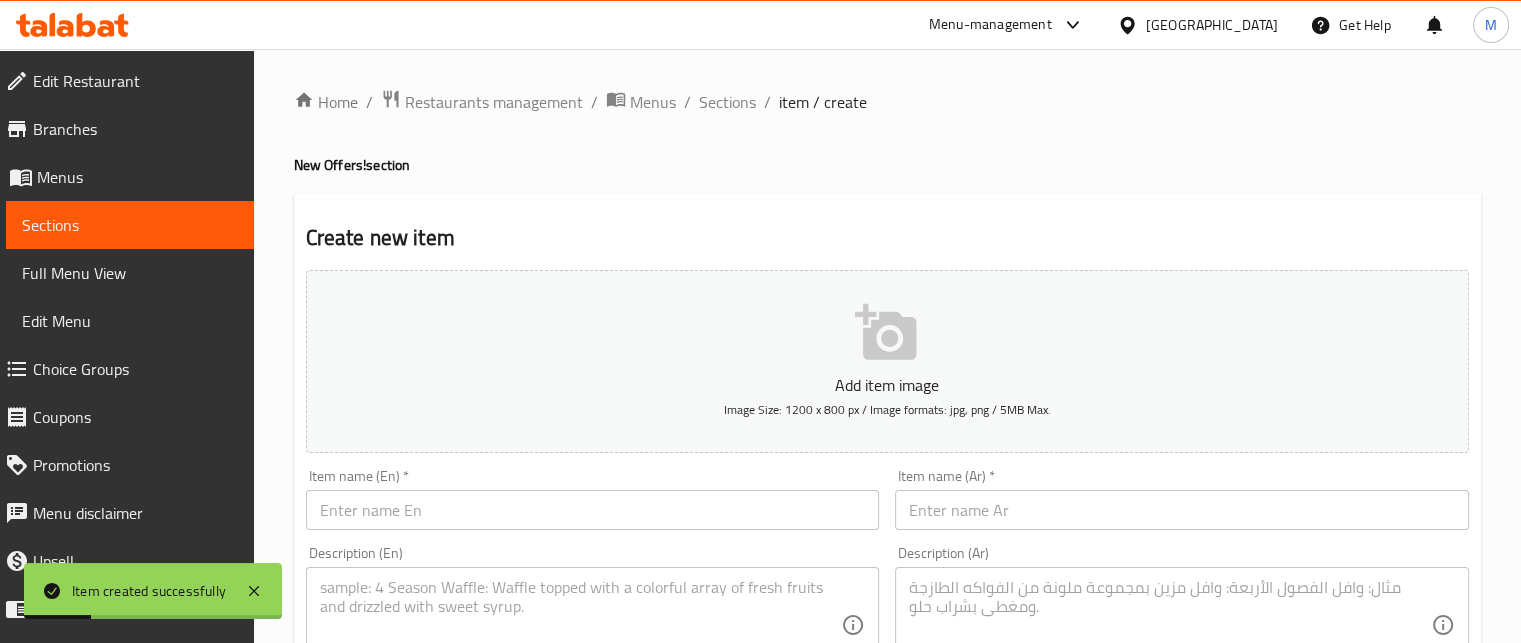 click on "Description (Ar) Description (Ar)" at bounding box center (1182, 614) 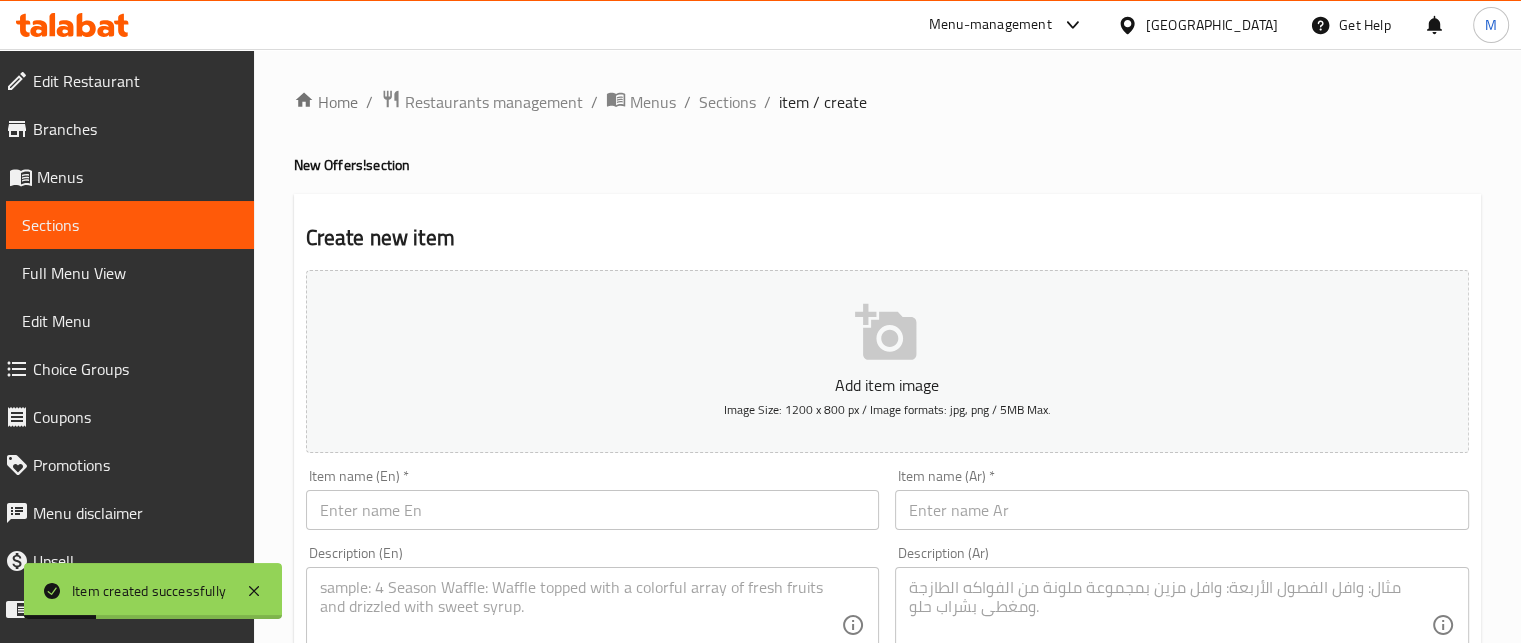 click at bounding box center (1182, 510) 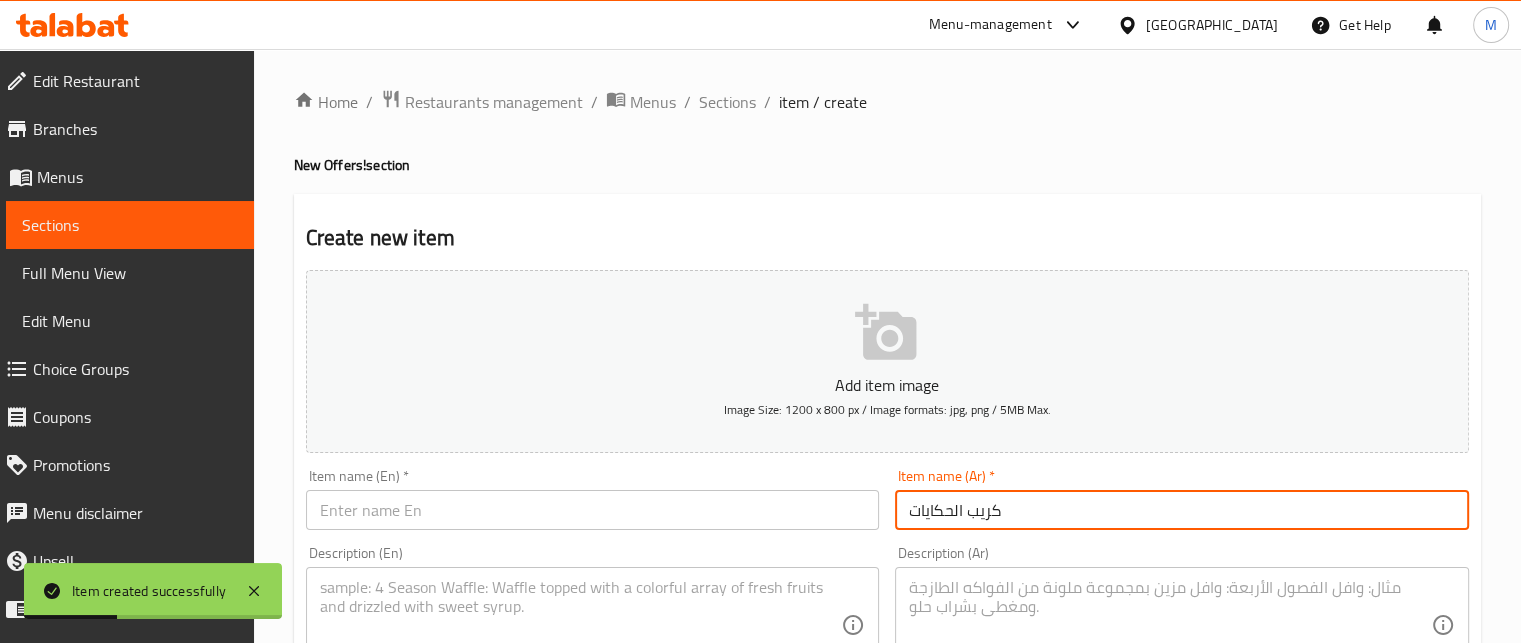 type on "كريب الحكايات" 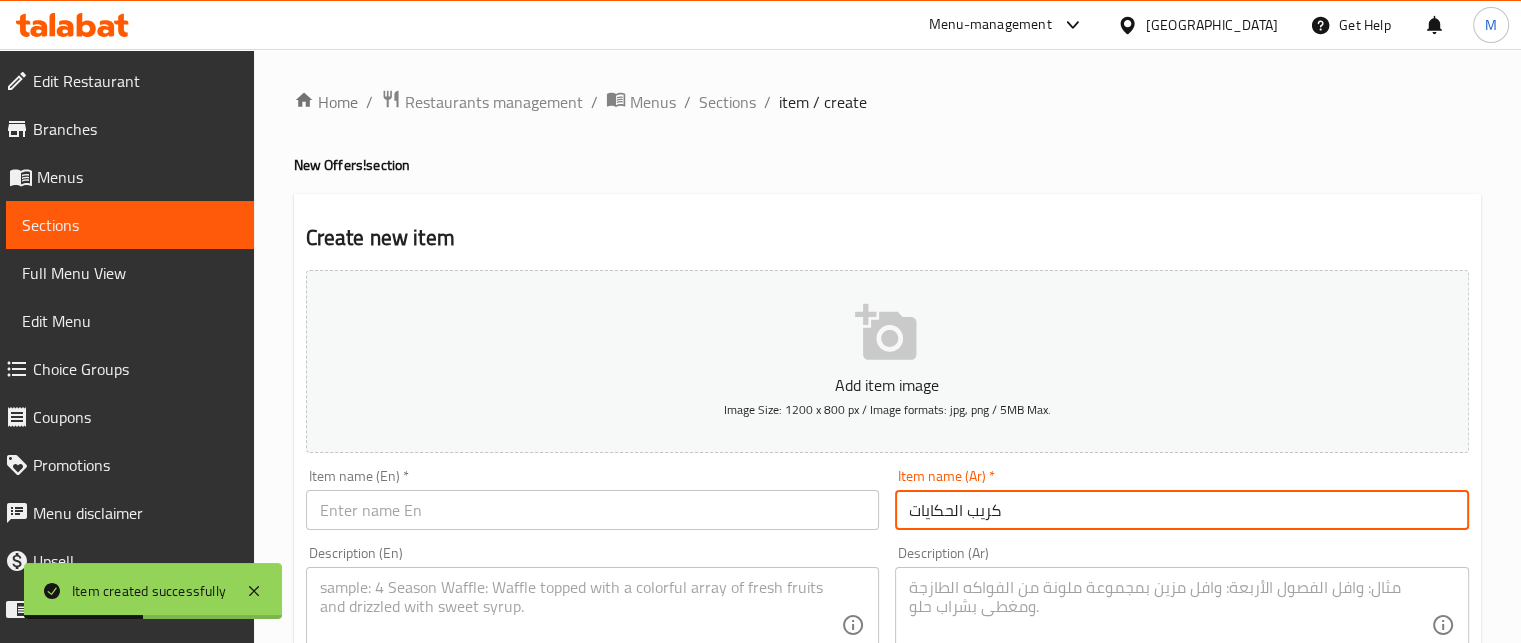 click on "Item name (En)   * Item name (En)  *" at bounding box center (593, 499) 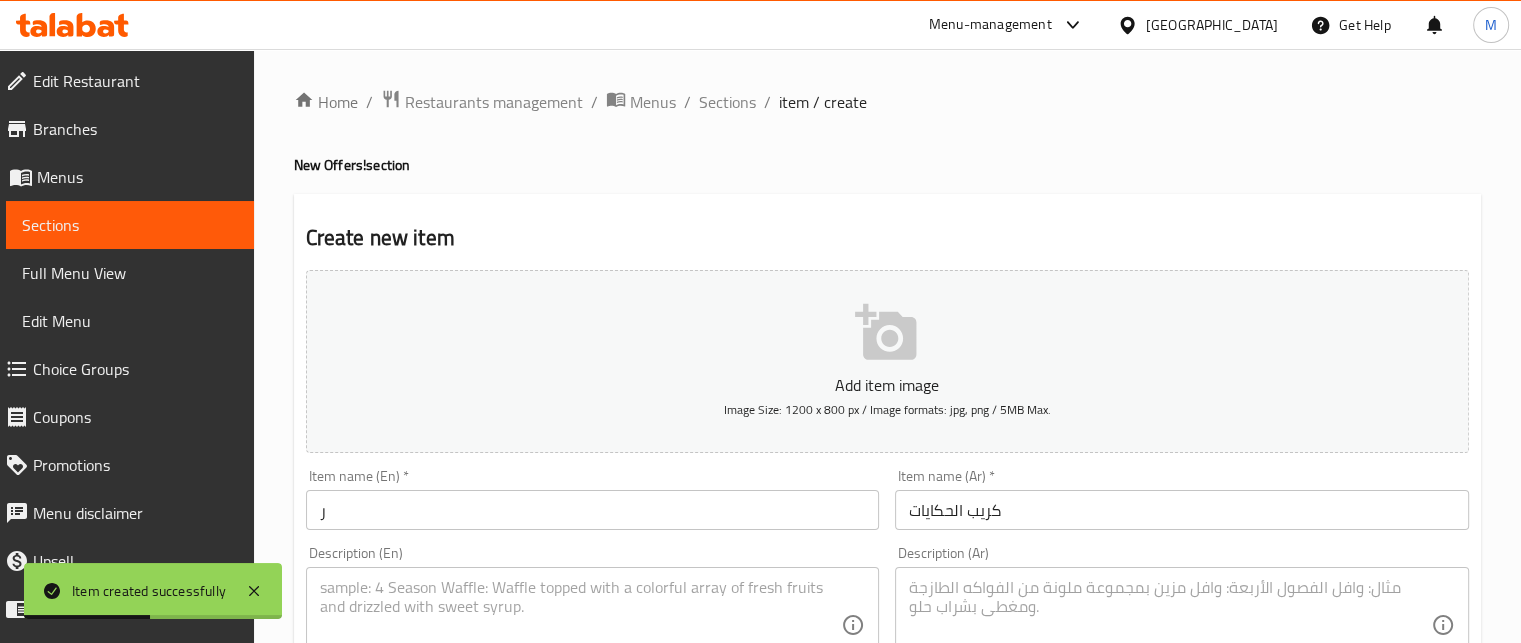 click on "ر" at bounding box center [593, 510] 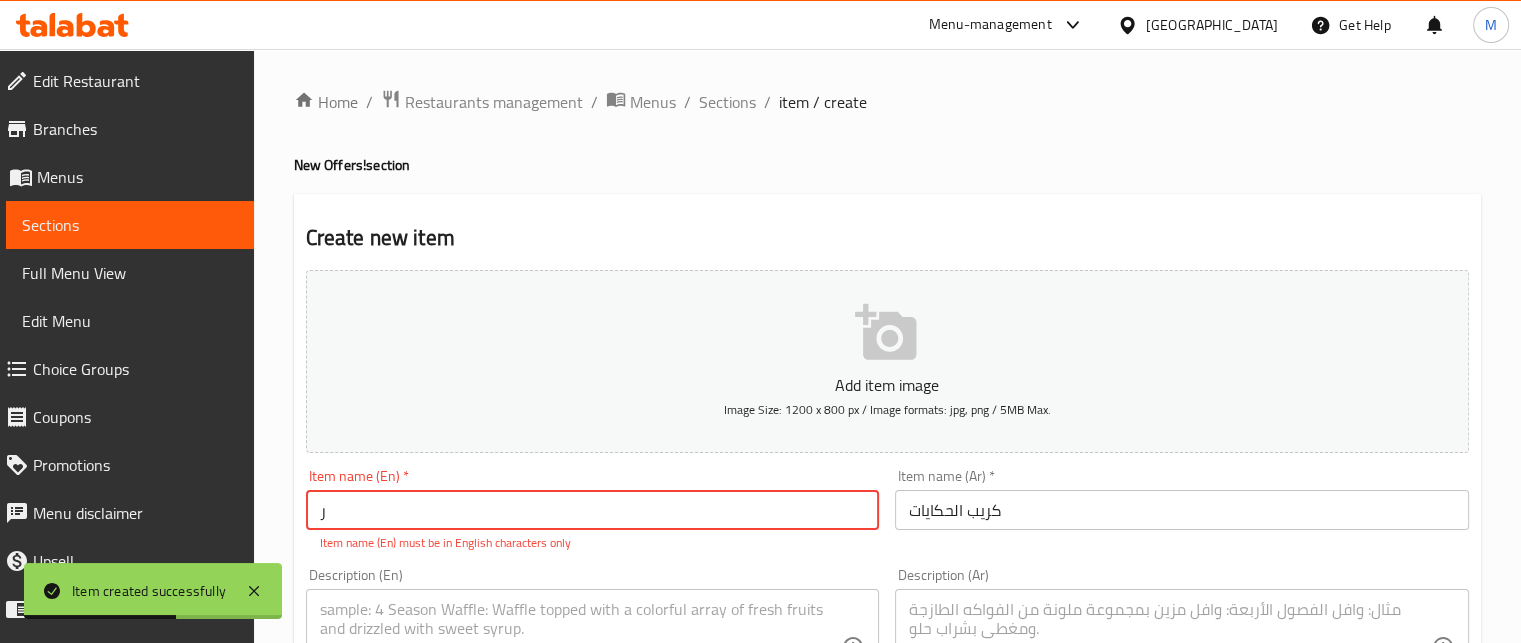 click on "ر" at bounding box center (593, 510) 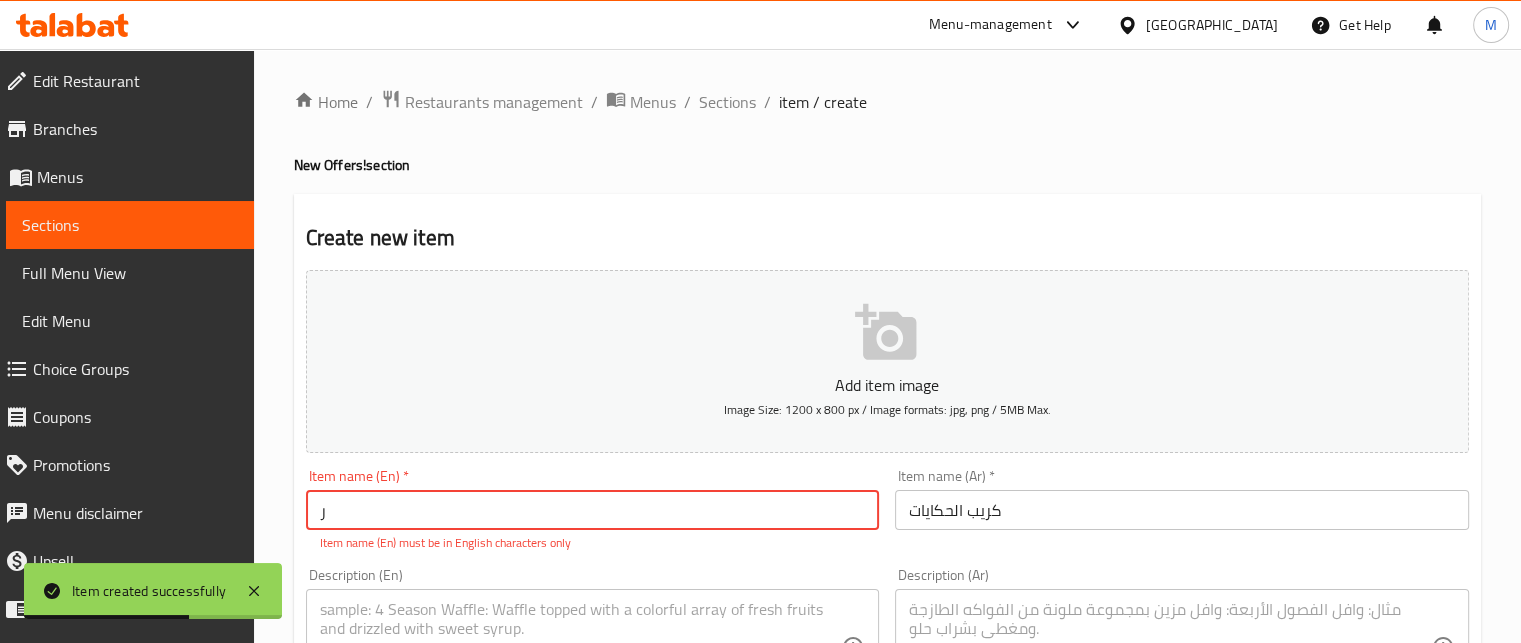 click on "ر" at bounding box center (593, 510) 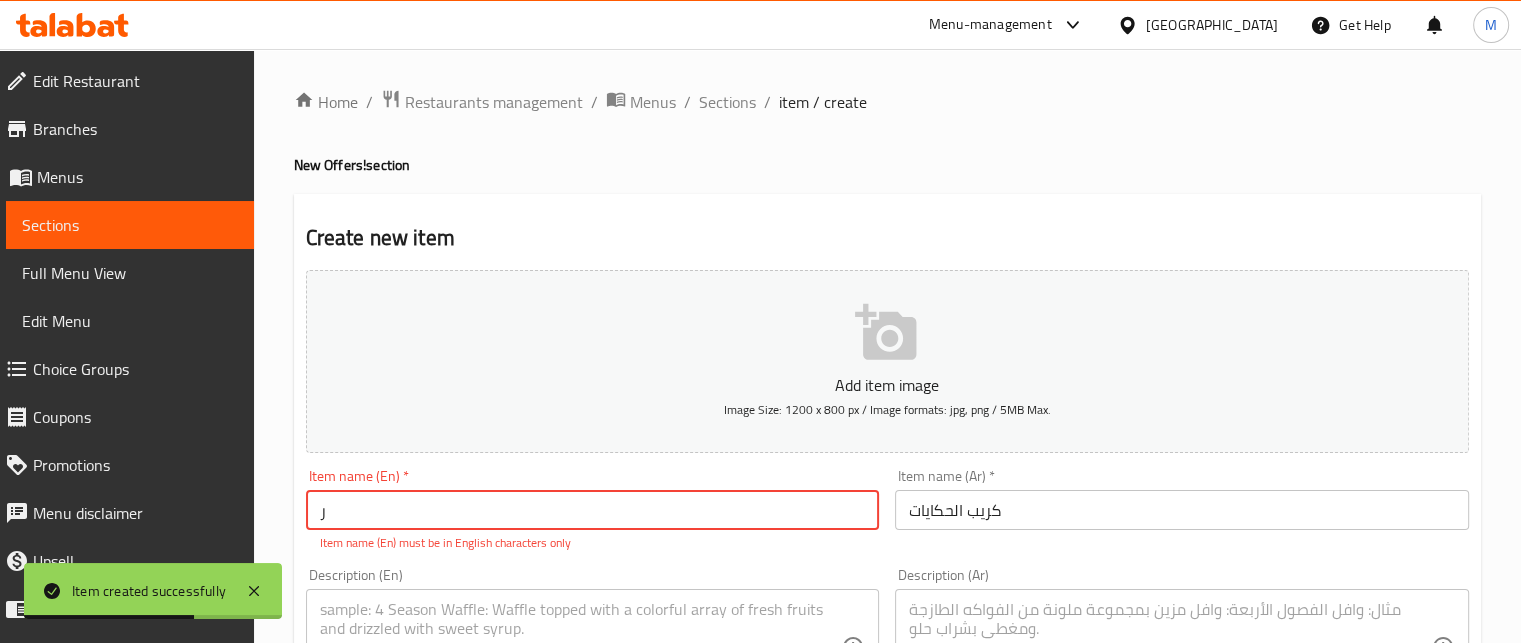 click on "ر" at bounding box center (593, 510) 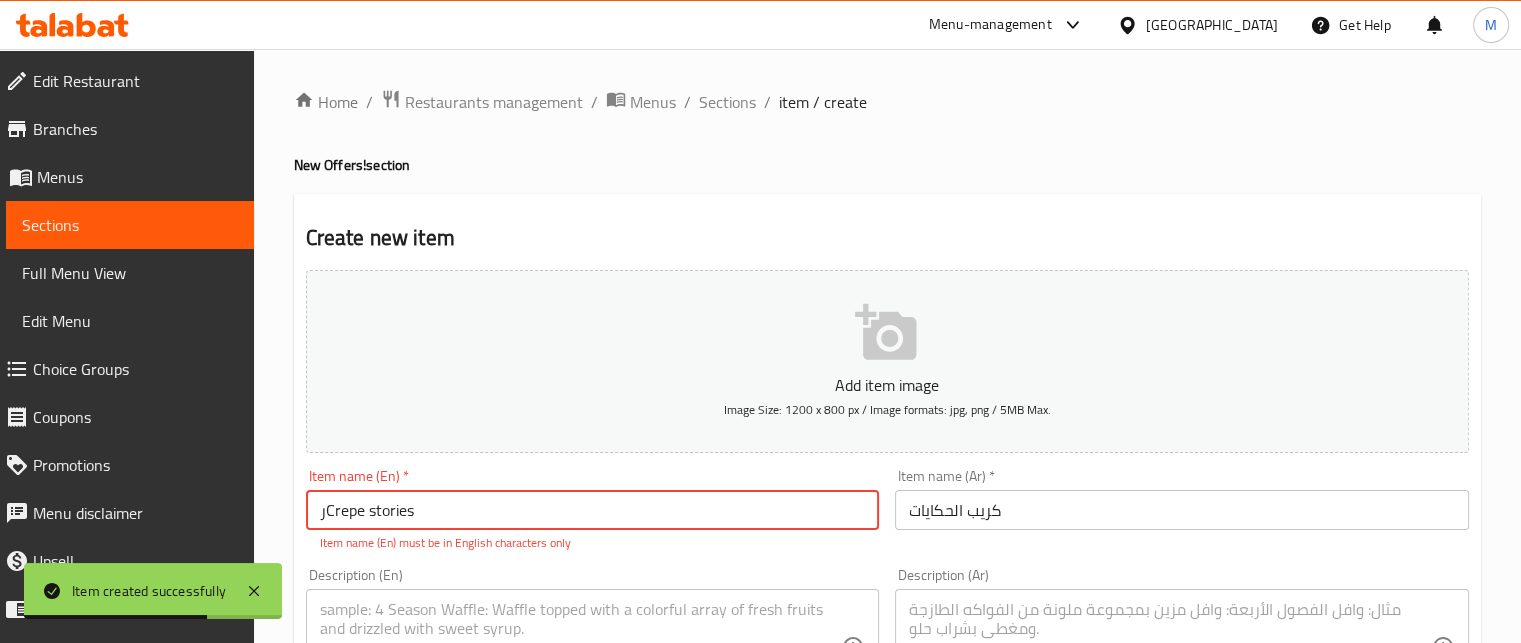 click on "رCrepe stories" at bounding box center (593, 510) 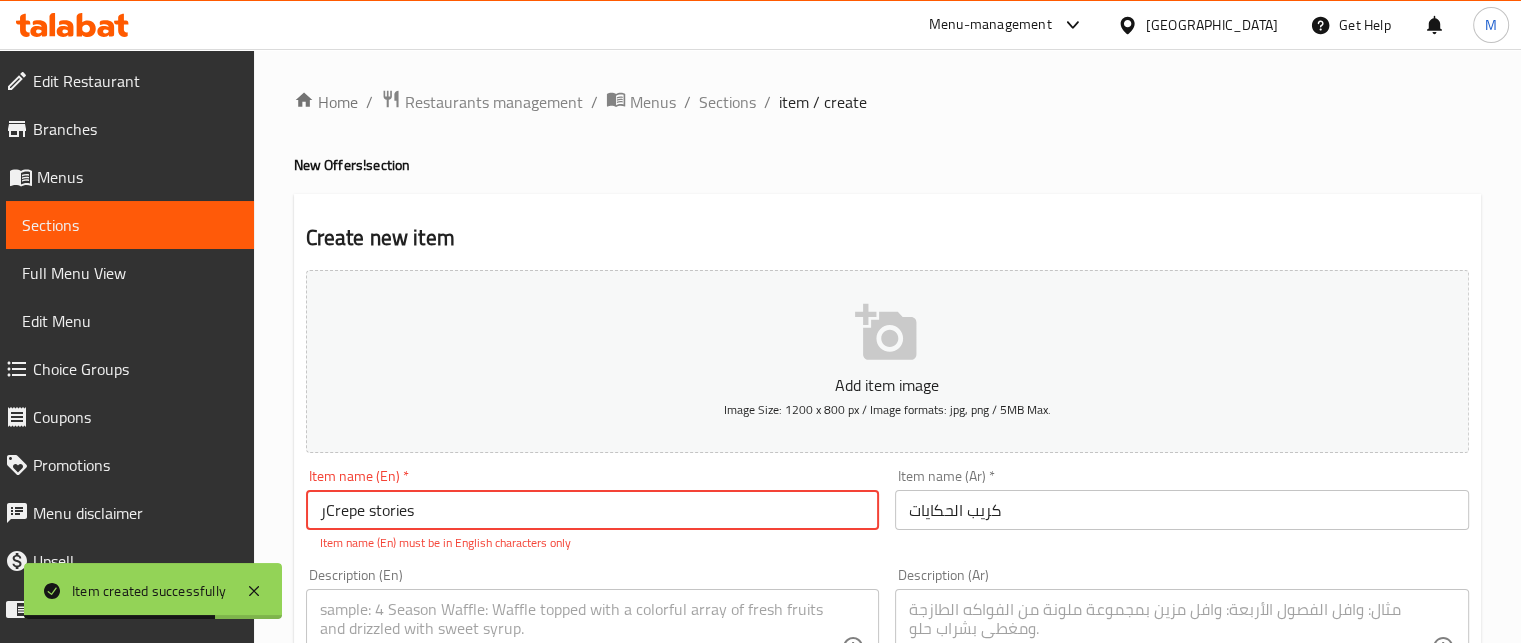click on "رCrepe stories" at bounding box center [593, 510] 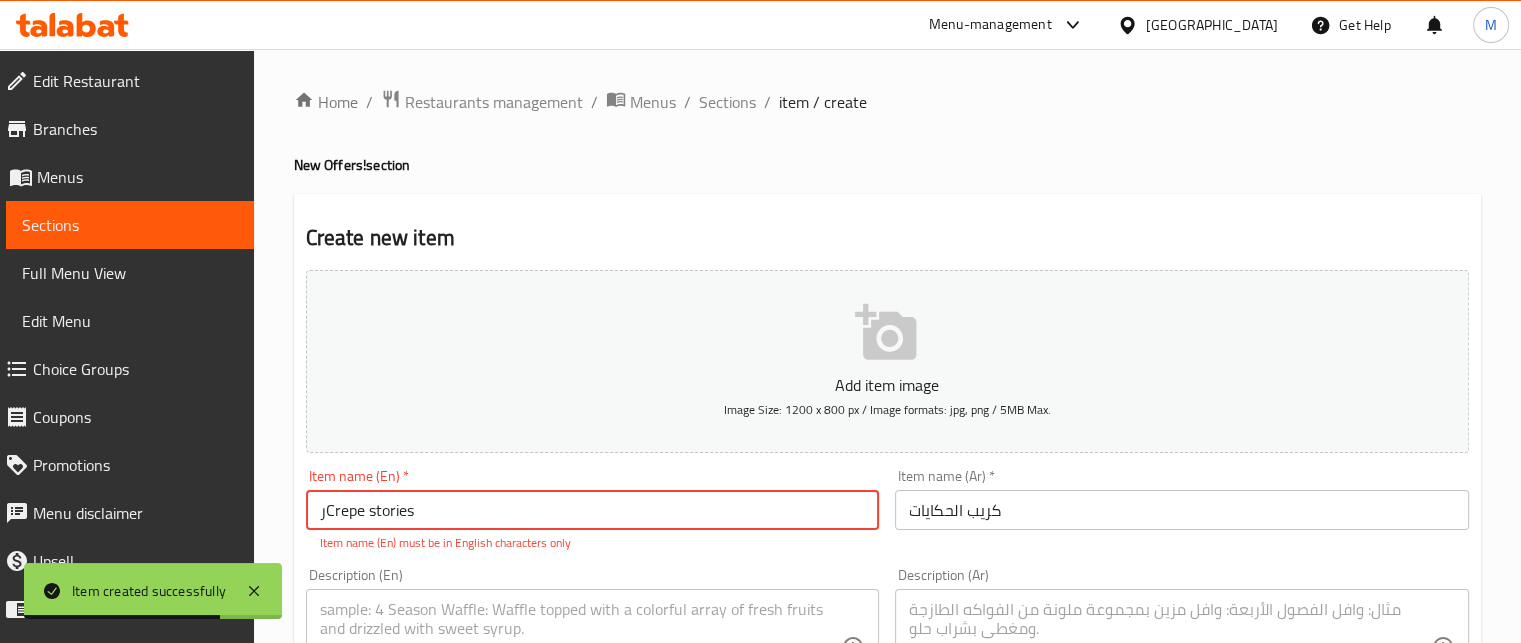 click on "رCrepe stories" at bounding box center [593, 510] 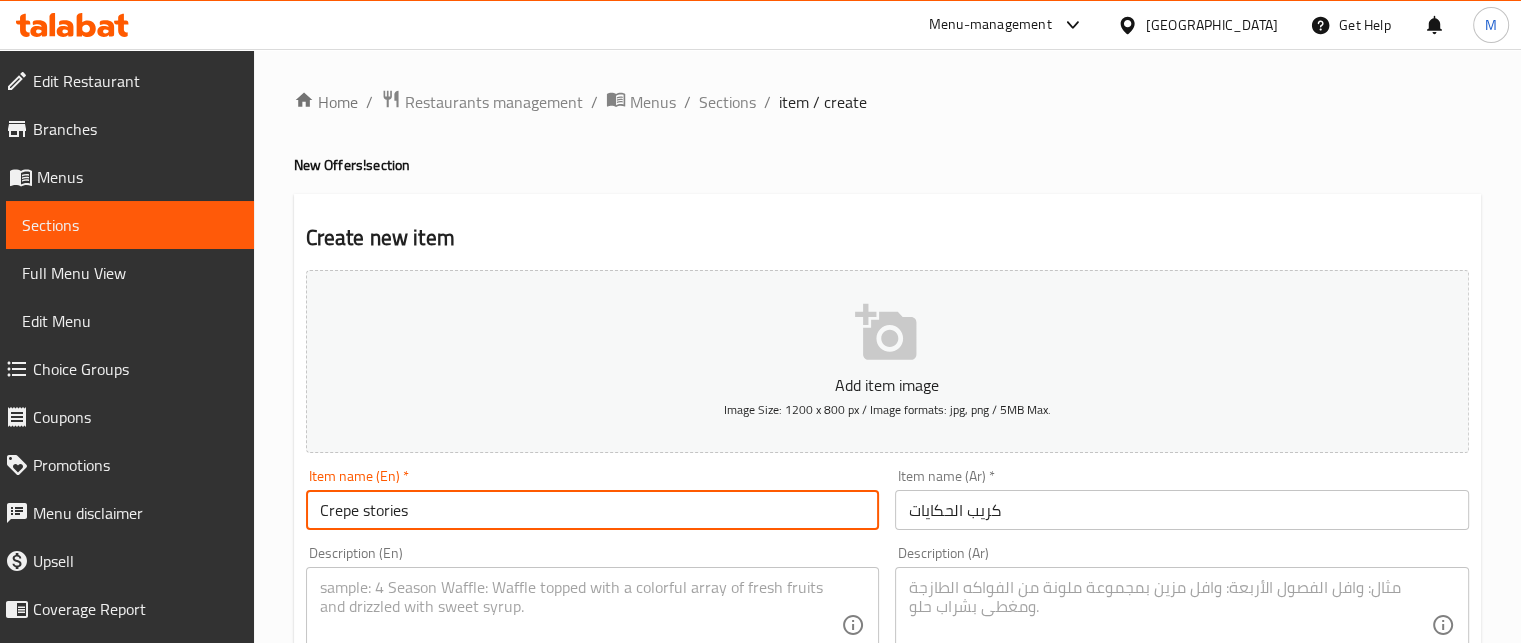 type on "Crepe stories" 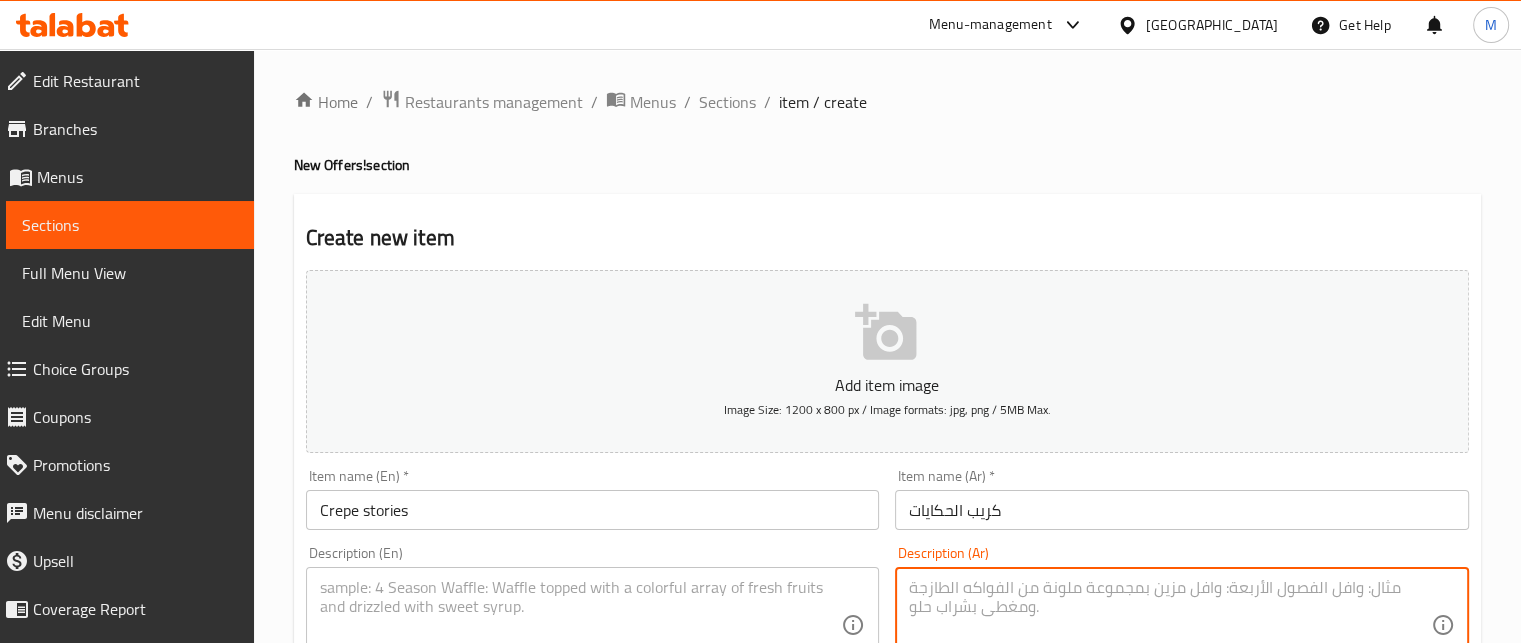 click at bounding box center [1170, 625] 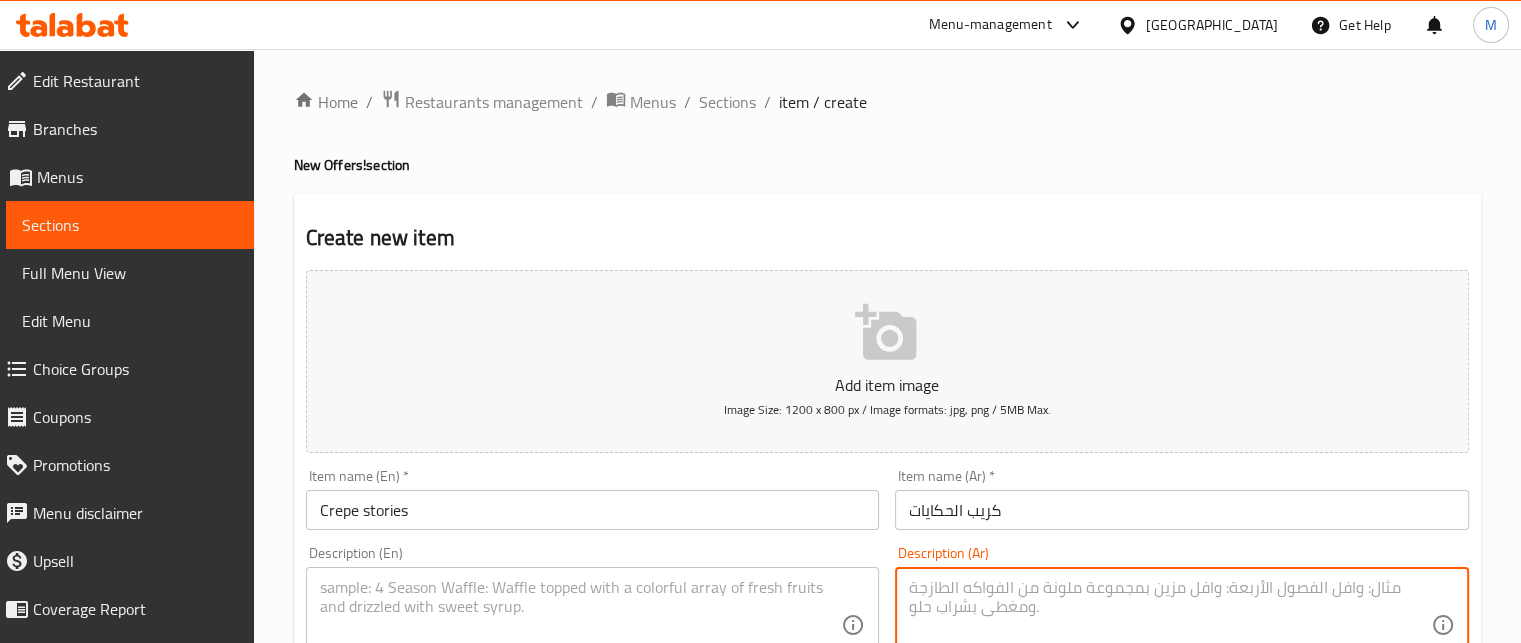 paste on "3 كريب بانية غرقانين صوصات وكابوتشا" 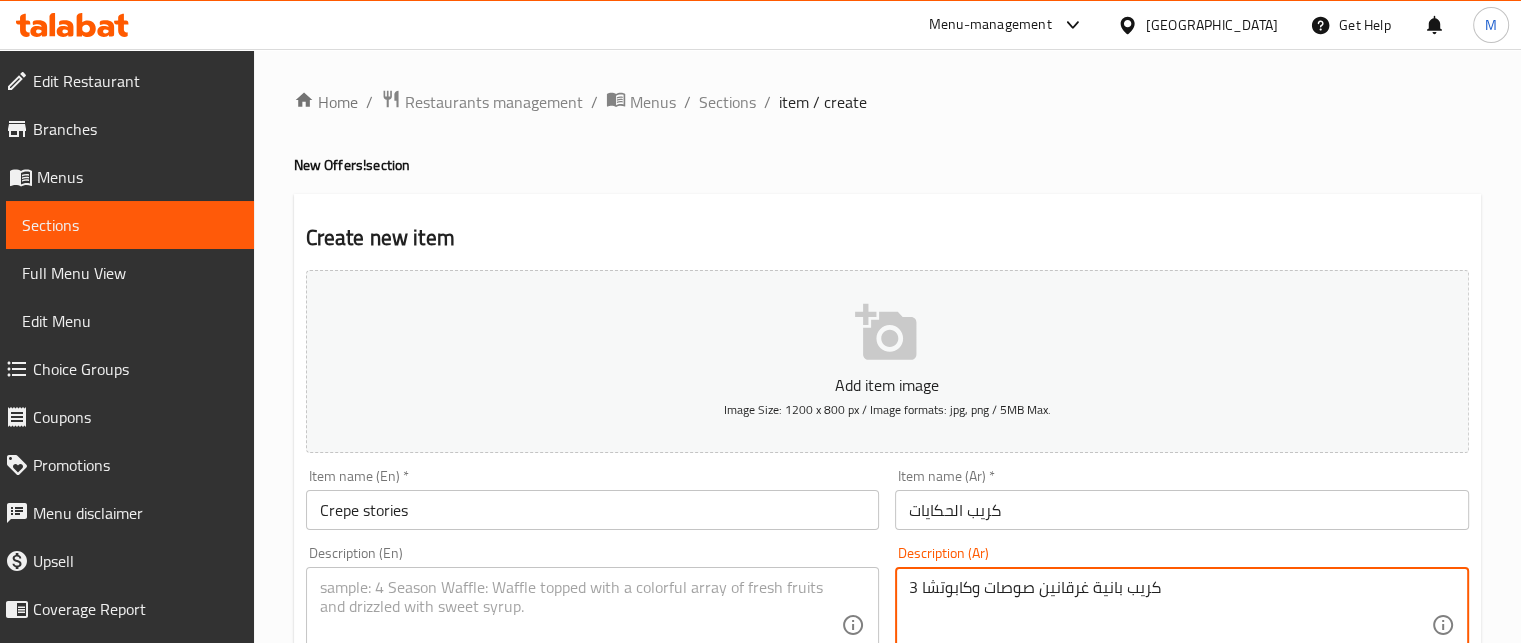 type on "3 كريب بانية غرقانين صوصات وكابوتشا" 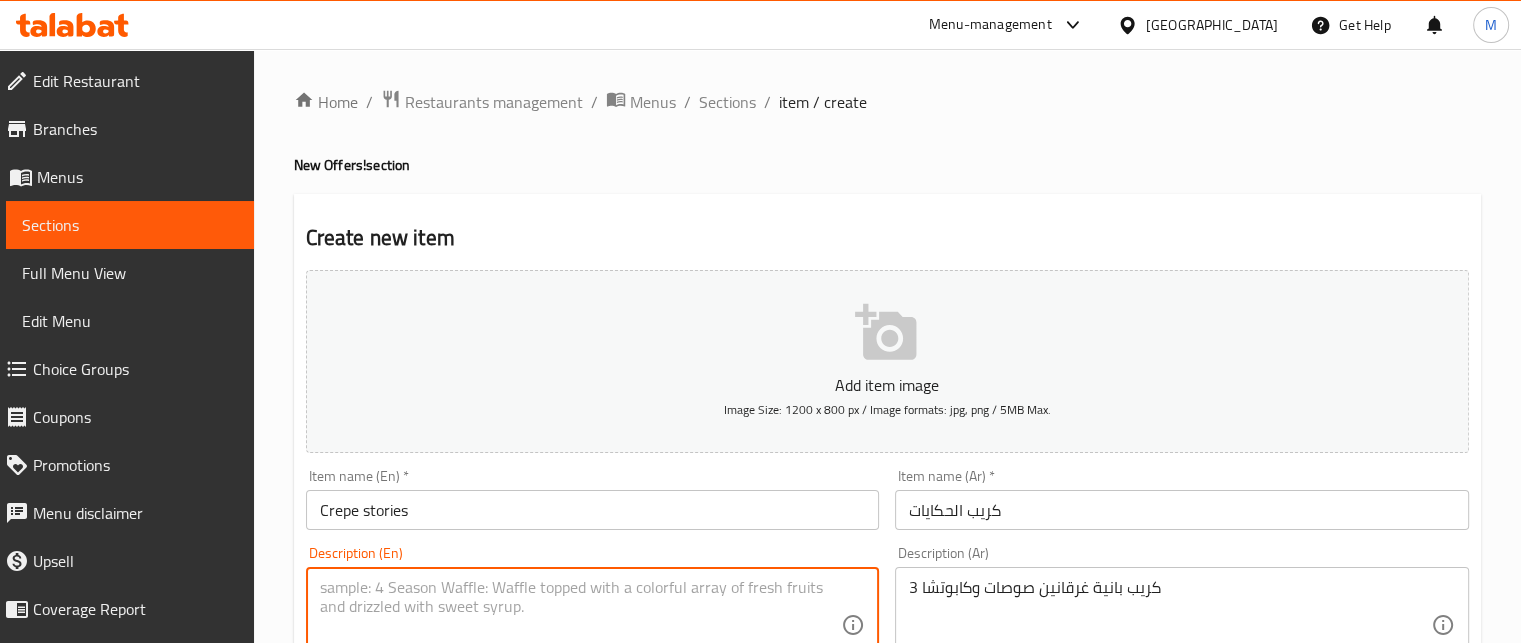 click at bounding box center (581, 625) 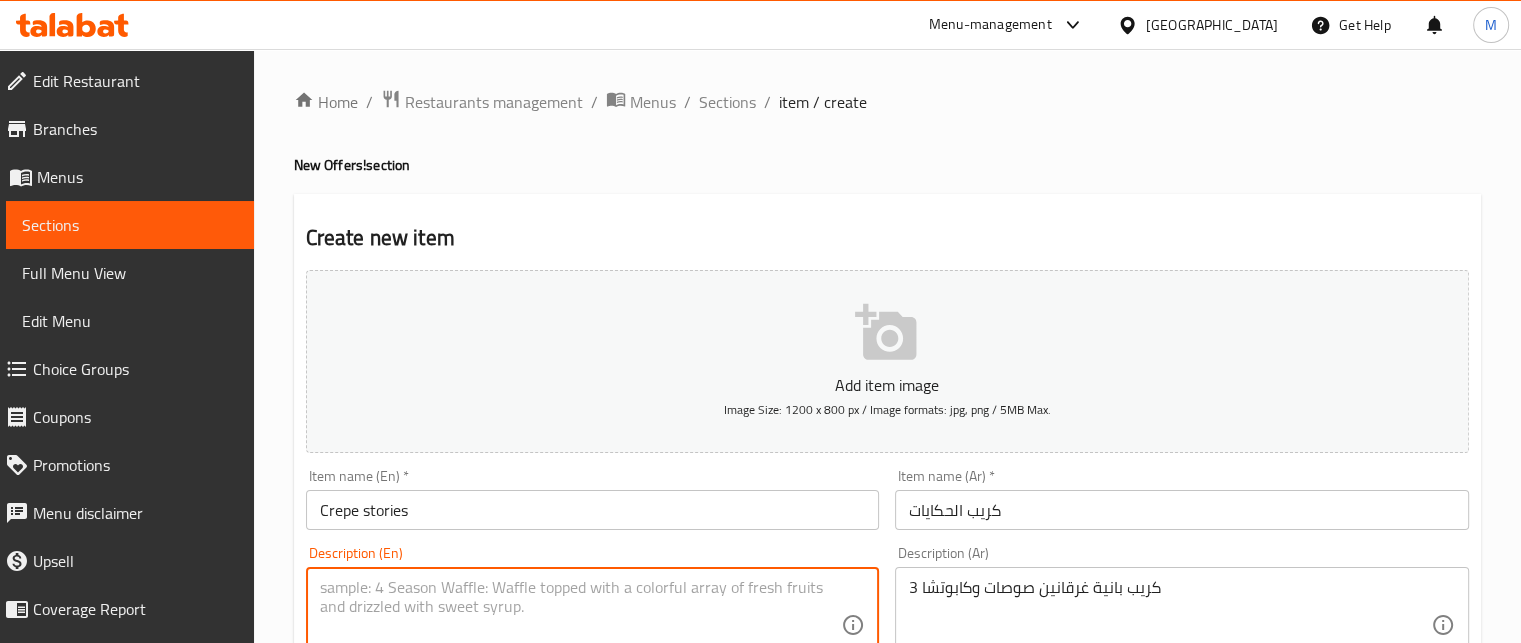 paste on "3 paneer crepes drowned in sauces and cappuccino" 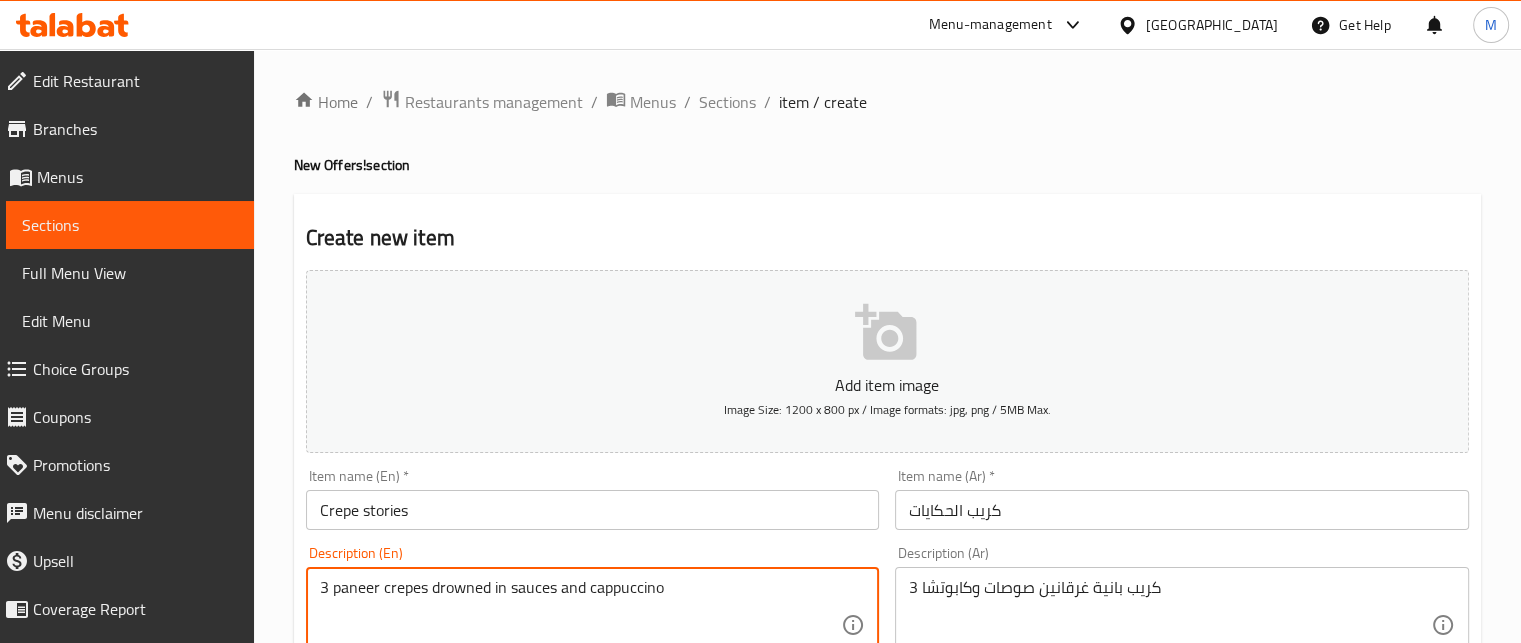 type on "3 paneer crepes drowned in sauces and cappuccino" 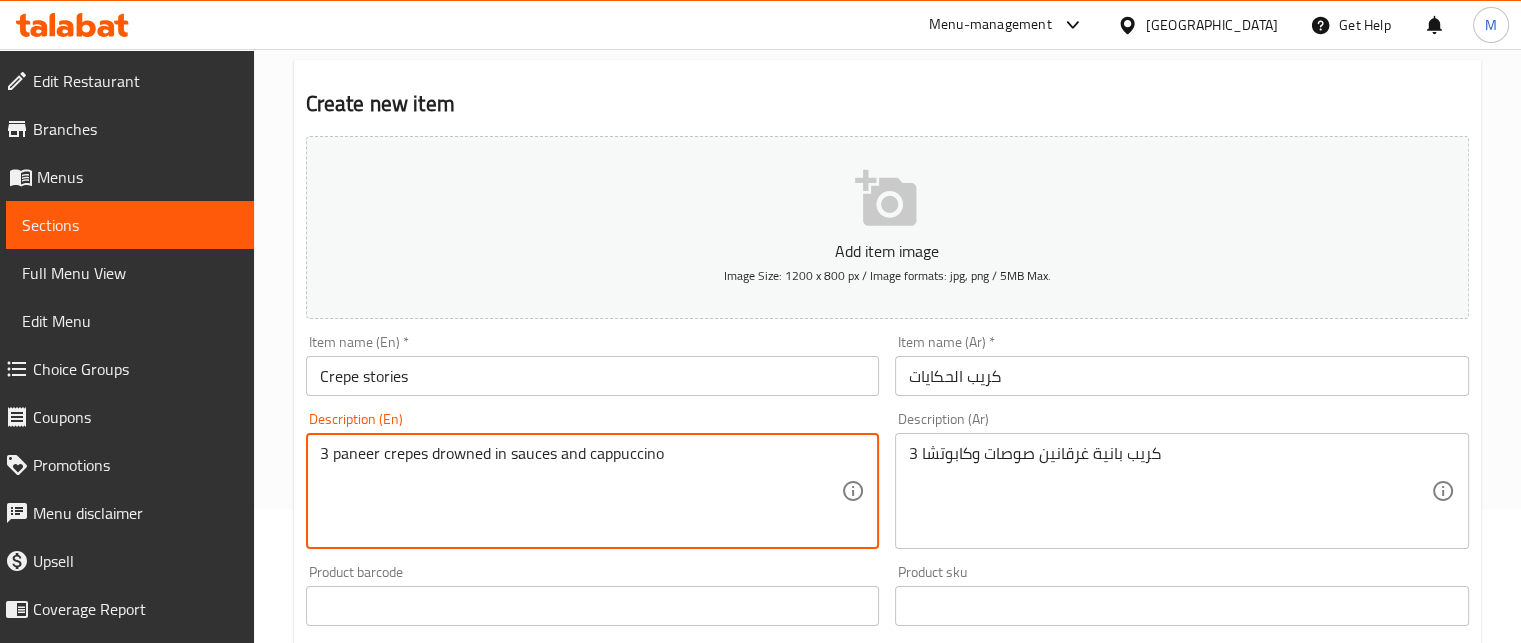scroll, scrollTop: 563, scrollLeft: 0, axis: vertical 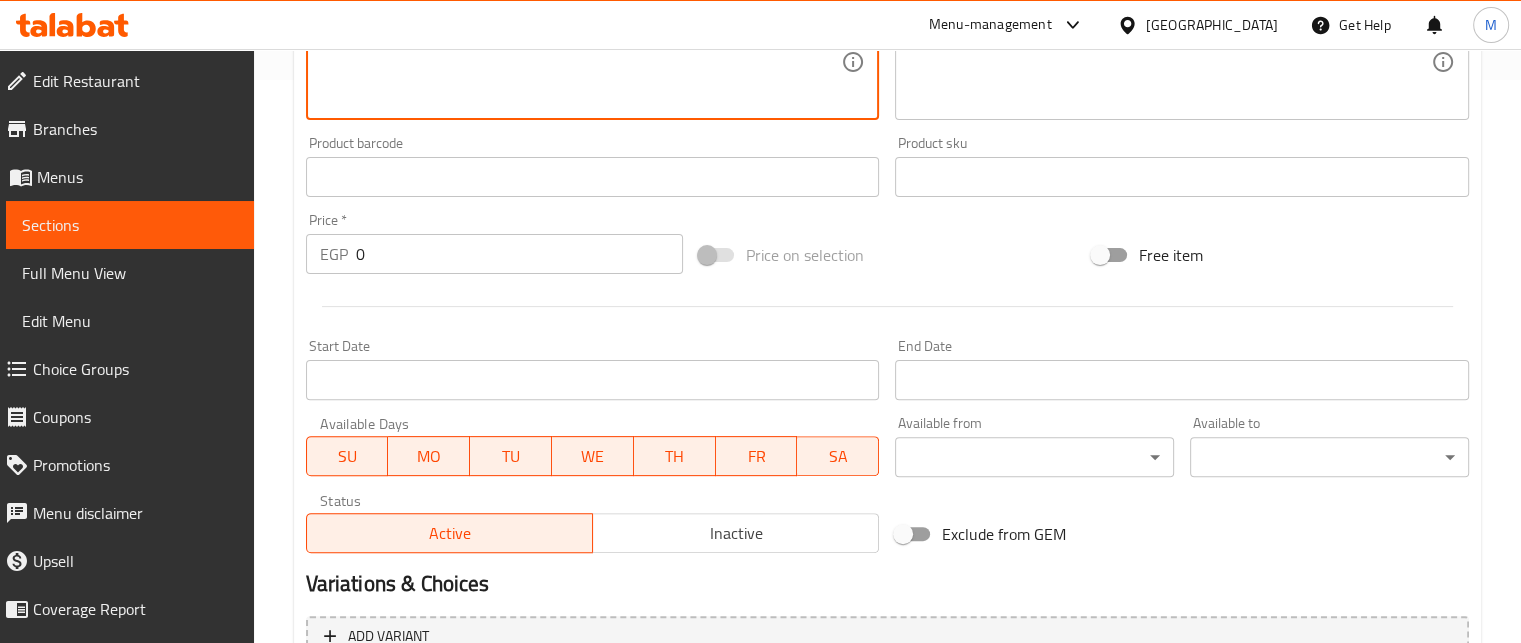 drag, startPoint x: 379, startPoint y: 243, endPoint x: 312, endPoint y: 255, distance: 68.06615 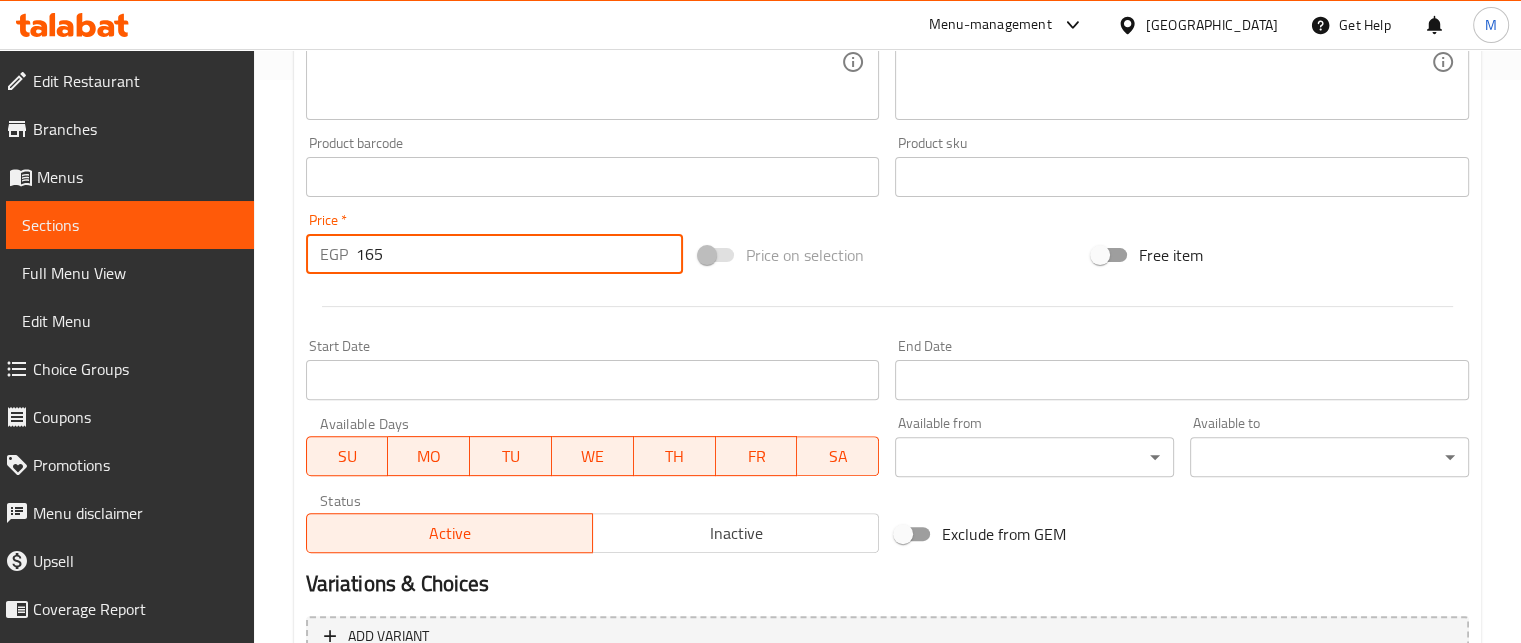 type on "165" 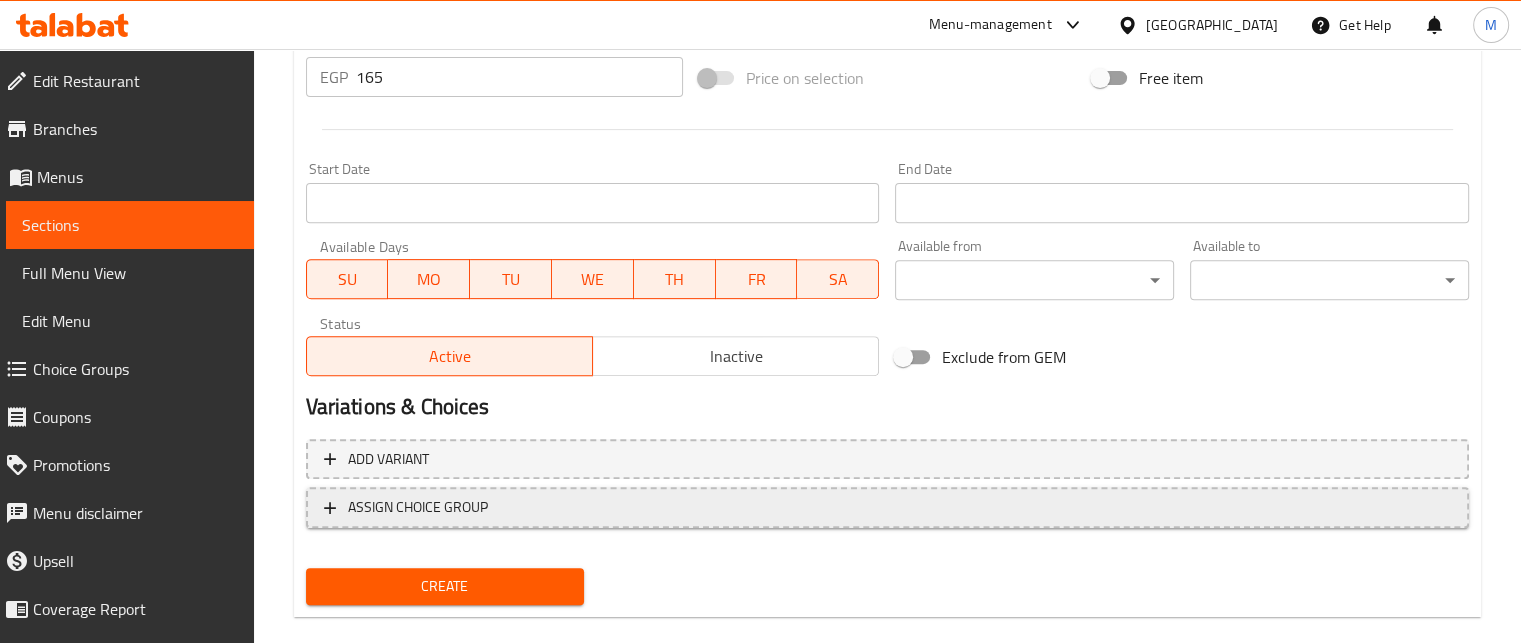 scroll, scrollTop: 769, scrollLeft: 0, axis: vertical 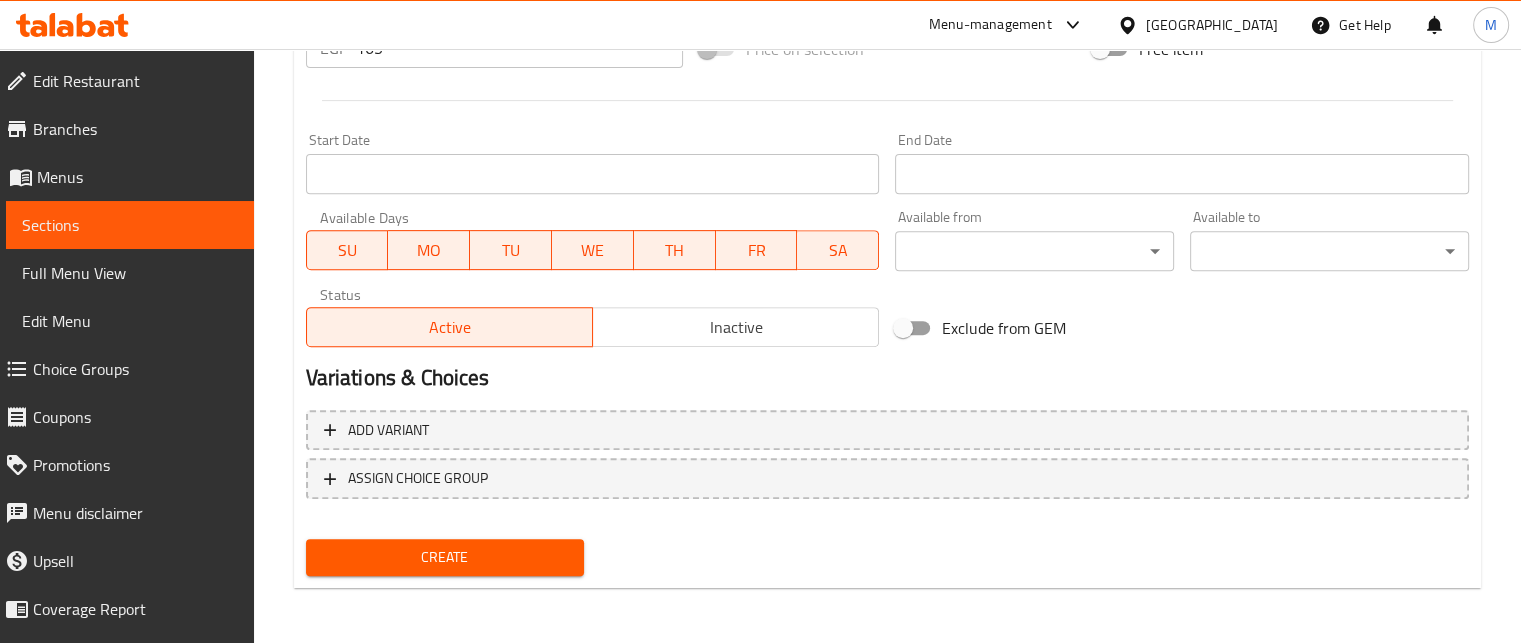 click on "Create" at bounding box center (445, 557) 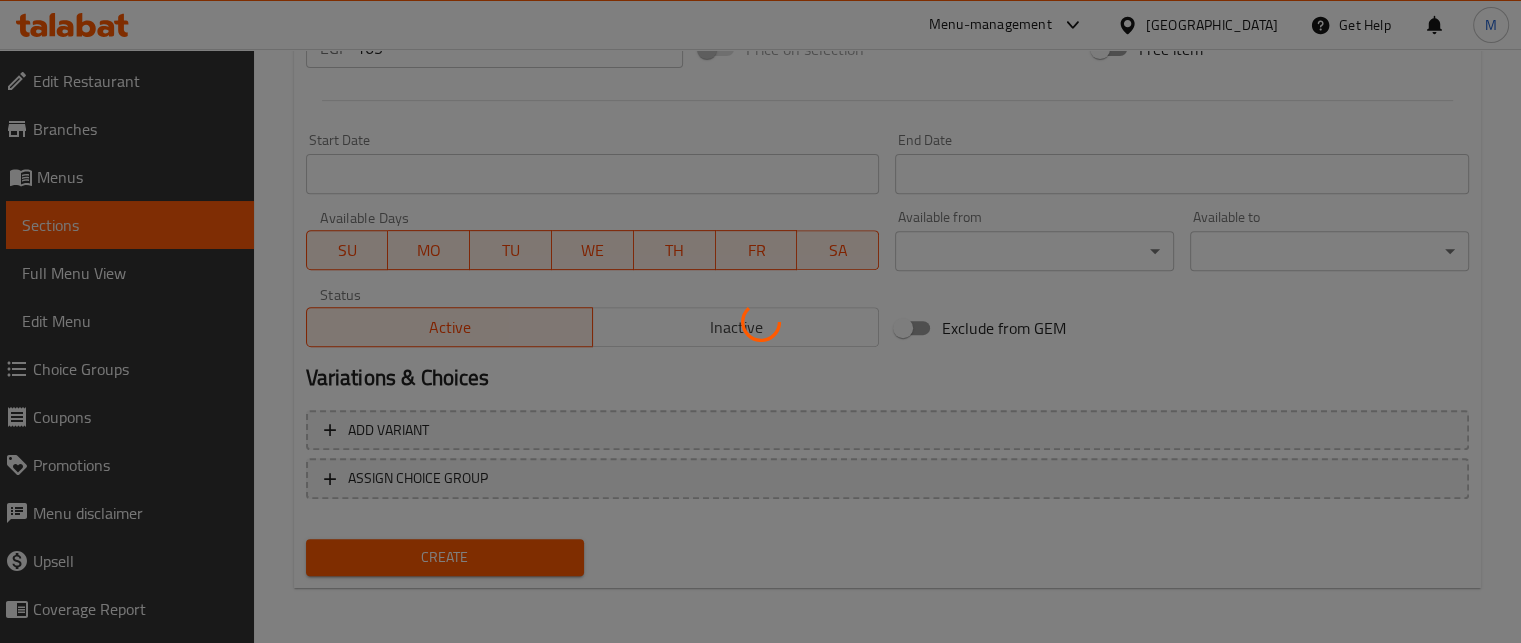 type 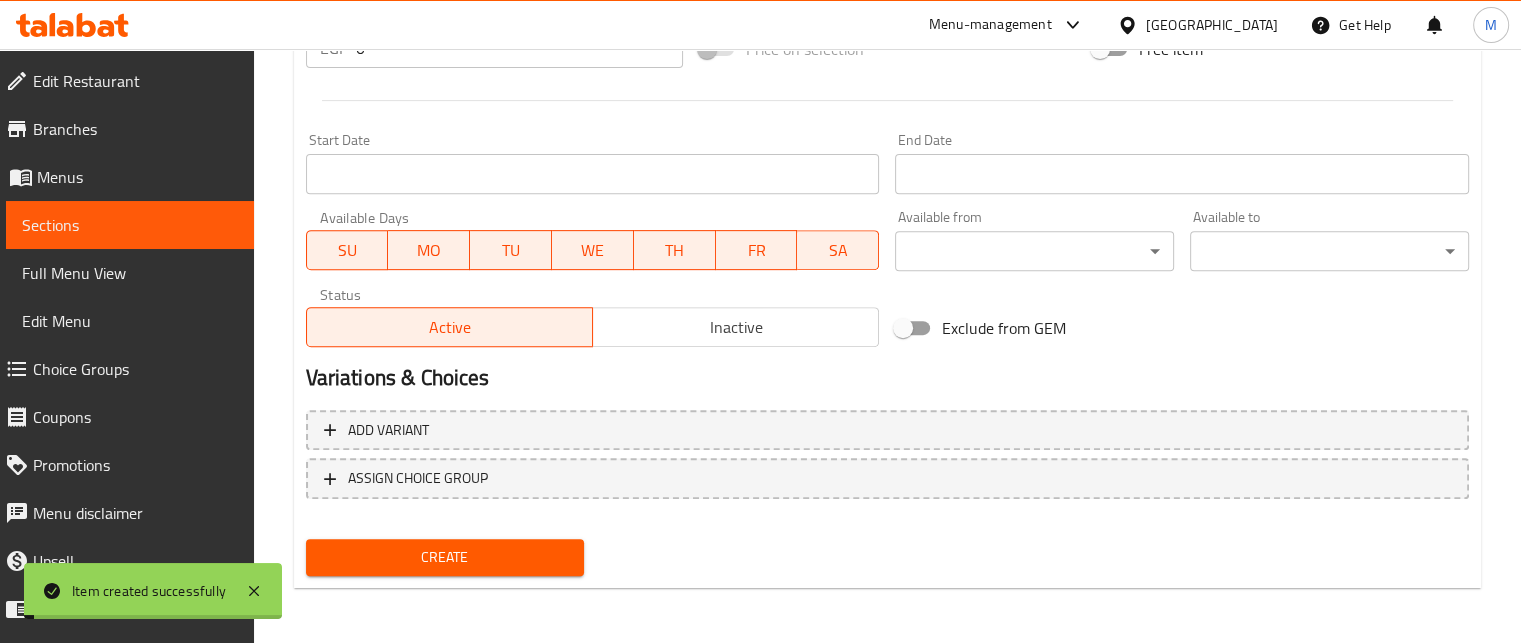 scroll, scrollTop: 0, scrollLeft: 0, axis: both 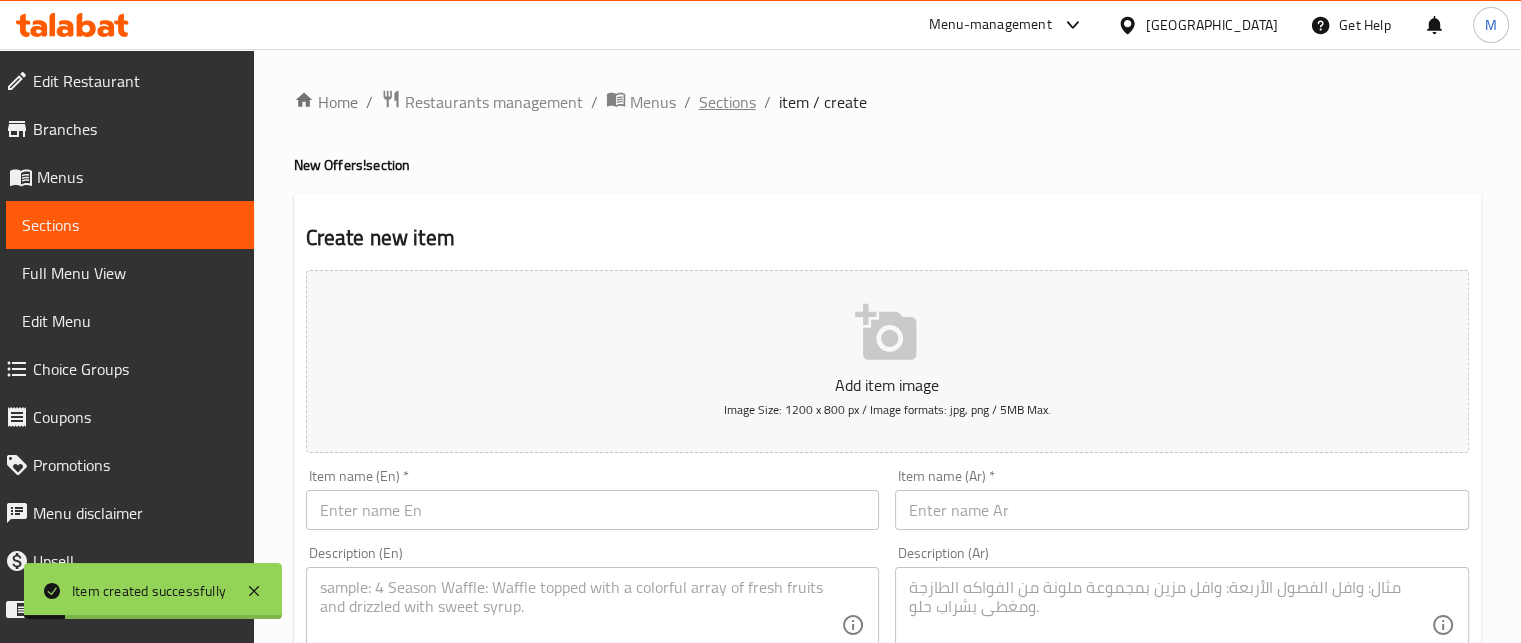 click on "Sections" at bounding box center [727, 102] 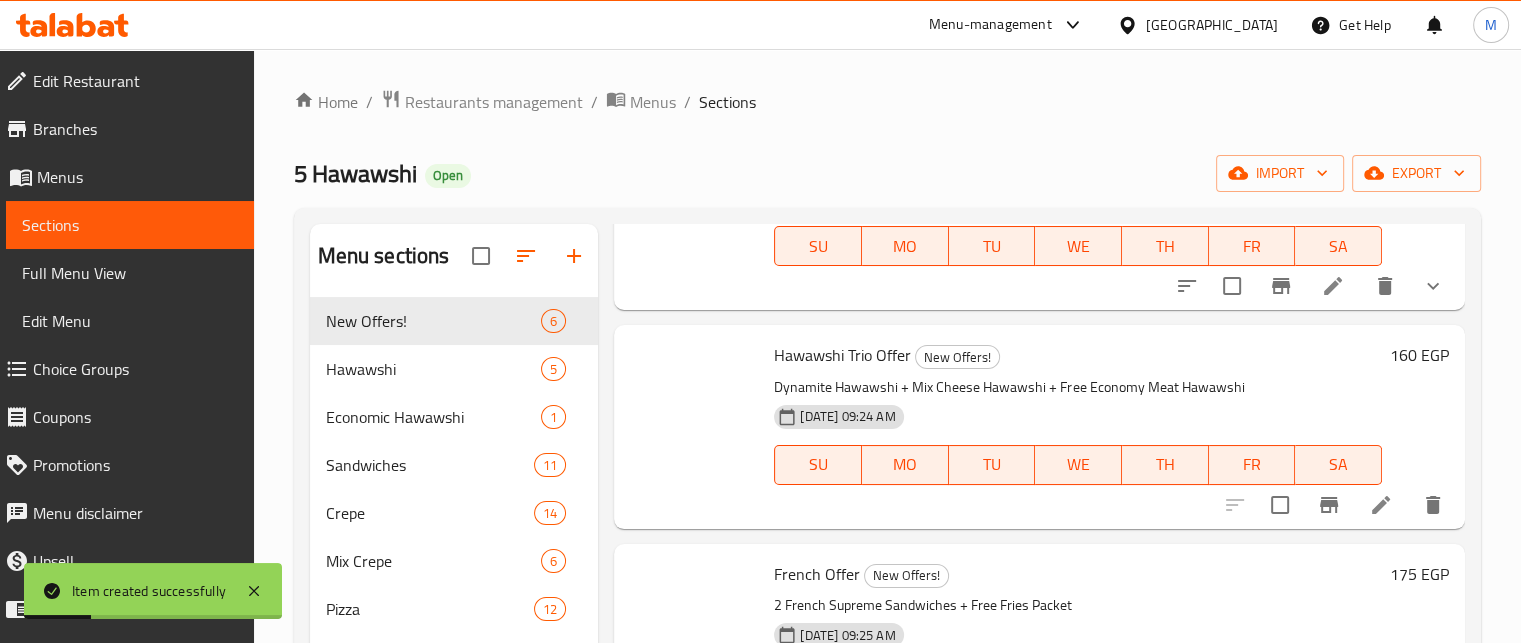 scroll, scrollTop: 680, scrollLeft: 0, axis: vertical 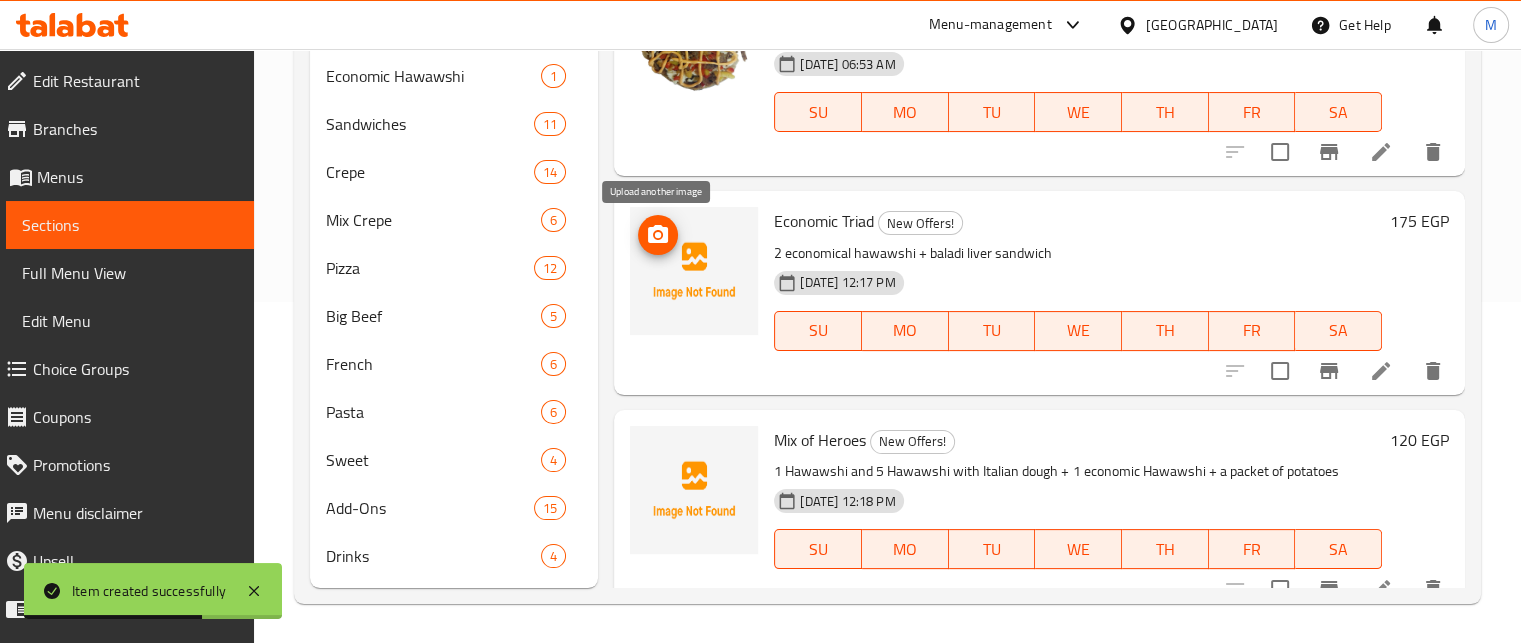 click 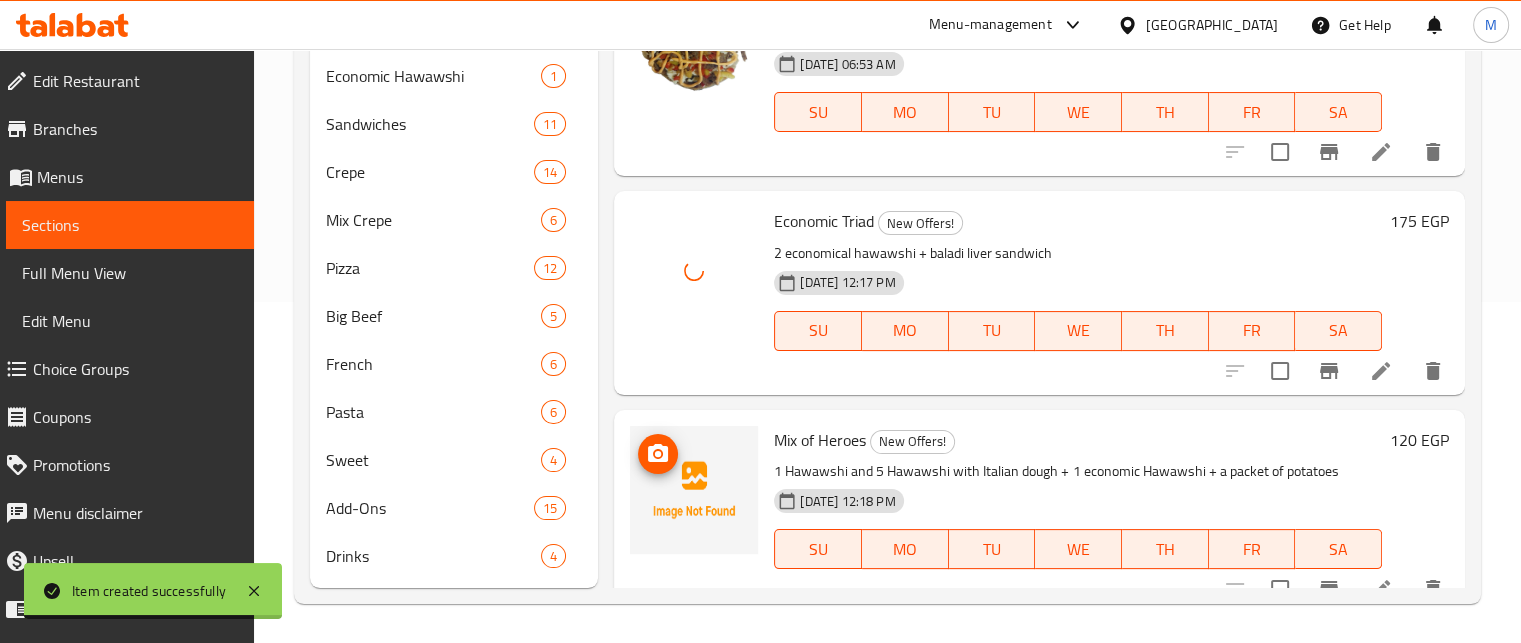 click 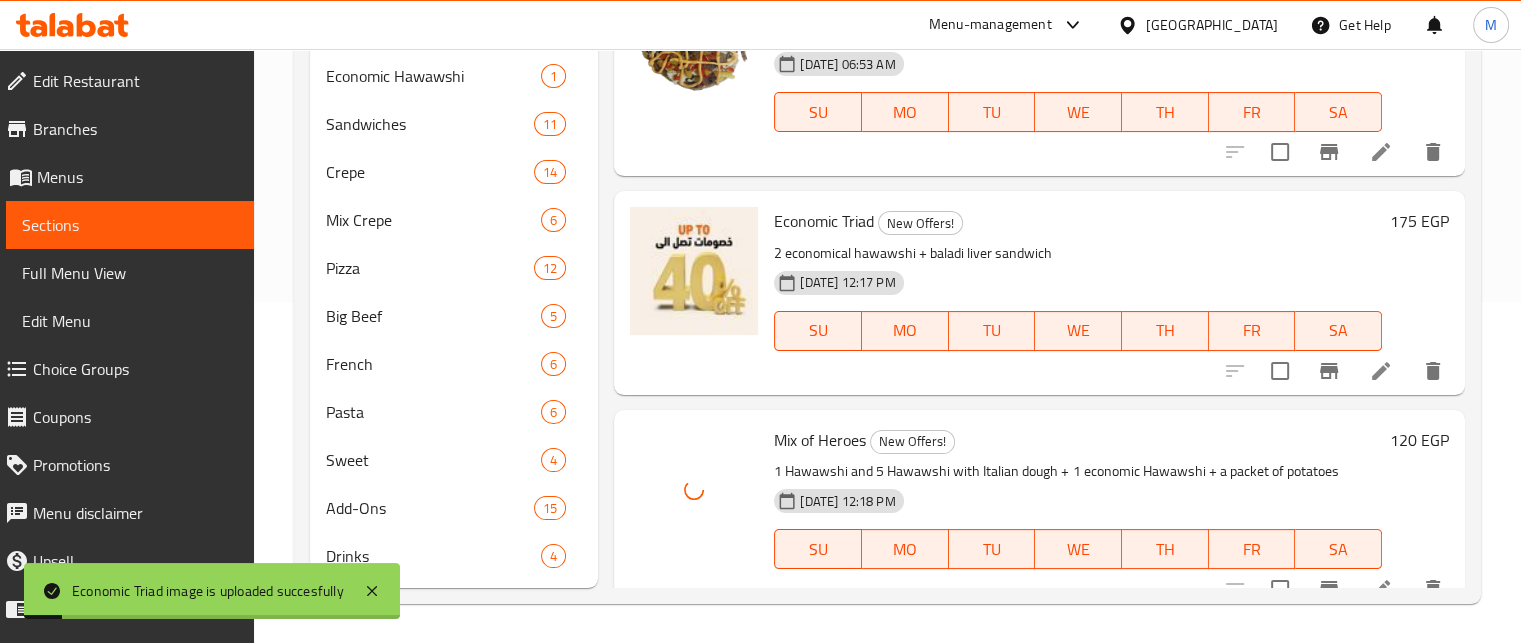 scroll, scrollTop: 616, scrollLeft: 0, axis: vertical 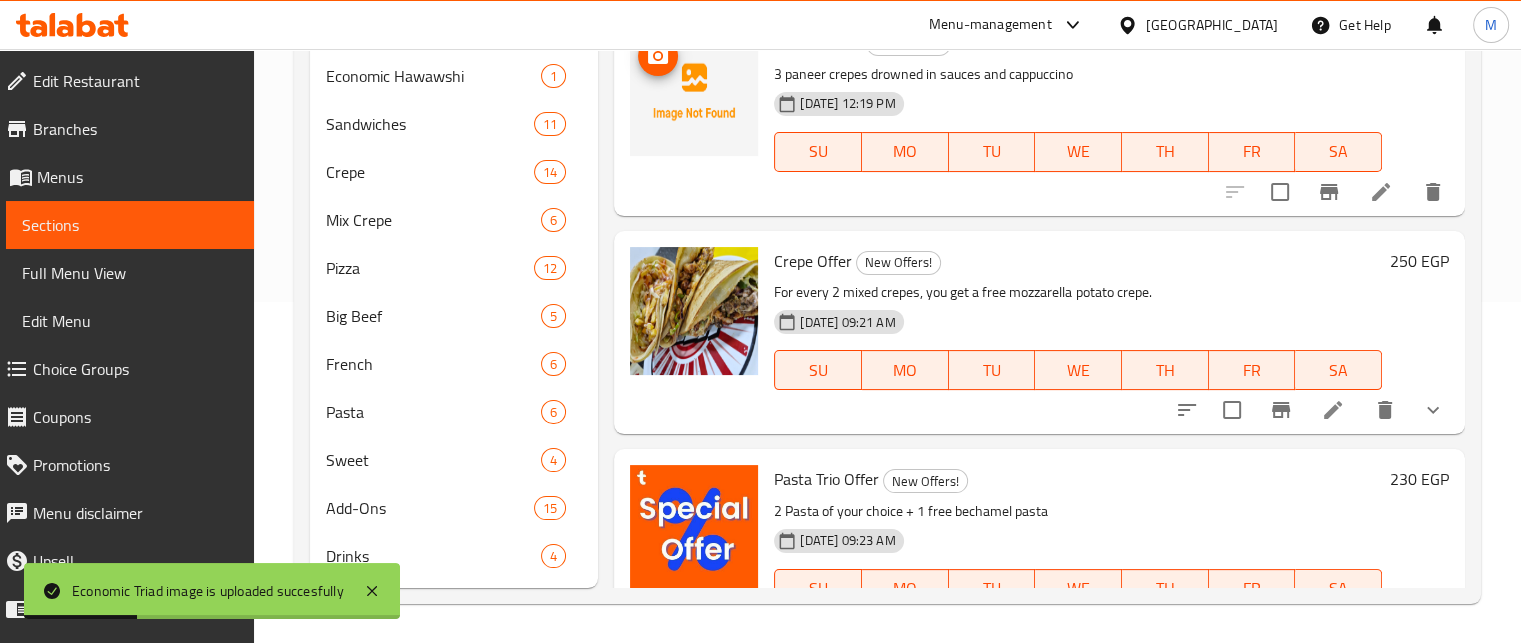 click 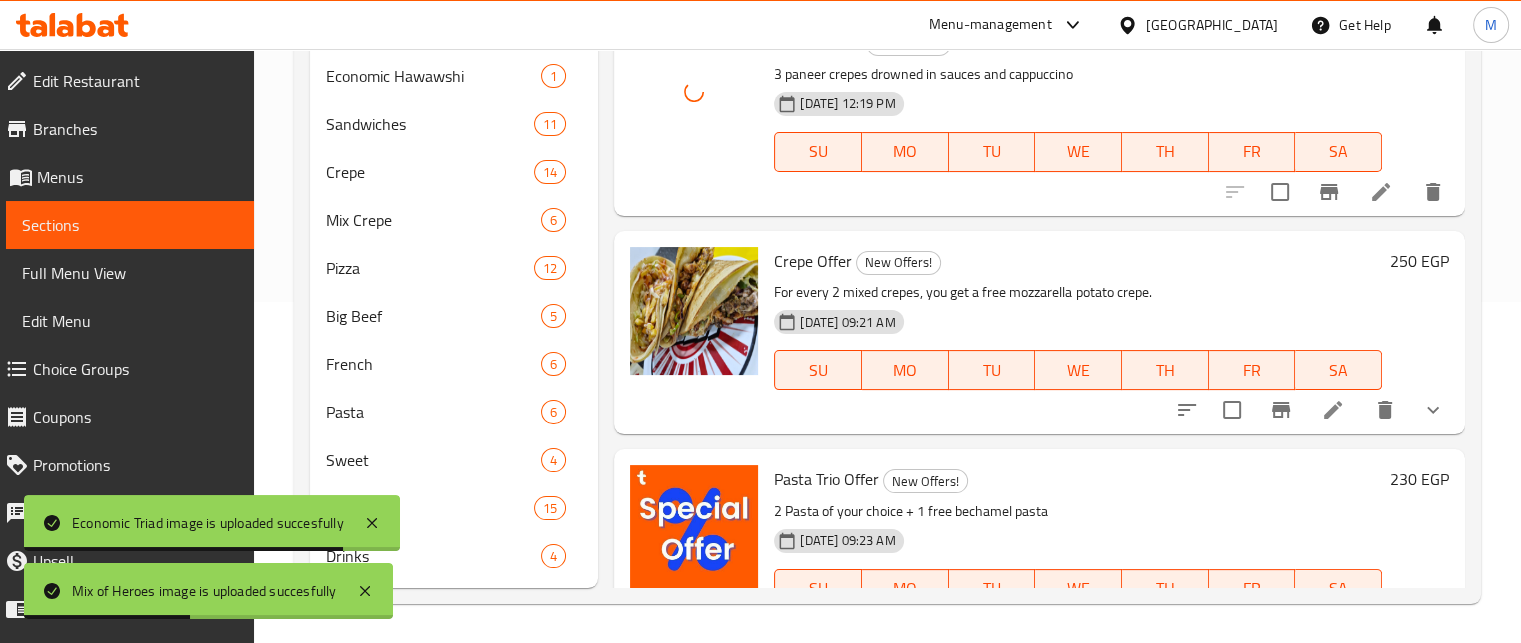 scroll, scrollTop: 0, scrollLeft: 0, axis: both 